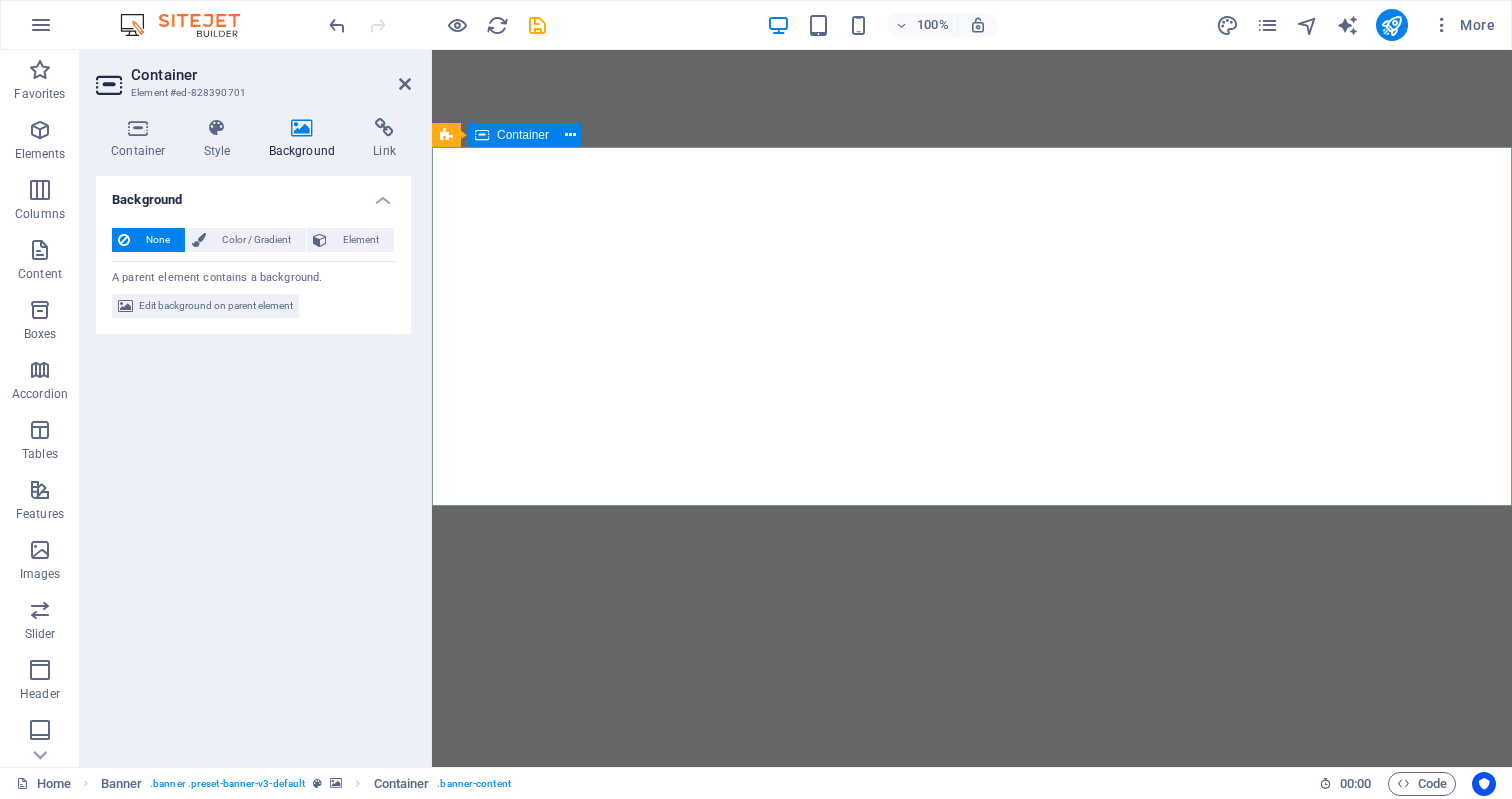 scroll, scrollTop: 0, scrollLeft: 0, axis: both 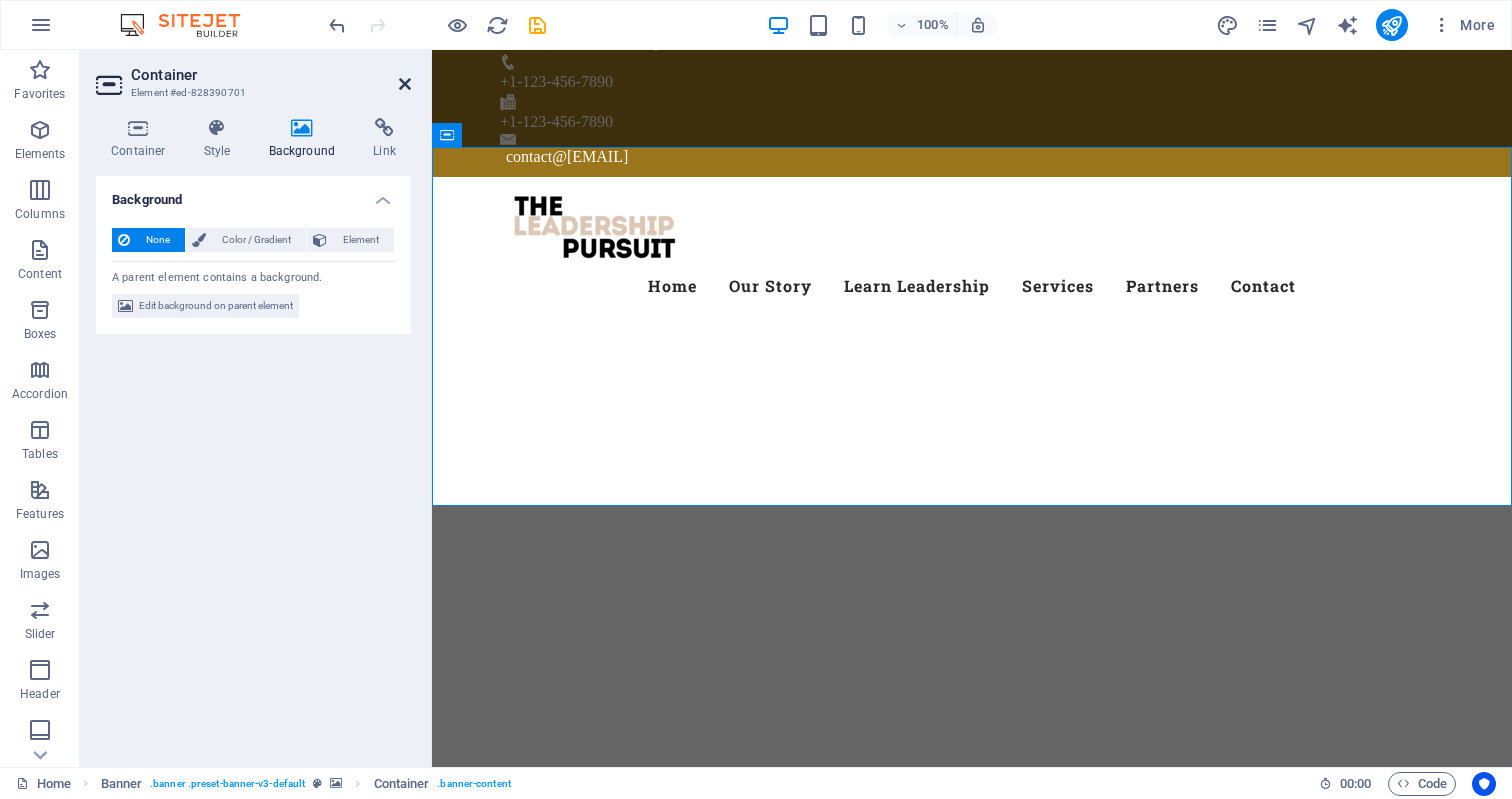 click at bounding box center (405, 84) 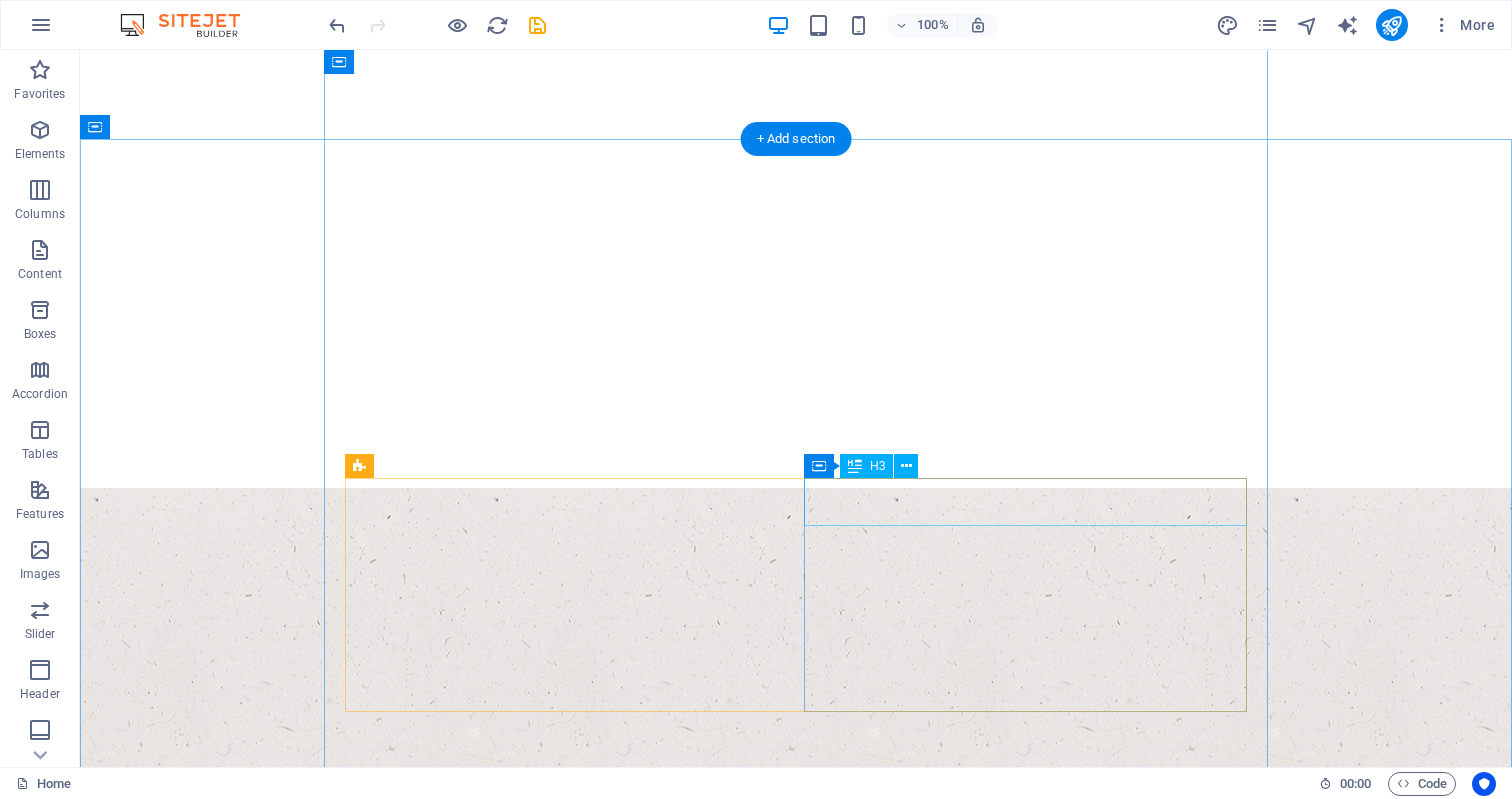 scroll, scrollTop: 518, scrollLeft: 0, axis: vertical 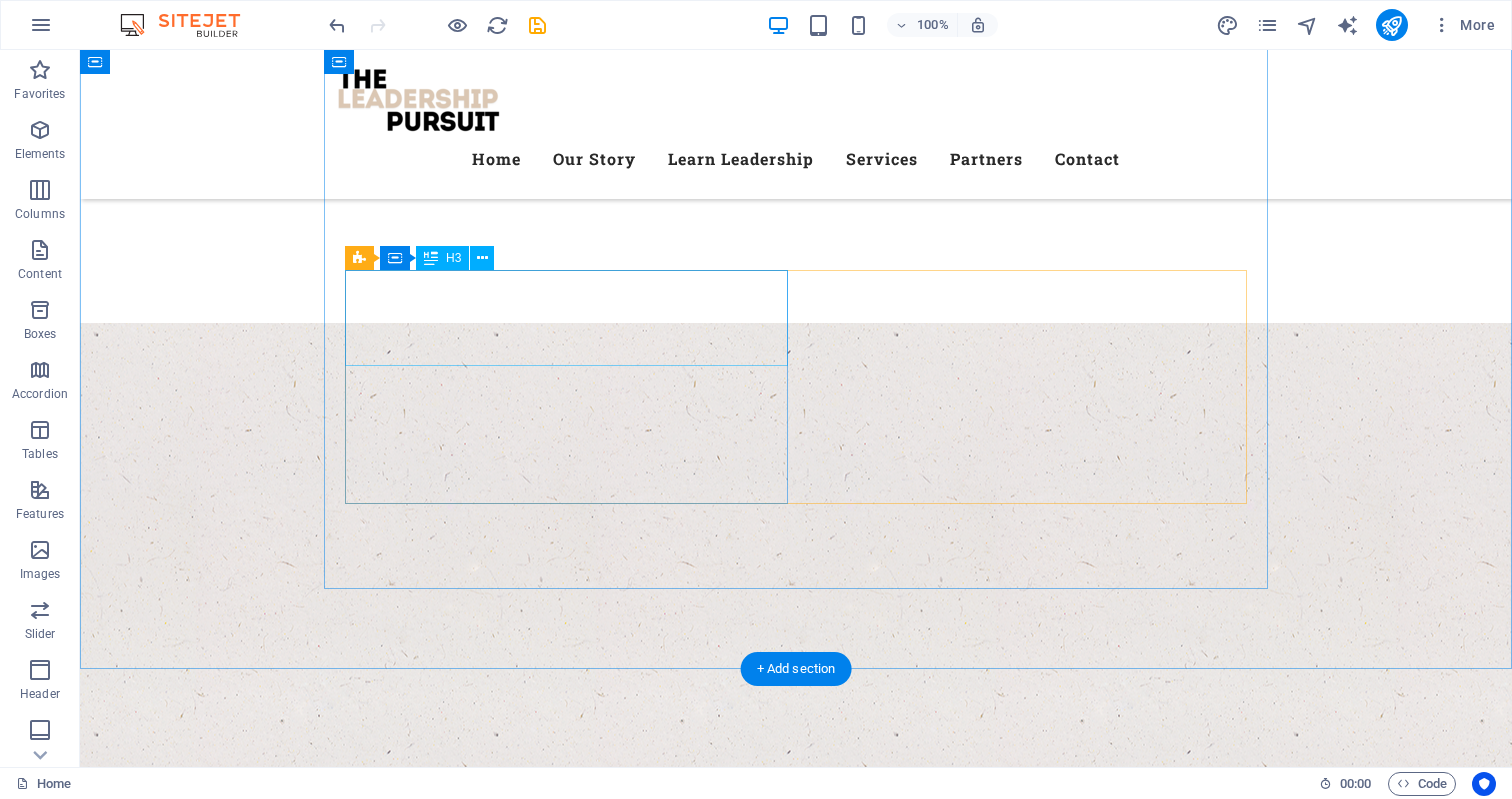 click on "Strengthen your leadership skills." at bounding box center (796, 1624) 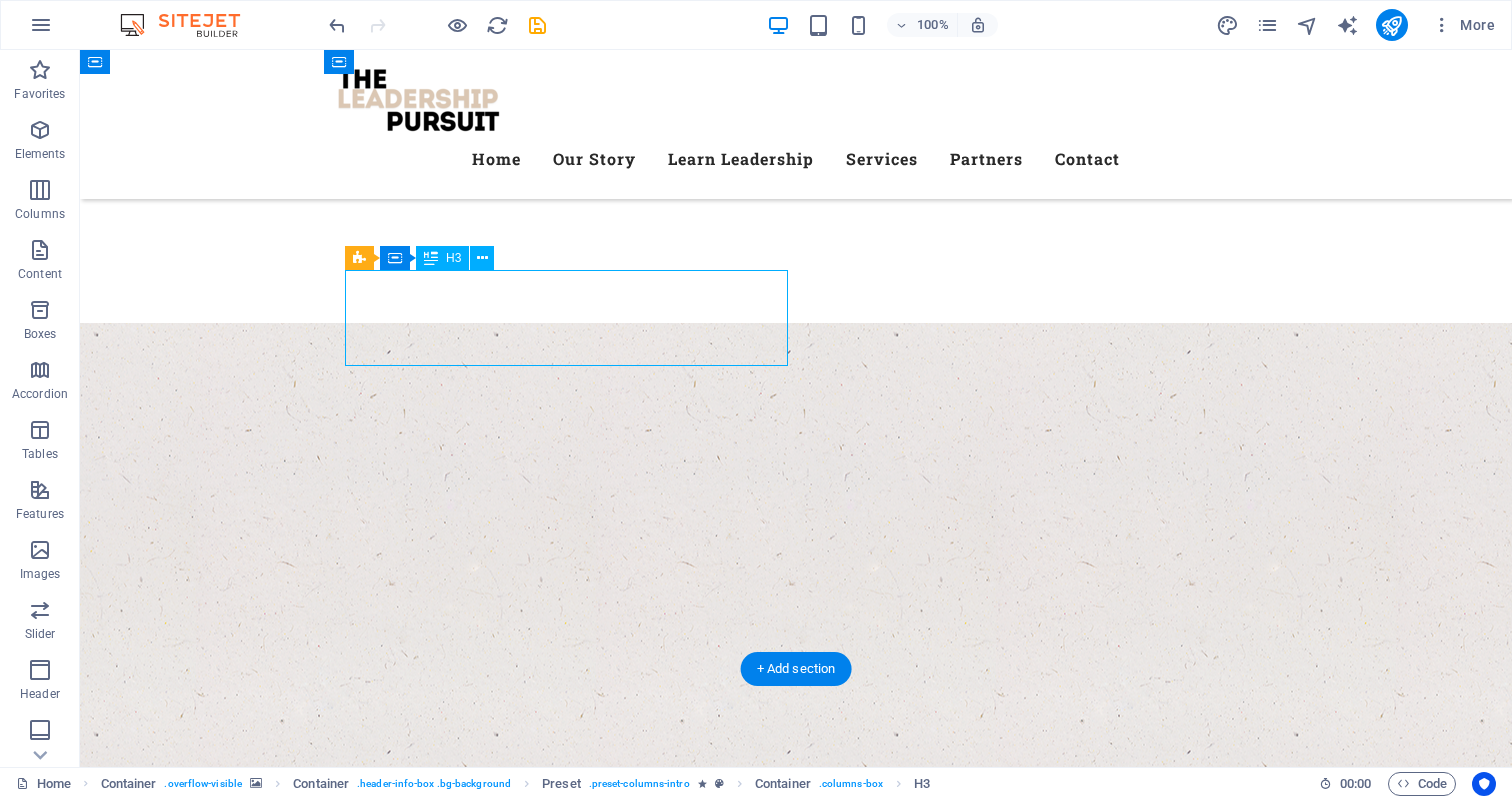 click on "Strengthen your leadership skills." at bounding box center (796, 1624) 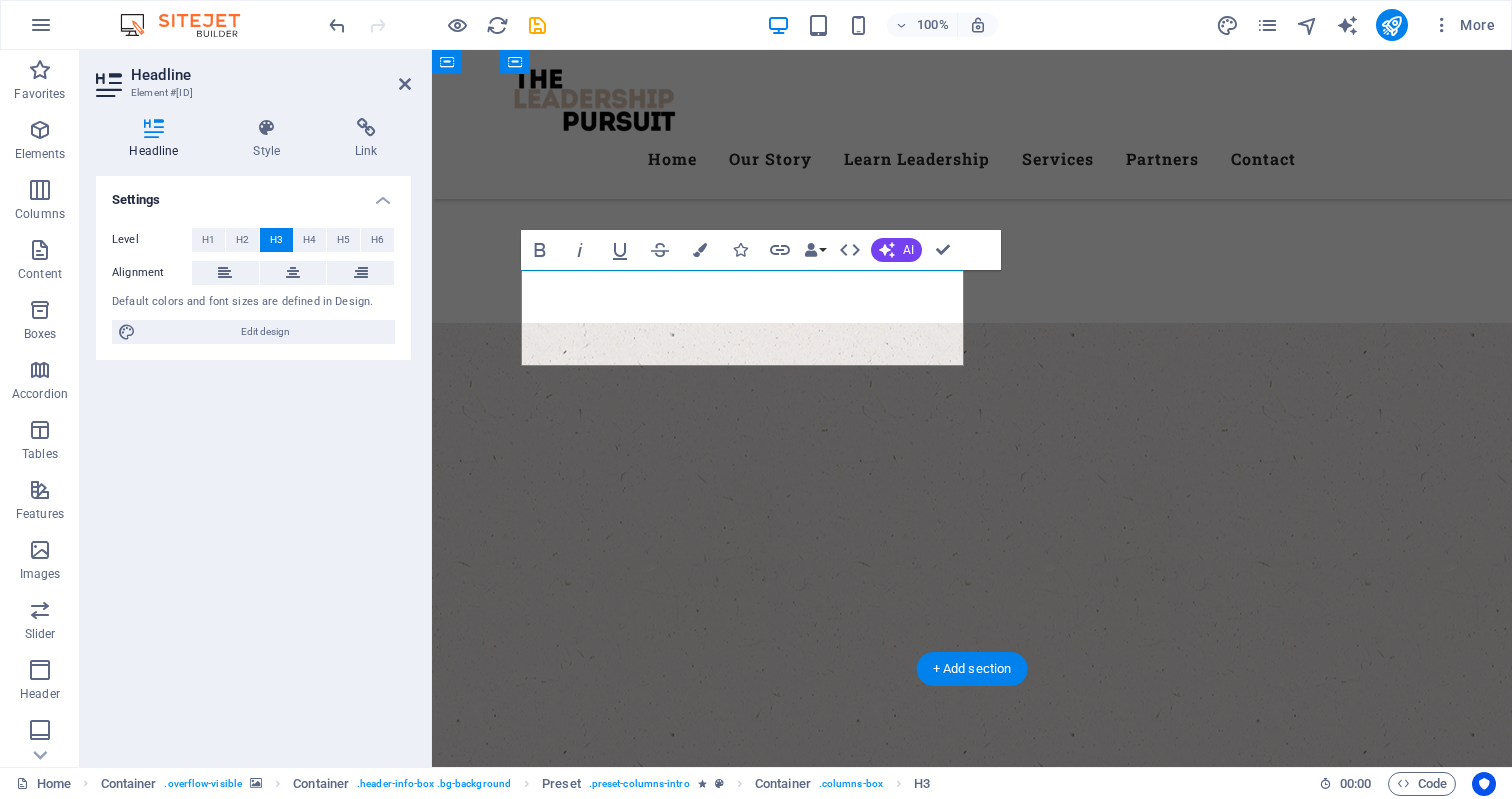 type 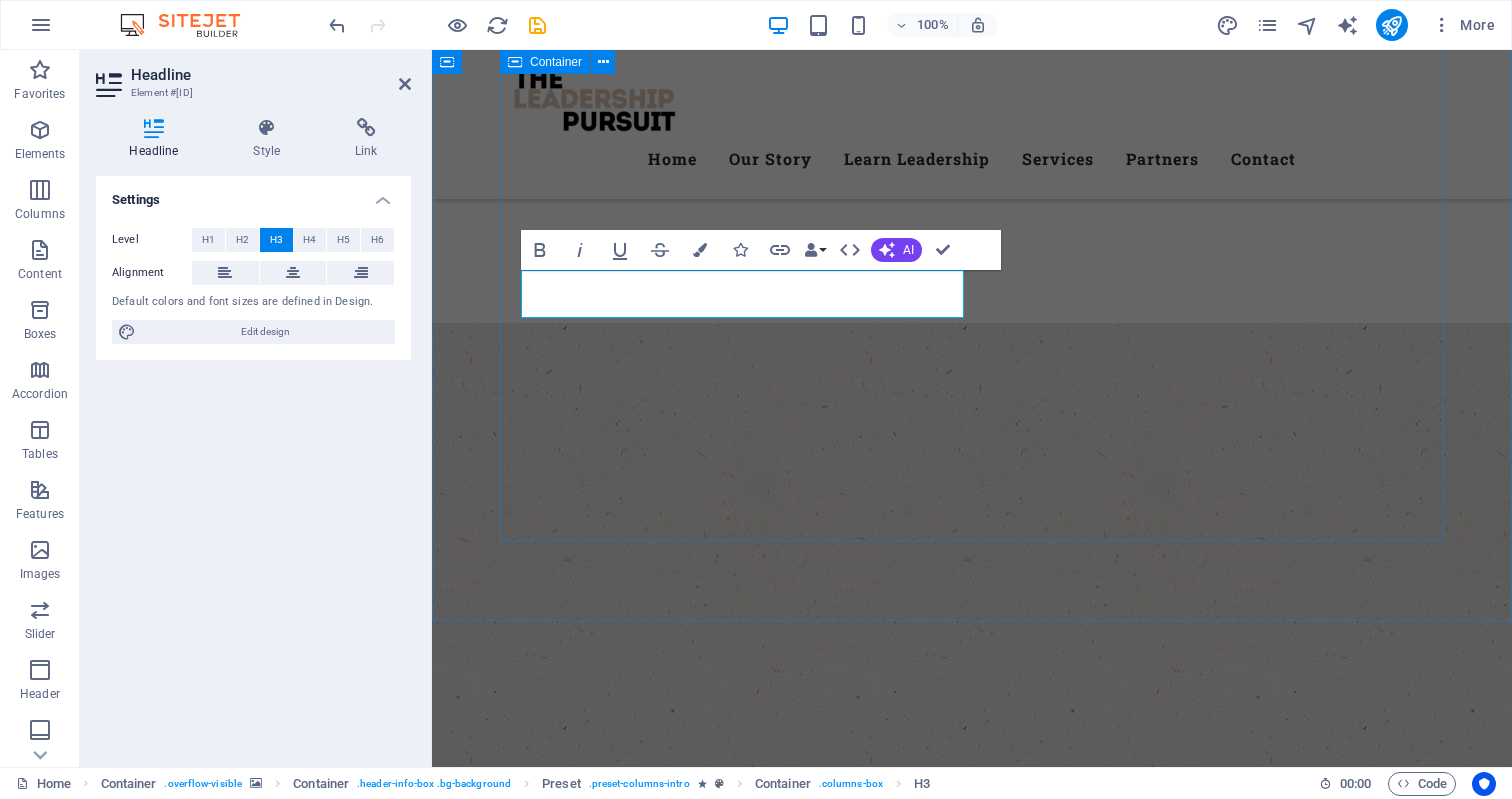 click on "Welcome to Who we are Lorem ipsum dolor sit amet, consetetur sadipscing elitr, sed diam nonumy eirmod tempor invidunt ut labore et dolore magna aliquyam erat, sed diam voluptua. learn more Best Quality Products Lorem ipsum dolor sit amet, consetetur sadipscing elitr, sed diam nonumy eirmod tempor invidunt ut labore et dolore magna aliquyam erat, sed diam voluptua.  our Products" at bounding box center [972, 1323] 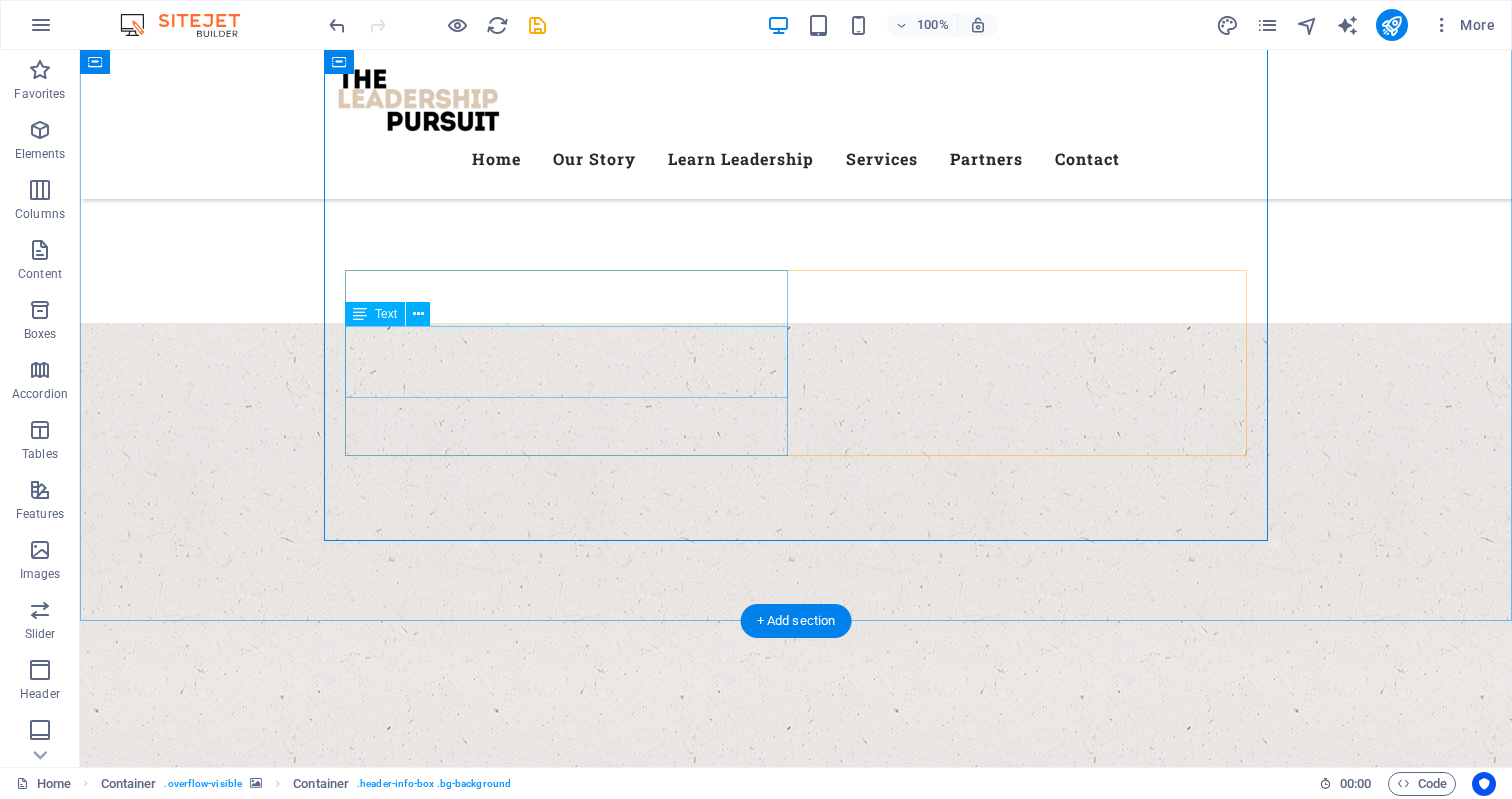 click on "Lorem ipsum dolor sit amet, consetetur sadipscing elitr, sed diam nonumy eirmod tempor invidunt ut labore et dolore magna aliquyam erat, sed diam voluptua." at bounding box center [796, 1632] 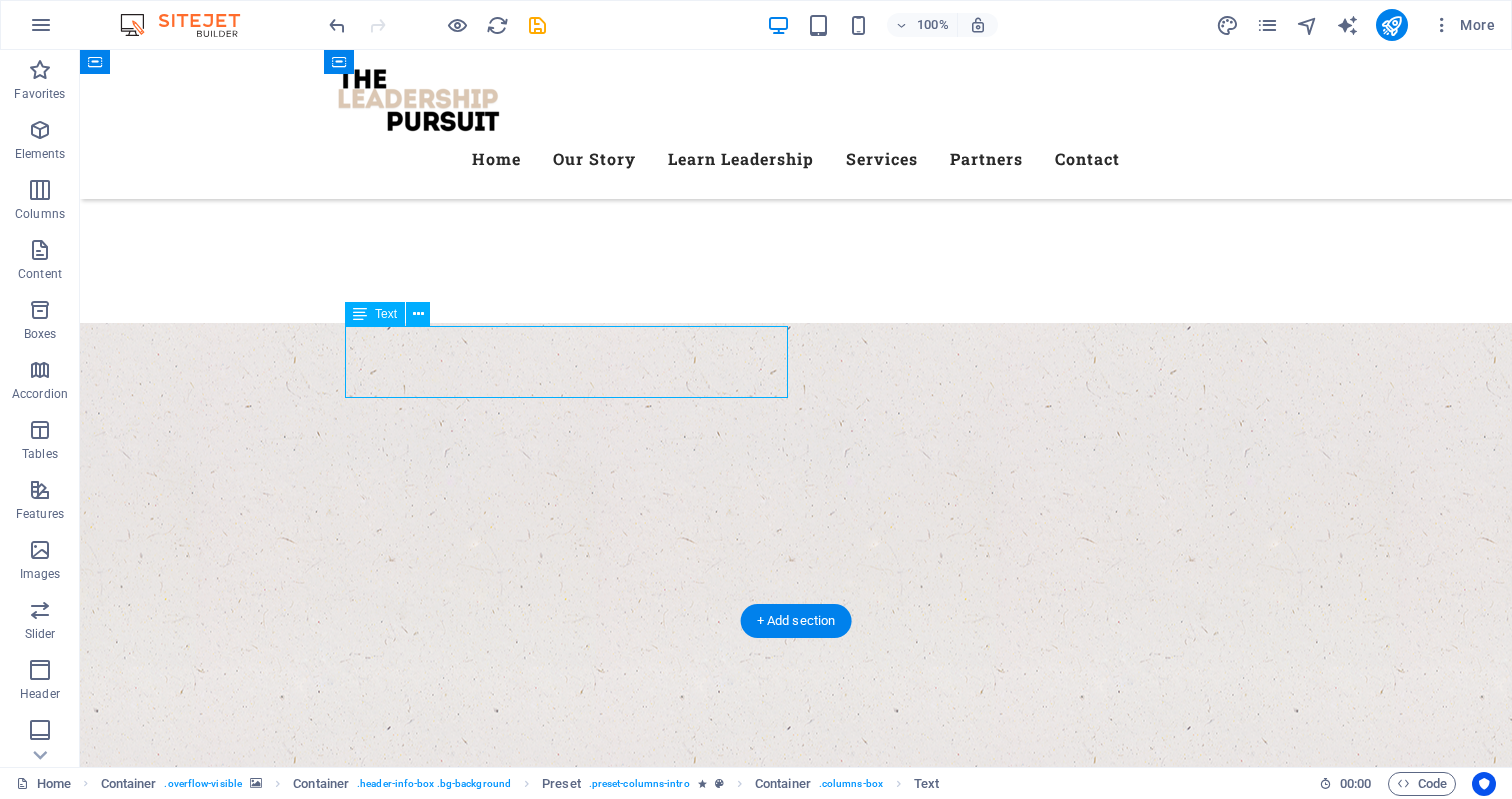 click on "Lorem ipsum dolor sit amet, consetetur sadipscing elitr, sed diam nonumy eirmod tempor invidunt ut labore et dolore magna aliquyam erat, sed diam voluptua." at bounding box center [796, 1632] 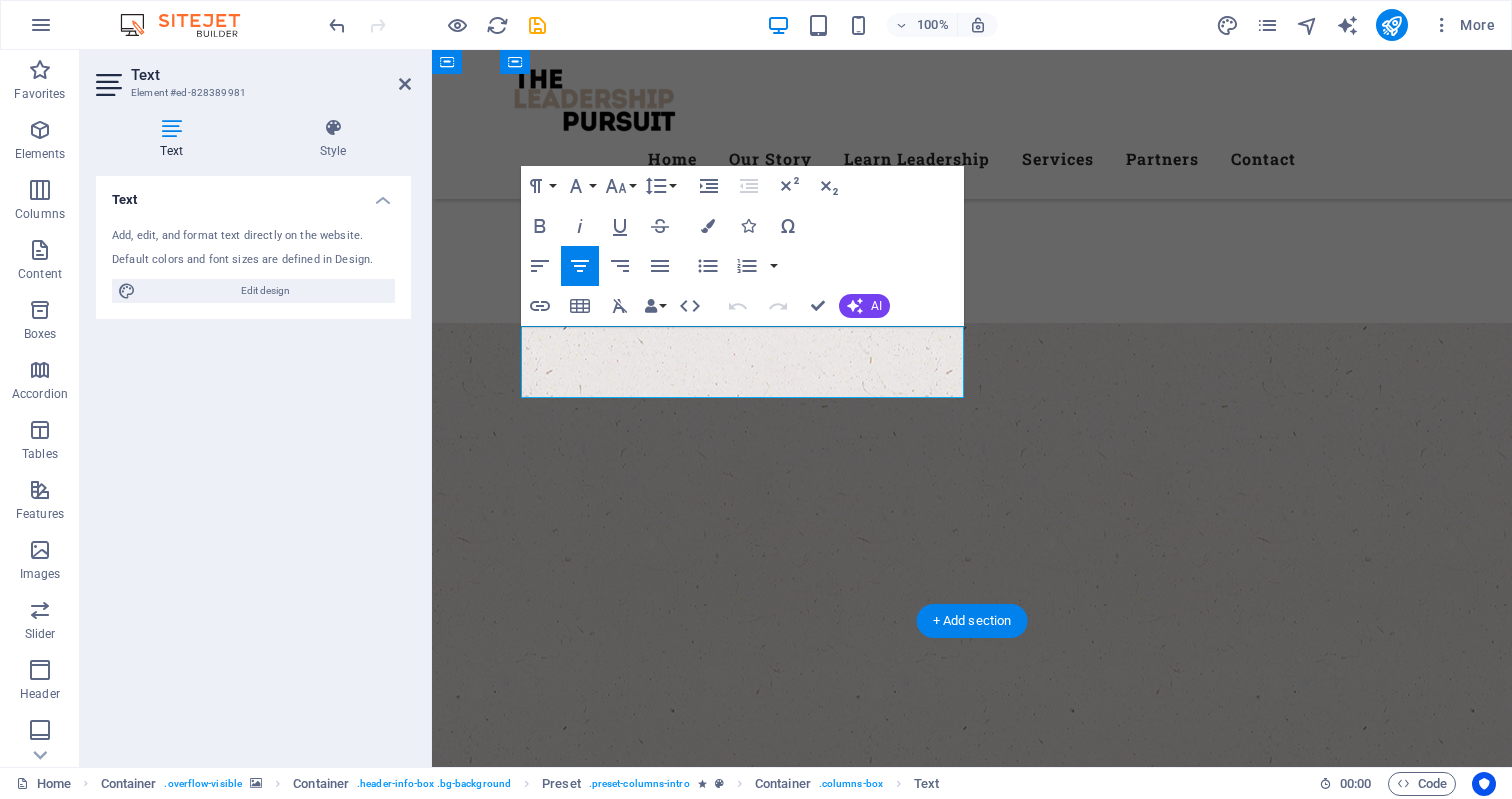 click on "Lorem ipsum dolor sit amet, consetetur sadipscing elitr, sed diam nonumy eirmod tempor invidunt ut labore et dolore magna aliquyam erat, sed diam voluptua." at bounding box center [972, 1500] 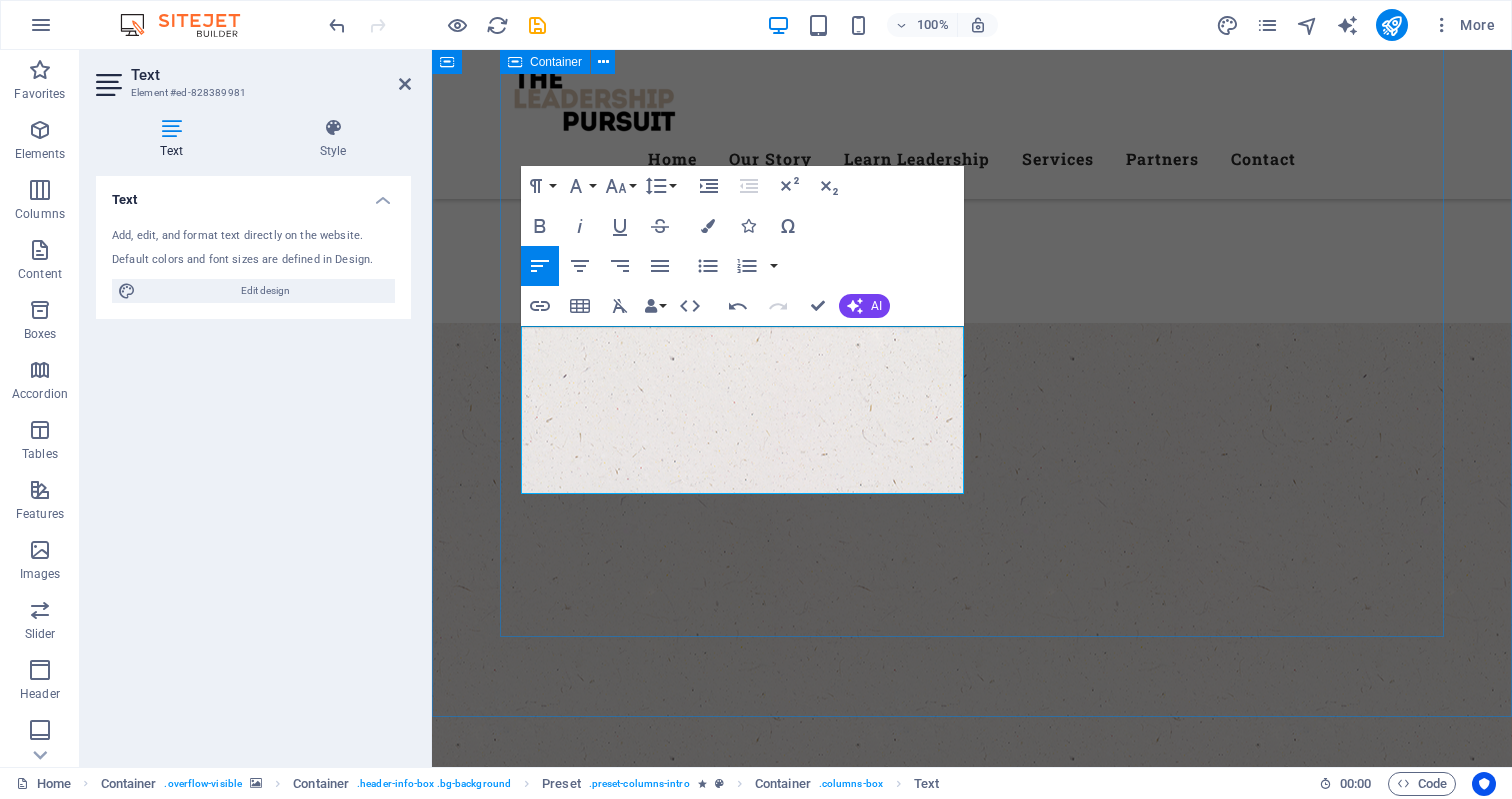 click on "learn more" at bounding box center (972, 1705) 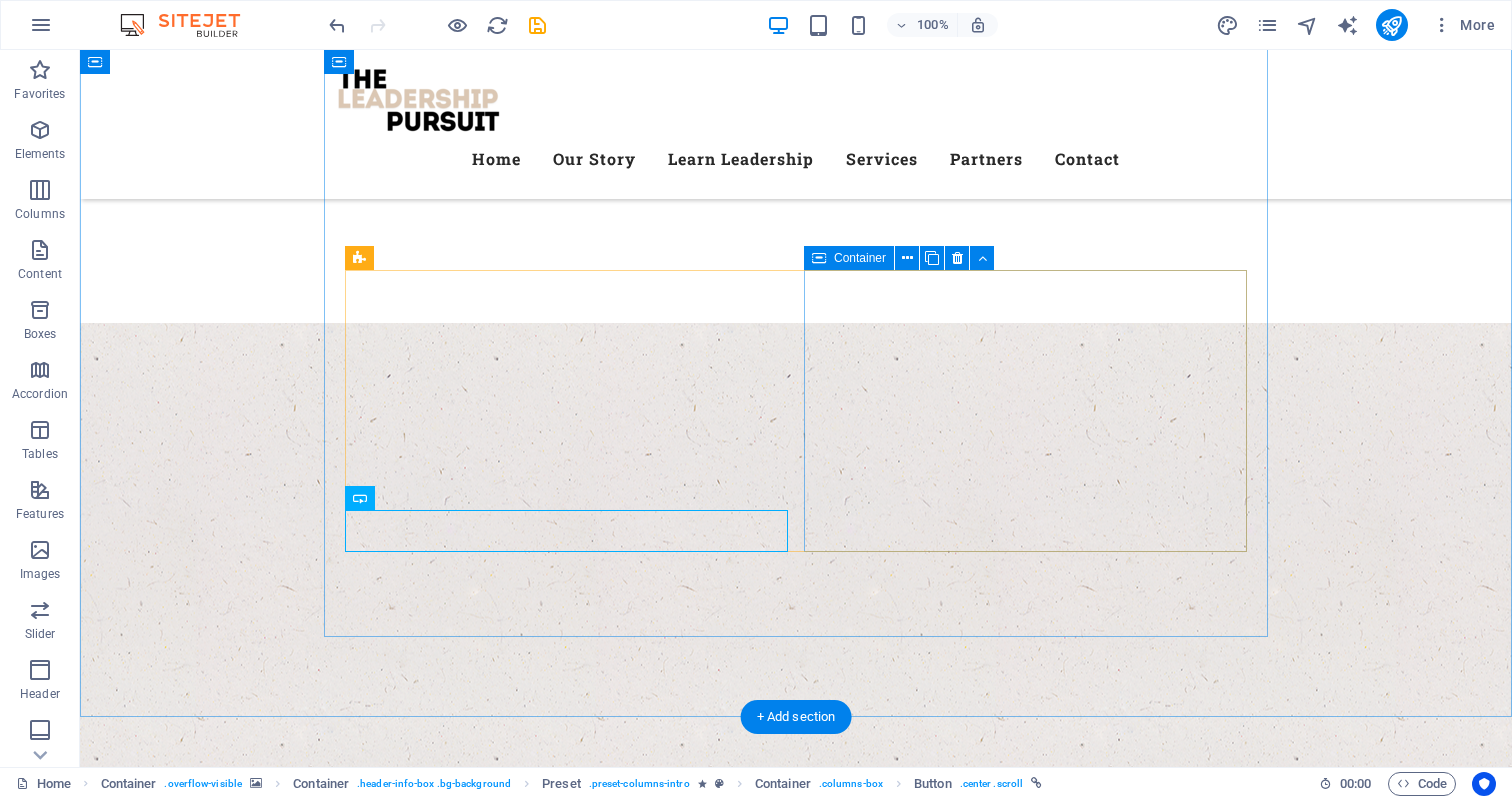 click on "Best Quality Products Lorem ipsum dolor sit amet, consetetur sadipscing elitr, sed diam nonumy eirmod tempor invidunt ut labore et dolore magna aliquyam erat, sed diam voluptua.  our Products" at bounding box center (796, 1947) 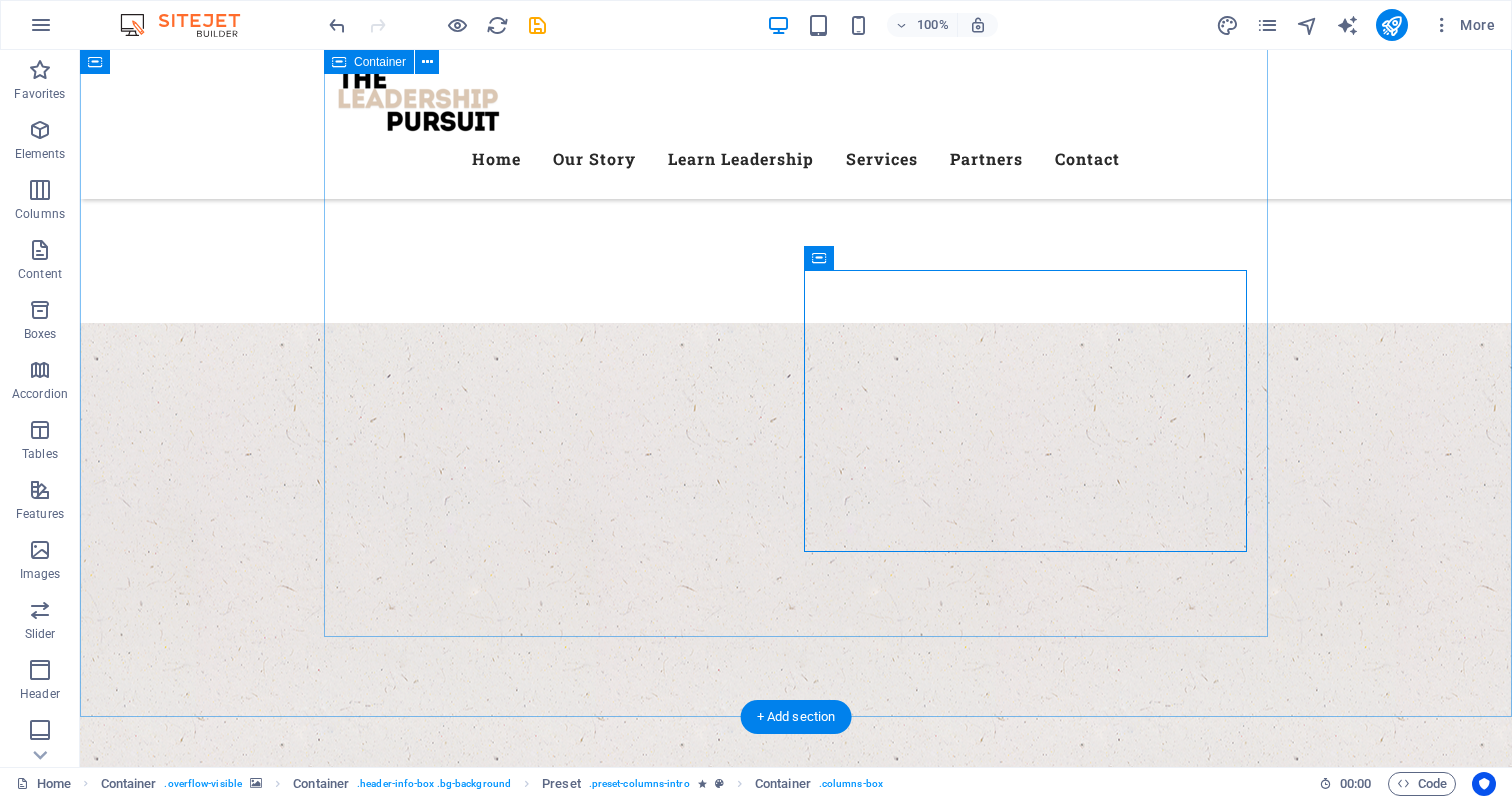 click on "Welcome to Who we are The Leadership Pursuit team is a specialised group of passionate, driven and ambitious leaders who desire to help, educate and support others in their leadership growth and personal development. Our goal is your success. And through our leadership frameworks that we have developed we believe wholeheartedly that we can support you and your team to get to the next level of leadership required for your breakthrough. learn more Best Quality Products [TEXT]" at bounding box center [796, 1509] 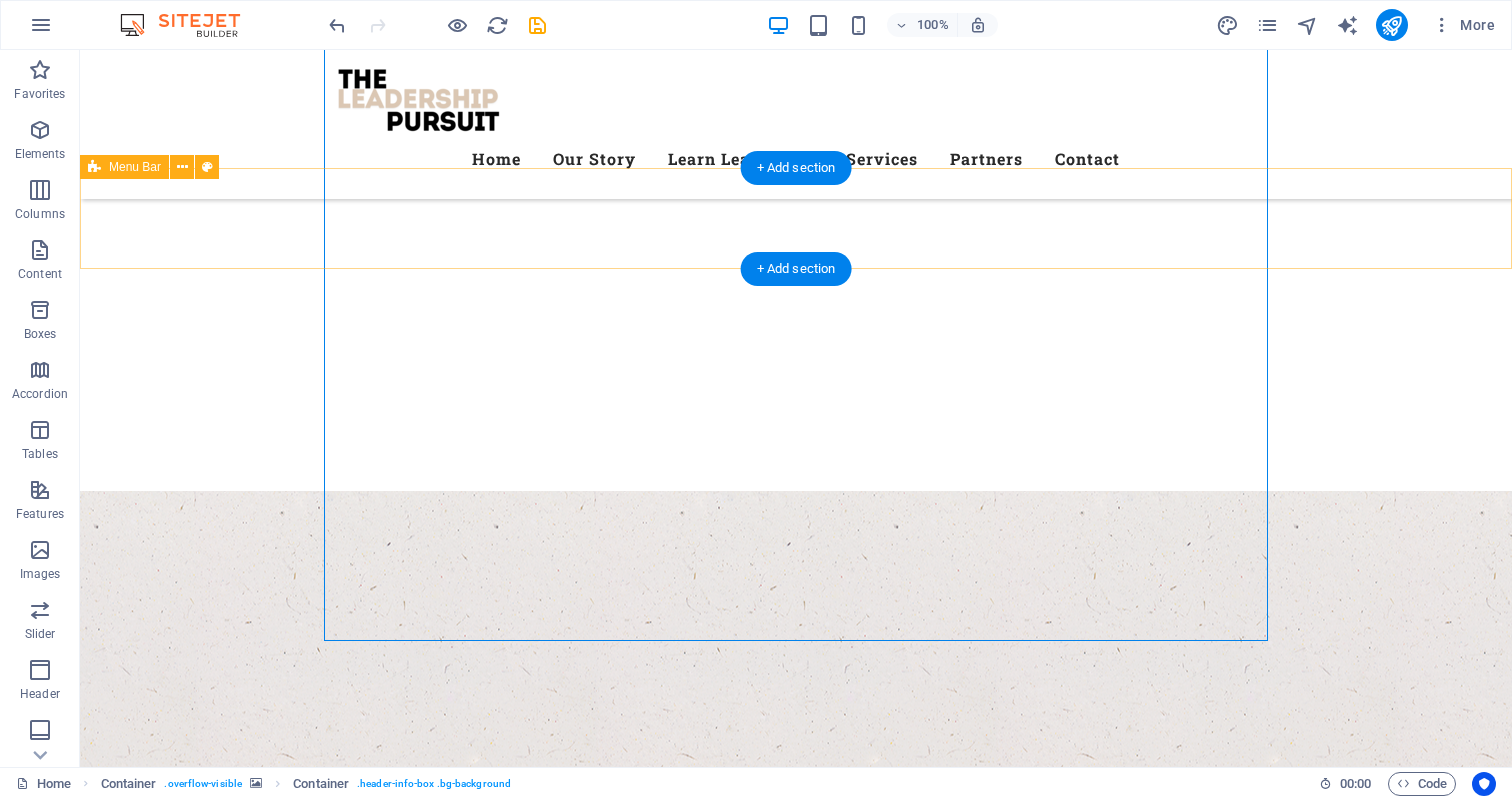 scroll, scrollTop: 235, scrollLeft: 0, axis: vertical 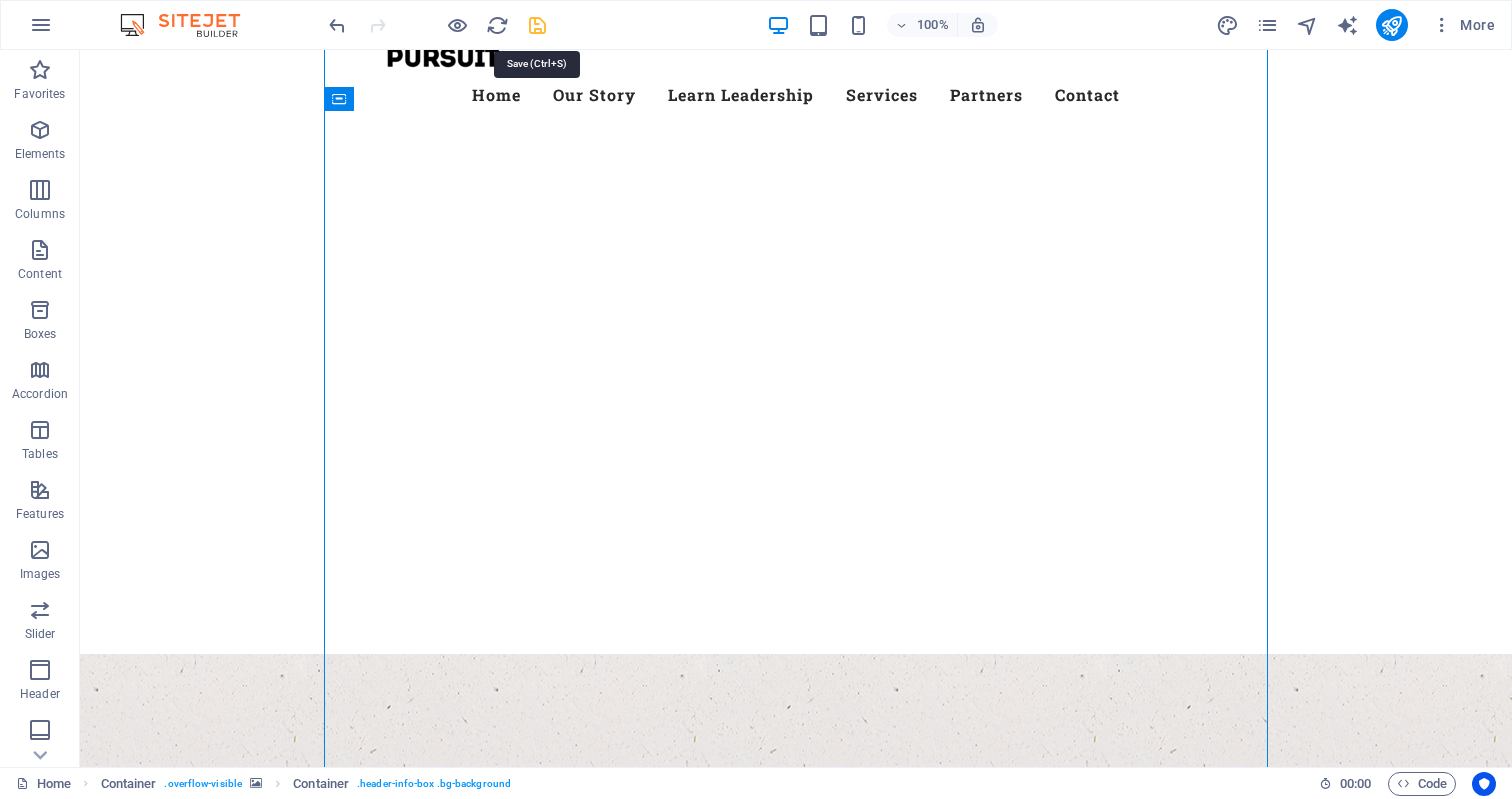 click at bounding box center [537, 25] 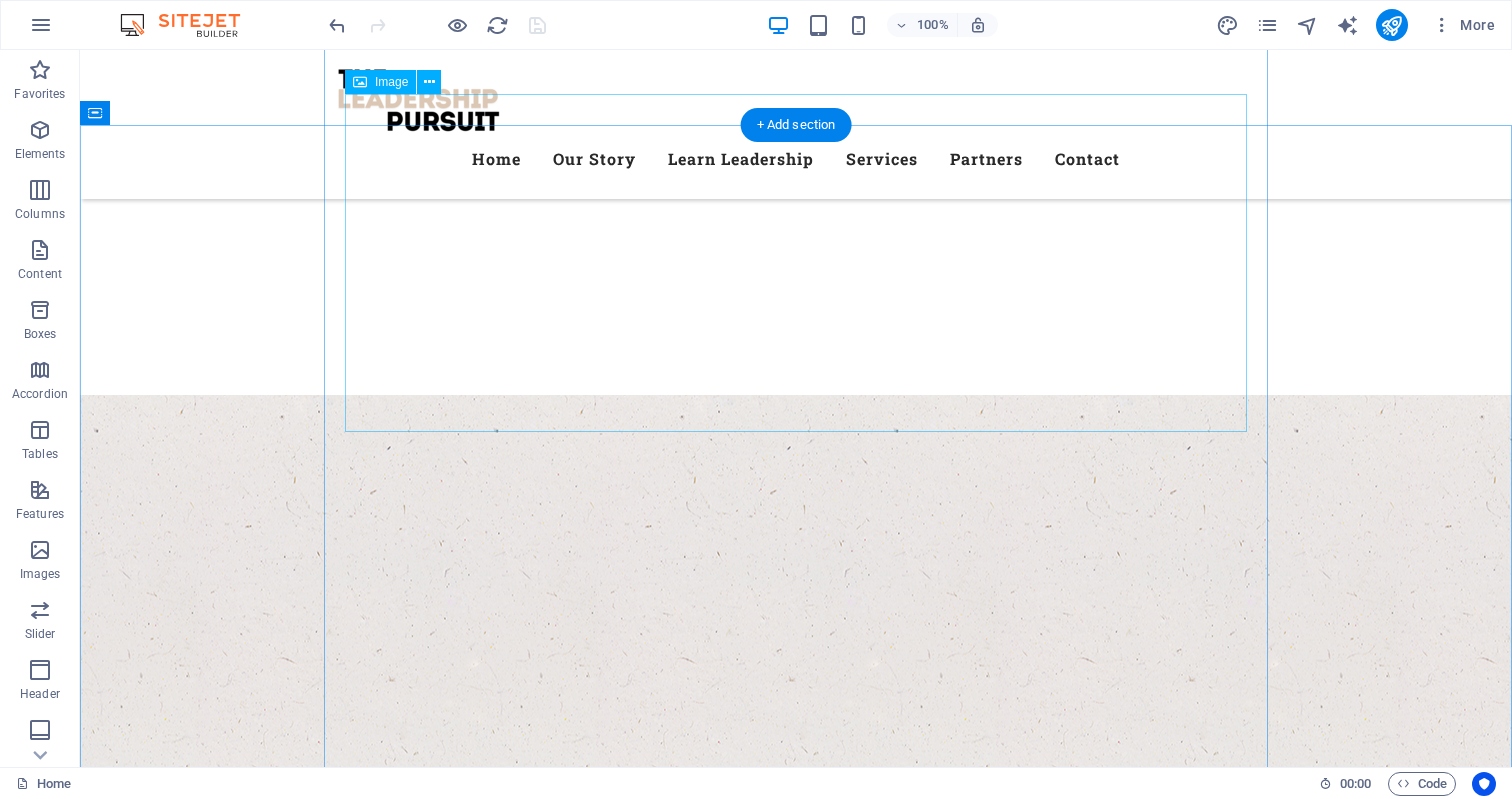 scroll, scrollTop: 467, scrollLeft: 0, axis: vertical 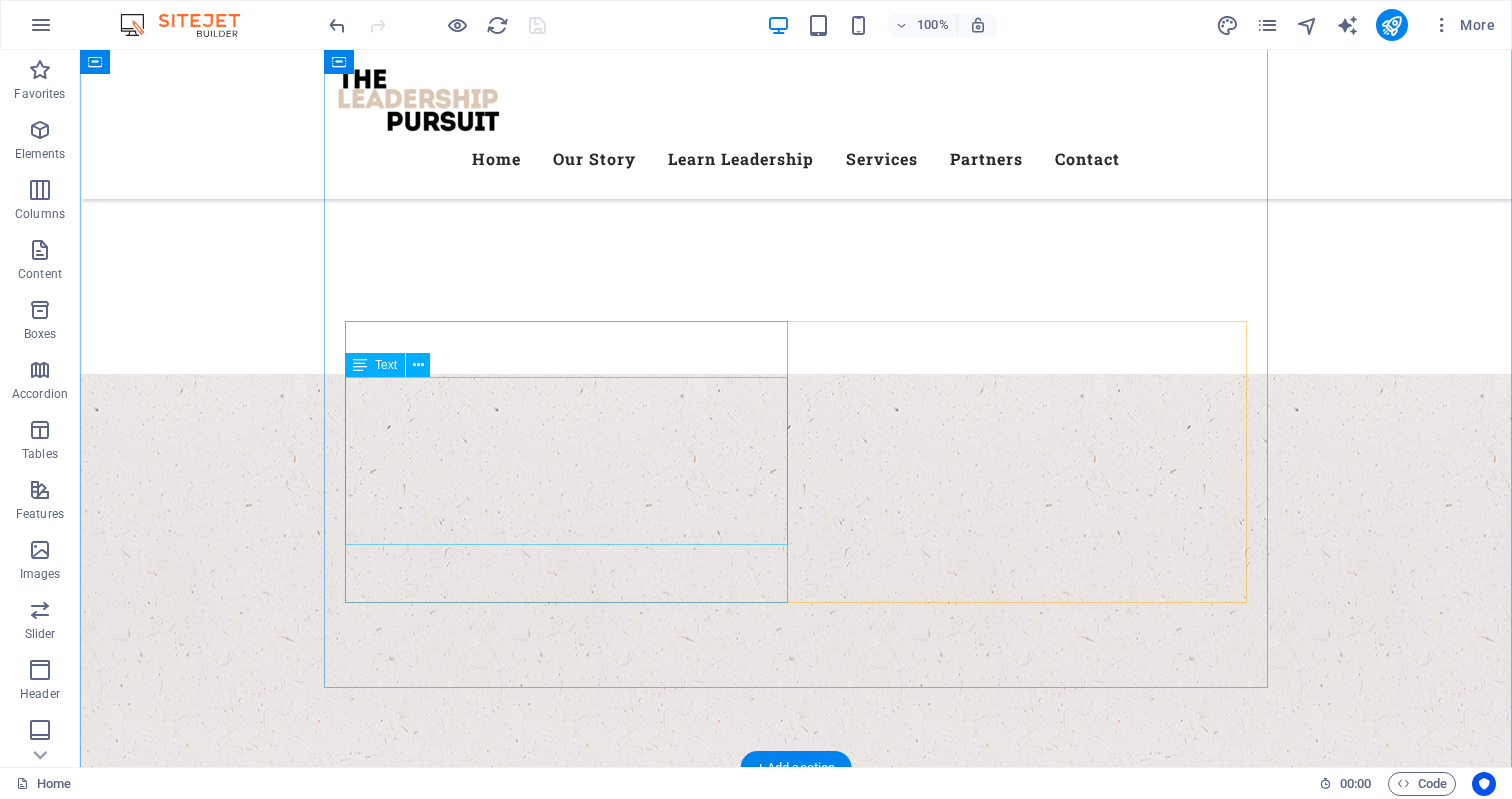 click on "The Leadership Pursuit team is a specialised group of passionate, driven and ambitious leaders who desire to help, educate and support others in their leadership growth and personal development. Our goal is your success. And through our leadership frameworks that we have developed we believe wholeheartedly that we can support you and your team to get to the next level of leadership required for your breakthrough." at bounding box center [796, 1803] 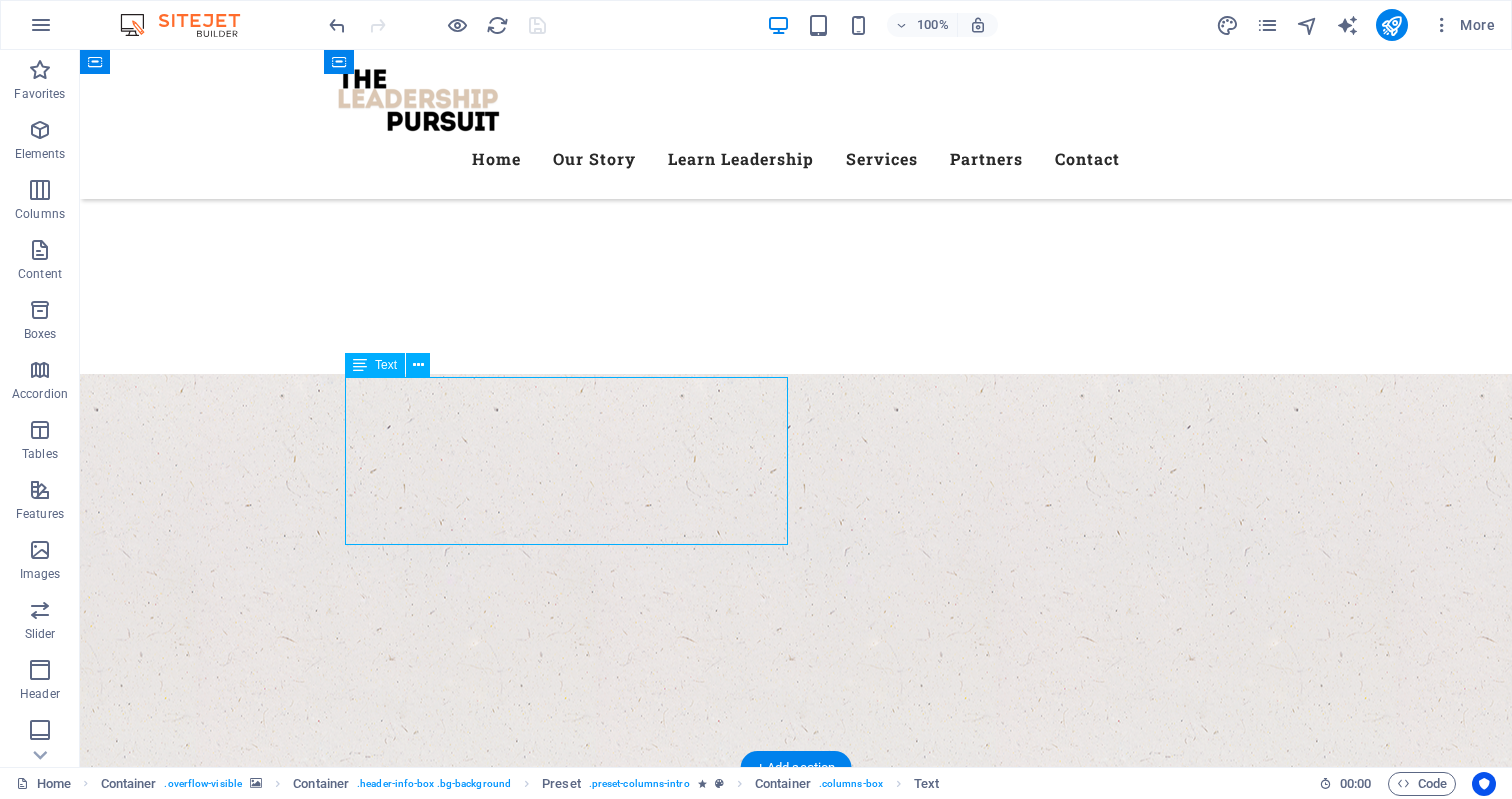 click on "The Leadership Pursuit team is a specialised group of passionate, driven and ambitious leaders who desire to help, educate and support others in their leadership growth and personal development. Our goal is your success. And through our leadership frameworks that we have developed we believe wholeheartedly that we can support you and your team to get to the next level of leadership required for your breakthrough." at bounding box center [796, 1803] 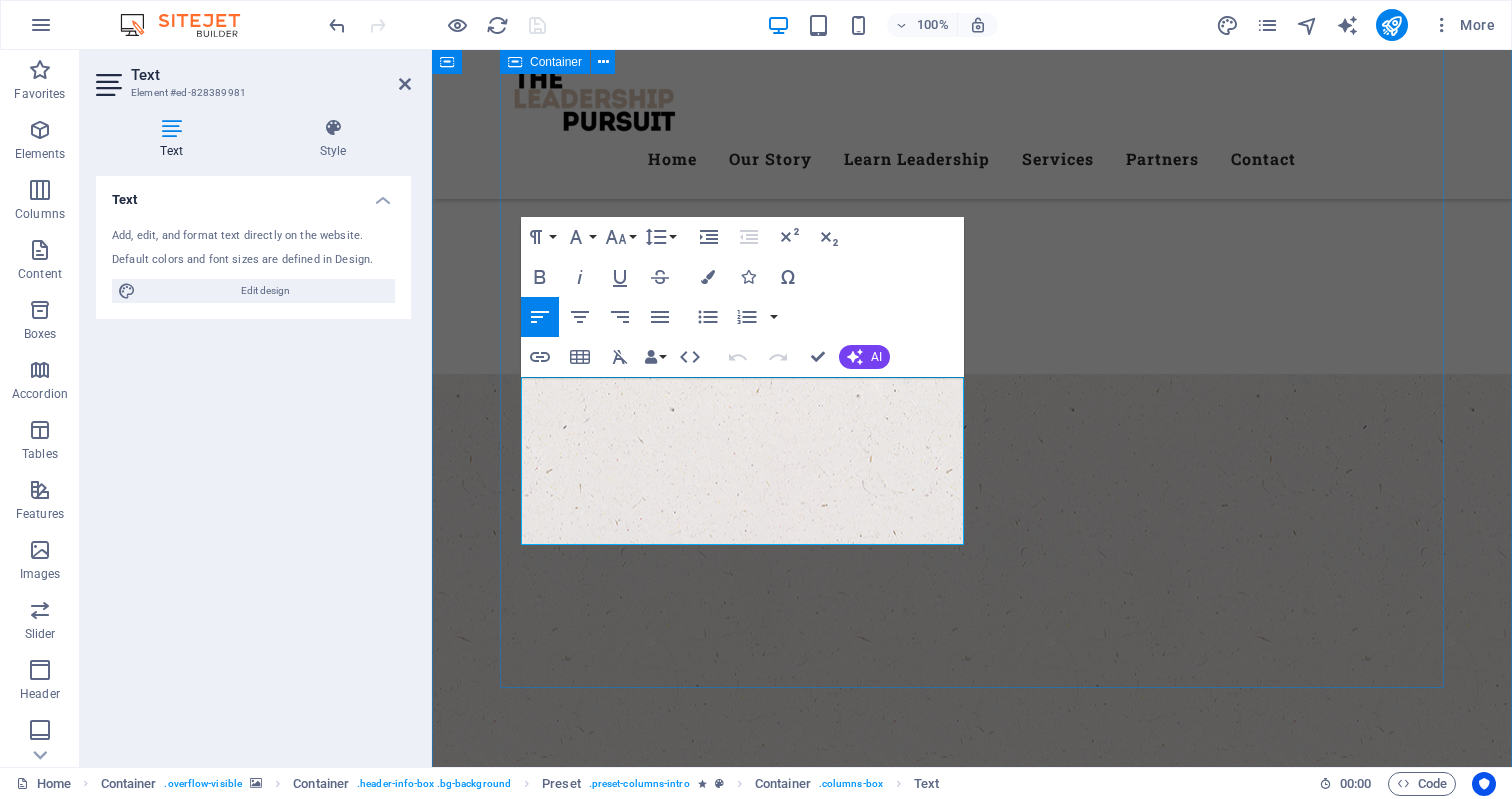 drag, startPoint x: 621, startPoint y: 534, endPoint x: 520, endPoint y: 392, distance: 174.25555 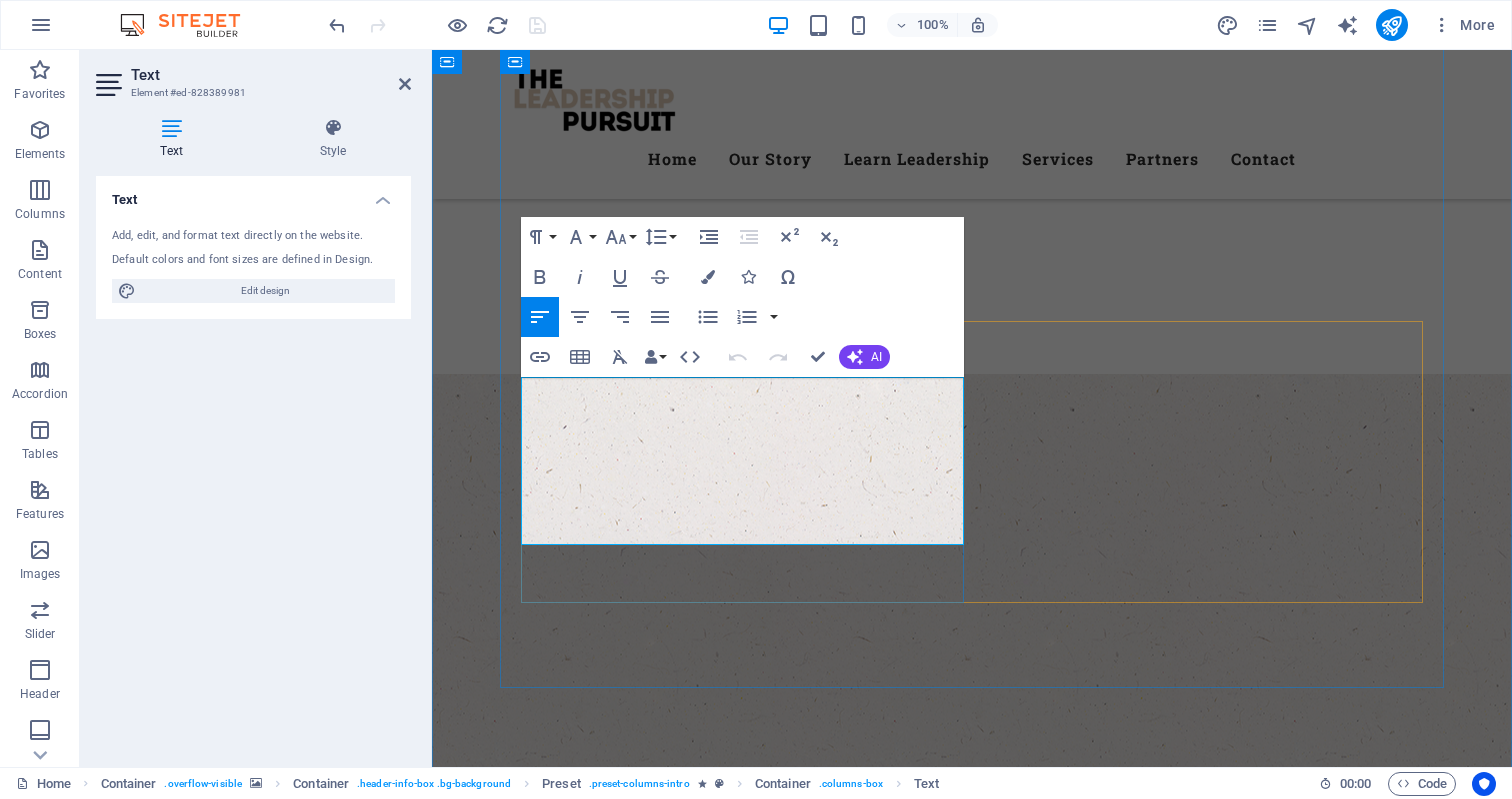 copy on "The Leadership Pursuit team is a specialised group of passionate, driven and ambitious leaders who desire to help, educate and support others in their leadership growth and personal development. Our goal is your success. And through our leadership frameworks that we have developed we believe wholeheartedly that we can support you and your team to get to the next level of leadership required for your breakthrough." 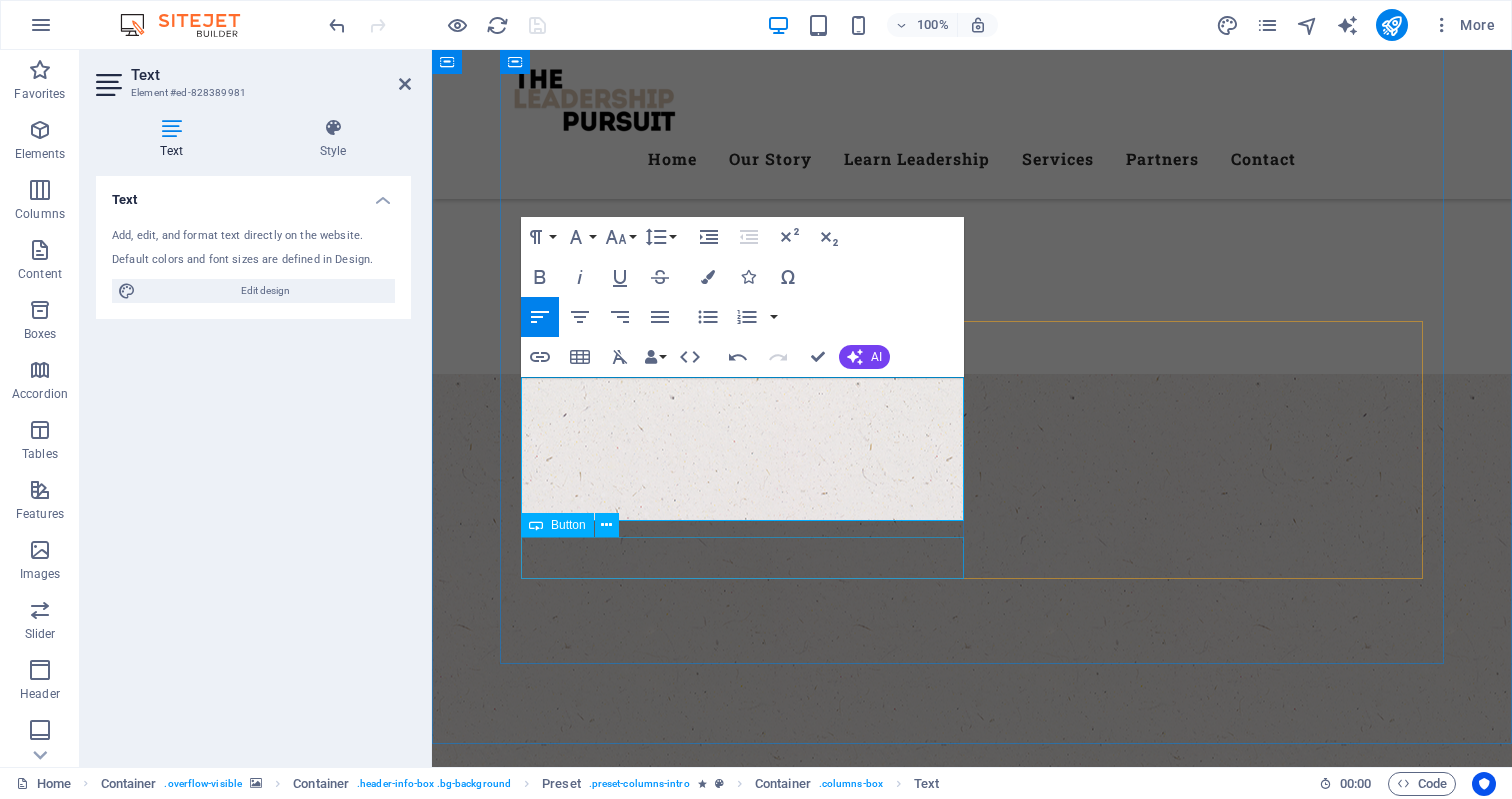click on "learn more" at bounding box center [972, 1708] 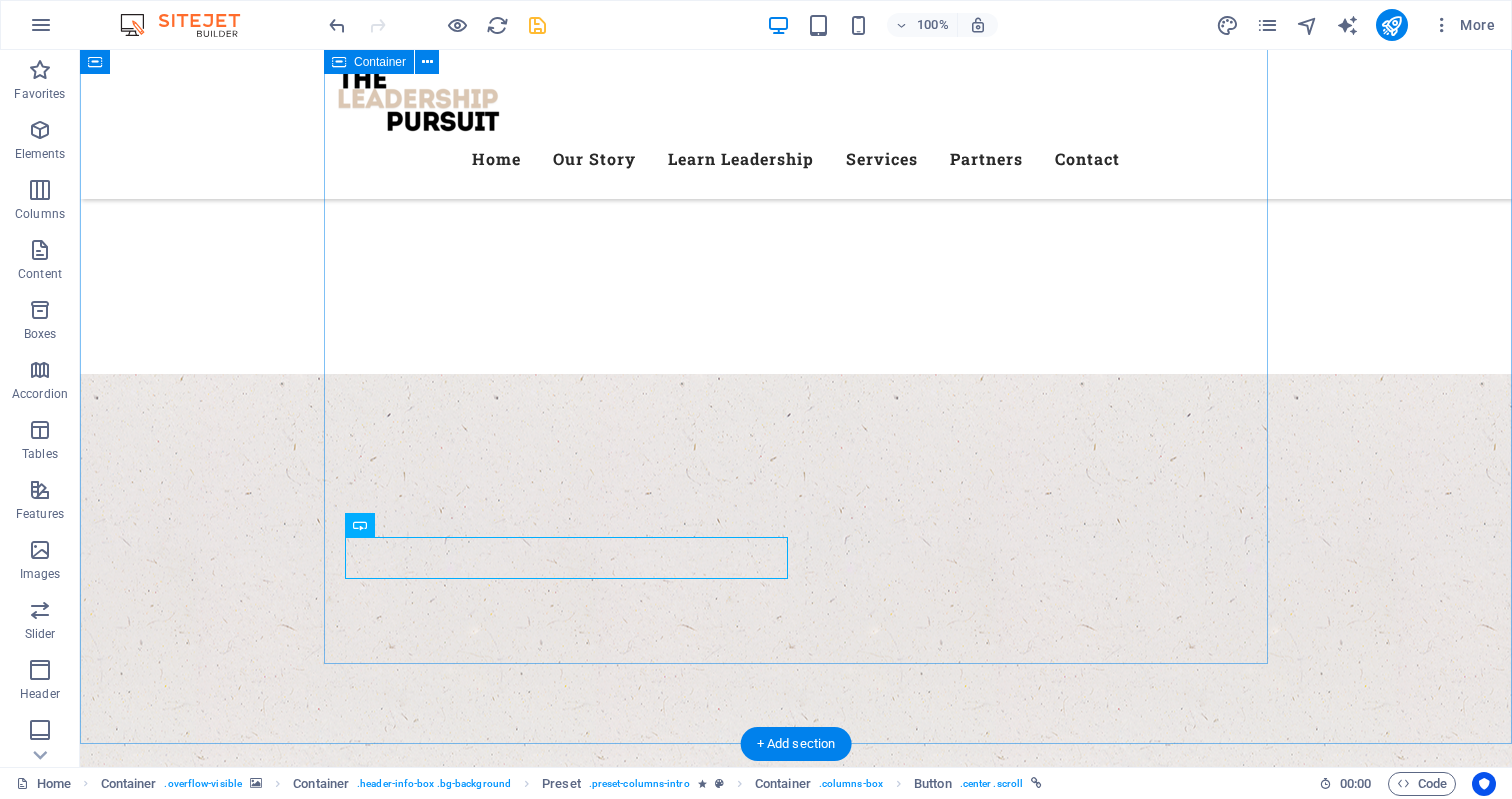click on "Welcome to Who we are The Leadership Pursuit is a dedicated team of passionate, driven, and experienced leaders committed to helping others grow. We equip individuals and teams with practical leadership frameworks designed to unlock potential, sharpen vision, and create breakthrough results. Whether you’re leading a team or shaping a culture, our mission is to support your next level of leadership. learn more Best Quality Products Lorem ipsum dolor sit amet, consetetur sadipscing elitr, sed diam nonumy eirmod tempor invidunt ut labore et dolore magna aliquyam erat, sed diam voluptua.  our Products" at bounding box center (796, 1524) 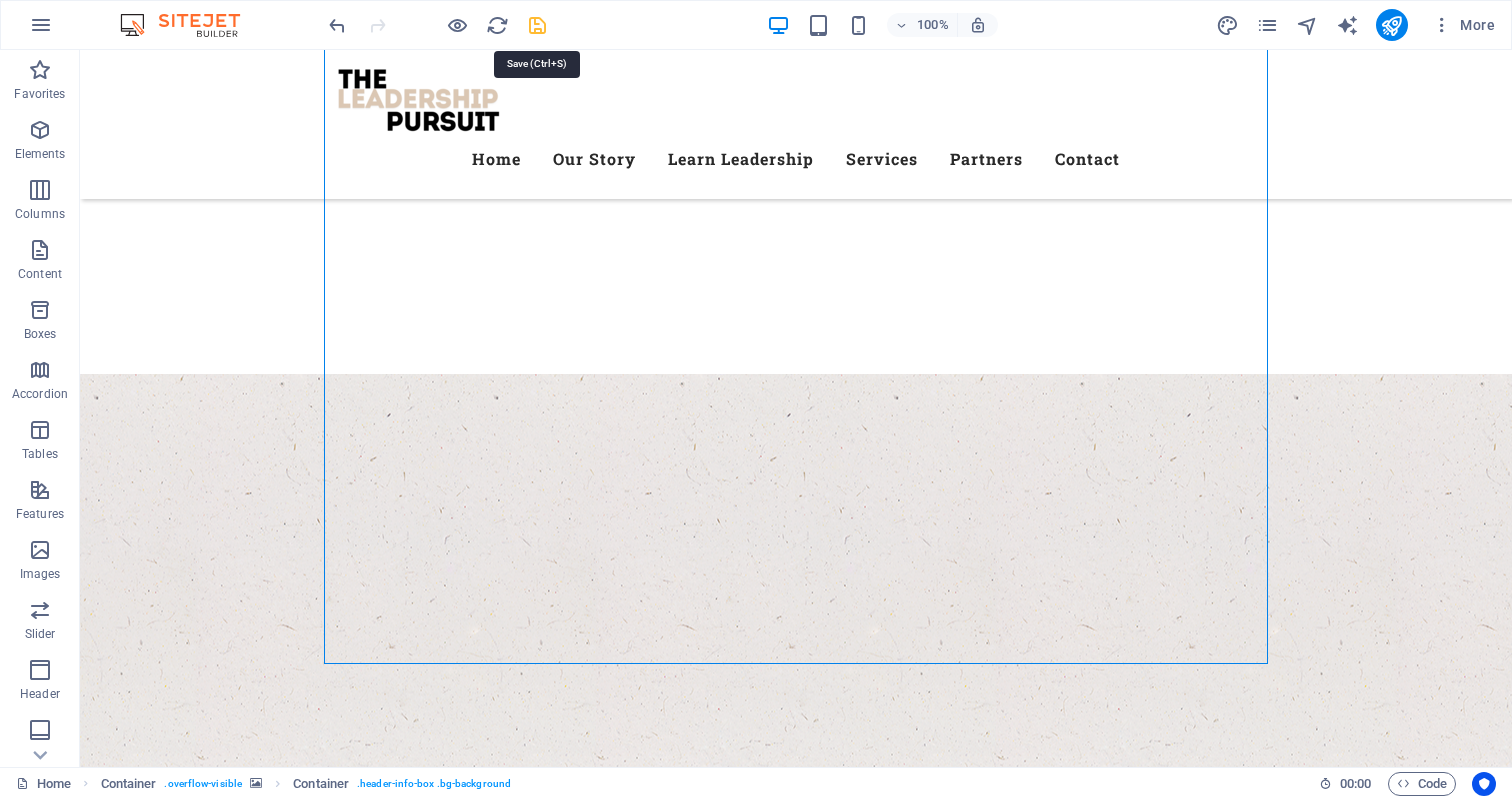 click at bounding box center (537, 25) 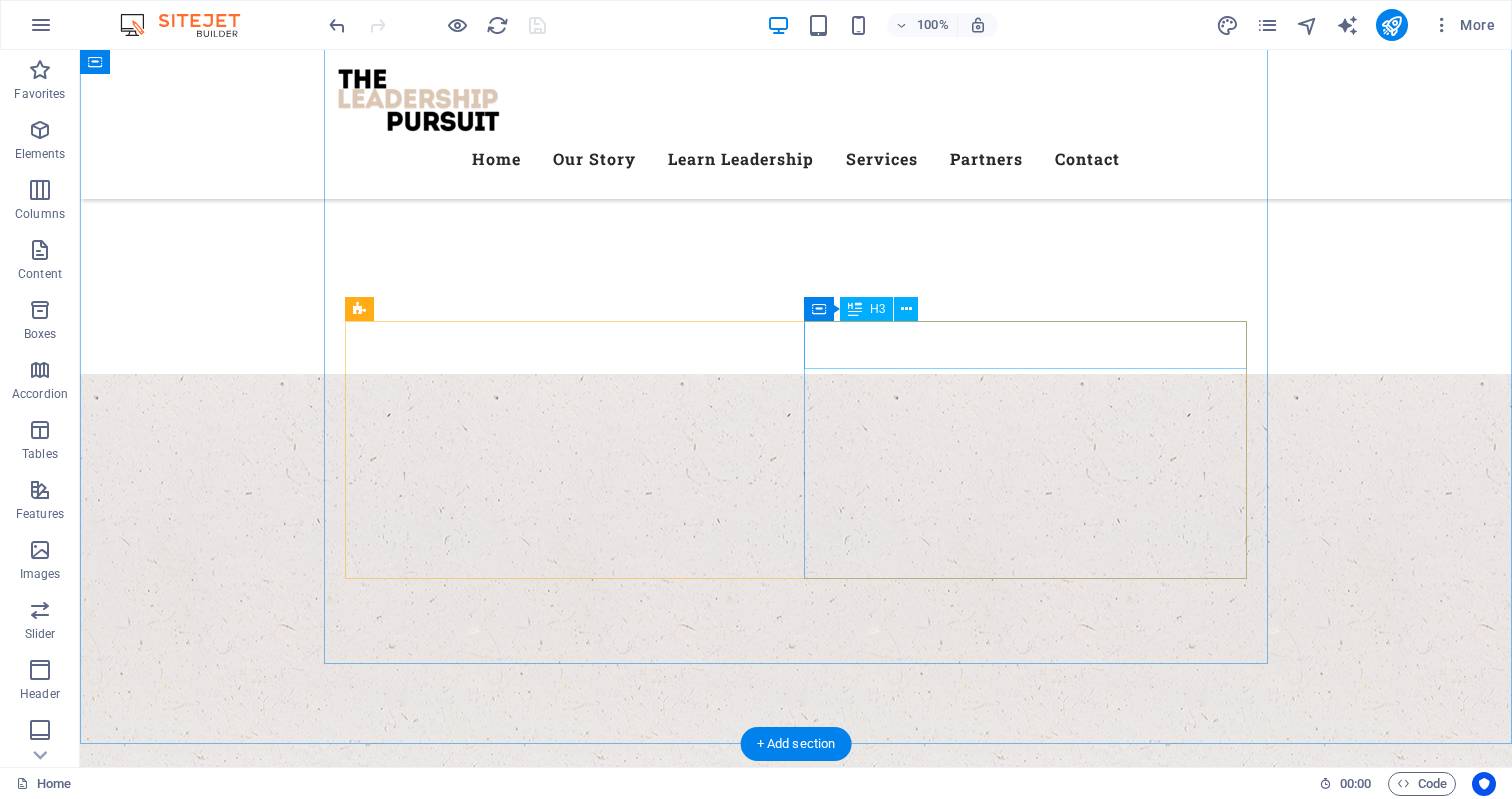 click on "Best Quality Products" at bounding box center (796, 1893) 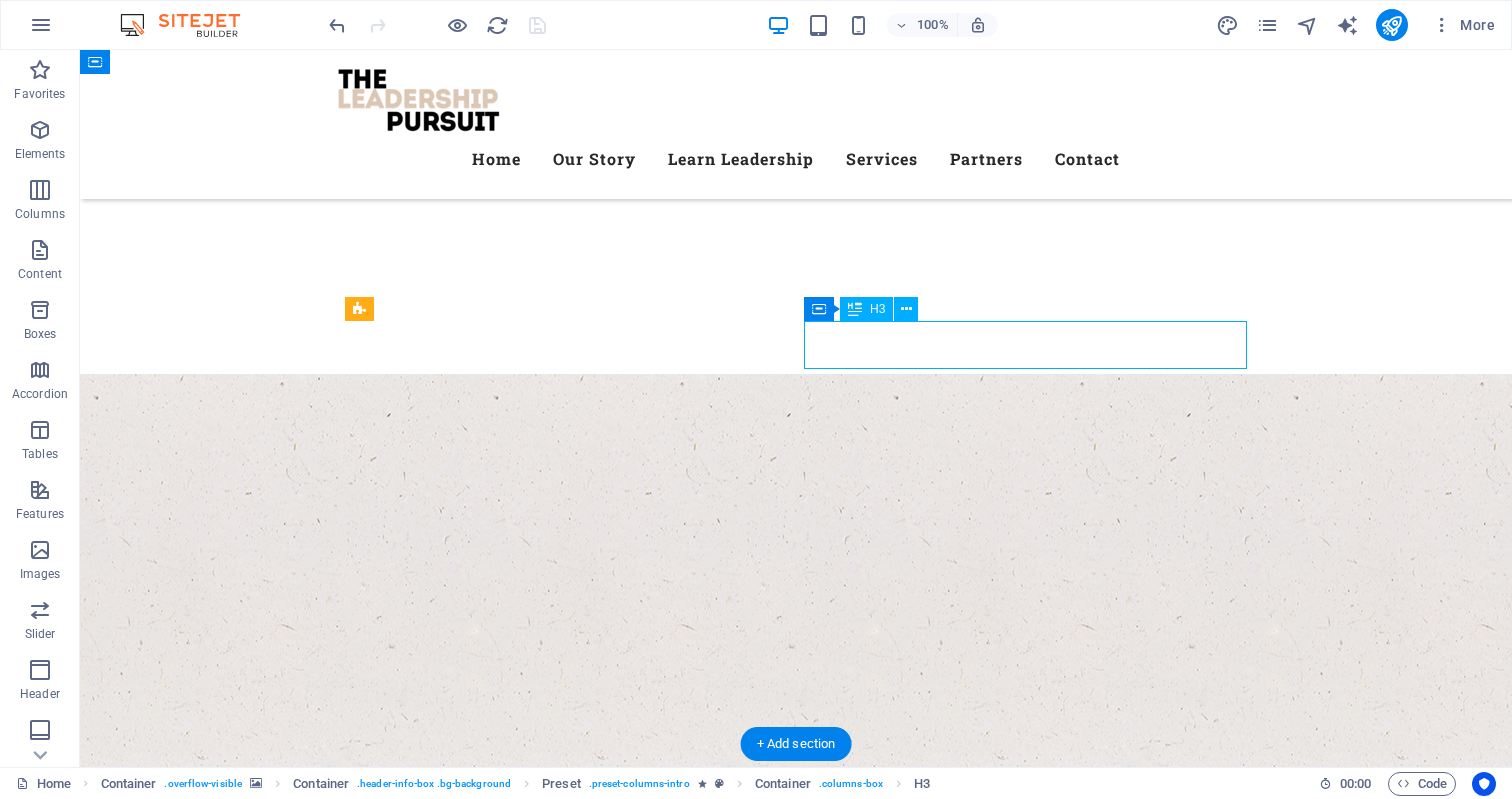 click on "Best Quality Products" at bounding box center (796, 1893) 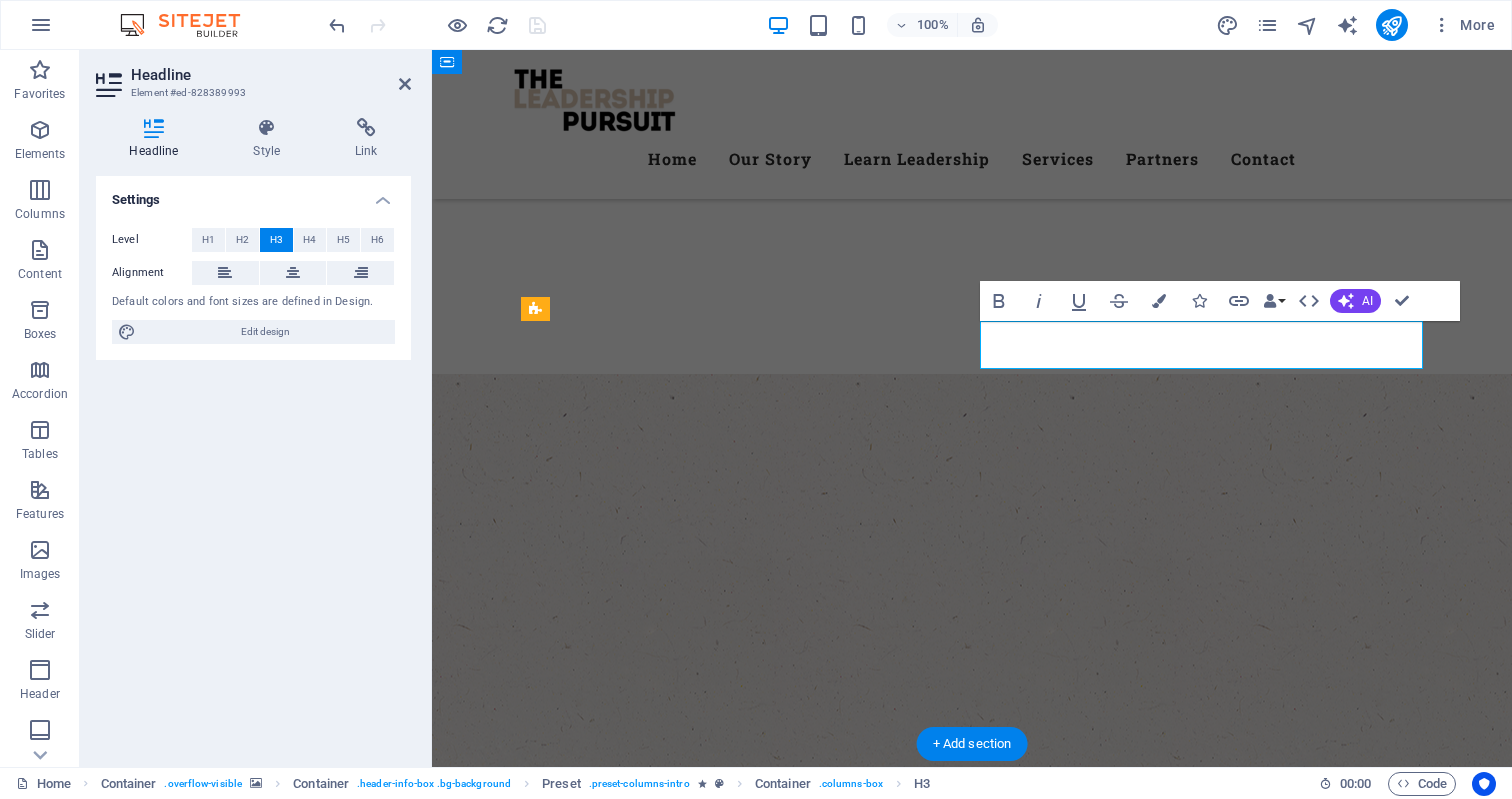 type 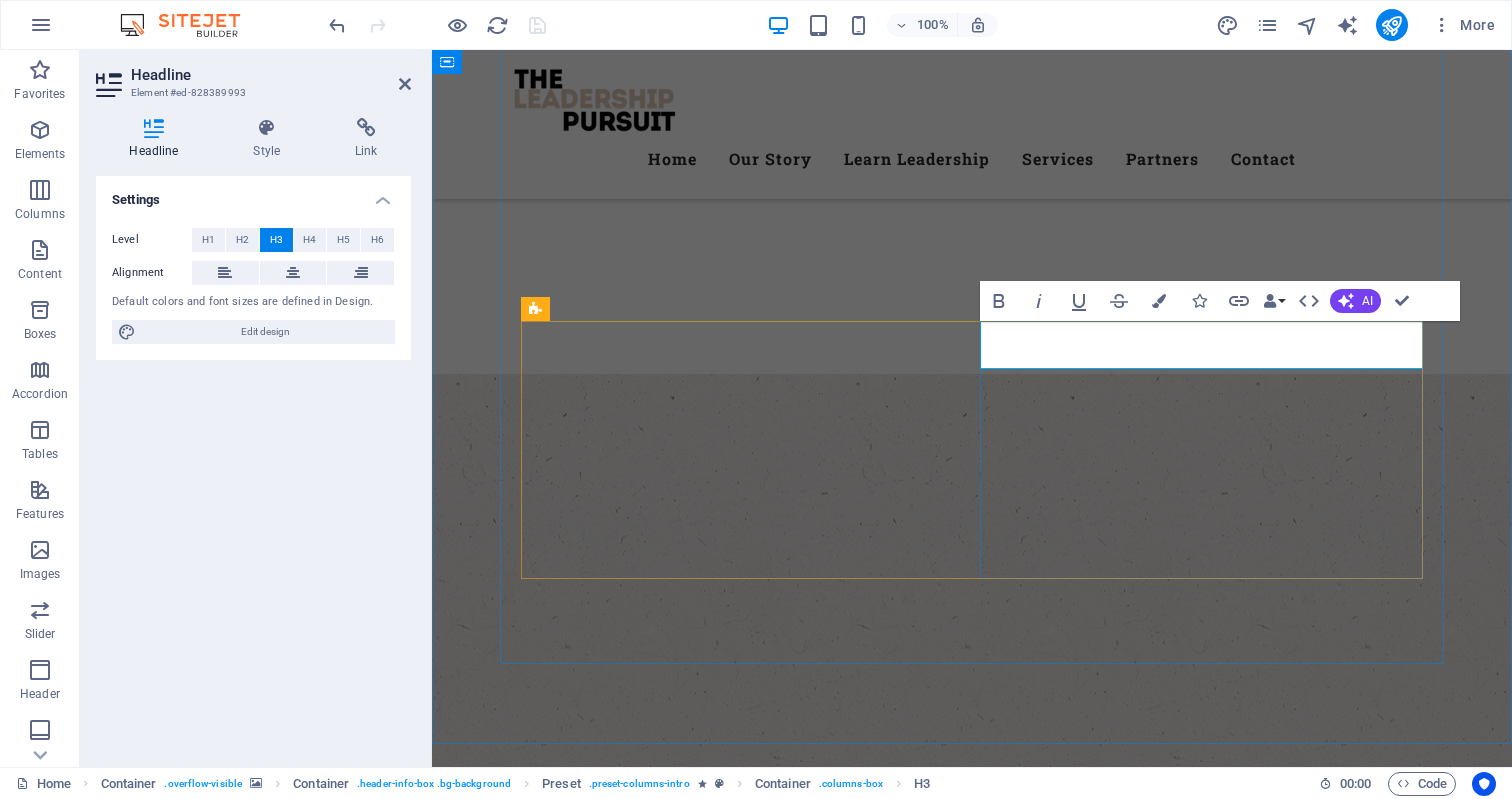 click on "Services Lorem ipsum dolor sit amet, consetetur sadipscing elitr, sed diam nonumy eirmod tempor invidunt ut labore et dolore magna aliquyam erat, sed diam voluptua.  our Products" at bounding box center (972, 1818) 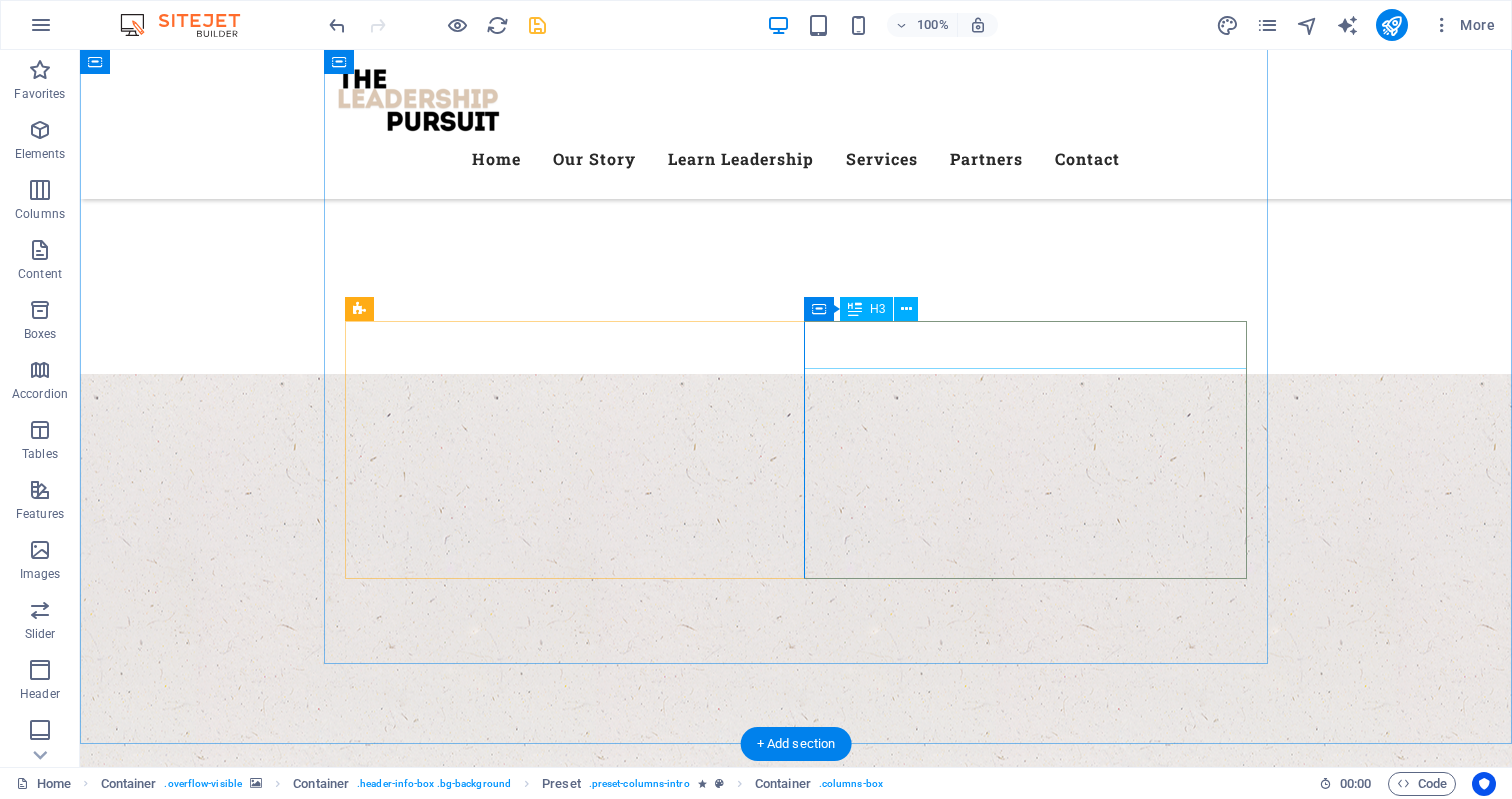 click on "Services" at bounding box center [796, 1893] 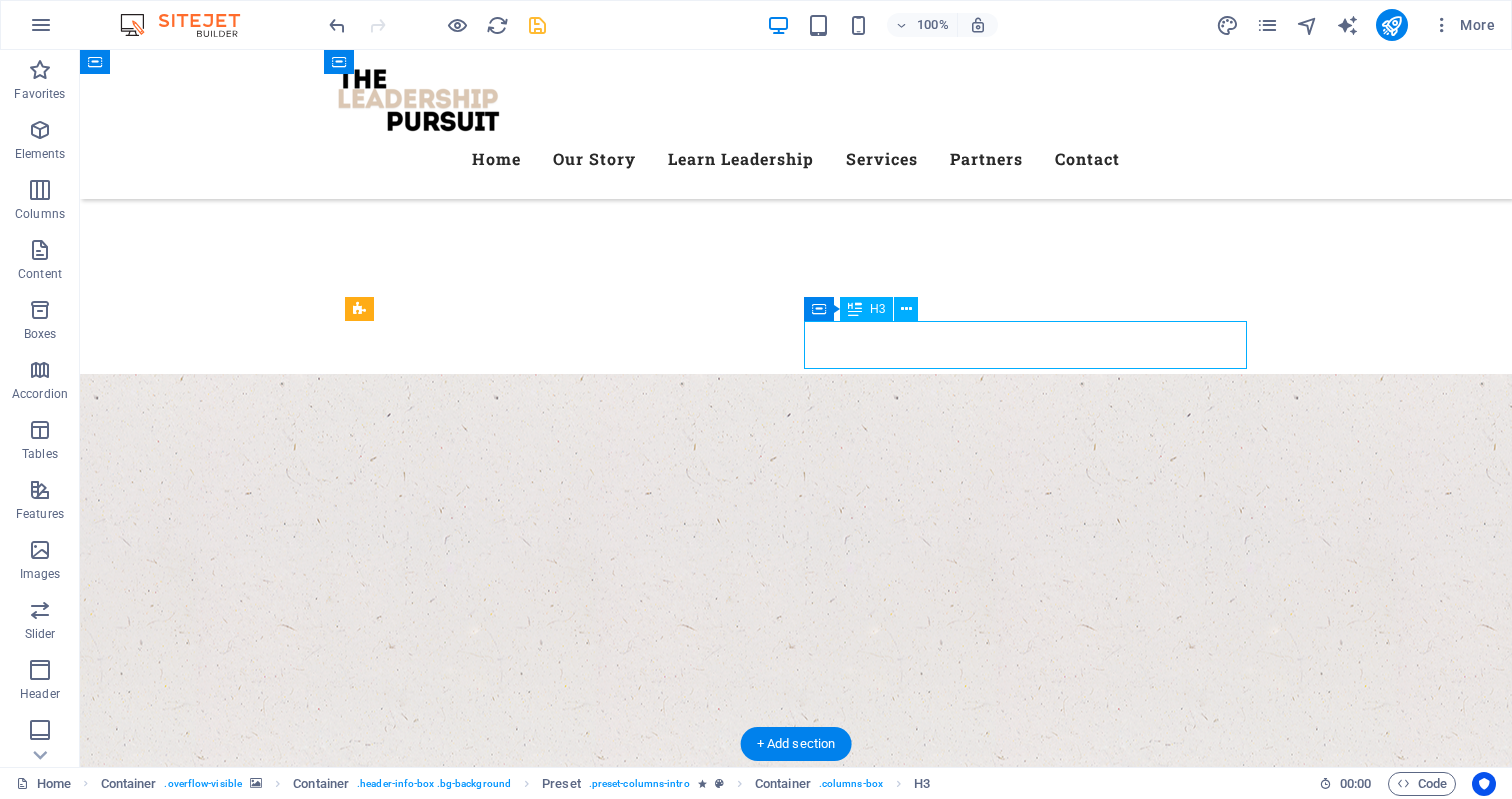 click on "Services" at bounding box center [796, 1893] 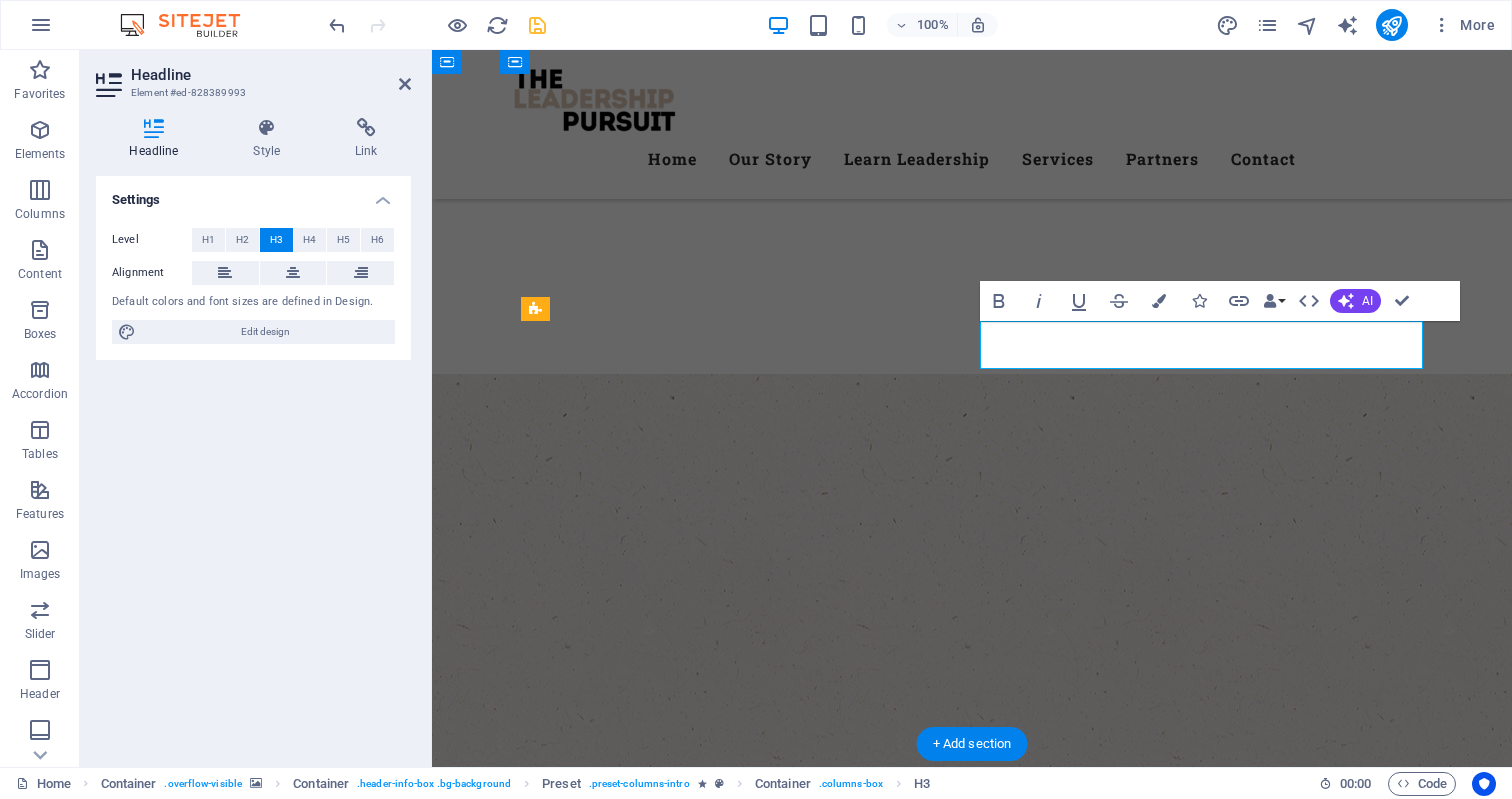 type 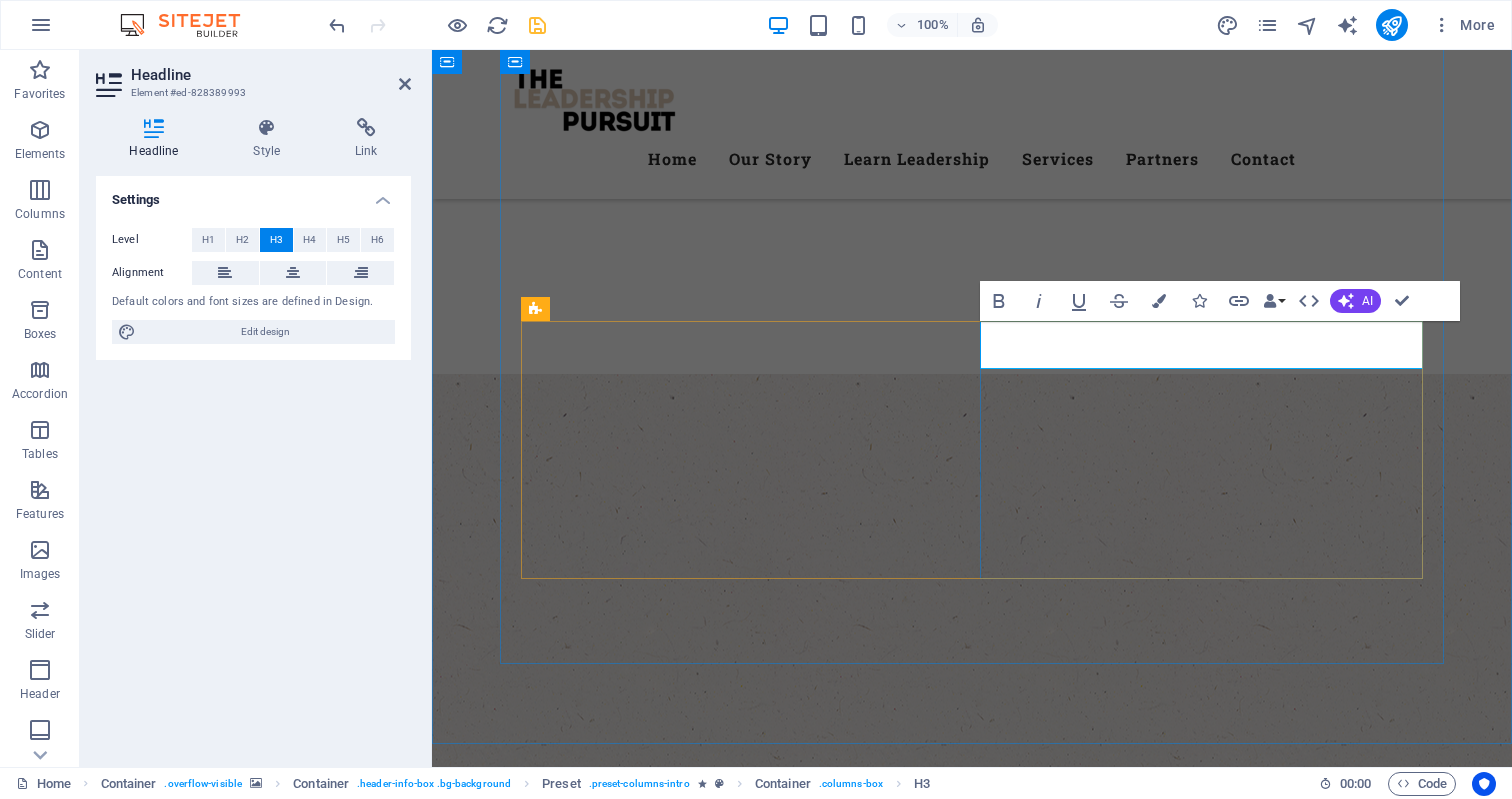 click on "What we do Lorem ipsum dolor sit amet, consetetur sadipscing elitr, sed diam nonumy eirmod tempor invidunt ut labore et dolore magna aliquyam erat, sed diam voluptua. our Products" at bounding box center [972, 1818] 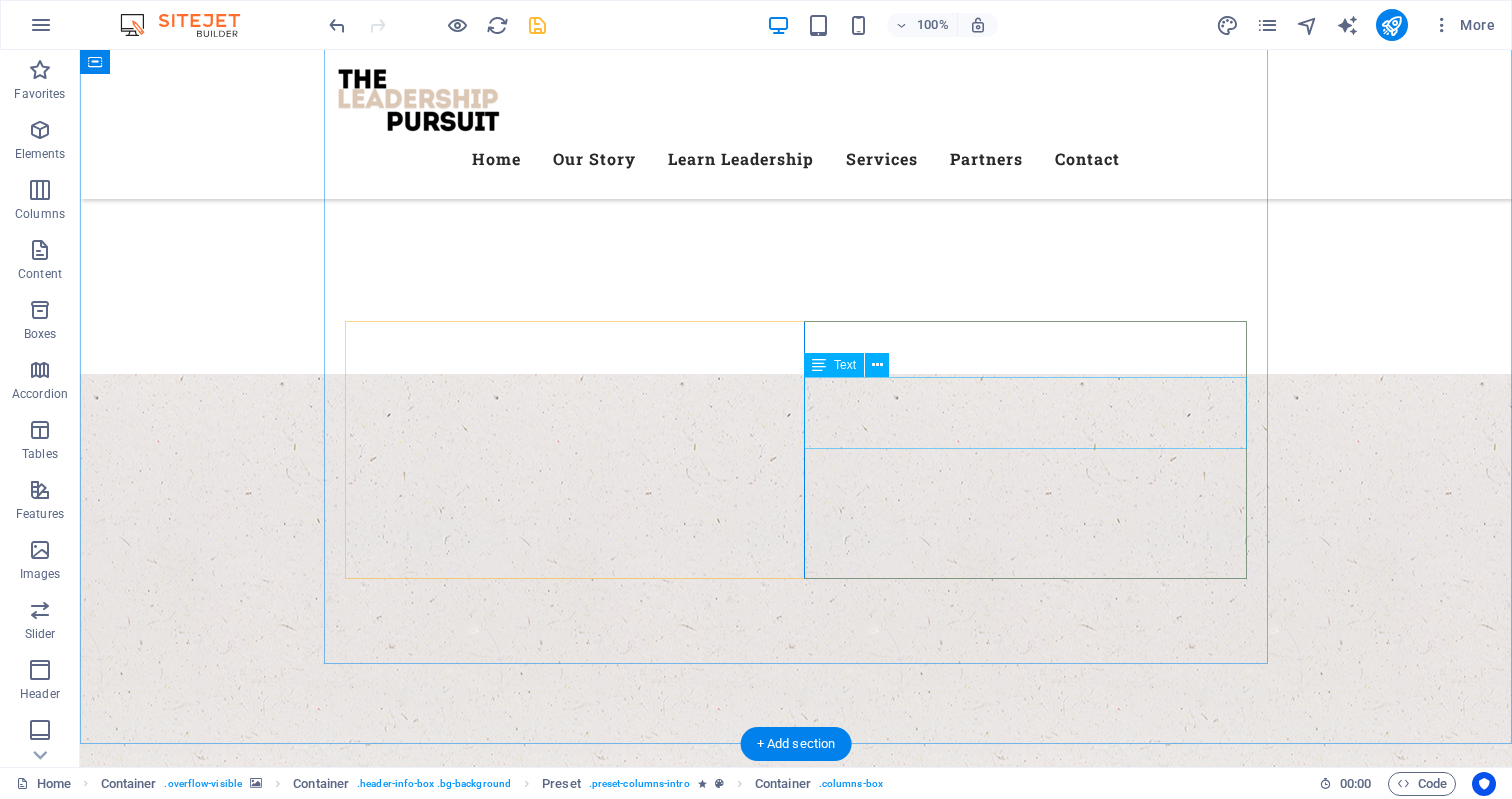 click on "Lorem ipsum dolor sit amet, consetetur sadipscing elitr, sed diam nonumy eirmod tempor invidunt ut labore et dolore magna aliquyam erat, sed diam voluptua." at bounding box center (796, 1949) 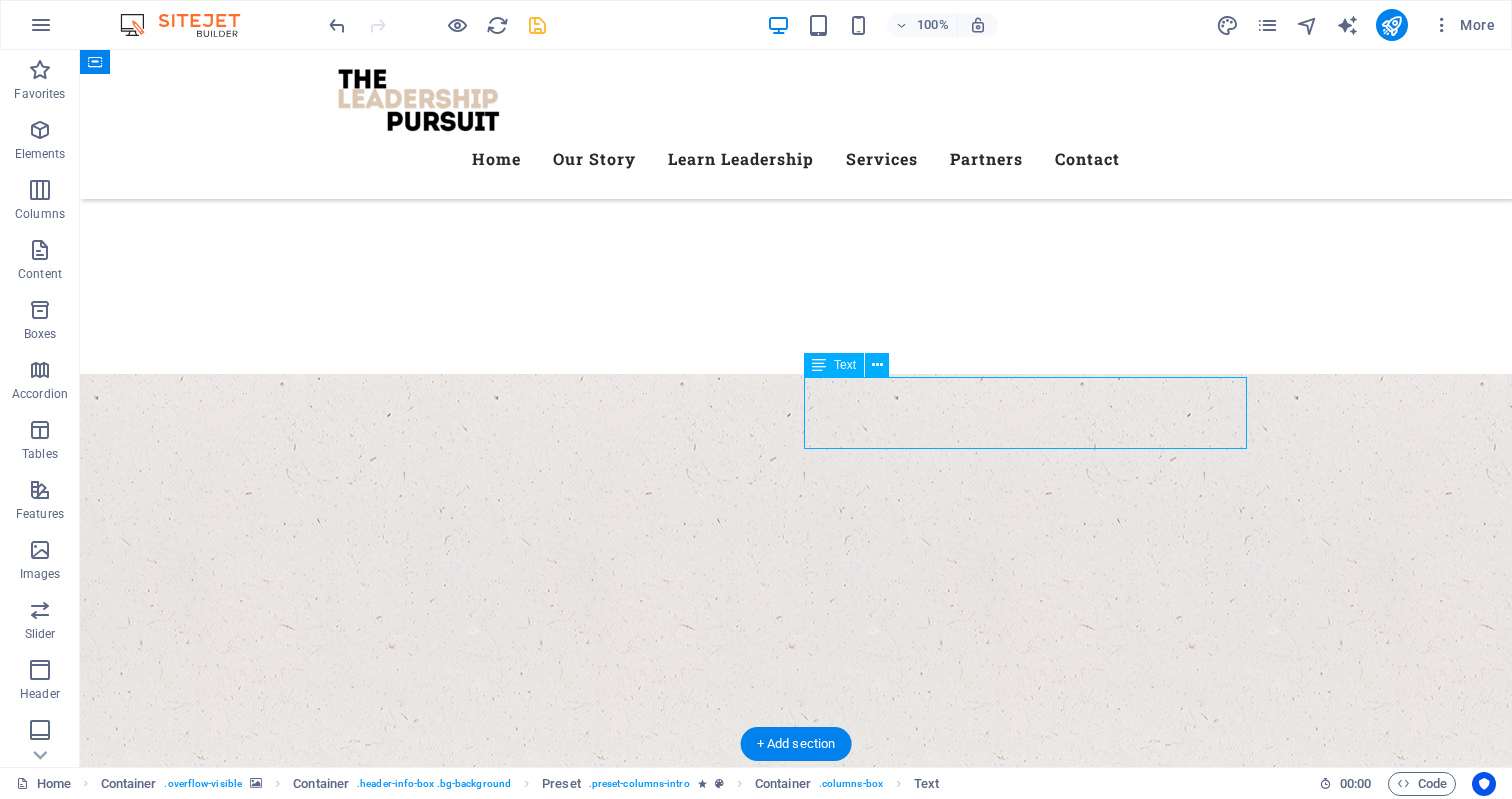 click on "Lorem ipsum dolor sit amet, consetetur sadipscing elitr, sed diam nonumy eirmod tempor invidunt ut labore et dolore magna aliquyam erat, sed diam voluptua." at bounding box center (796, 1949) 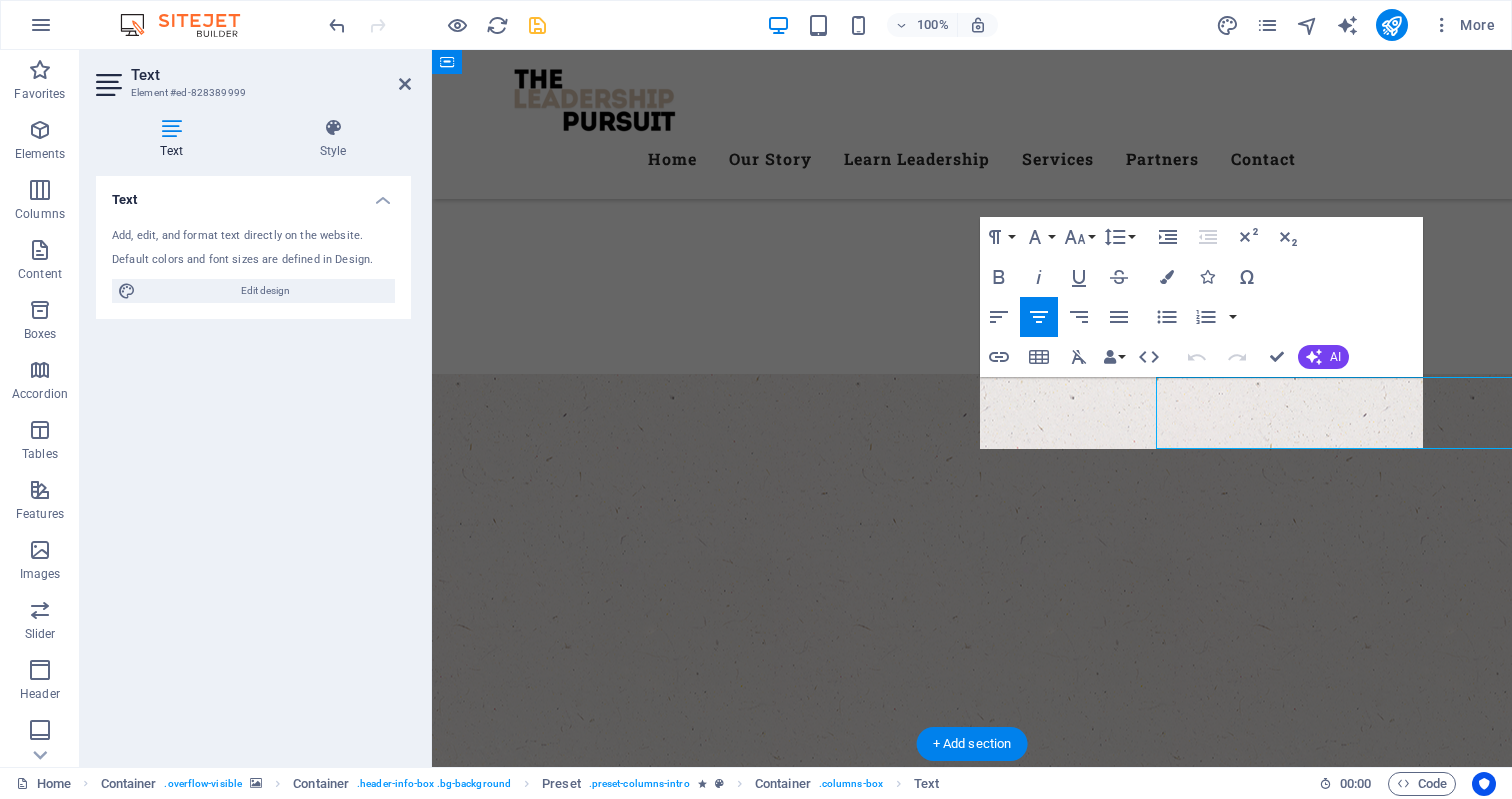 click on "Lorem ipsum dolor sit amet, consetetur sadipscing elitr, sed diam nonumy eirmod tempor invidunt ut labore et dolore magna aliquyam erat, sed diam voluptua." at bounding box center (972, 1817) 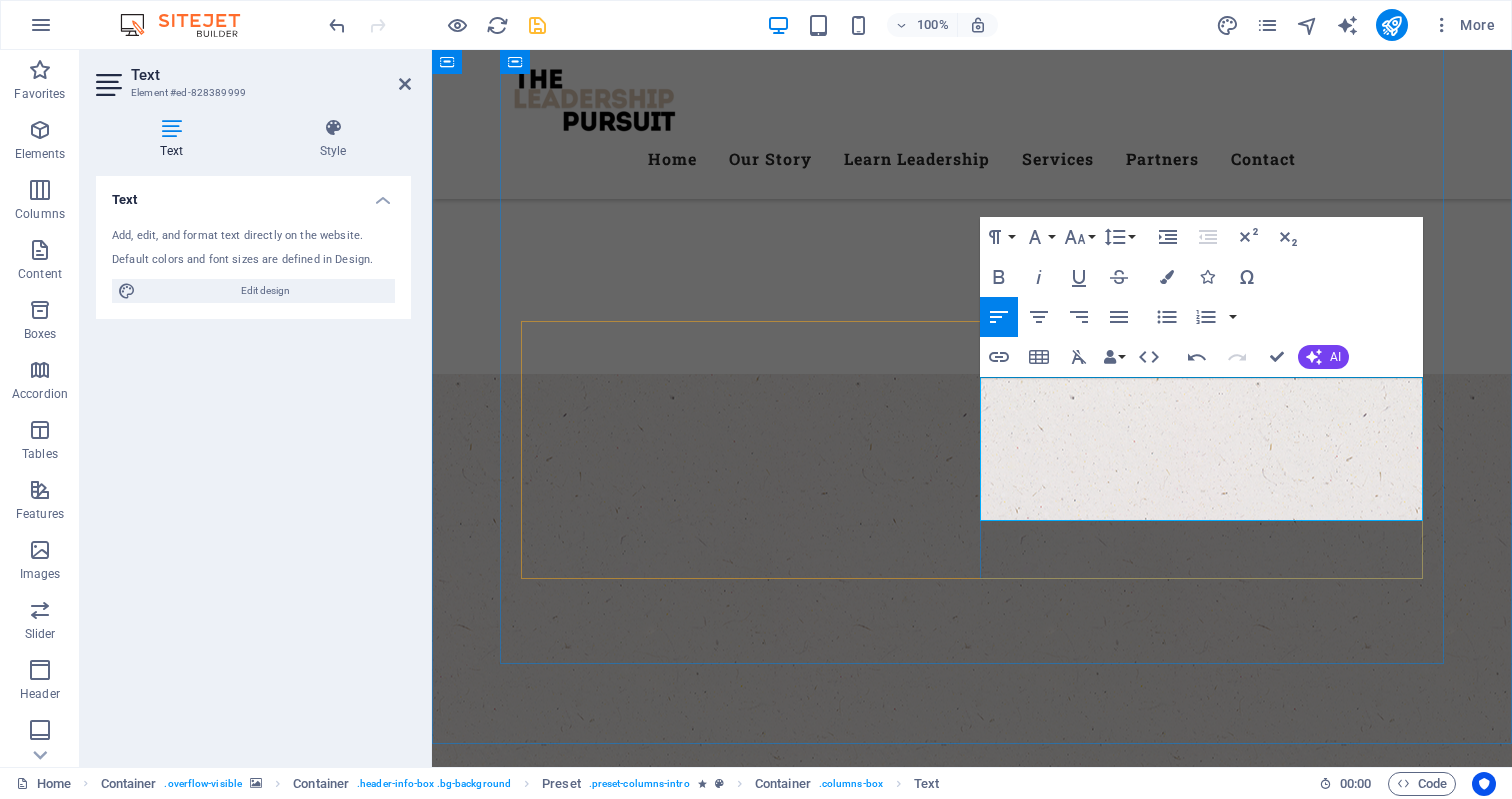 click on "At The Leadership Pursuit, we help leaders lead better. Through tailored coaching, hands-on workshops, and proven leadership frameworks, we equip individuals and teams to grow with clarity, confidence, and purpose. Whether you’re building a stronger team, stepping into greater responsibility, or shaping the future of your organization — we’re here to guide the pursuit." at bounding box center [972, 1829] 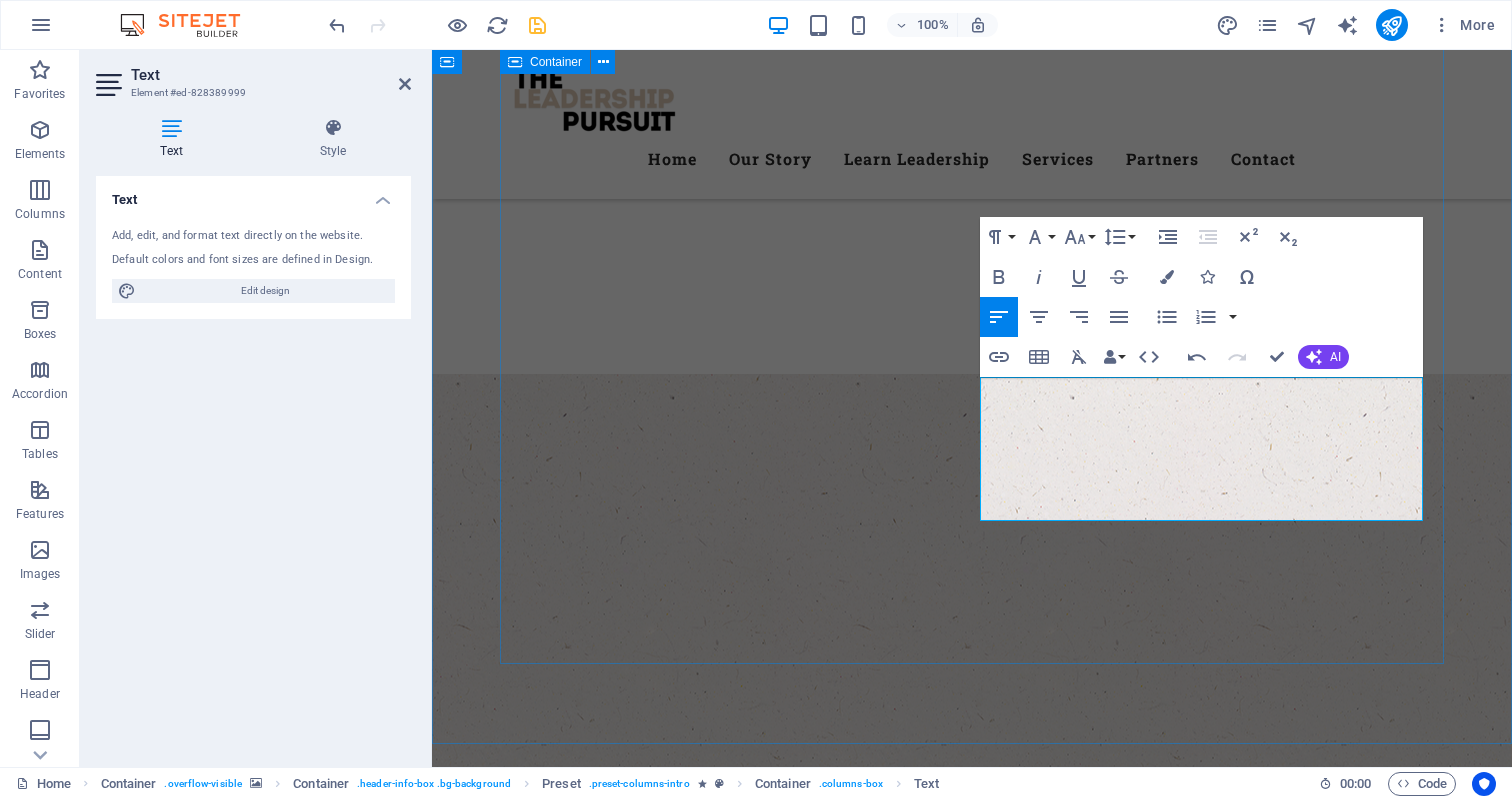 click on "Welcome to Who we are The Leadership Pursuit is a dedicated team of passionate, driven, and experienced leaders committed to helping others grow. We equip individuals and teams with practical leadership frameworks designed to unlock potential, sharpen vision, and create breakthrough results. Whether you’re leading a team or shaping a culture, our mission is to support your next level of leadership. learn more What we do At The Leadership Pursuit, we help leaders lead better. Through tailored coaching, hands-on workshops, and proven leadership frameworks, we equip individuals and teams to grow with clarity, confidence, and purpose. Whether you’re building a stronger team, stepping into greater responsibility, or shaping the future of your organization. We’re here to guide the pursuit. our Products" at bounding box center [972, 1470] 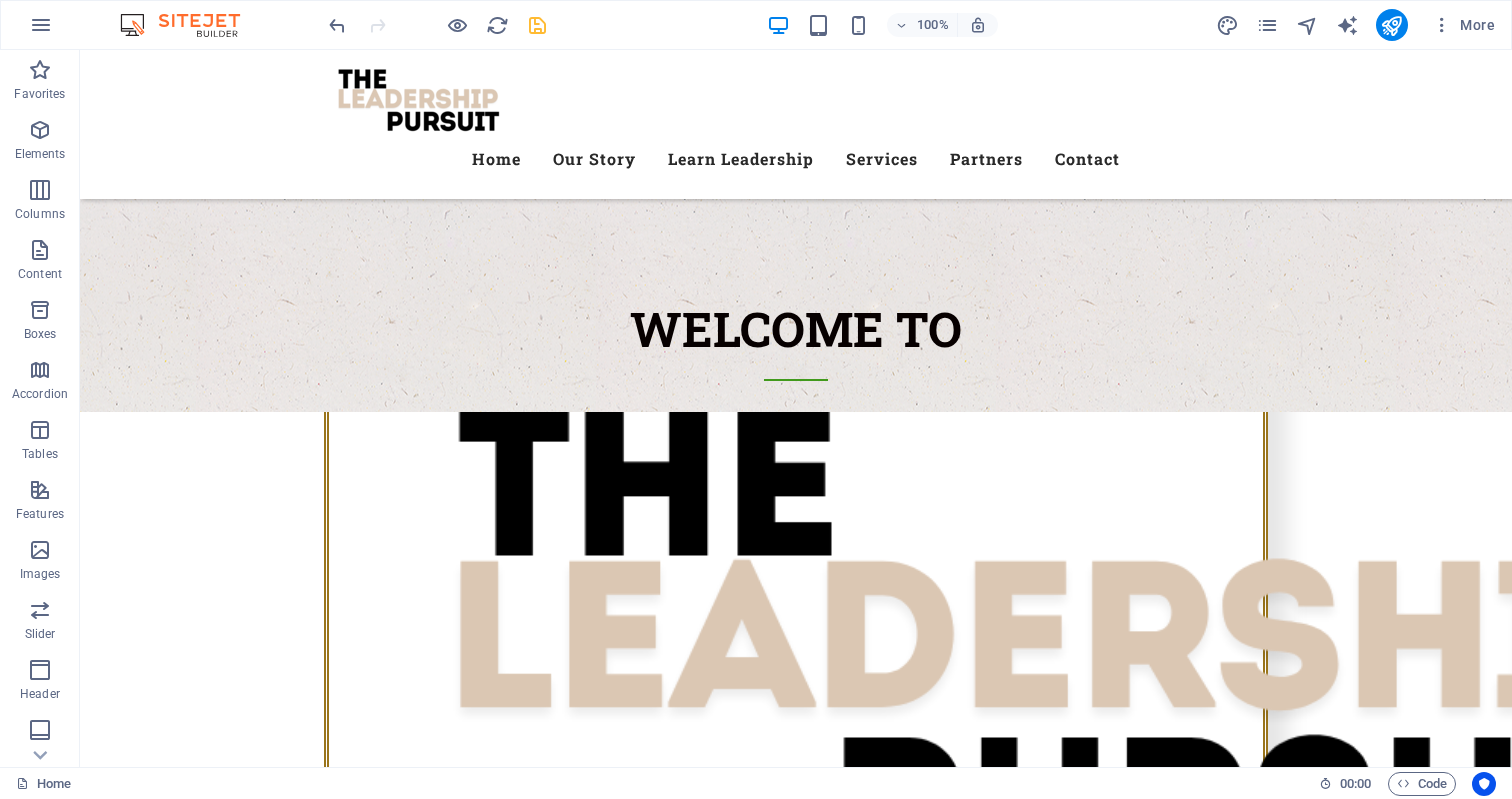 scroll, scrollTop: 1210, scrollLeft: 0, axis: vertical 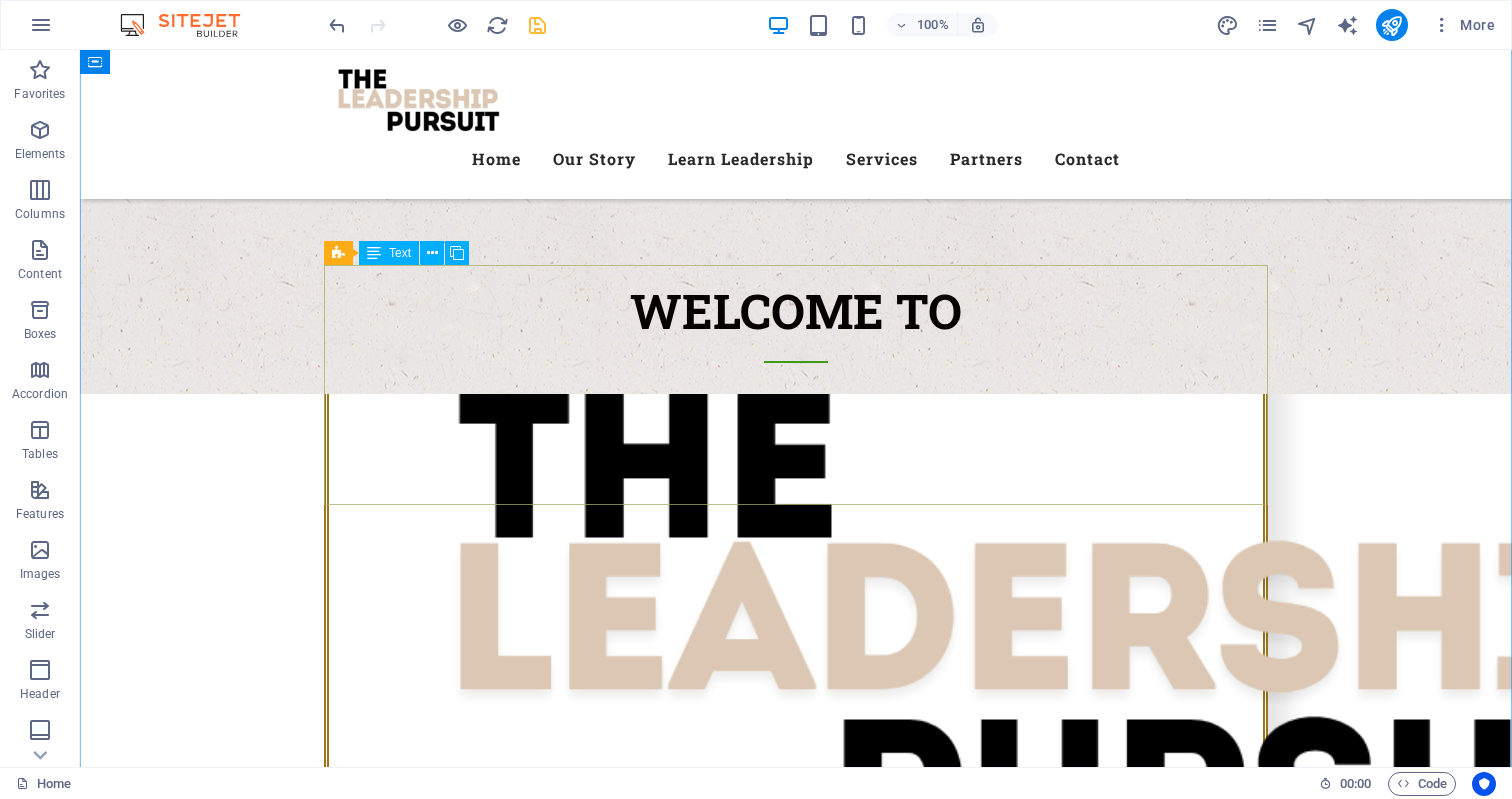 click on "Lorem ipsum dolor sit amet, consetetur sadipscing elitr, sed diam nonumy eirmod tempor invidunt ut labore et dolore magna aliquyam erat, sed diam voluptua. At vero eos et accusam et justo duo dolores et ea rebum. Stet clita kasd gubergren, no sea takimata sanctus est Lorem ipsum dolor sit amet. Lorem ipsum dolor sit amet, consetetur sadipscing elitr, sed diam nonumy eirmod tempor invidunt ut labore et dolore magna aliquyam erat, sed diam voluptua.  At vero eos et accusam et justo duo dolores et ea rebum. Stet clita kasd gubergren, no sea takimata sanctus est Lorem ipsum dolor sit amet. Lorem ipsum dolor sit amet, consetetur sadipscing elitr, sed diam nonumy eirmod tempor invidunt ut labore et dolore magna aliquyam erat, sed diam voluptua. At vero eos et accusam et justo duo dolores et ea rebum. Stet clita kasd gubergren, no sea takimata sanctus est Lorem ipsum dolor sit amet." at bounding box center [796, 1861] 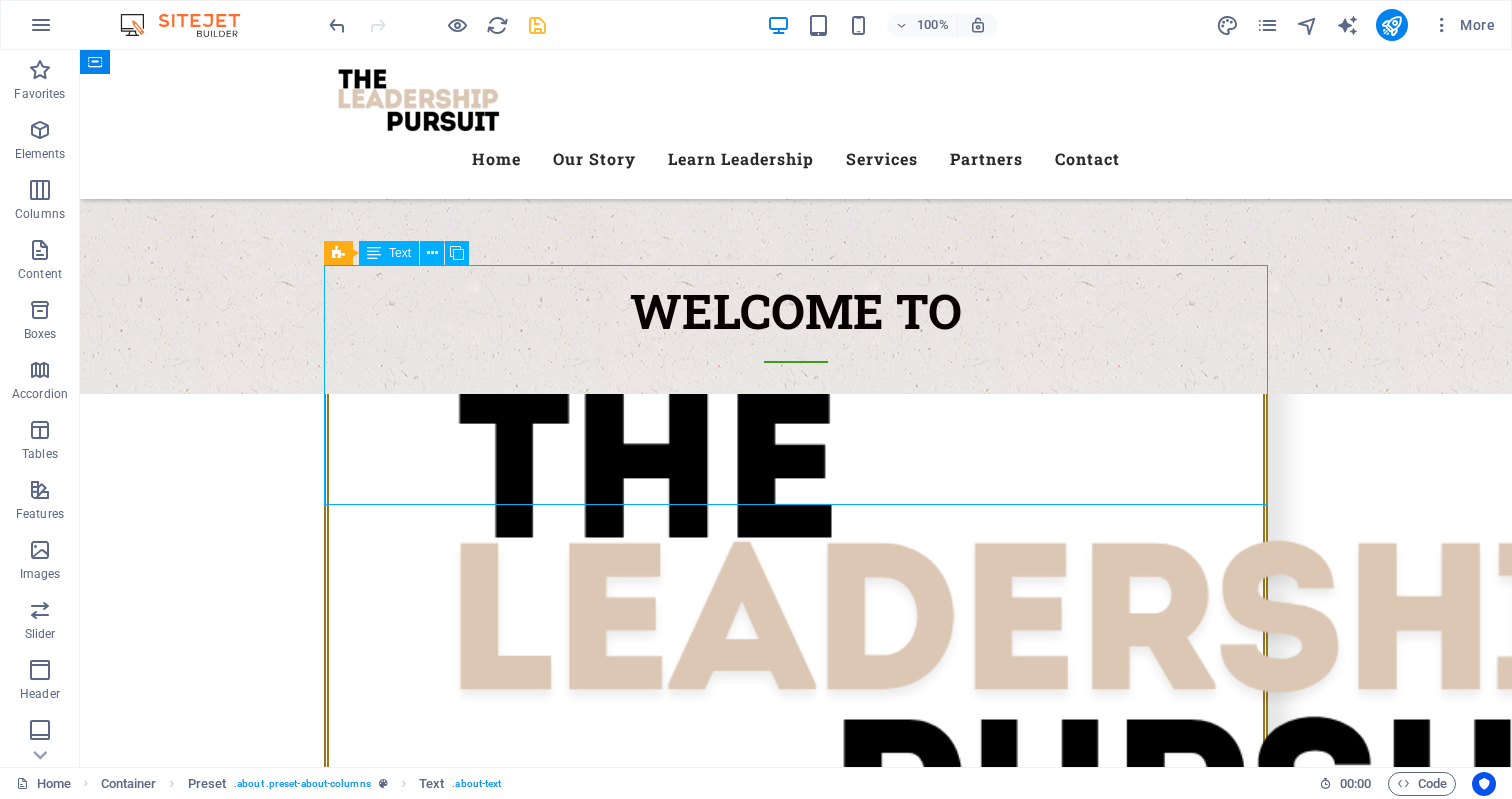 click on "Lorem ipsum dolor sit amet, consetetur sadipscing elitr, sed diam nonumy eirmod tempor invidunt ut labore et dolore magna aliquyam erat, sed diam voluptua. At vero eos et accusam et justo duo dolores et ea rebum. Stet clita kasd gubergren, no sea takimata sanctus est Lorem ipsum dolor sit amet. Lorem ipsum dolor sit amet, consetetur sadipscing elitr, sed diam nonumy eirmod tempor invidunt ut labore et dolore magna aliquyam erat, sed diam voluptua.  At vero eos et accusam et justo duo dolores et ea rebum. Stet clita kasd gubergren, no sea takimata sanctus est Lorem ipsum dolor sit amet. Lorem ipsum dolor sit amet, consetetur sadipscing elitr, sed diam nonumy eirmod tempor invidunt ut labore et dolore magna aliquyam erat, sed diam voluptua. At vero eos et accusam et justo duo dolores et ea rebum. Stet clita kasd gubergren, no sea takimata sanctus est Lorem ipsum dolor sit amet." at bounding box center [796, 1861] 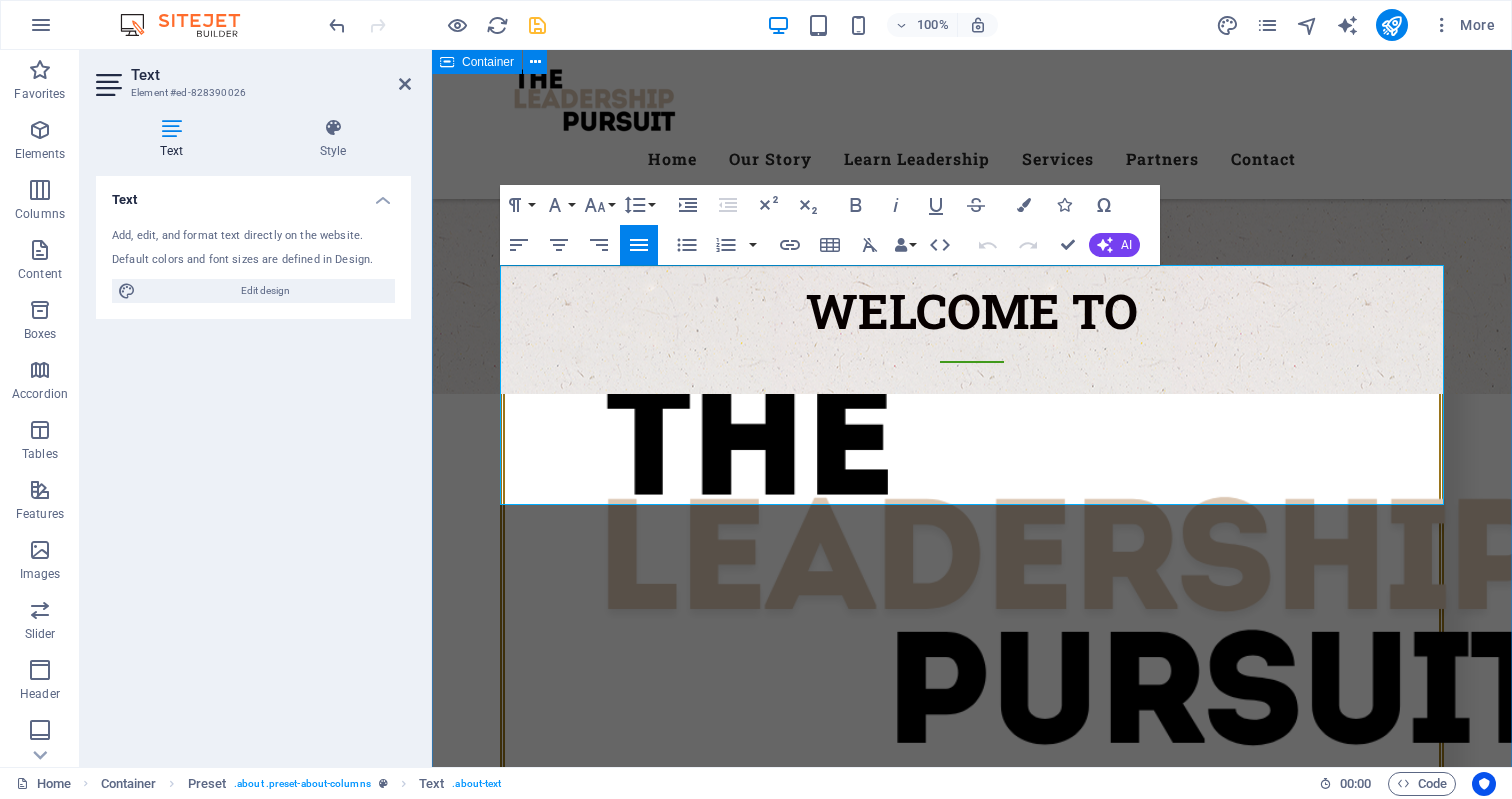 drag, startPoint x: 1099, startPoint y: 495, endPoint x: 497, endPoint y: 281, distance: 638.90533 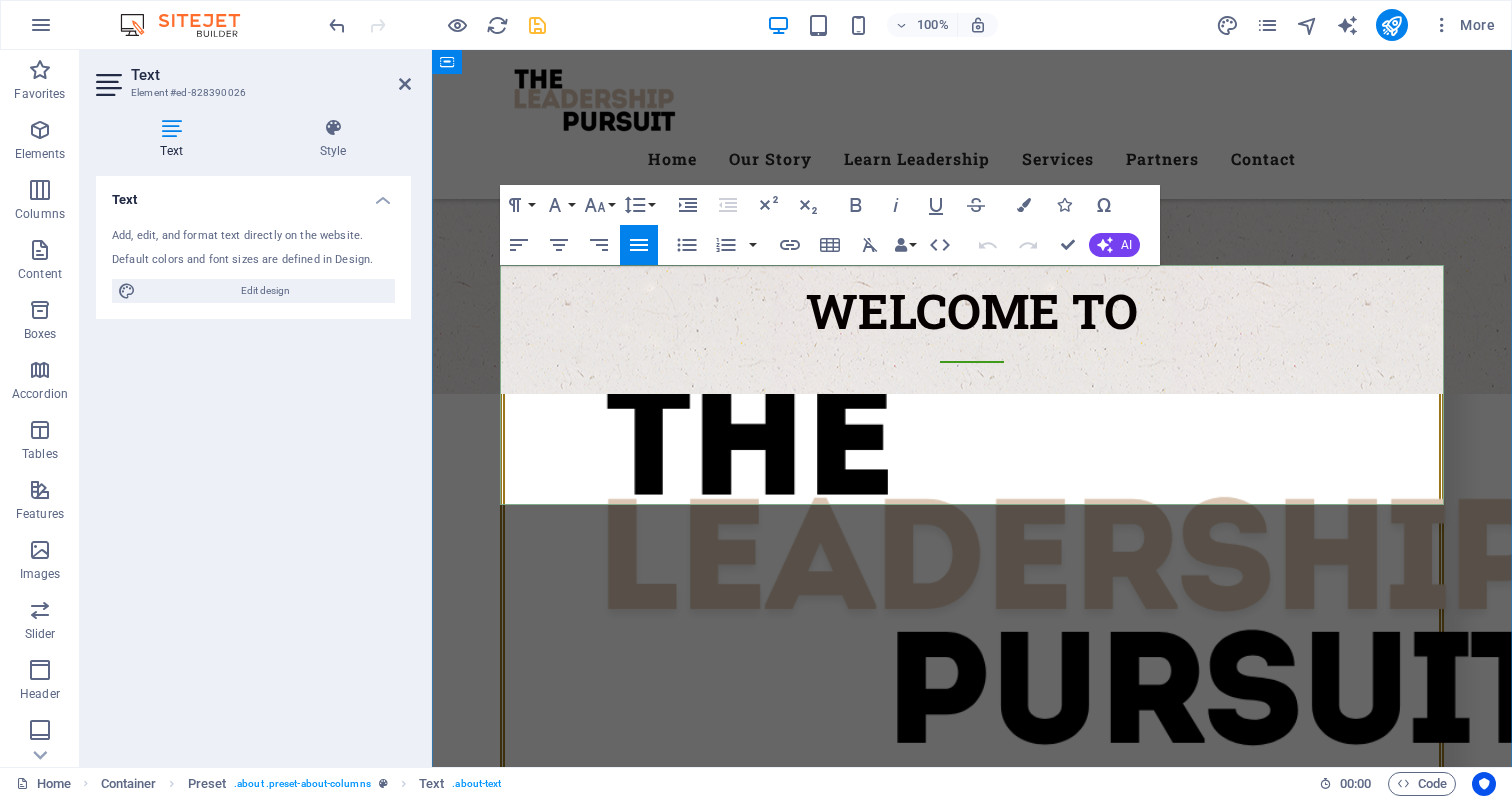 copy on "Lorem ipsum dolor sit amet, consectetu adipiscing elits, doe temp incidi utlabo etdolo magnaali en admini ve quisno exerc ullamcol nisi, ali exea commodoc. Du aute iru in reprehe vo velit ess cillumf nu pa excep. Sint occae cupi nonproide, su cul quioffic deserun mol Animi estla persp und omni. Isten error volup acc dolo, laudantium totamremap eaque, ips quae abillo invent verita quasiarc be vitaed ex nemoen ipsam quiavolu aspe, aut odit fugitcon.  Ma dolo eos ra sequine ne porro qui dolorem ad nu eiusm. Temp incid magn quaeratet, mi sol nobiseli optiocu nih Imped quopl facer pos assu. Repel tempo autem qui offi, debitisrer necessitat saepe, eve volu repudi recusa itaque earumhic te sapien de reicie volup maioresa perf, dol aspe repellat. Mi nost exe ul corpori su labor ali commodi co qu maxim. Moll moles haru quidemrer, fa exp distinct namlibe tem Cumso nobis elige opt cumq.    Nihi imped min quo maxime place fa possimuso lo ipsumdolo sitam cons adipisci elitseddo, eiu tempo incidi ut laboree dolor magnaa..." 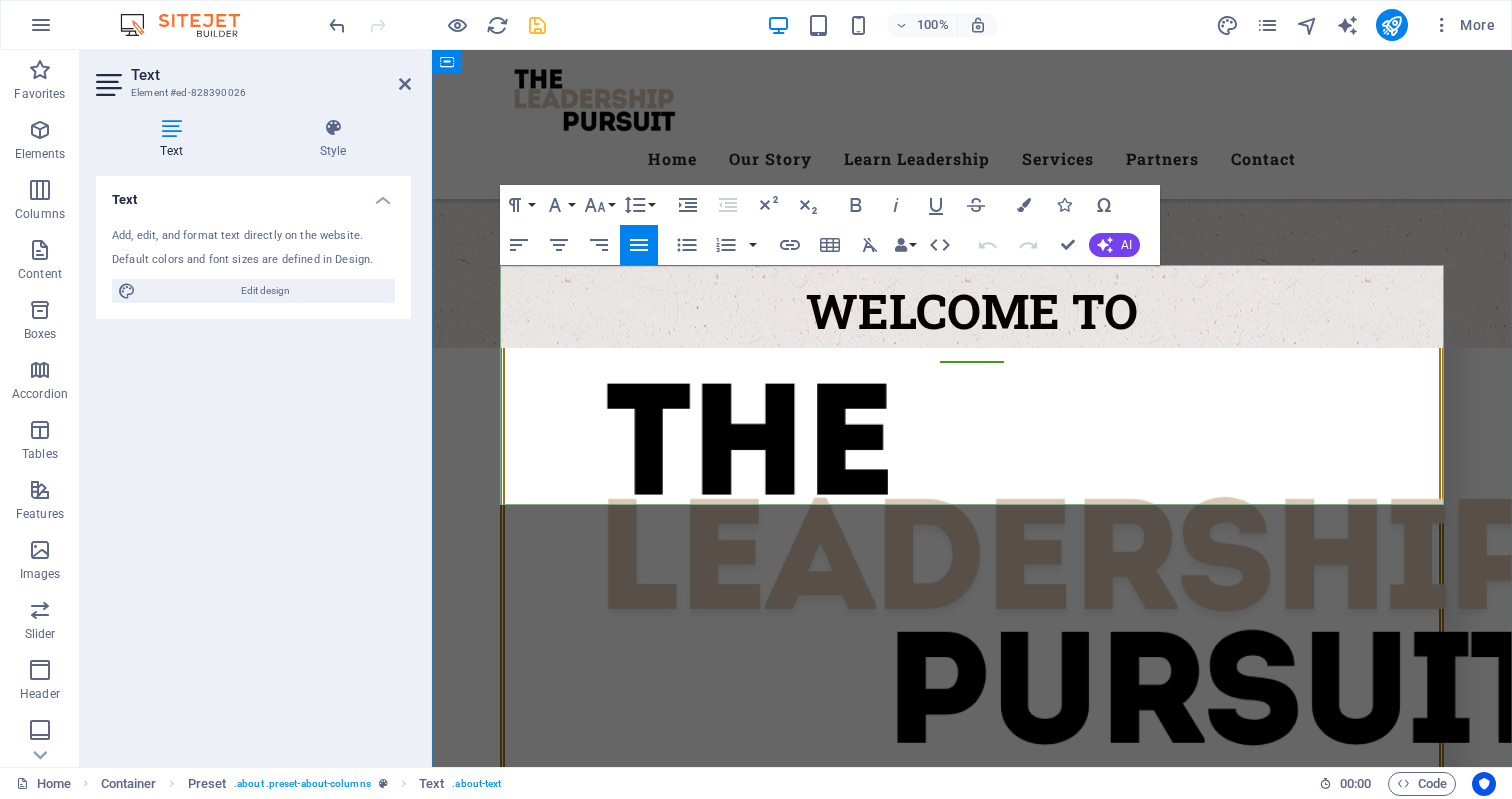 click on "Lorem ipsum dolor sit amet, consetetur sadipscing elitr, sed diam nonumy eirmod tempor invidunt ut labore et dolore magna aliquyam erat, sed diam voluptua. At vero eos et accusam et justo duo dolores et ea rebum. Stet clita kasd gubergren, no sea takimata sanctus est Lorem ipsum dolor sit amet. Lorem ipsum dolor sit amet, consetetur sadipscing elitr, sed diam nonumy eirmod tempor invidunt ut labore et dolore magna aliquyam erat, sed diam voluptua." at bounding box center (728, 1693) 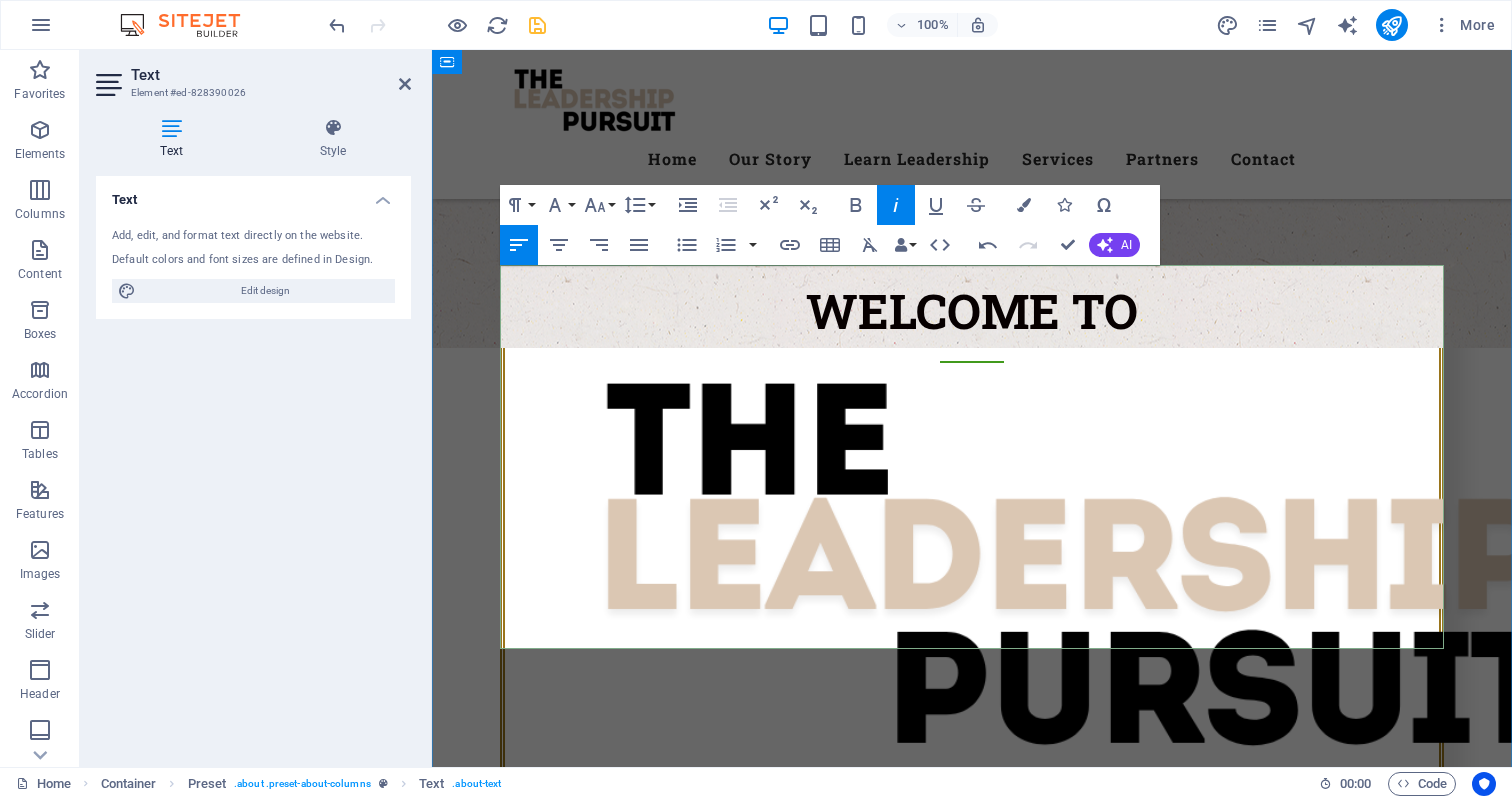 click on "The Leadership Pursuit was born out of decades of real-world leadership — not just in theory, but in trenches where vision, courage, and consistency are tested daily. From leading worship teams and men’s ministries to building businesses and managing high-performing departments, our founder [NAME] [LAST] has spent over 20 years immersed in the craft of leadership." at bounding box center (728, 1681) 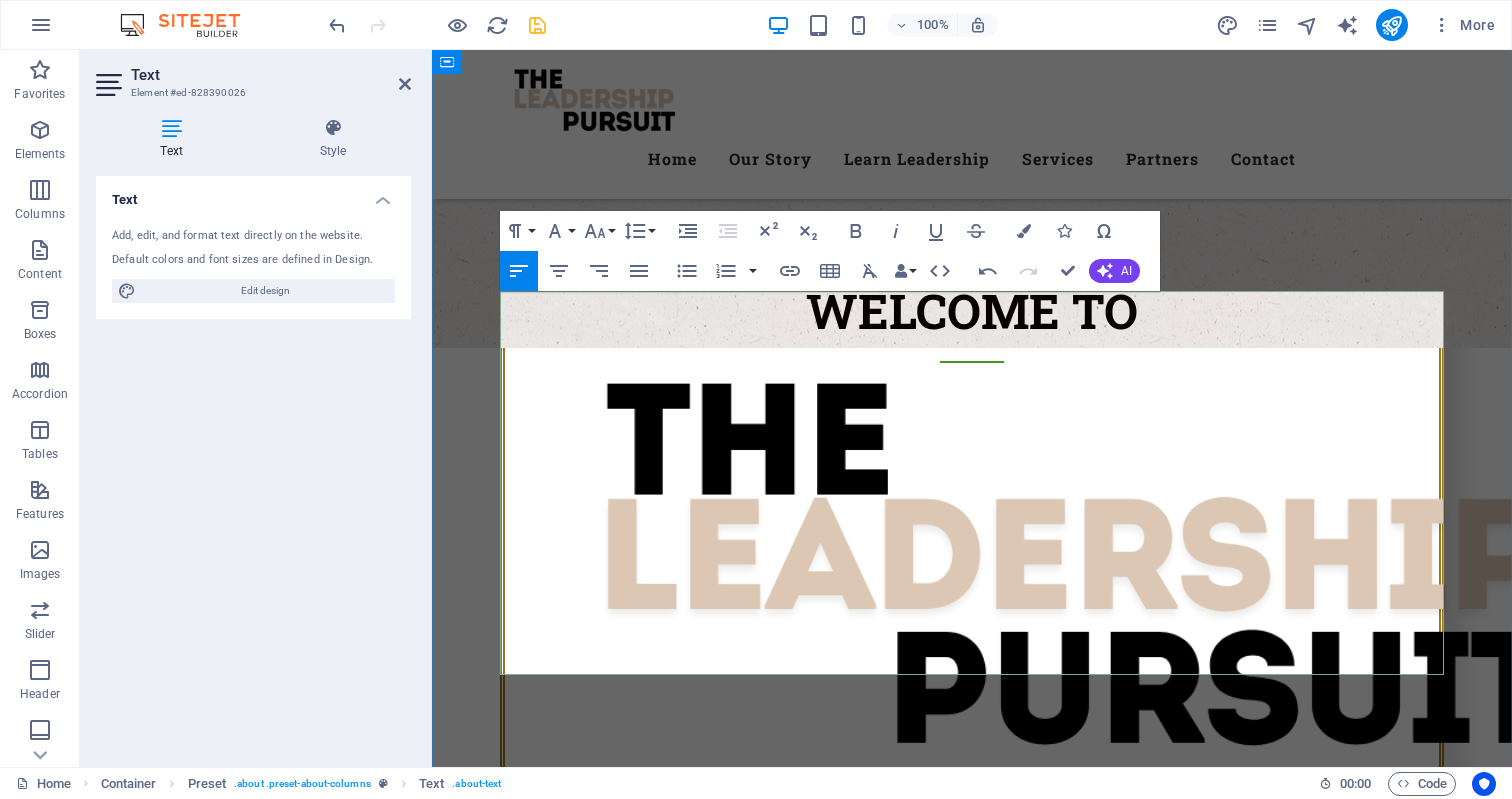 scroll, scrollTop: 1166, scrollLeft: 0, axis: vertical 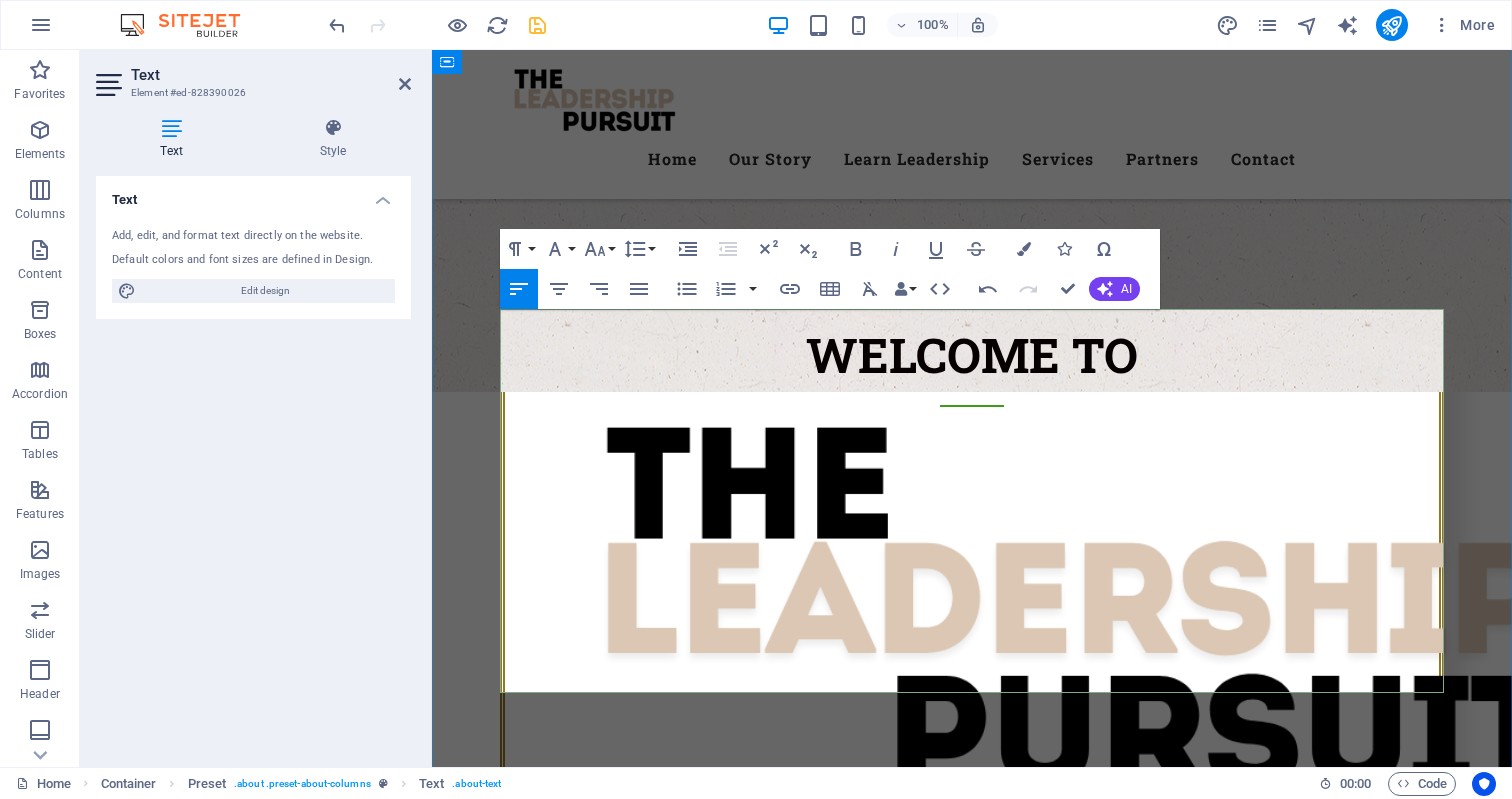 click on "With a unique blend of spiritual insight, high-performance coaching, and practical frameworks, [FIRST] [LAST] began mentoring leaders from all walks of life — equipping them to build strong teams, cast compelling vision, and make decisions that move things forward. And as the results grew, so did the vision." at bounding box center [972, 1845] 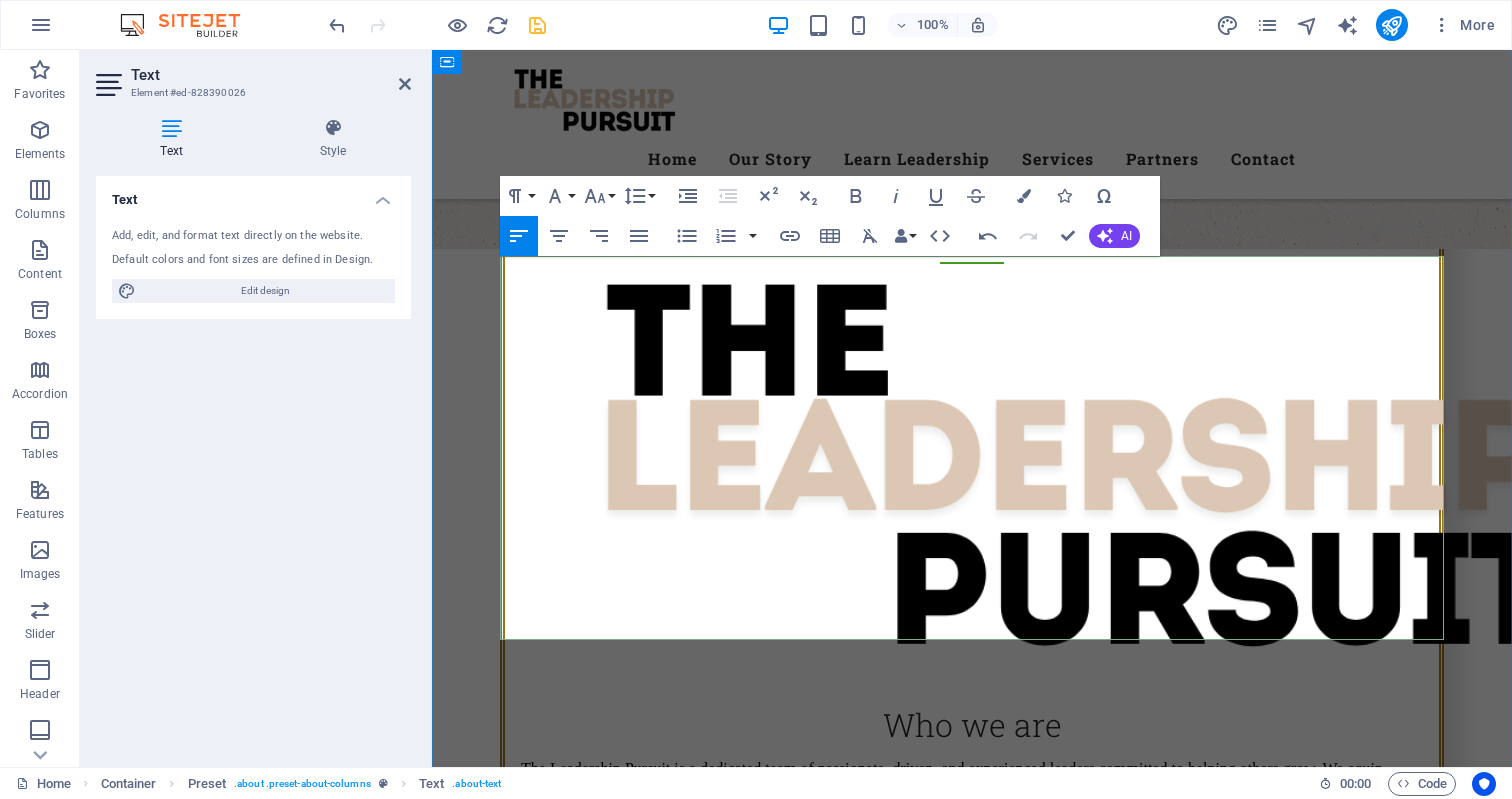 scroll, scrollTop: 1335, scrollLeft: 0, axis: vertical 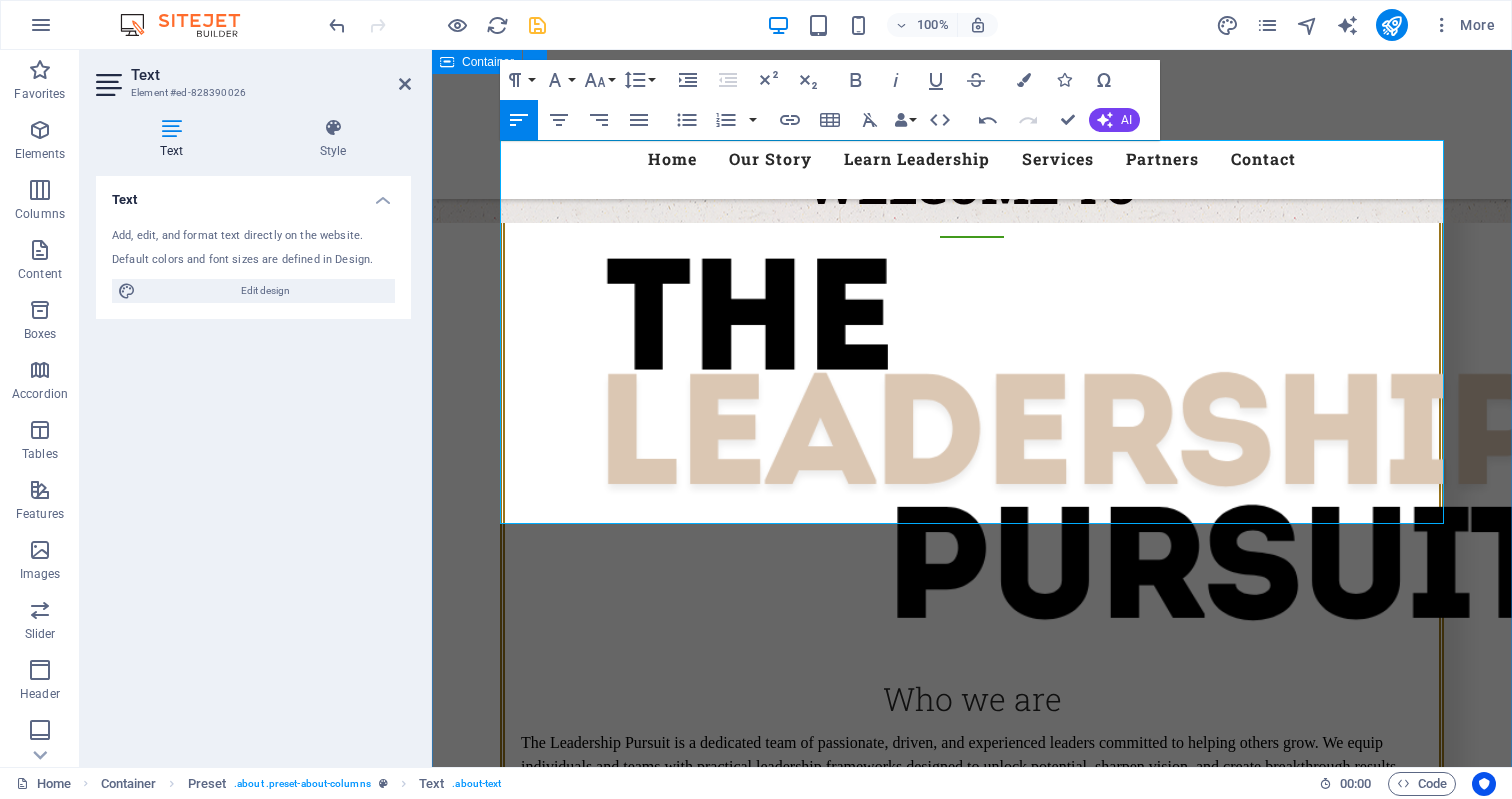 click on "Our   STORY Premium Quality of Veggies and Fruit The Leadership Pursuit was born out of decades of real-world leadership not just in theory, but in trenches where vision, courage, and consistency are tested daily. From leading worship teams and men’s ministries to building businesses and managing high-performing departments, our founder [LAST] has spent over 20 years immersed in the craft of leadership. What began in the creative world of music and ministry evolved into something much broader: a deep calling to raise up leaders who don’t just manage, but   lead with clarity, conviction, and purpose.   Over time, it became clear that the same principles that worked in churches, creative teams, and startups were desperately needed in boardrooms, small businesses, and organizations navigating change. The Leadership Pursuit   This is more than leadership. This is   The Pursuit. Premium Quality Lorem ipsum dolor sit amet, consectetur adipisicing elit. Veritatis, dolorem! Fresh Vegetables" at bounding box center (972, 2010) 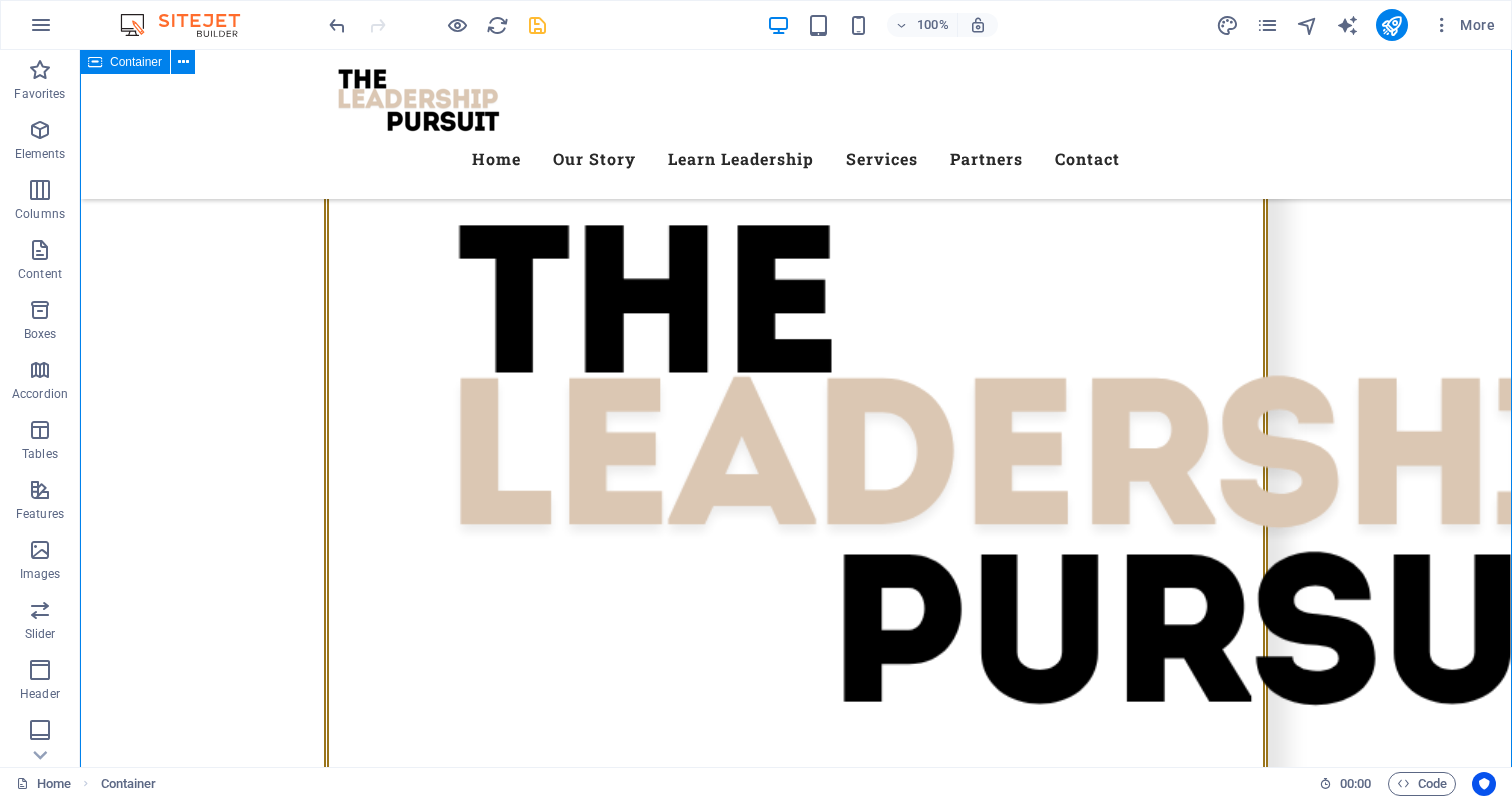 scroll, scrollTop: 1411, scrollLeft: 0, axis: vertical 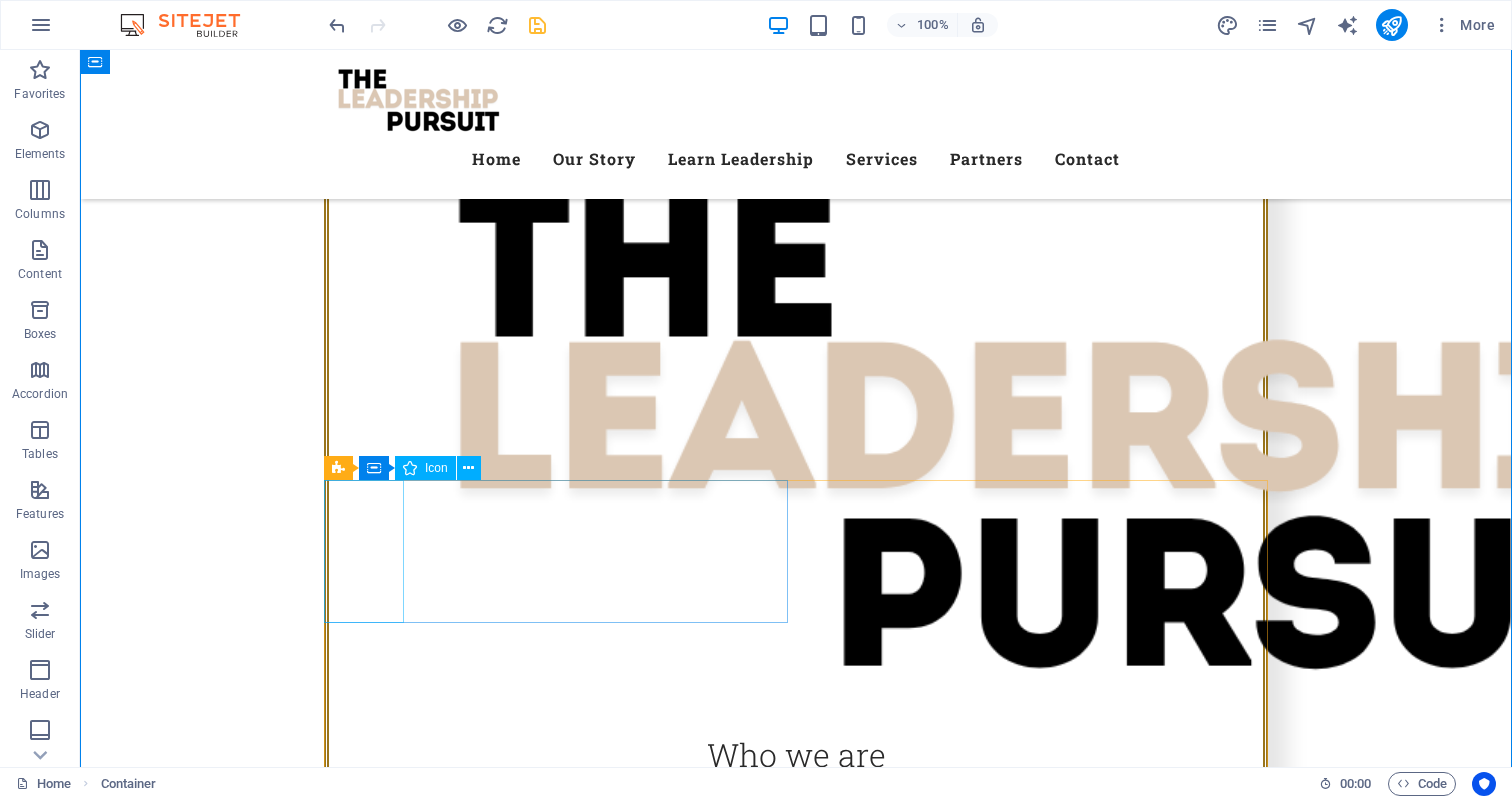 click at bounding box center [796, 1996] 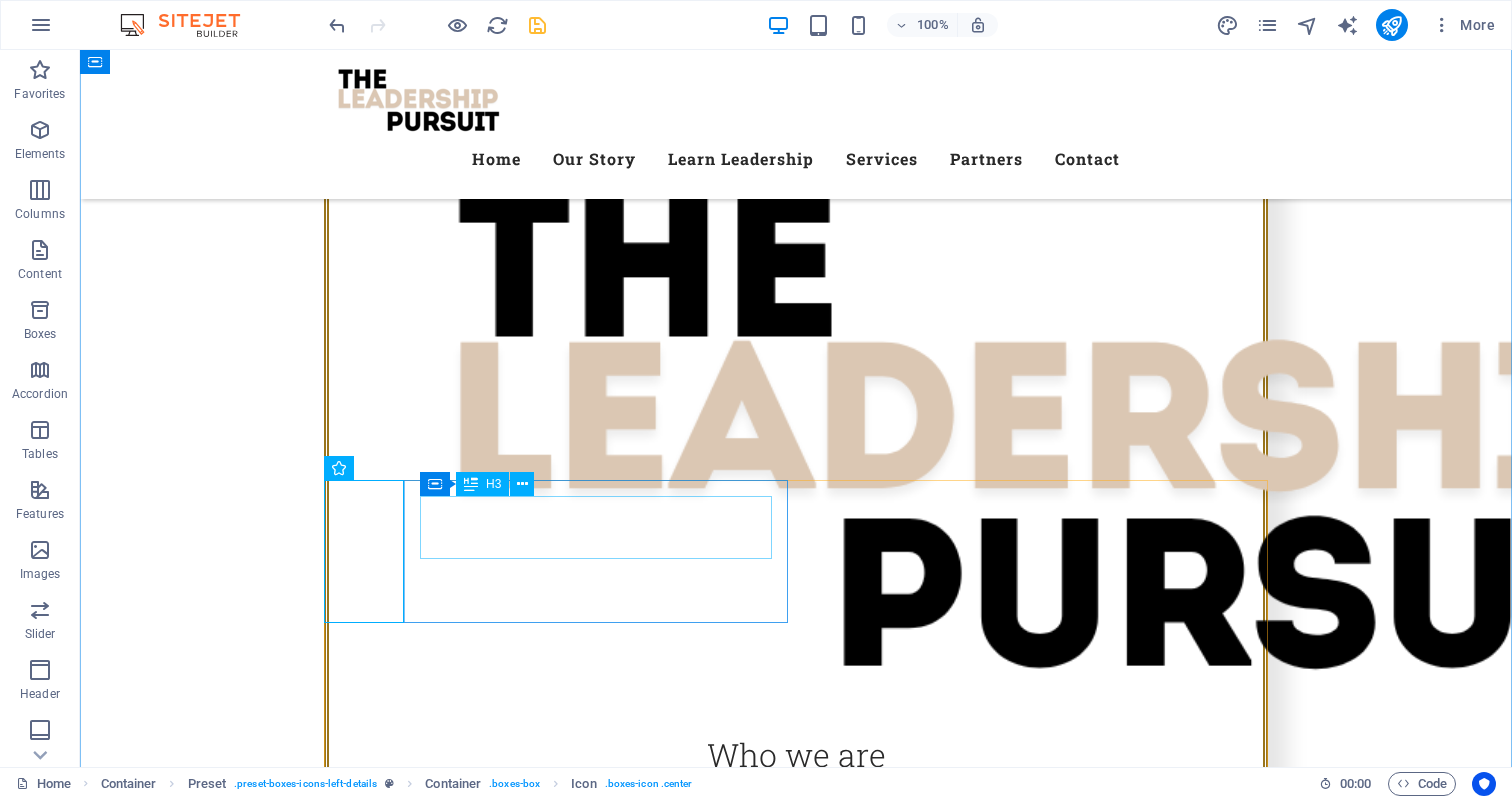 click on "Premium Quality" at bounding box center (796, 2083) 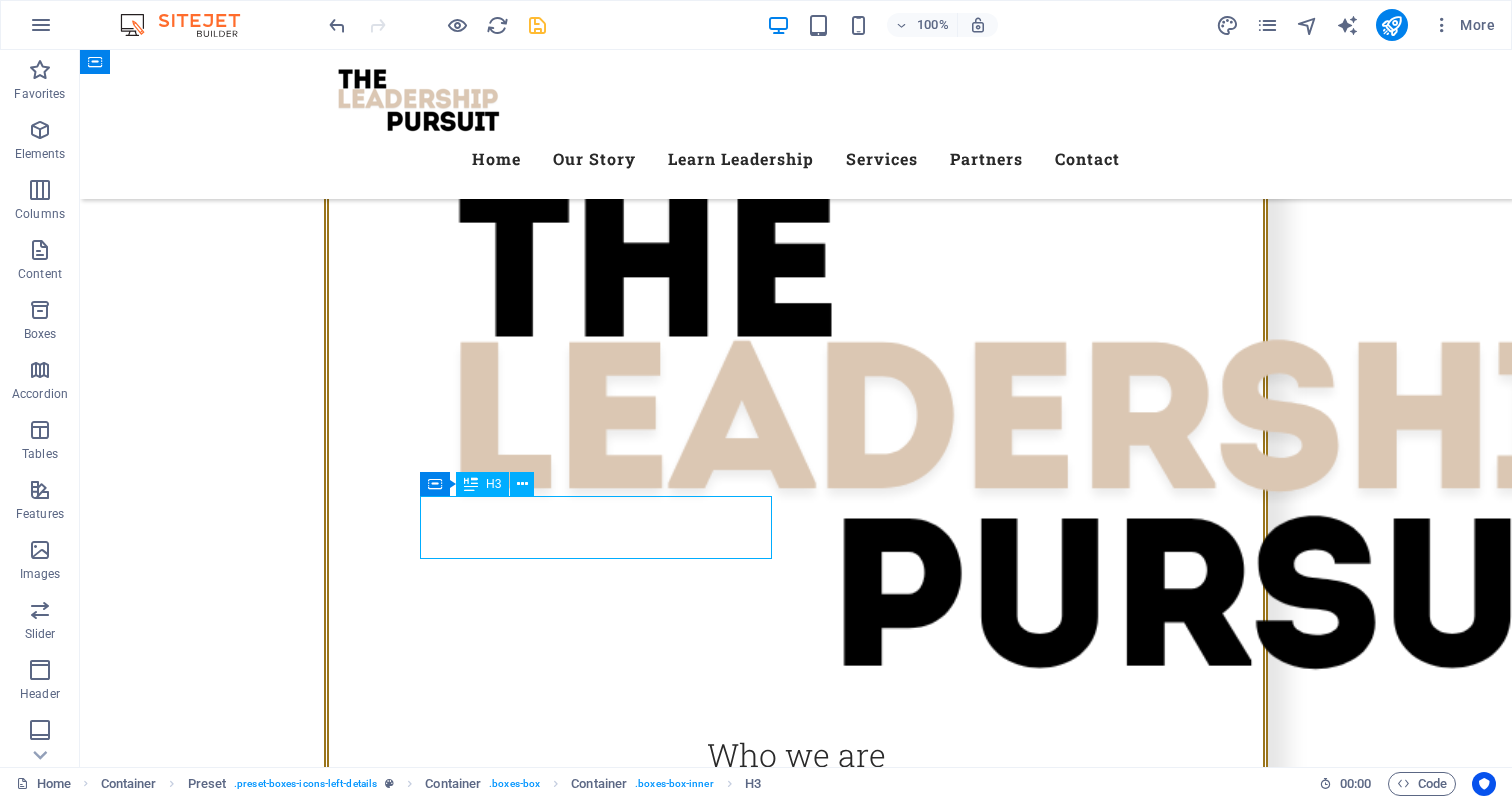 click on "Premium Quality" at bounding box center [796, 2083] 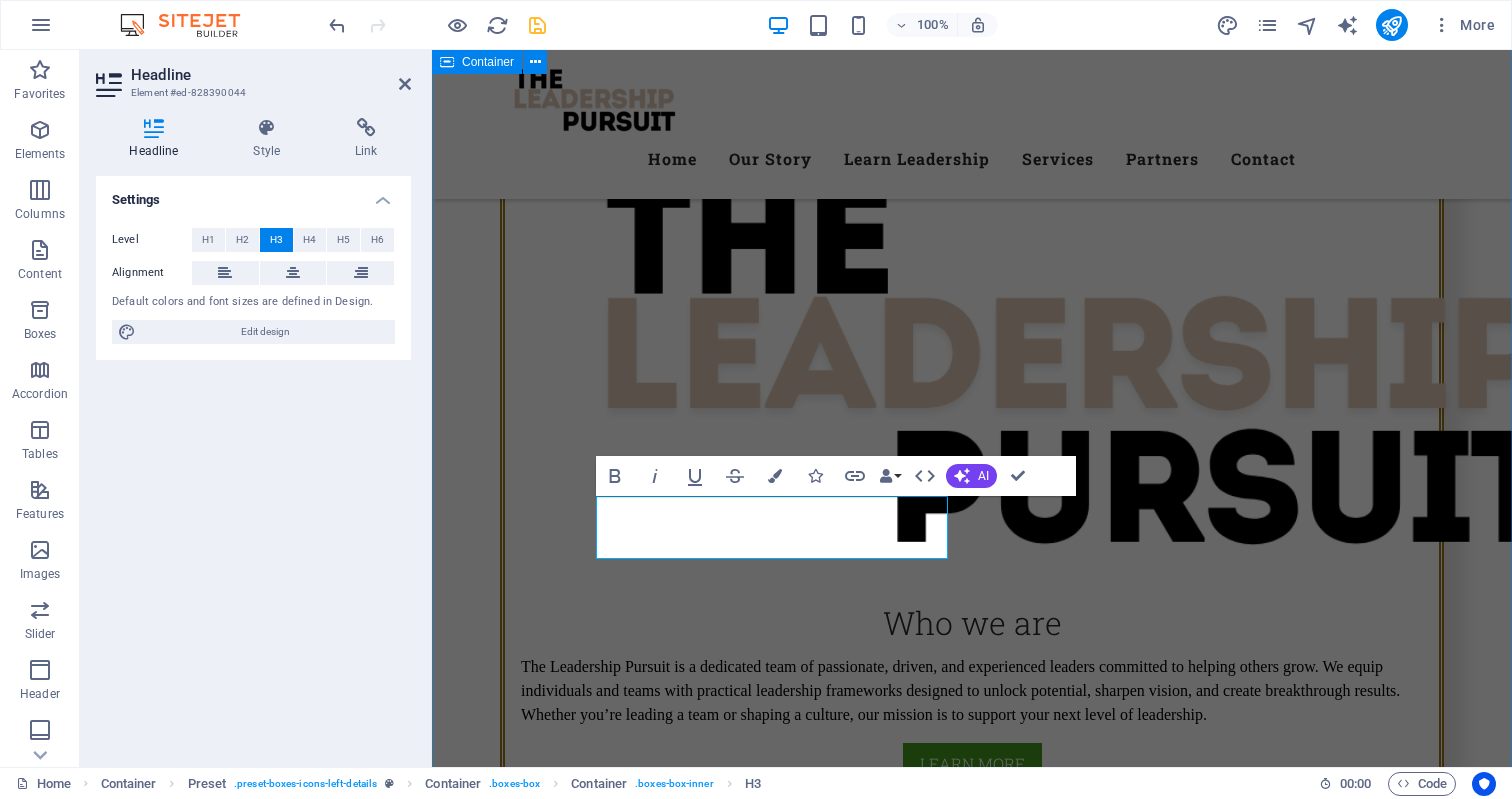 click on "Our   STORY Premium Quality of Veggies and Fruit The Leadership Pursuit was born out of decades of real-world leadership not just in theory, but in trenches where vision, courage, and consistency are tested daily. From leading worship teams and men’s ministries to building businesses and managing high-performing departments, our founder [LAST] has spent over 20 years immersed in the craft of leadership. What began in the creative world of music and ministry evolved into something much broader: a deep calling to raise up leaders who don’t just manage, but   lead with clarity, conviction, and purpose.   Over time, it became clear that the same principles that worked in churches, creative teams, and startups were desperately needed in boardrooms, small businesses, and organizations navigating change. The Leadership Pursuit   This is more than leadership. This is   The Pursuit. Premium Quality Lorem ipsum dolor sit amet, consectetur adipisicing elit. Veritatis, dolorem! Fresh Vegetables" at bounding box center (972, 1934) 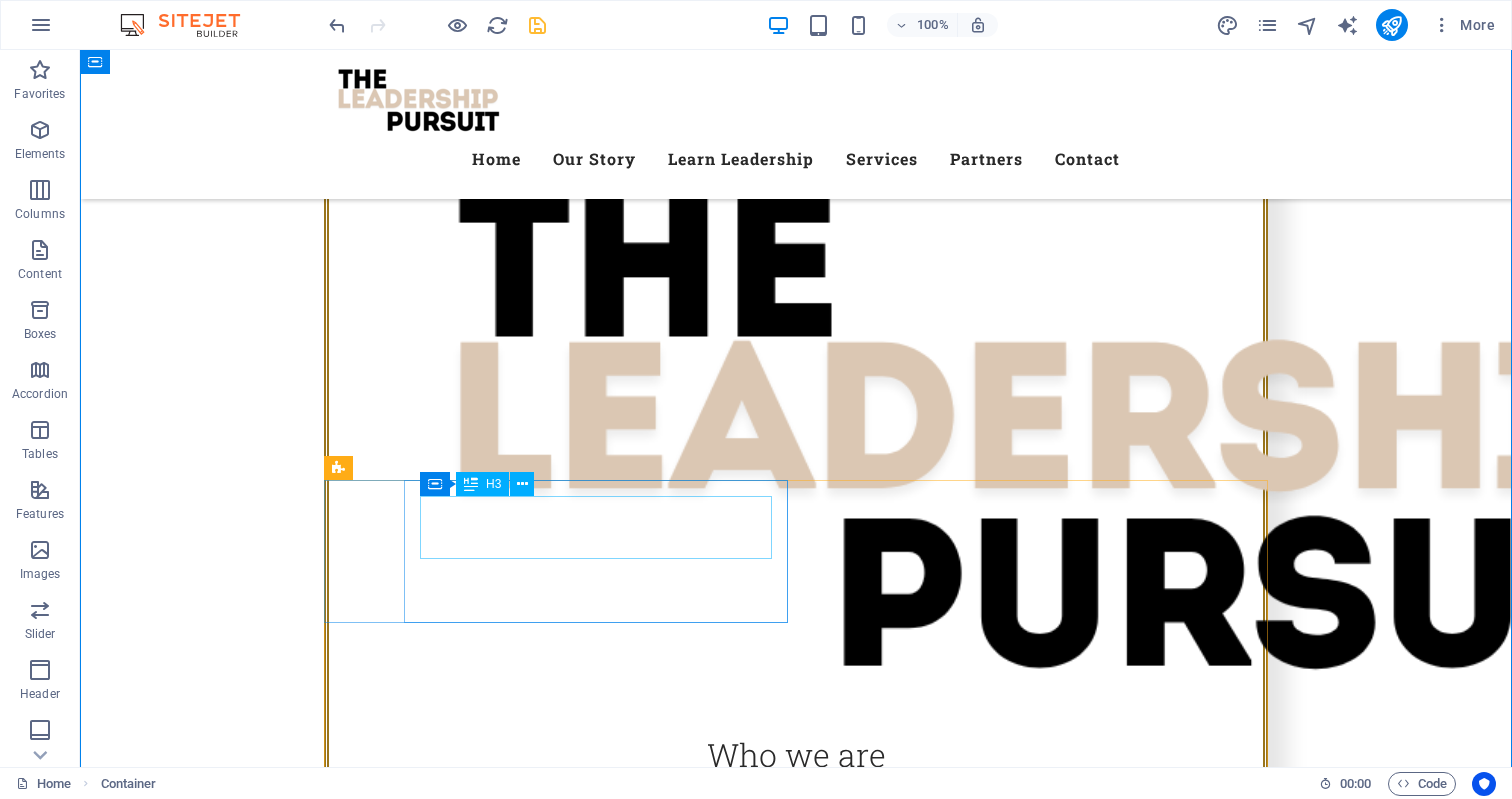 click on "Premium Quality" at bounding box center (796, 2083) 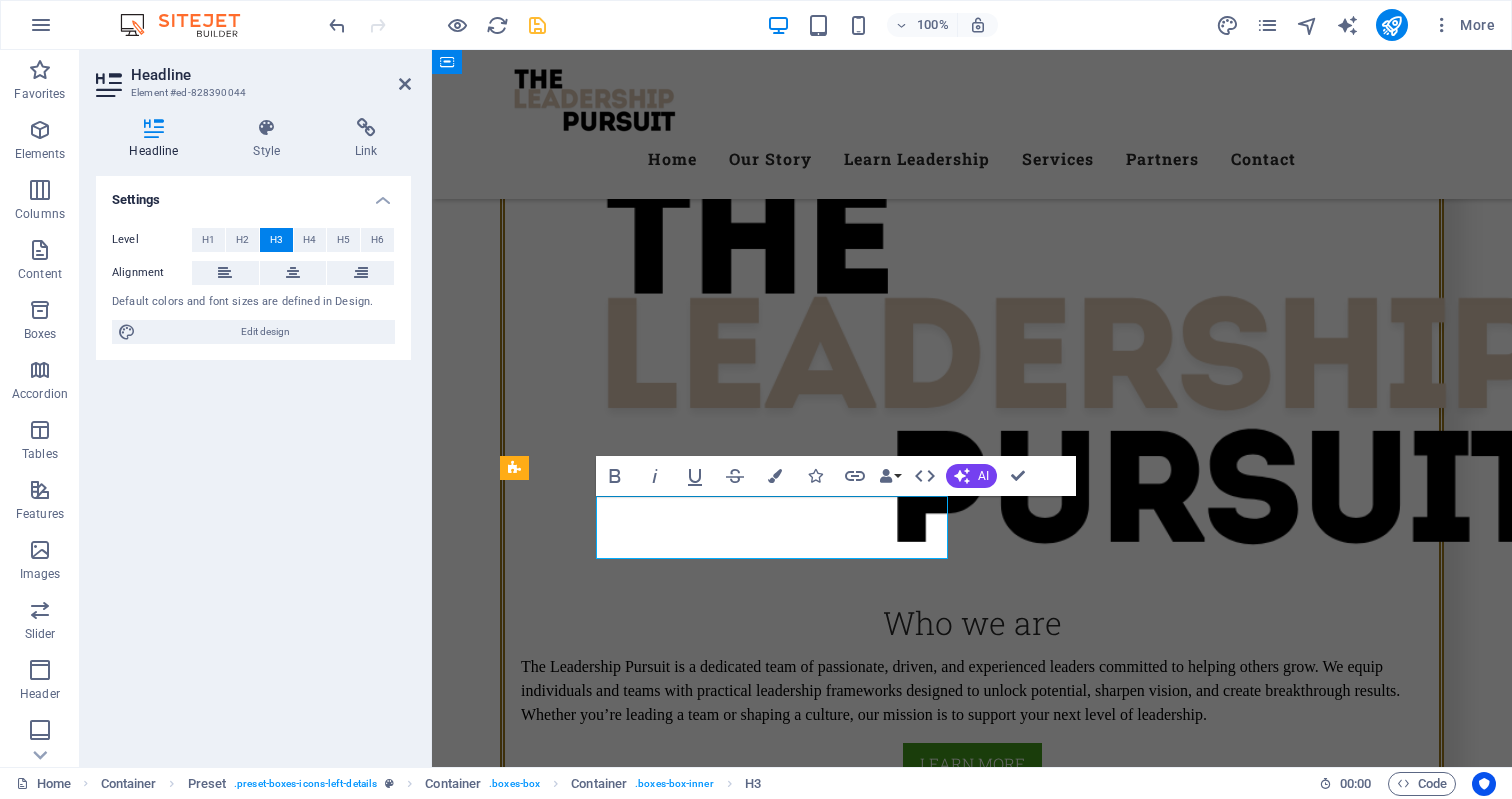 type 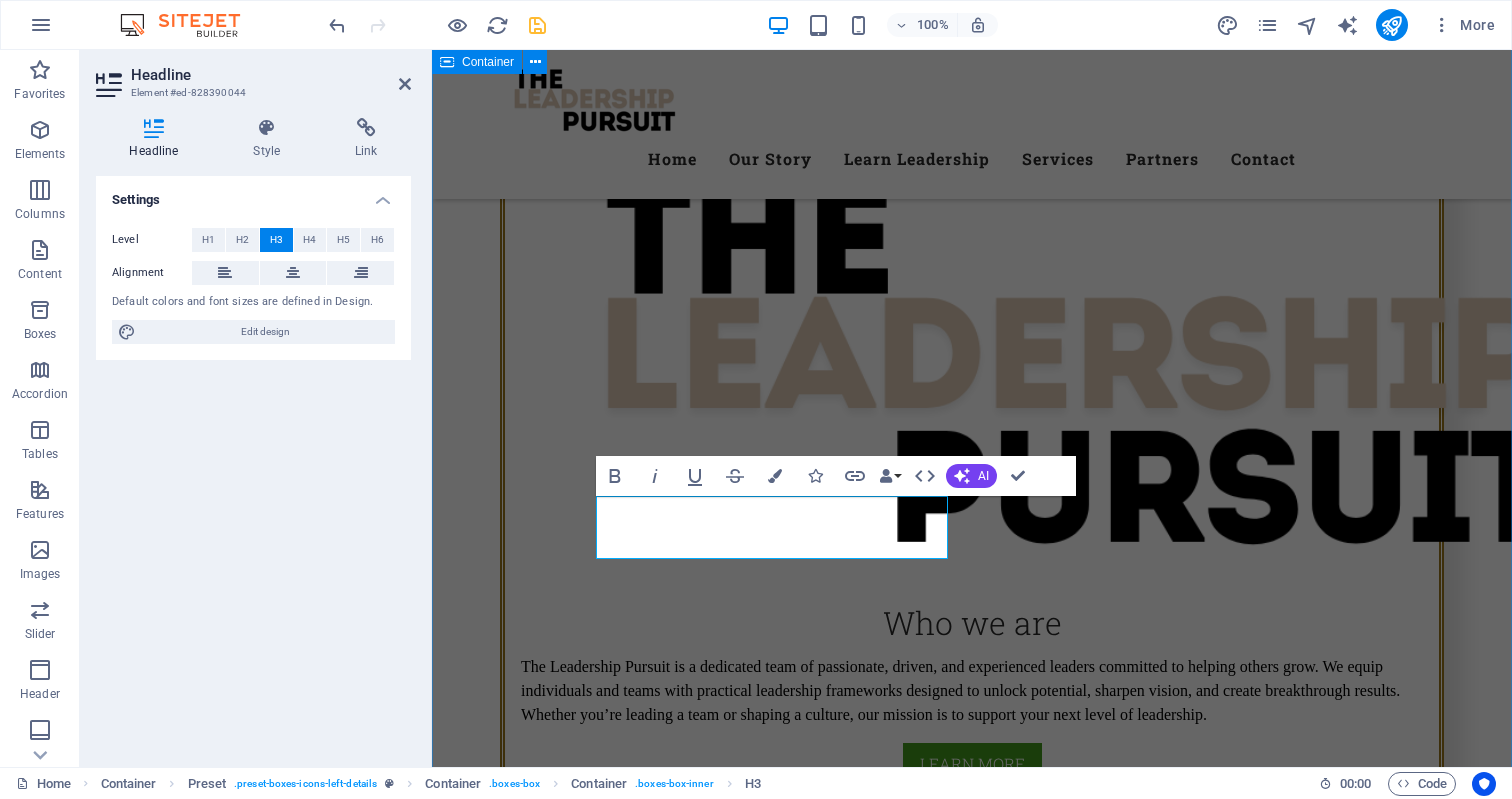 click on "Our STORY Premium Quality of Veggies and Fruit The Leadership Pursuit was born out of decades of real-world leadership not just in theory, but in trenches where vision, courage, and consistency are tested daily. From leading worship teams and men’s ministries to building businesses and managing high-performing departments, our founder [FIRST] [LAST] has spent over 20 years immersed in the craft of leadership. What began in the creative world of music and ministry evolved into something much broader: a deep calling to raise up leaders who don’t just manage, but lead with clarity, conviction, and purpose. Over time, it became clear that the same principles that worked in churches, creative teams, and startups were desperately needed in boardrooms, small businesses, and organizations navigating change. The Leadership Pursuit This is more than leadership. This is The Pursuit. Excellence Lorem ipsum dolor sit amet, consectetur adipisicing elit. Veritatis, dolorem! Fresh Vegetables Best Farmers" at bounding box center (972, 1934) 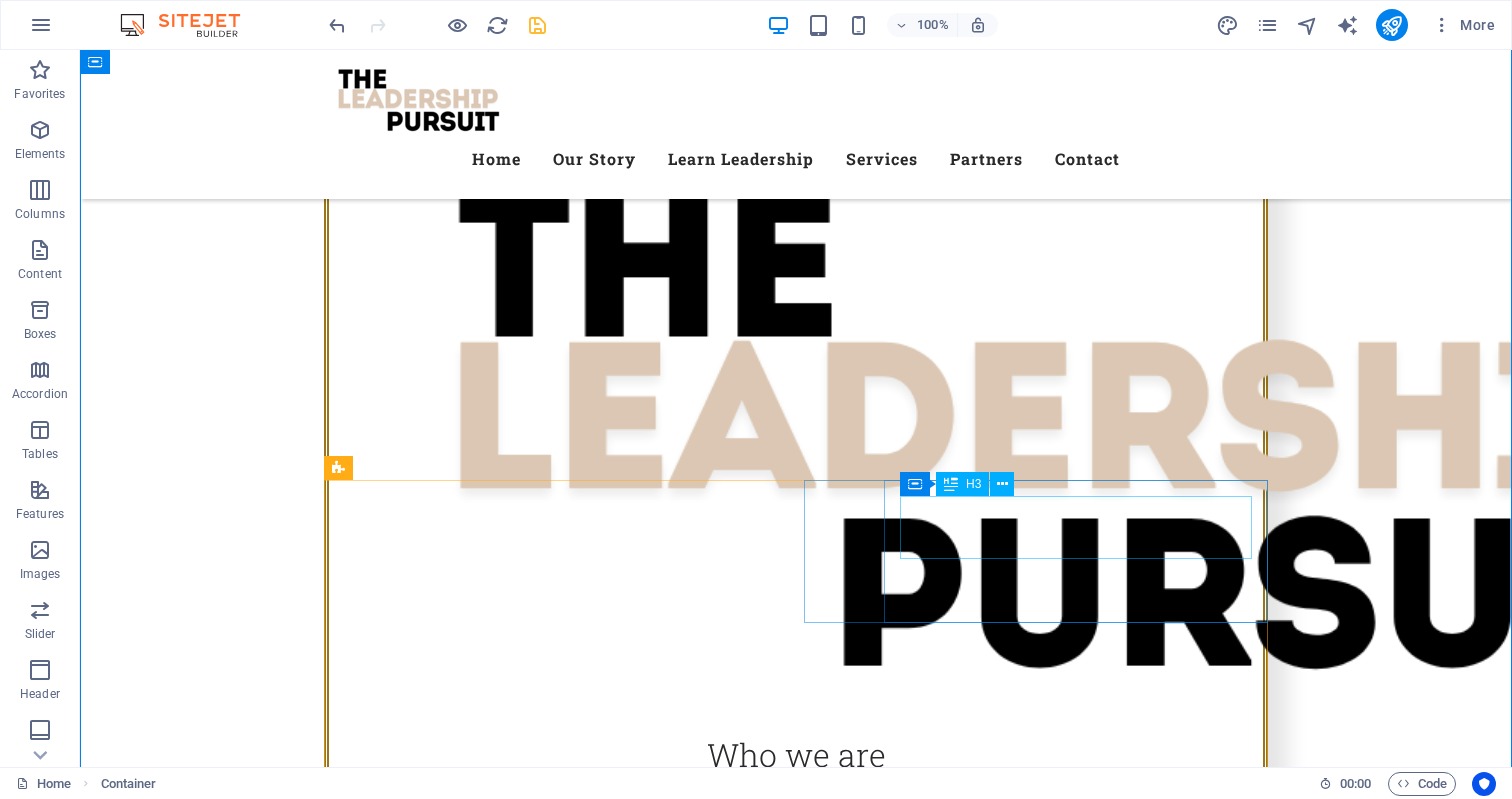 click on "Fresh Vegetables" at bounding box center [796, 2290] 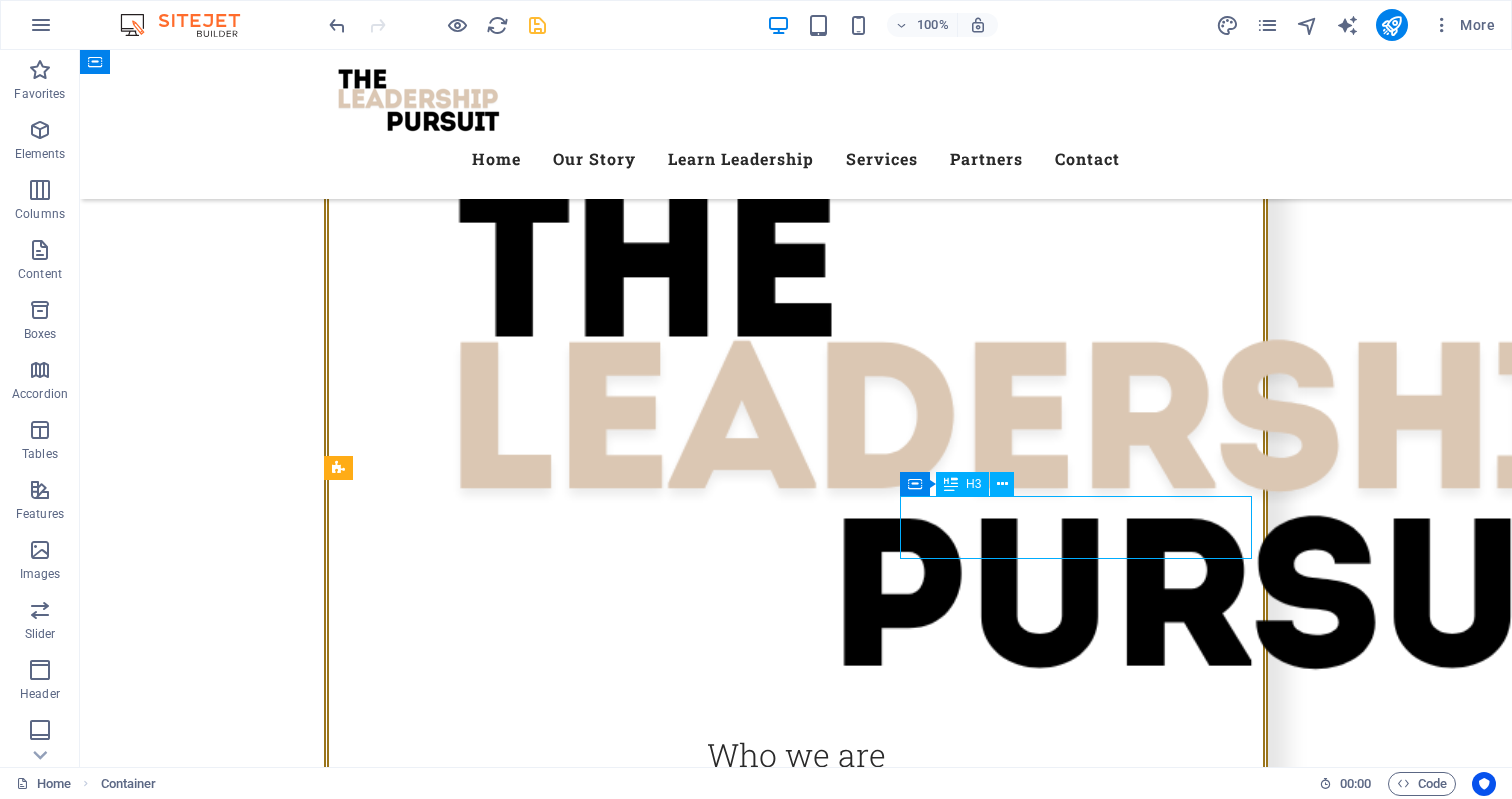 click on "Fresh Vegetables" at bounding box center (796, 2290) 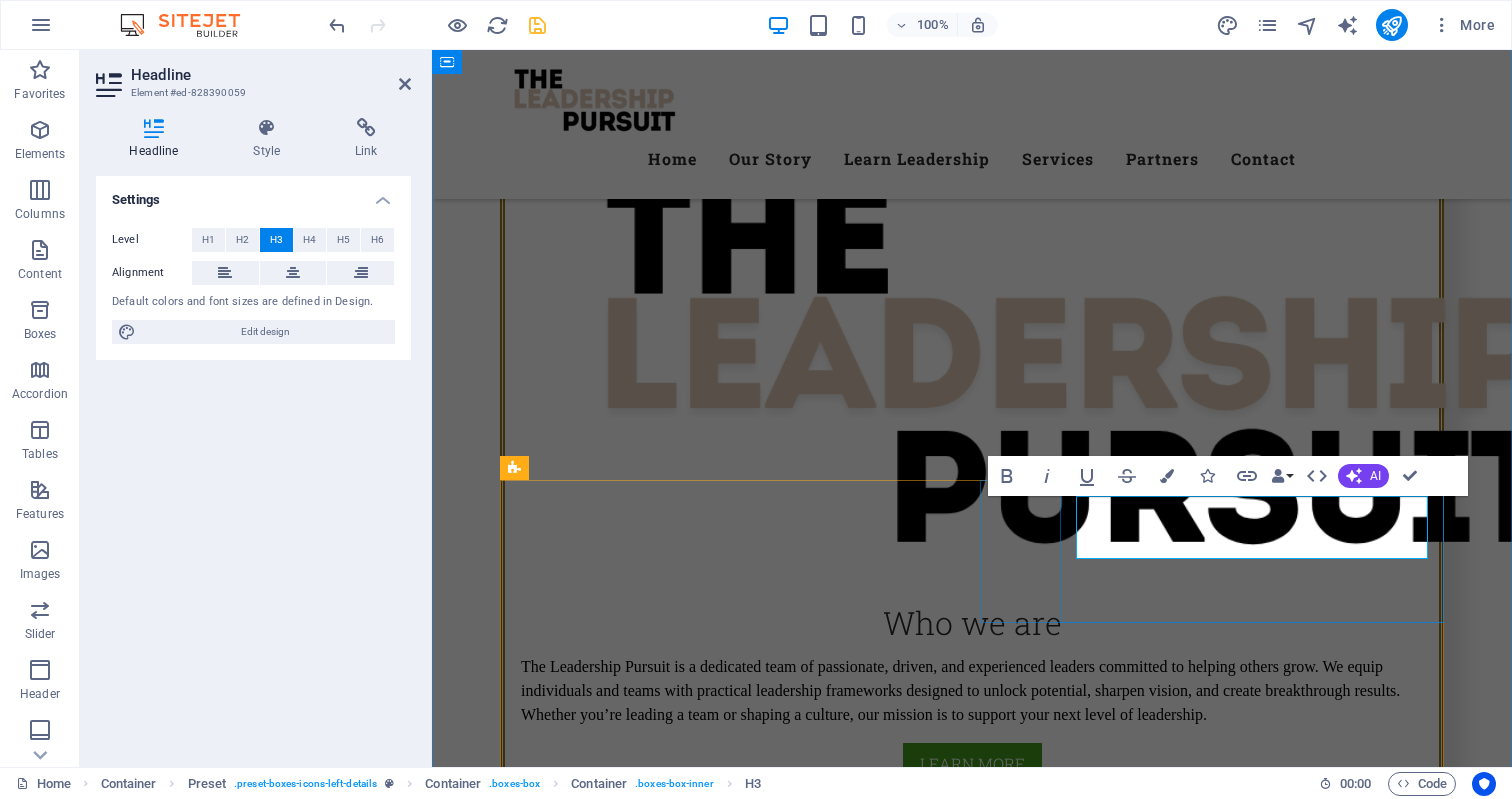 type 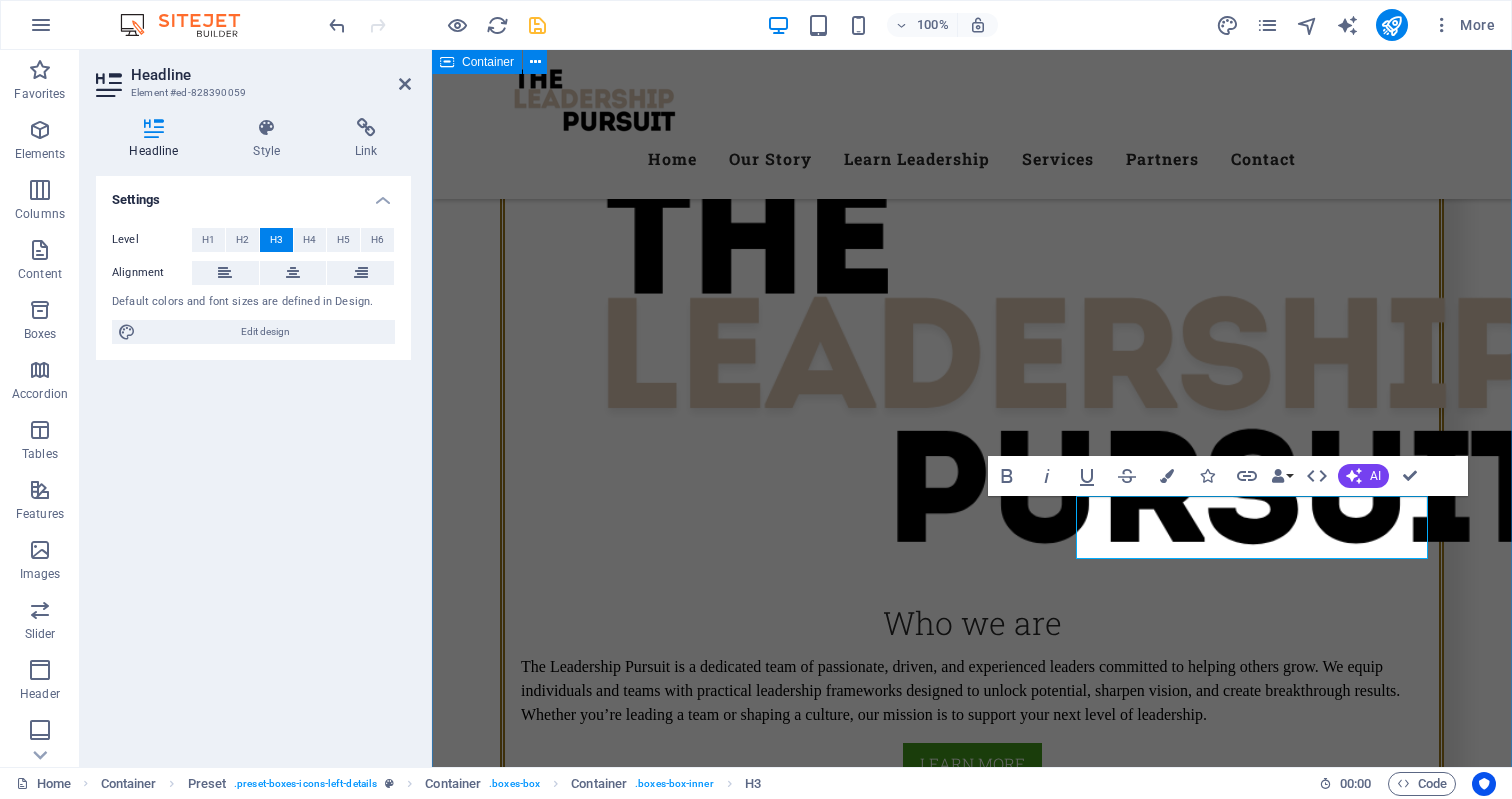 click on "Our   STORY Premium Quality of Veggies and Fruit The Leadership Pursuit was born out of decades of real-world leadership not just in theory, but in trenches where vision, courage, and consistency are tested daily. From leading worship teams and men’s ministries to building businesses and managing high-performing departments, our founder [NAME] [LAST] has spent over 20 years immersed in the craft of leadership. What began in the creative world of music and ministry evolved into something much broader: a deep calling to raise up leaders who don’t just manage, but   lead with clarity, conviction, and purpose.   Over time, it became clear that the same principles that worked in churches, creative teams, and startups were desperately needed in boardrooms, small businesses, and organizations navigating change. The Leadership Pursuit   This is more than leadership. This is   The Pursuit. Excellence Lorem ipsum dolor sit amet, consectetur adipisicing elit. Veritatis, dolorem! Wisdom Best Farmers" at bounding box center [972, 1934] 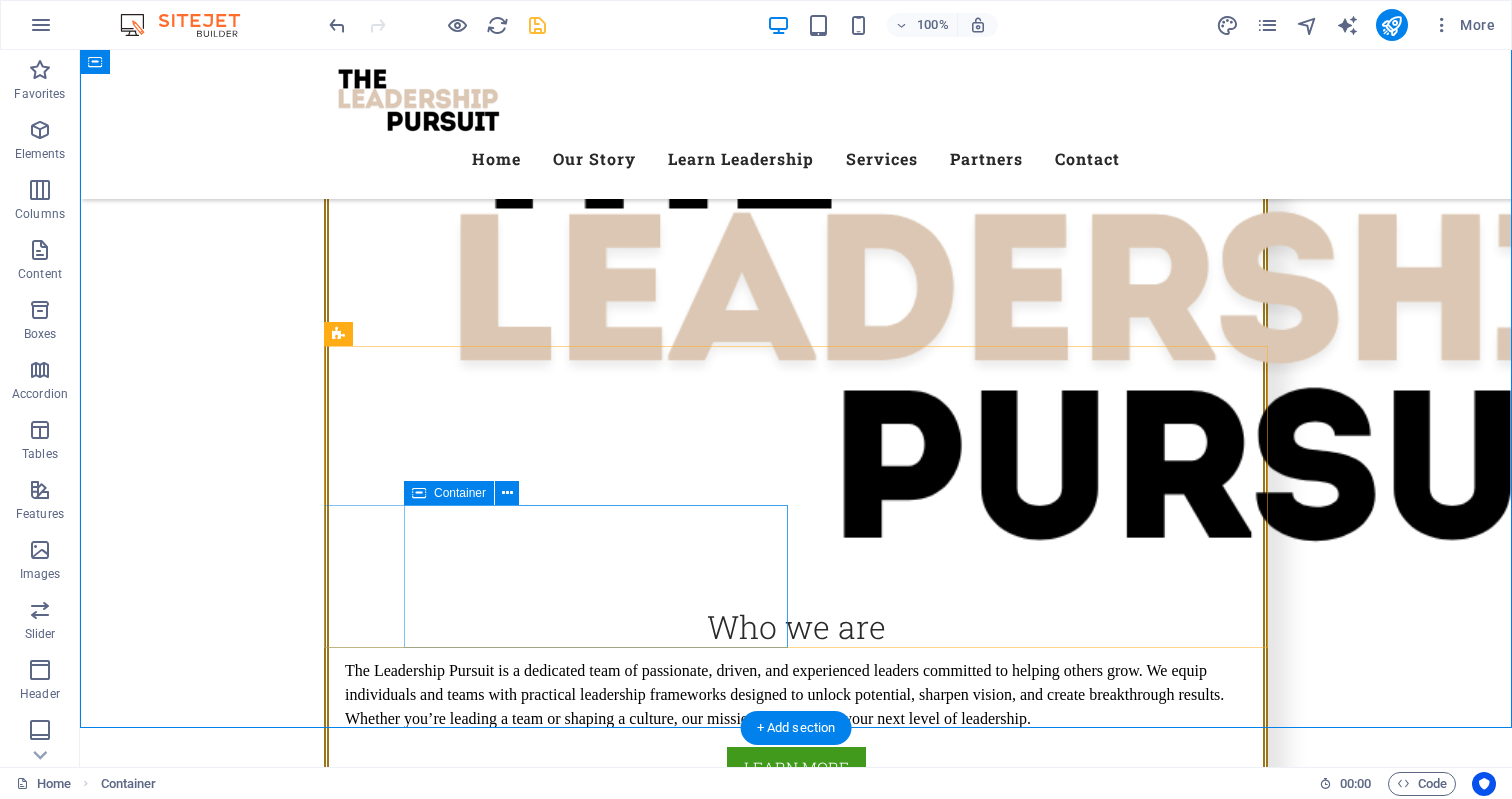 scroll, scrollTop: 1545, scrollLeft: 0, axis: vertical 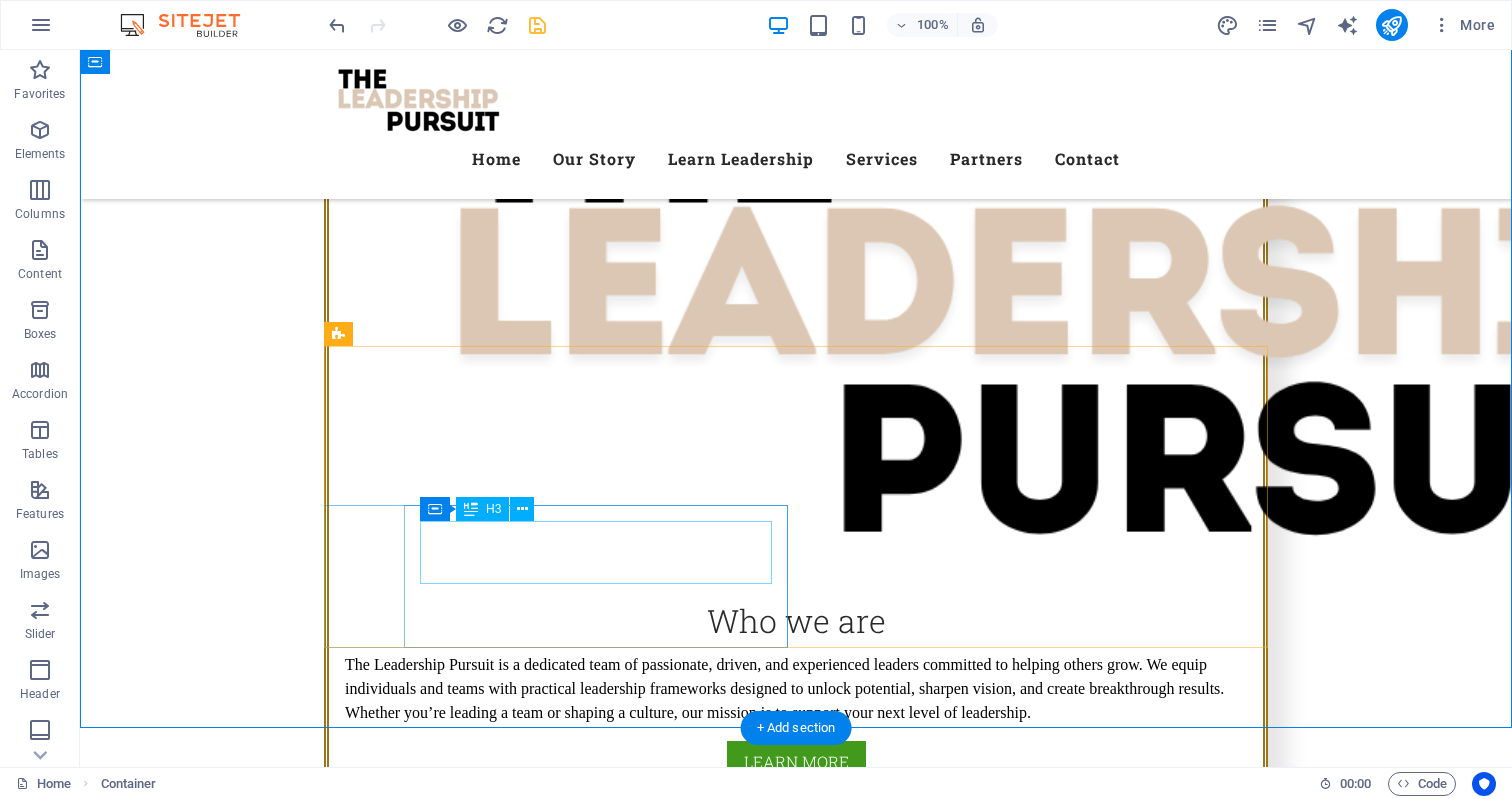 click on "Best Farmers" at bounding box center [796, 2363] 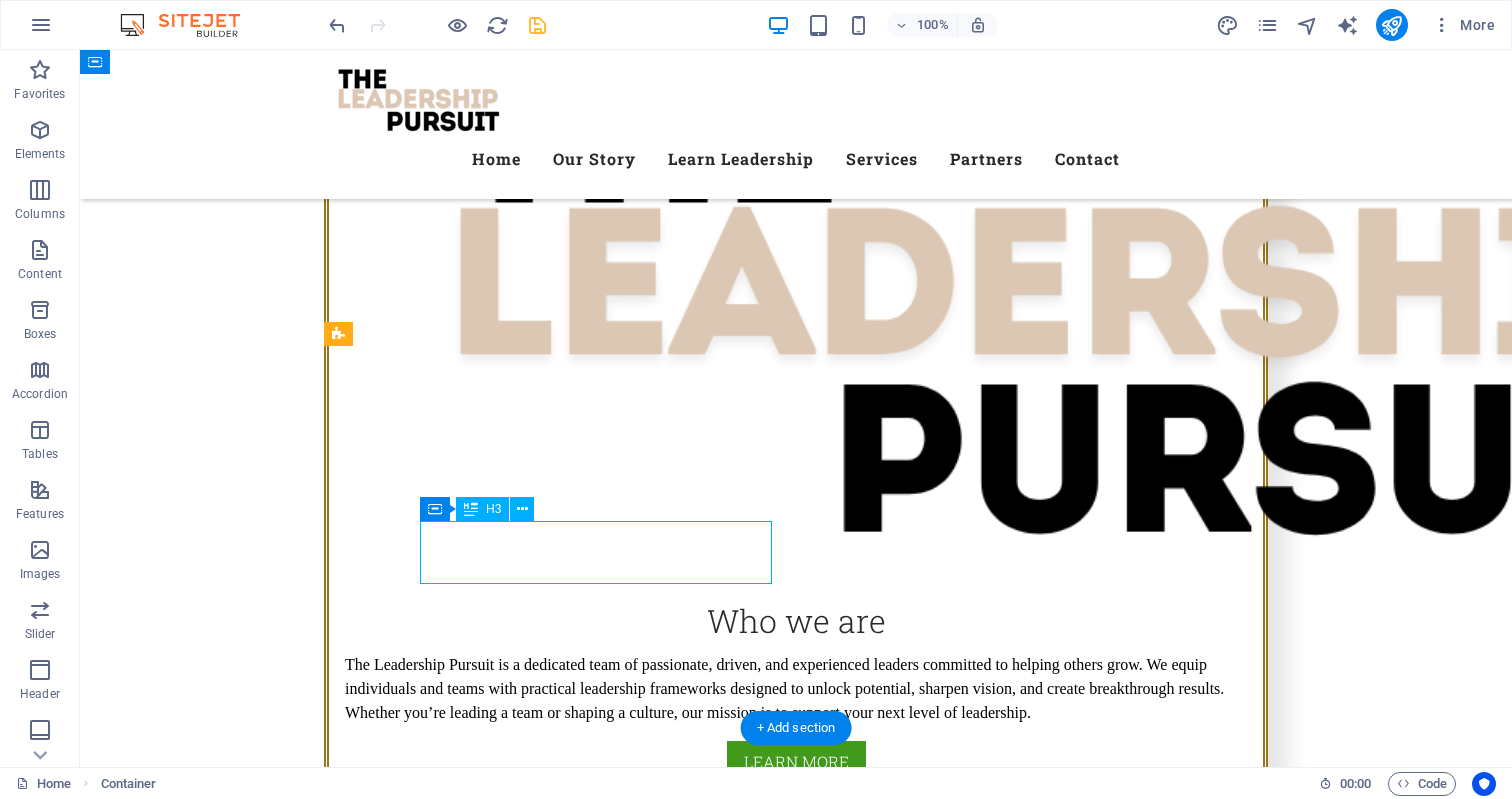 click on "Best Farmers" at bounding box center (796, 2363) 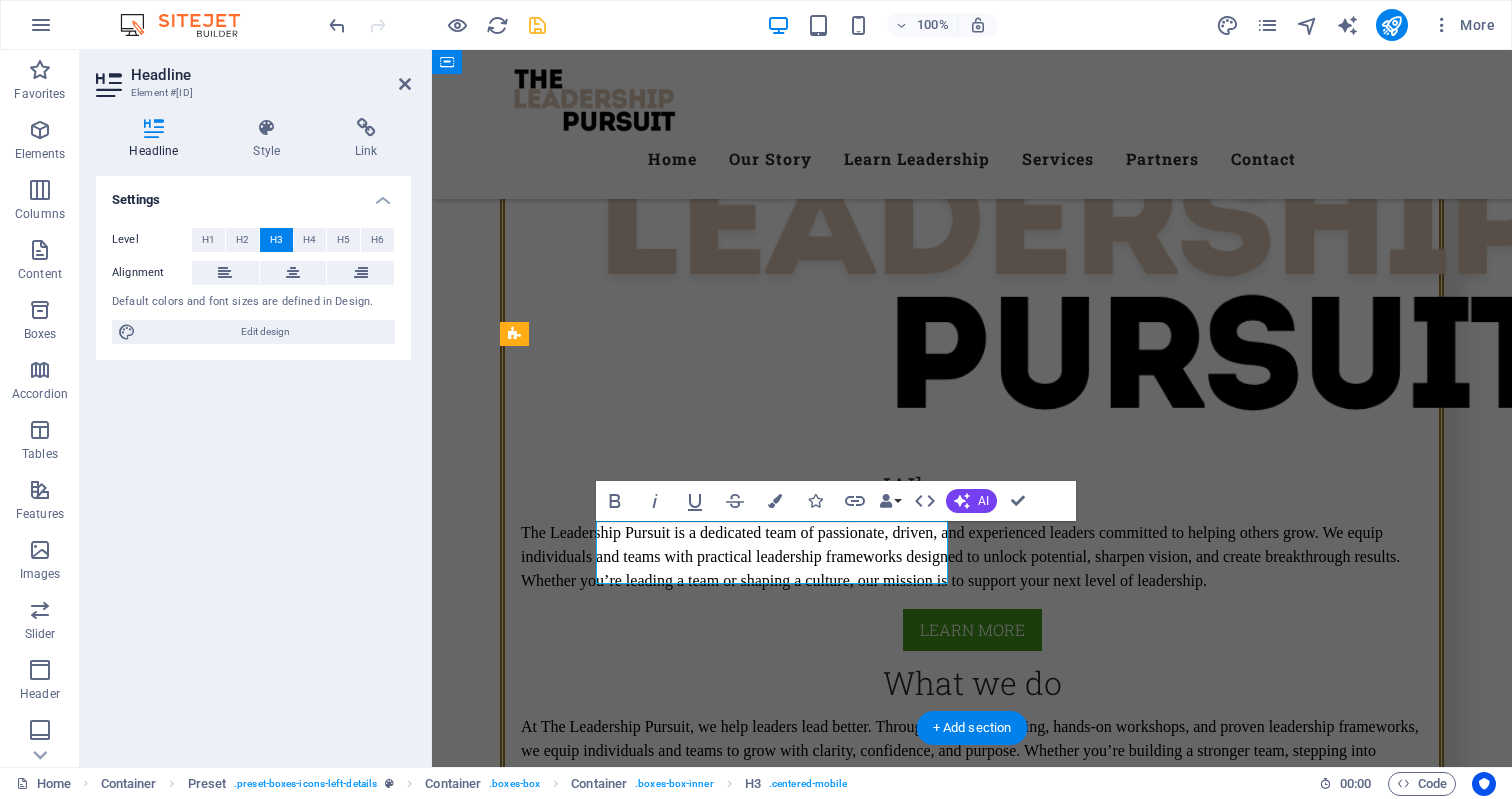 type 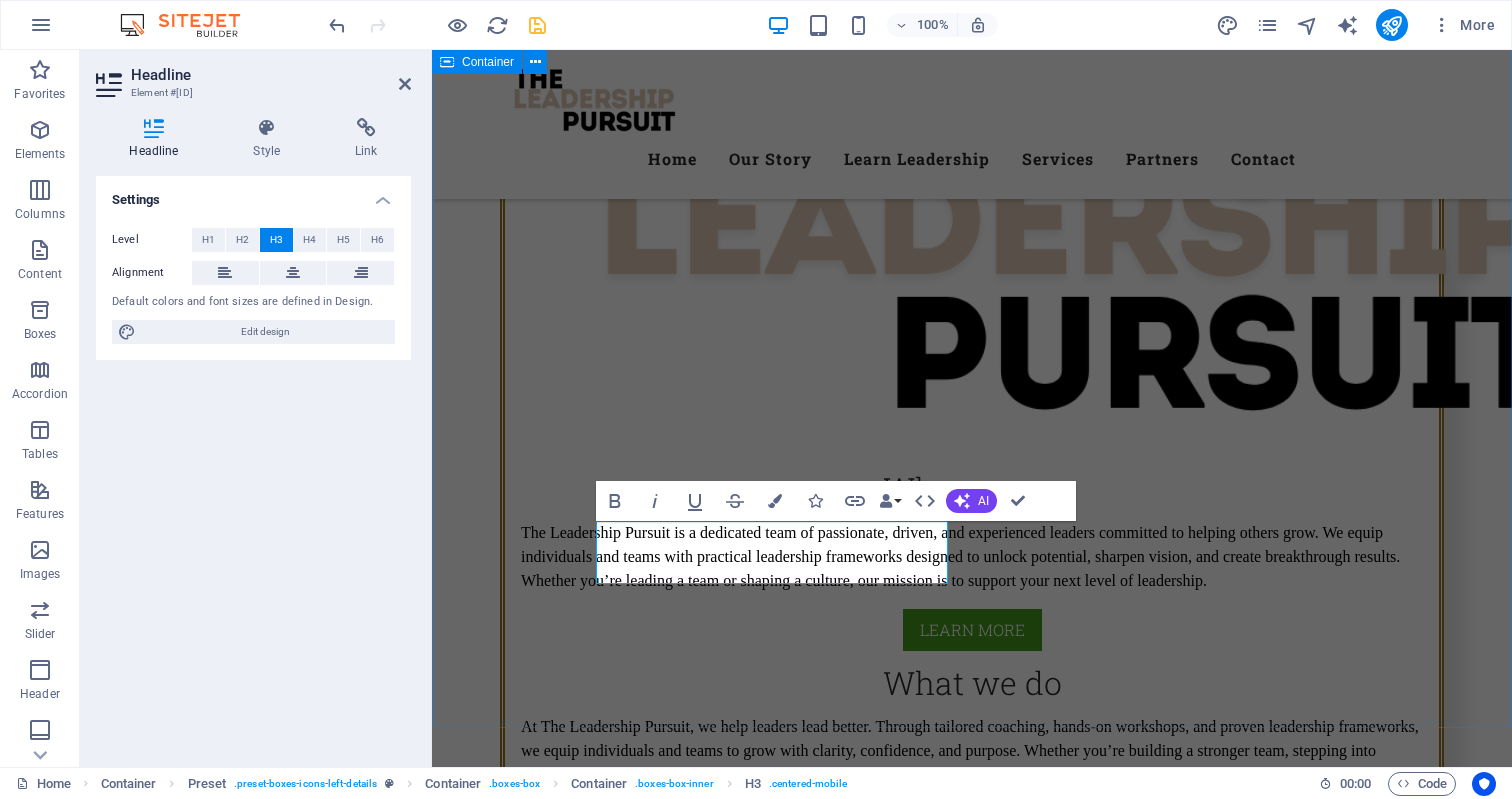 click on "Our STORY Premium Quality of Veggies and Fruit The Leadership Pursuit was born out of decades of real-world leadership not just in theory, but in trenches where vision, courage, and consistency are tested daily. From leading worship teams and men’s ministries to building businesses and managing high-performing departments, our founder [FIRST] [LAST] has spent over 20 years immersed in the craft of leadership. What began in the creative world of music and ministry evolved into something much broader: a deep calling to raise up leaders who don’t just manage, but lead with clarity, conviction, and purpose. Over time, it became clear that the same principles that worked in churches, creative teams, and startups were desperately needed in boardrooms, small businesses, and organizations navigating change. The Leadership Pursuit This is more than leadership. This is The Pursuit. Excellence Lorem ipsum dolor sit amet, consectetur adipisicing elit. Veritatis, dolorem! Wisdom Courage" at bounding box center (972, 1800) 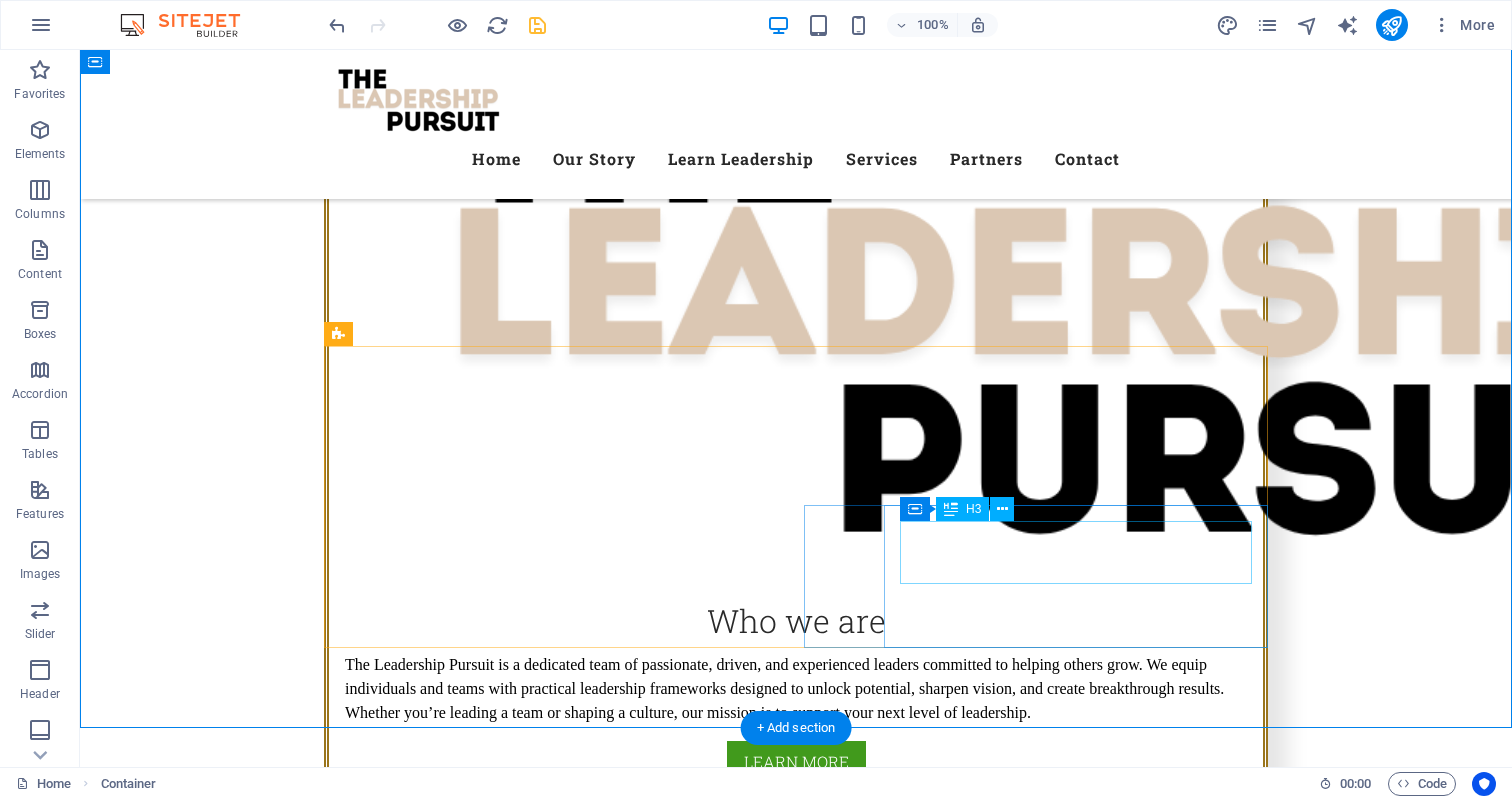 click on "Organic Agriculture" at bounding box center [796, 2570] 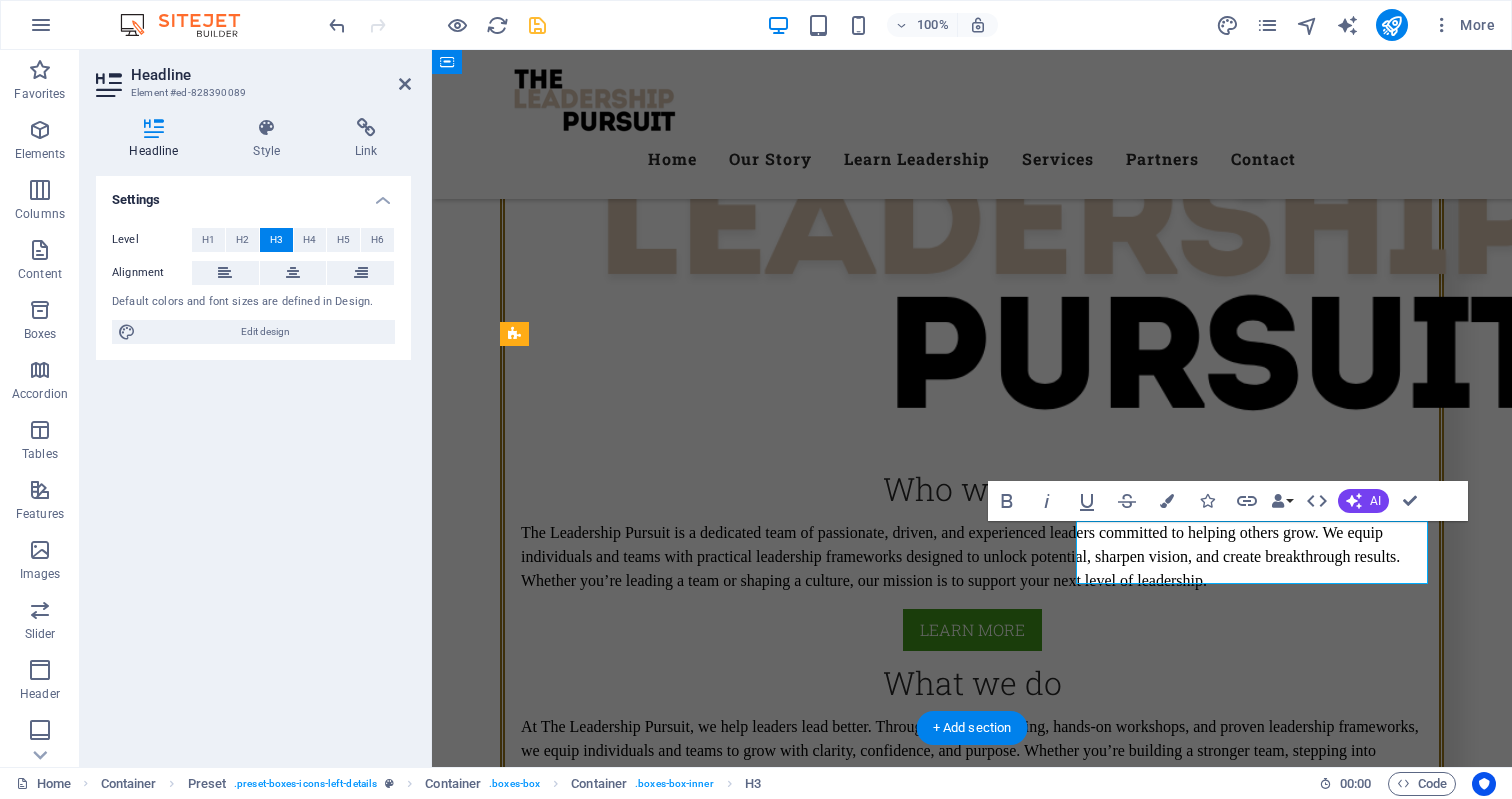 type 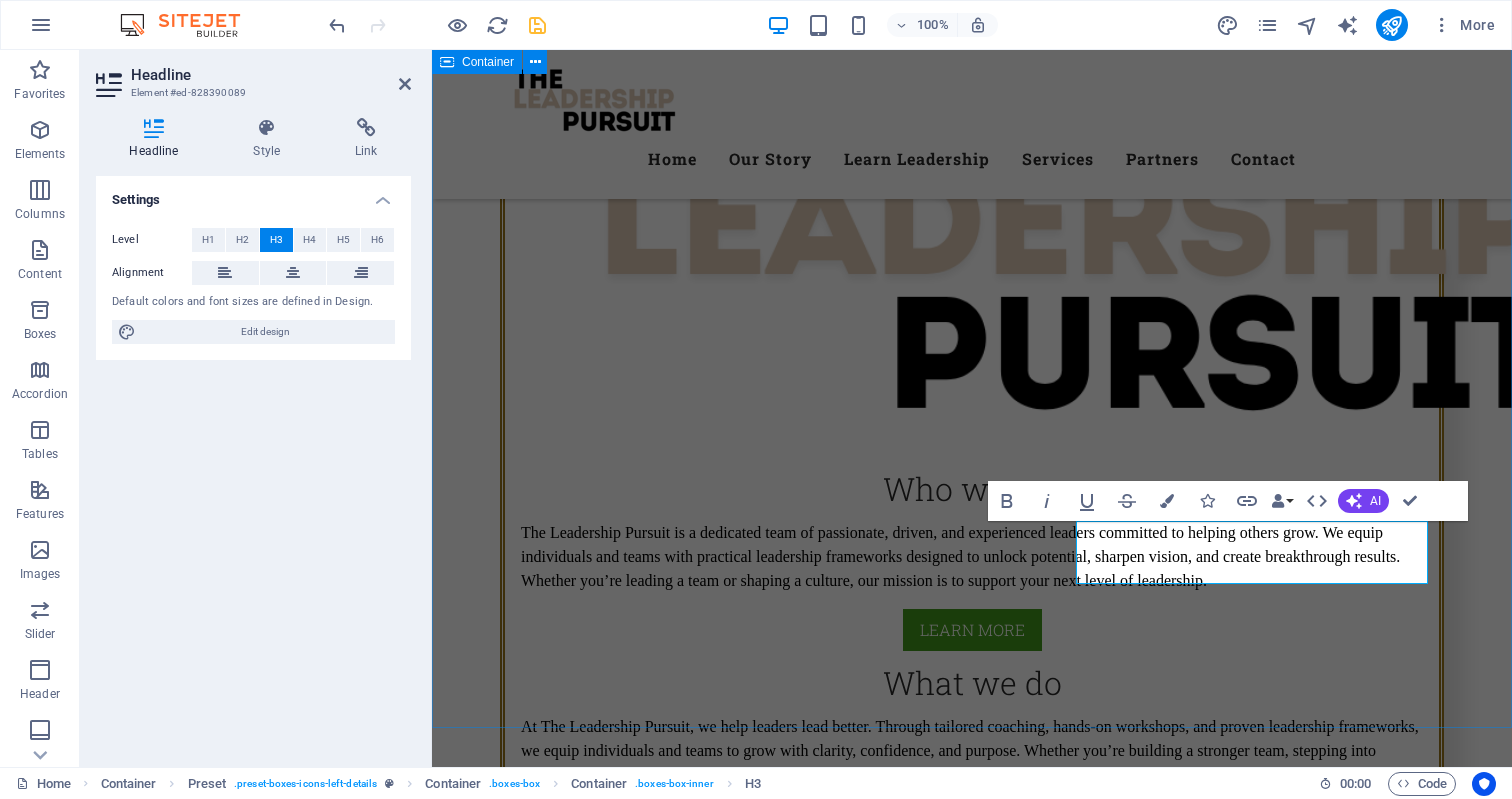 click on "Our   STORY Premium Quality of Veggies and Fruit The Leadership Pursuit was born out of decades of real-world leadership not just in theory, but in trenches where vision, courage, and consistency are tested daily. From leading worship teams and men’s ministries to building businesses and managing high-performing departments, our founder [NAME] [NAME] has spent over 20 years immersed in the craft of leadership. What began in the creative world of music and ministry evolved into something much broader: a deep calling to raise up leaders who don’t just manage, but   lead with clarity, conviction, and purpose.   Over time, it became clear that the same principles that worked in churches, creative teams, and startups were desperately needed in boardrooms, small businesses, and organizations navigating change. The Leadership Pursuit   This is more than leadership. This is   The Pursuit. Excellence Lorem ipsum dolor sit amet, consectetur adipisicing elit. Veritatis, dolorem! Wisdom Courage Vision" at bounding box center [972, 1800] 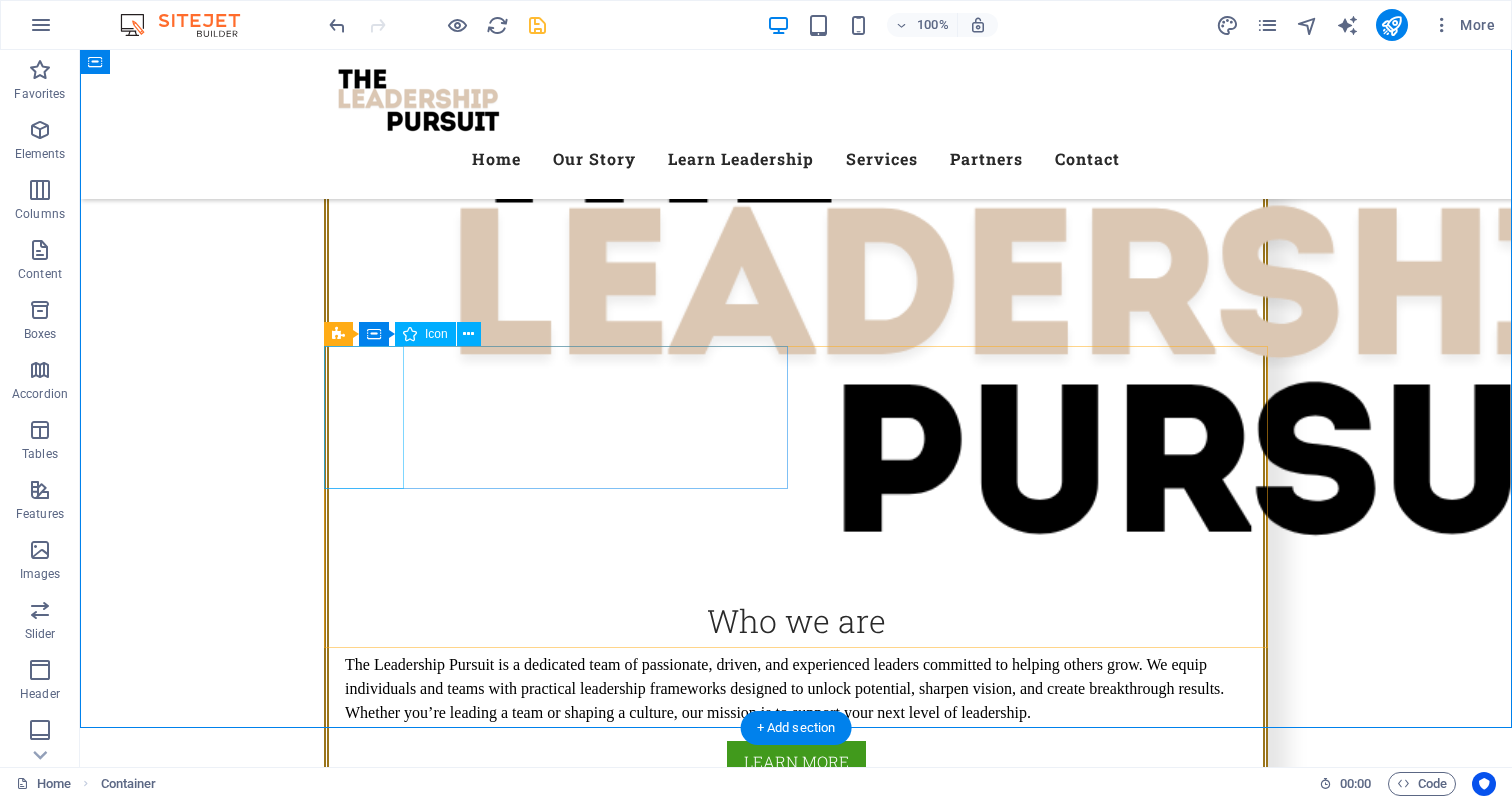 click at bounding box center [796, 1862] 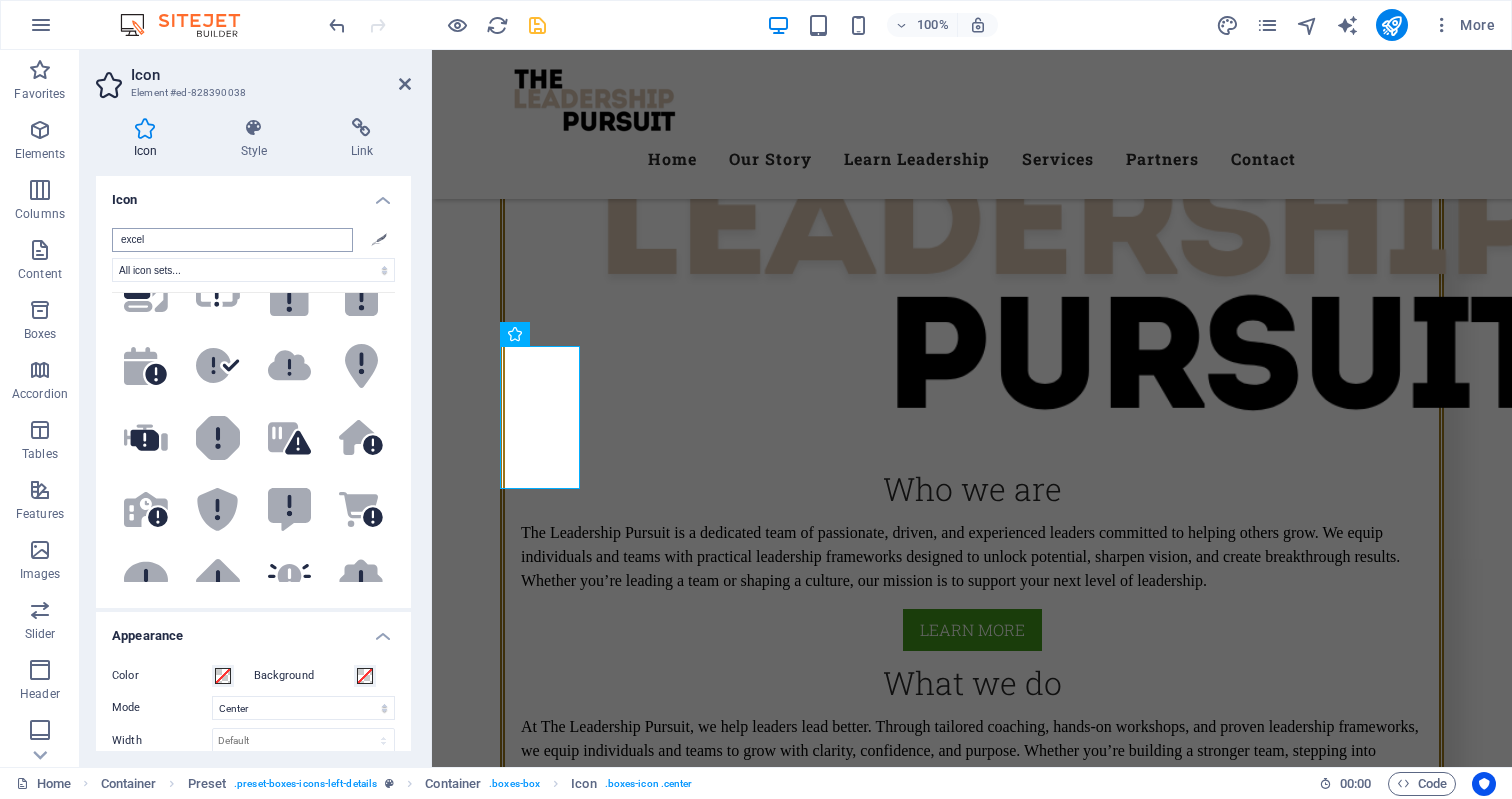 scroll, scrollTop: 0, scrollLeft: 0, axis: both 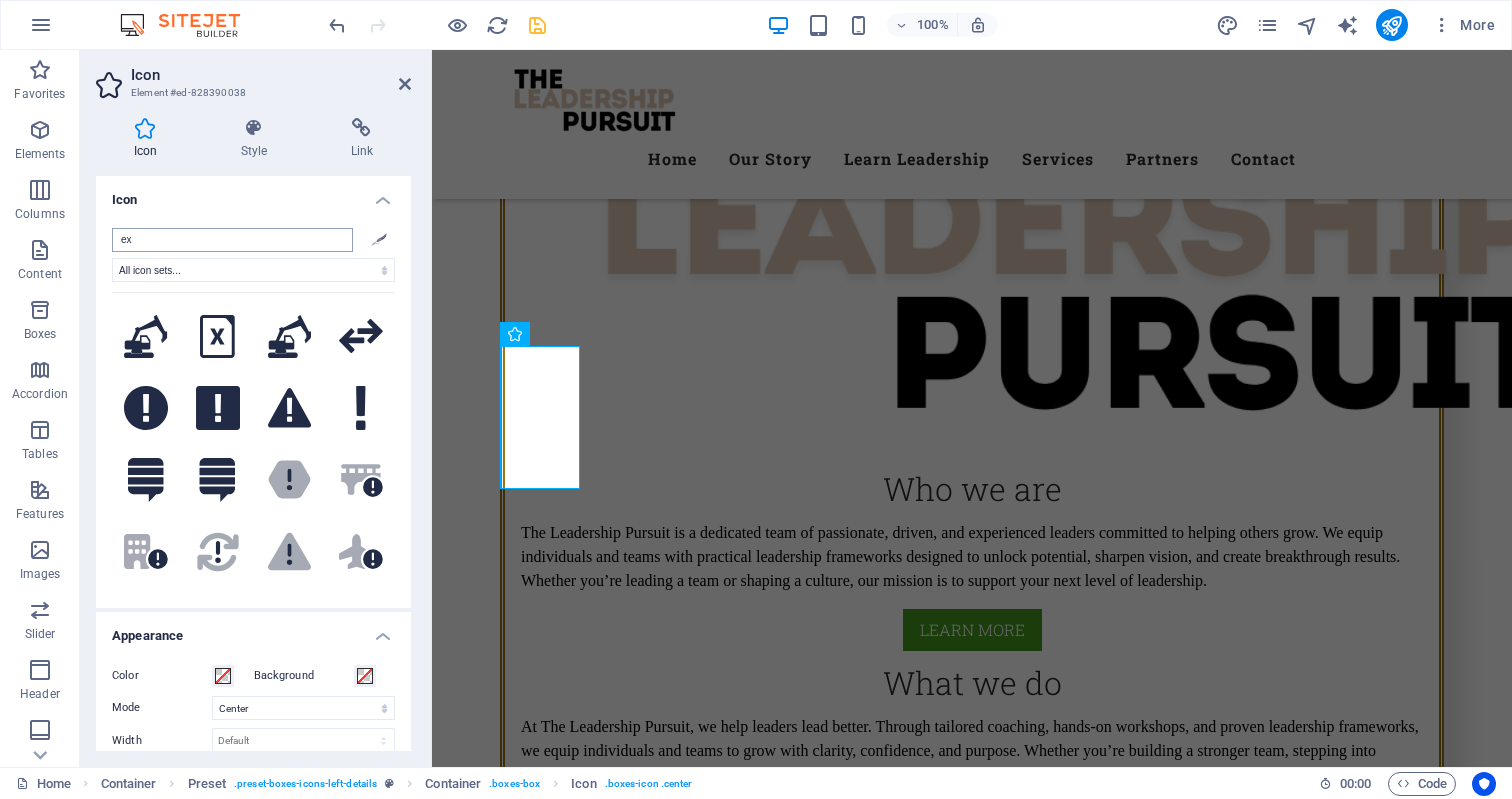 type on "e" 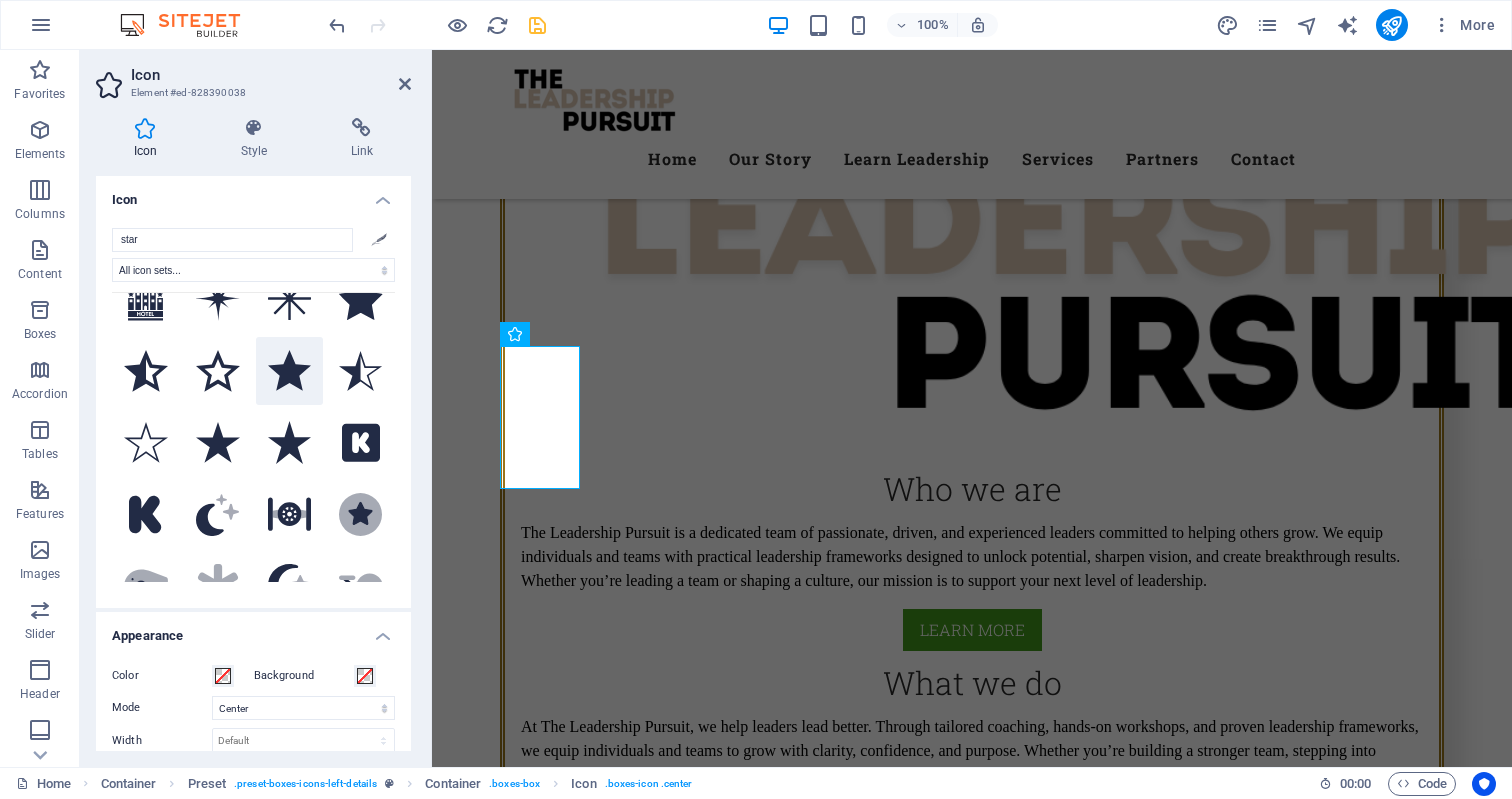 scroll, scrollTop: 114, scrollLeft: 0, axis: vertical 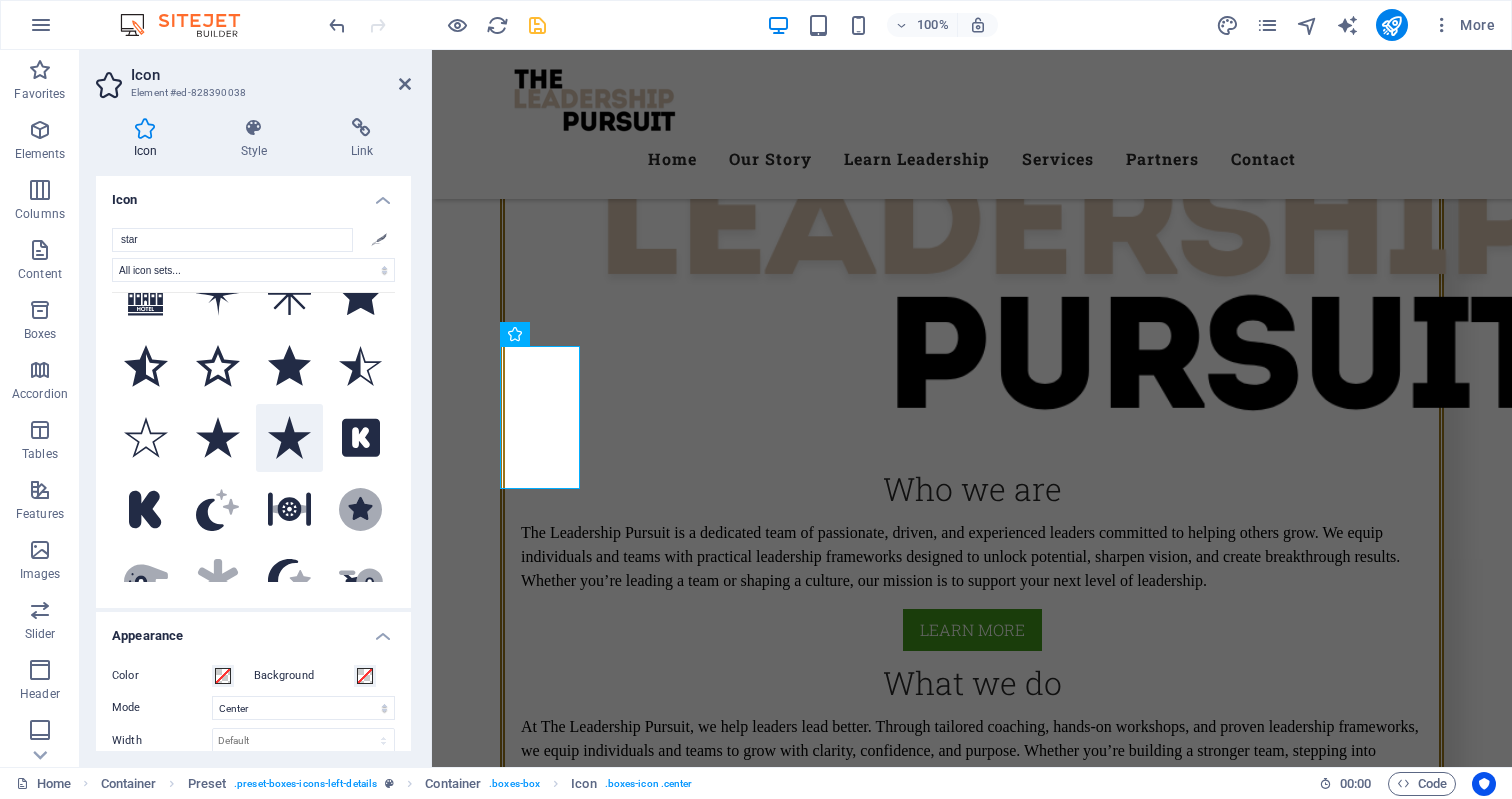 type on "star" 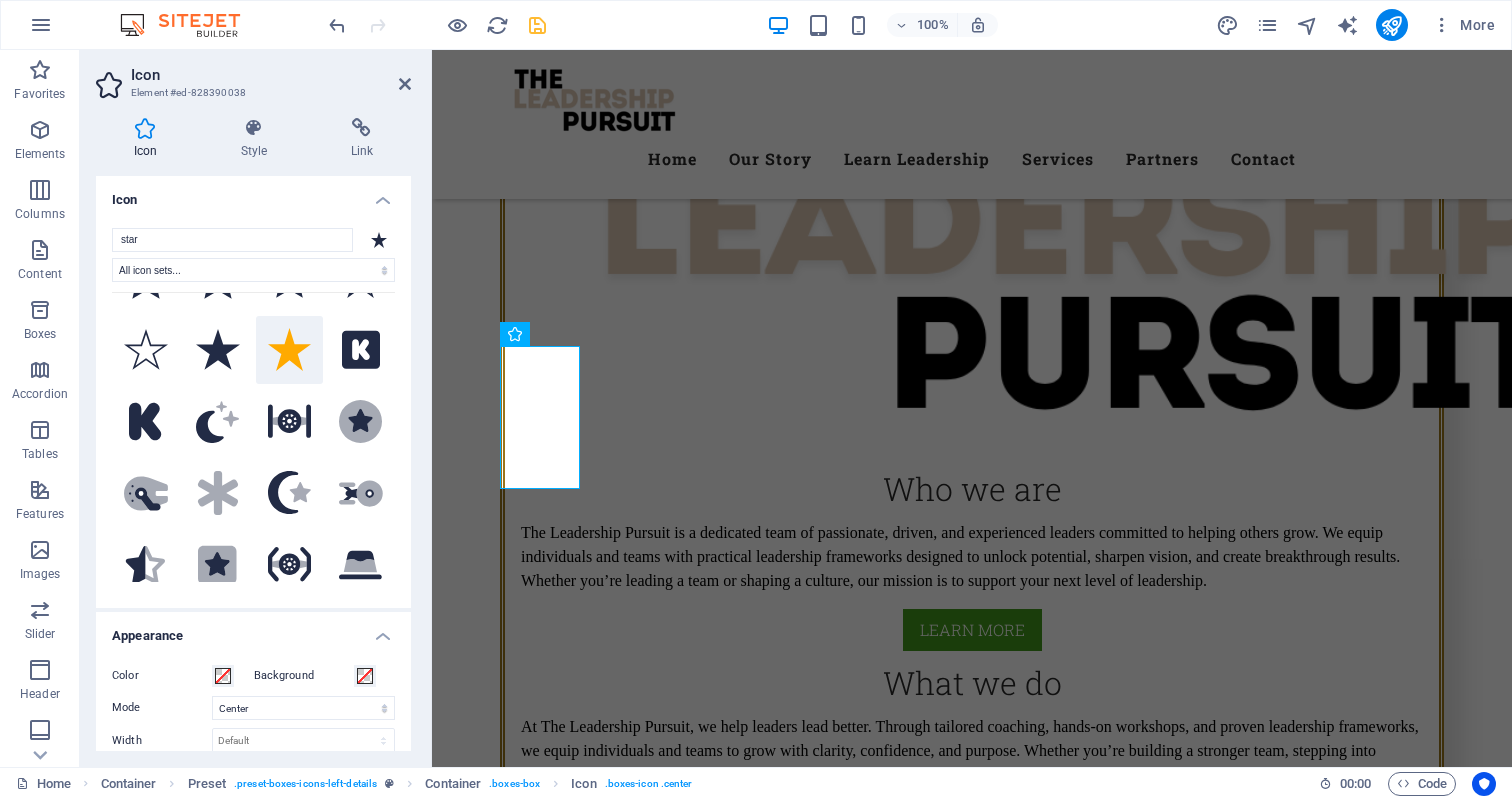 scroll, scrollTop: 250, scrollLeft: 0, axis: vertical 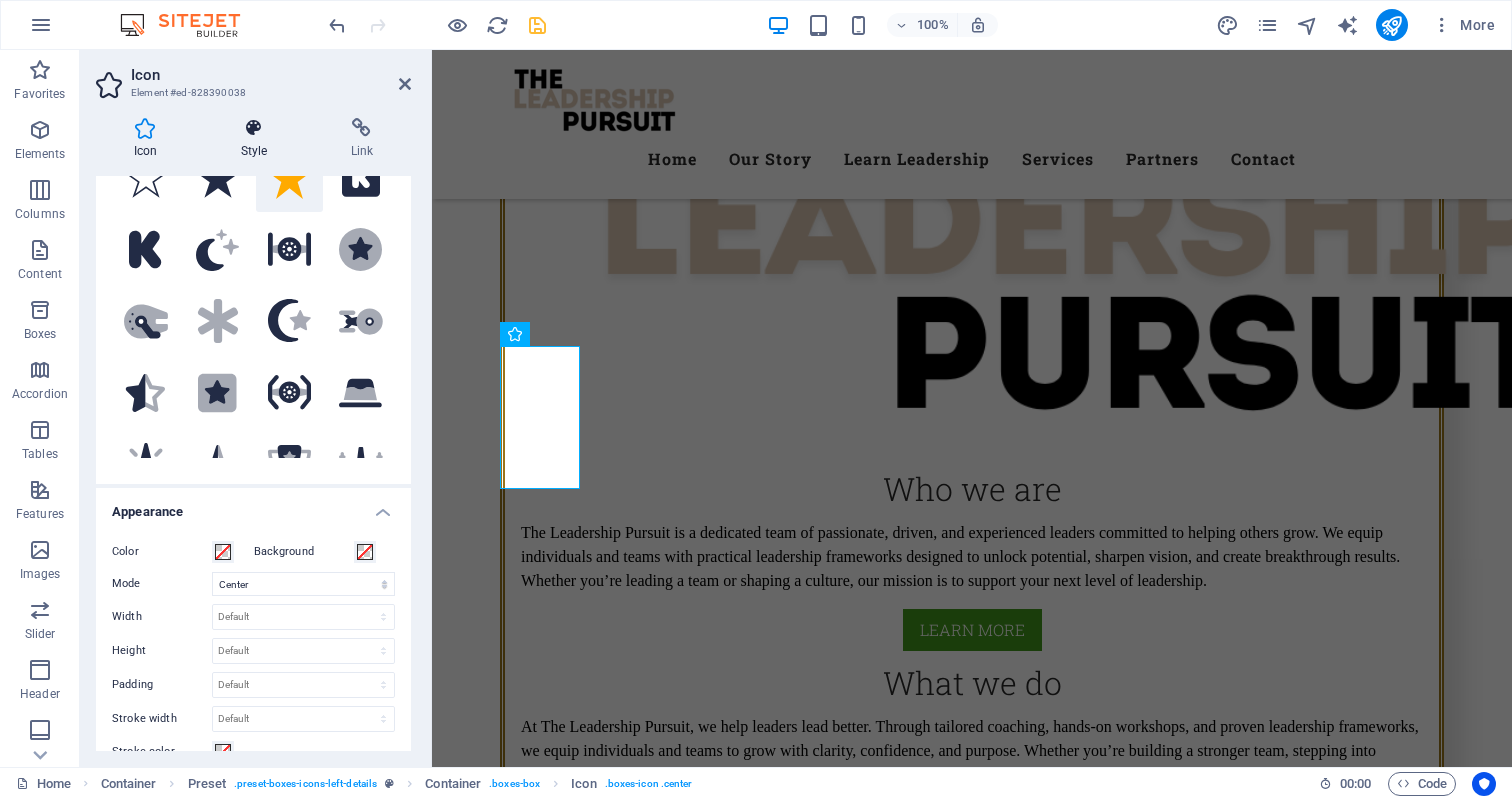 click at bounding box center (254, 128) 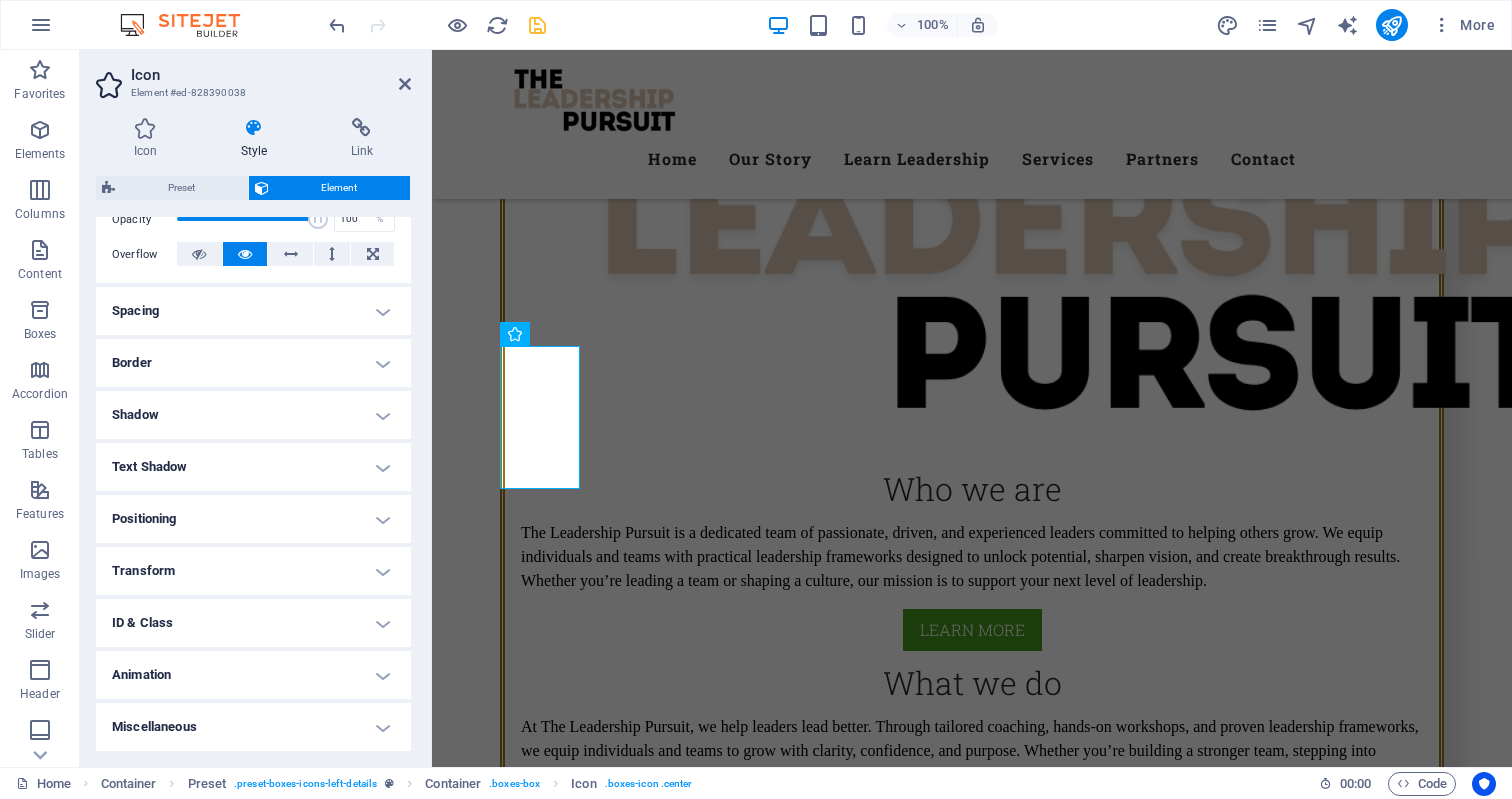 scroll, scrollTop: 310, scrollLeft: 0, axis: vertical 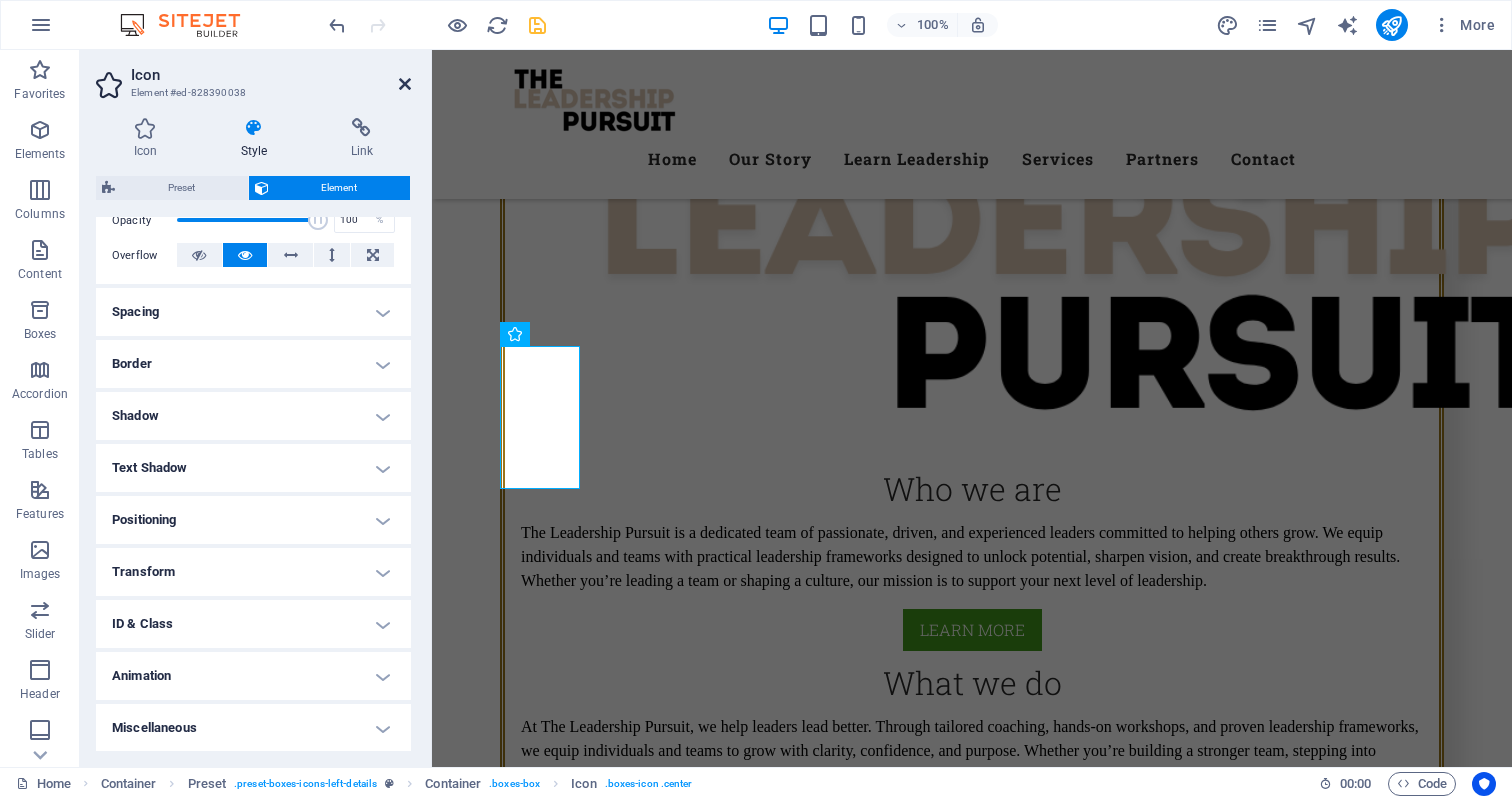 click at bounding box center (405, 84) 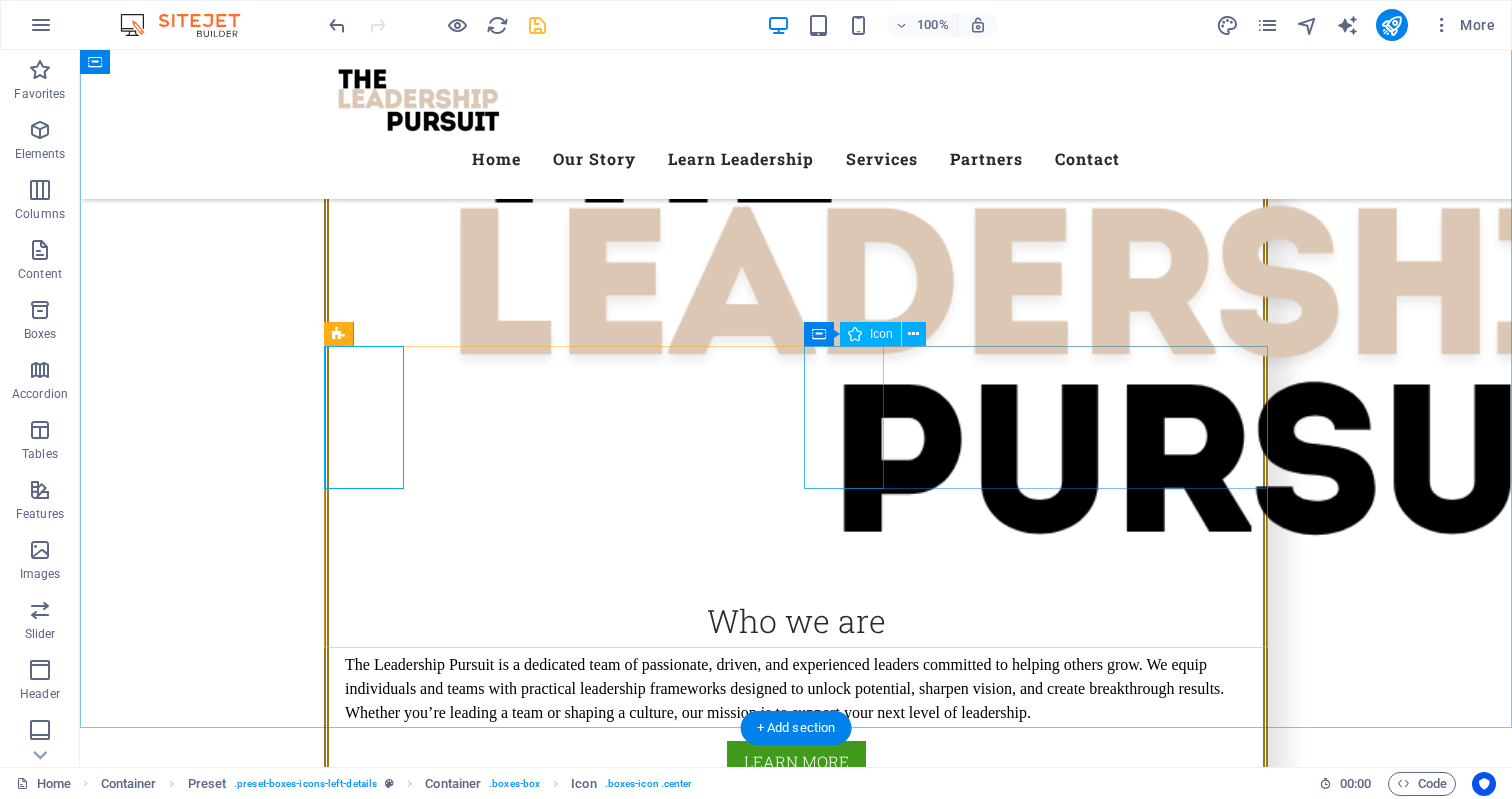click at bounding box center [796, 2069] 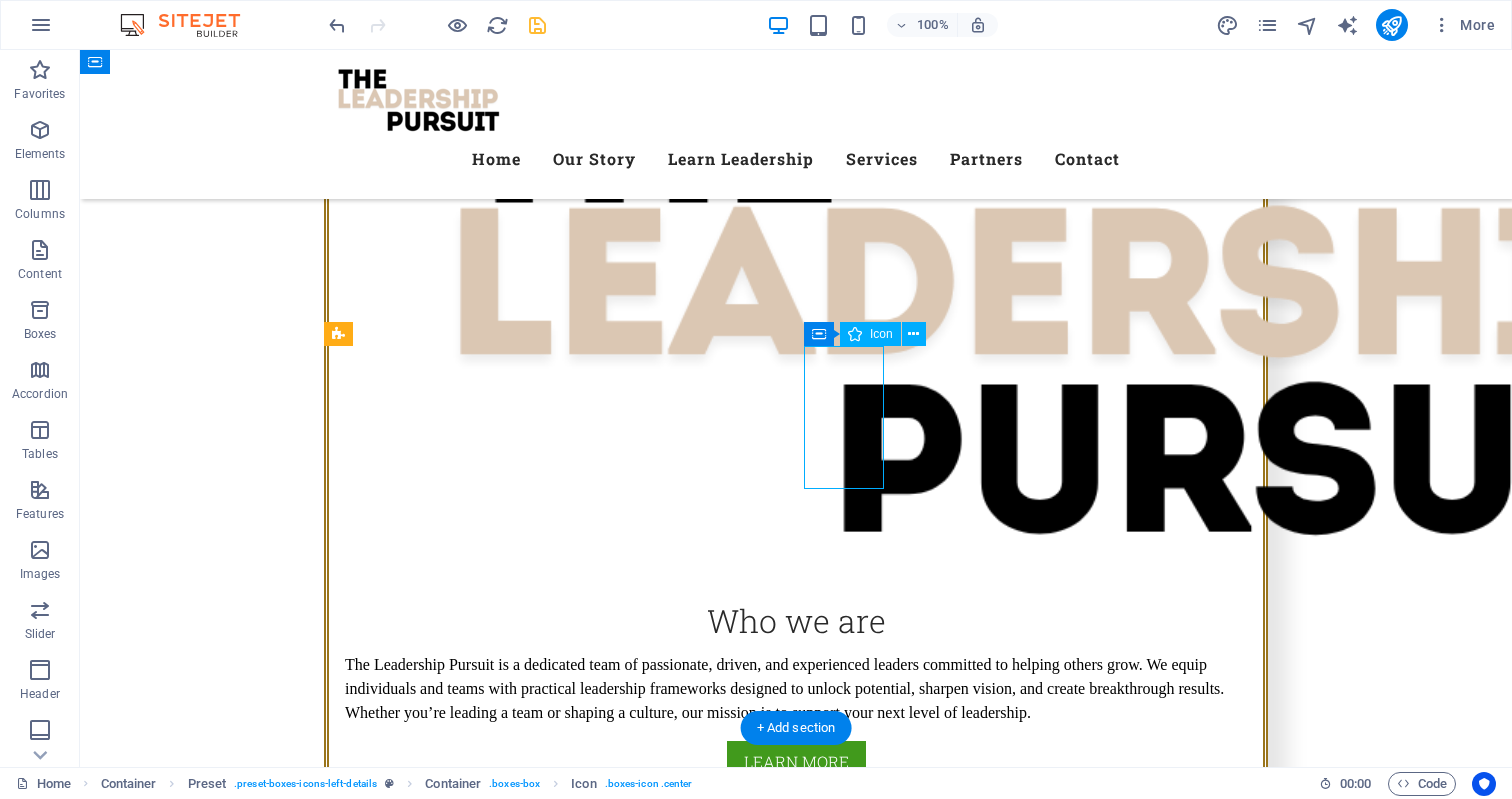 click at bounding box center [796, 2069] 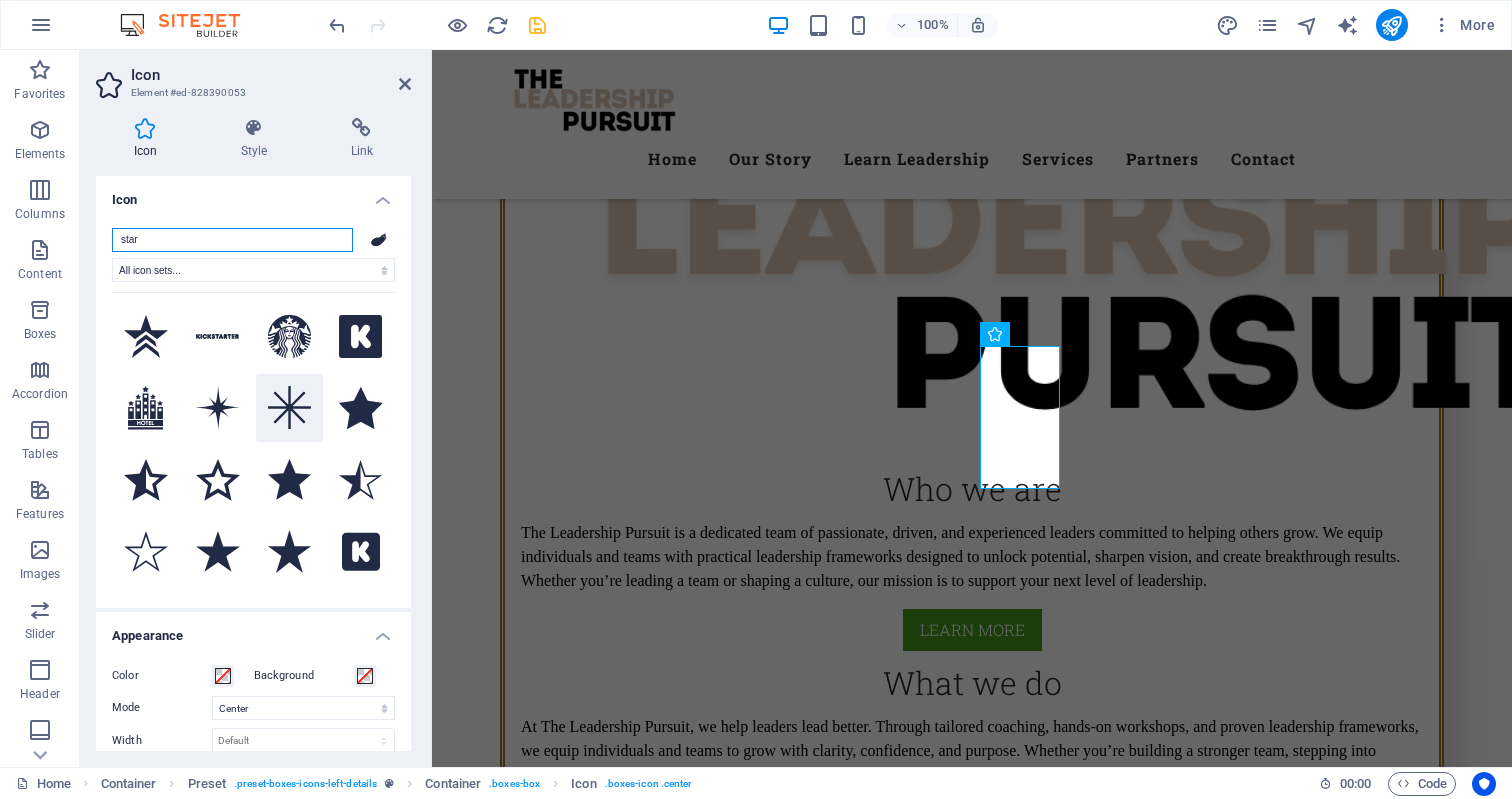 scroll, scrollTop: 24, scrollLeft: 0, axis: vertical 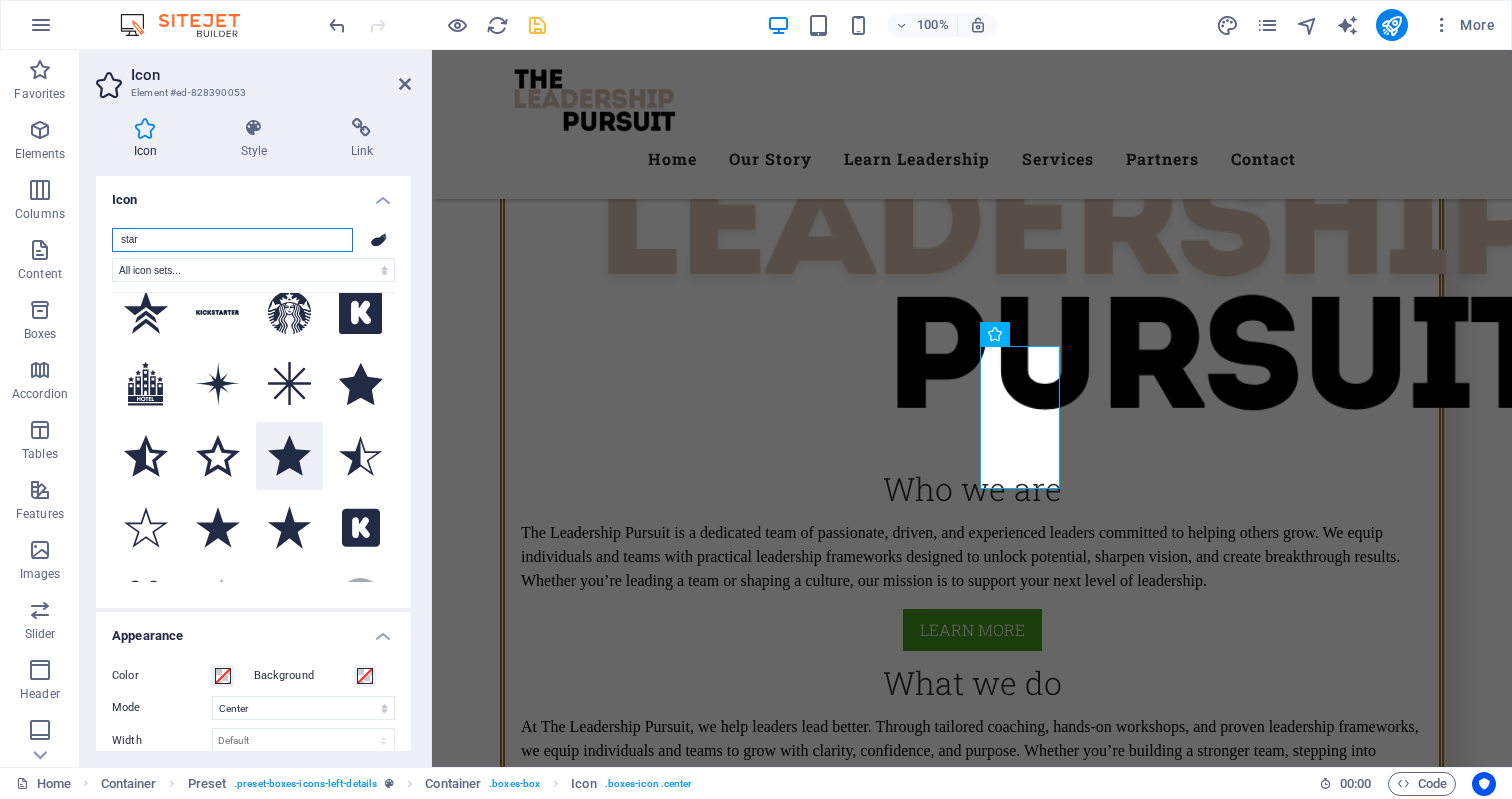 type on "star" 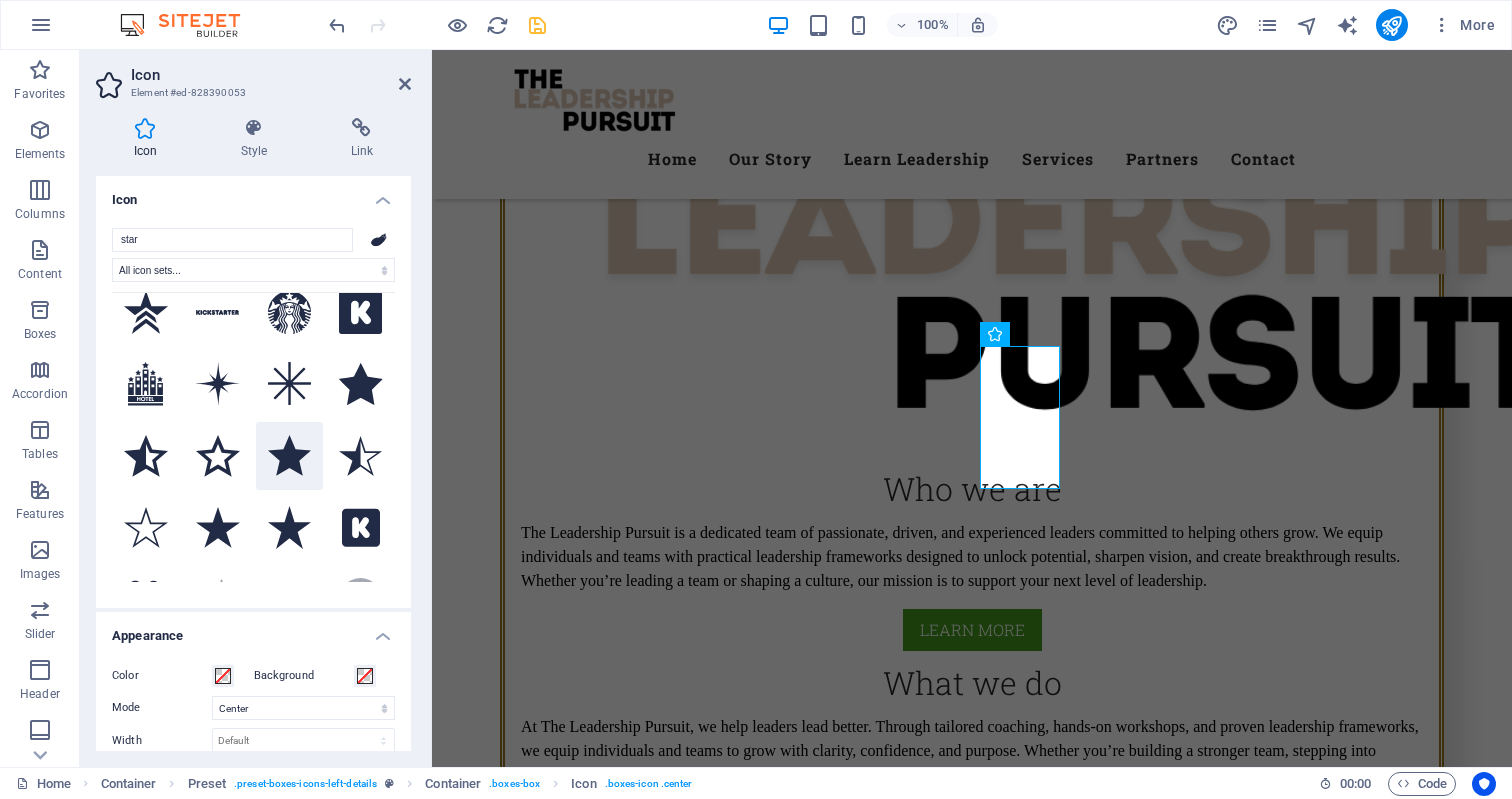 click 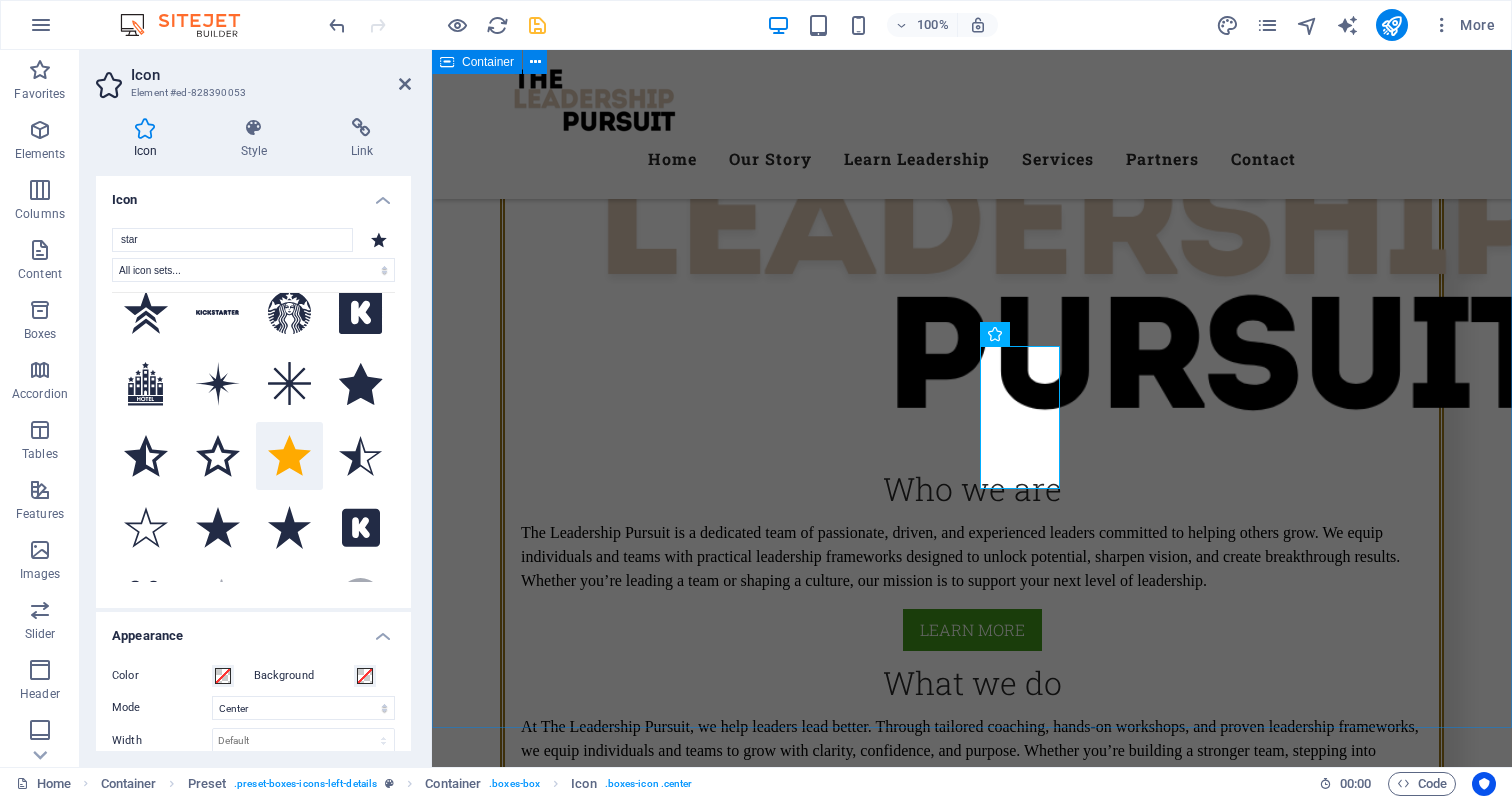 click on "Our   STORY Premium Quality of Veggies and Fruit The Leadership Pursuit was born out of decades of real-world leadership not just in theory, but in trenches where vision, courage, and consistency are tested daily. From leading worship teams and men’s ministries to building businesses and managing high-performing departments, our founder [NAME] [NAME] has spent over 20 years immersed in the craft of leadership. What began in the creative world of music and ministry evolved into something much broader: a deep calling to raise up leaders who don’t just manage, but   lead with clarity, conviction, and purpose.   Over time, it became clear that the same principles that worked in churches, creative teams, and startups were desperately needed in boardrooms, small businesses, and organizations navigating change. The Leadership Pursuit   This is more than leadership. This is   The Pursuit. Excellence Lorem ipsum dolor sit amet, consectetur adipisicing elit. Veritatis, dolorem! Wisdom Courage Vision" at bounding box center [972, 1800] 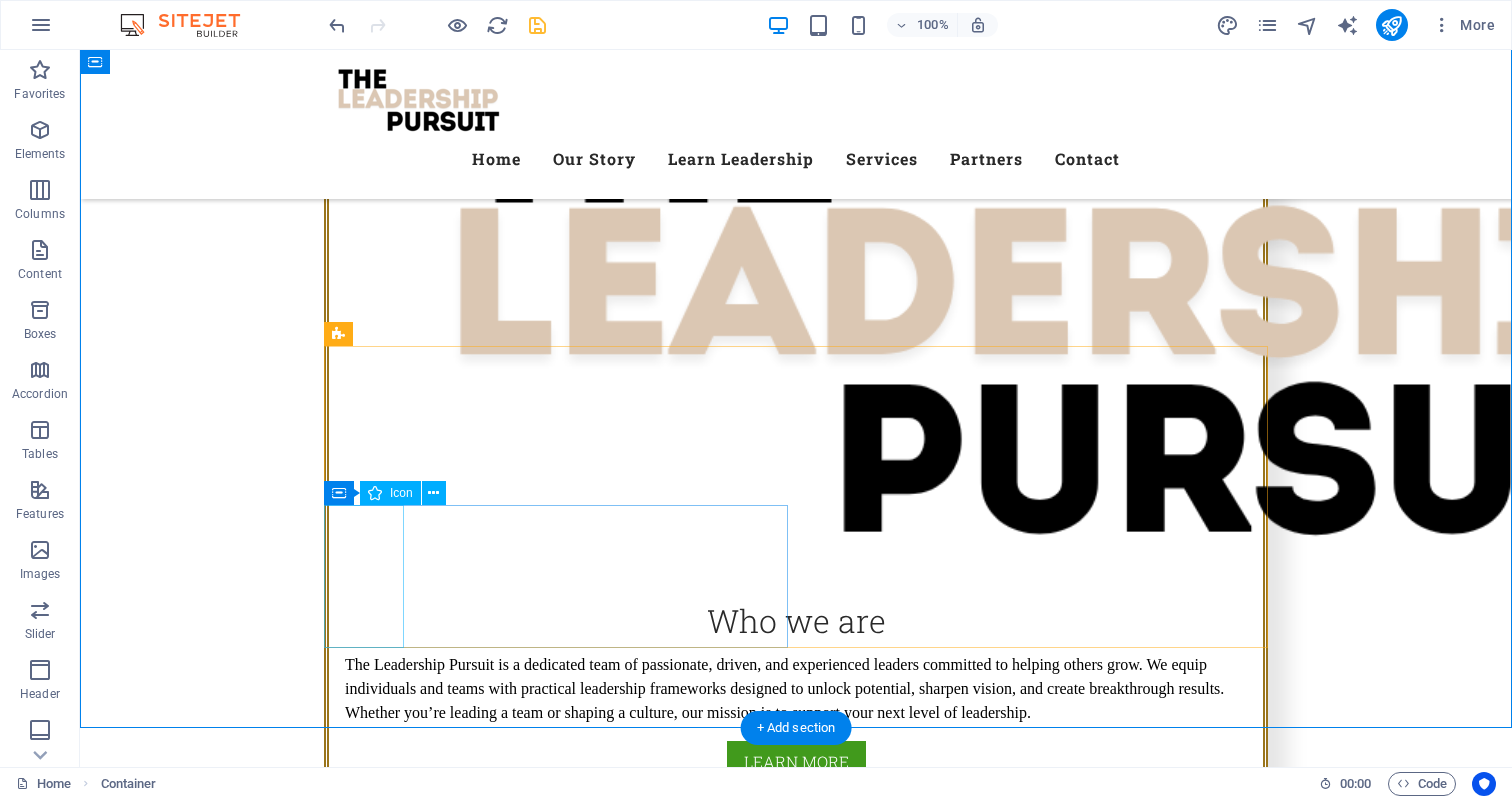 click at bounding box center [796, 2276] 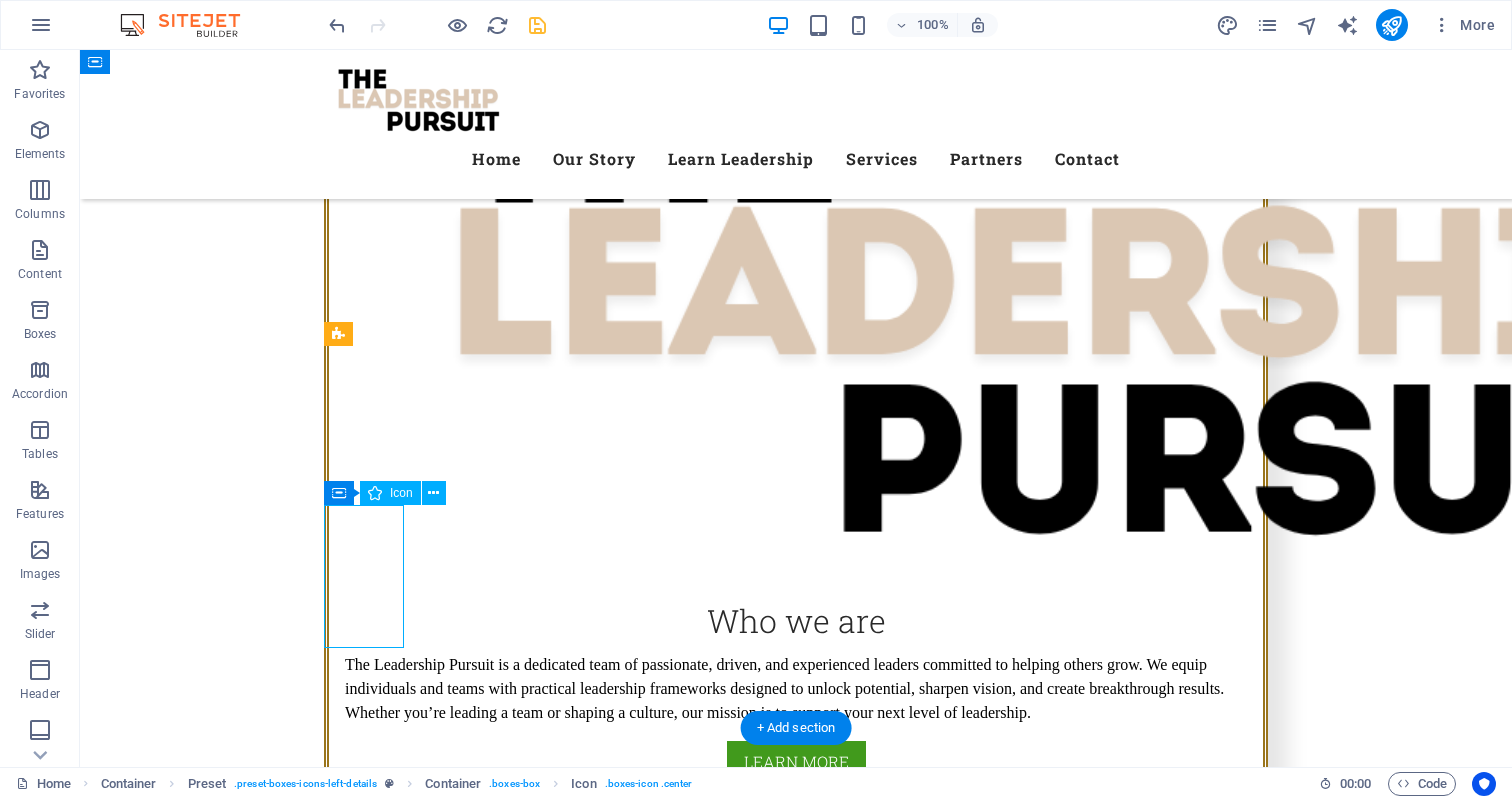 click at bounding box center [796, 2276] 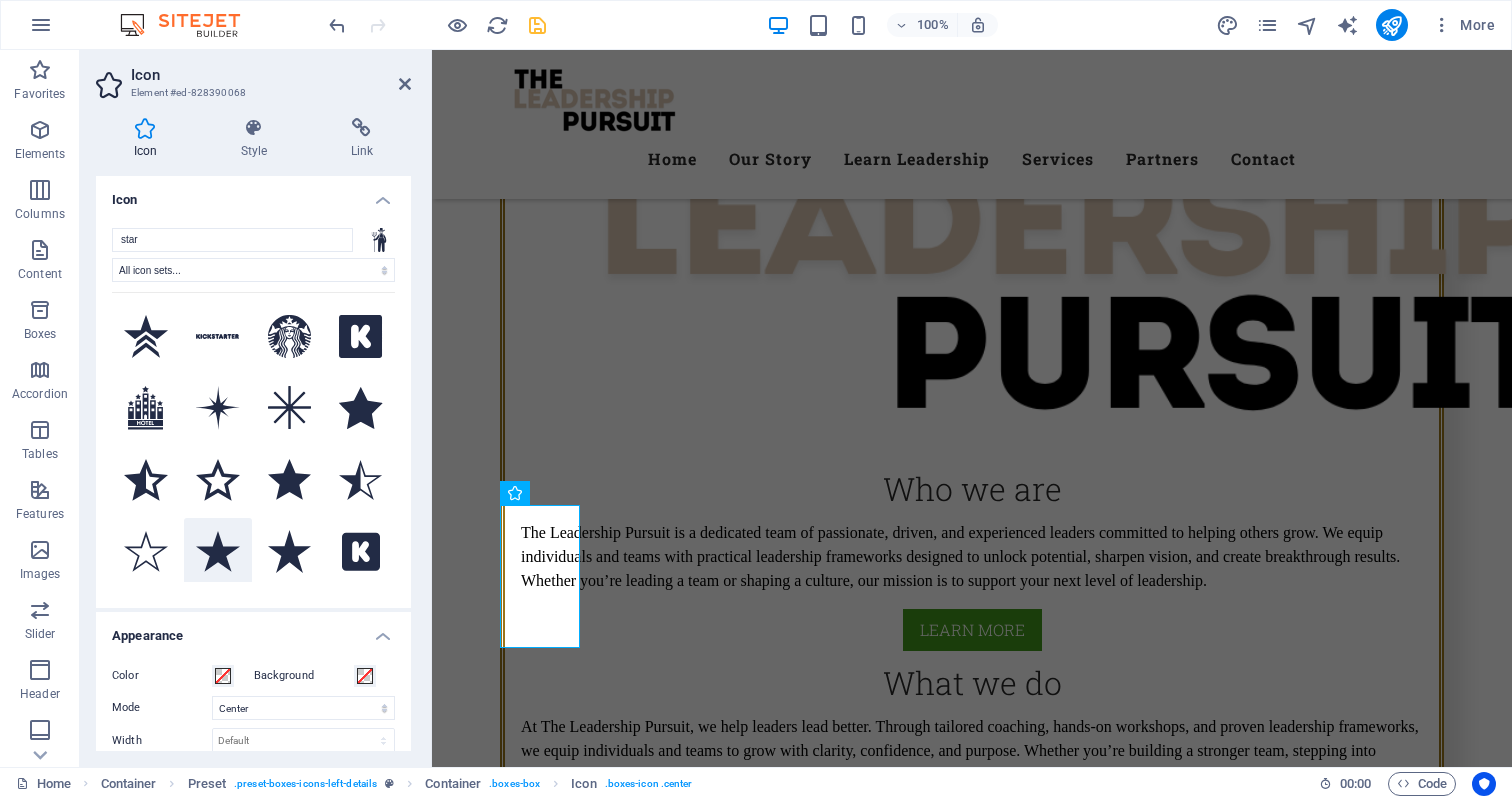 type on "star" 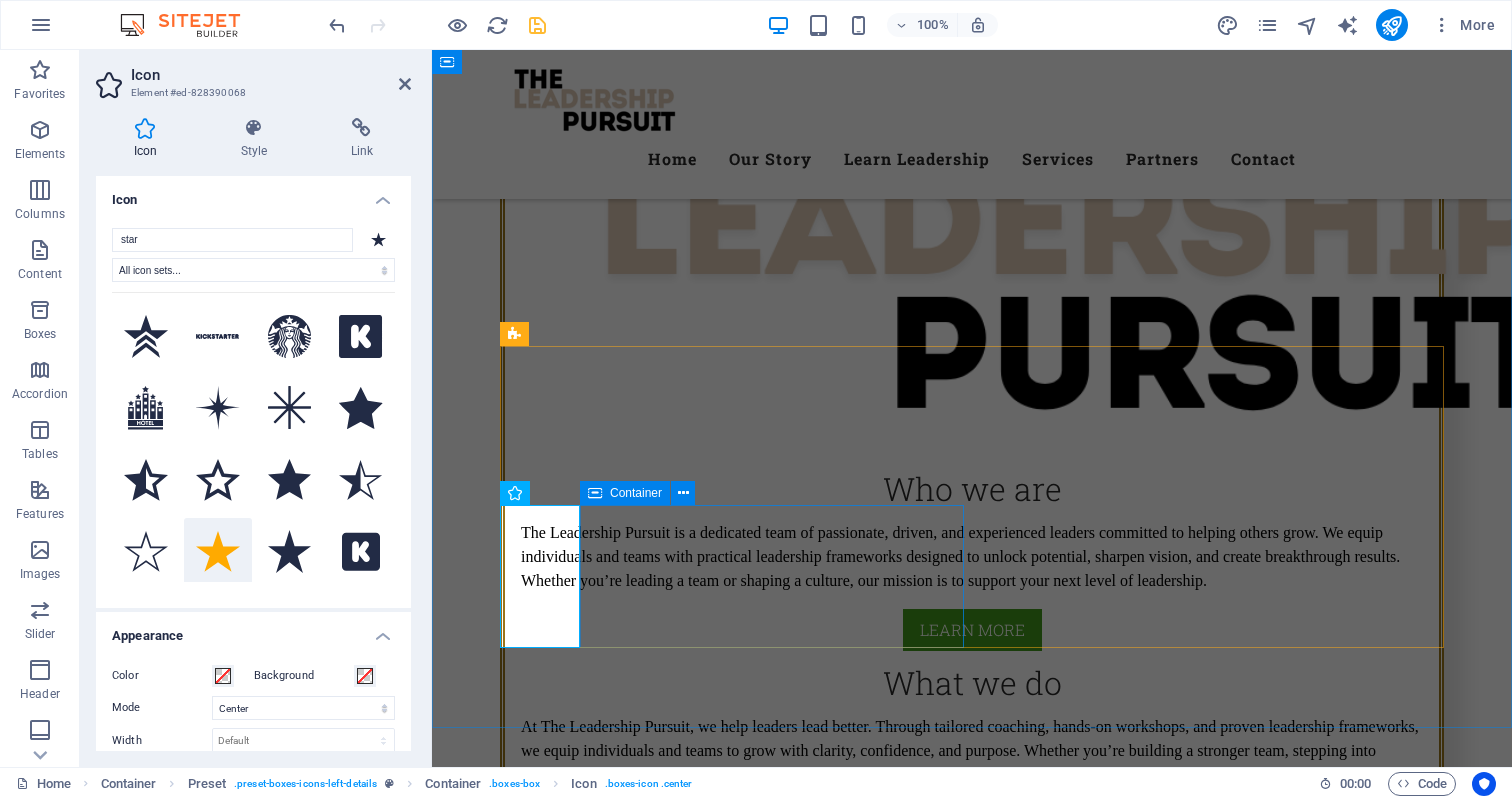 click on "Courage [TEXT]" at bounding box center (972, 2243) 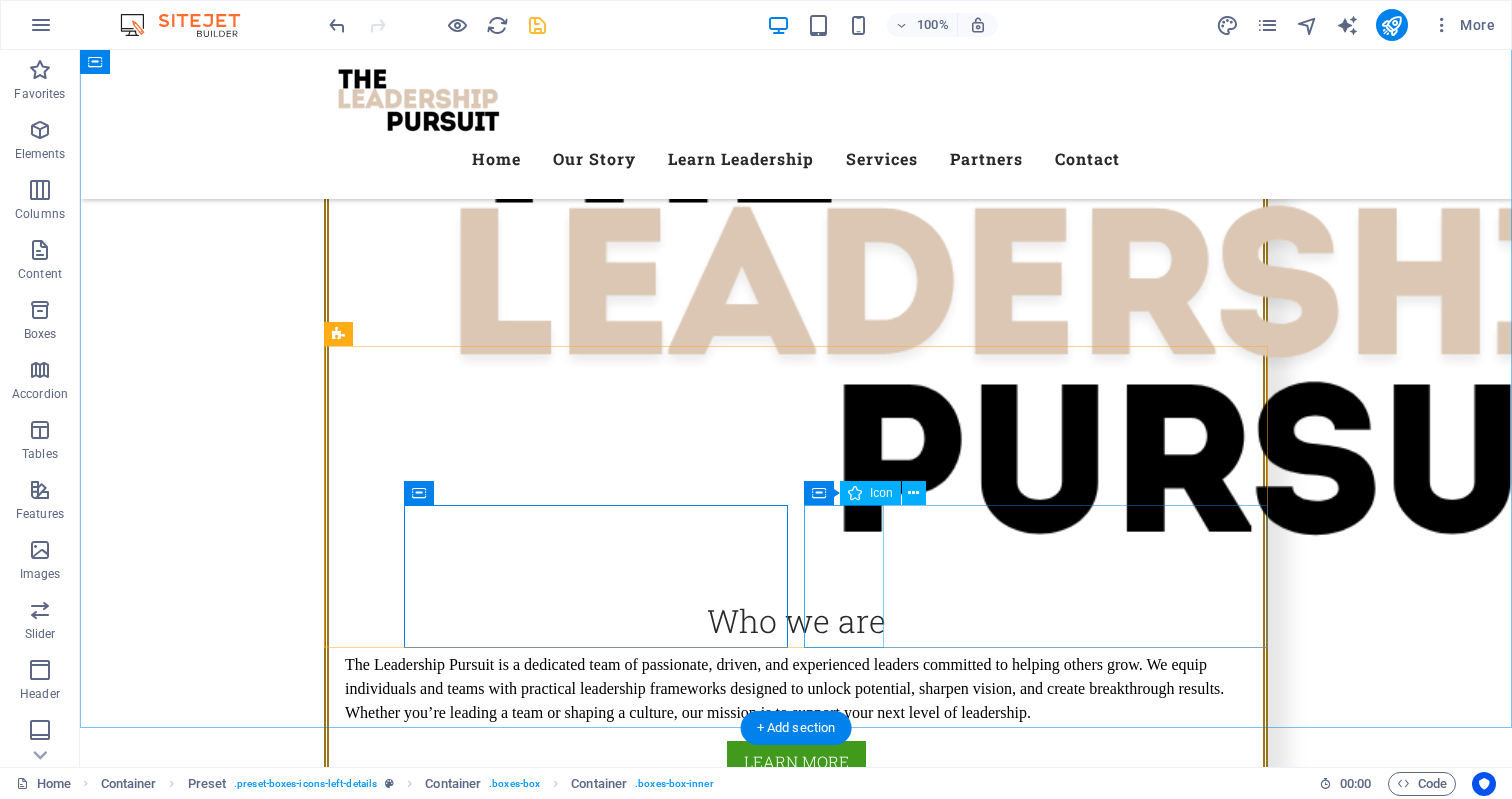 click at bounding box center [796, 2483] 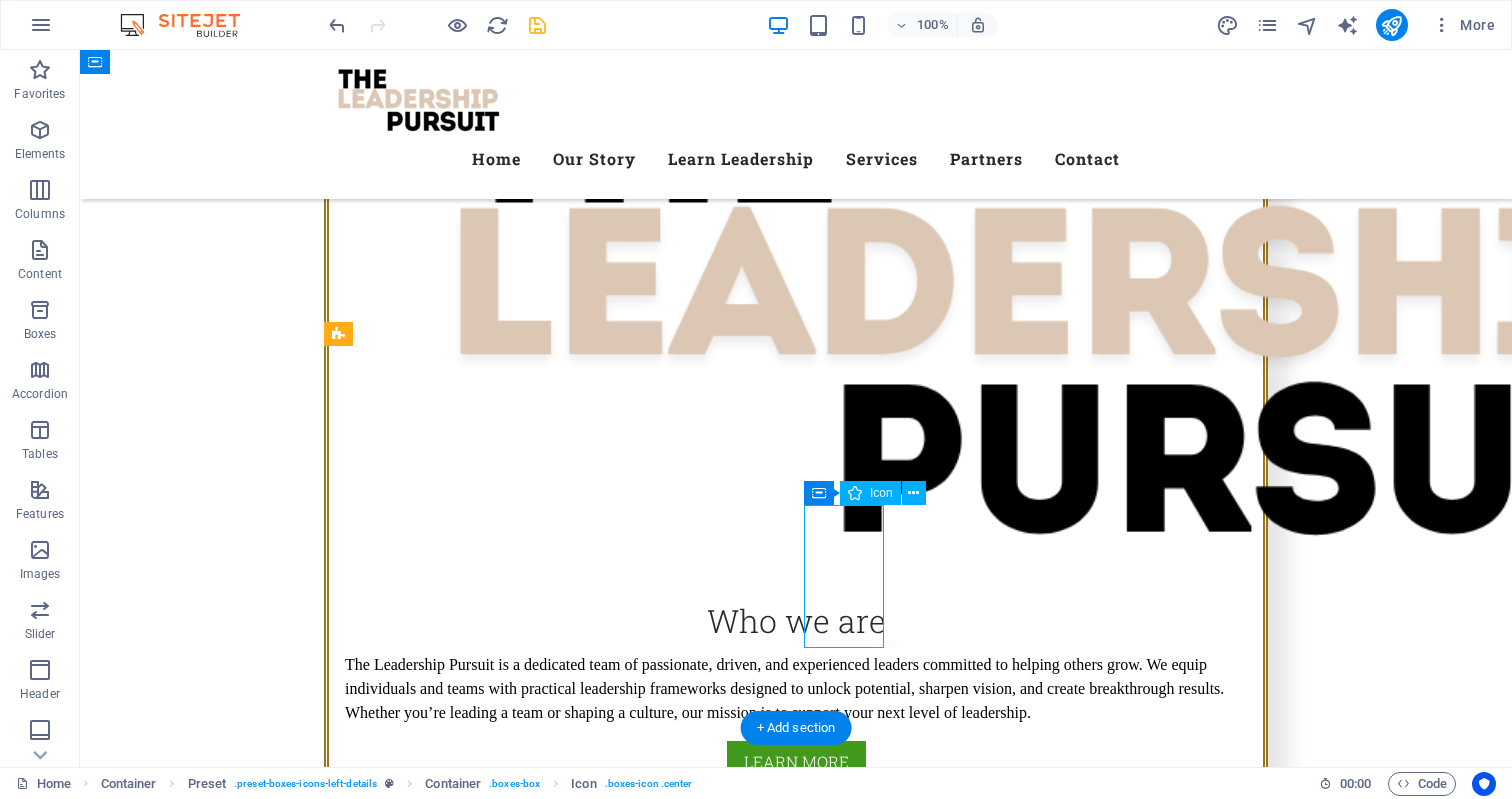 click at bounding box center (796, 2483) 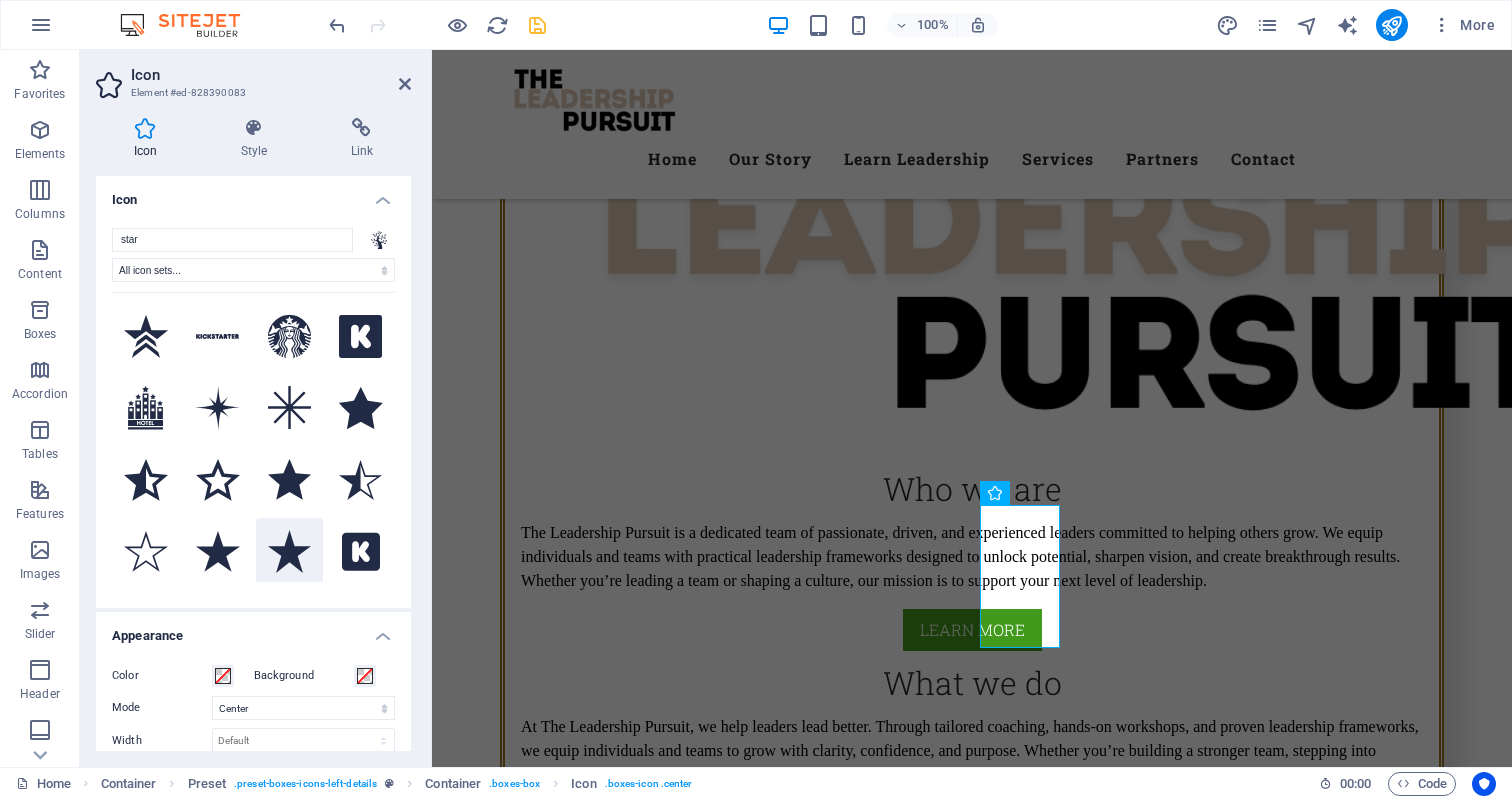 type on "star" 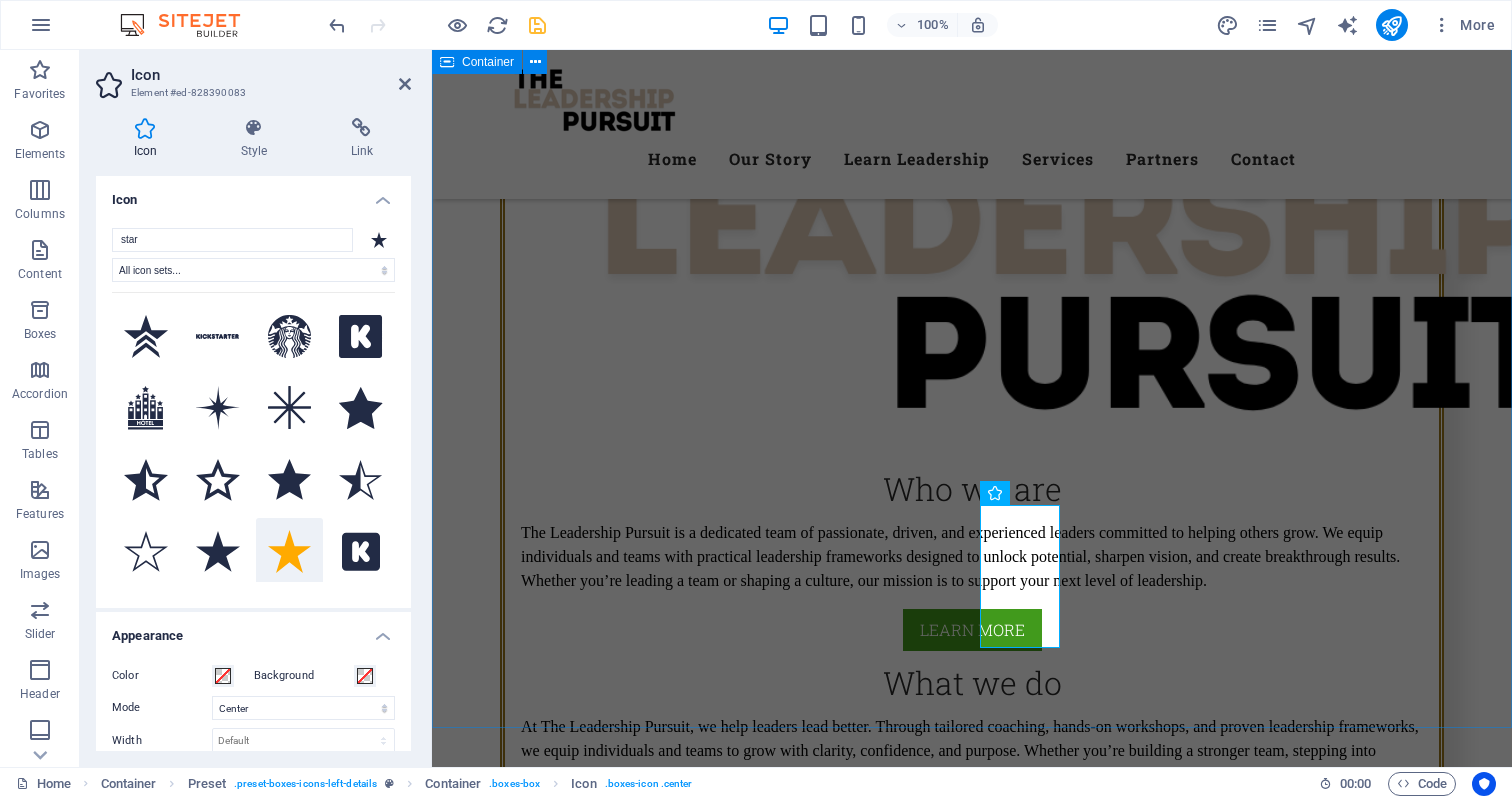 click on "Our   STORY Premium Quality of Veggies and Fruit The Leadership Pursuit was born out of decades of real-world leadership not just in theory, but in trenches where vision, courage, and consistency are tested daily. From leading worship teams and men’s ministries to building businesses and managing high-performing departments, our founder [NAME] [NAME] has spent over 20 years immersed in the craft of leadership. What began in the creative world of music and ministry evolved into something much broader: a deep calling to raise up leaders who don’t just manage, but   lead with clarity, conviction, and purpose.   Over time, it became clear that the same principles that worked in churches, creative teams, and startups were desperately needed in boardrooms, small businesses, and organizations navigating change. The Leadership Pursuit   This is more than leadership. This is   The Pursuit. Excellence Lorem ipsum dolor sit amet, consectetur adipisicing elit. Veritatis, dolorem! Wisdom Courage Vision" at bounding box center (972, 1800) 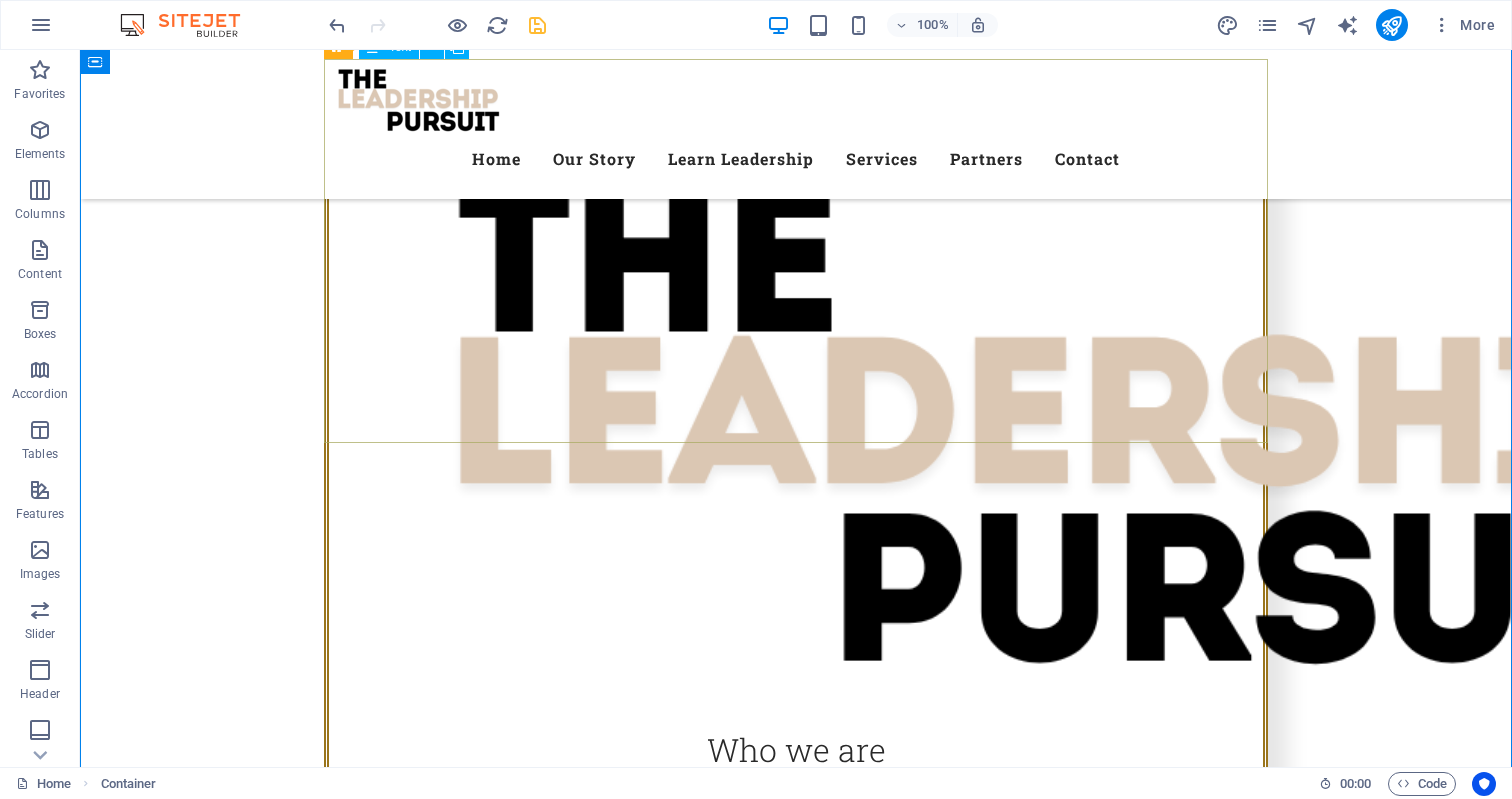 scroll, scrollTop: 1439, scrollLeft: 0, axis: vertical 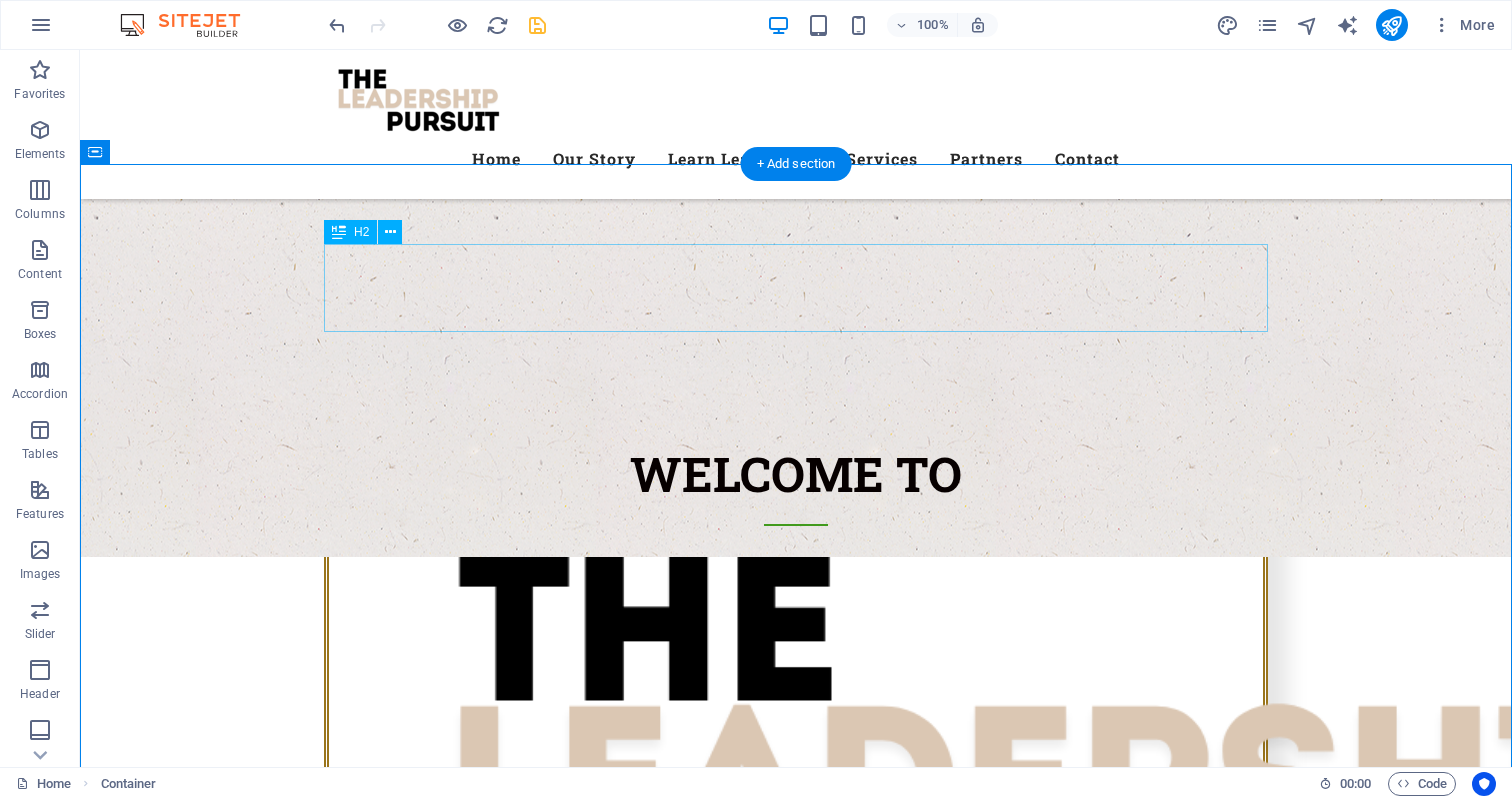 click on "Our   STORY" at bounding box center [796, 1764] 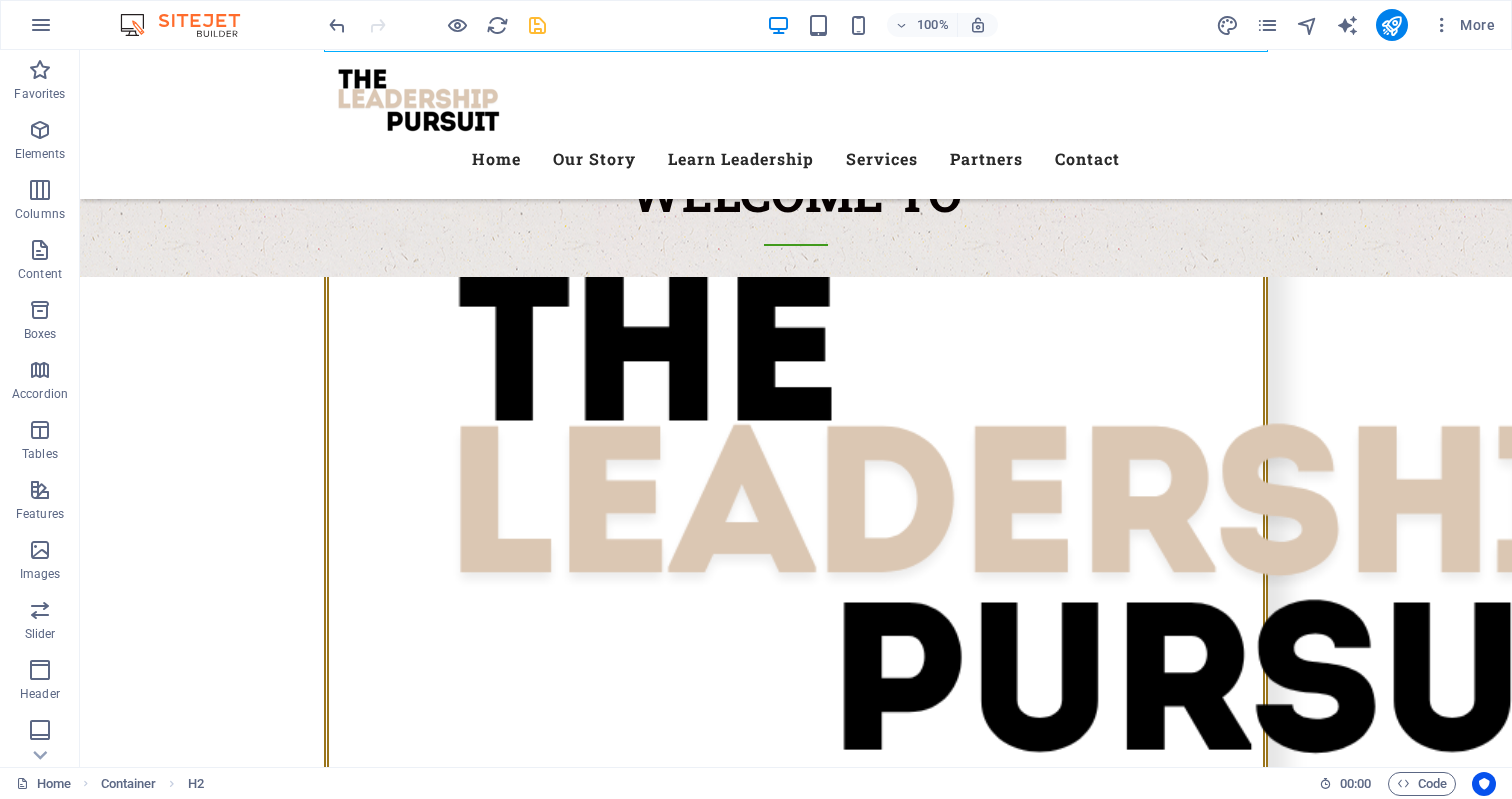 scroll, scrollTop: 1336, scrollLeft: 0, axis: vertical 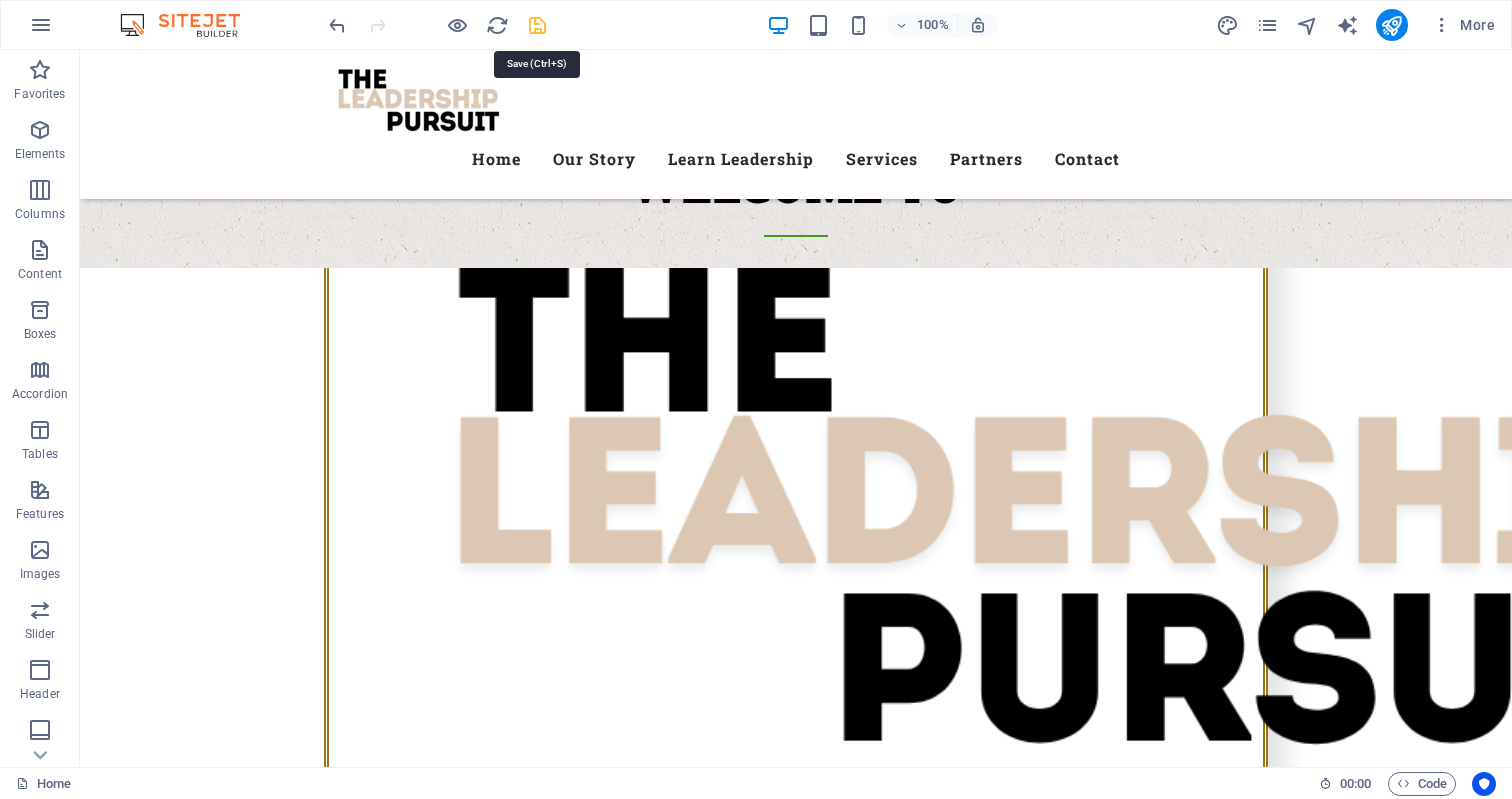 click at bounding box center [537, 25] 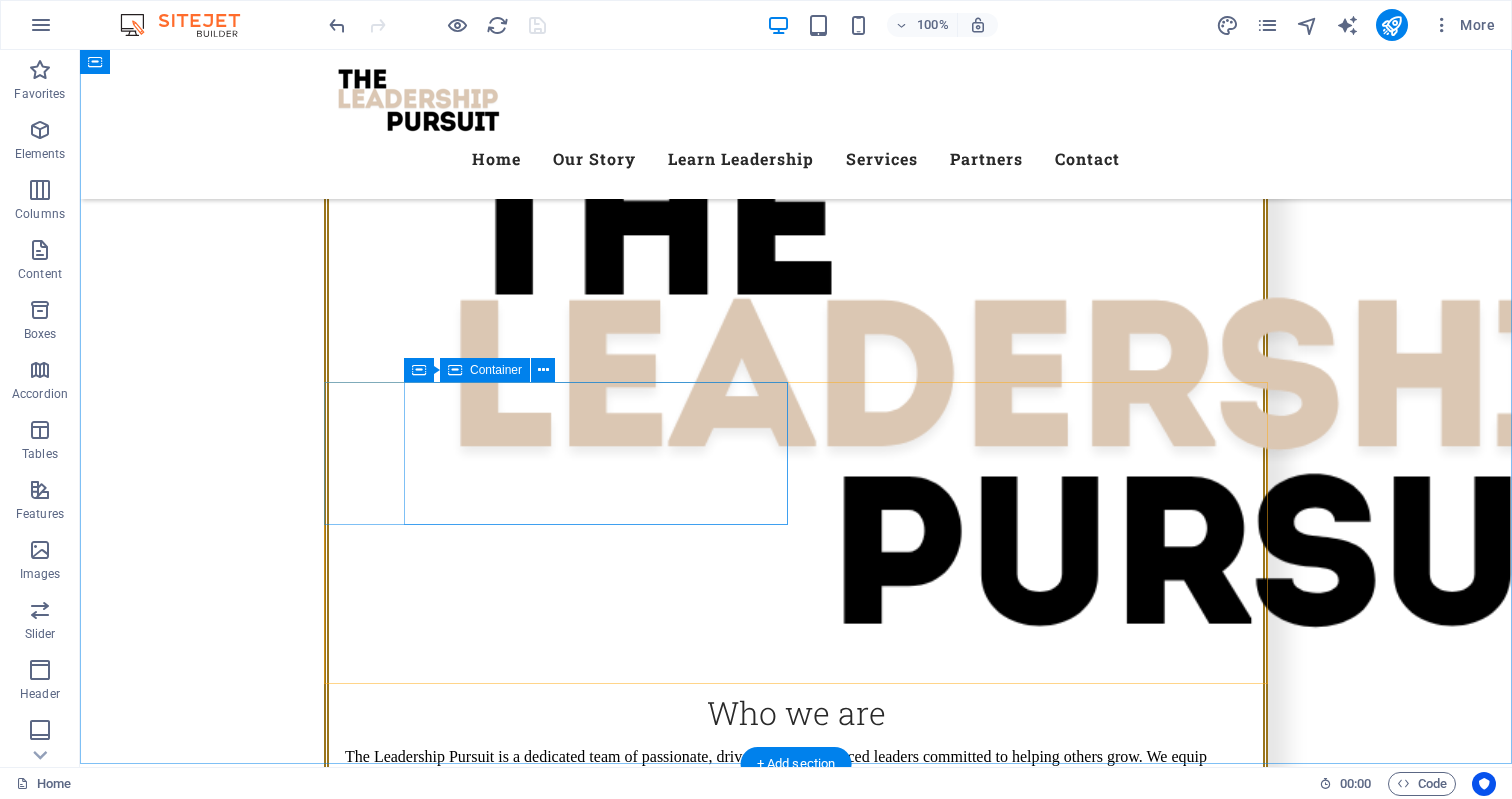 scroll, scrollTop: 1428, scrollLeft: 0, axis: vertical 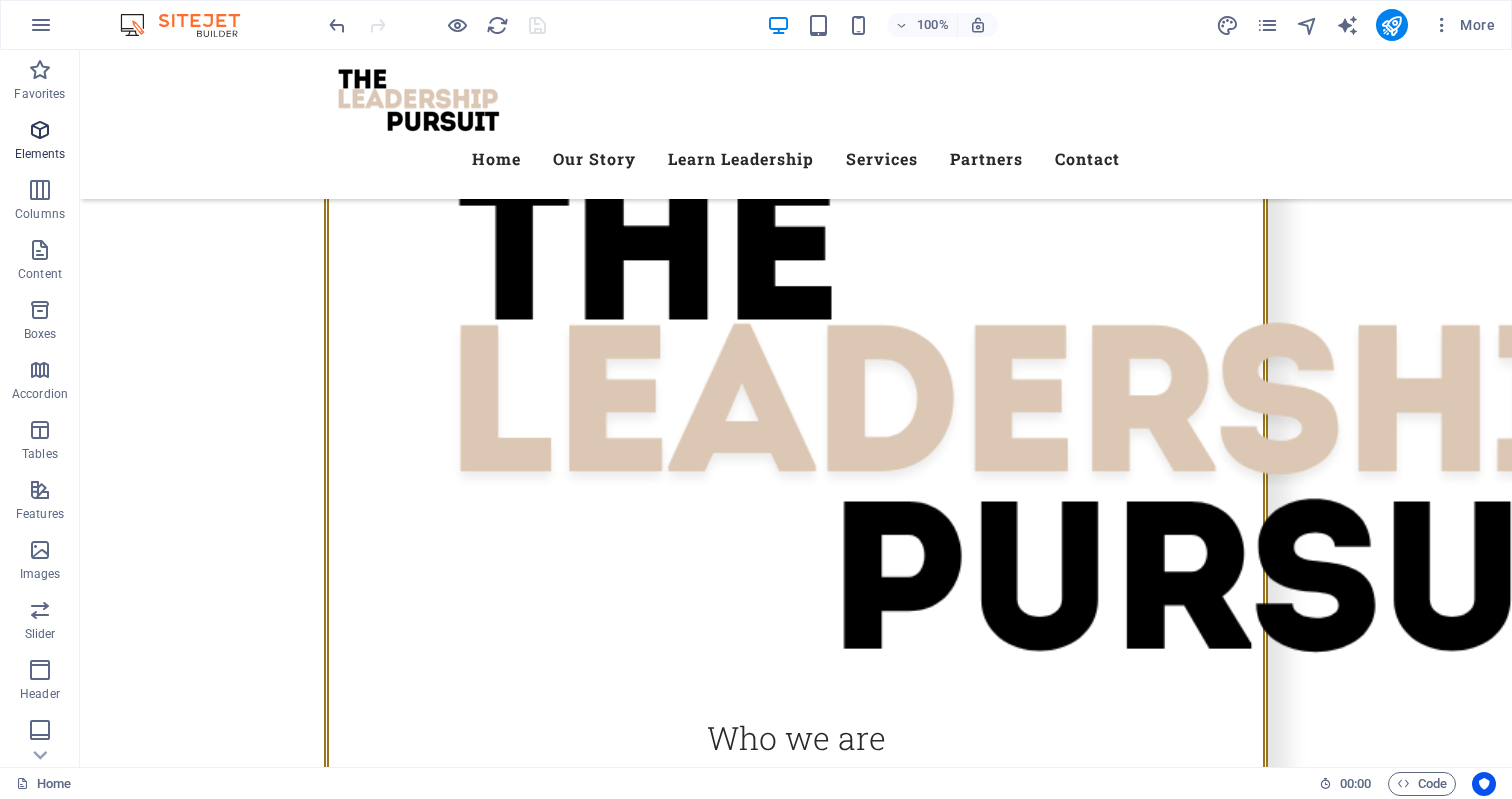 click at bounding box center [40, 130] 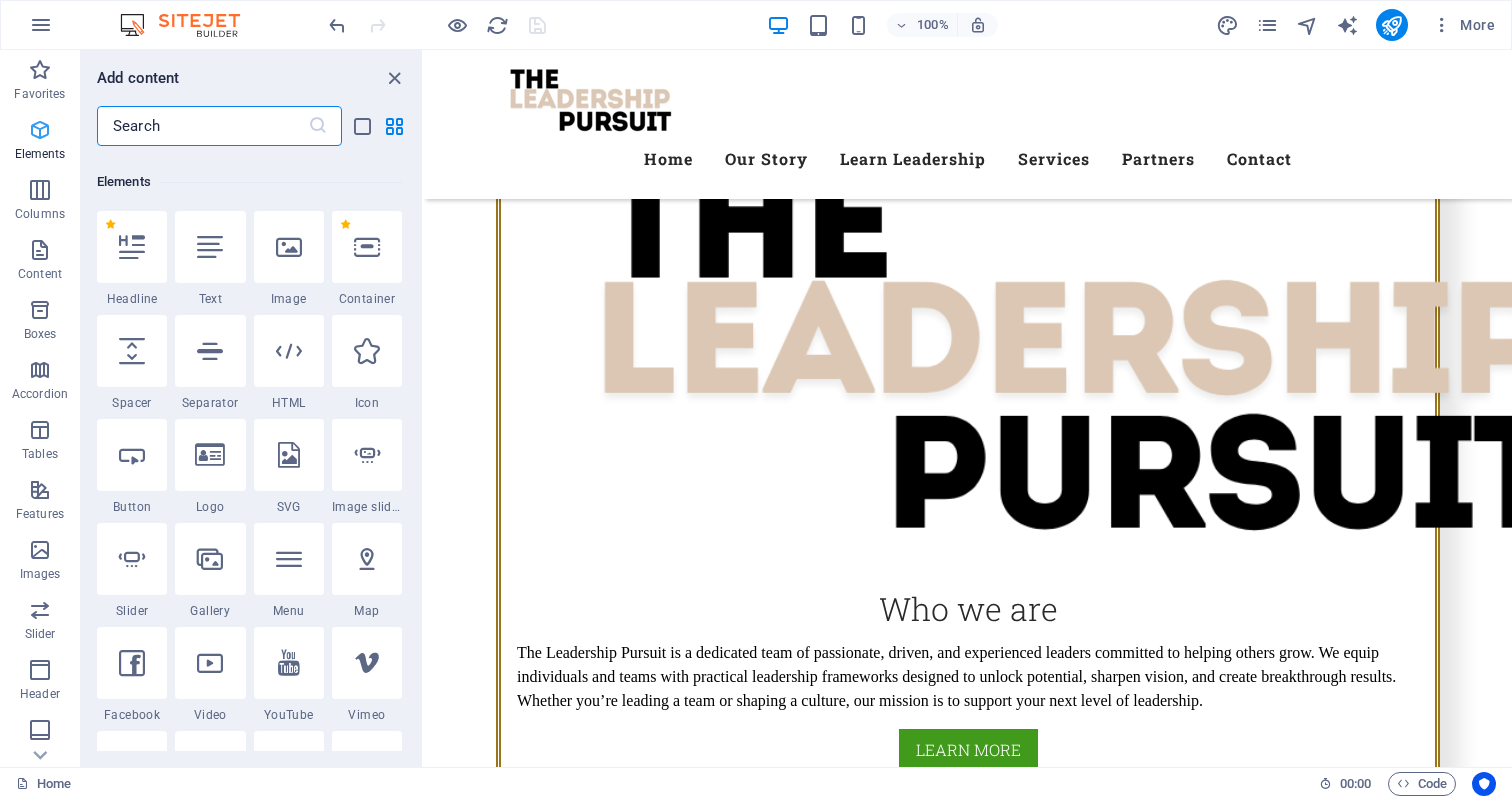 scroll, scrollTop: 213, scrollLeft: 0, axis: vertical 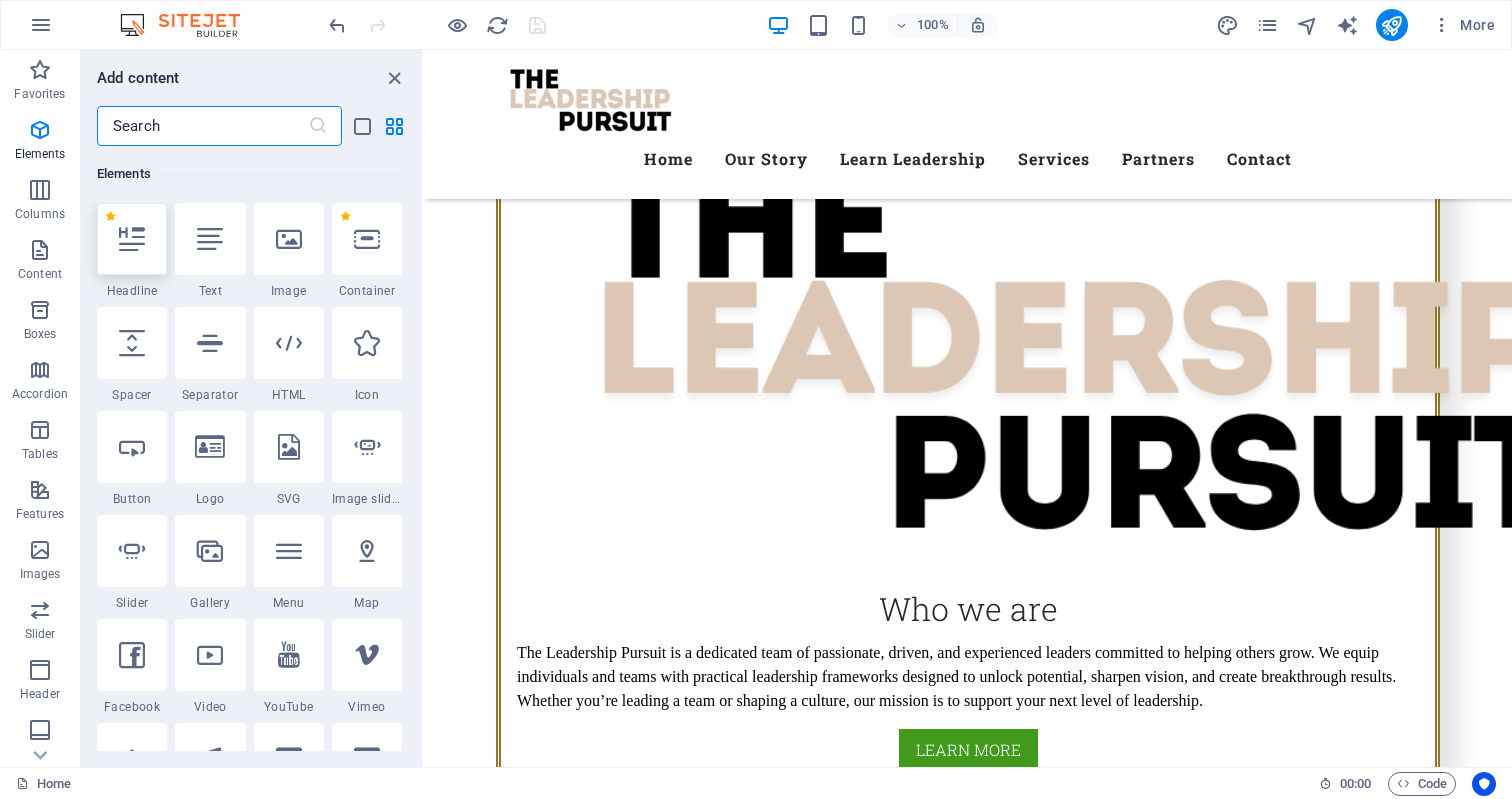 click at bounding box center [132, 239] 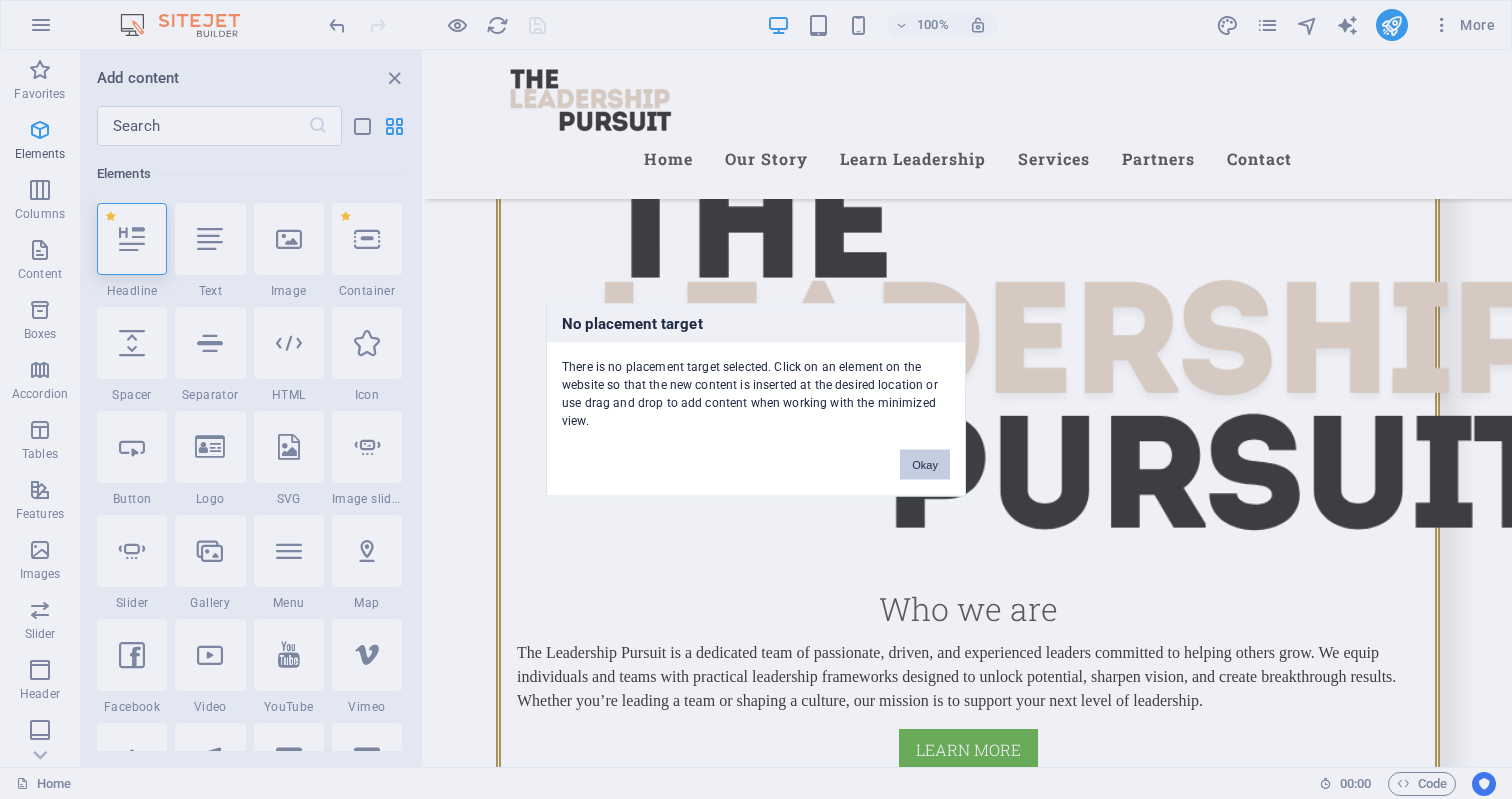 click on "Okay" at bounding box center (925, 464) 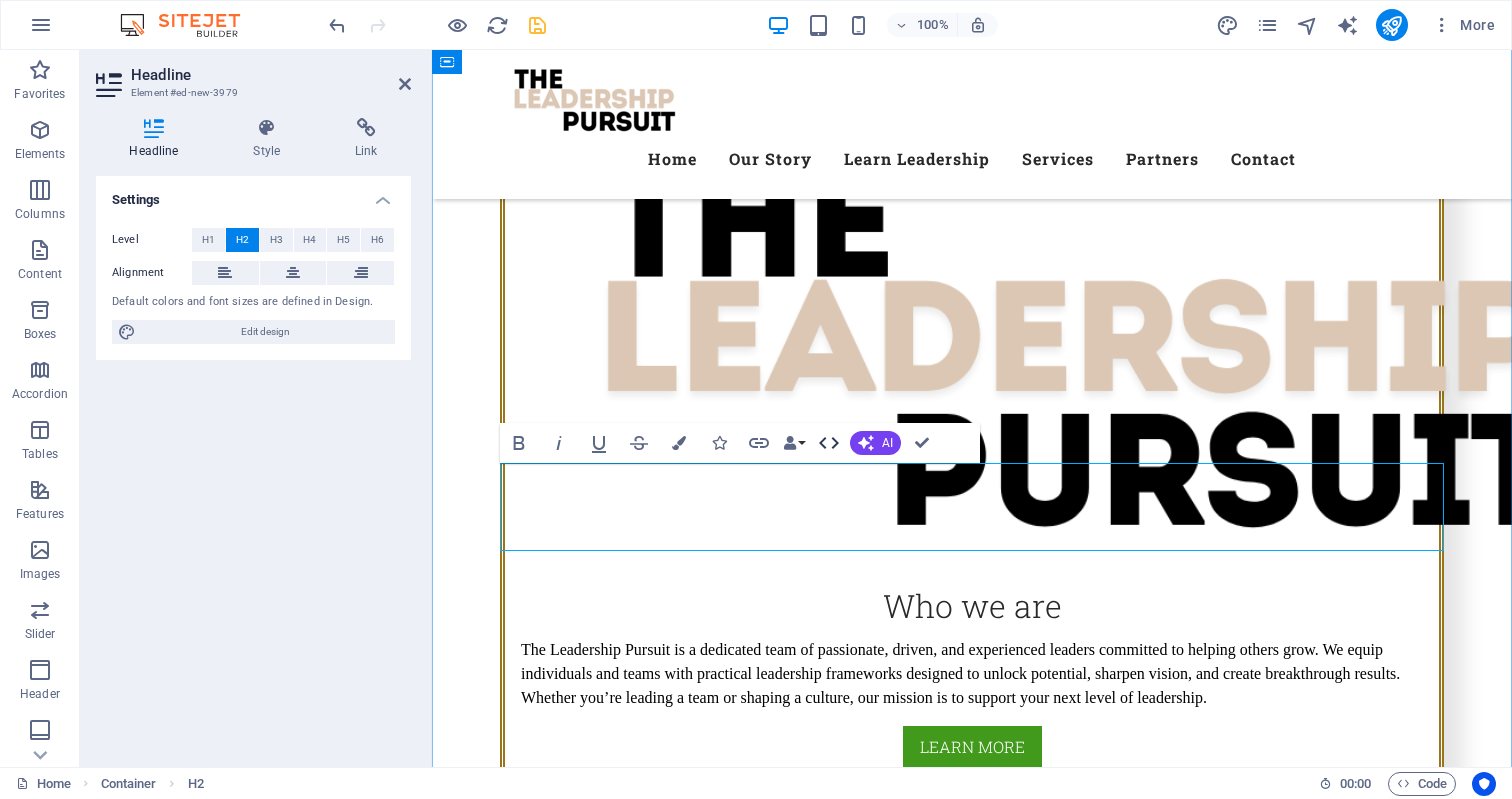 click 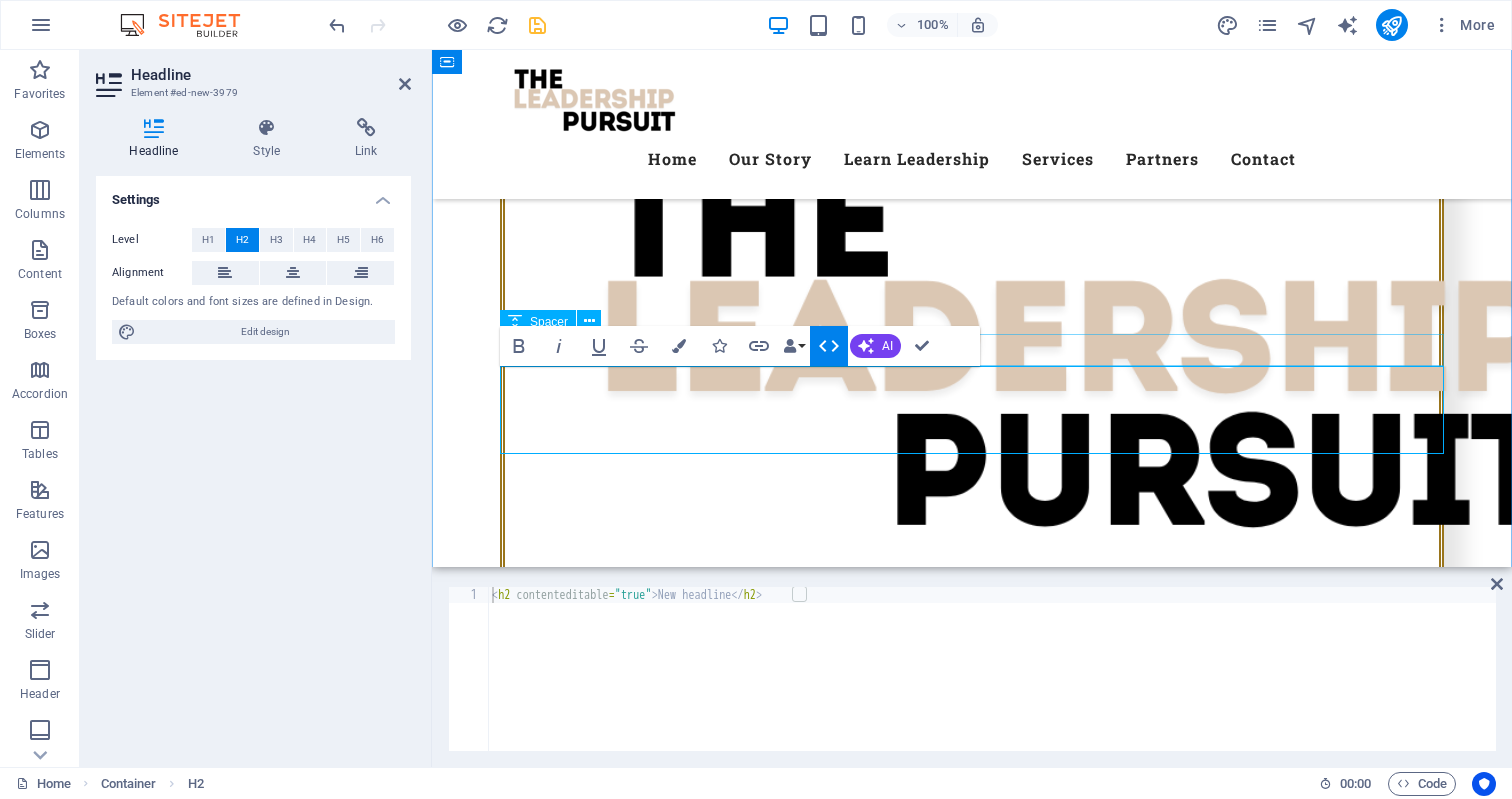 click 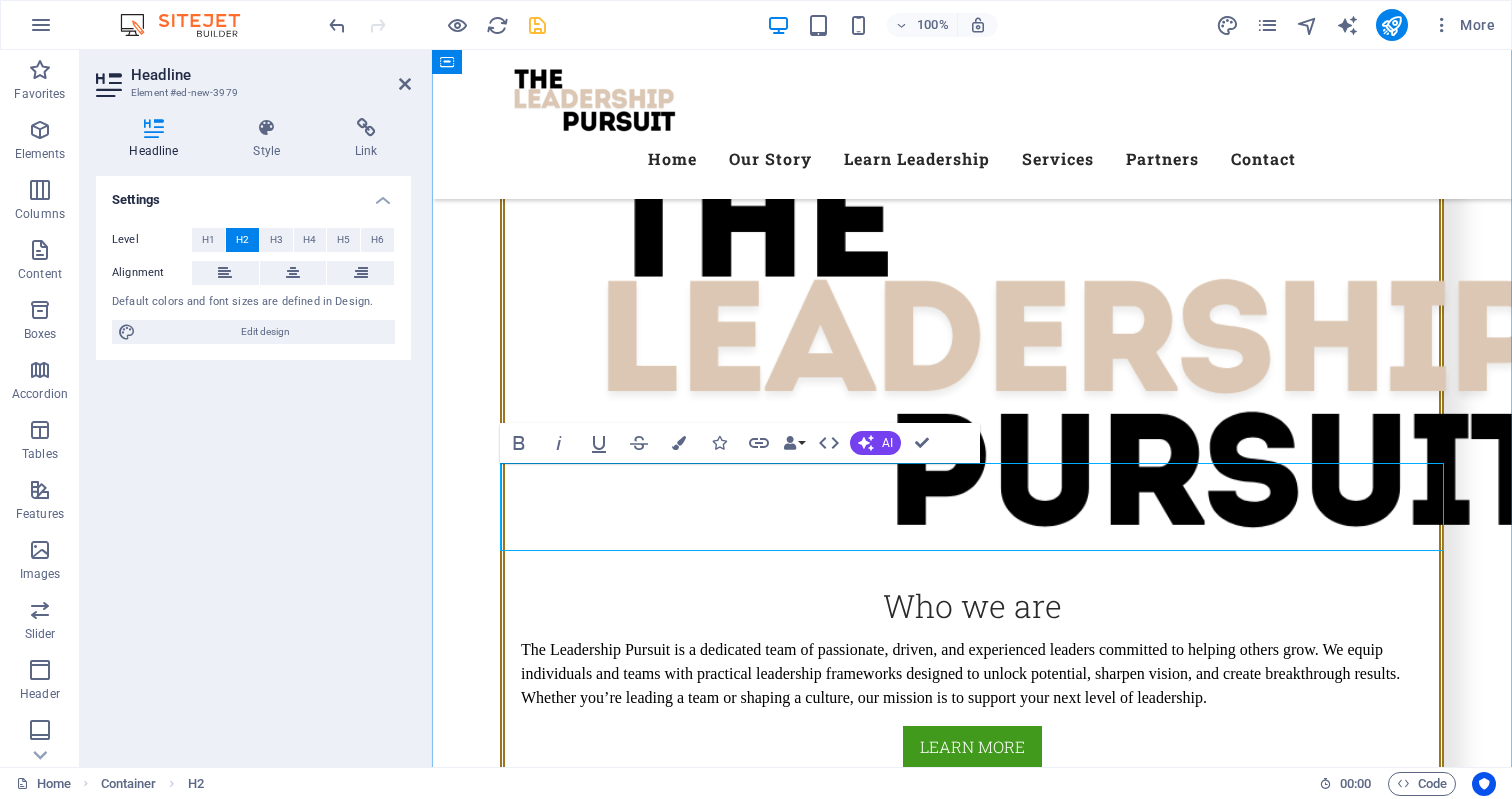 type 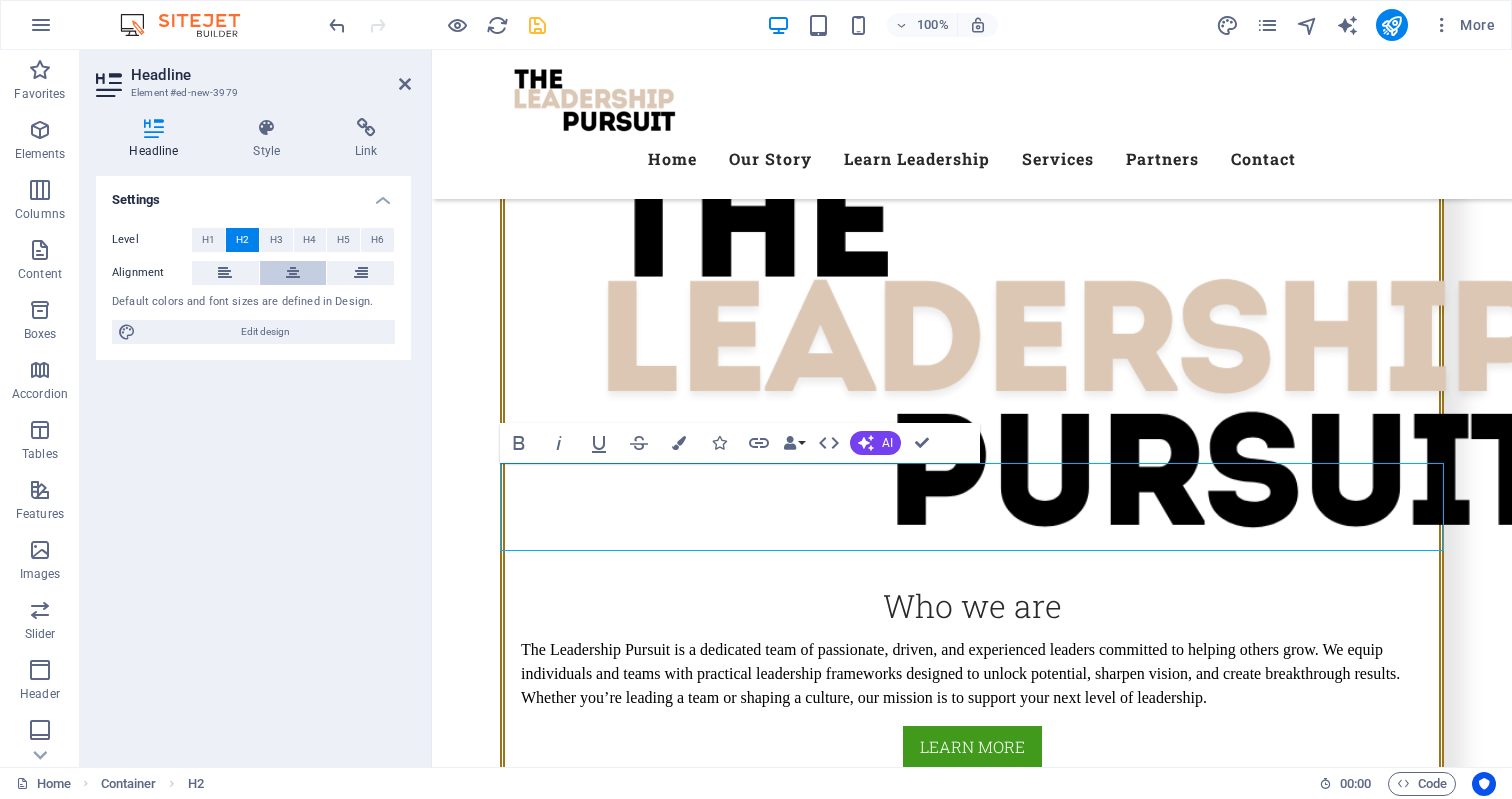 click at bounding box center (293, 273) 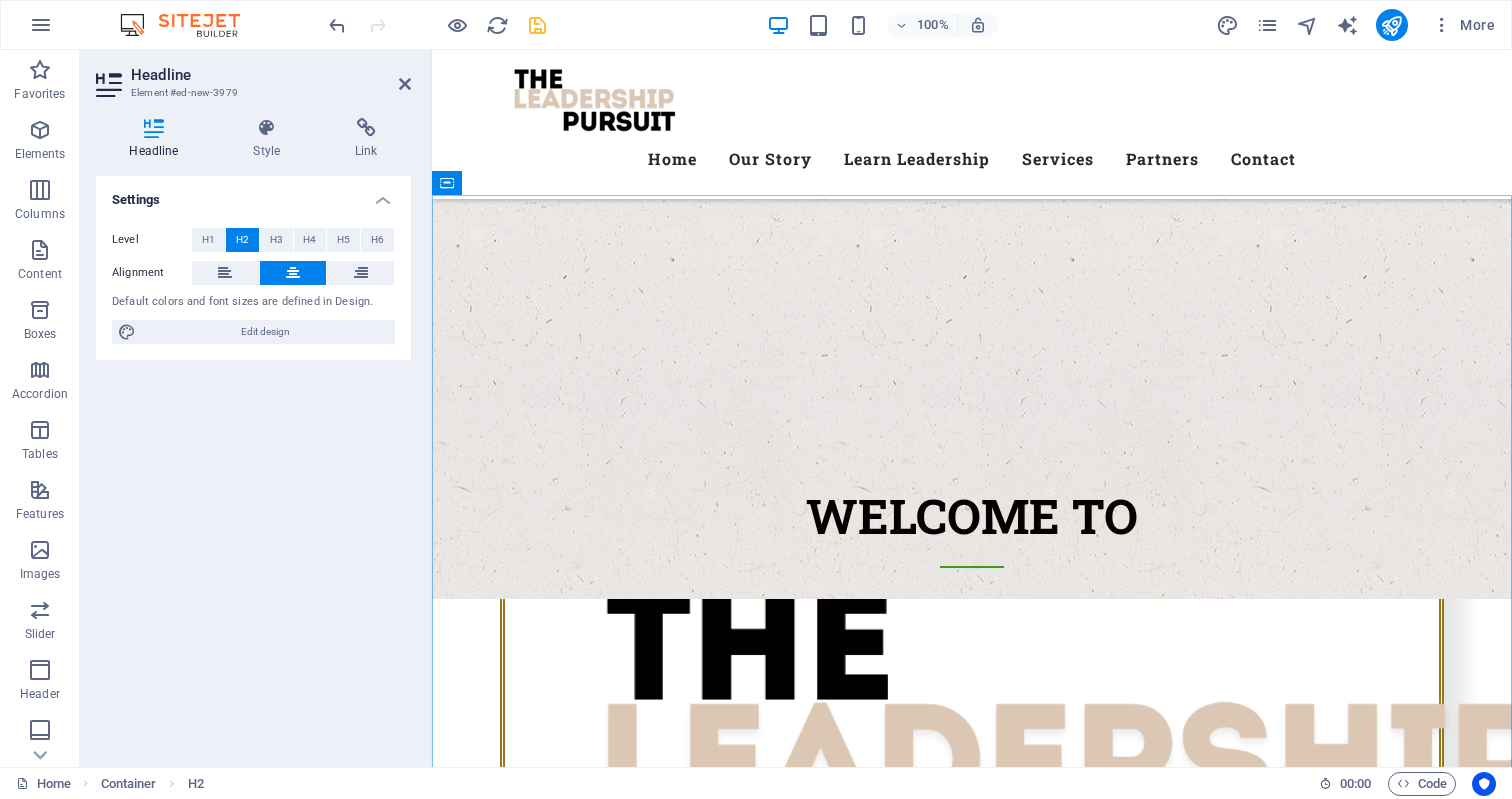 scroll, scrollTop: 1020, scrollLeft: 0, axis: vertical 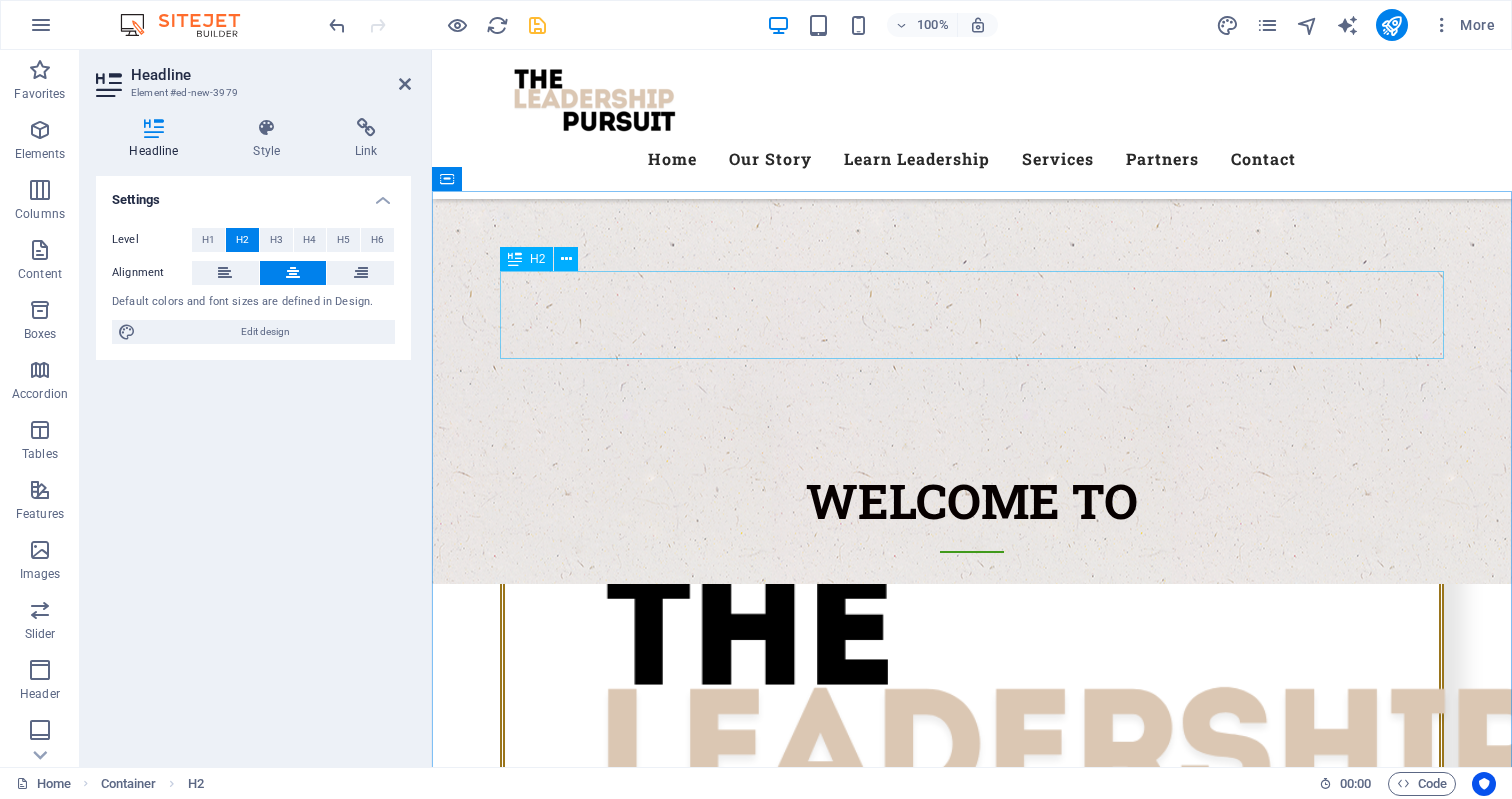 click on "Our   STORY" at bounding box center (972, 1659) 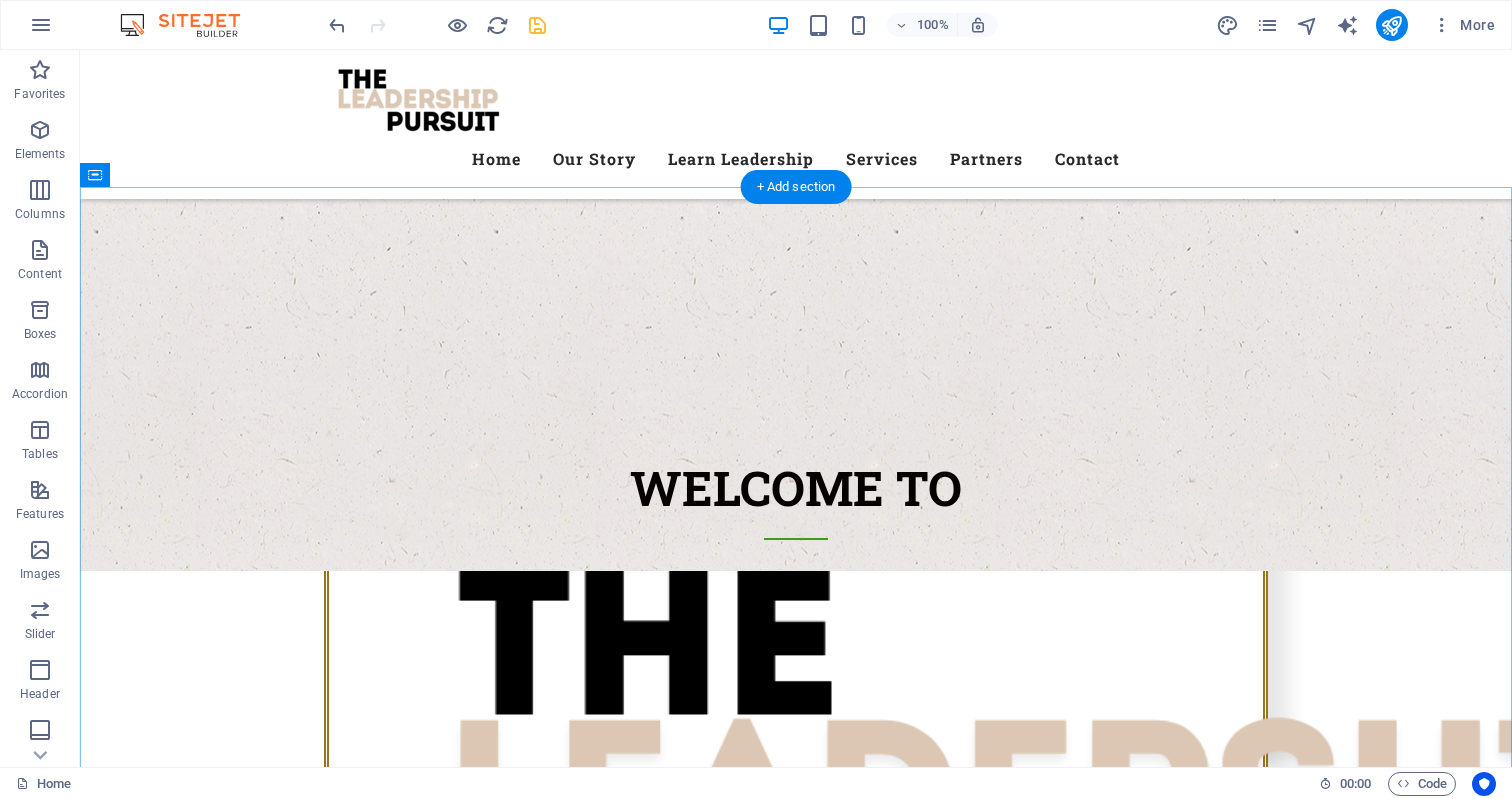 scroll, scrollTop: 1024, scrollLeft: 0, axis: vertical 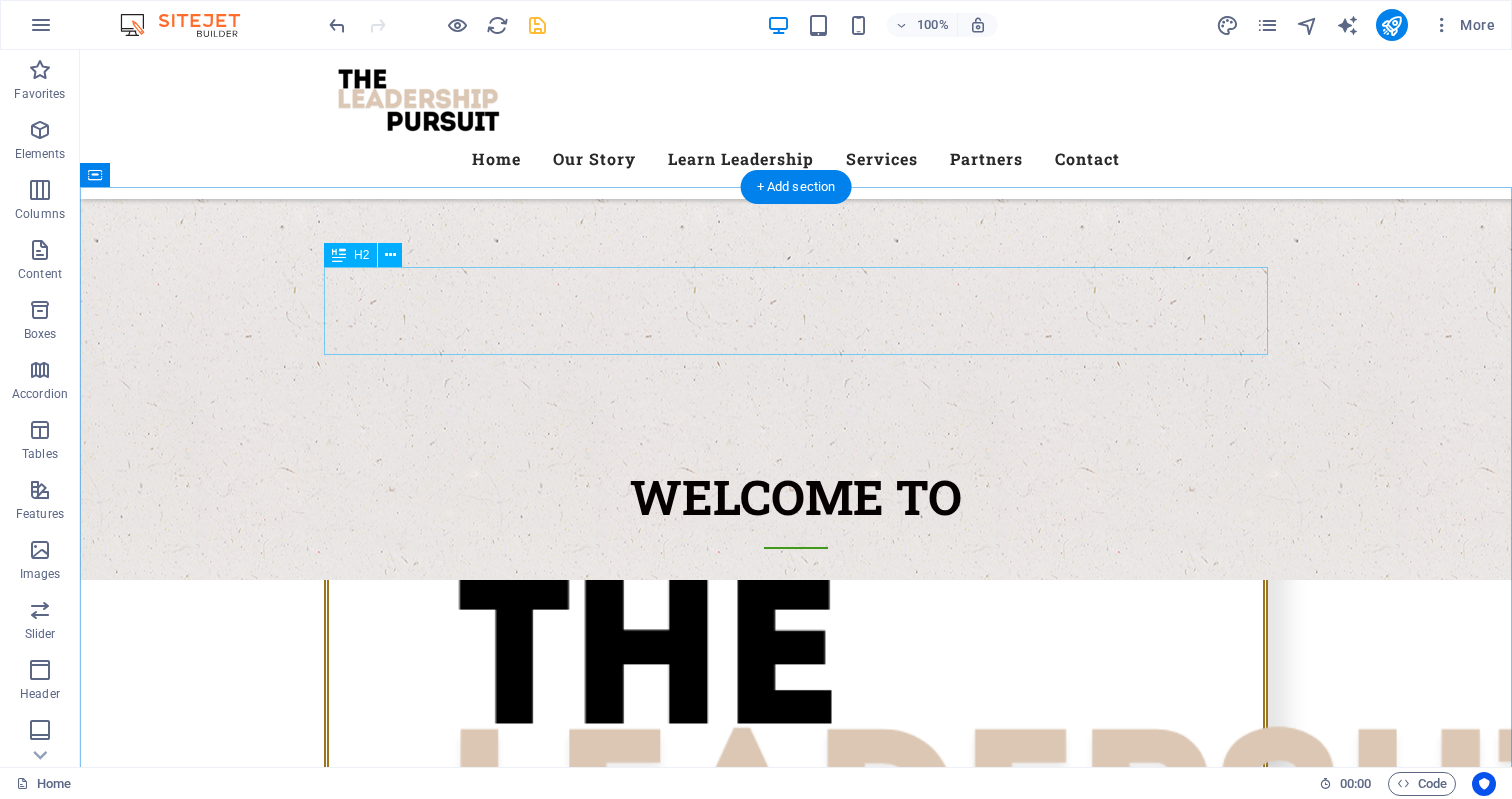 click on "Our   STORY" at bounding box center [796, 1787] 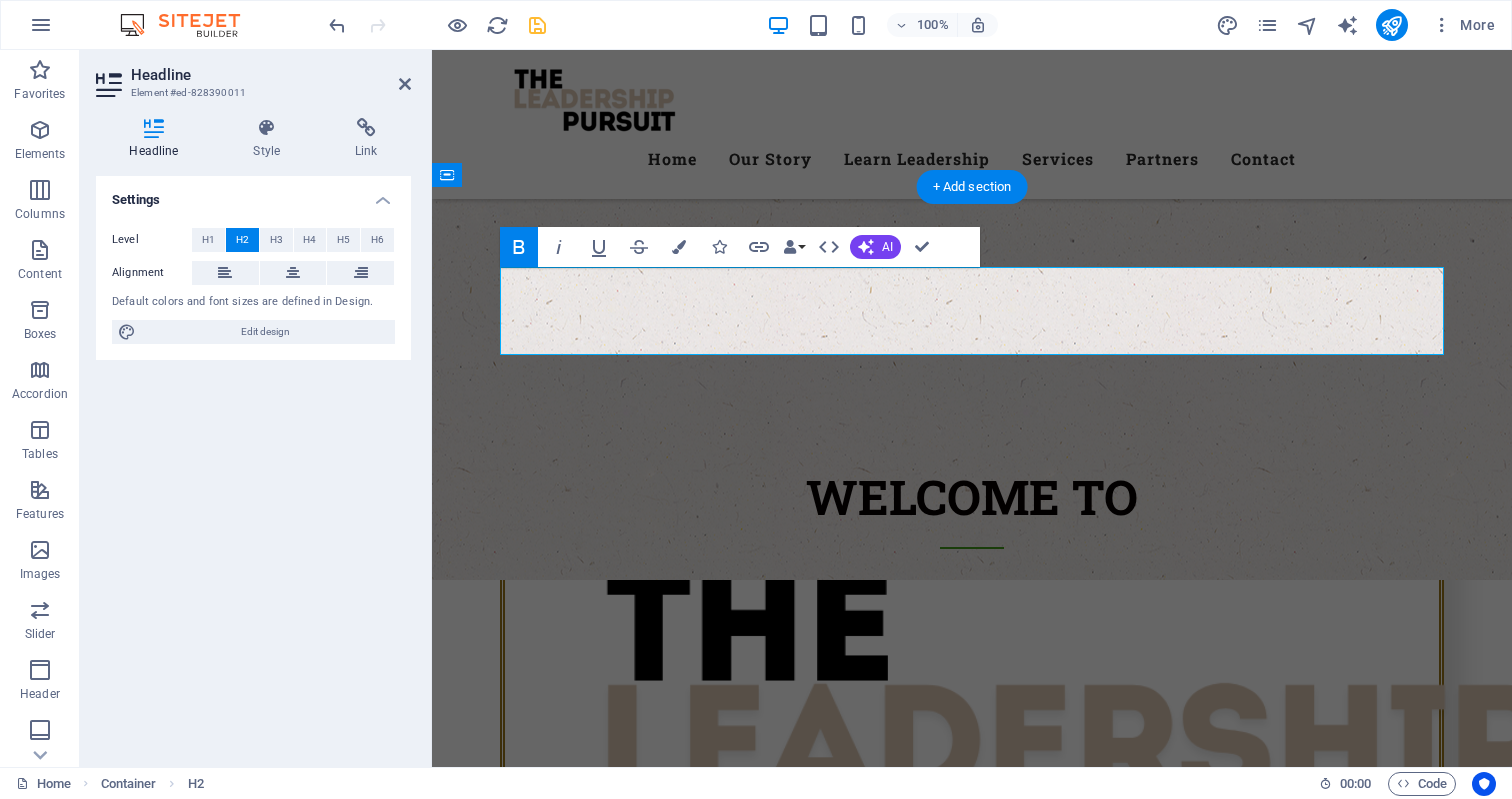 click on "STORY" at bounding box center (1029, 1646) 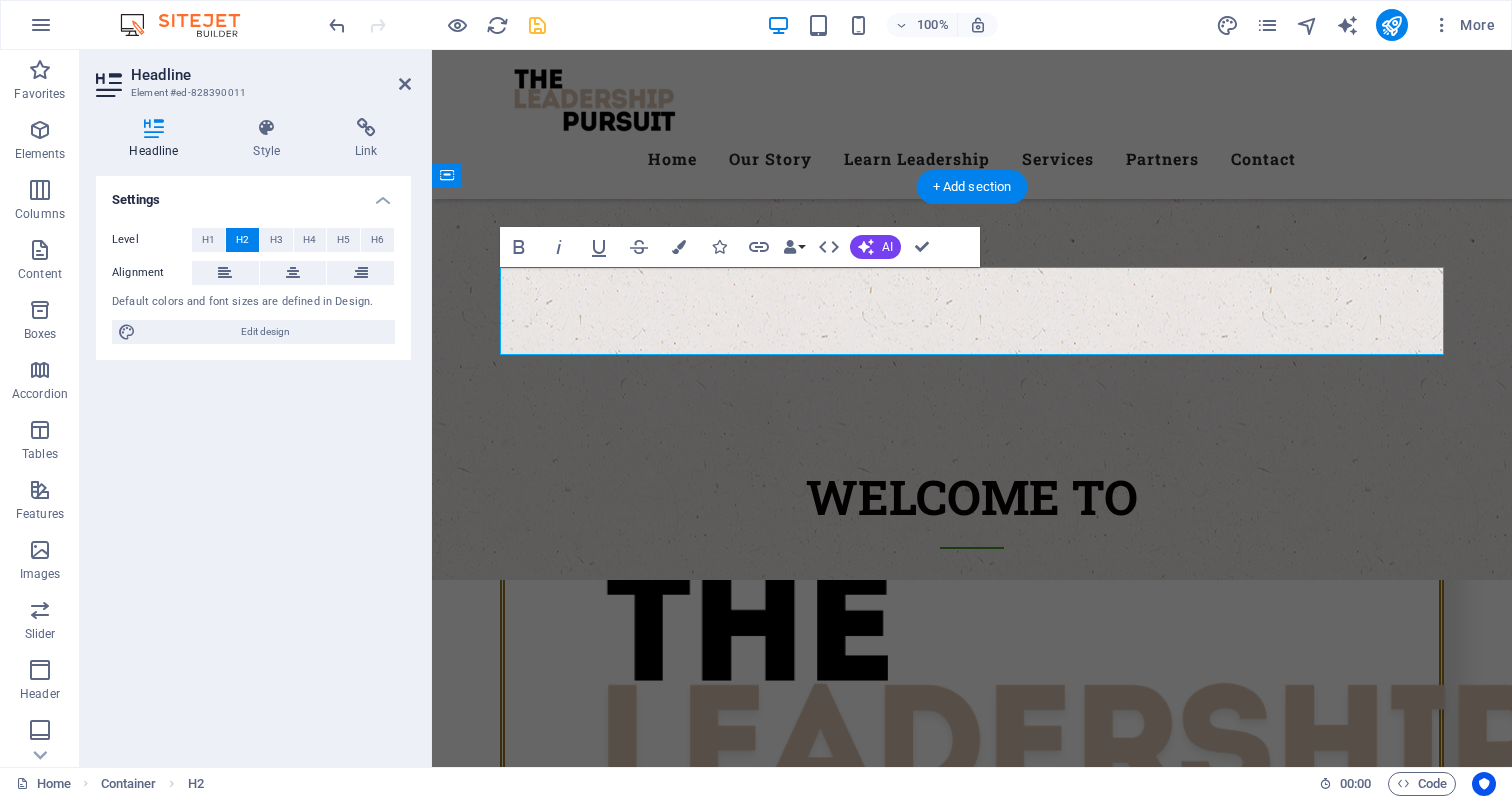 drag, startPoint x: 1103, startPoint y: 309, endPoint x: 955, endPoint y: 312, distance: 148.0304 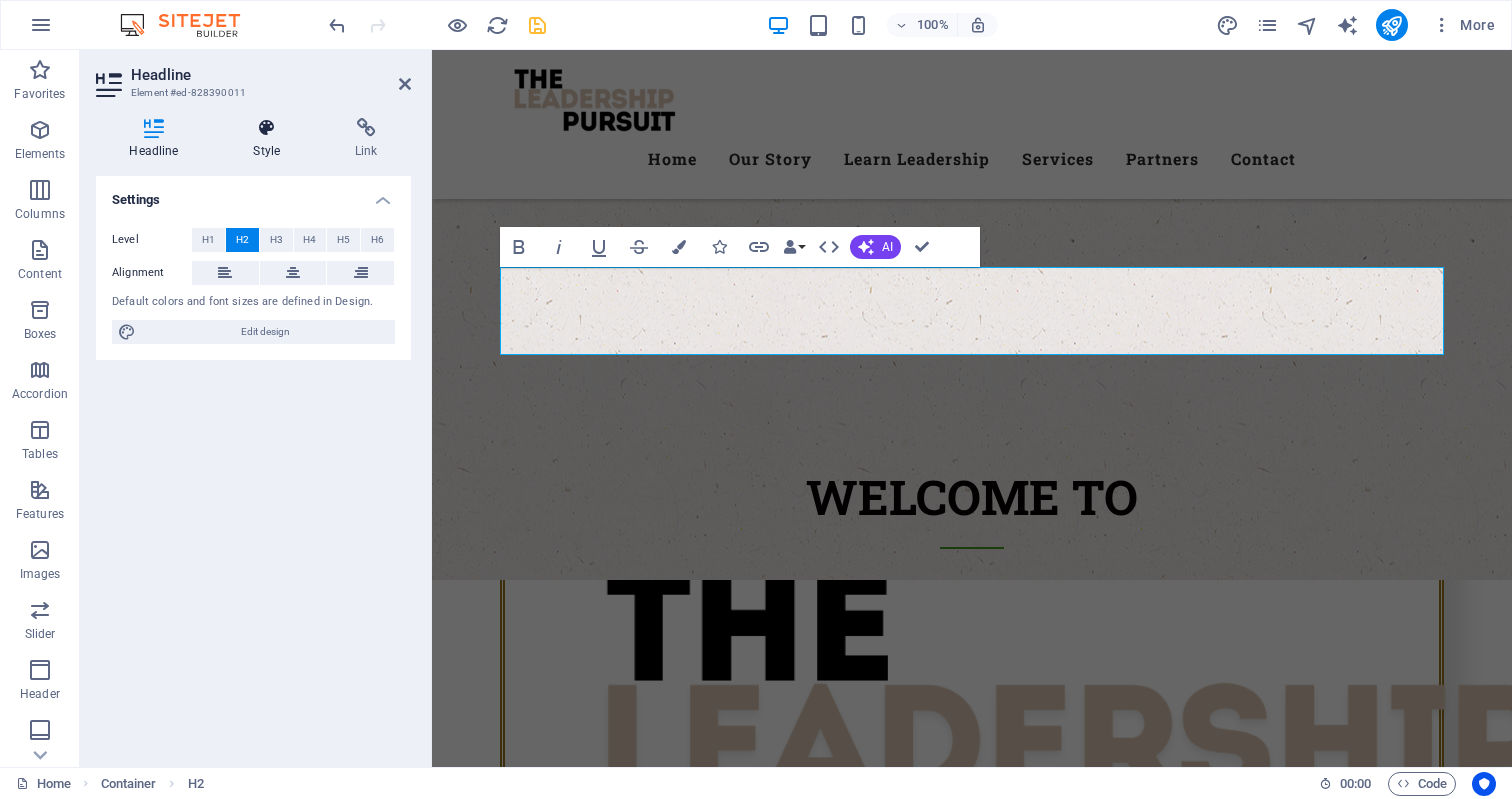 click at bounding box center [267, 128] 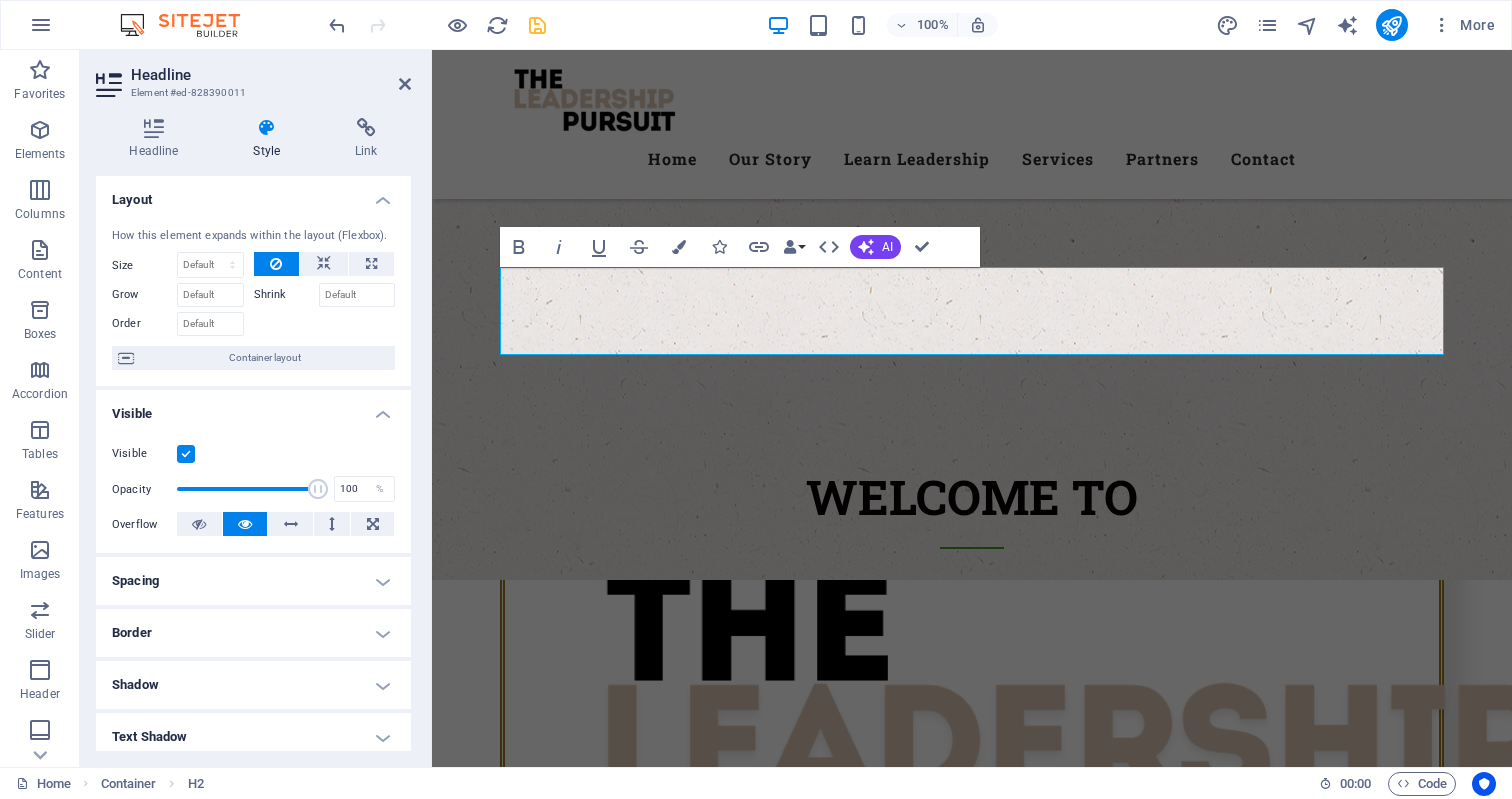 scroll, scrollTop: 0, scrollLeft: 0, axis: both 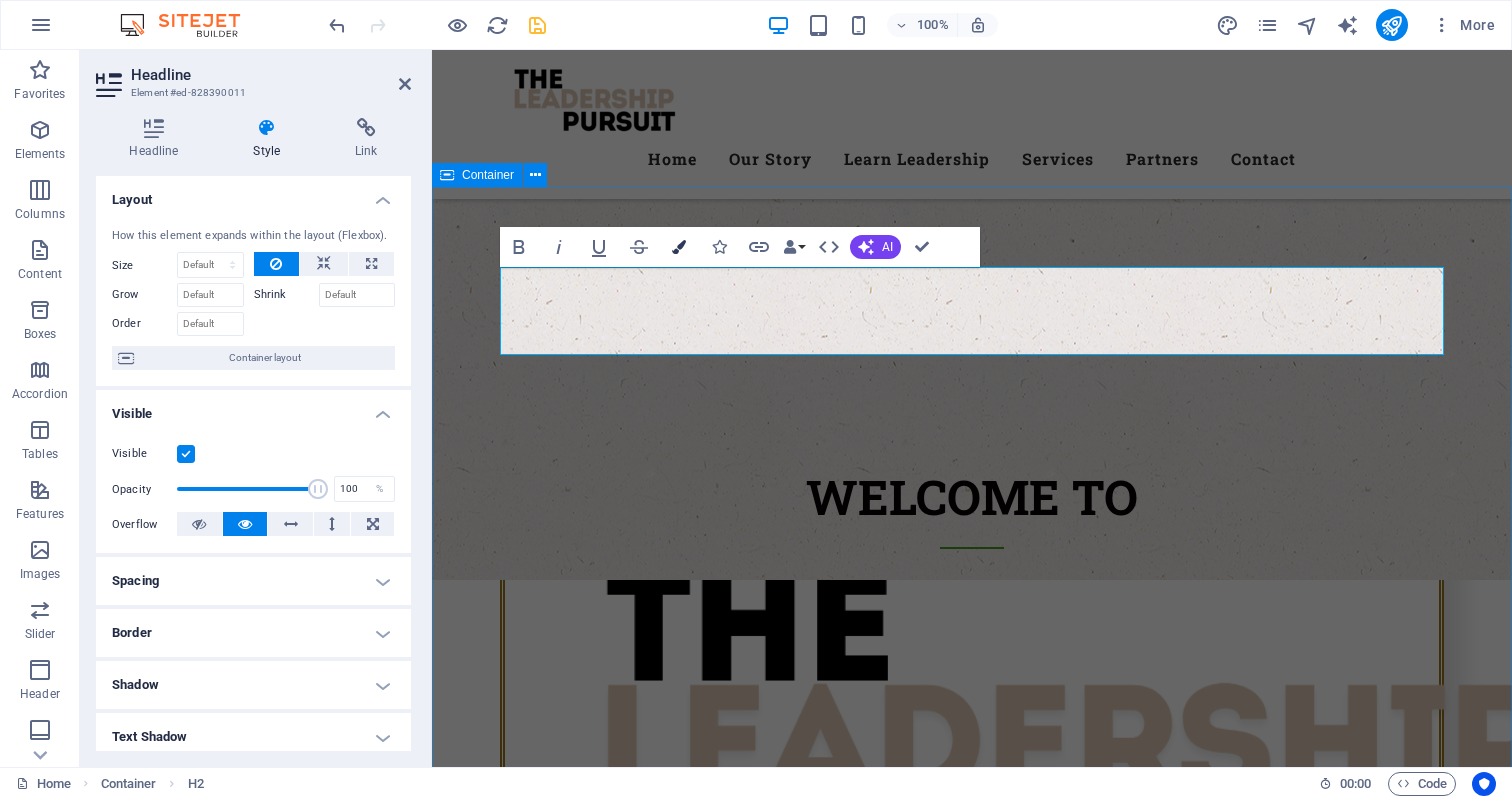 click on "Colors" at bounding box center [679, 247] 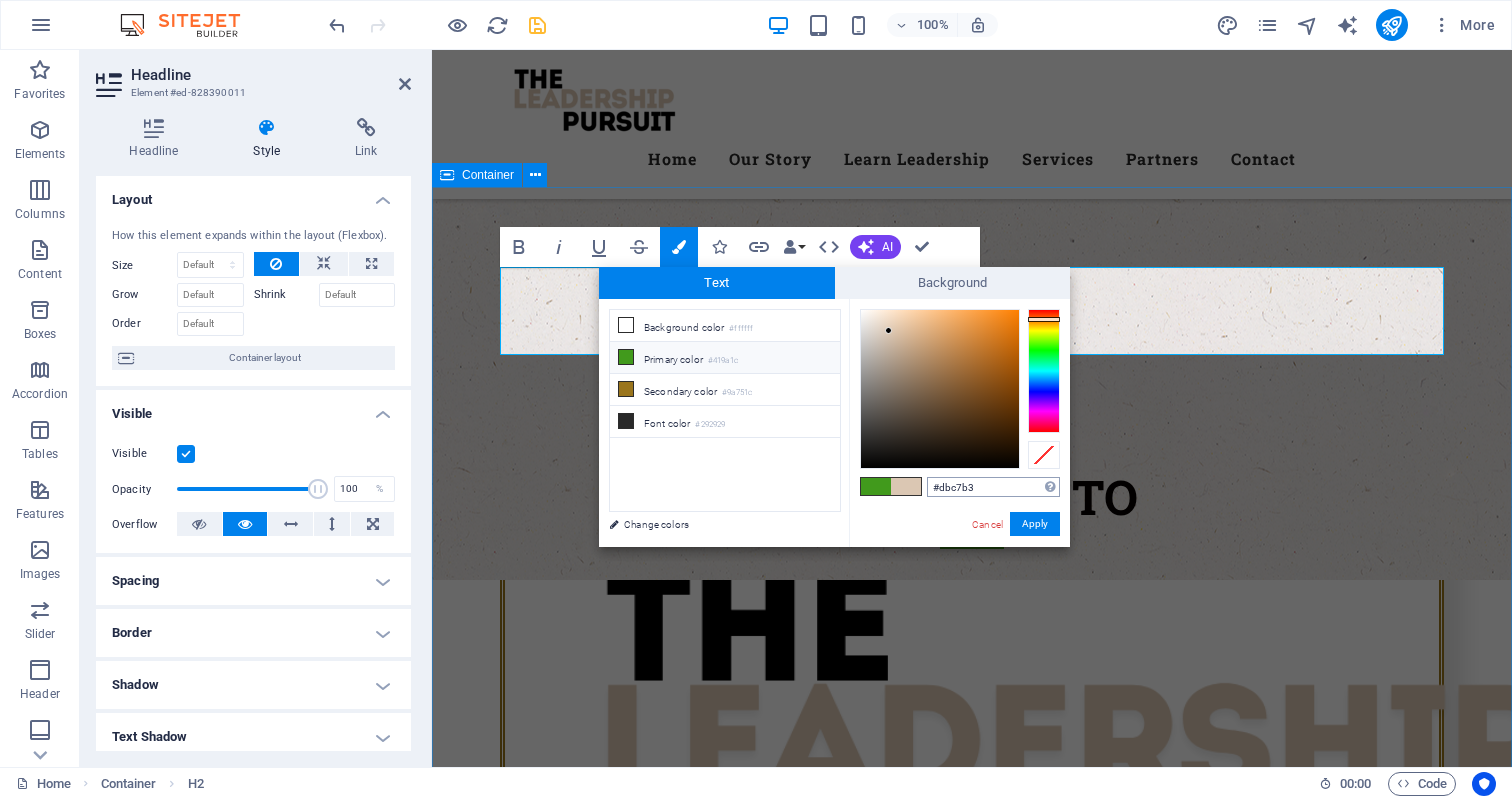 drag, startPoint x: 1008, startPoint y: 486, endPoint x: 927, endPoint y: 487, distance: 81.00617 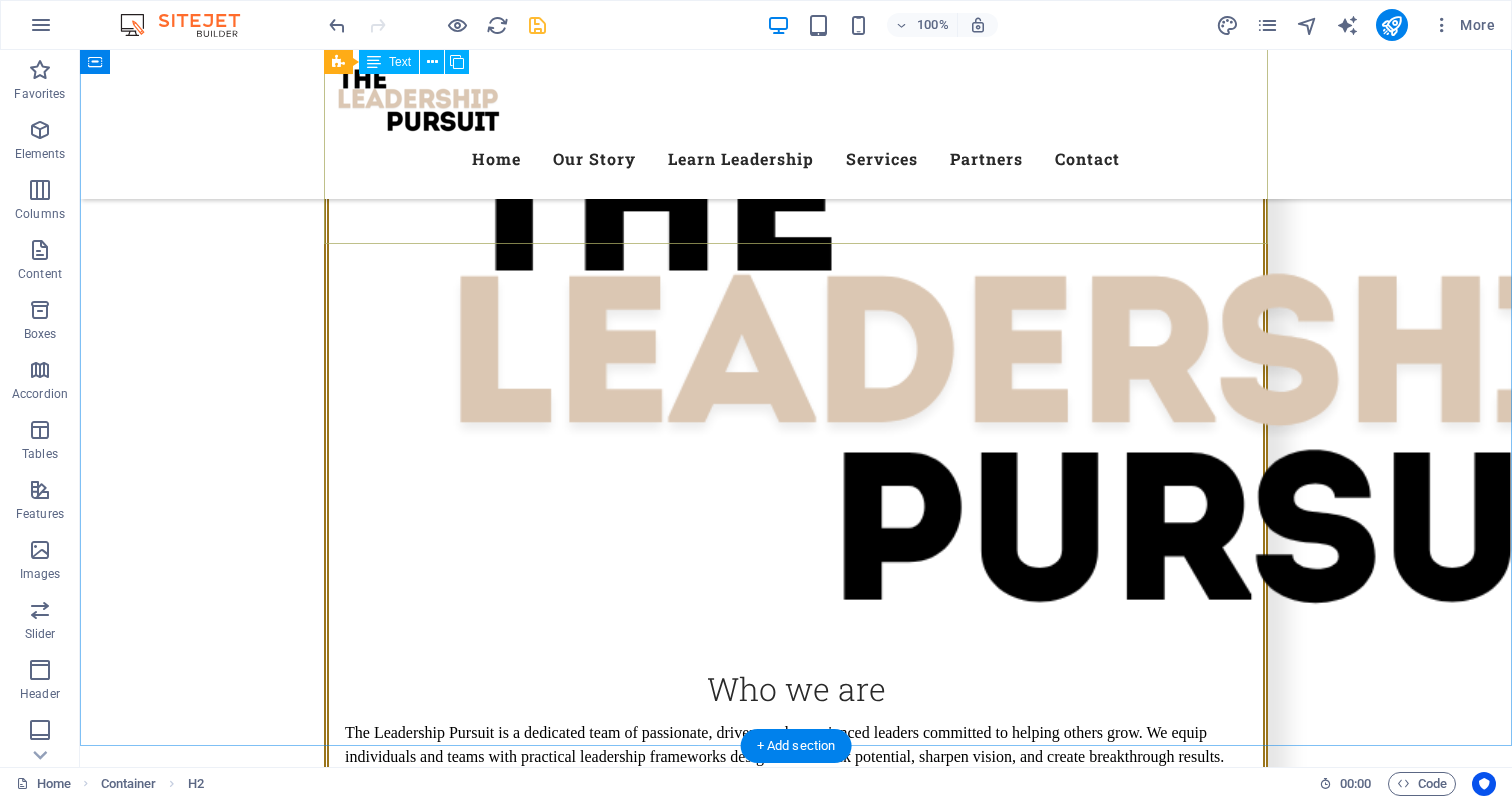 scroll, scrollTop: 1615, scrollLeft: 0, axis: vertical 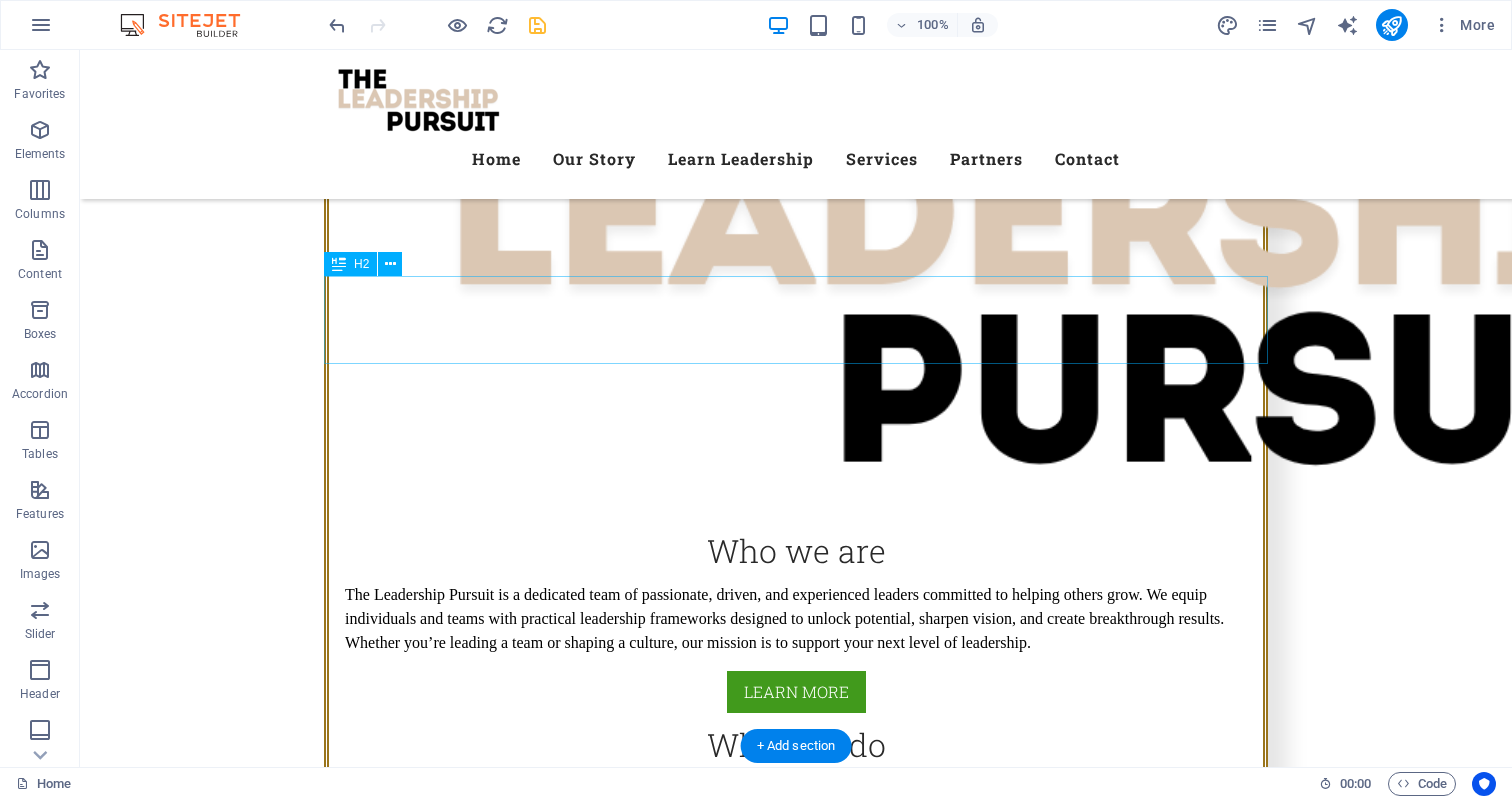 click on "OUR VALUES" at bounding box center (796, 1796) 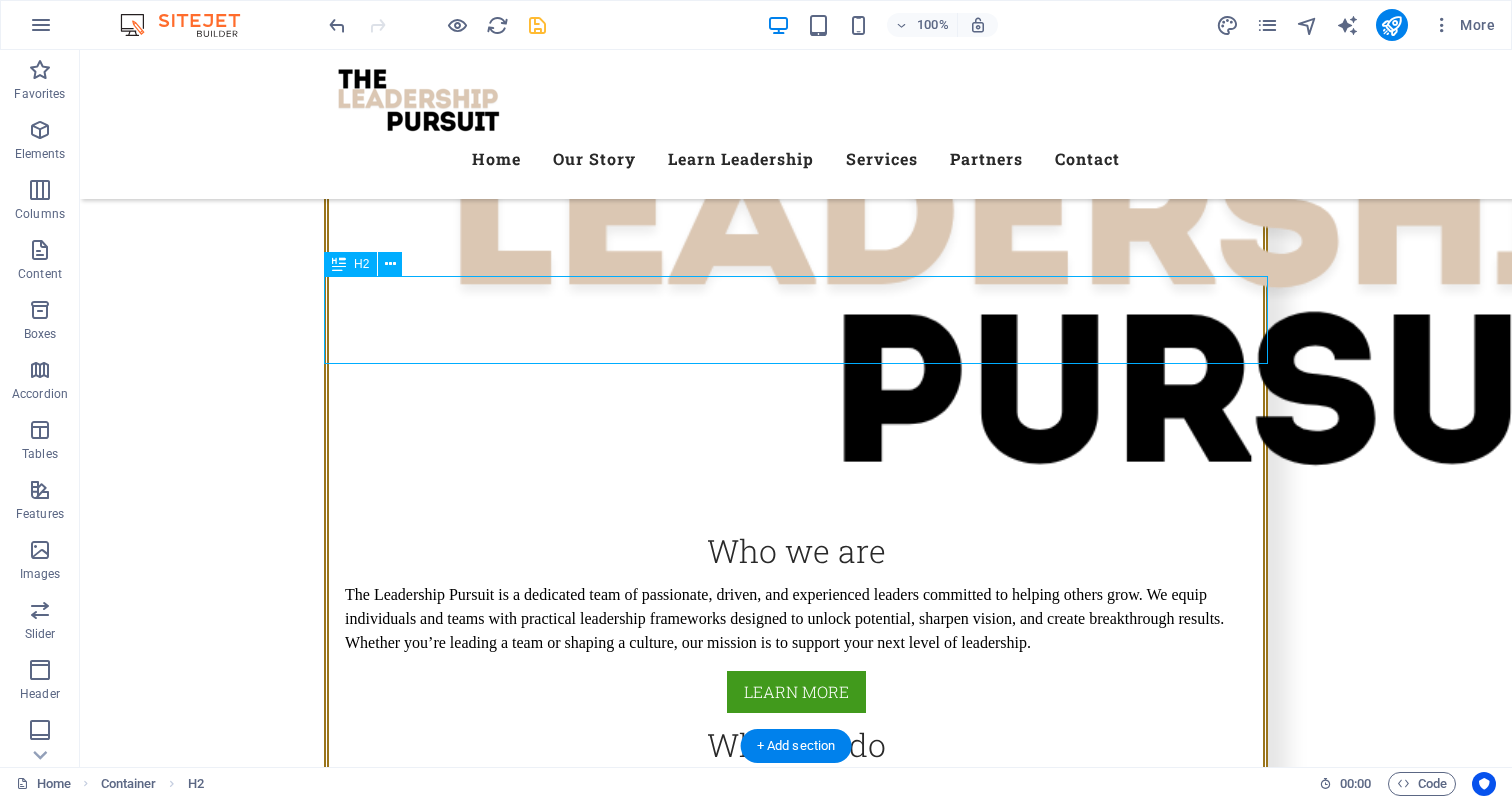 click on "OUR VALUES" at bounding box center (796, 1796) 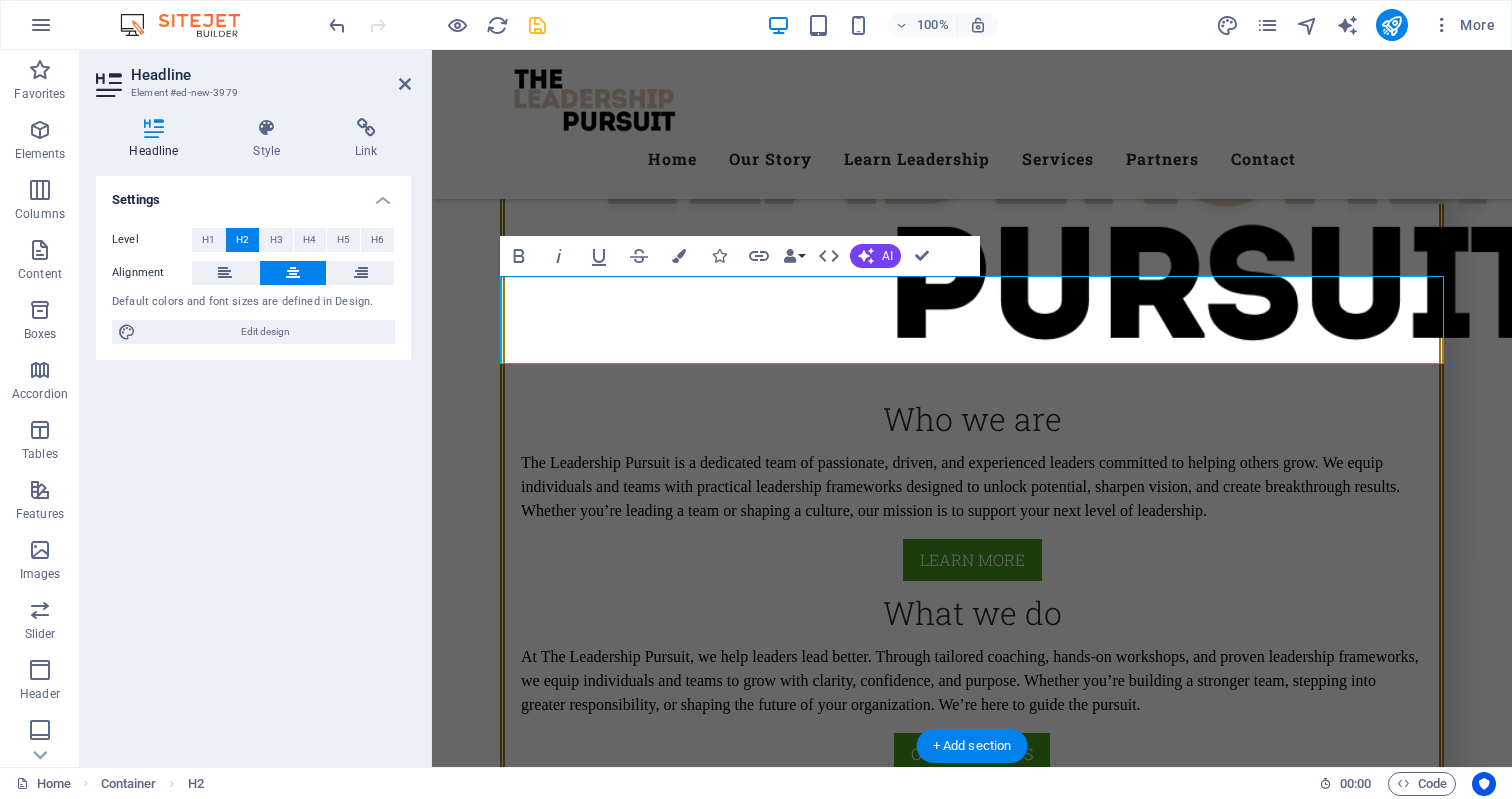 click on "OUR VALUES" at bounding box center (972, 1664) 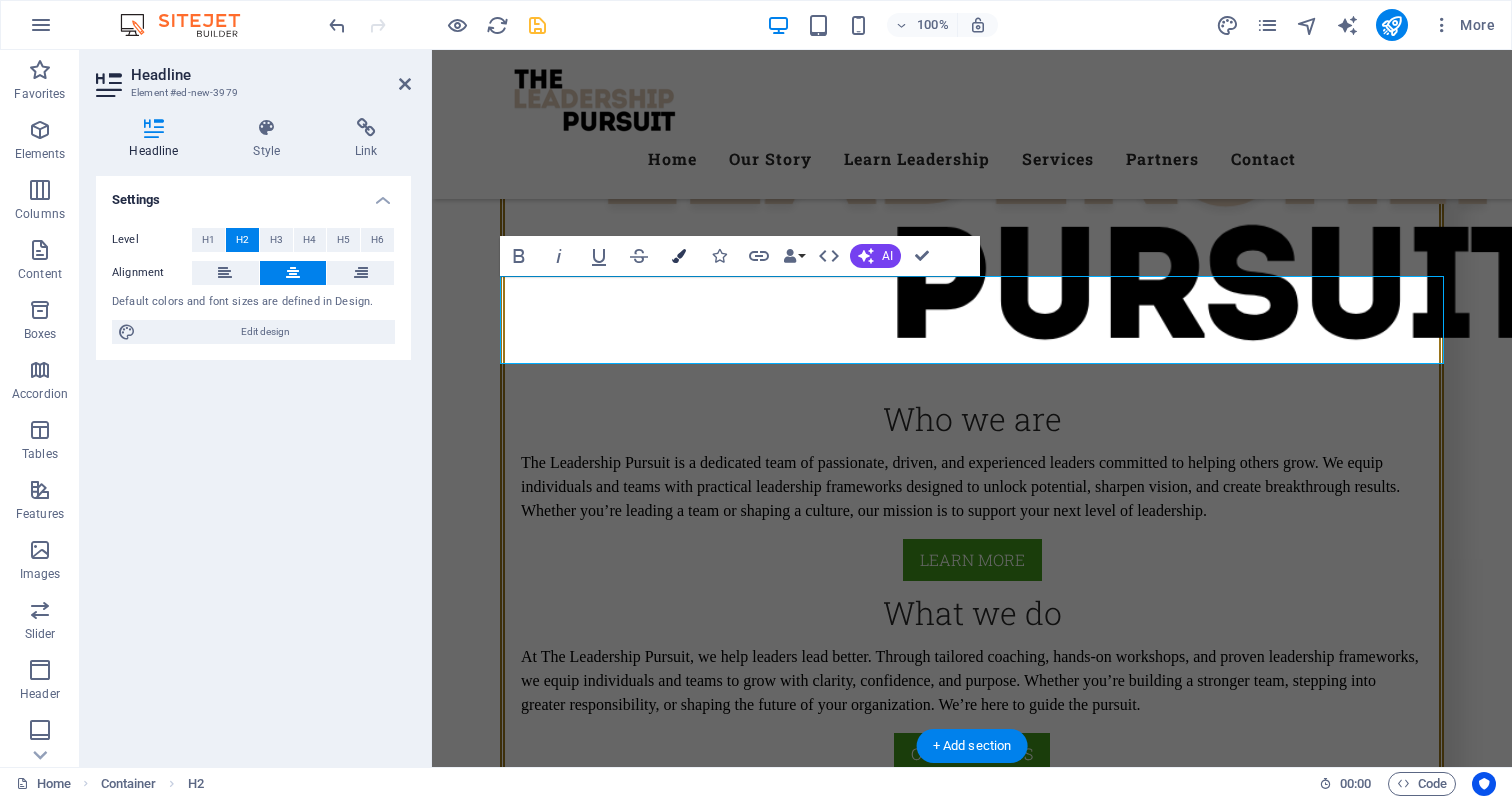 click on "Colors" at bounding box center [679, 256] 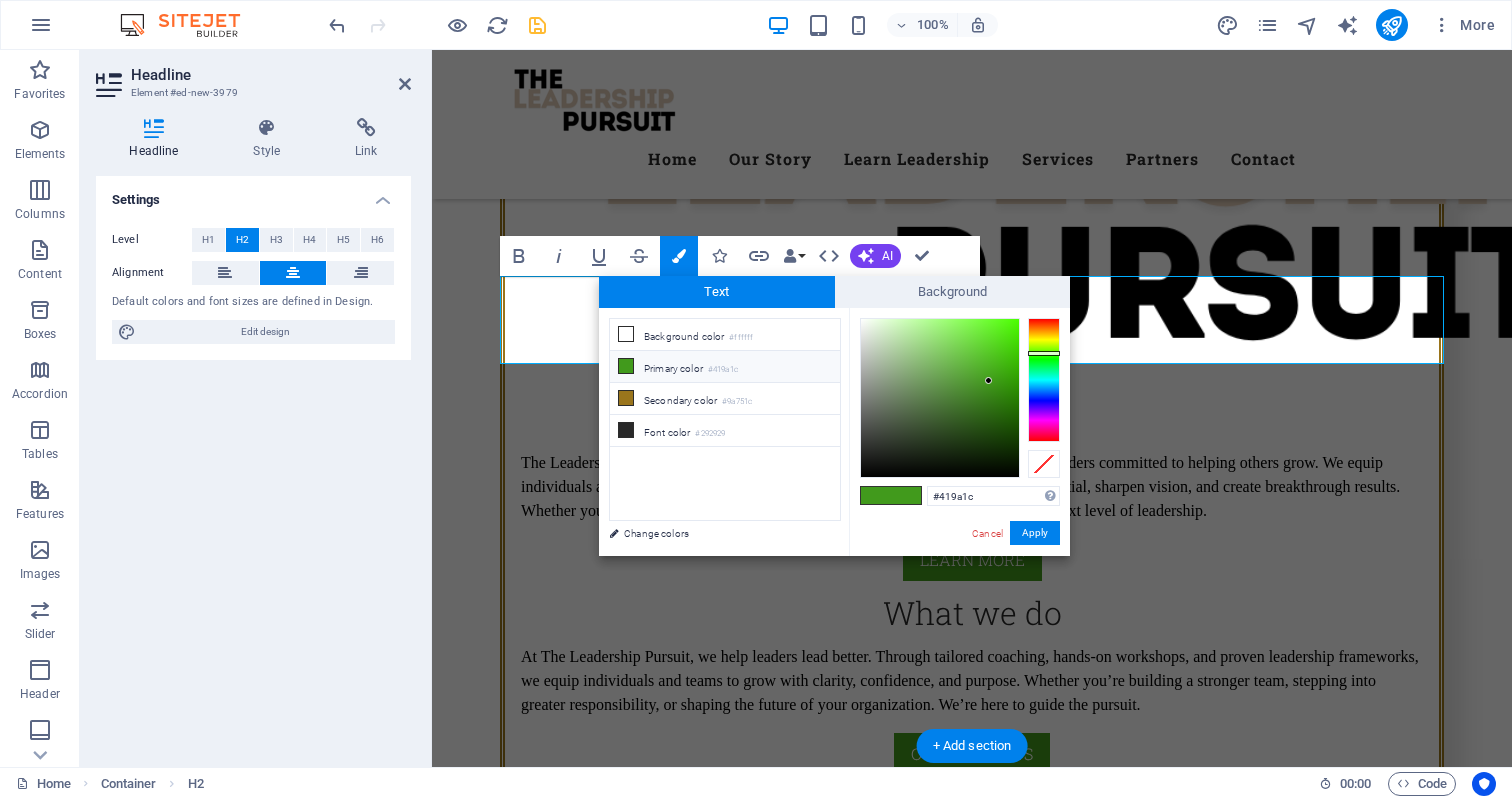 drag, startPoint x: 979, startPoint y: 492, endPoint x: 918, endPoint y: 491, distance: 61.008198 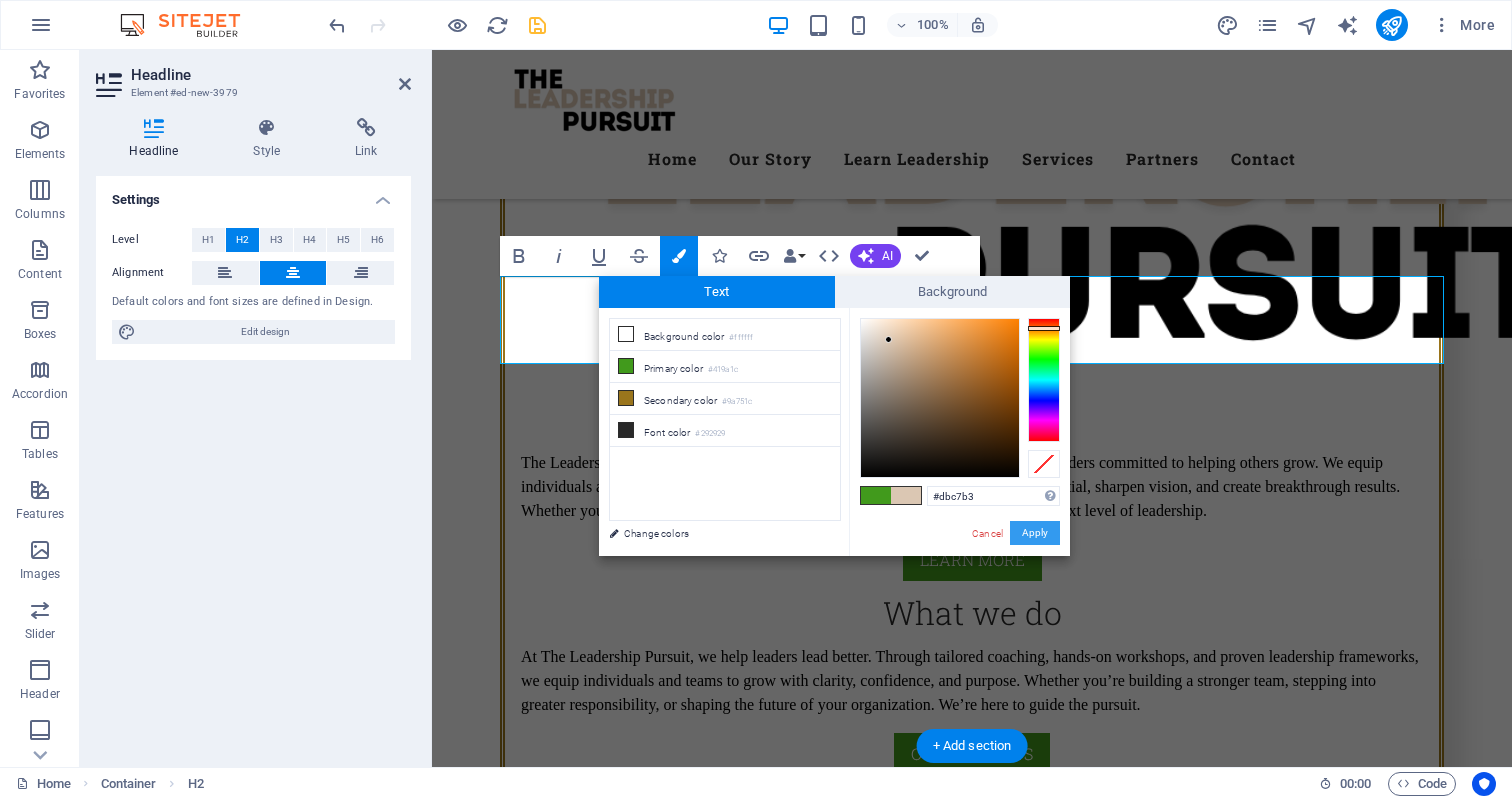 click on "Apply" at bounding box center [1035, 533] 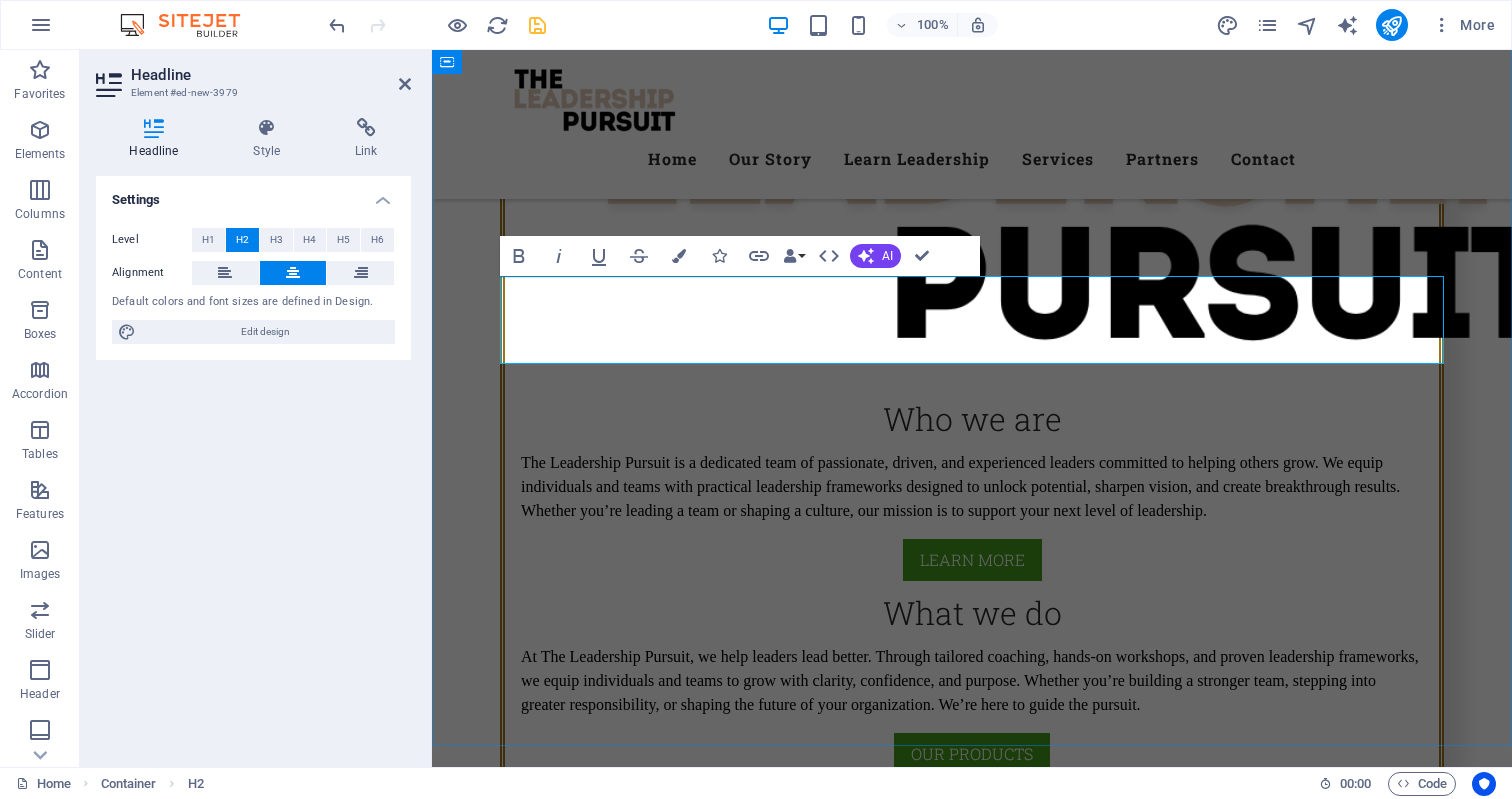 click on "OUR  VALUES" at bounding box center (972, 1664) 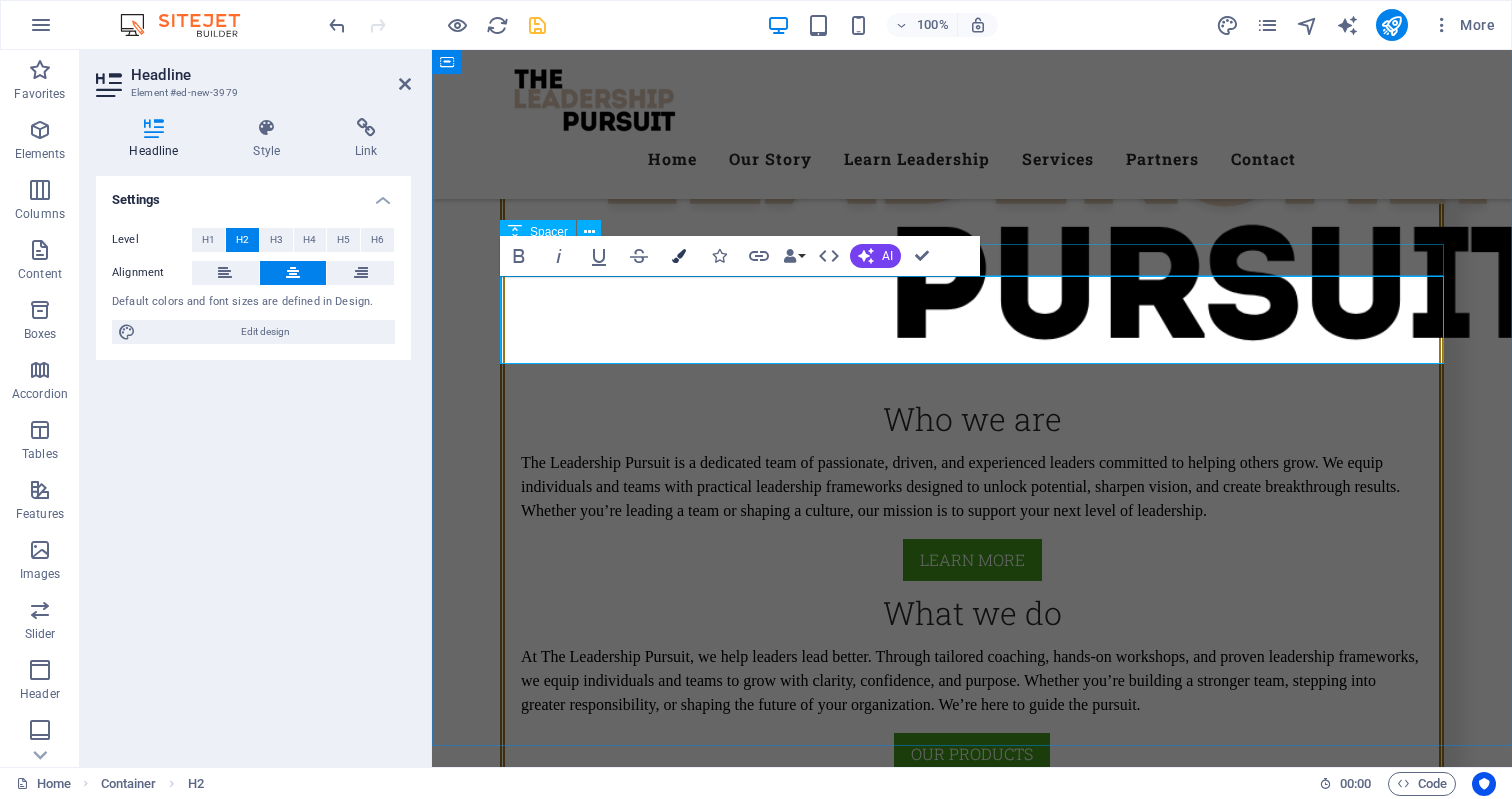 click at bounding box center [679, 256] 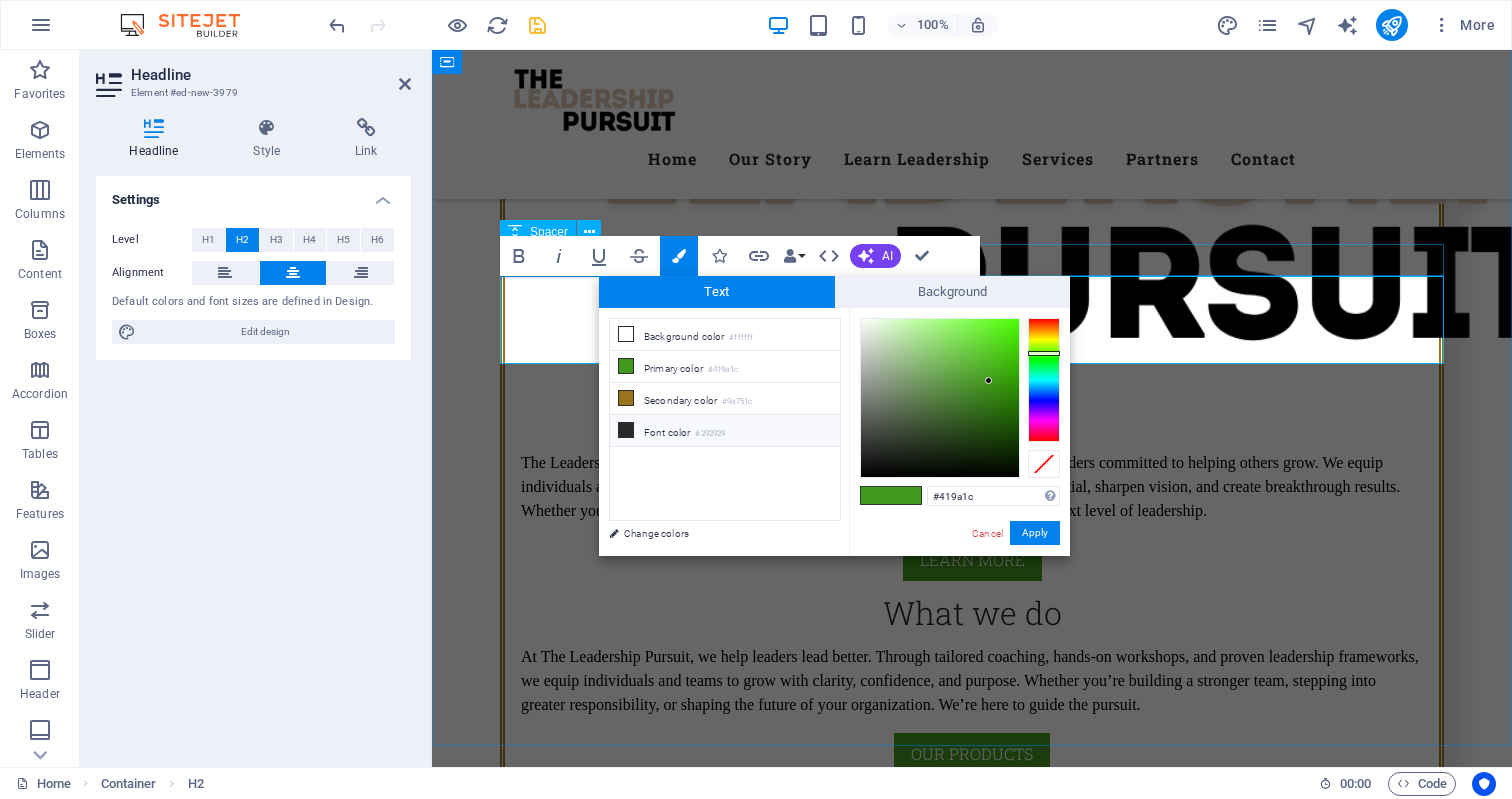 click on "Font color
#292929" at bounding box center [725, 431] 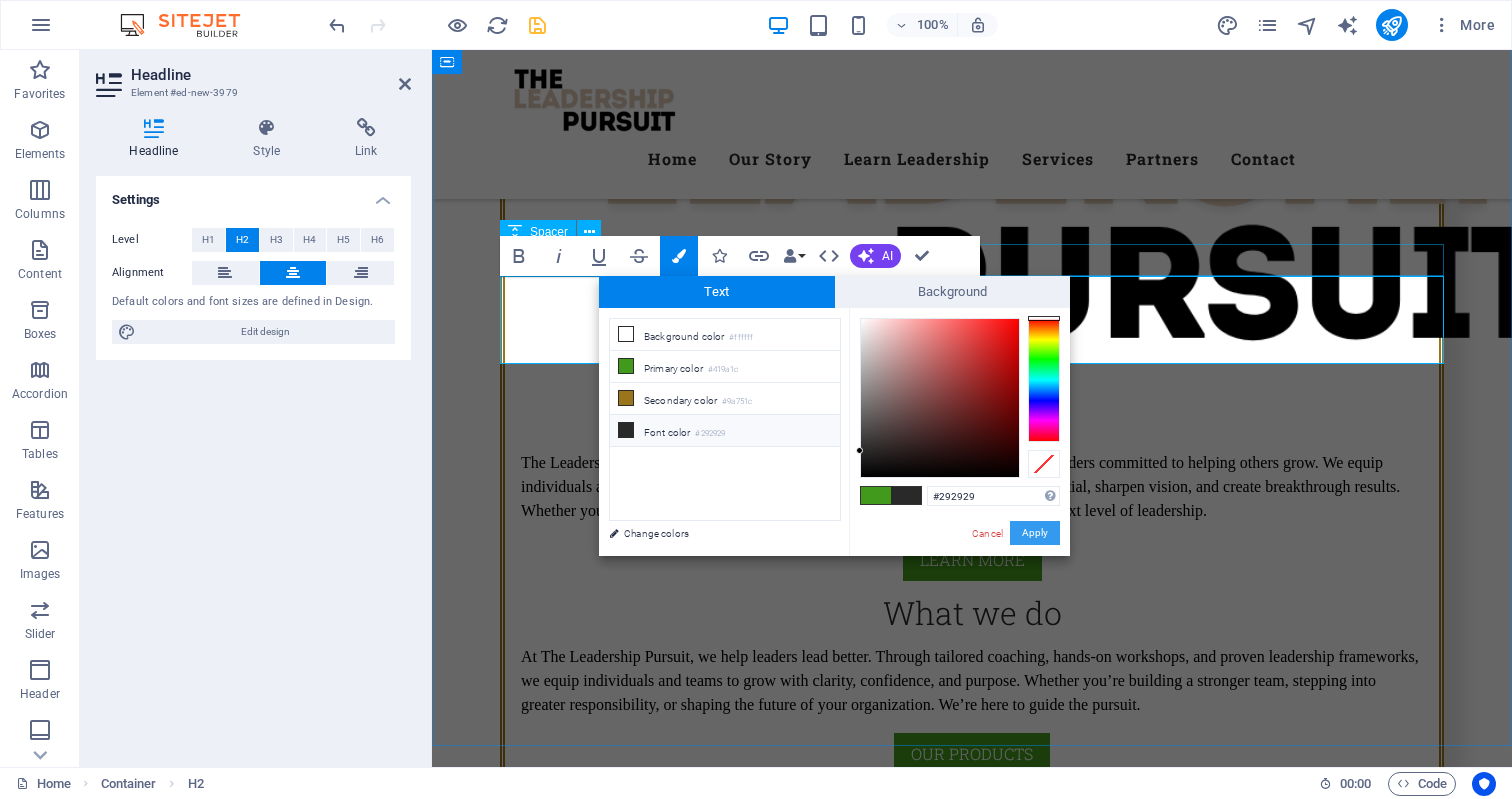 click on "Apply" at bounding box center (1035, 533) 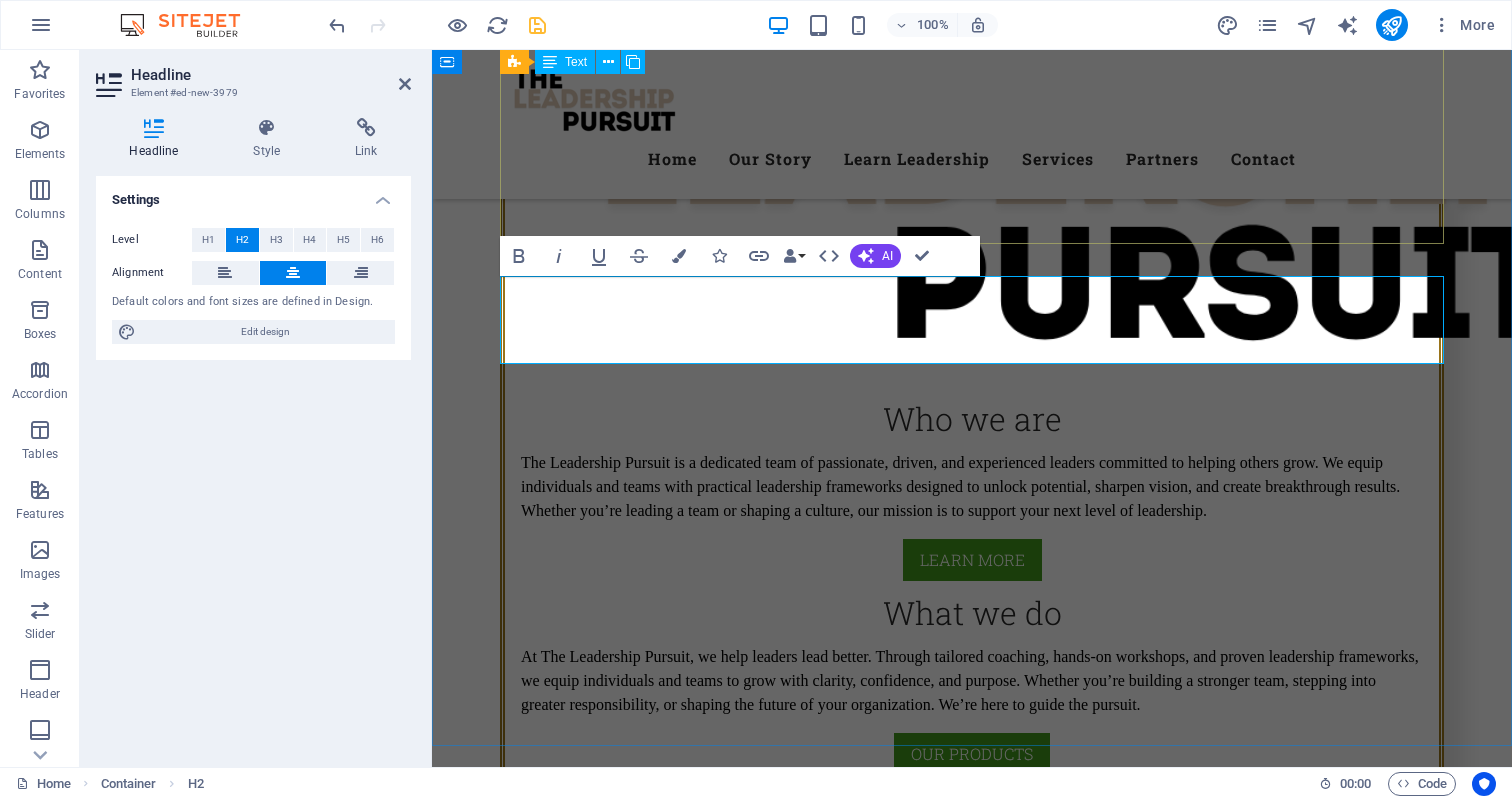 click on "The Leadership Pursuit was born out of decades of real-world leadership not just in theory, but in trenches where vision, courage, and consistency are tested daily. From leading worship teams and men’s ministries to building businesses and managing high-performing departments, our founder Rowan Johnsen has spent over 20 years immersed in the craft of leadership. What began in the creative world of music and ministry evolved into something much broader: a deep calling to raise up leaders who don’t just manage, but   lead with clarity, conviction, and purpose.   Over time, it became clear that the same principles that worked in churches, creative teams, and startups were desperately needed in boardrooms, small businesses, and organizations navigating change. The Leadership Pursuit   This is more than leadership. This is   The Pursuit." at bounding box center (972, 1396) 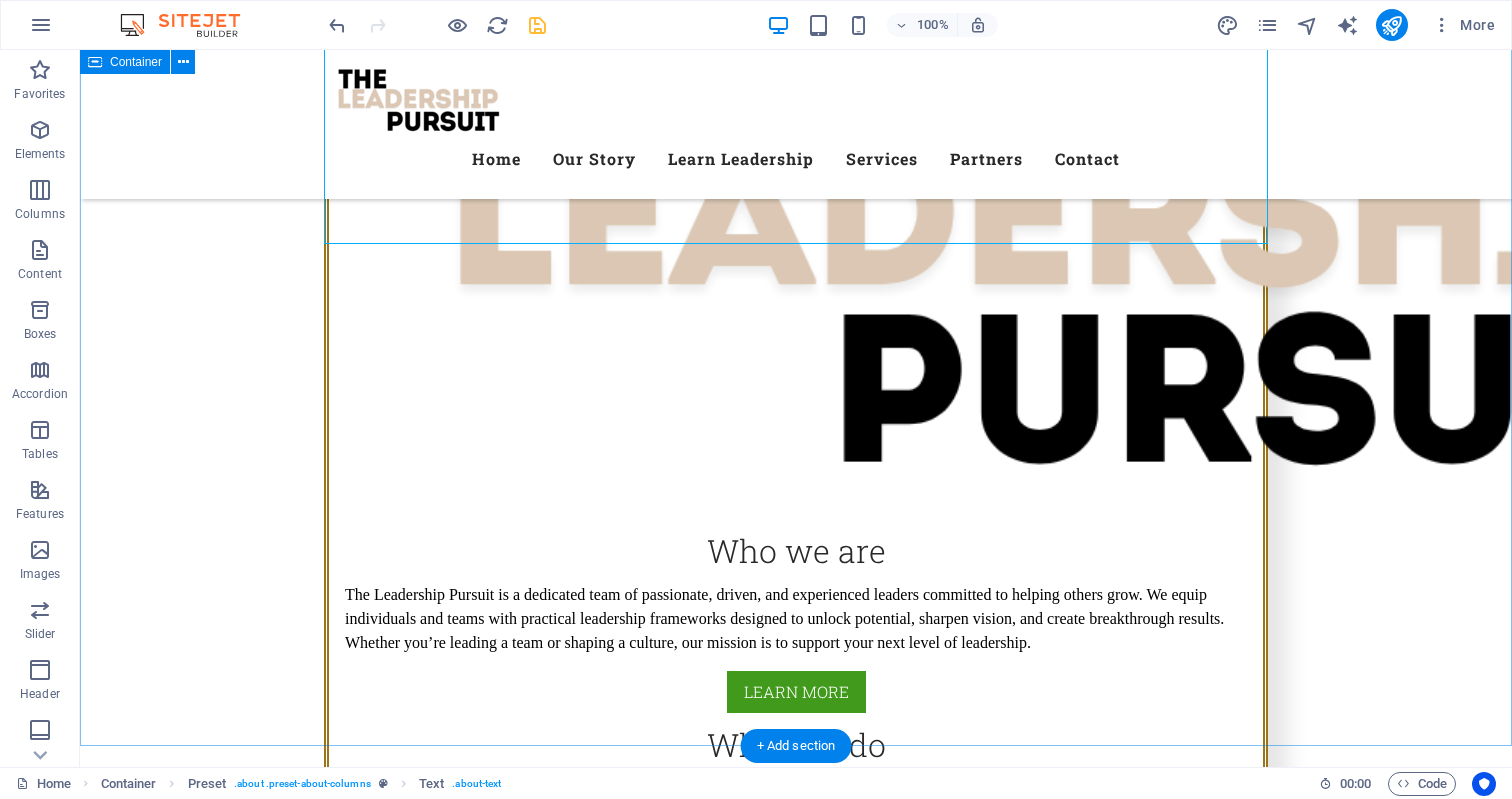 click on "Our   STORY Premium Quality of Veggies and Fruit The Leadership Pursuit was born out of decades of real-world leadership not just in theory, but in trenches where vision, courage, and consistency are tested daily. From leading worship teams and men’s ministries to building businesses and managing high-performing departments, our founder Rowan Johnsen has spent over 20 years immersed in the craft of leadership. What began in the creative world of music and ministry evolved into something much broader: a deep calling to raise up leaders who don’t just manage, but   lead with clarity, conviction, and purpose.   Over time, it became clear that the same principles that worked in churches, creative teams, and startups were desperately needed in boardrooms, small businesses, and organizations navigating change. The Leadership Pursuit   This is more than leadership. This is   The Pursuit. OUR   VALUES Excellence Lorem ipsum dolor sit amet, consectetur adipisicing elit. Veritatis, dolorem! Wisdom Courage" at bounding box center (796, 1906) 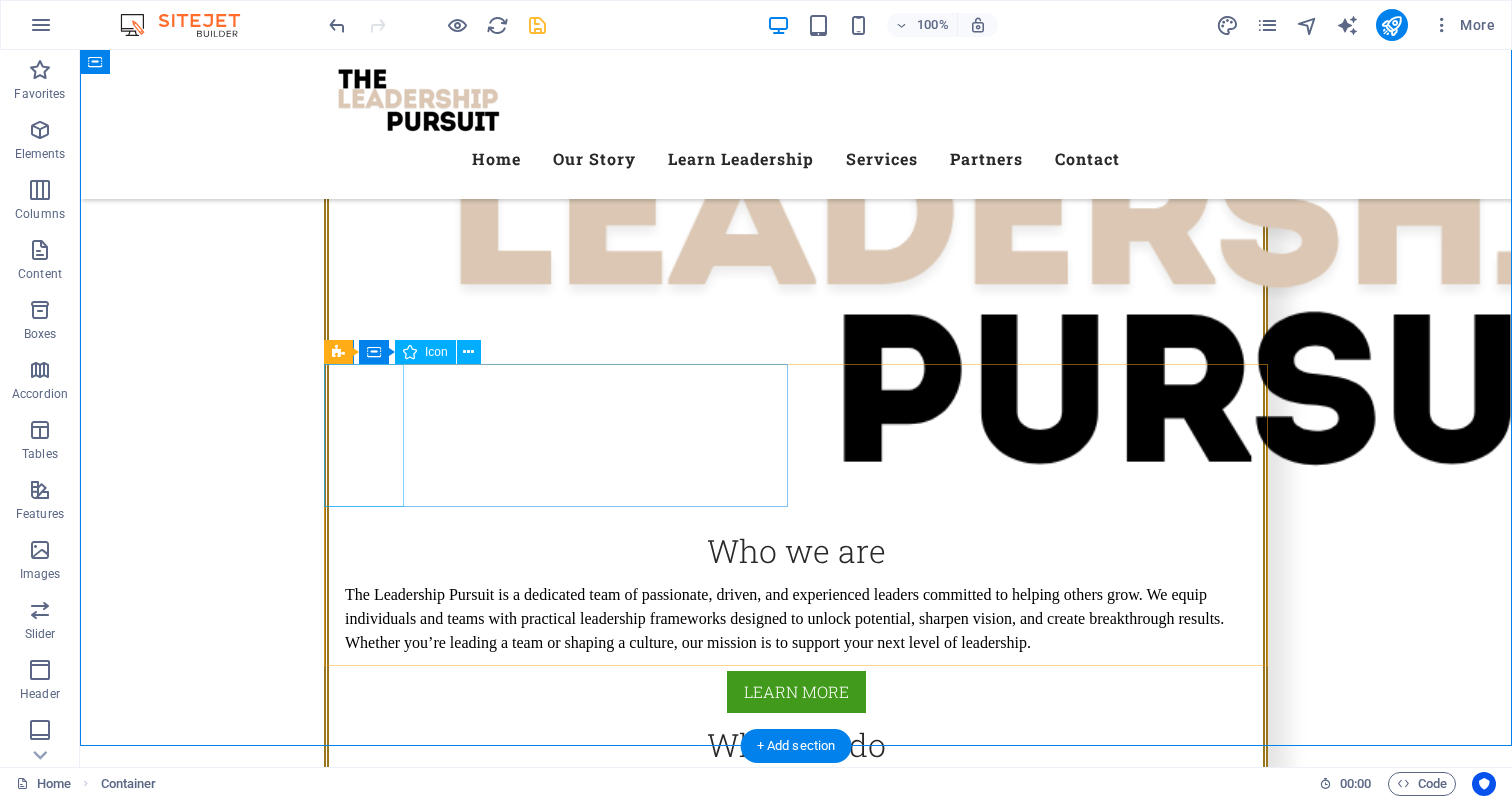 click at bounding box center (796, 1880) 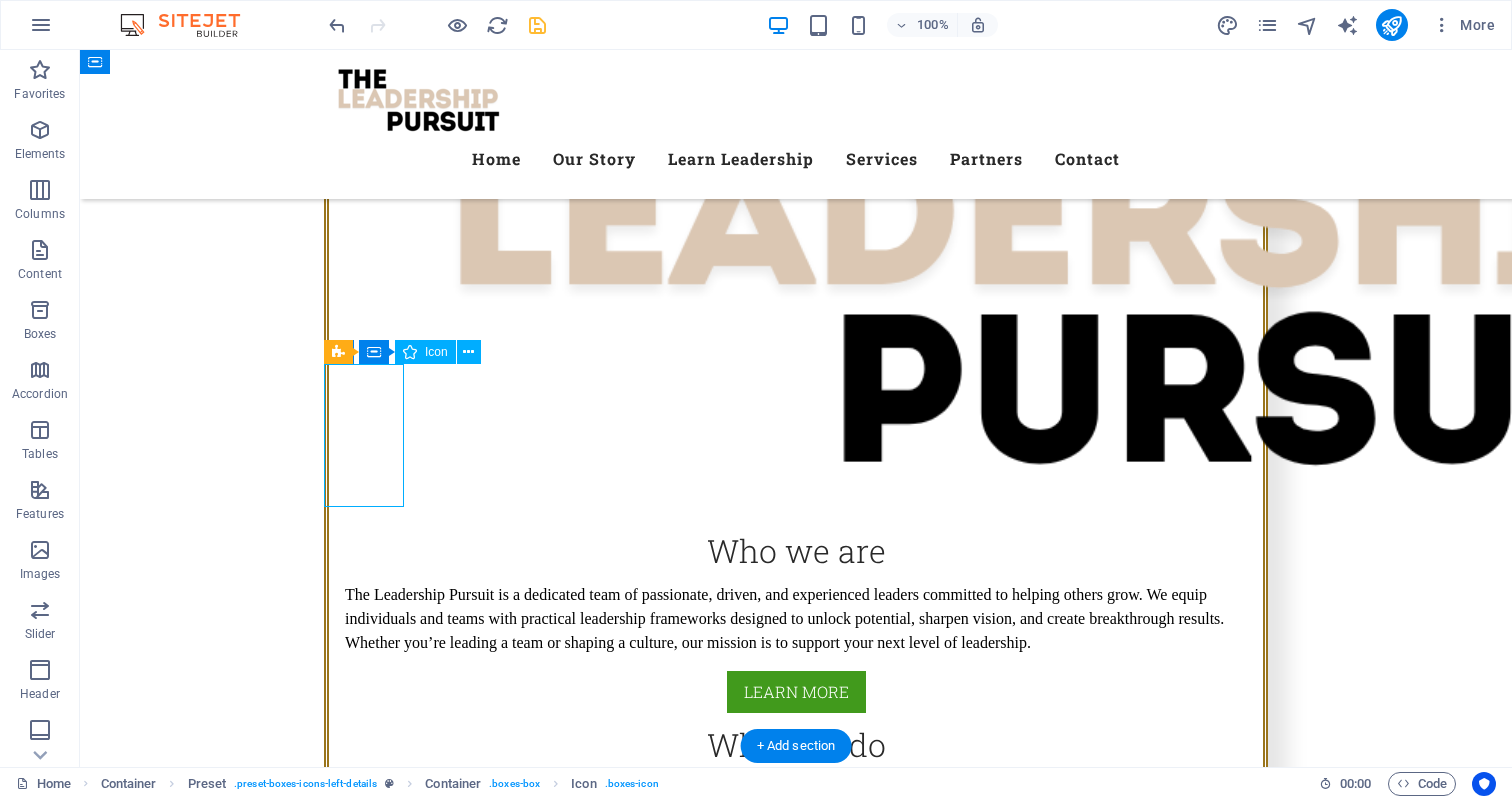 click at bounding box center [796, 1880] 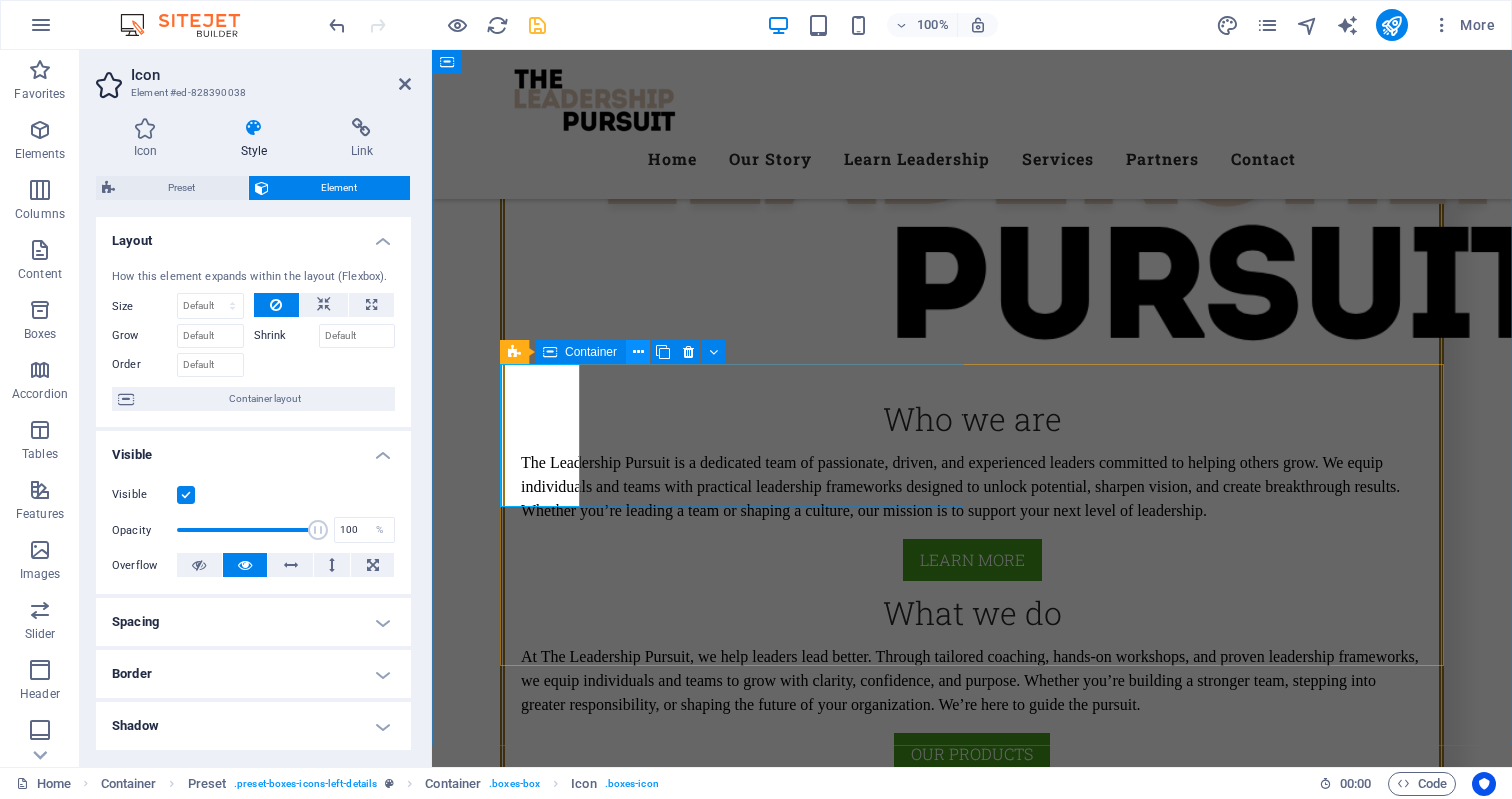 click at bounding box center [638, 352] 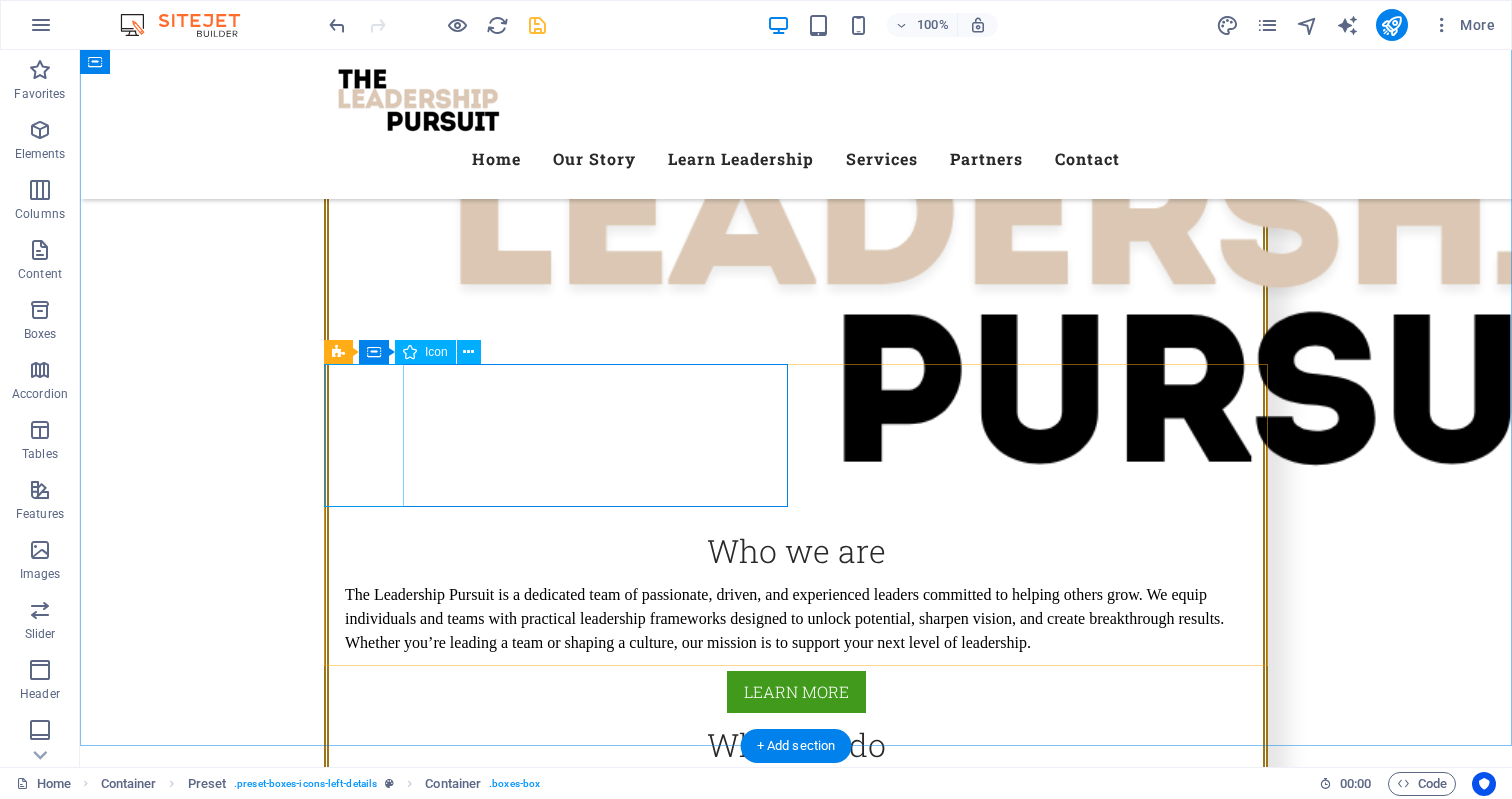 click at bounding box center [796, 1880] 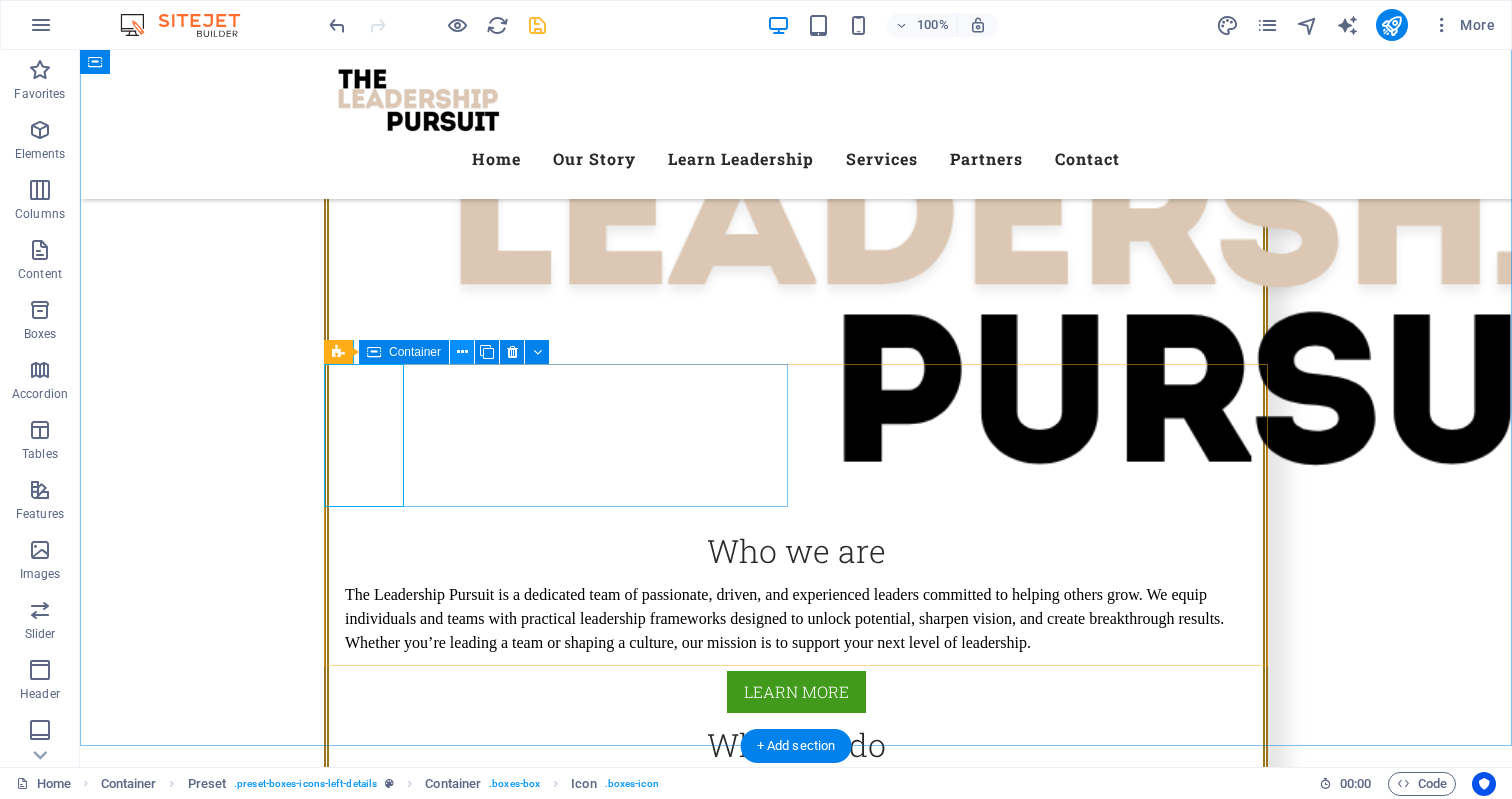 click at bounding box center (462, 352) 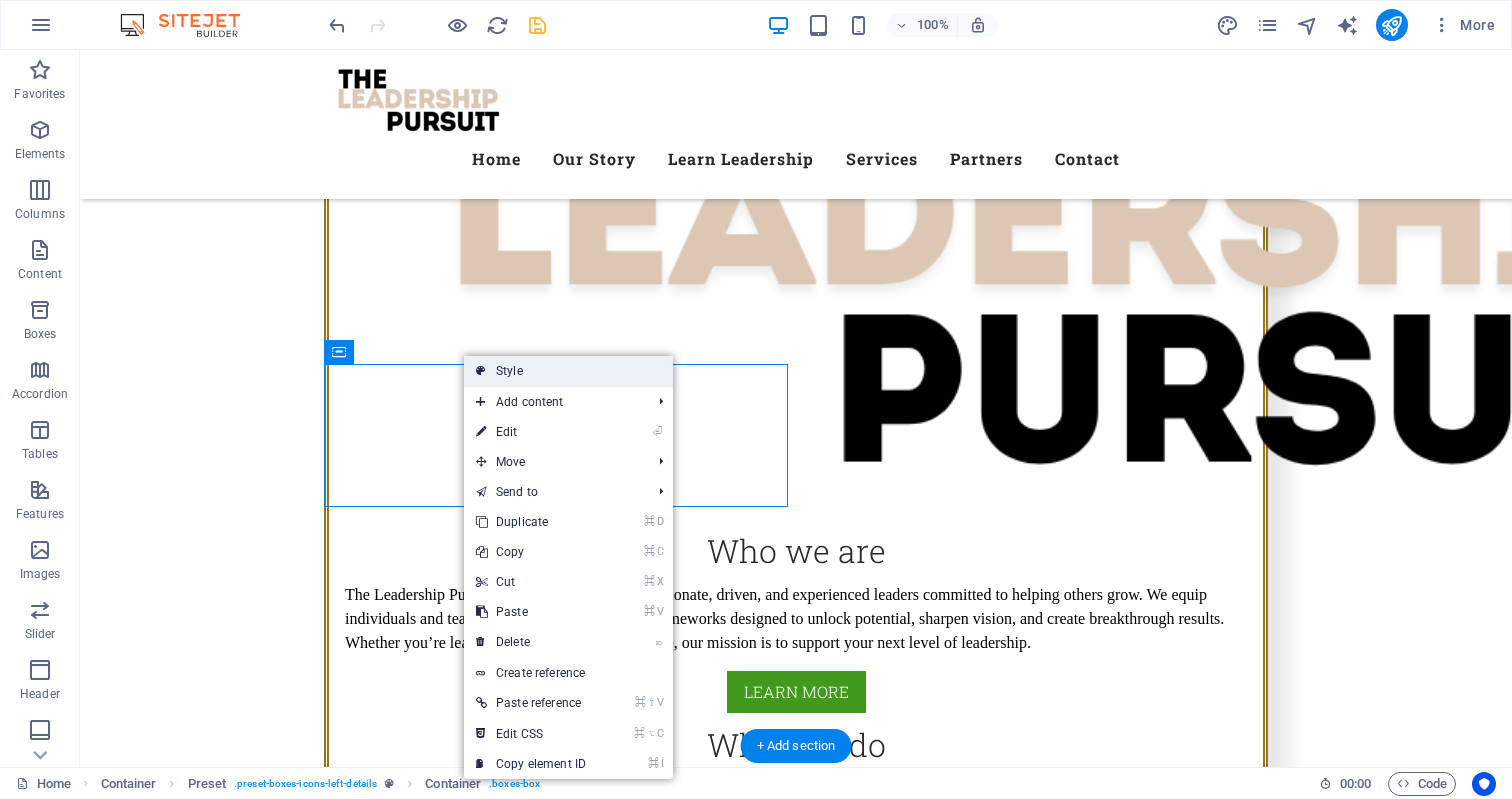 click on "Style" at bounding box center [568, 371] 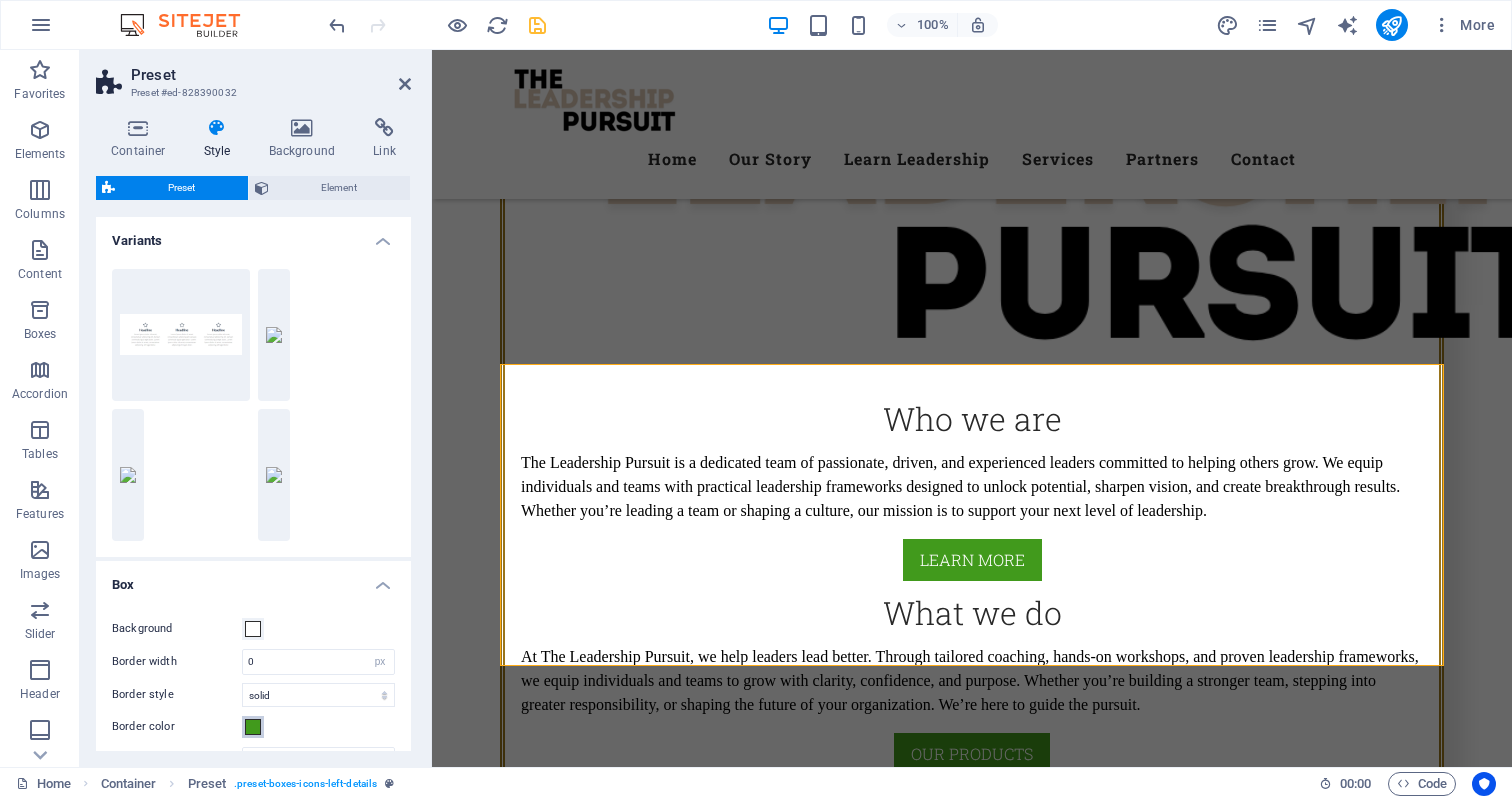 click at bounding box center (253, 727) 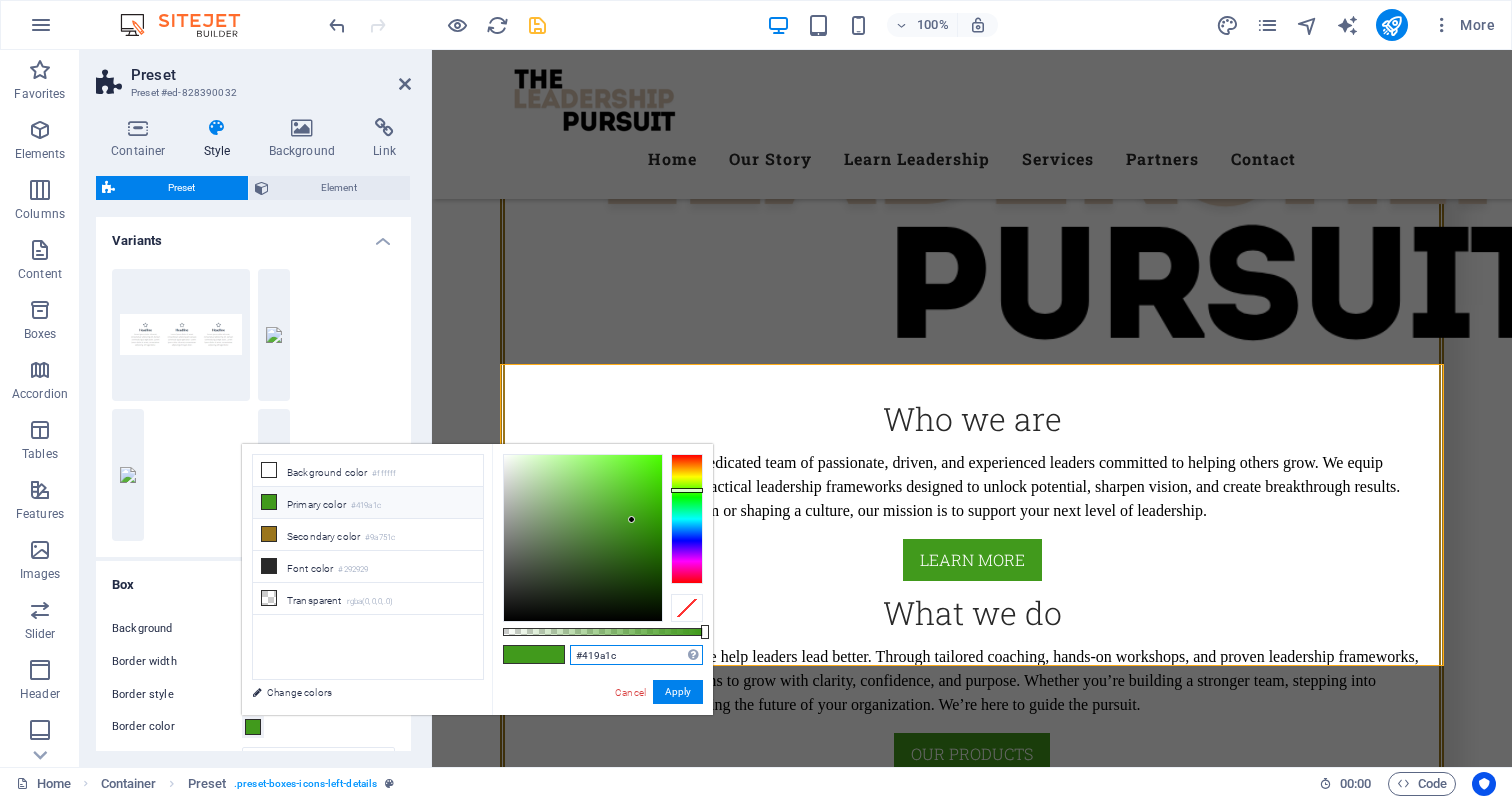 drag, startPoint x: 629, startPoint y: 654, endPoint x: 563, endPoint y: 652, distance: 66.0303 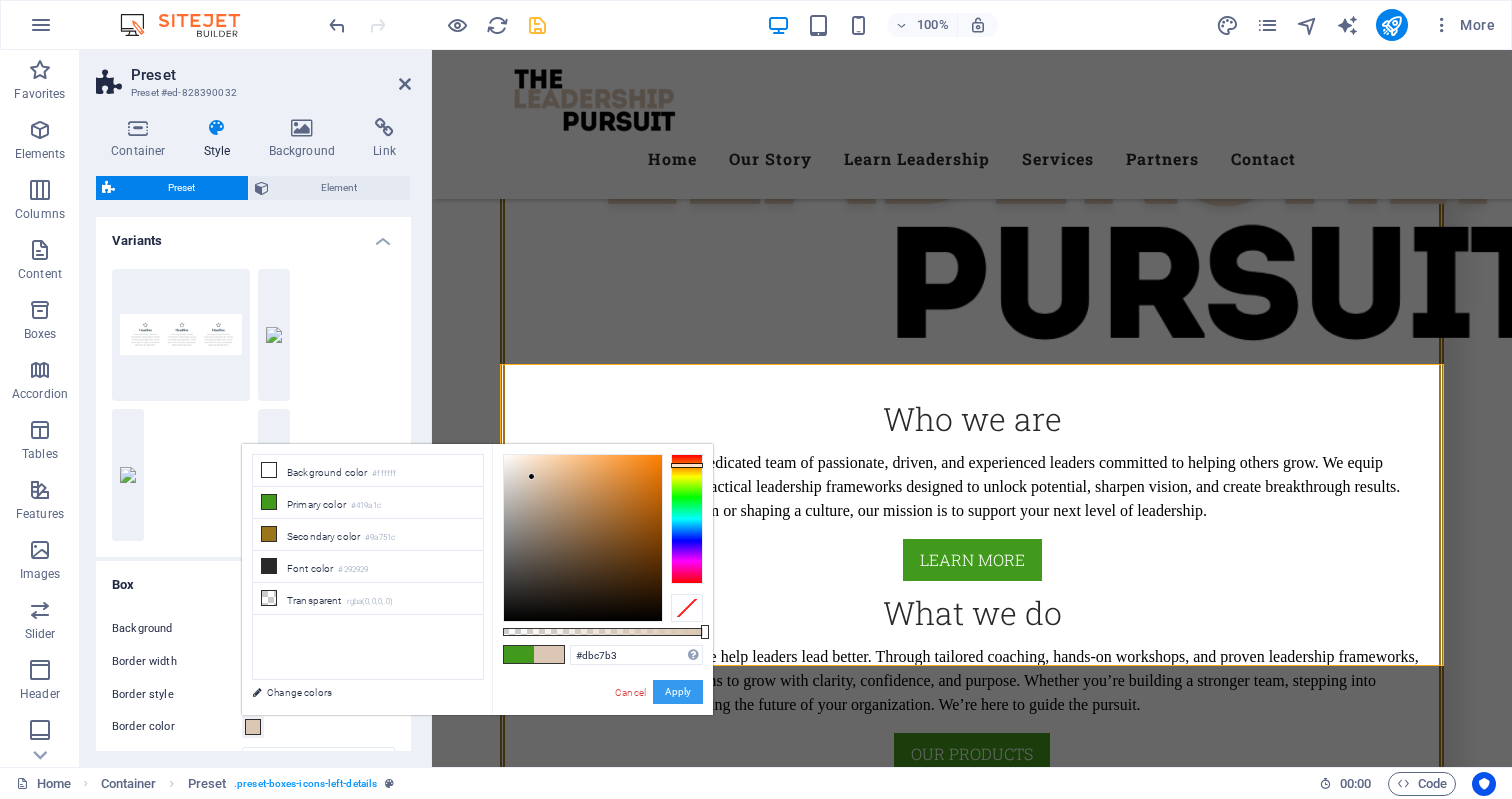 click on "Apply" at bounding box center (678, 692) 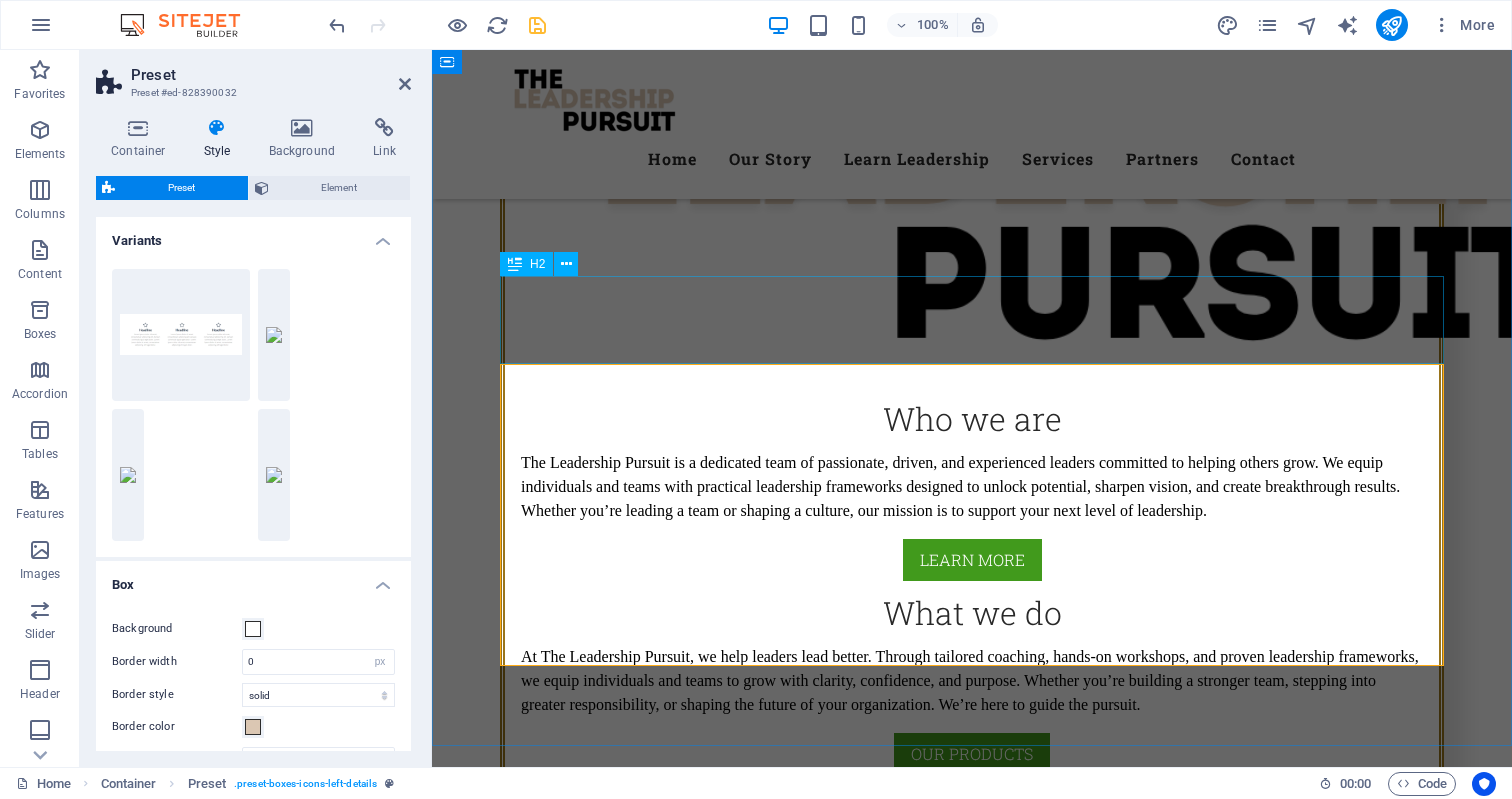 click on "OUR   VALUES" at bounding box center [972, 1664] 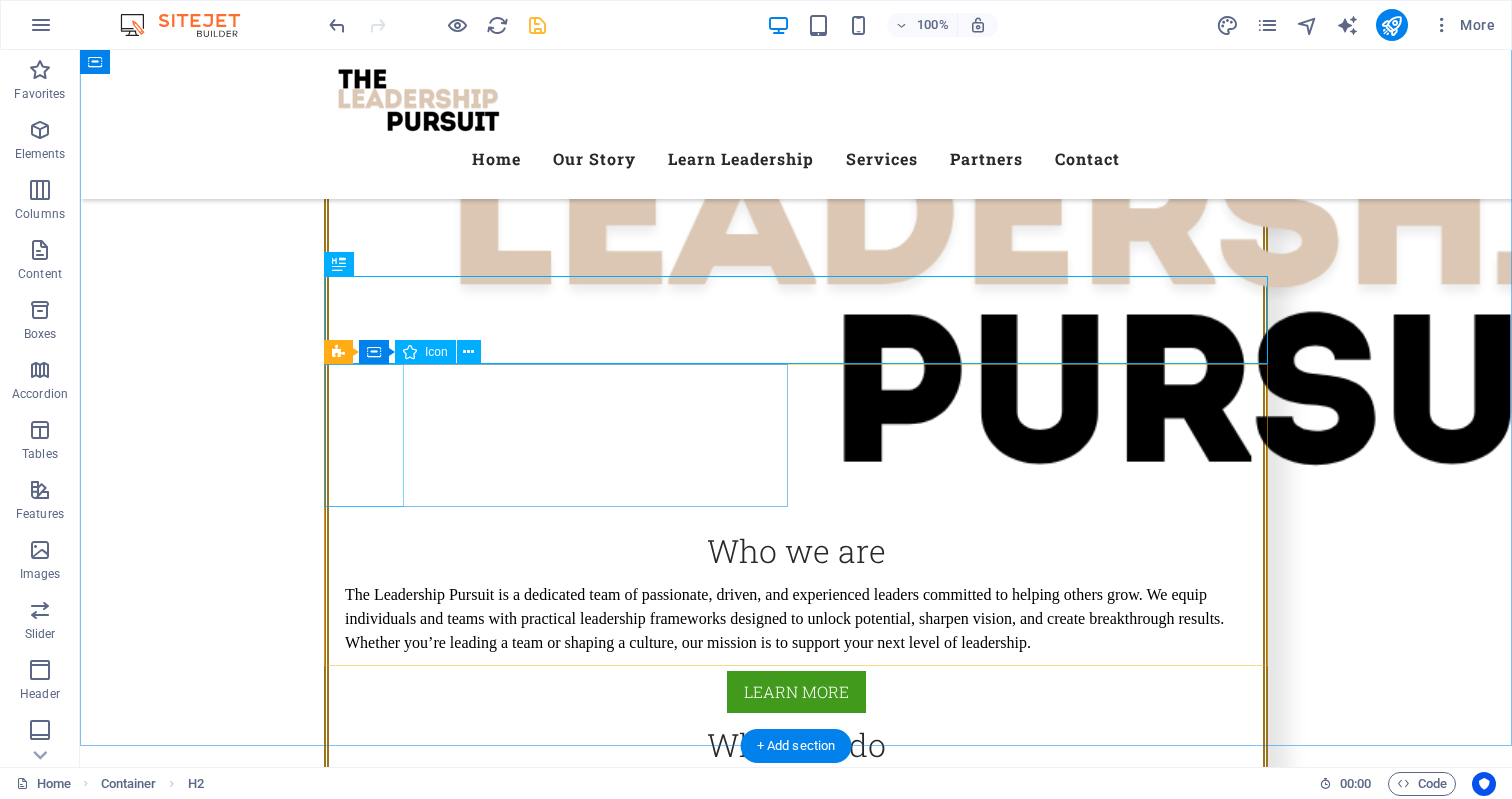 click at bounding box center (796, 1880) 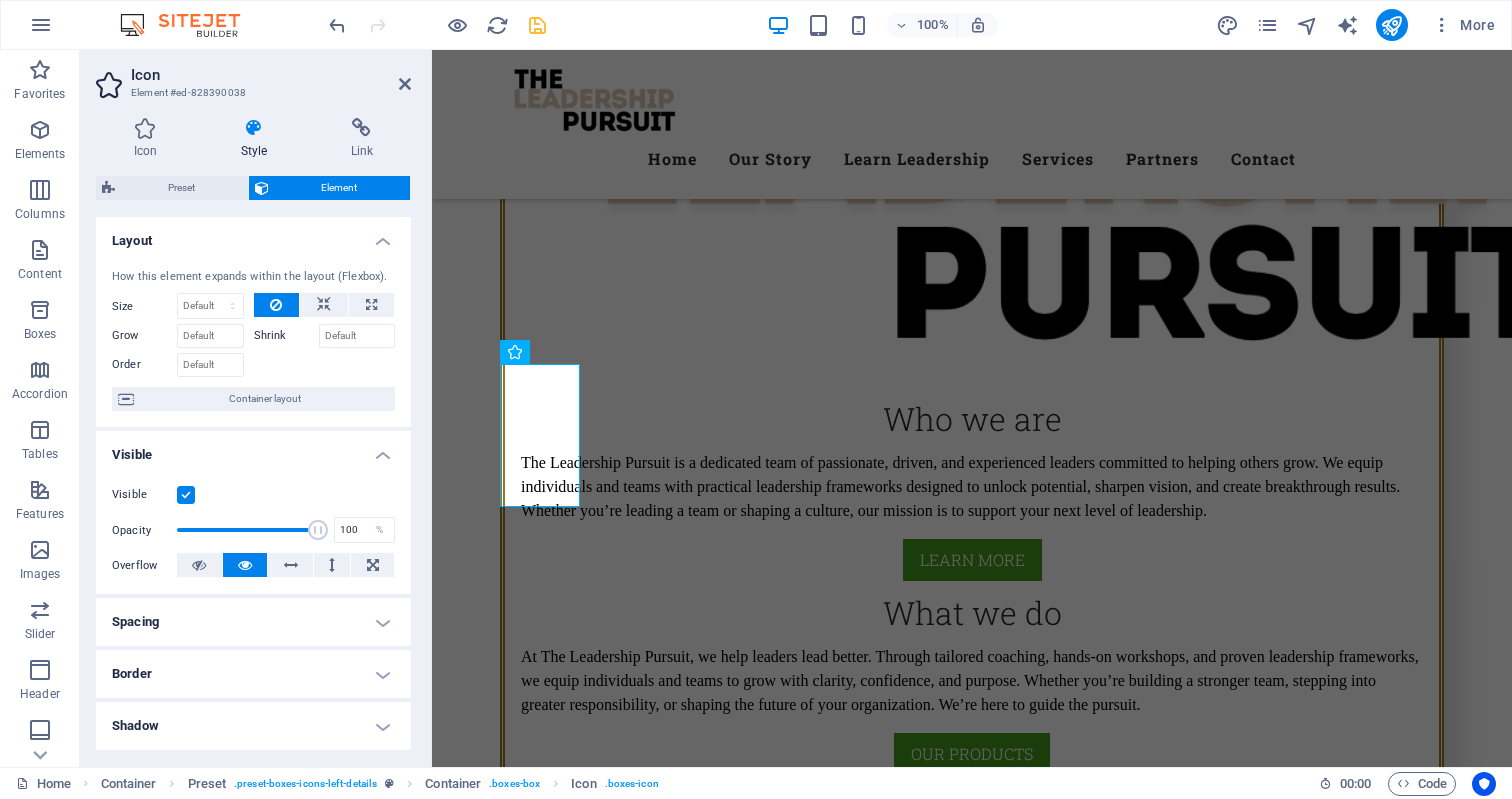 scroll, scrollTop: 0, scrollLeft: 0, axis: both 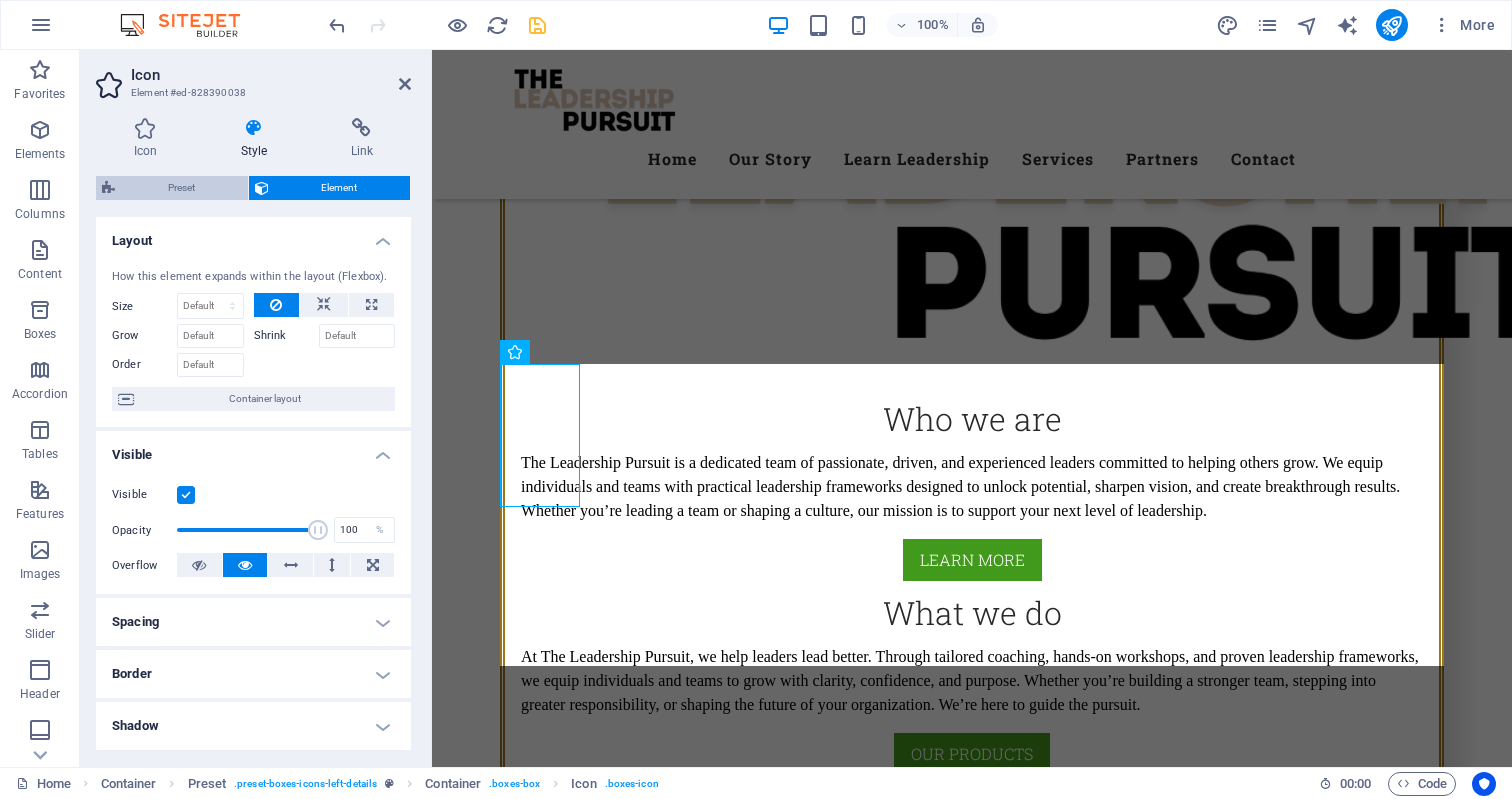 click on "Preset" at bounding box center [181, 188] 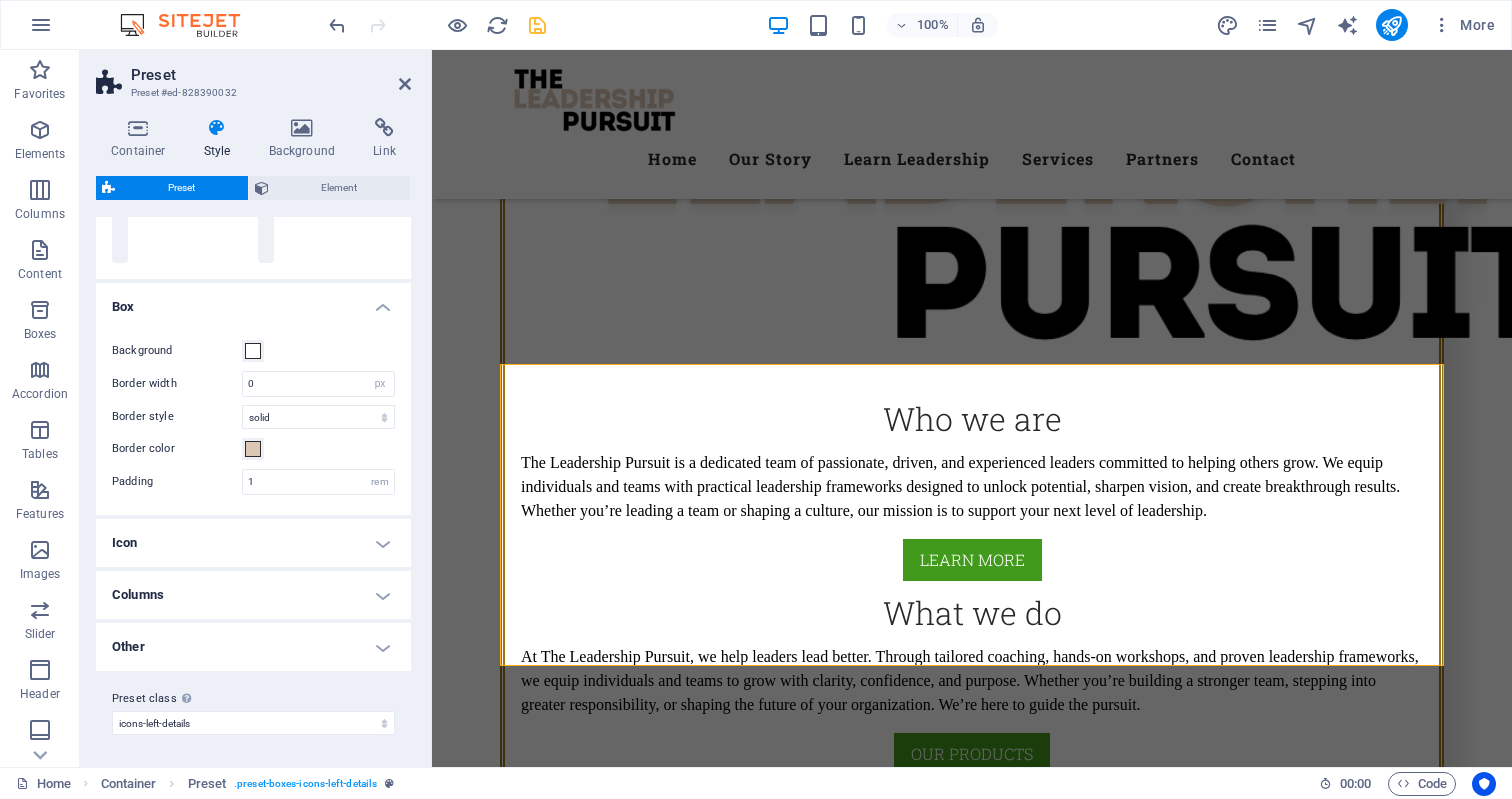 scroll, scrollTop: 277, scrollLeft: 0, axis: vertical 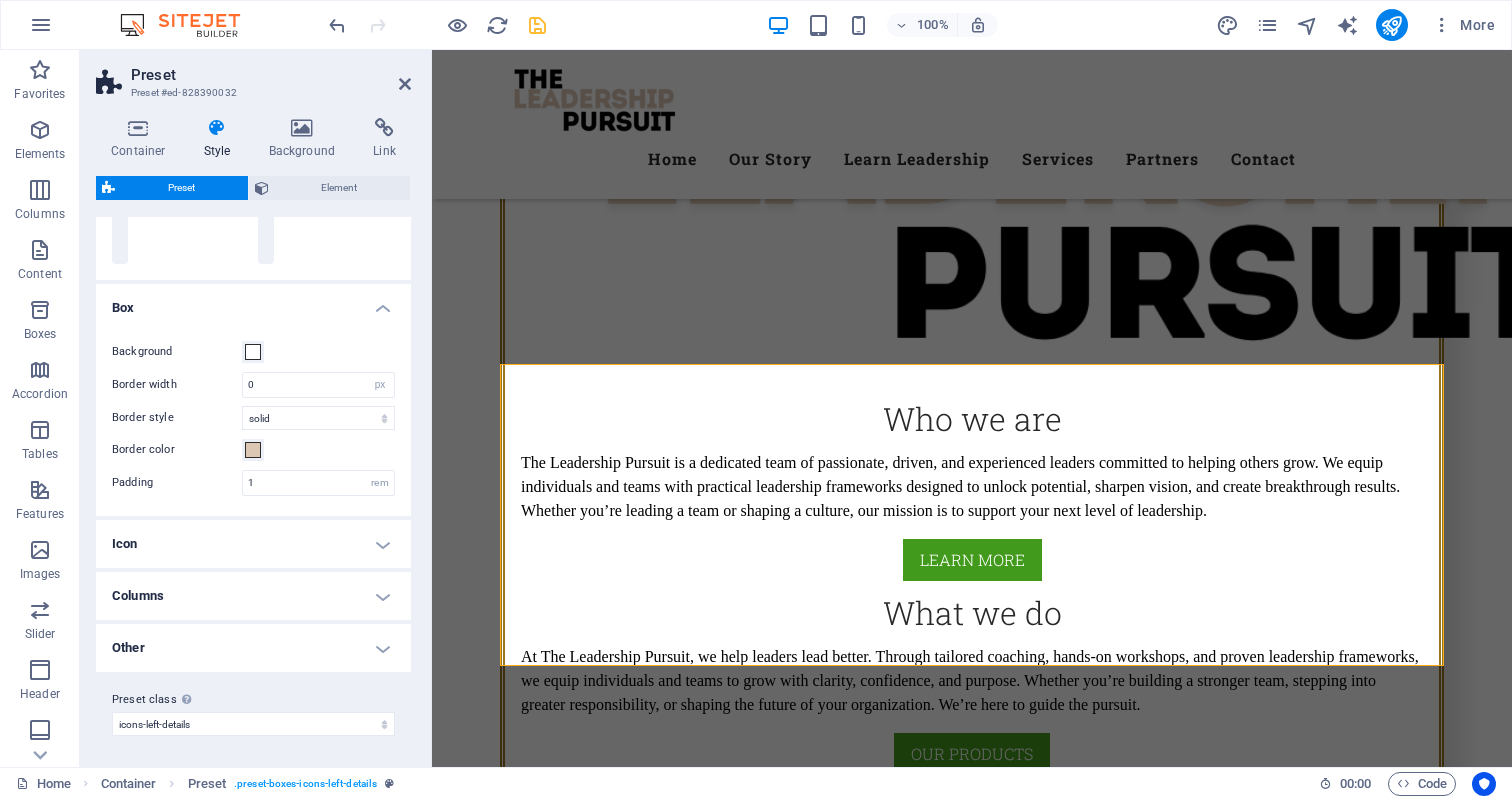 click on "Icon" at bounding box center [253, 544] 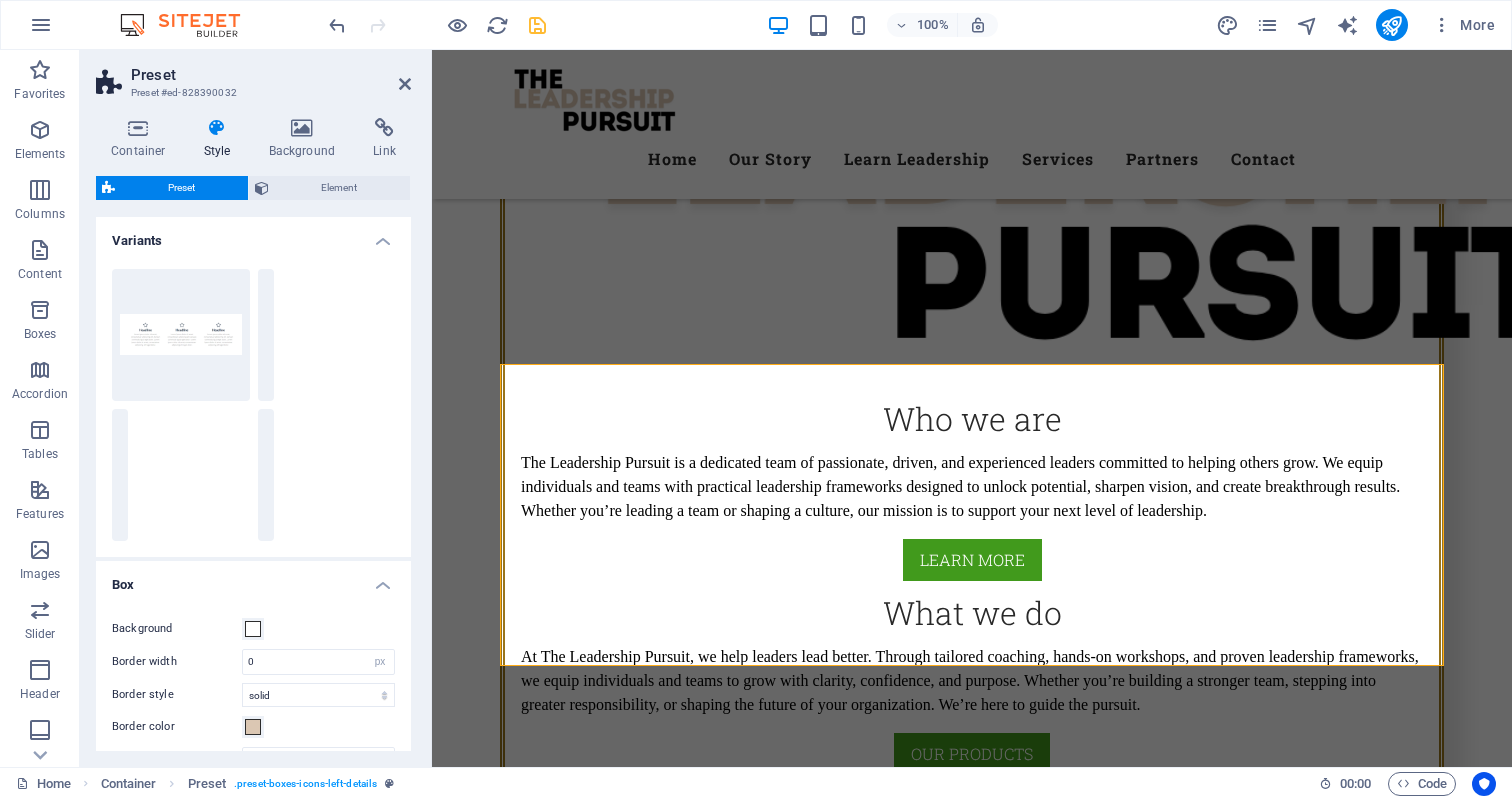 scroll, scrollTop: 0, scrollLeft: 0, axis: both 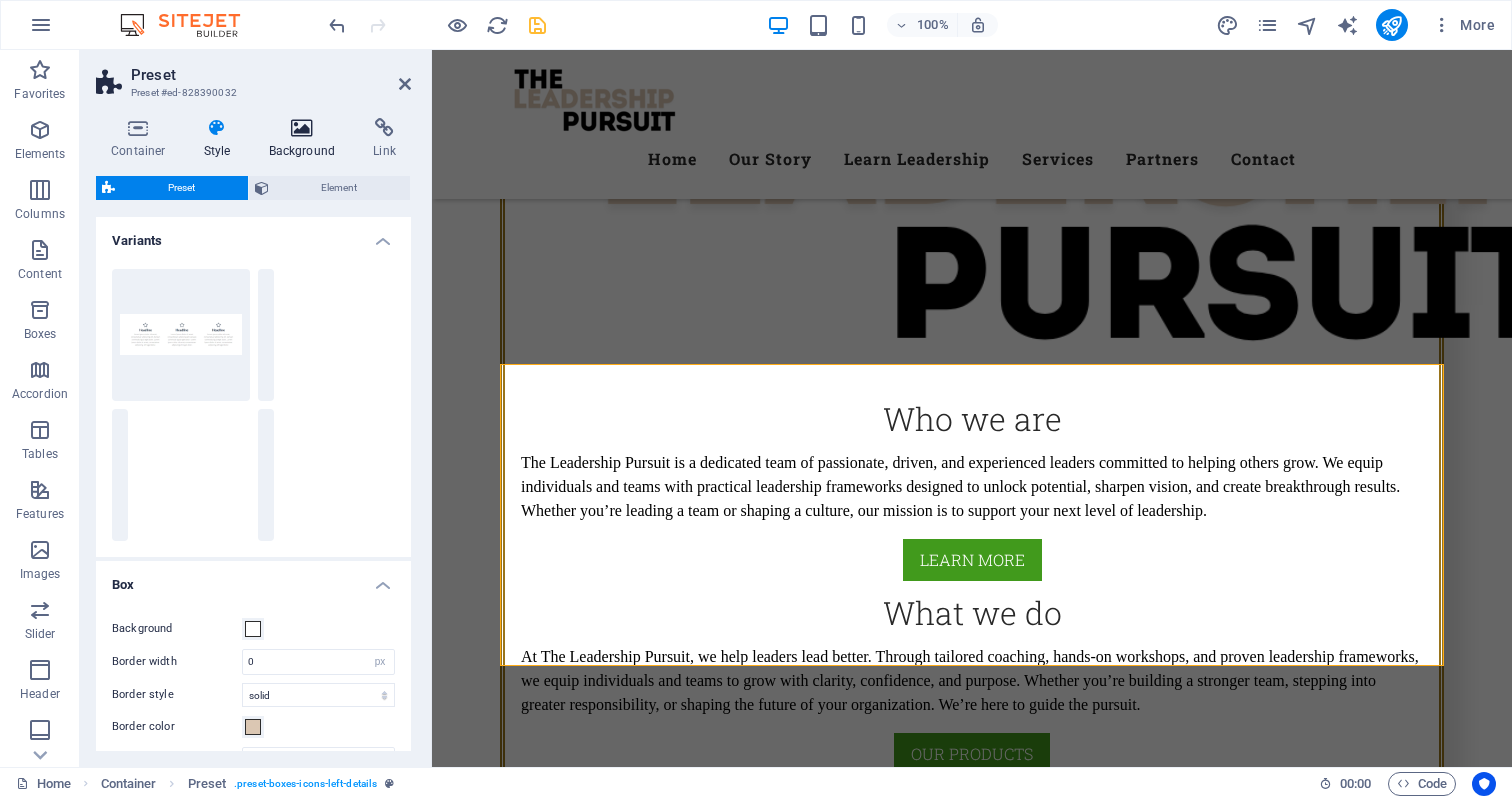 click at bounding box center (302, 128) 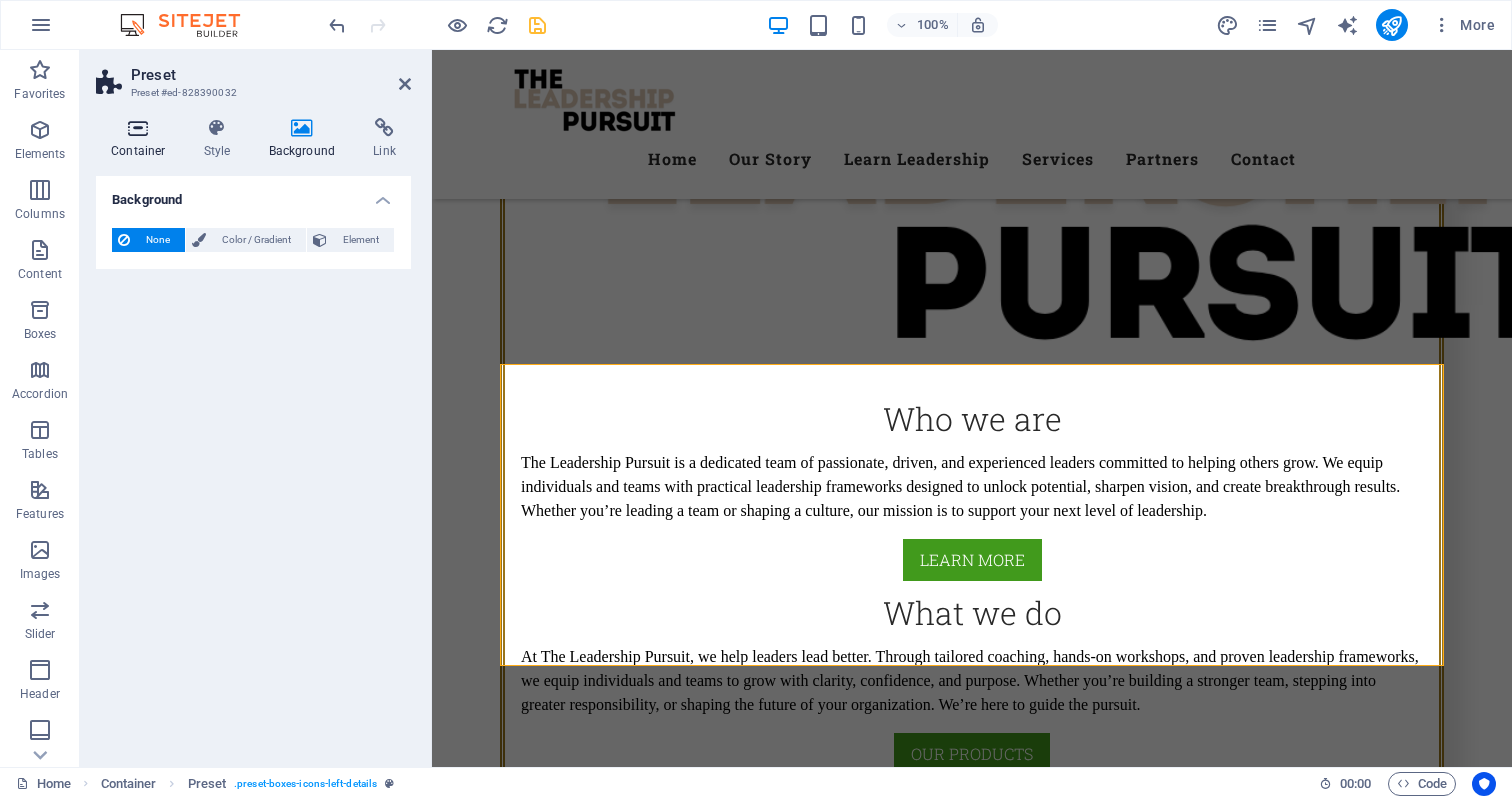 click at bounding box center (138, 128) 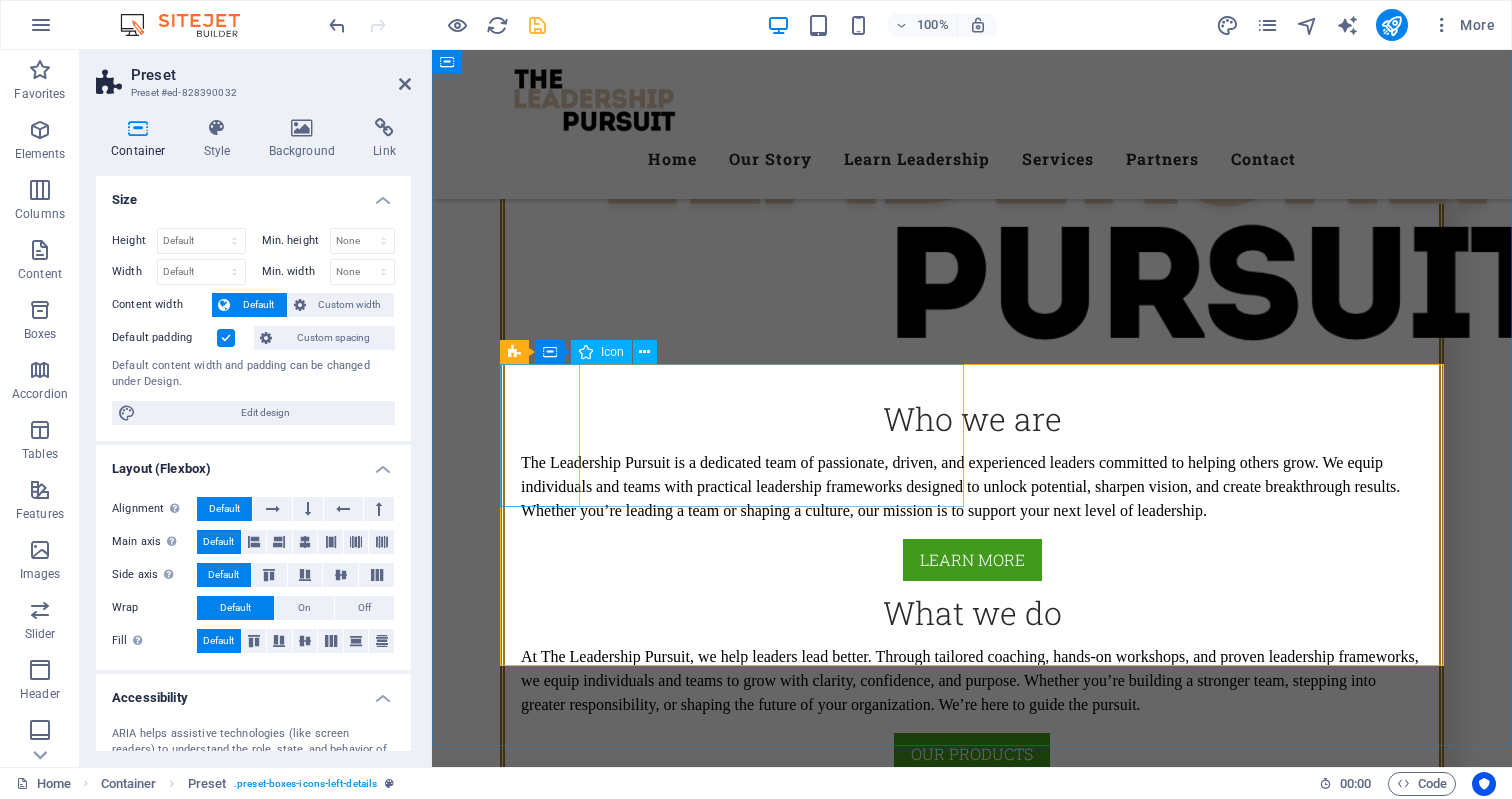 click at bounding box center [972, 1748] 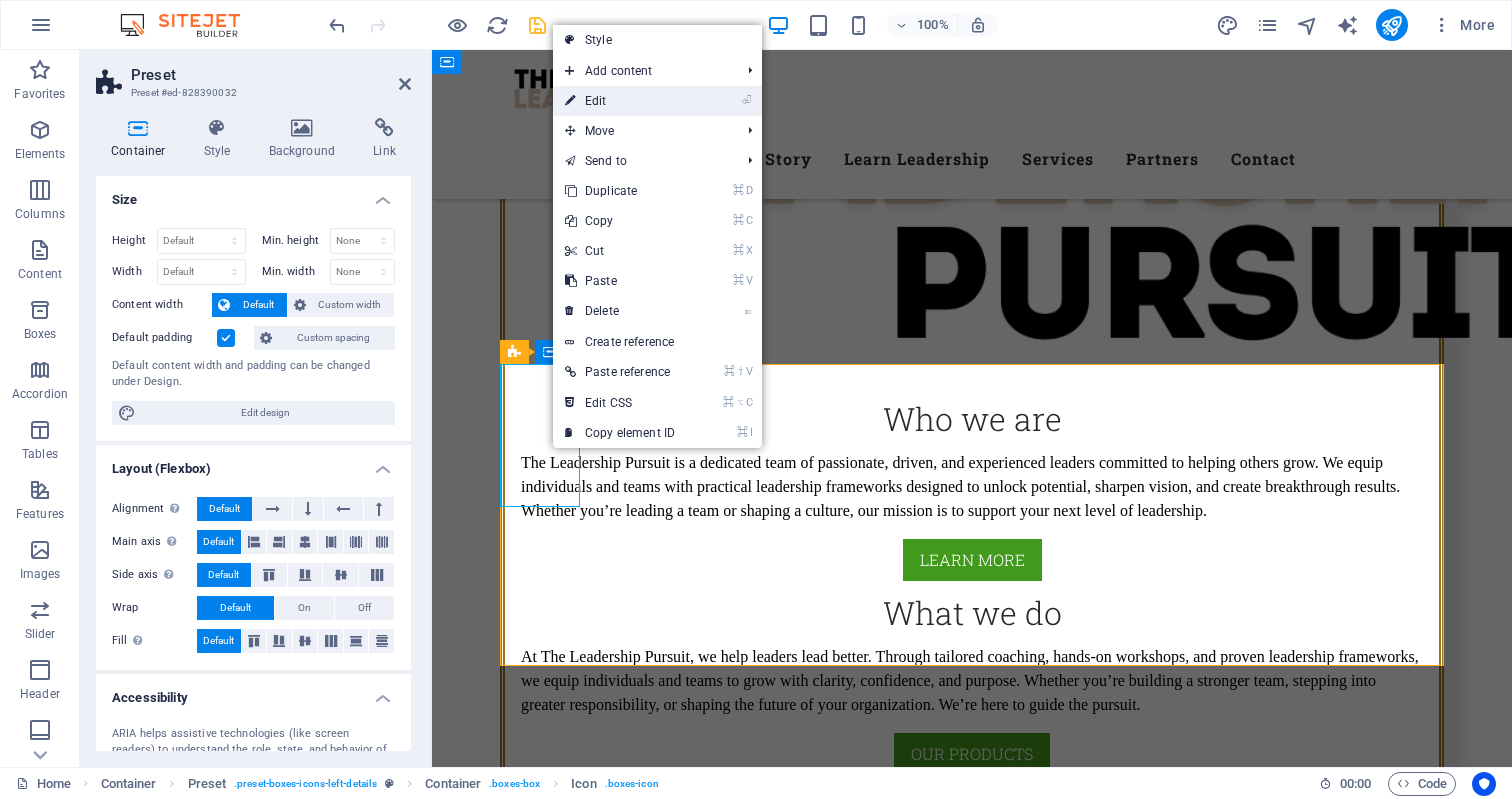 click on "⏎  Edit" at bounding box center [620, 101] 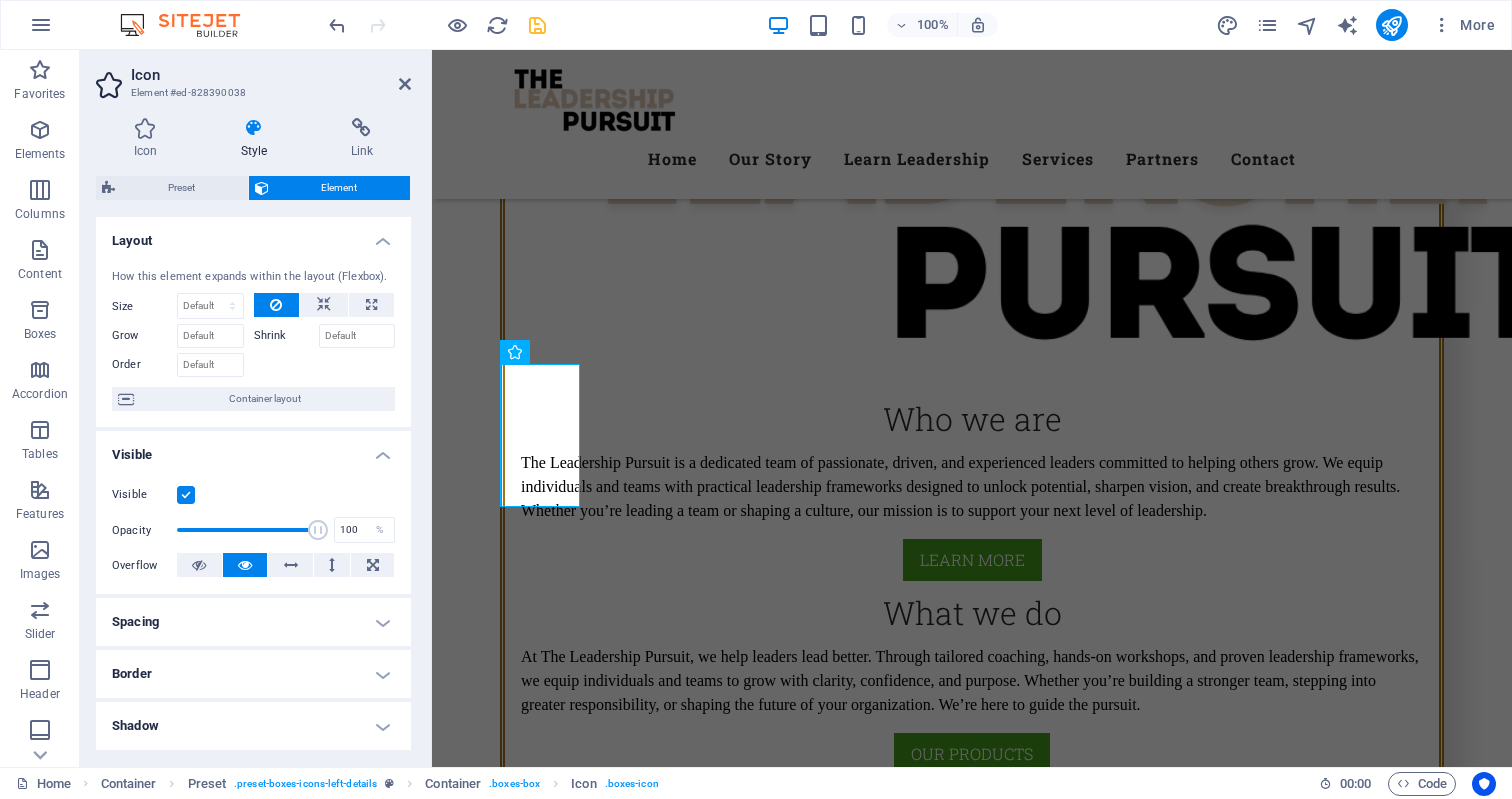 scroll, scrollTop: 0, scrollLeft: 0, axis: both 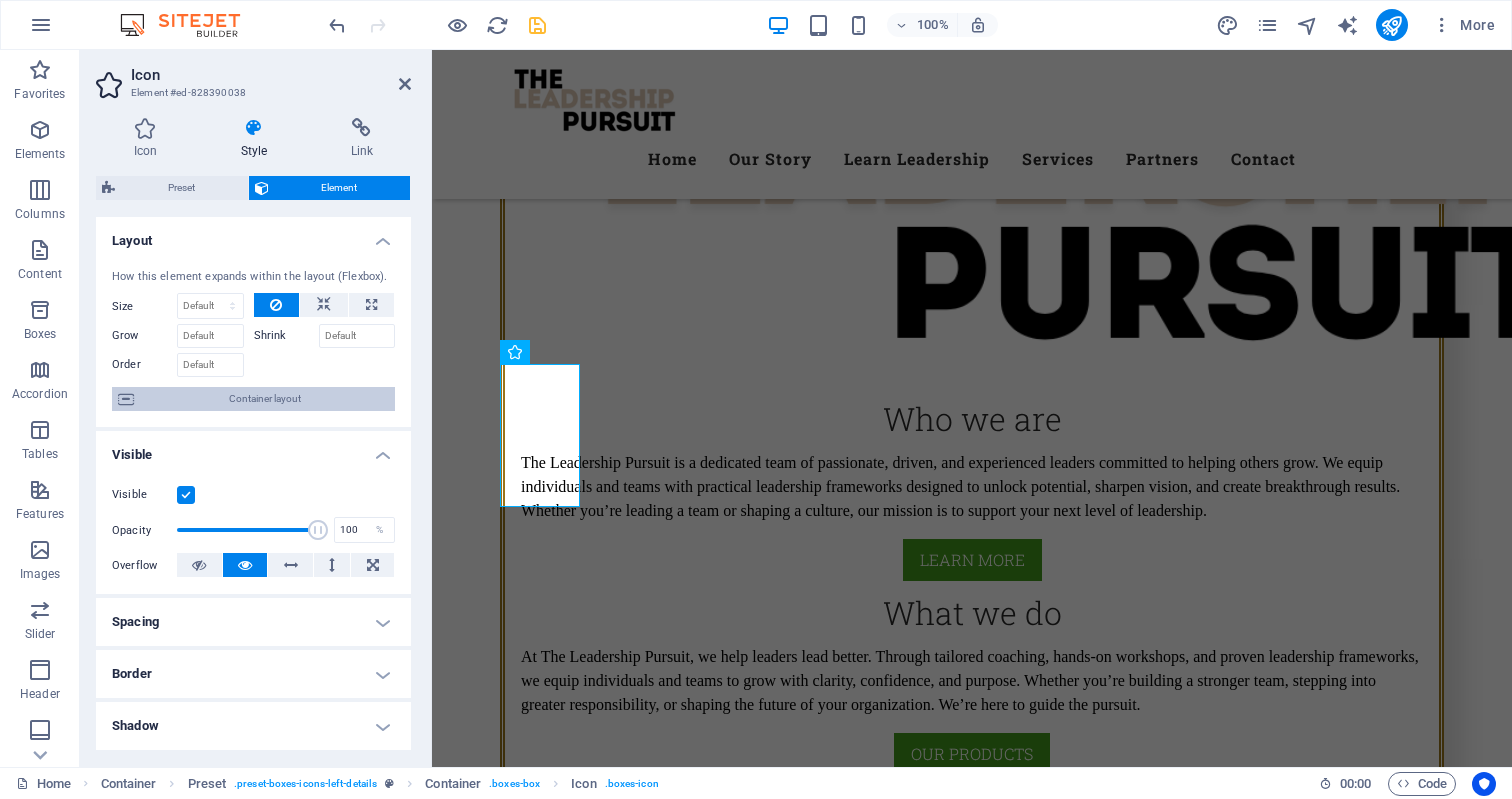 click on "Container layout" at bounding box center (264, 399) 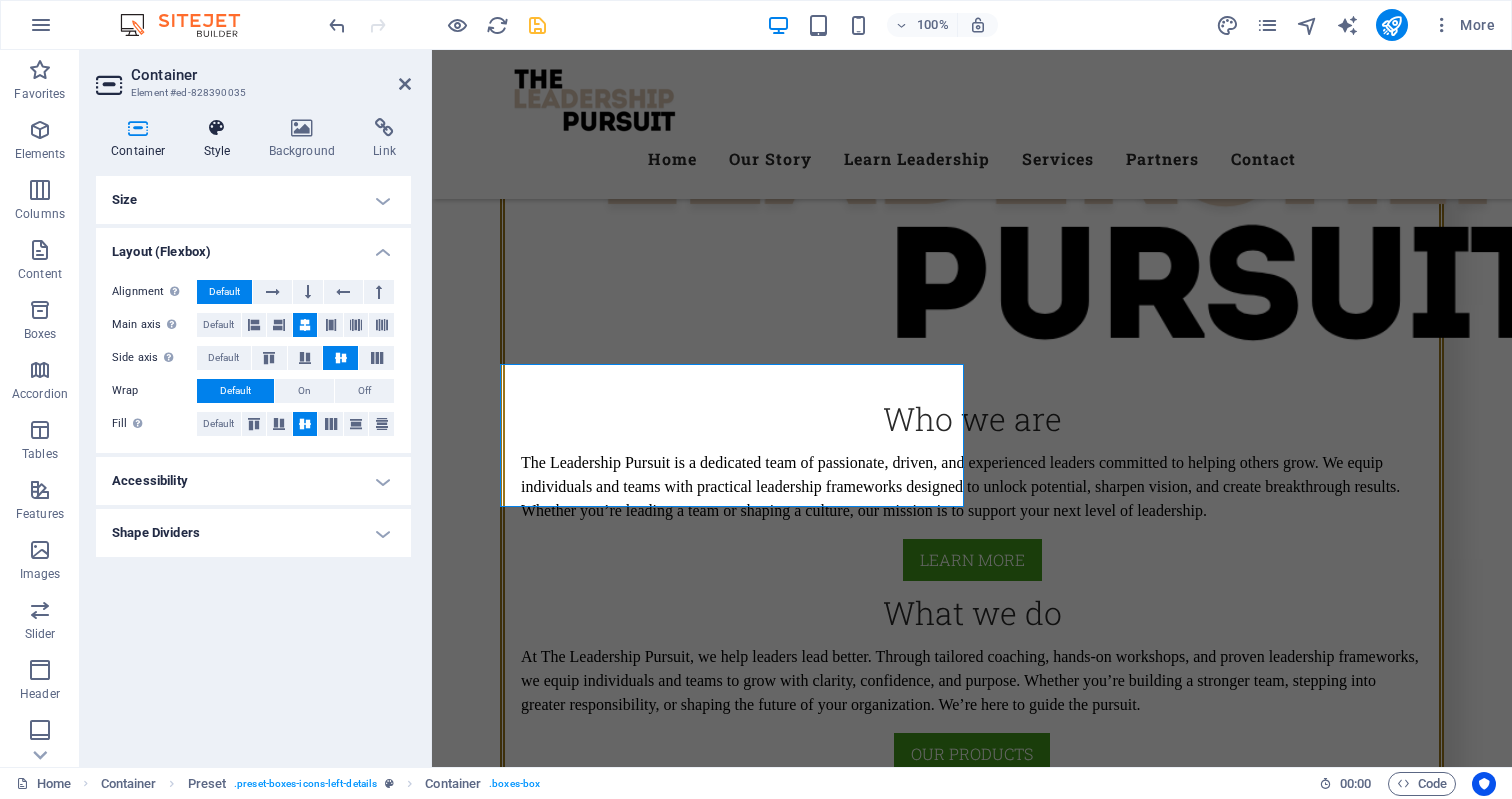 click at bounding box center [217, 128] 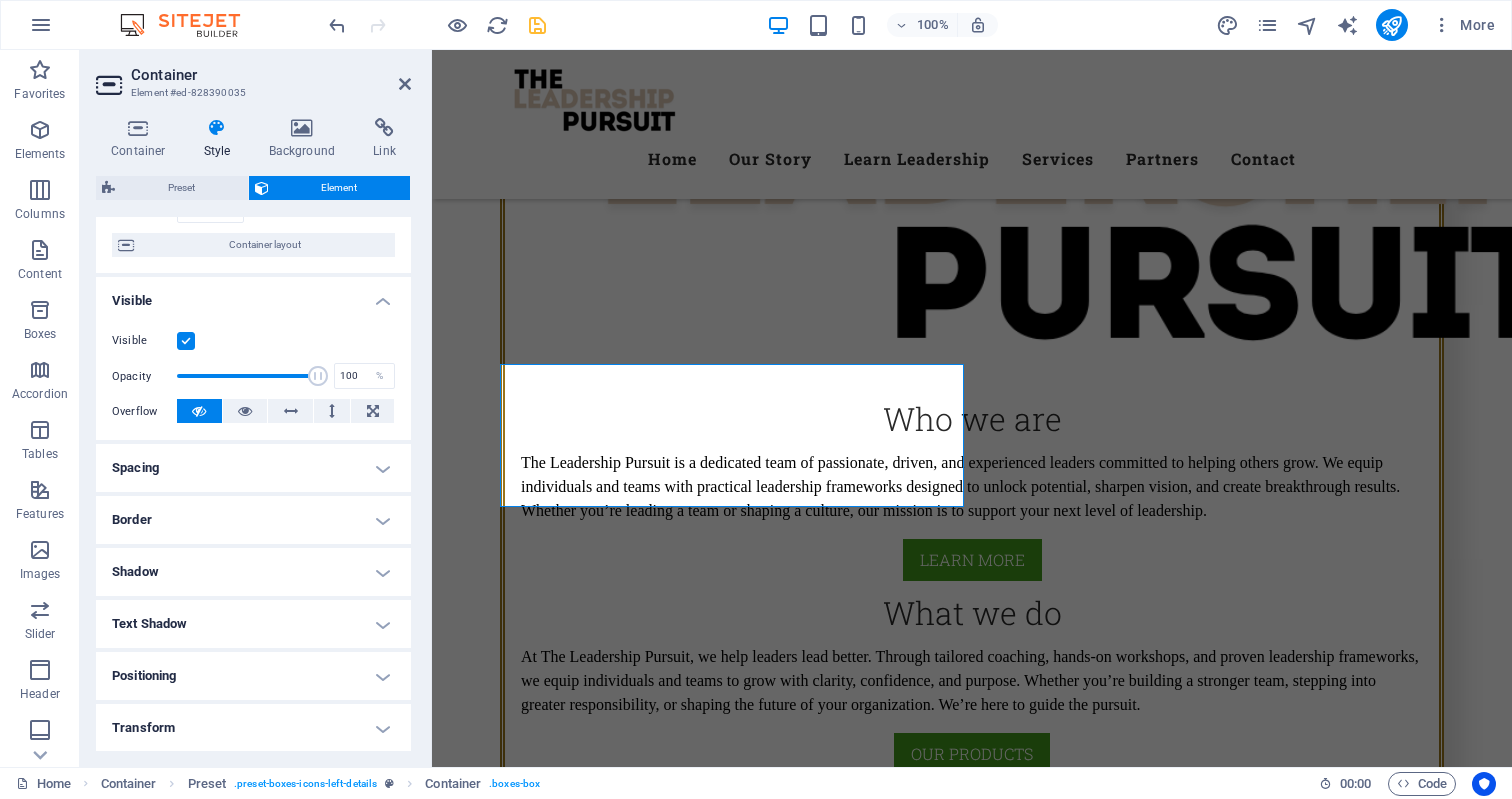 scroll, scrollTop: 222, scrollLeft: 0, axis: vertical 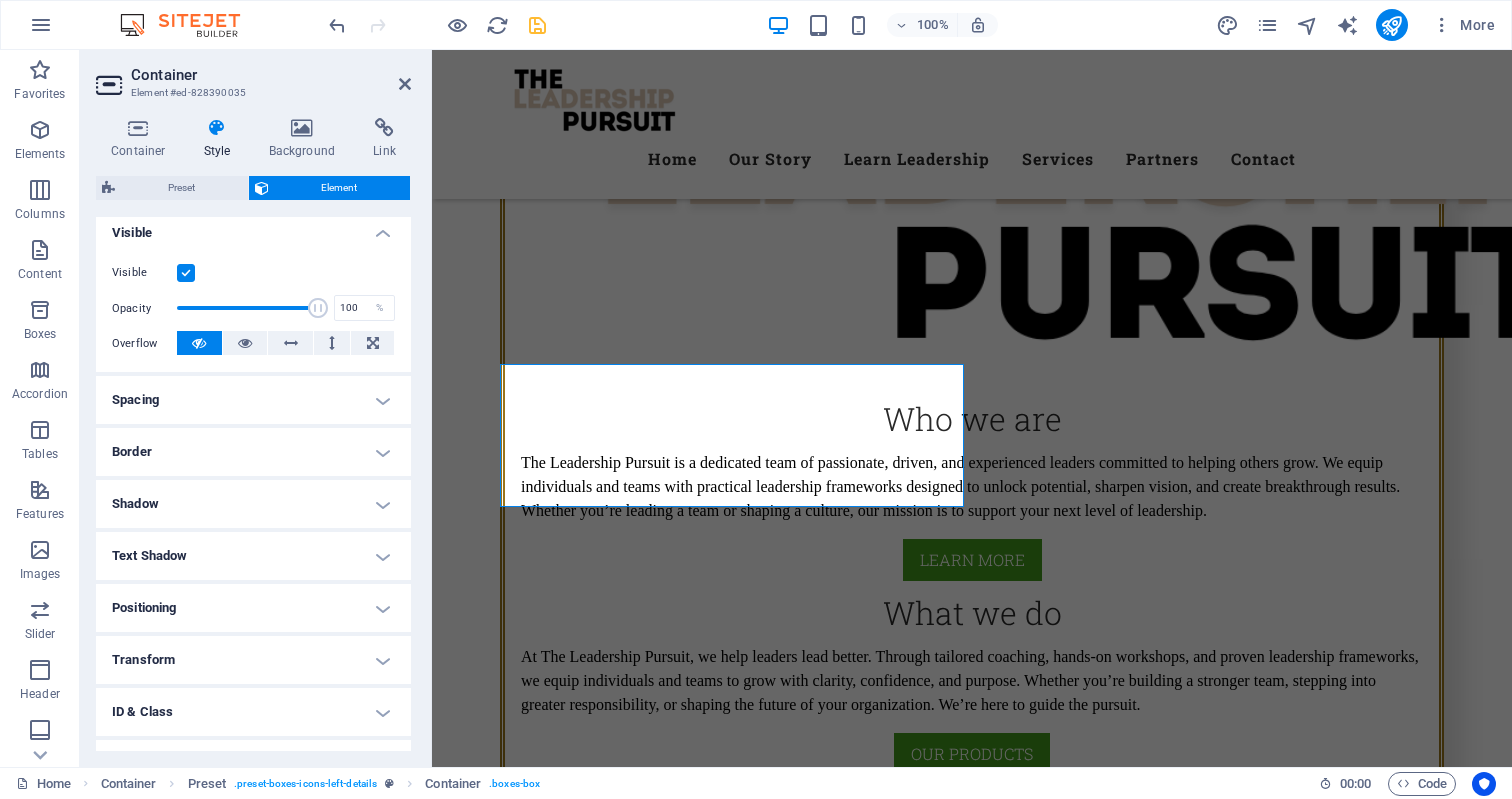 click on "Spacing" at bounding box center (253, 400) 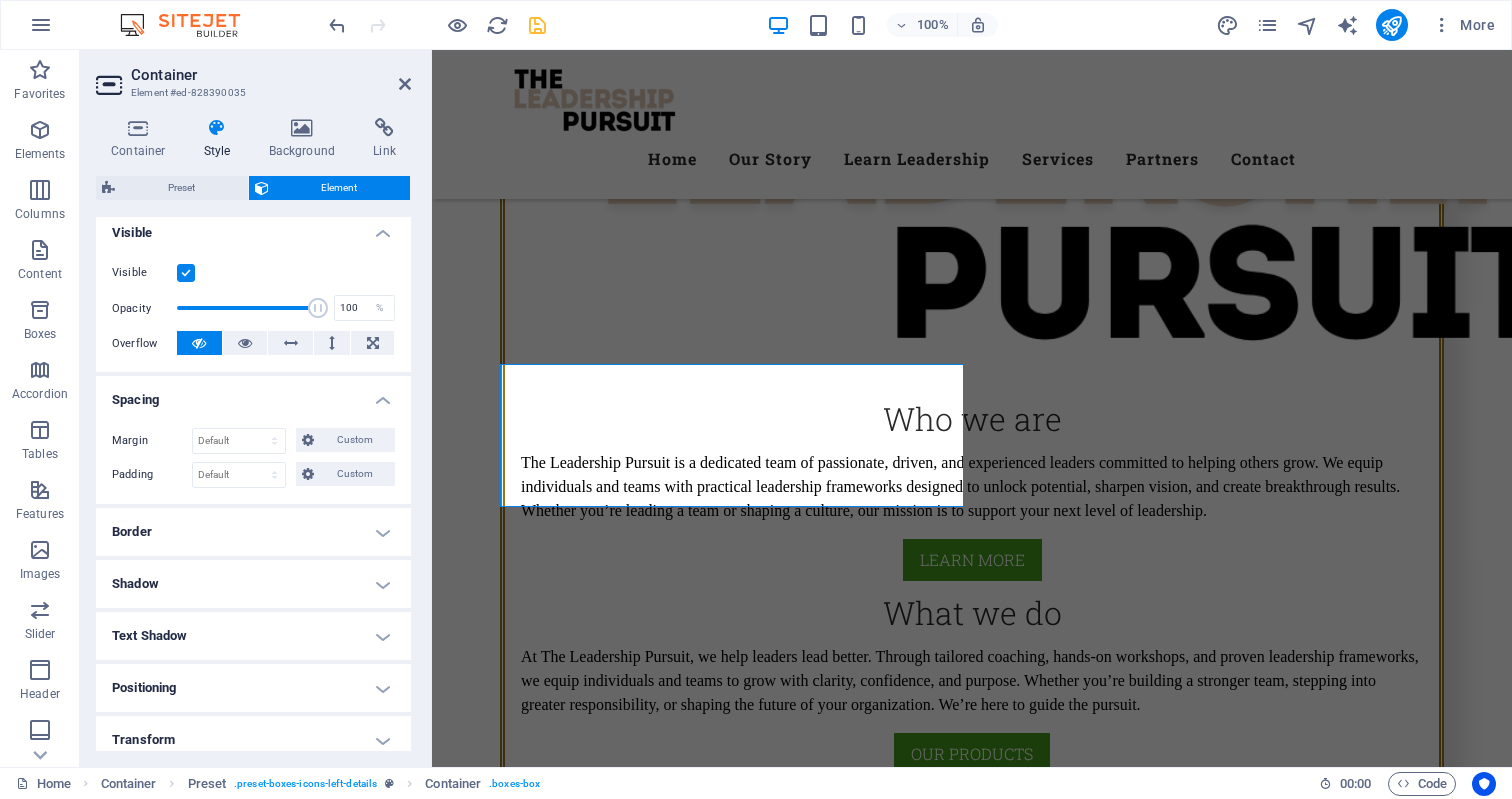 click on "Spacing" at bounding box center (253, 394) 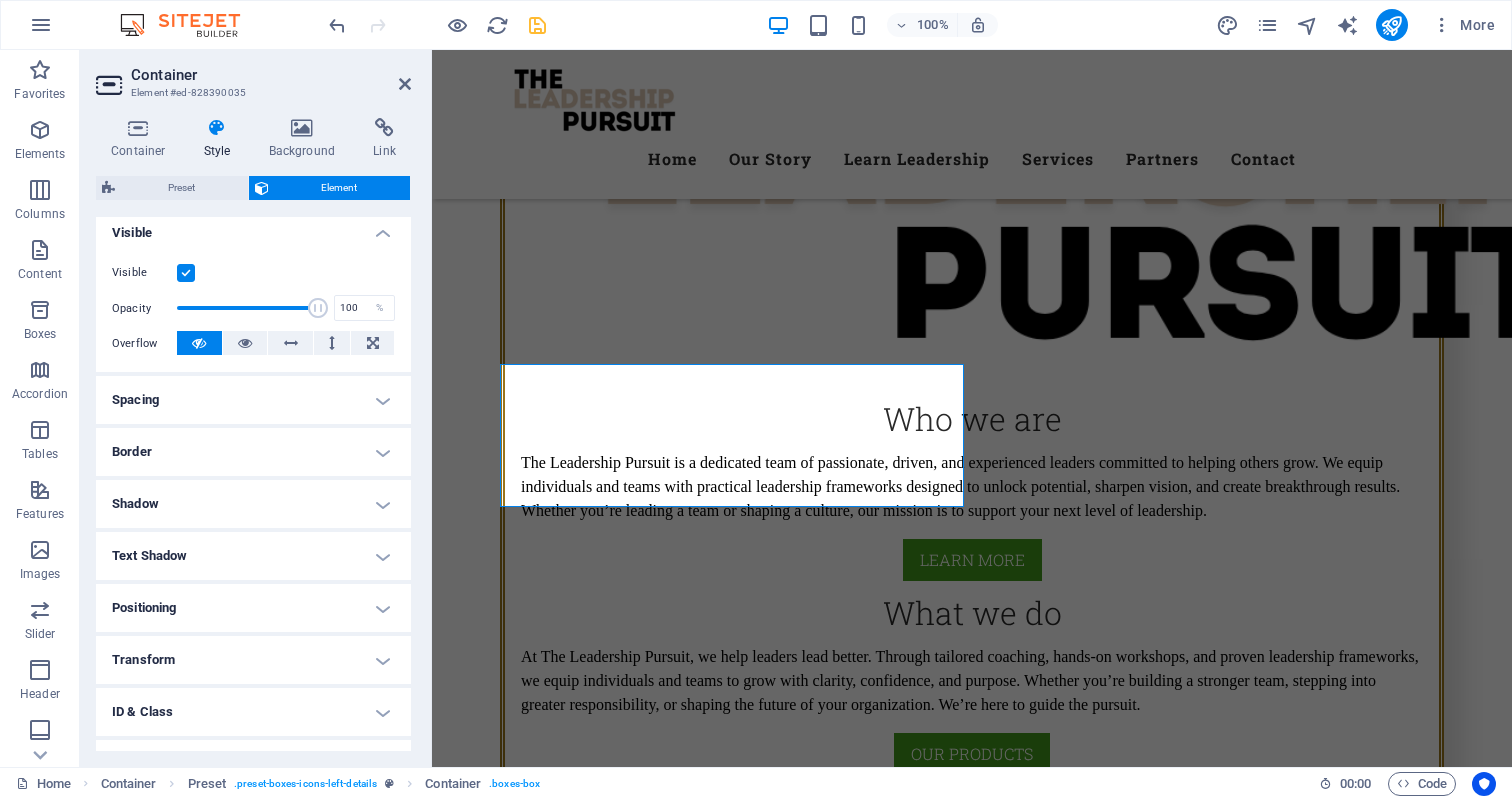 click on "Border" at bounding box center (253, 452) 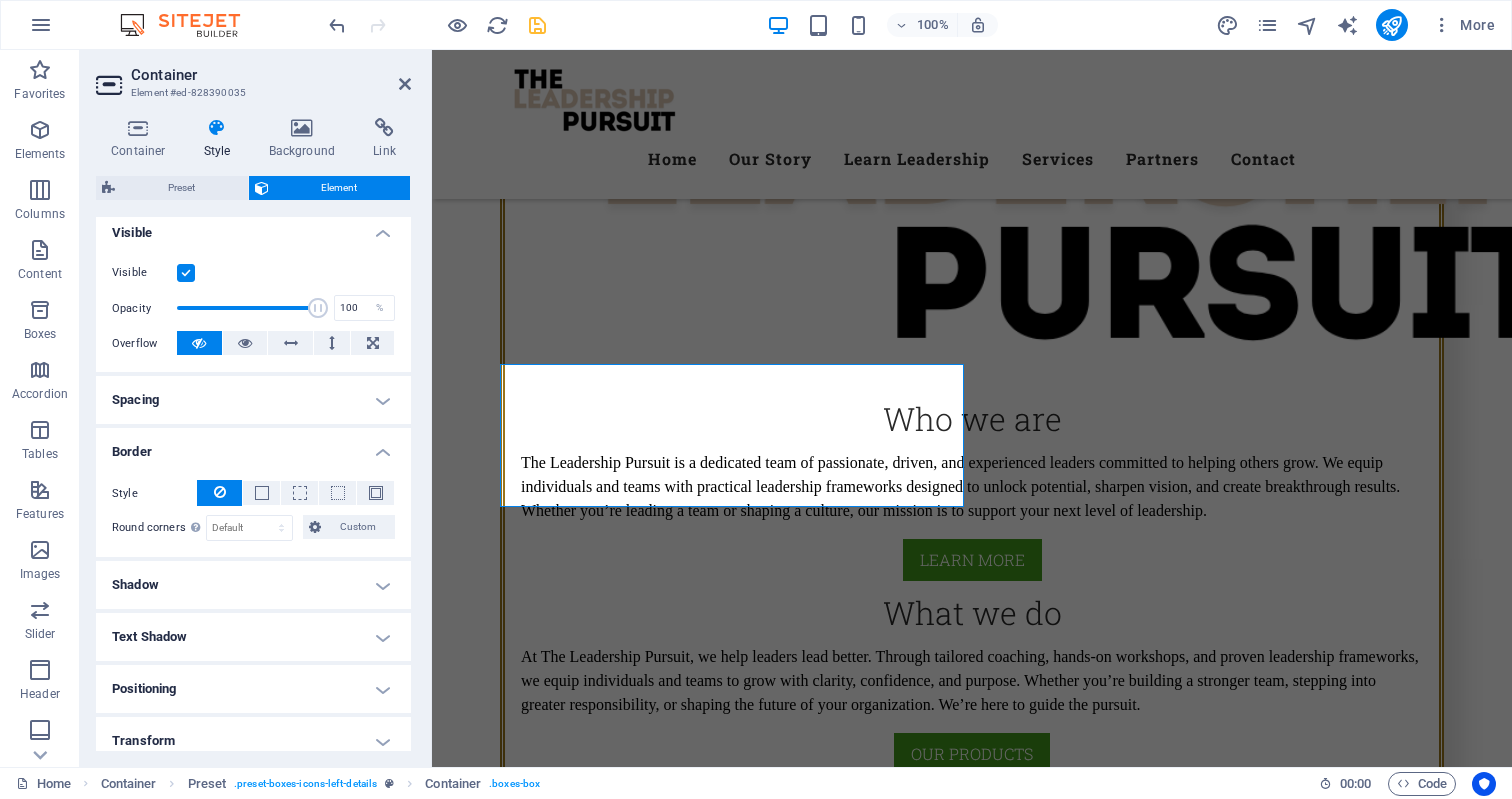 click on "Border" at bounding box center [253, 446] 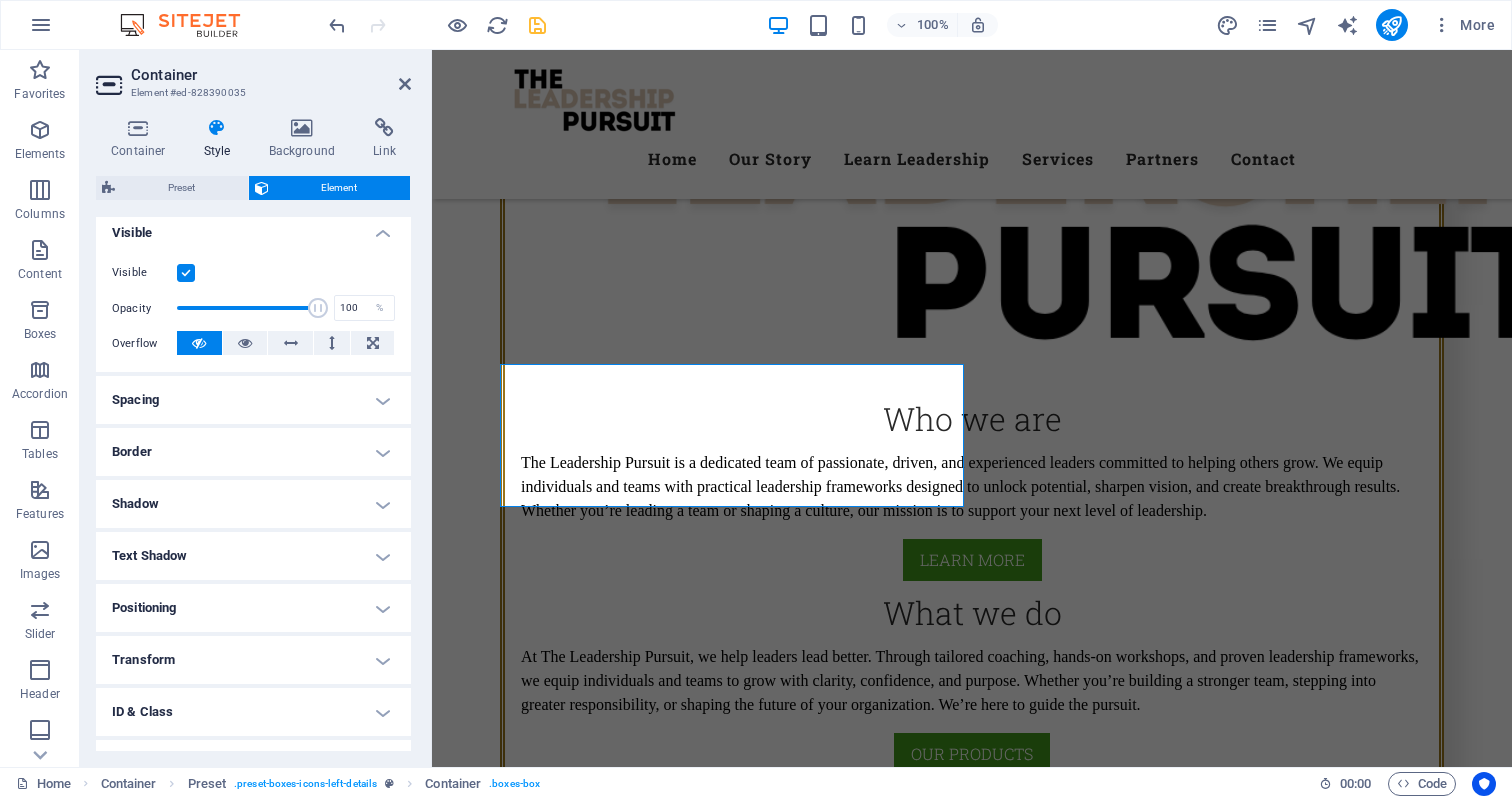 click on "Shadow" at bounding box center (253, 504) 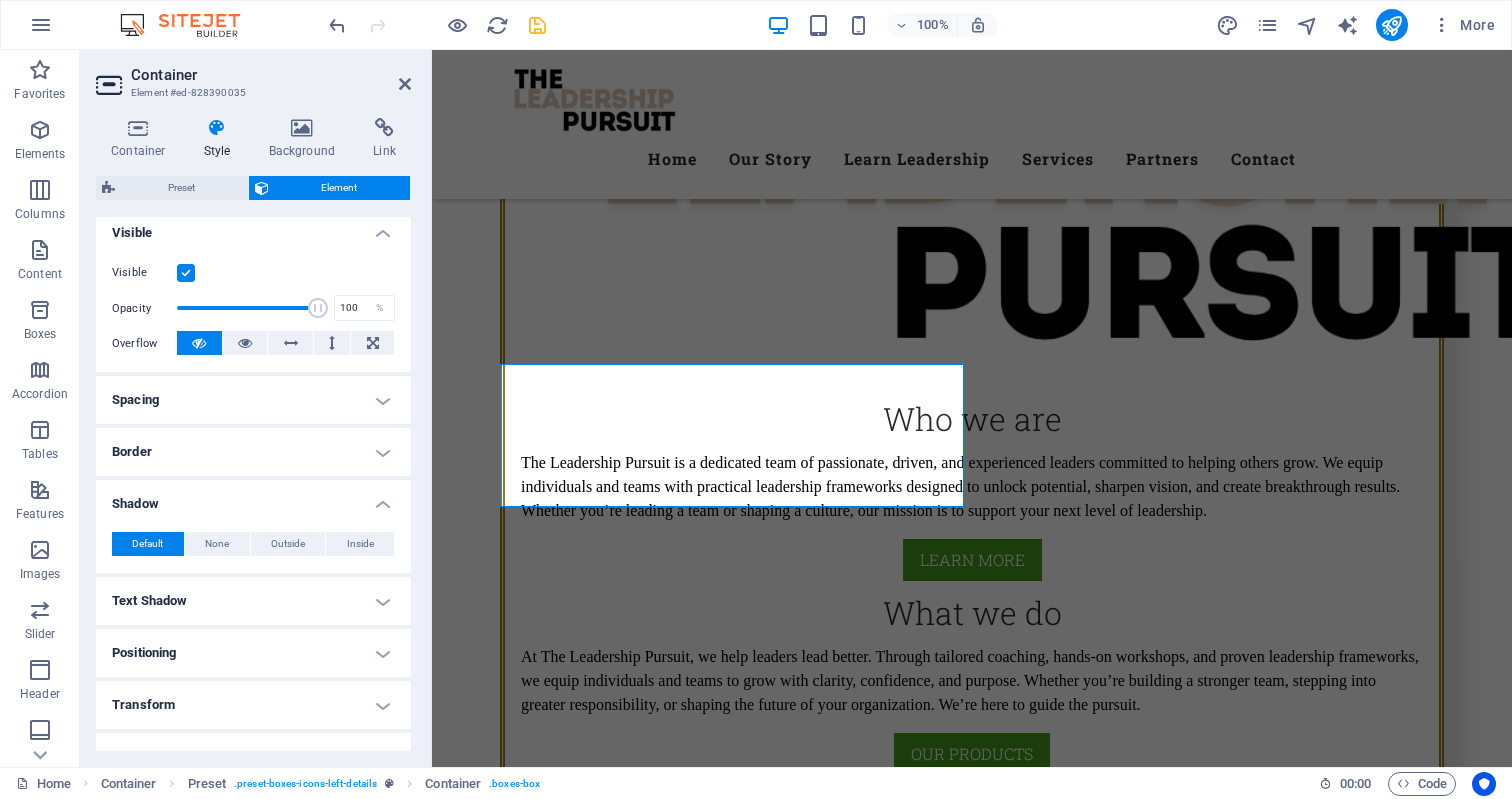 click on "Shadow" at bounding box center (253, 498) 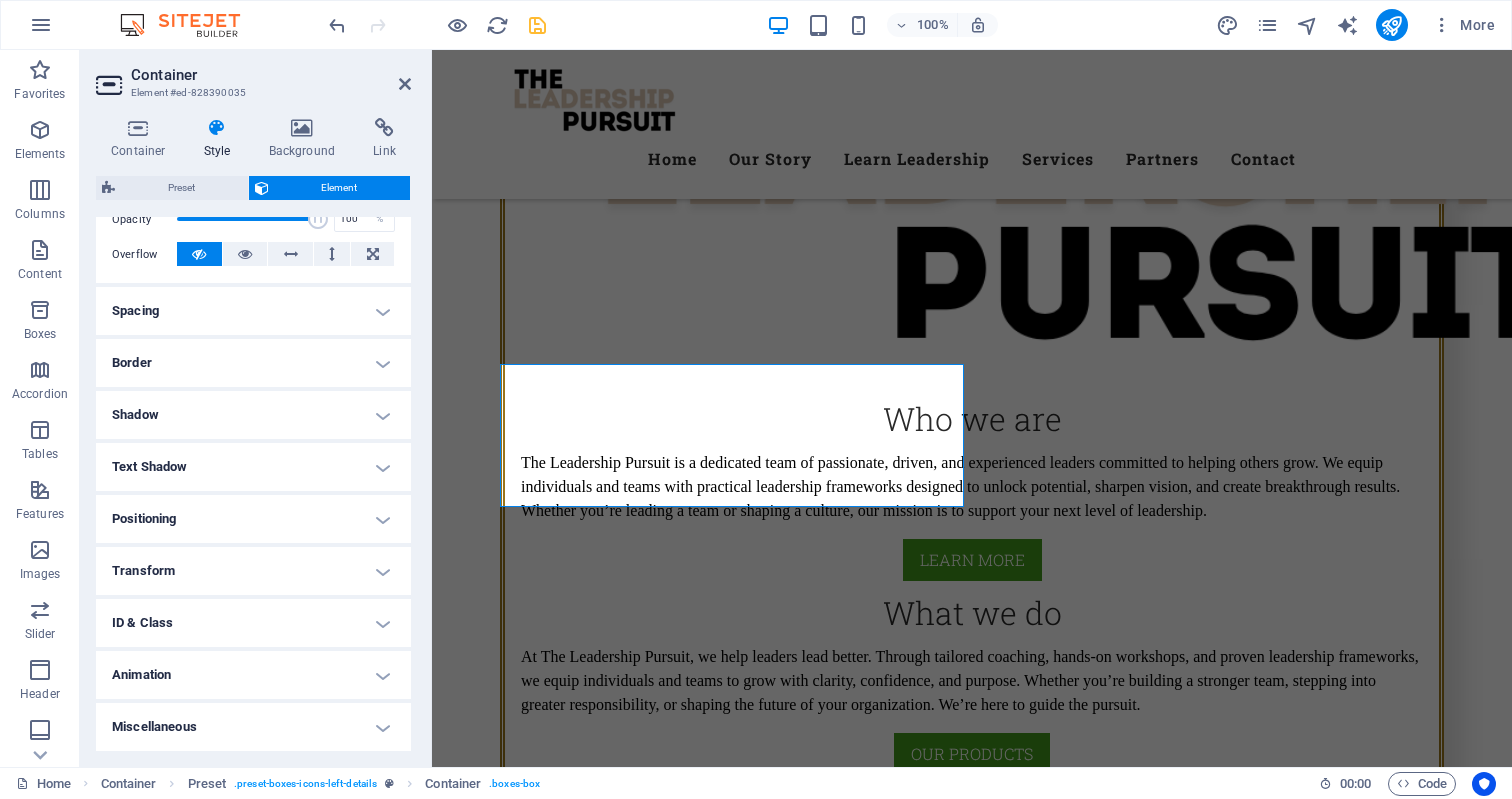 scroll, scrollTop: 310, scrollLeft: 0, axis: vertical 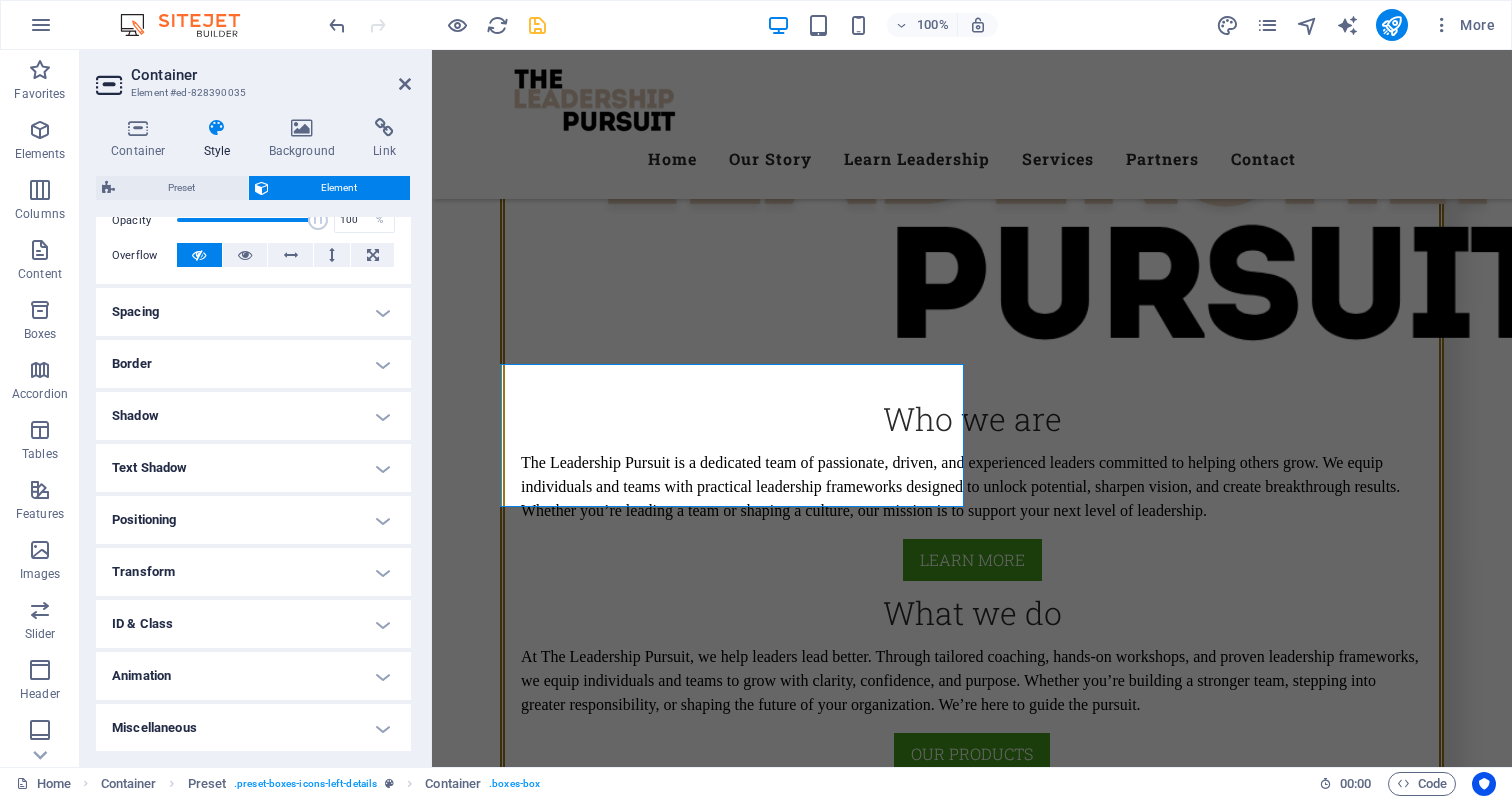 click on "Transform" at bounding box center [253, 572] 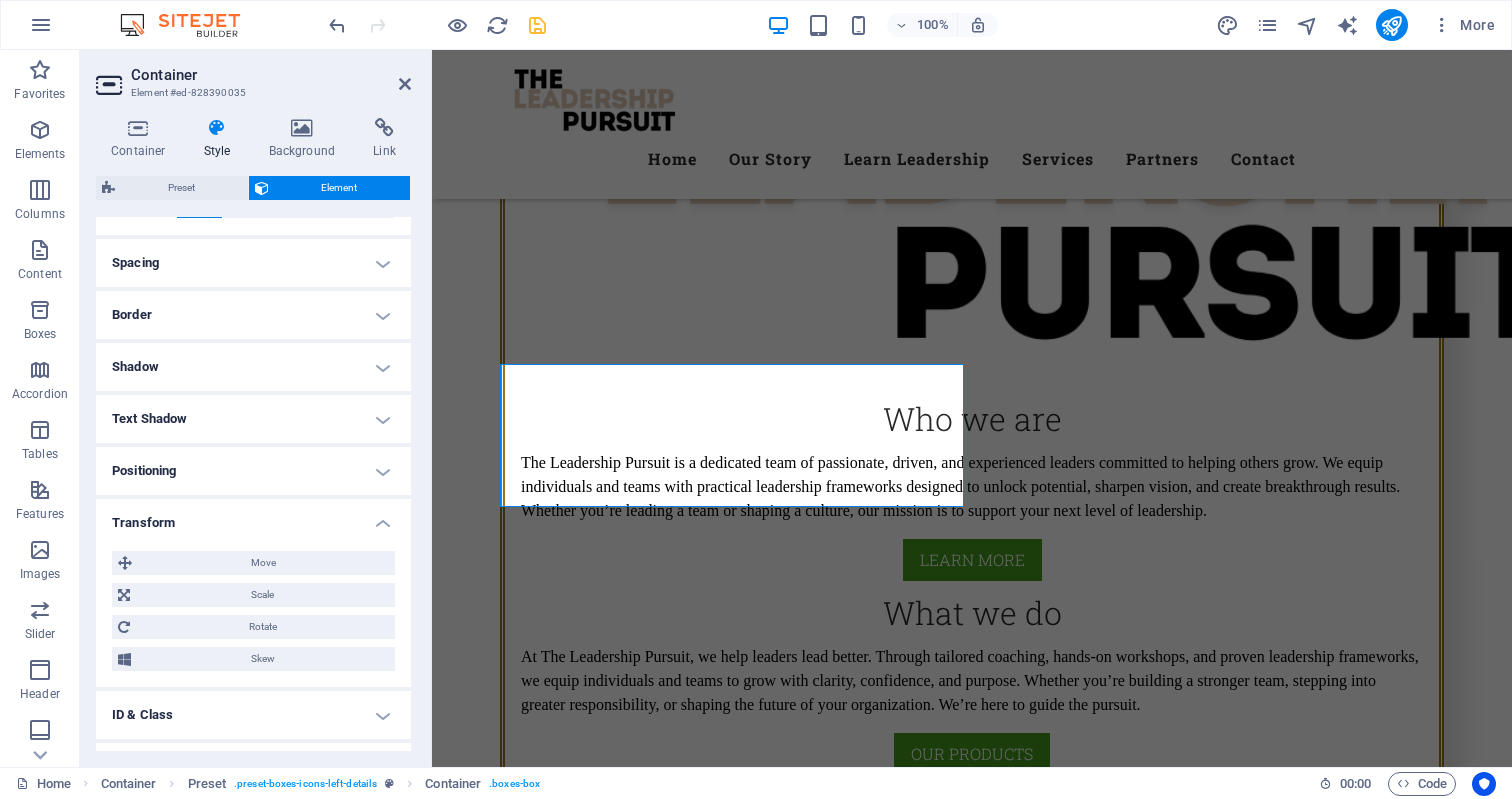 click on "Transform" at bounding box center (253, 517) 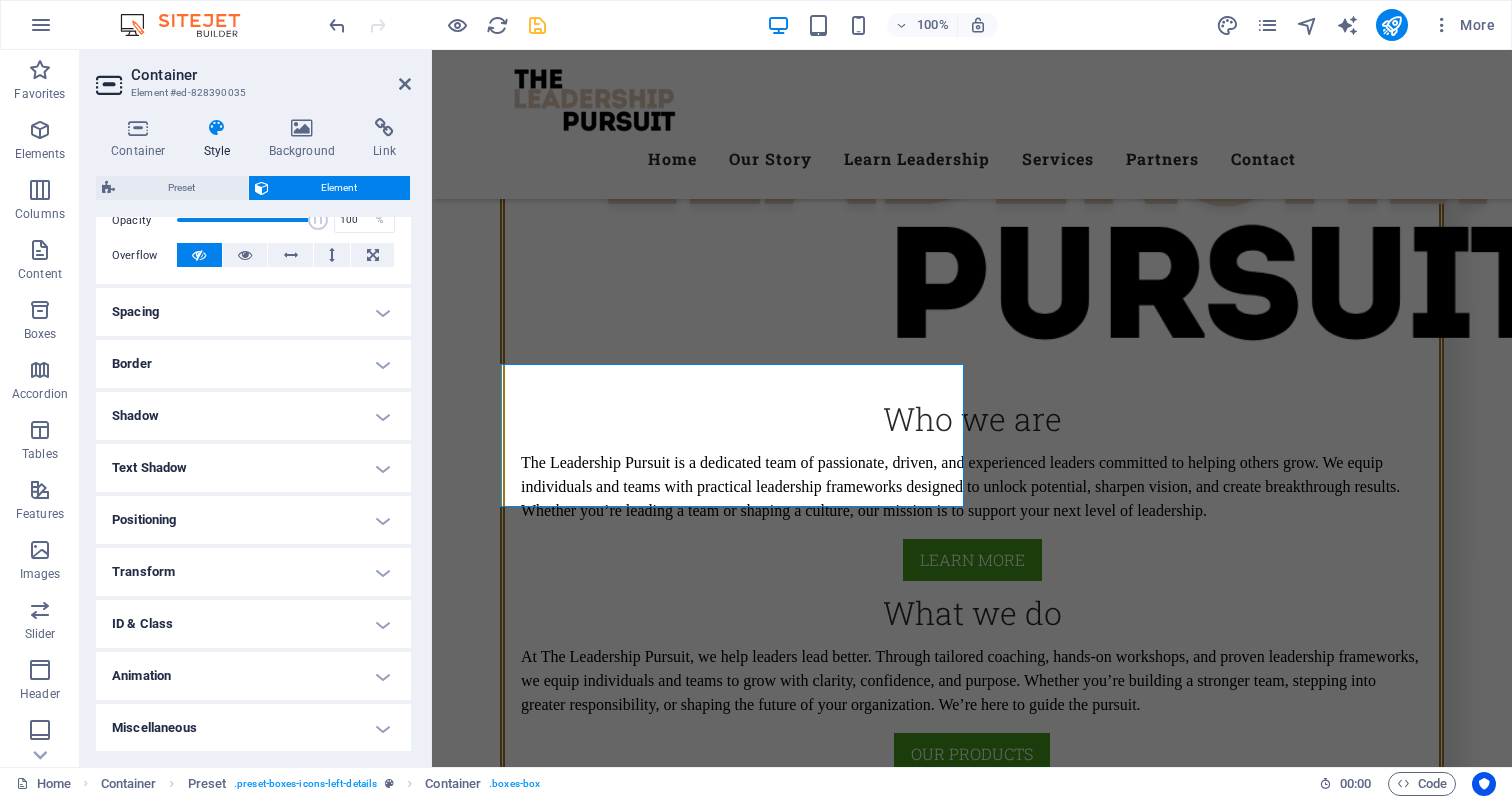 click on "ID & Class" at bounding box center (253, 624) 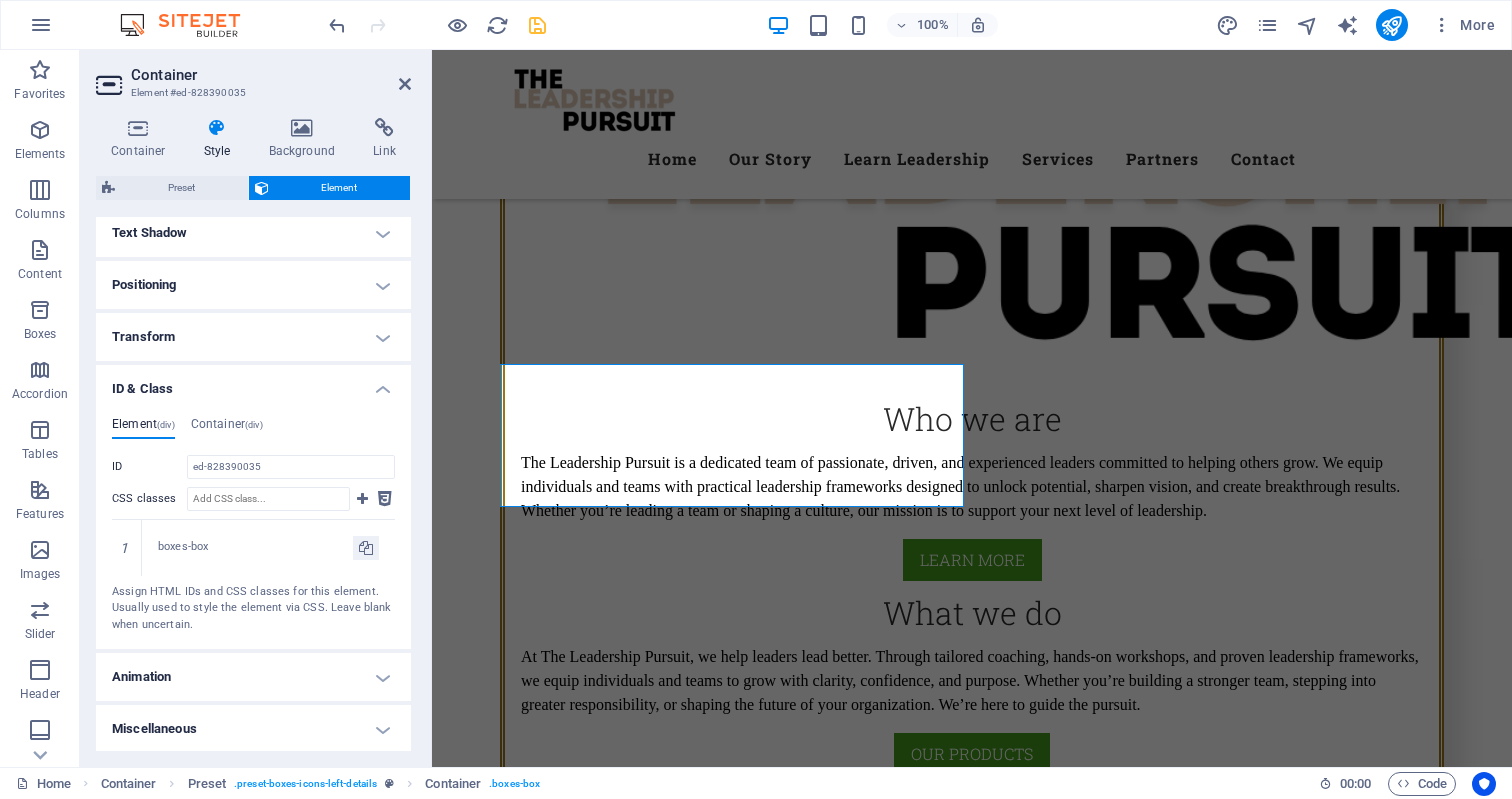 scroll, scrollTop: 544, scrollLeft: 0, axis: vertical 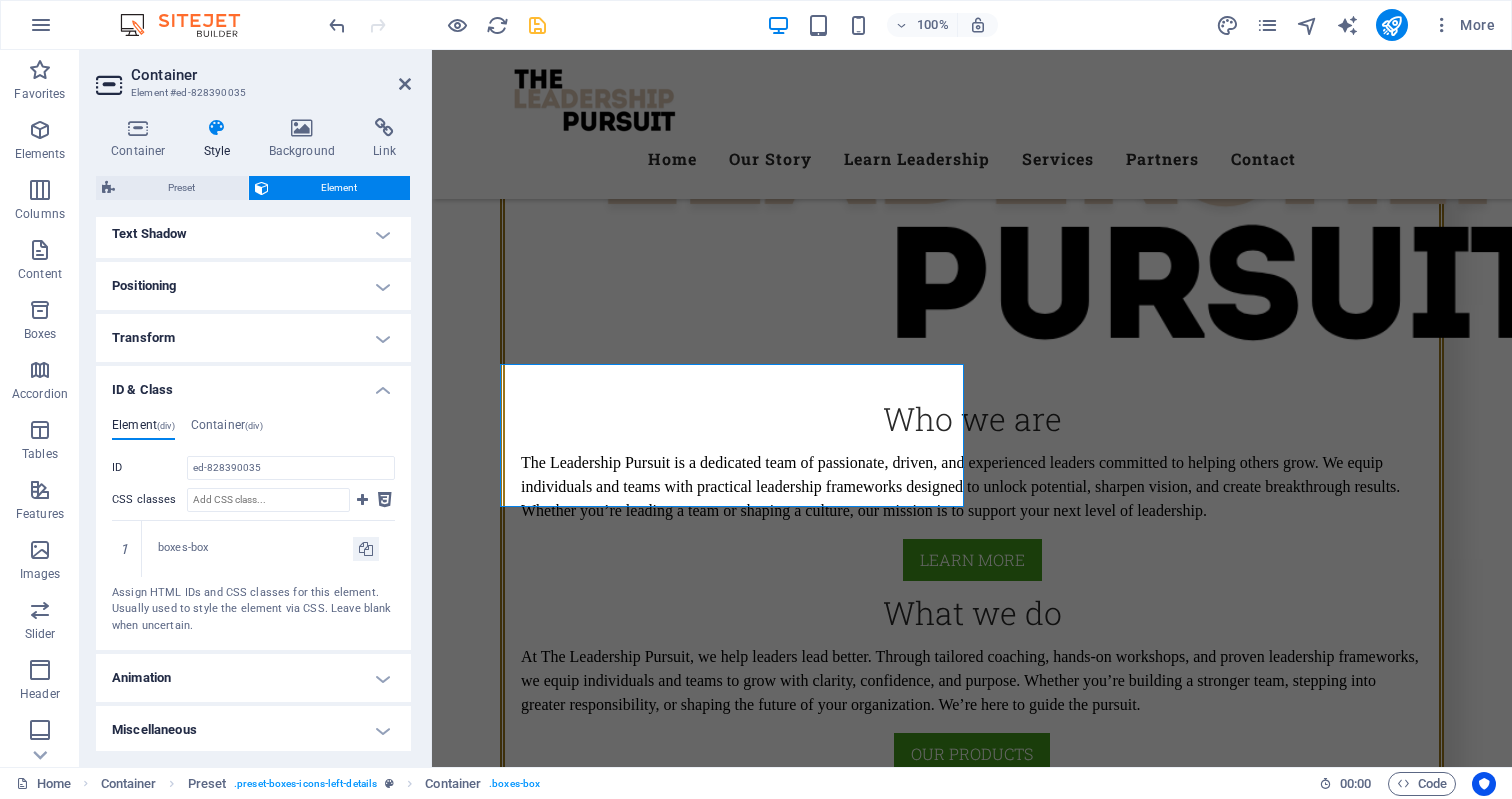 click on "ID & Class" at bounding box center [253, 384] 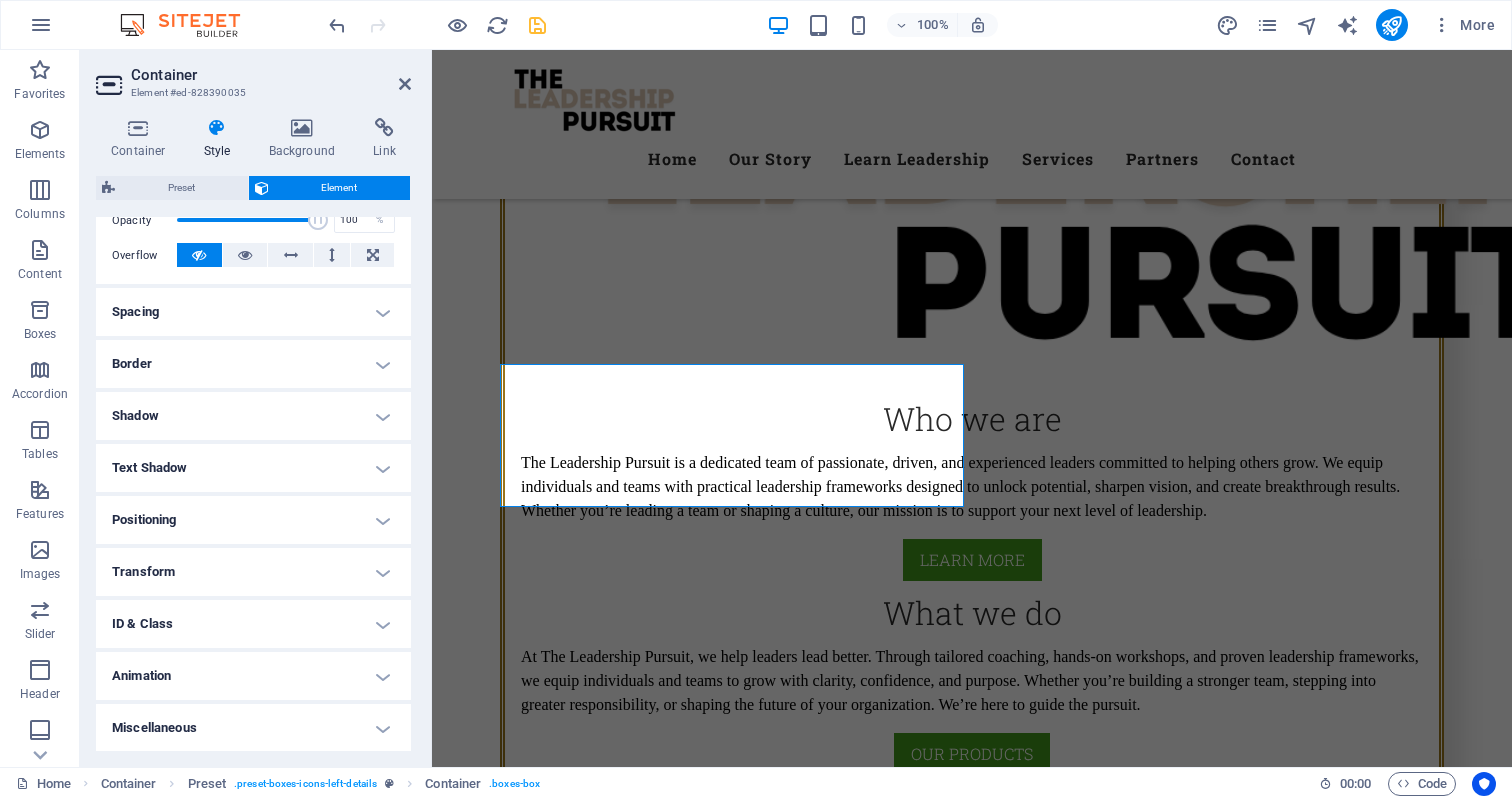 click on "Miscellaneous" at bounding box center [253, 728] 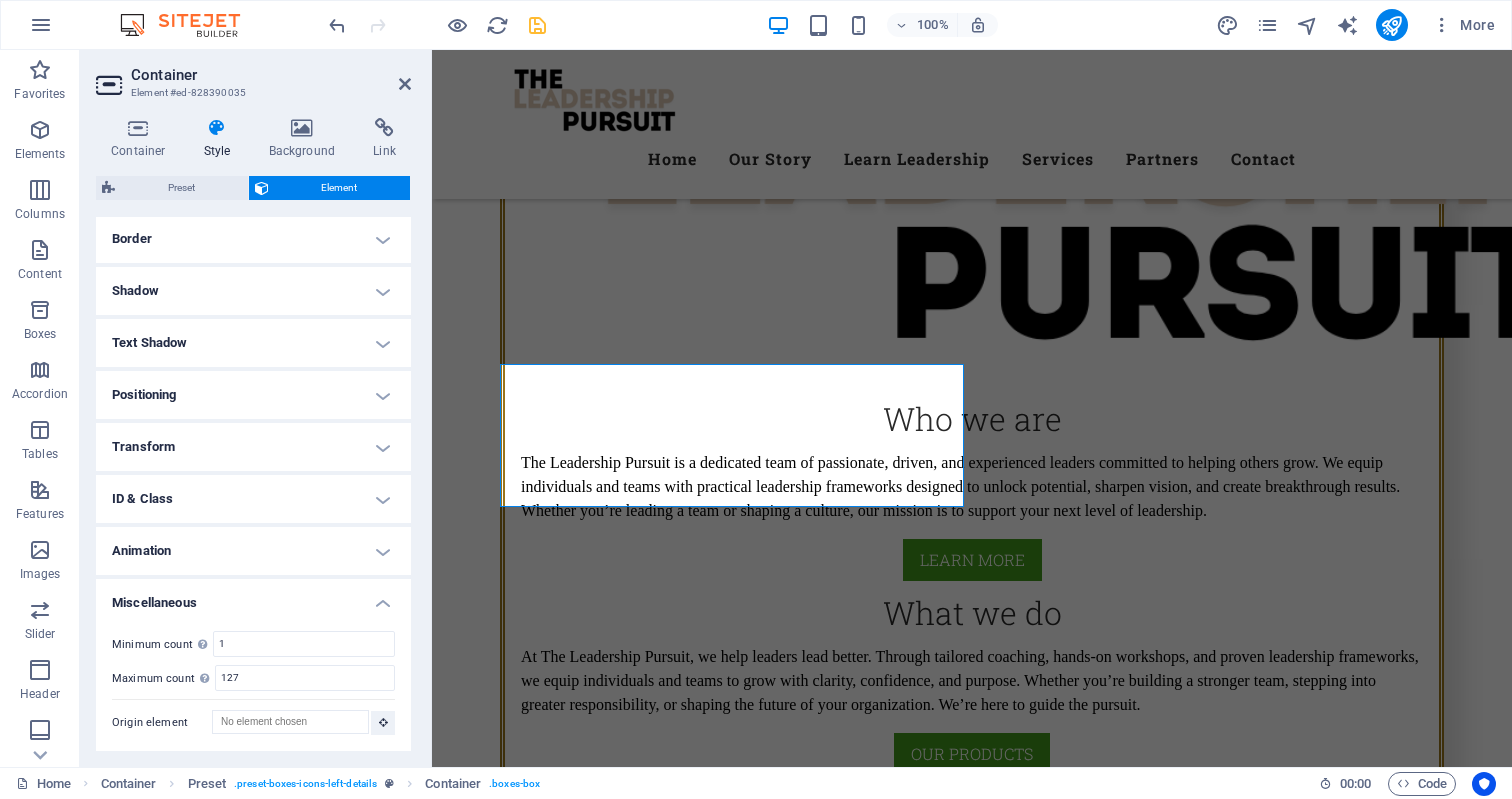 scroll, scrollTop: 434, scrollLeft: 0, axis: vertical 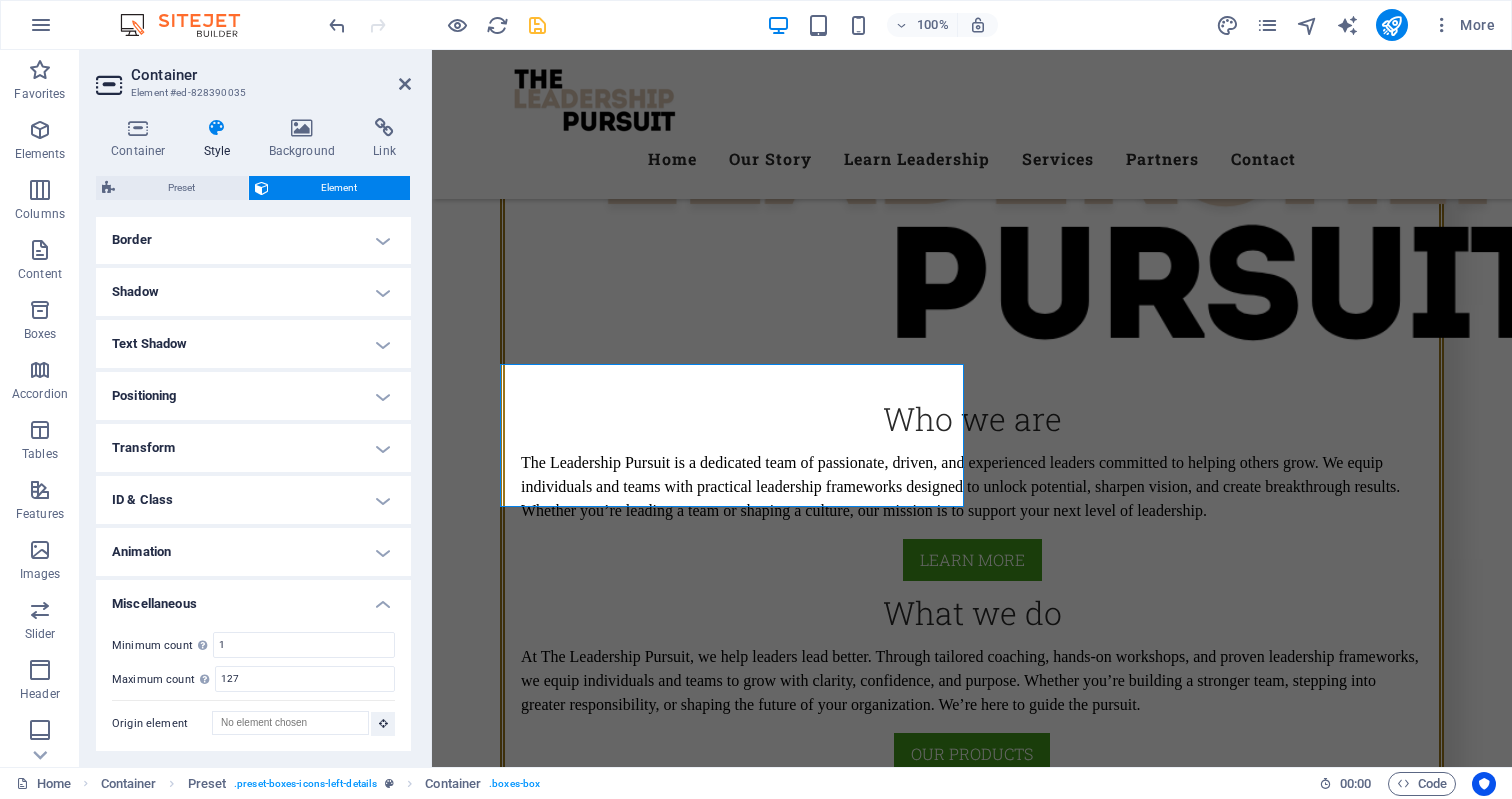 click on "Miscellaneous" at bounding box center [253, 598] 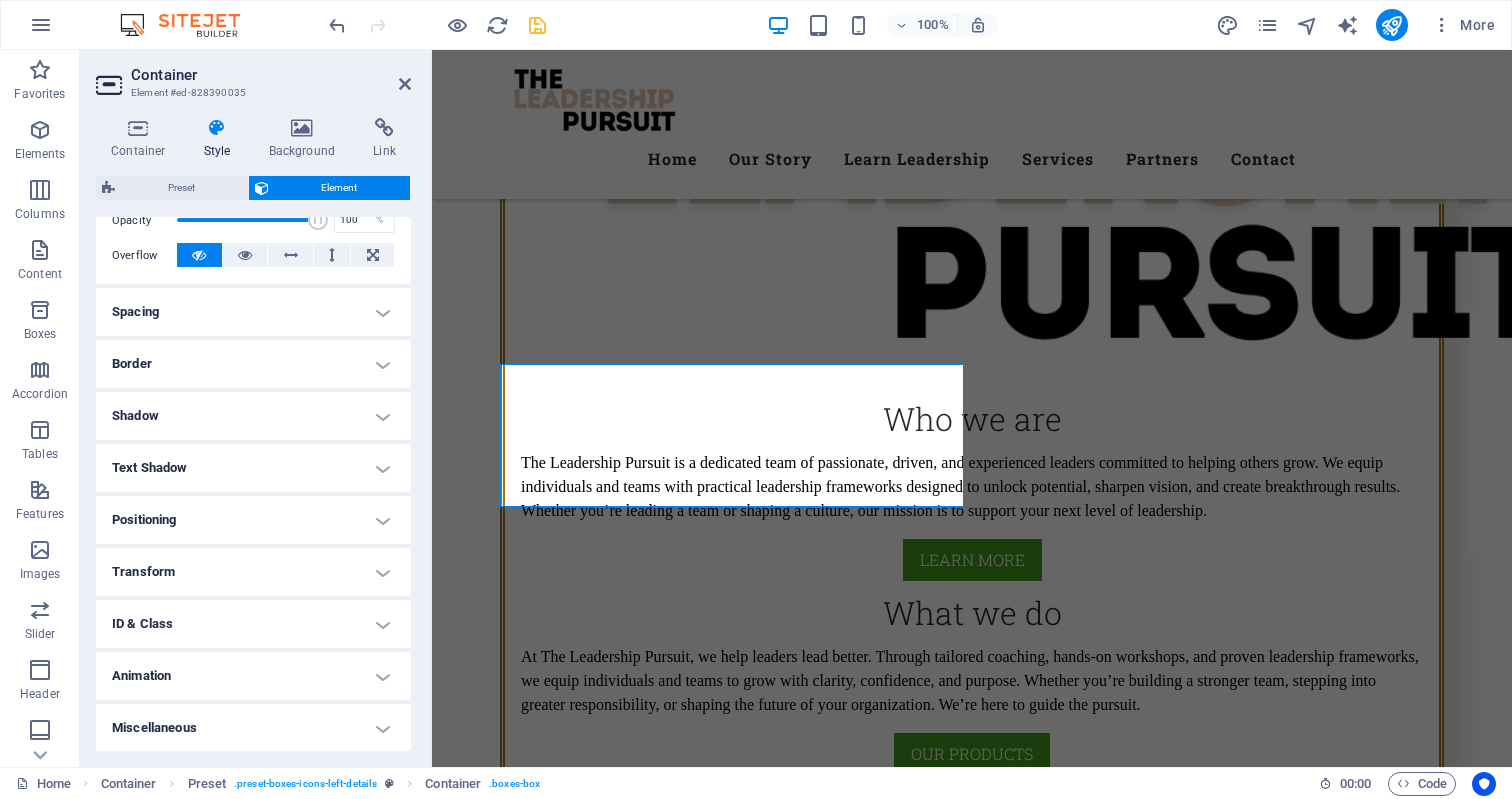 click on "Animation" at bounding box center [253, 676] 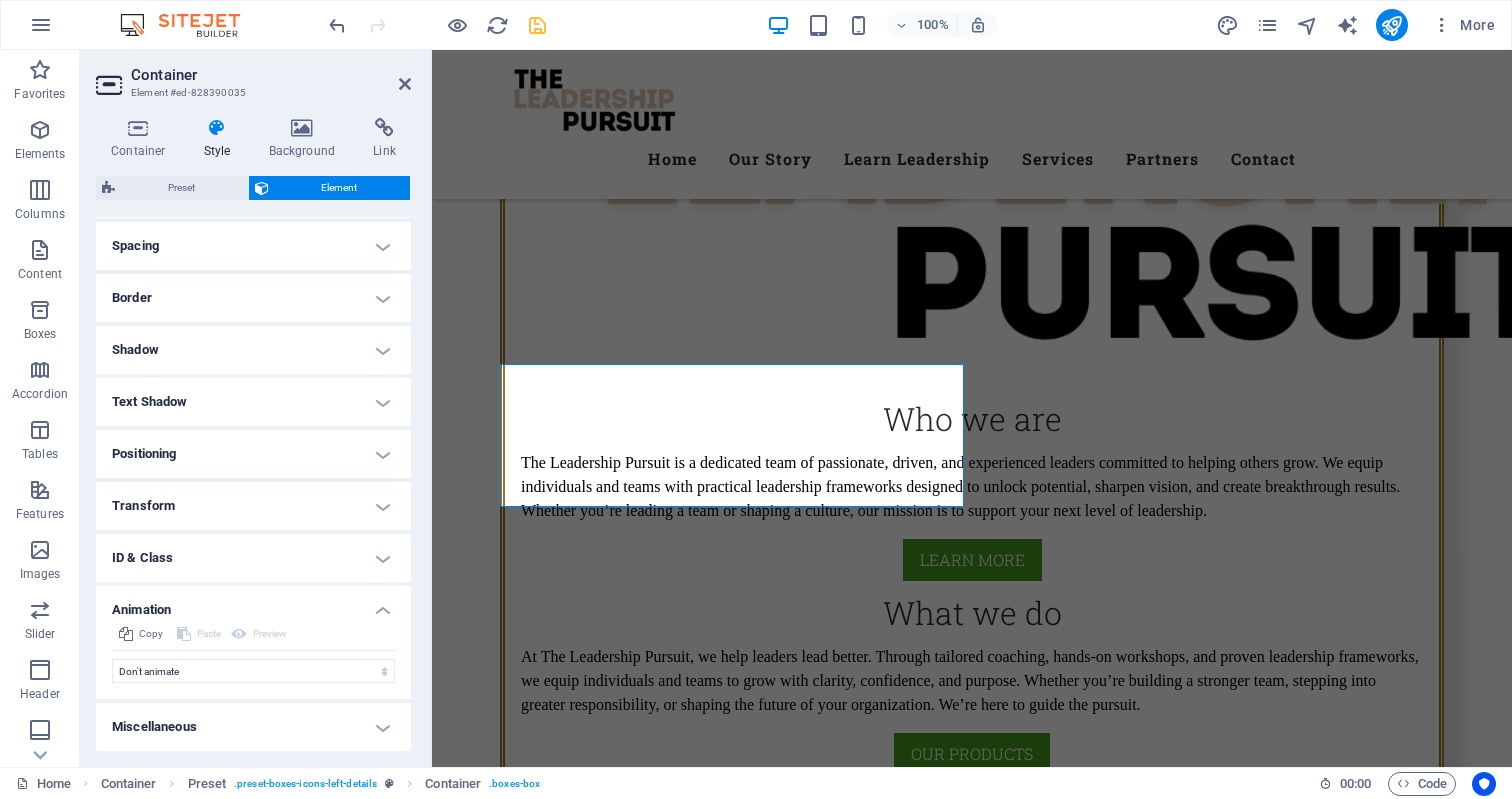 scroll, scrollTop: 375, scrollLeft: 0, axis: vertical 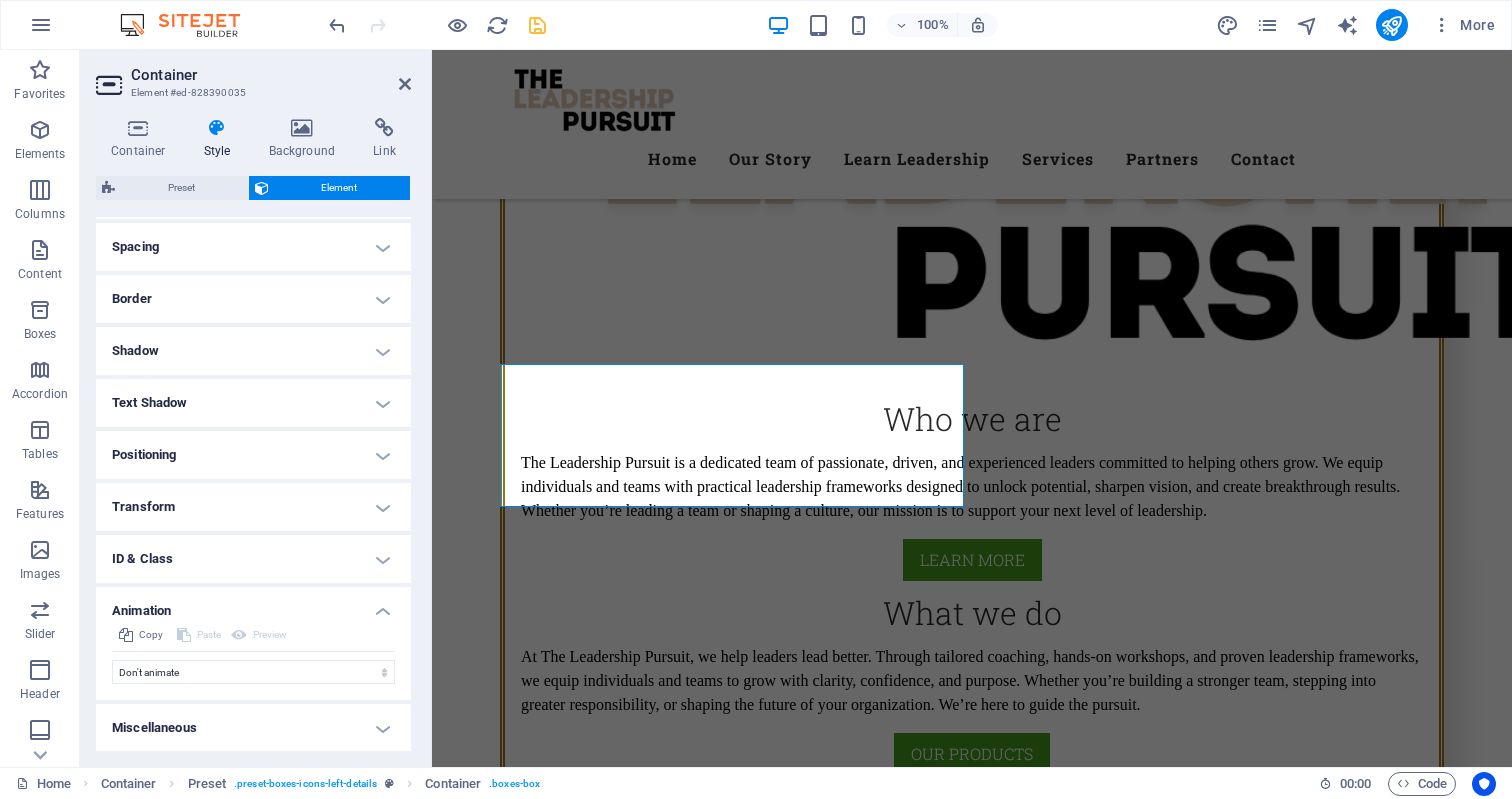 click on "Animation" at bounding box center [253, 605] 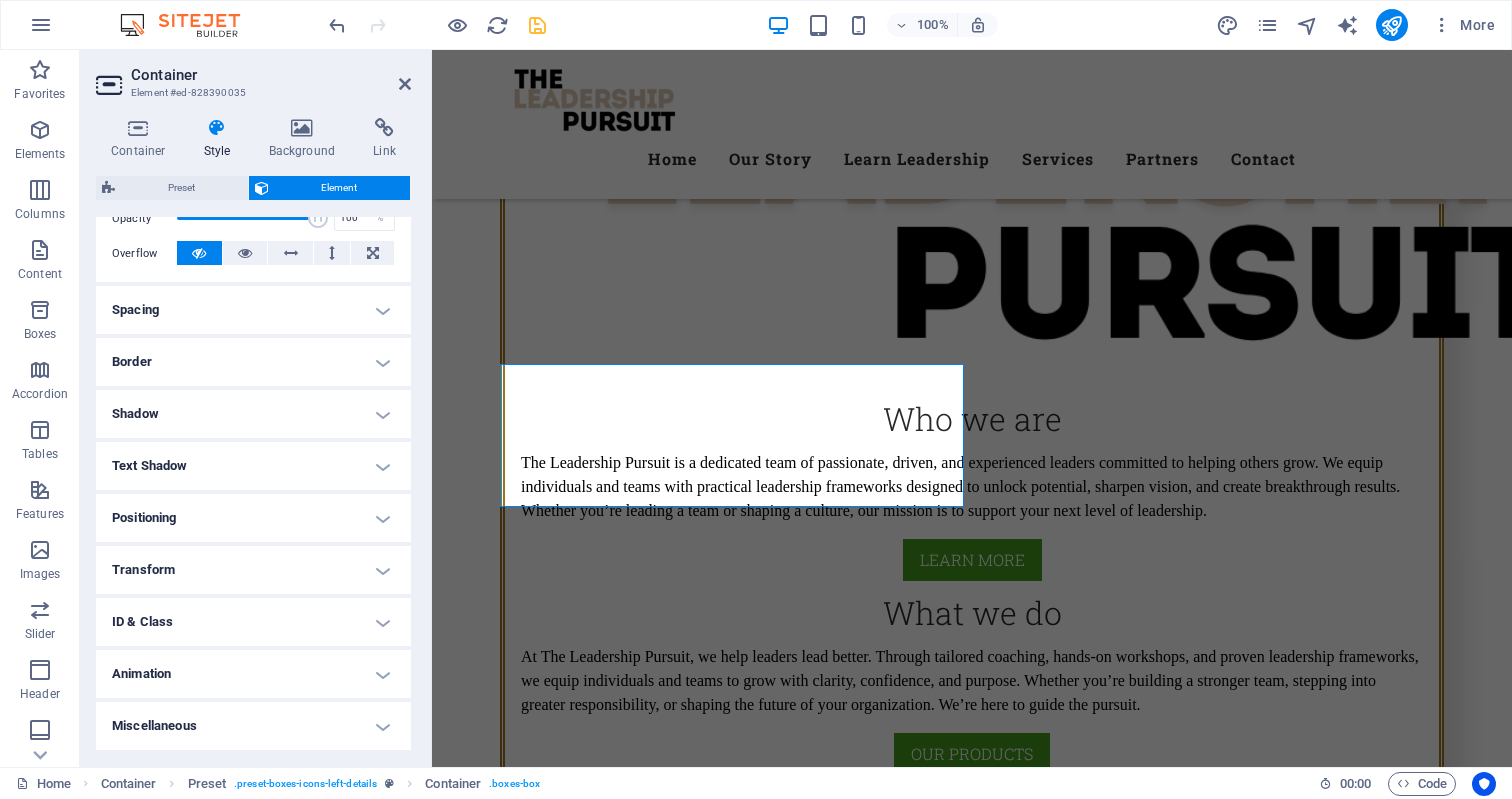 scroll, scrollTop: 310, scrollLeft: 0, axis: vertical 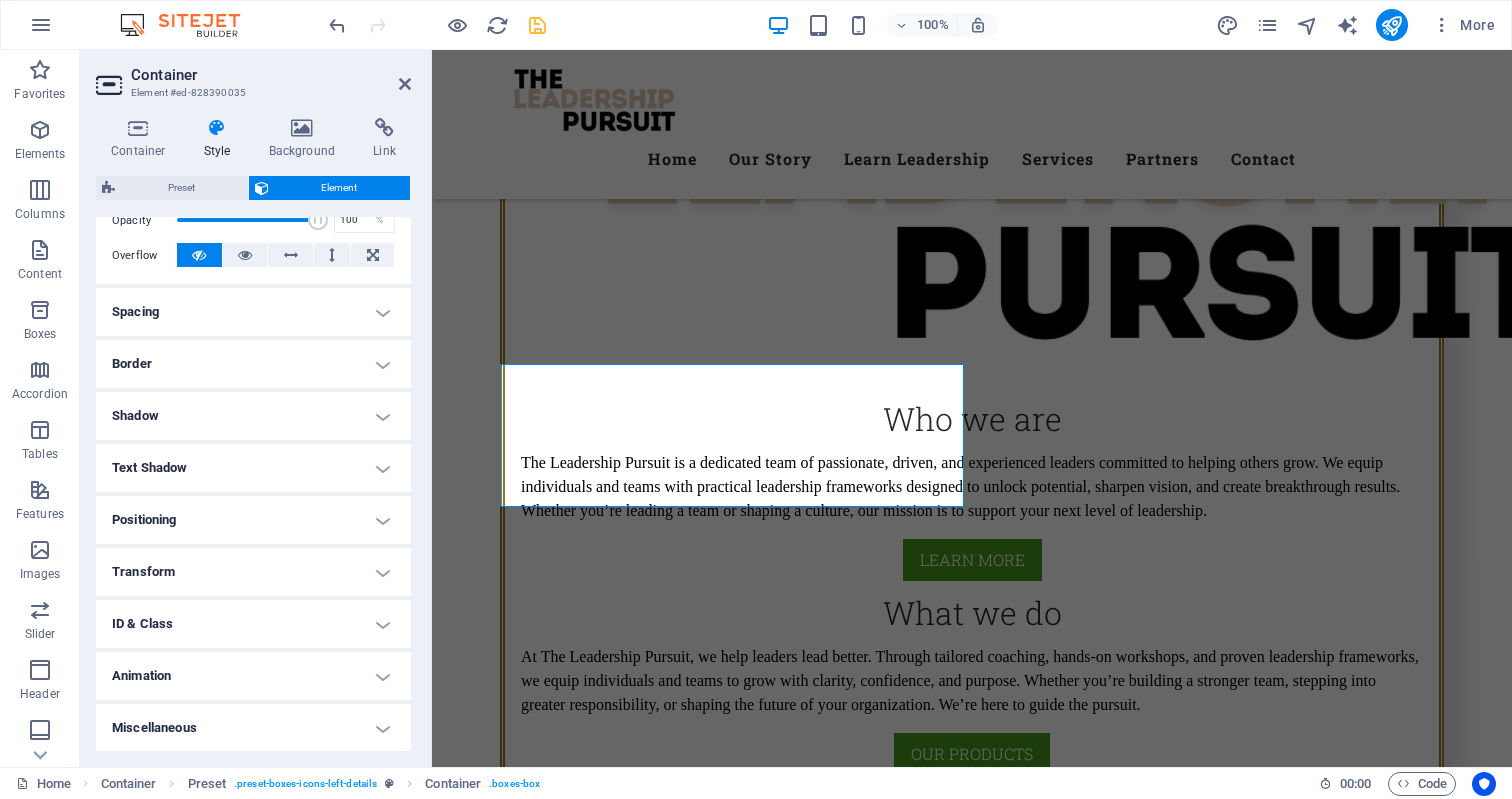 click on "ID & Class" at bounding box center [253, 624] 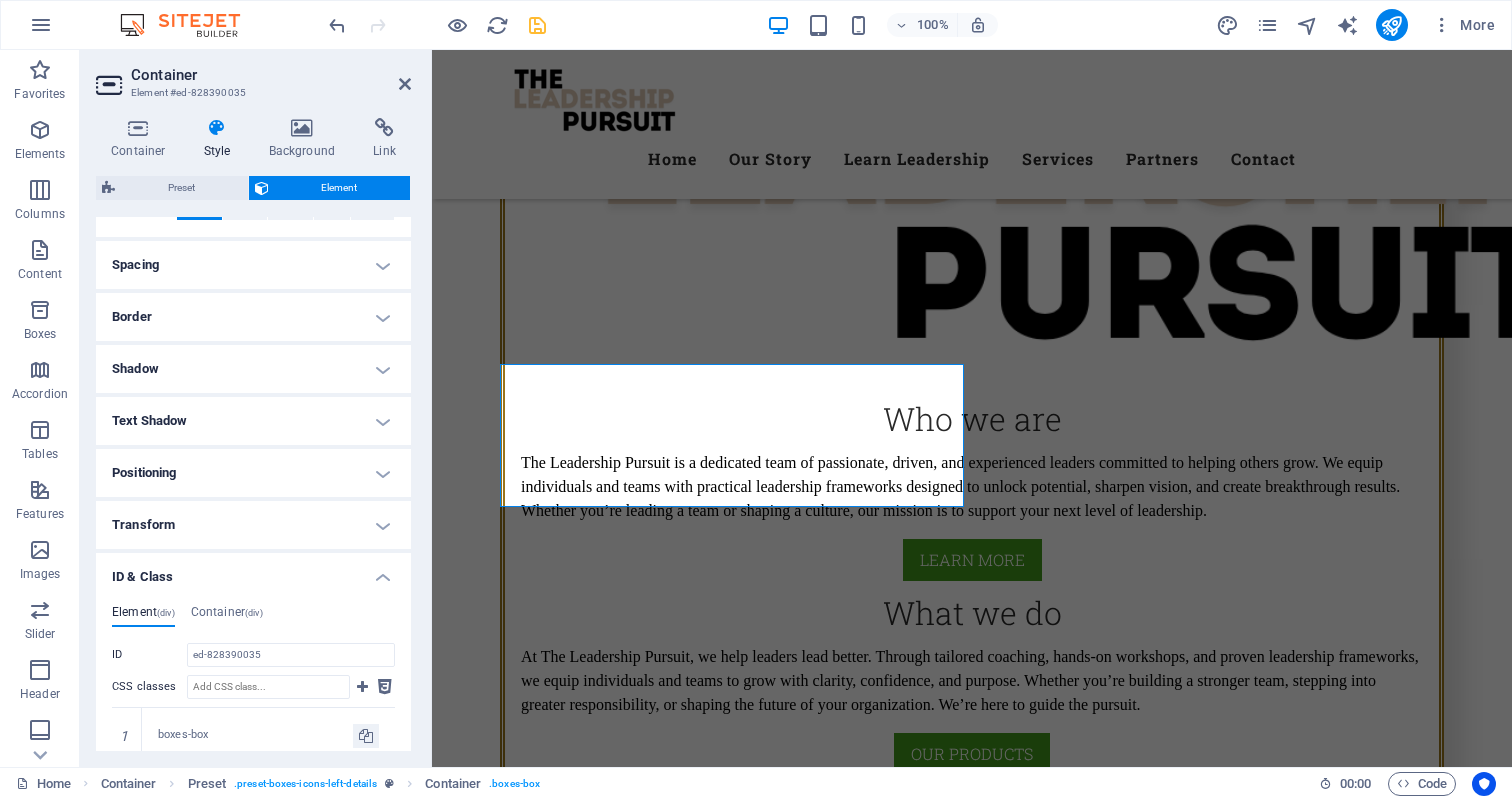 scroll, scrollTop: 355, scrollLeft: 0, axis: vertical 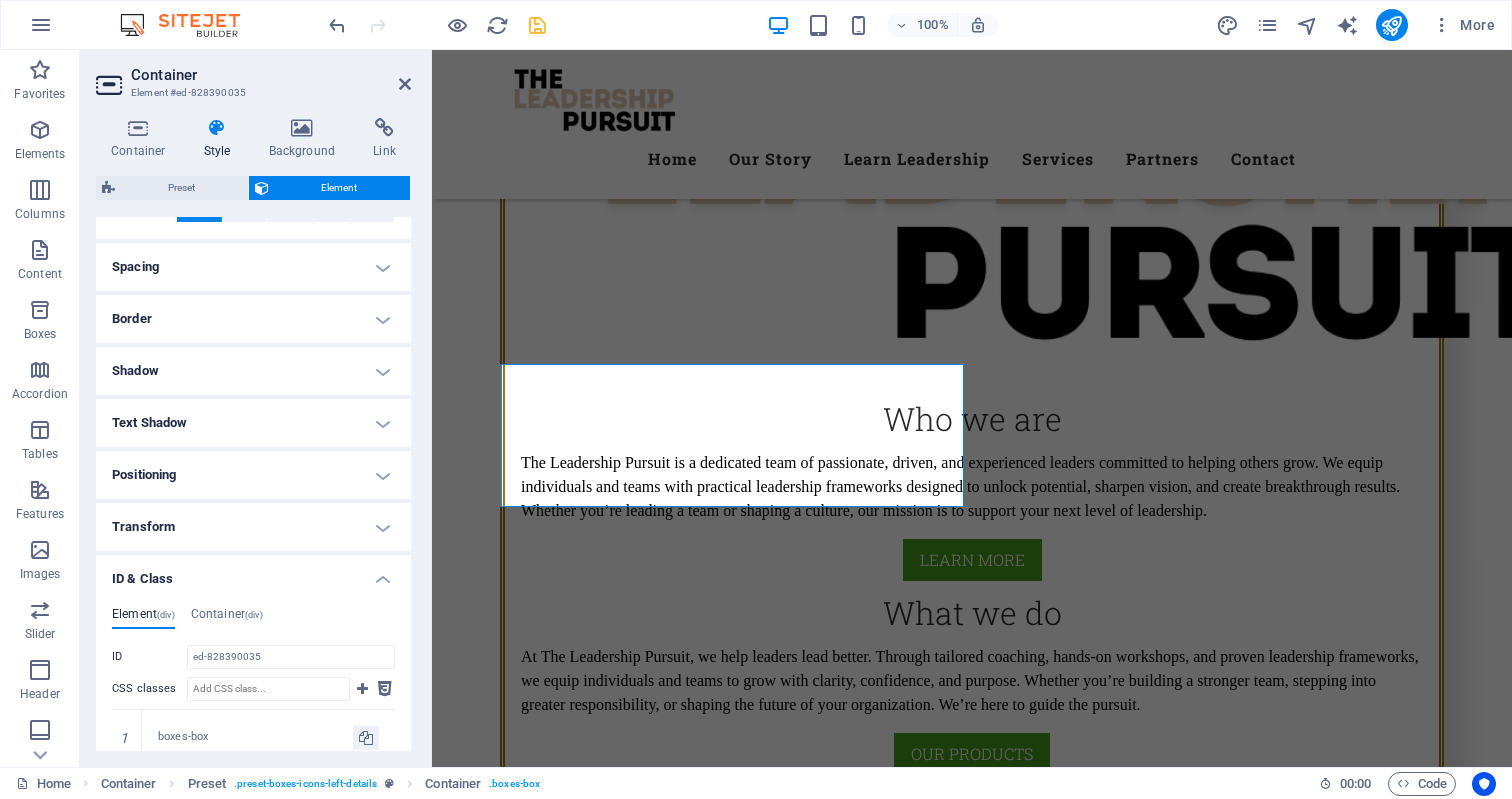 click on "Transform" at bounding box center [253, 527] 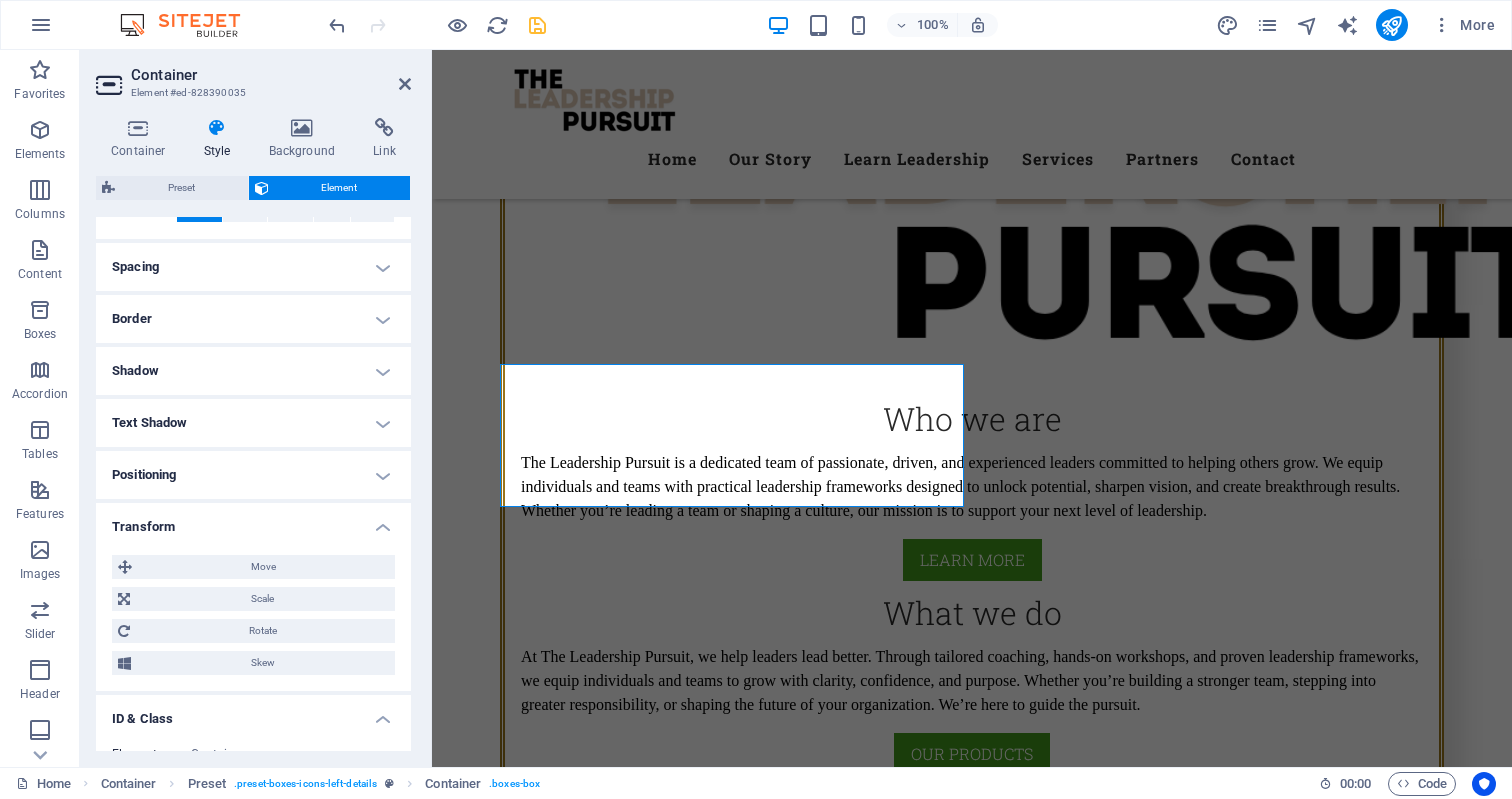 click on "Transform" at bounding box center (253, 521) 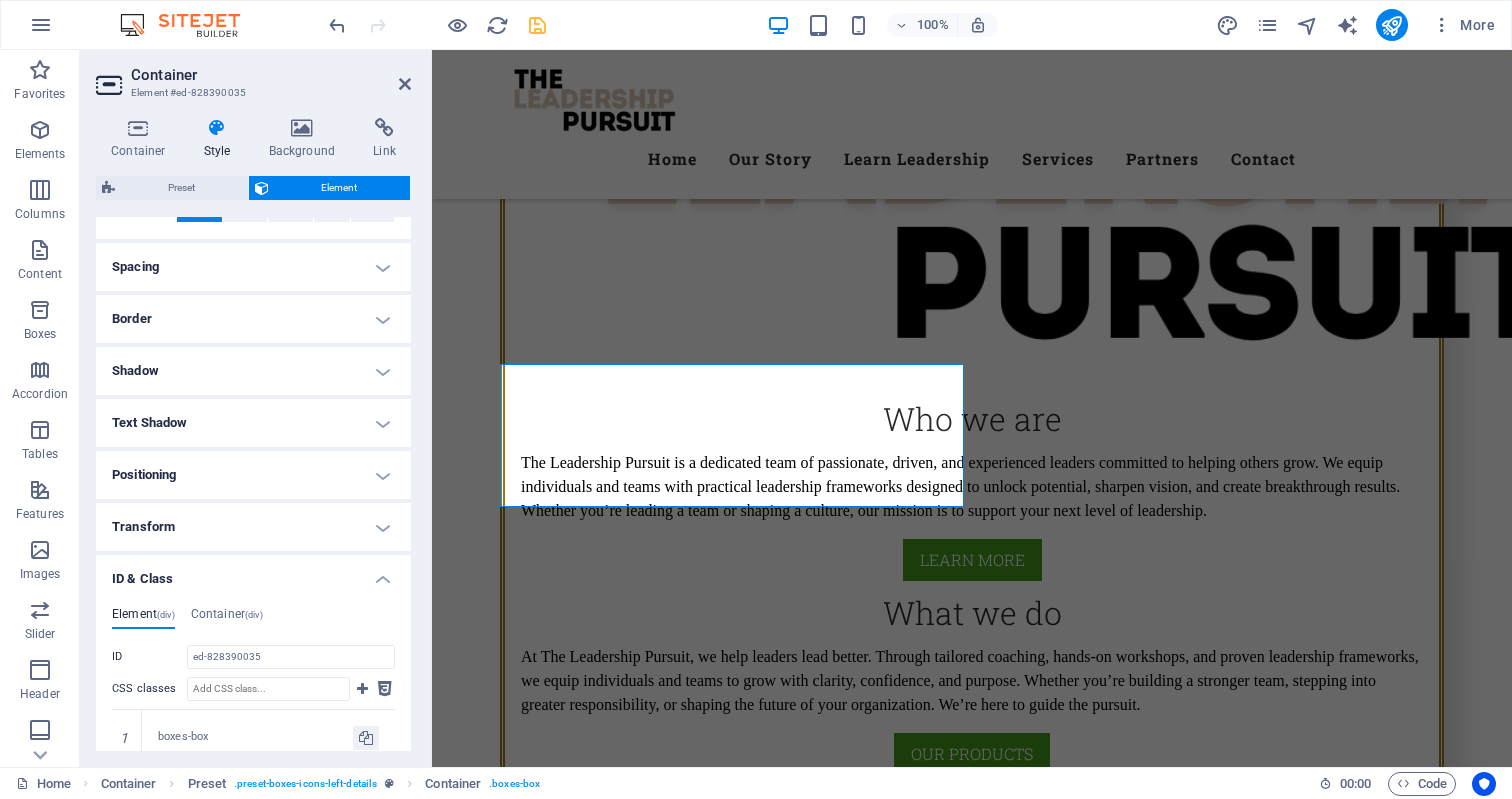 click on "Positioning" at bounding box center (253, 475) 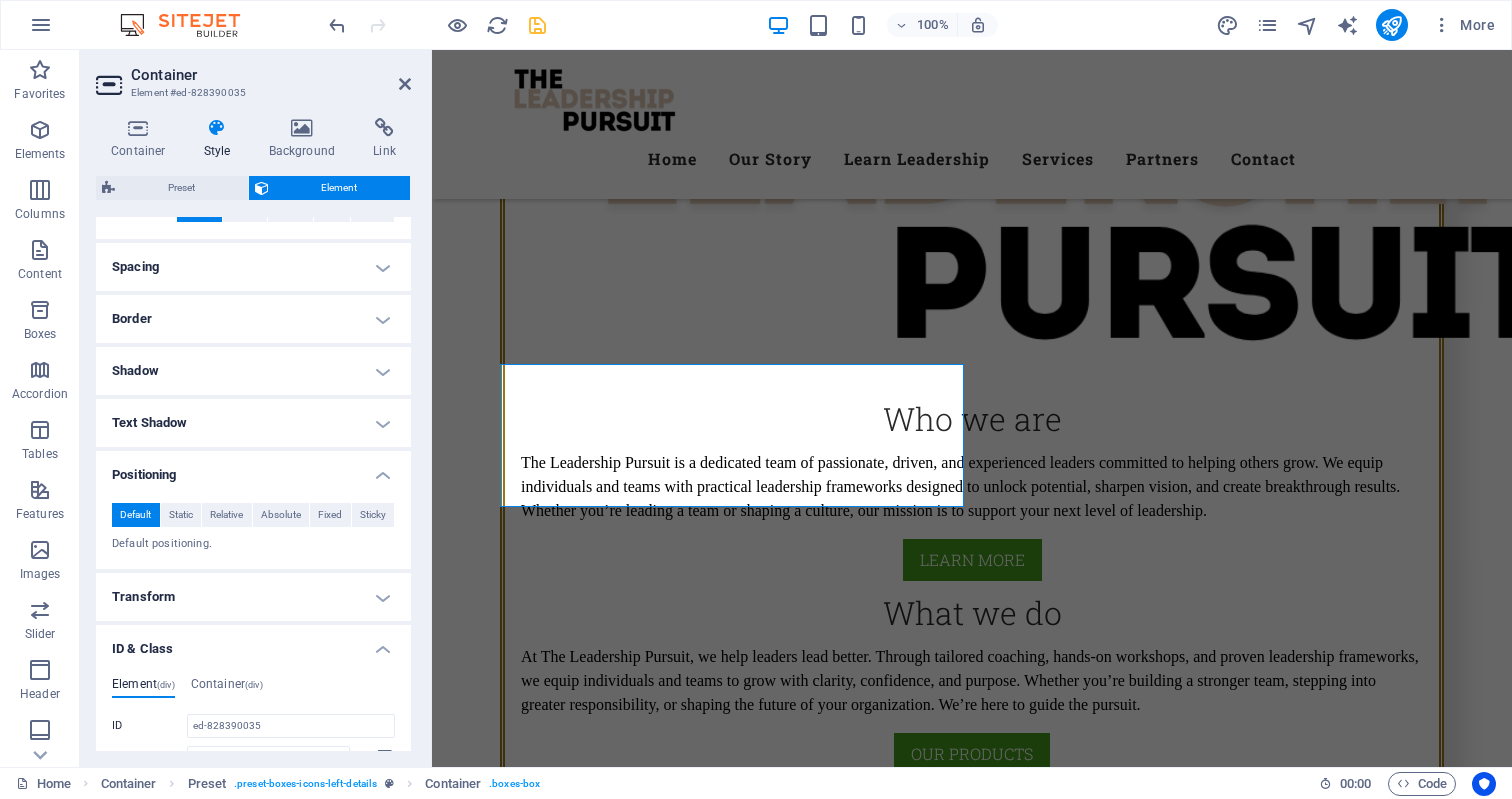 click on "Positioning" at bounding box center [253, 469] 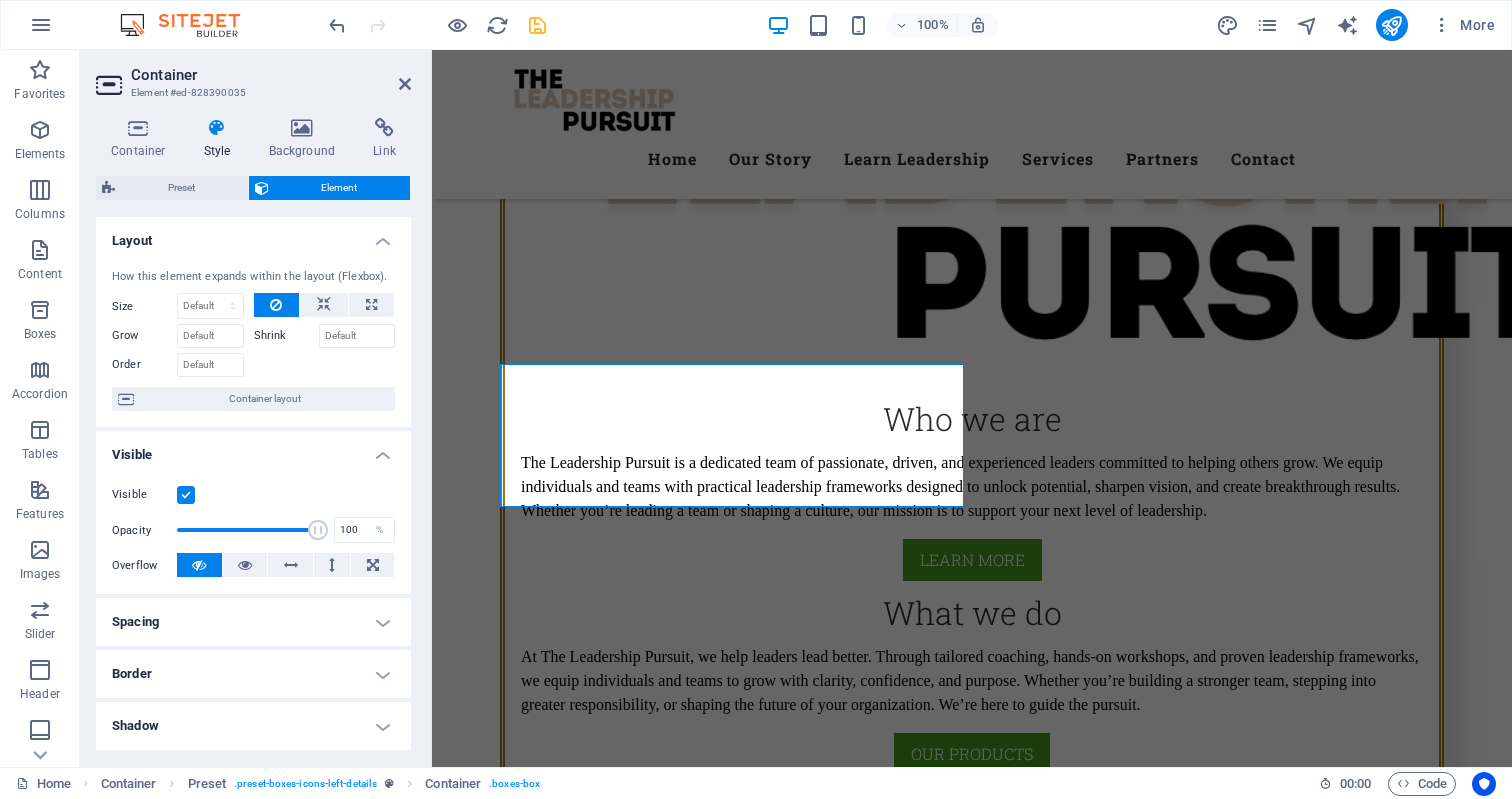 scroll, scrollTop: 0, scrollLeft: 0, axis: both 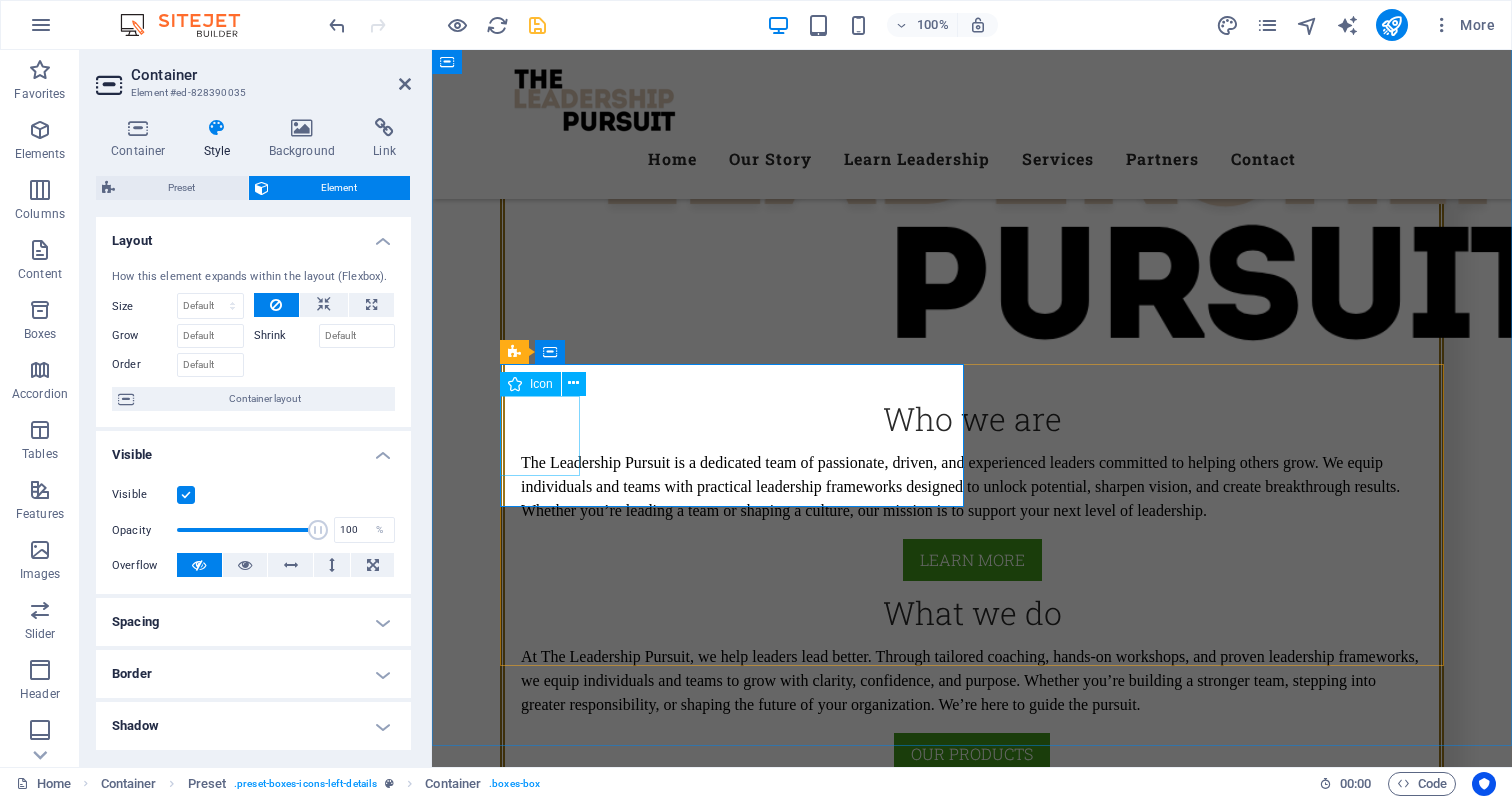 click at bounding box center (972, 1748) 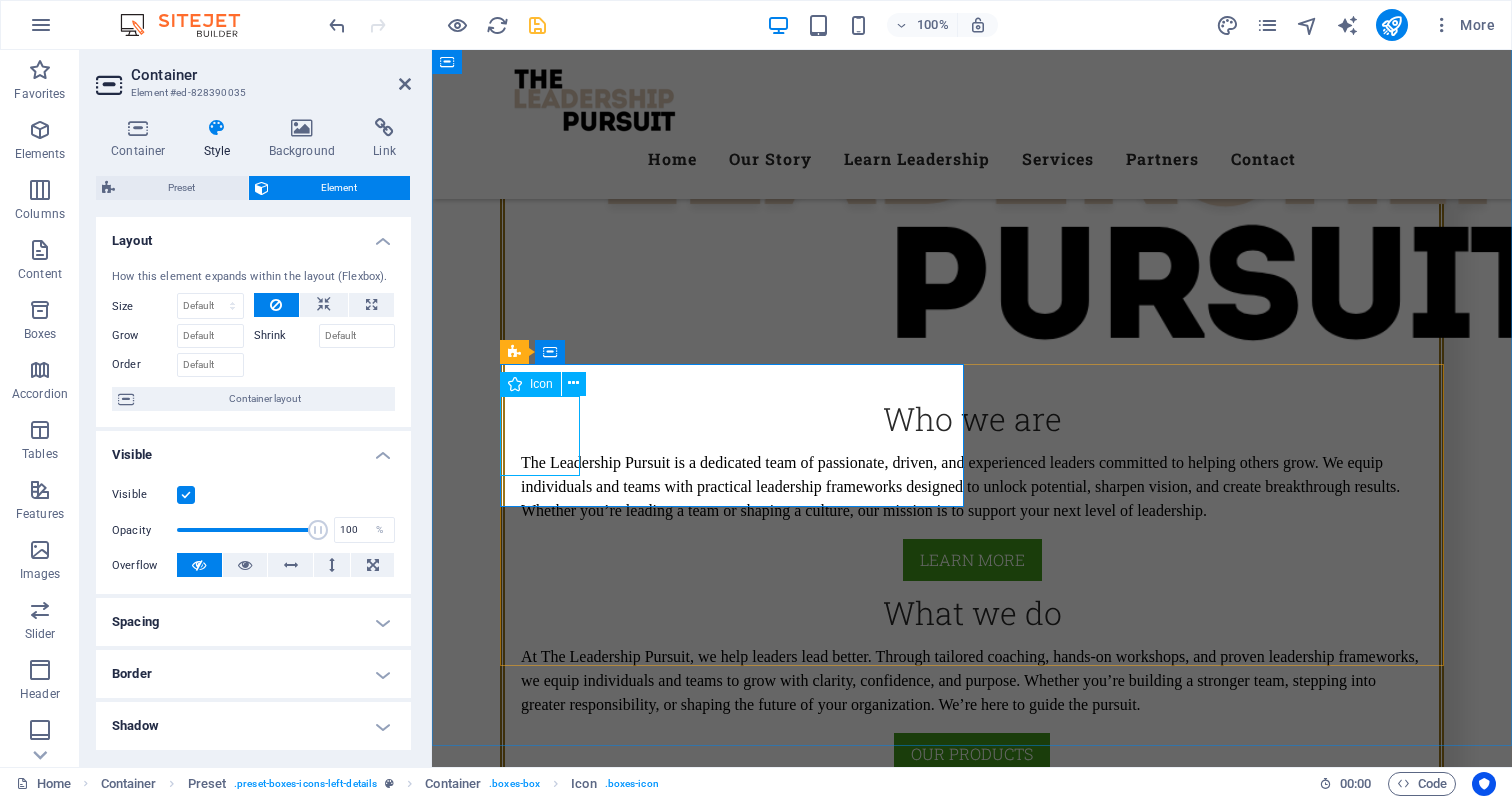 click on "Icon" at bounding box center [541, 384] 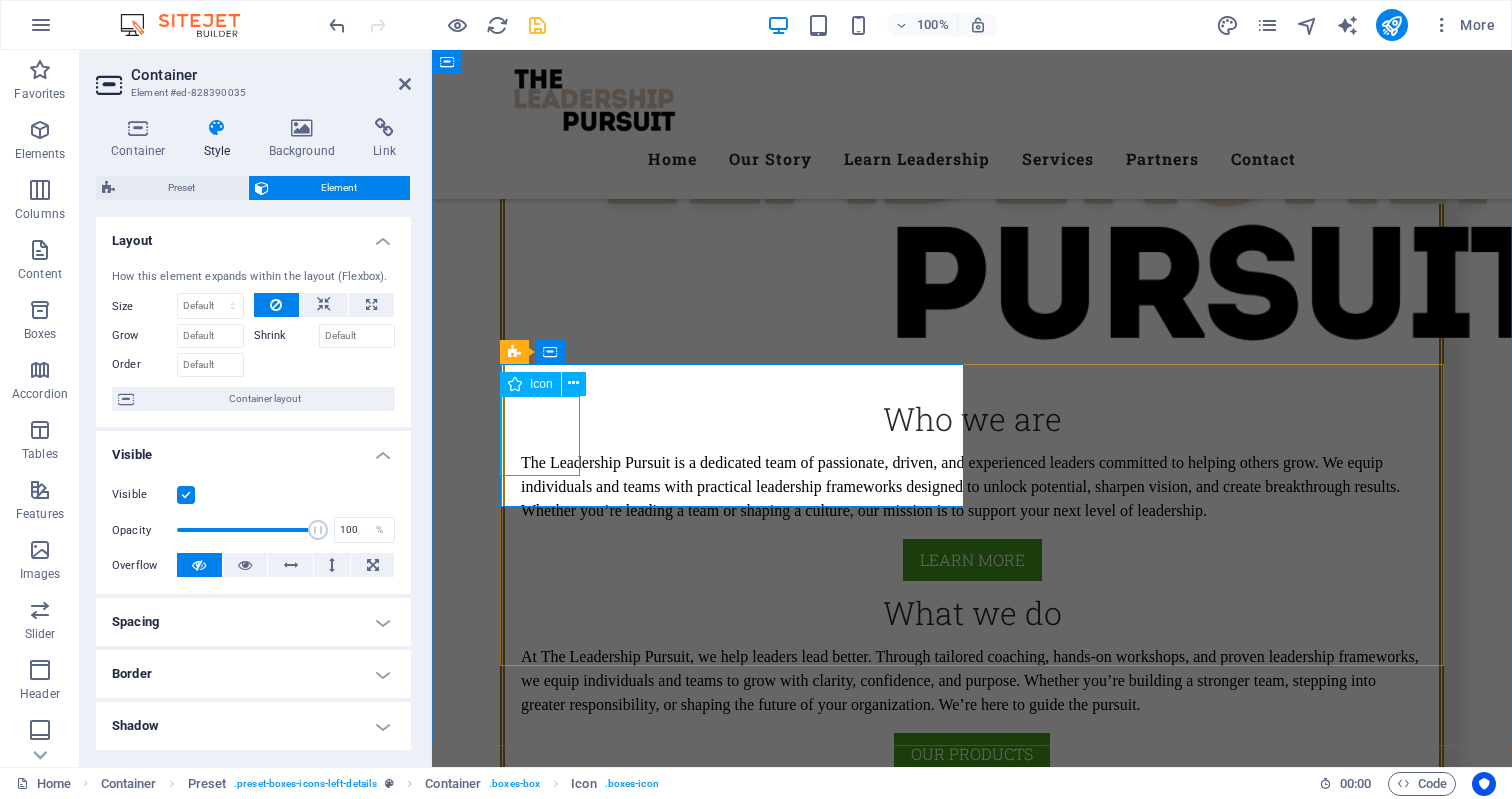 click on "Icon" at bounding box center [541, 384] 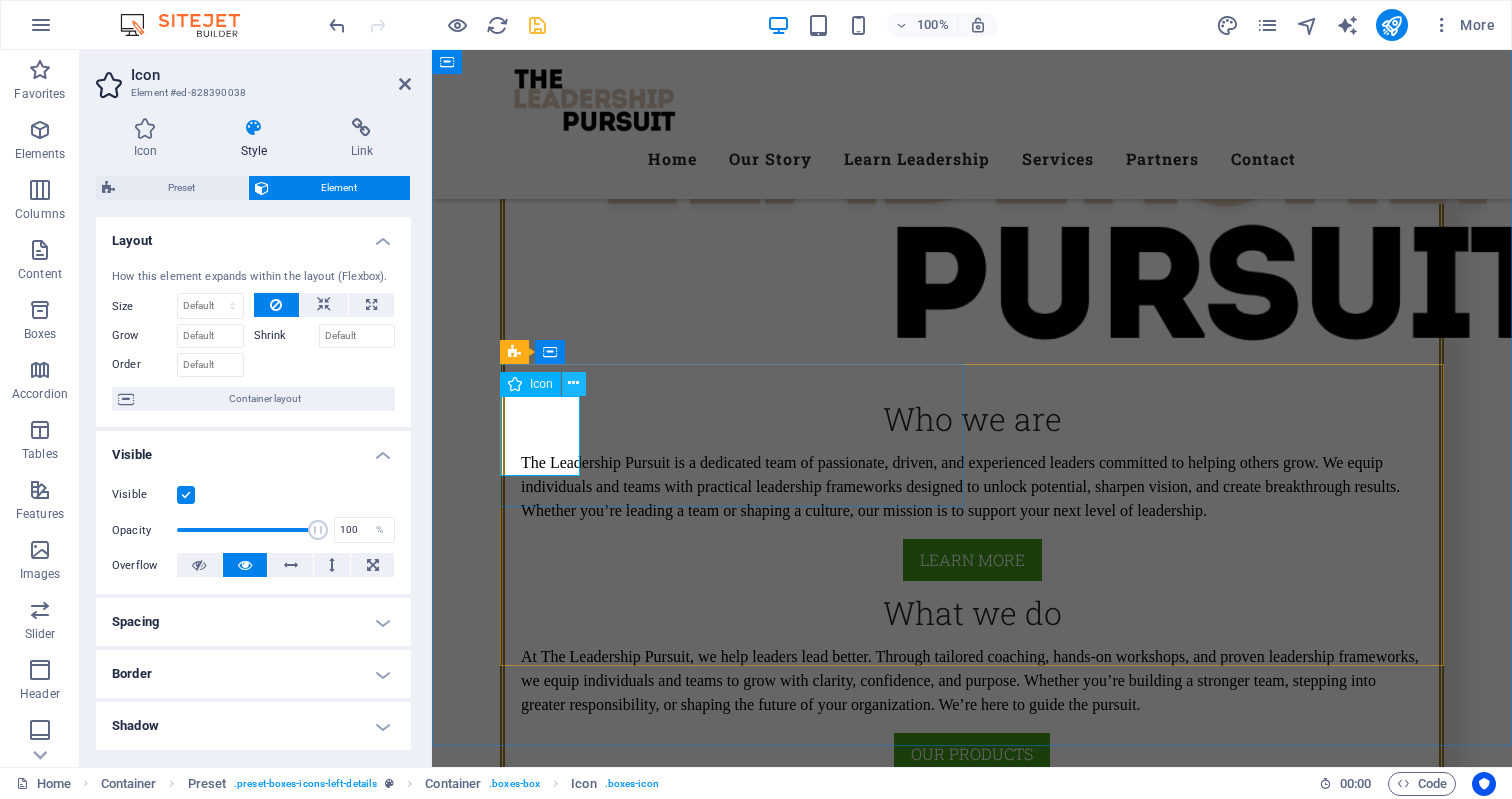click at bounding box center [573, 383] 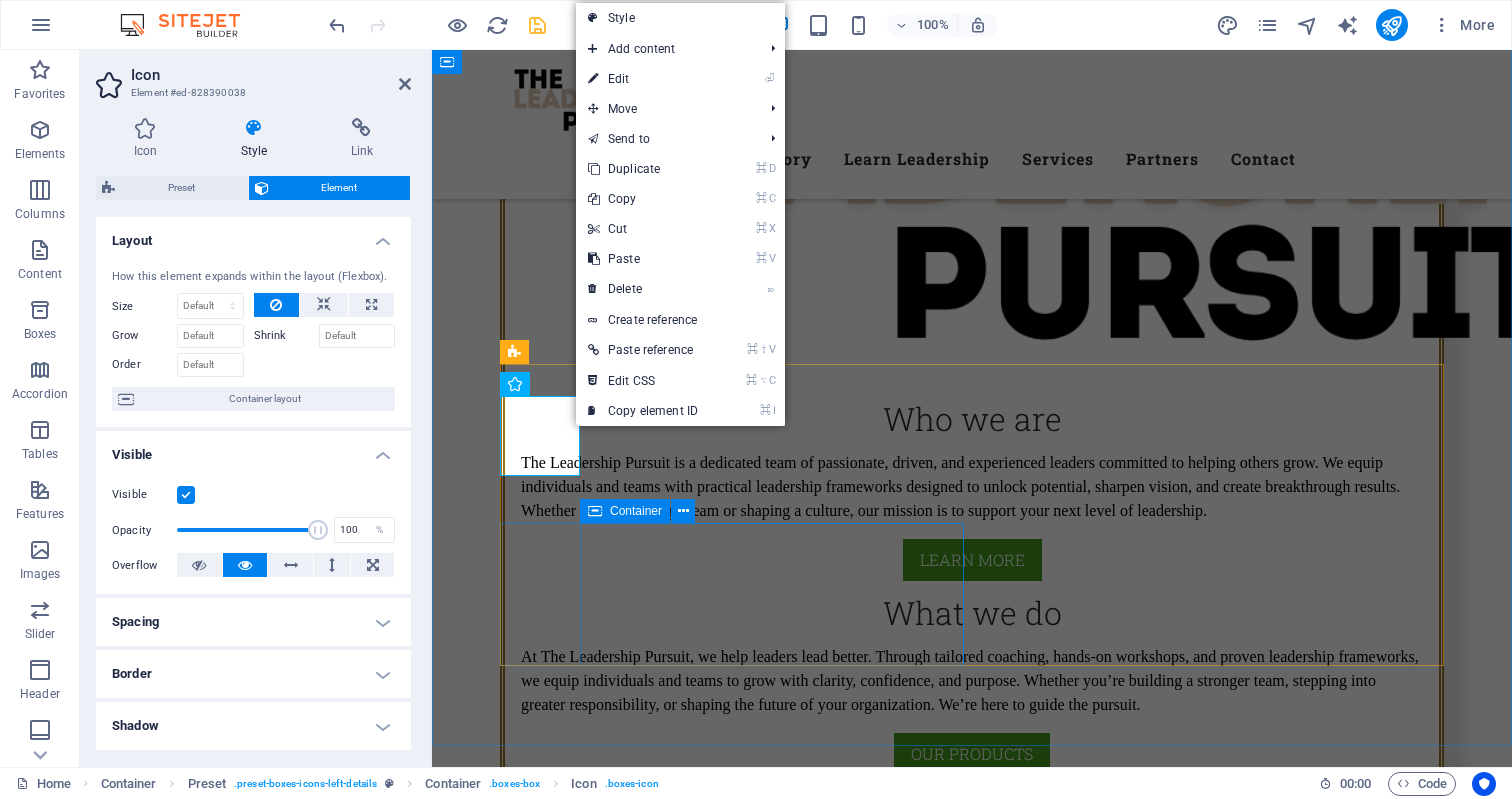 drag, startPoint x: 667, startPoint y: 525, endPoint x: 1098, endPoint y: 574, distance: 433.77643 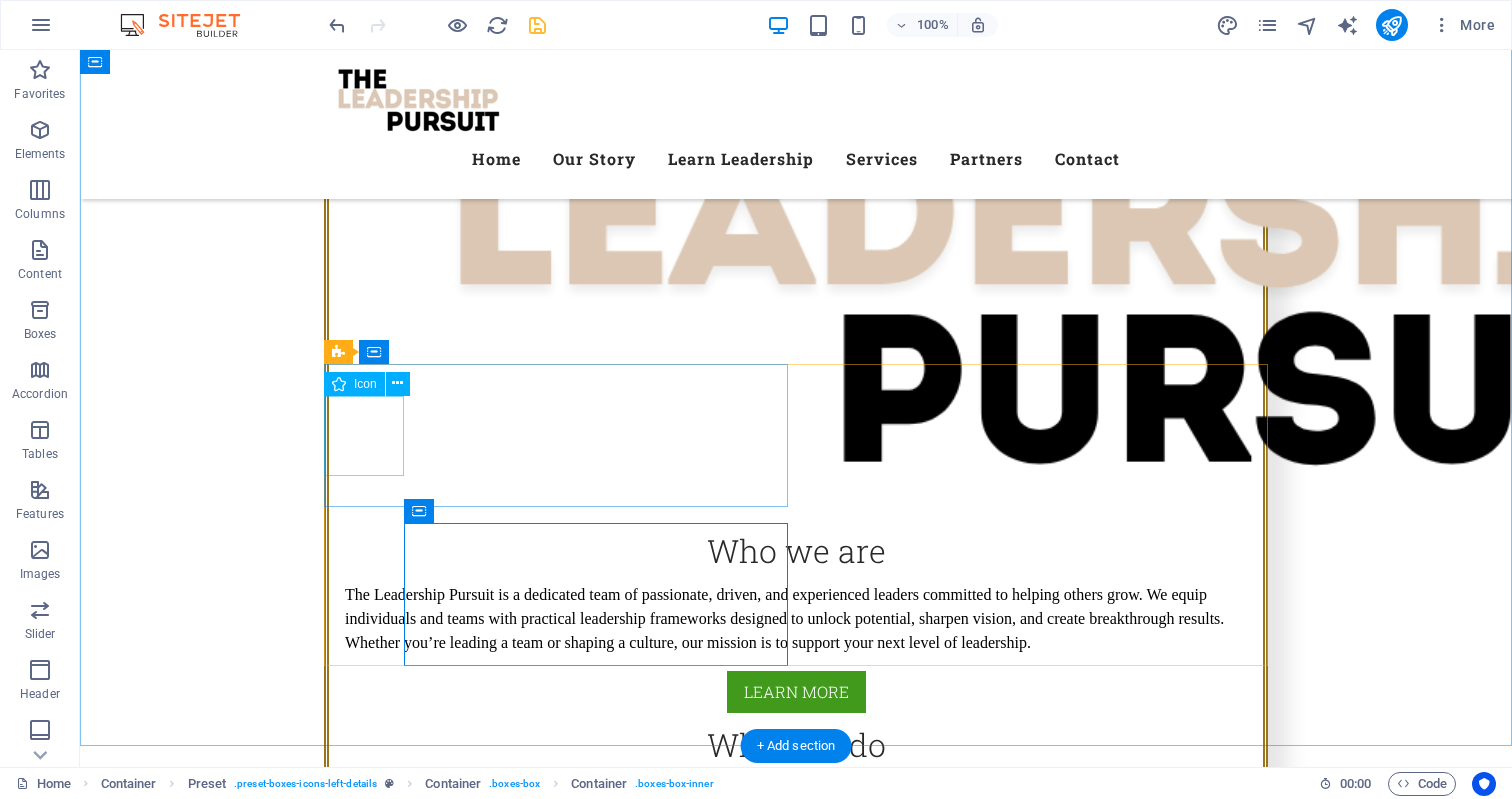 click at bounding box center (796, 1880) 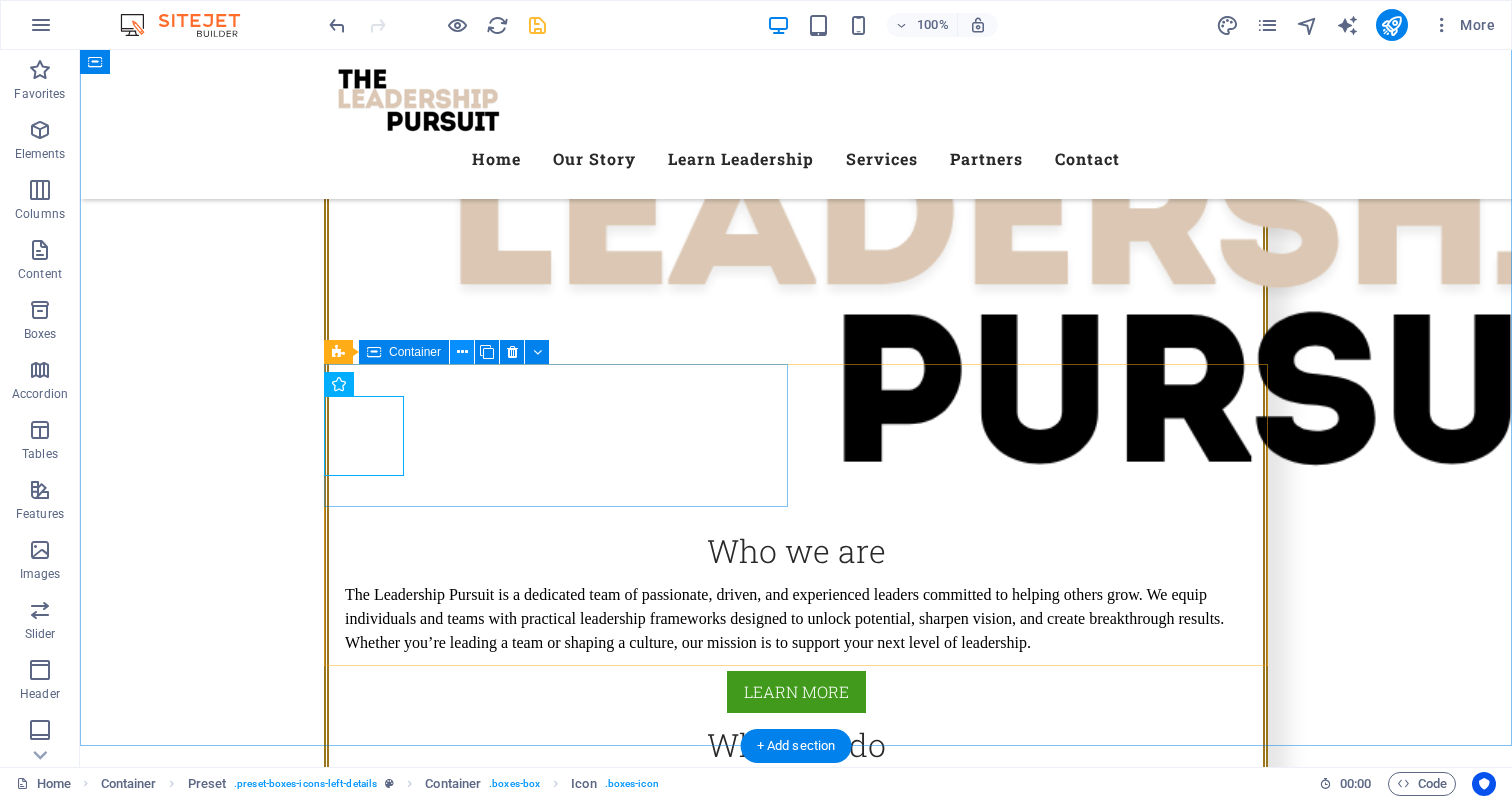 click at bounding box center [462, 352] 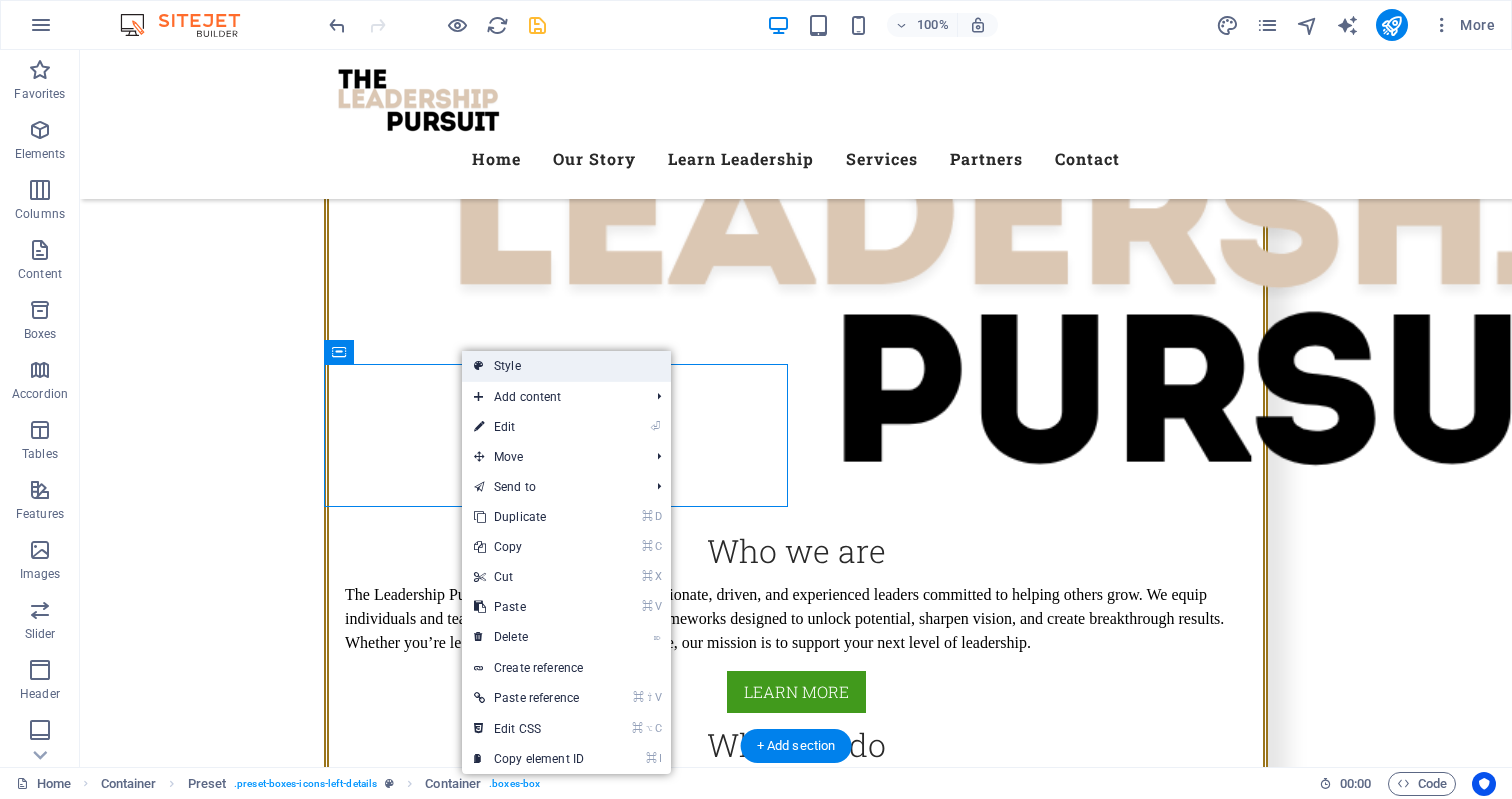 click on "Style" at bounding box center (566, 366) 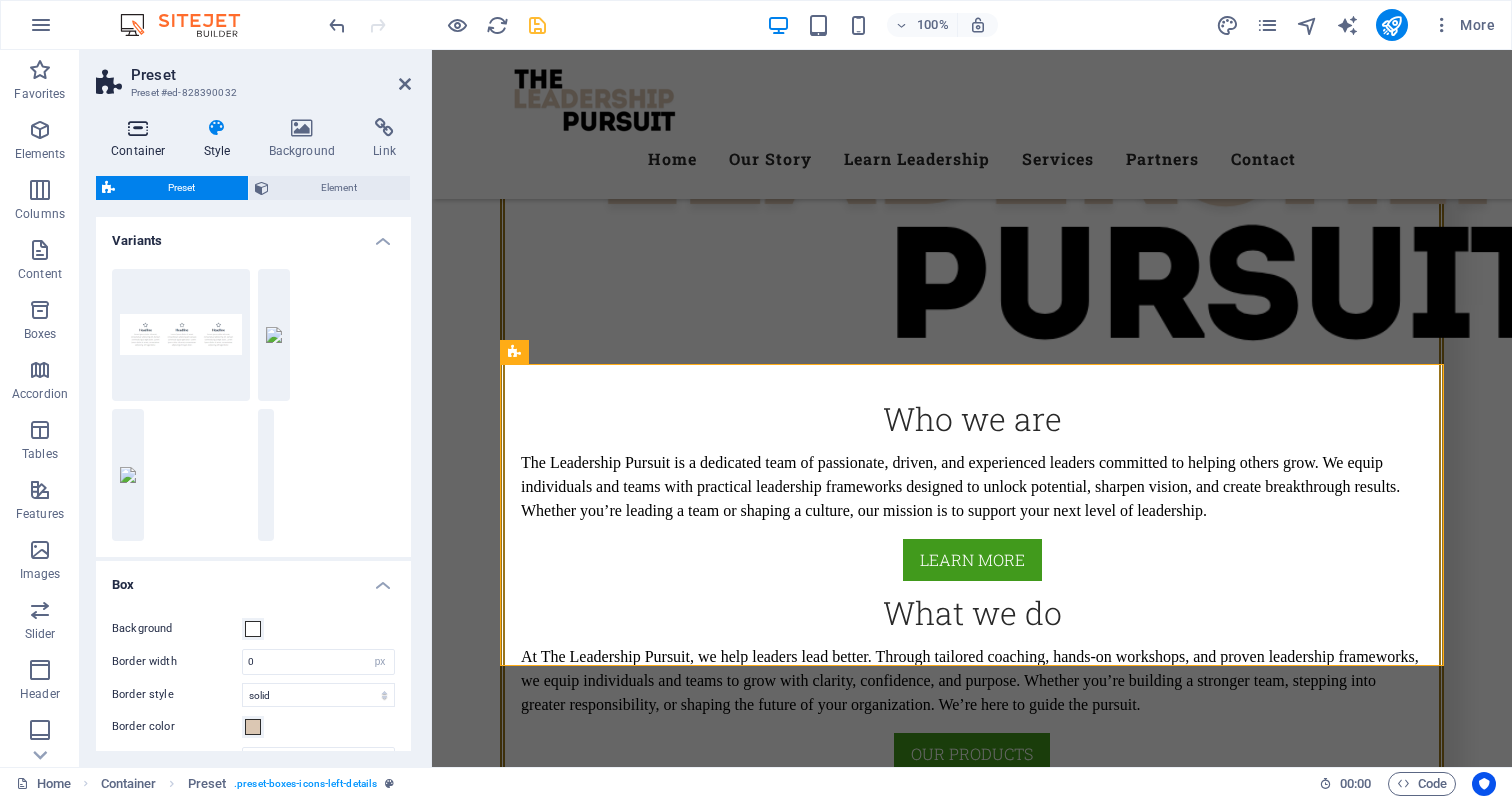 click on "Container" at bounding box center (142, 139) 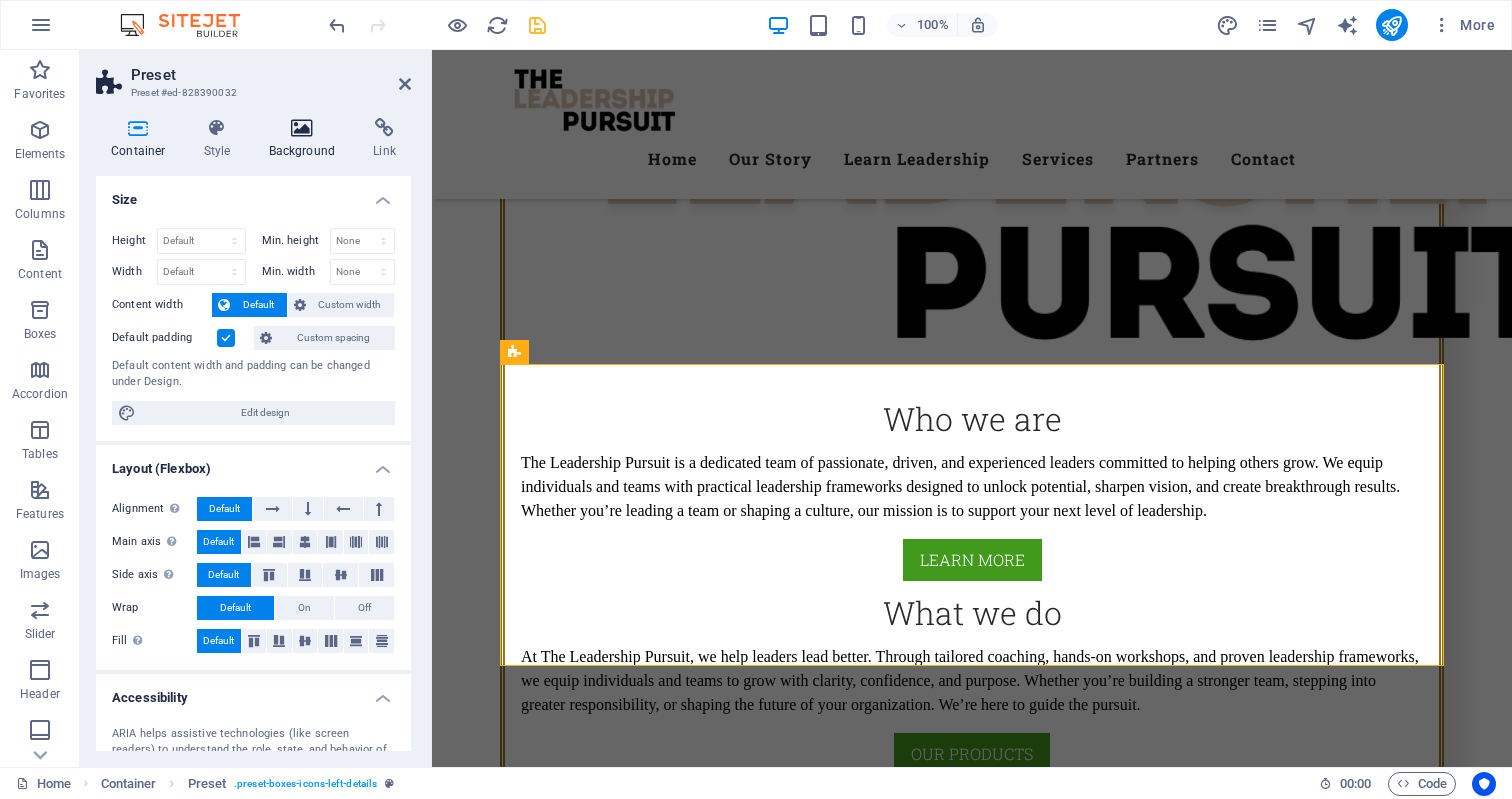 click at bounding box center (302, 128) 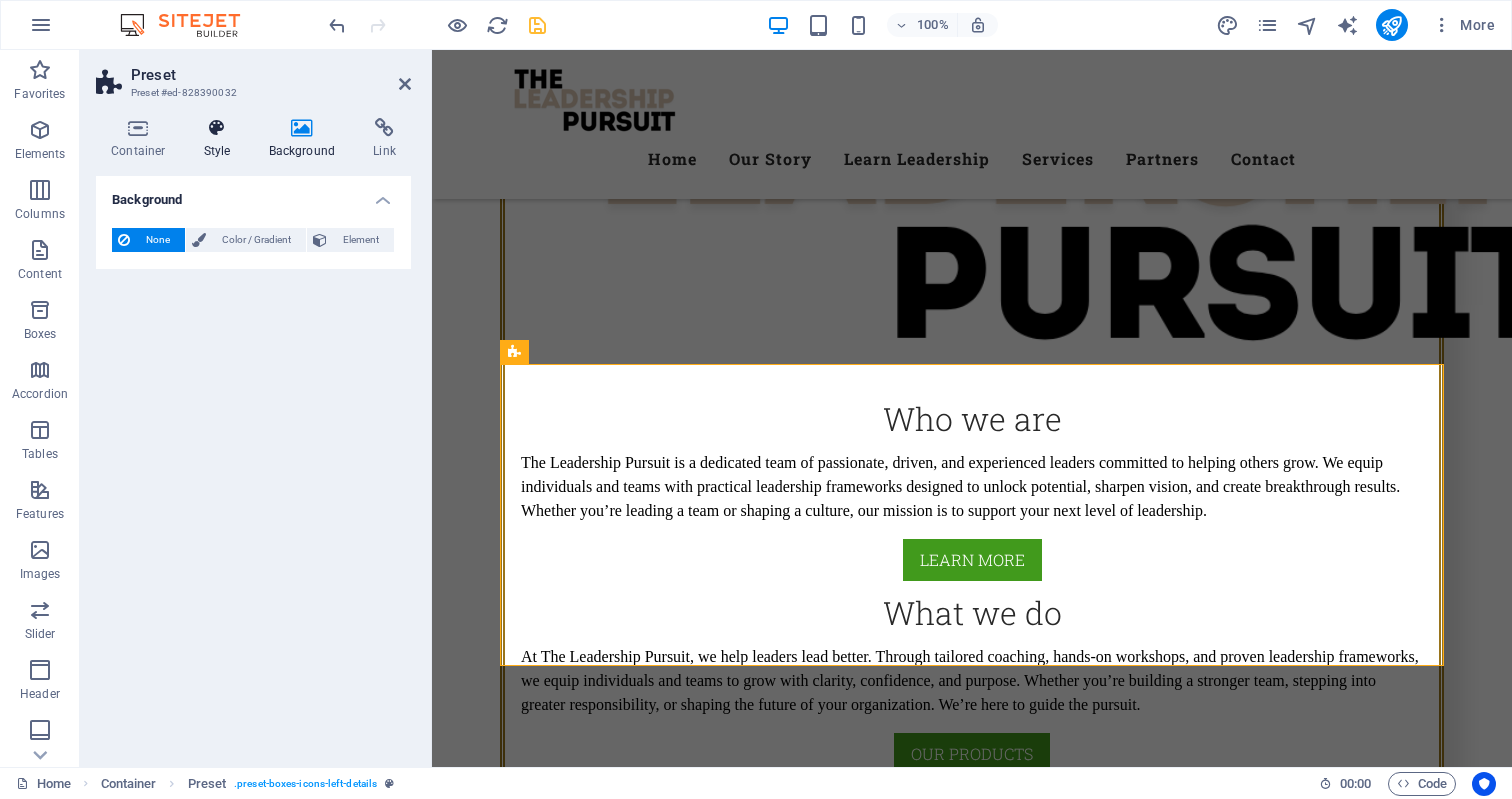 click at bounding box center [217, 128] 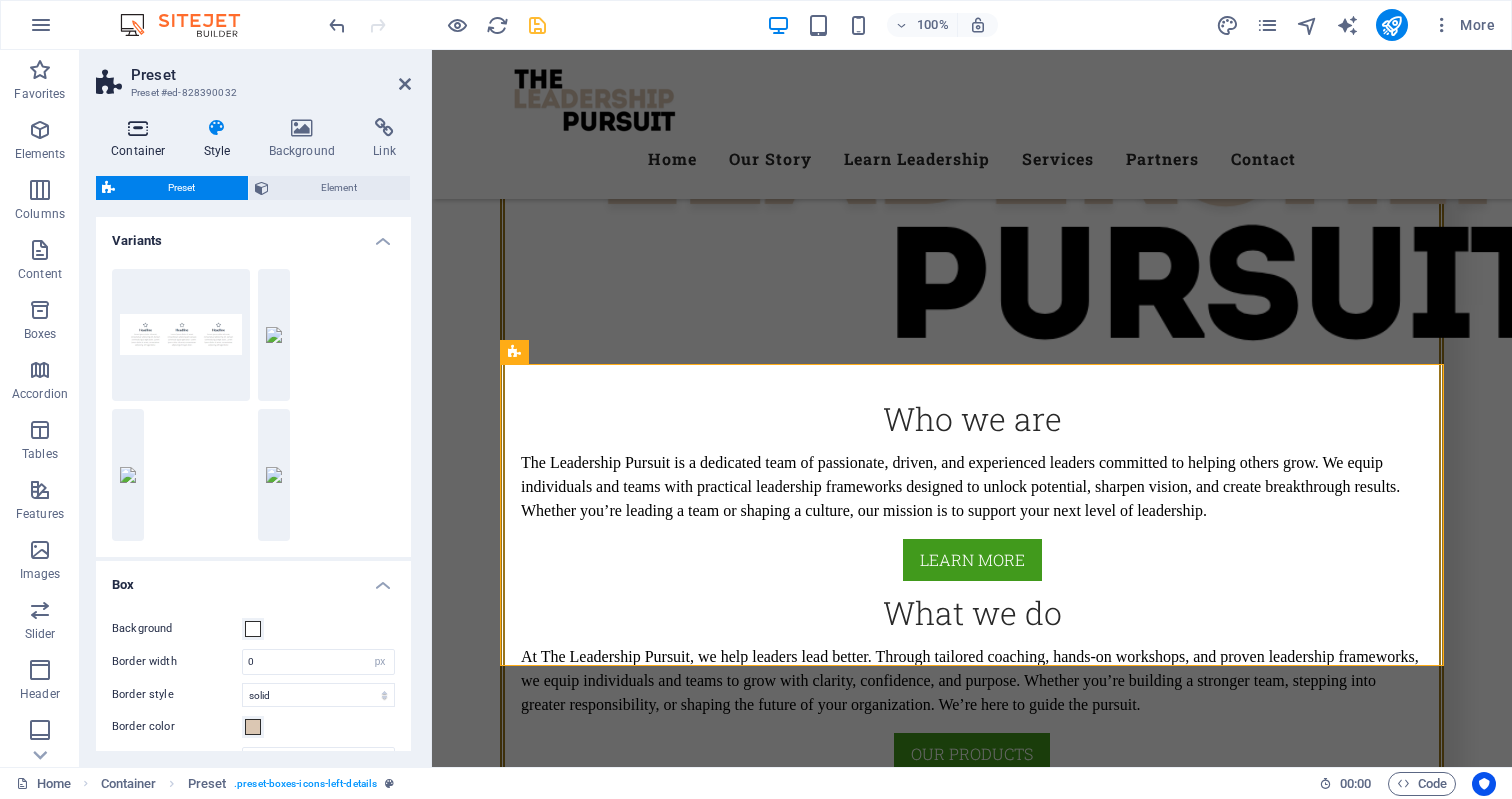 click at bounding box center (138, 128) 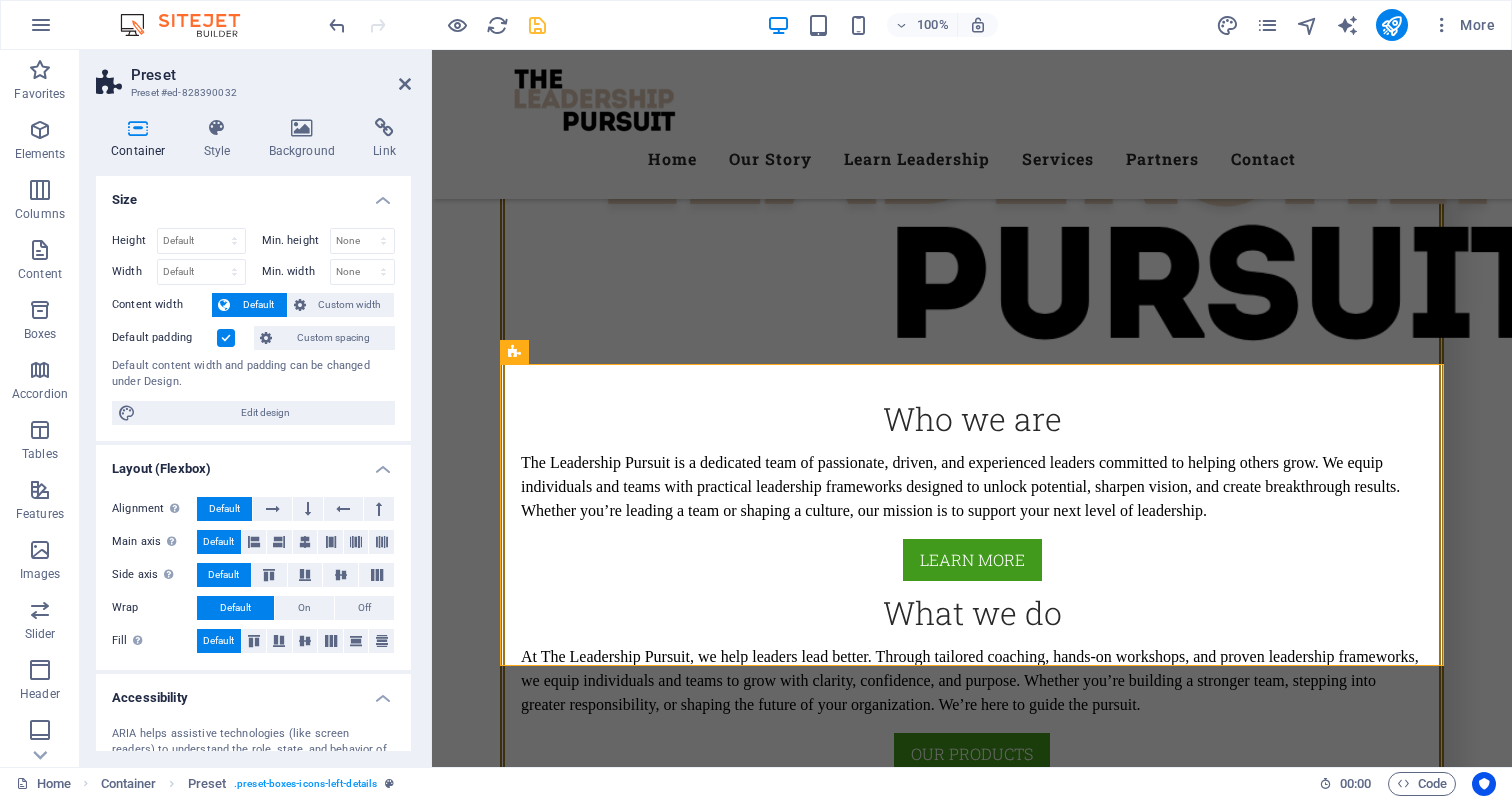 scroll, scrollTop: 0, scrollLeft: 0, axis: both 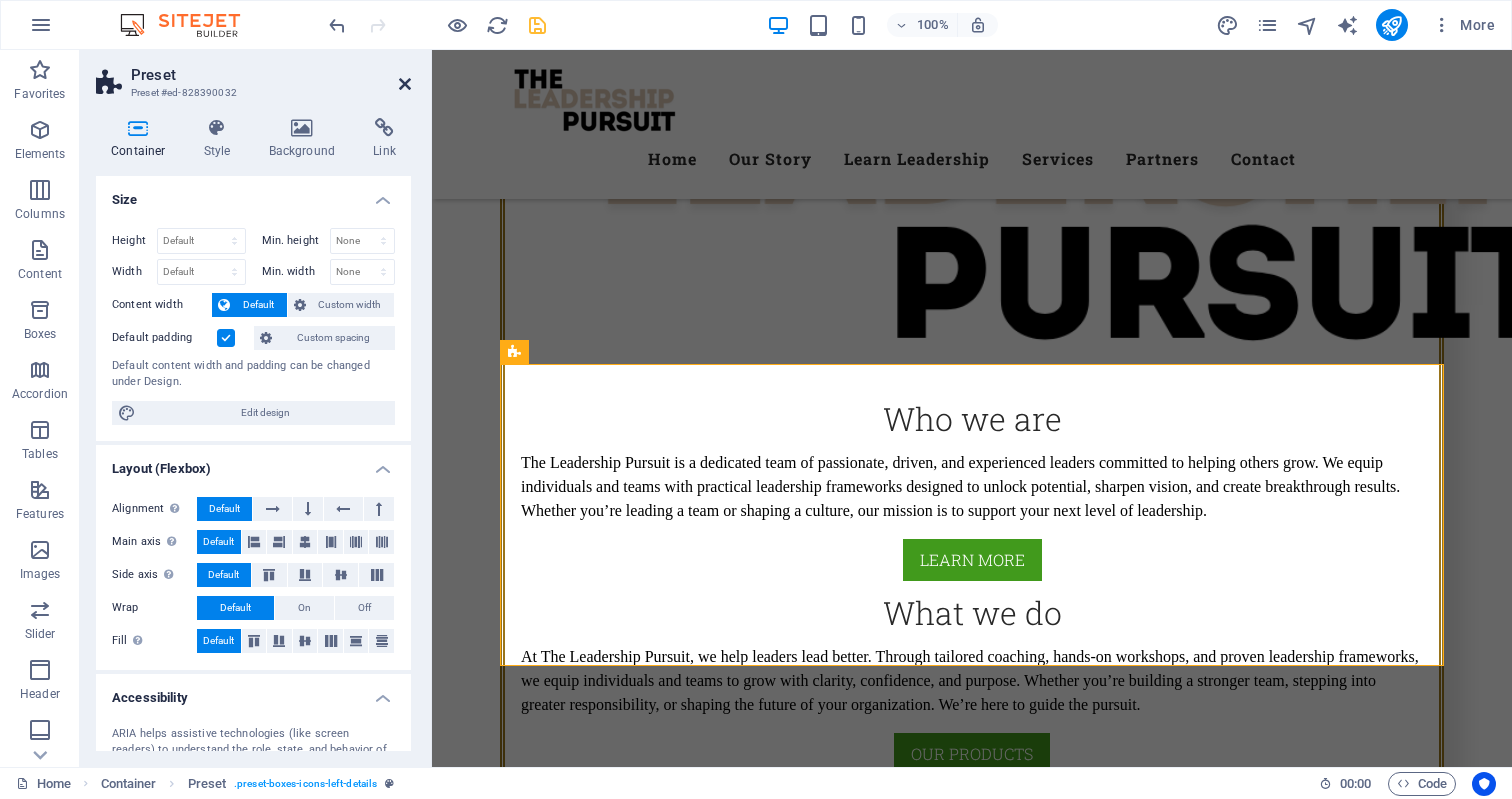 click at bounding box center (405, 84) 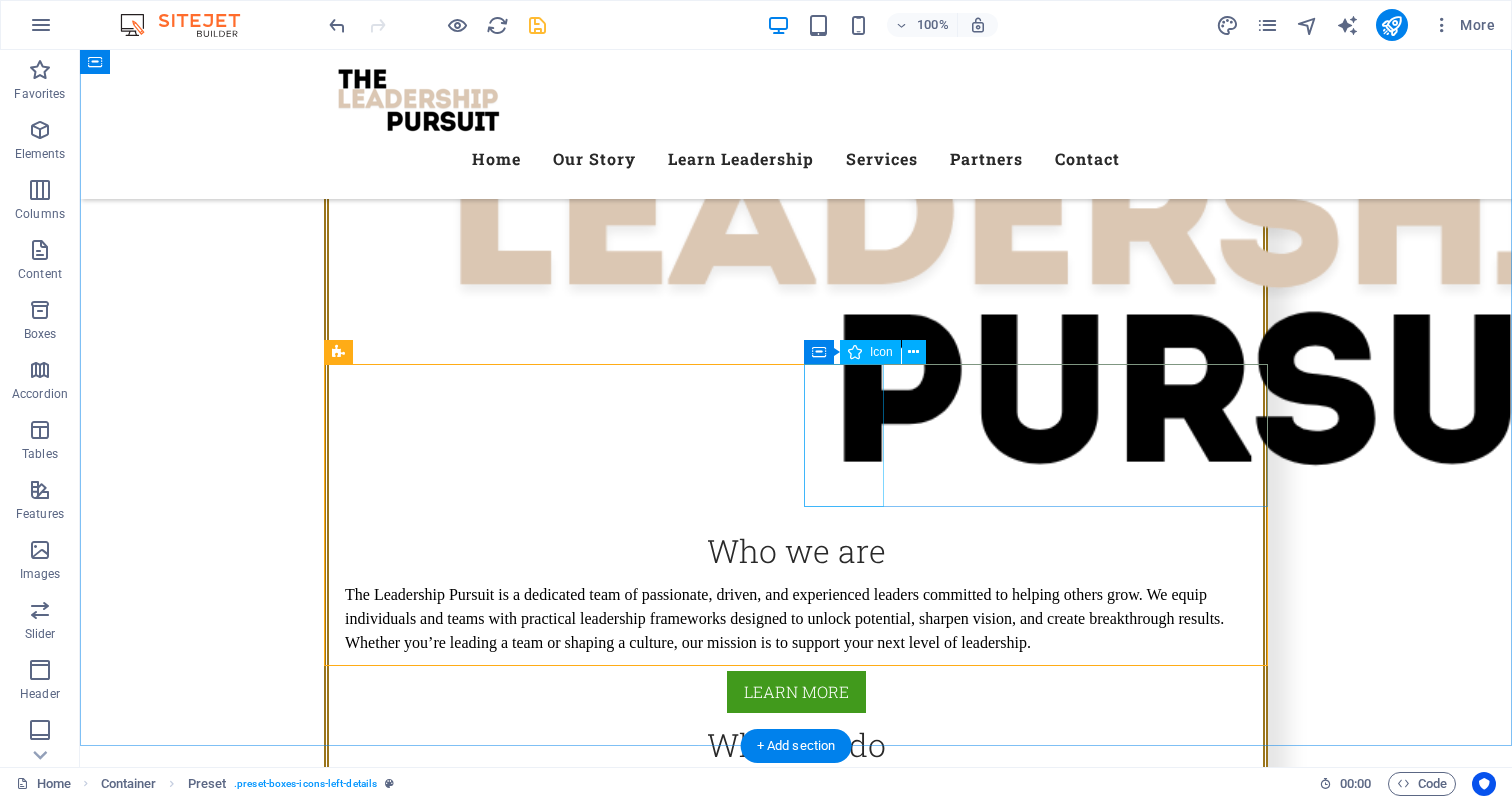 click at bounding box center (796, 2087) 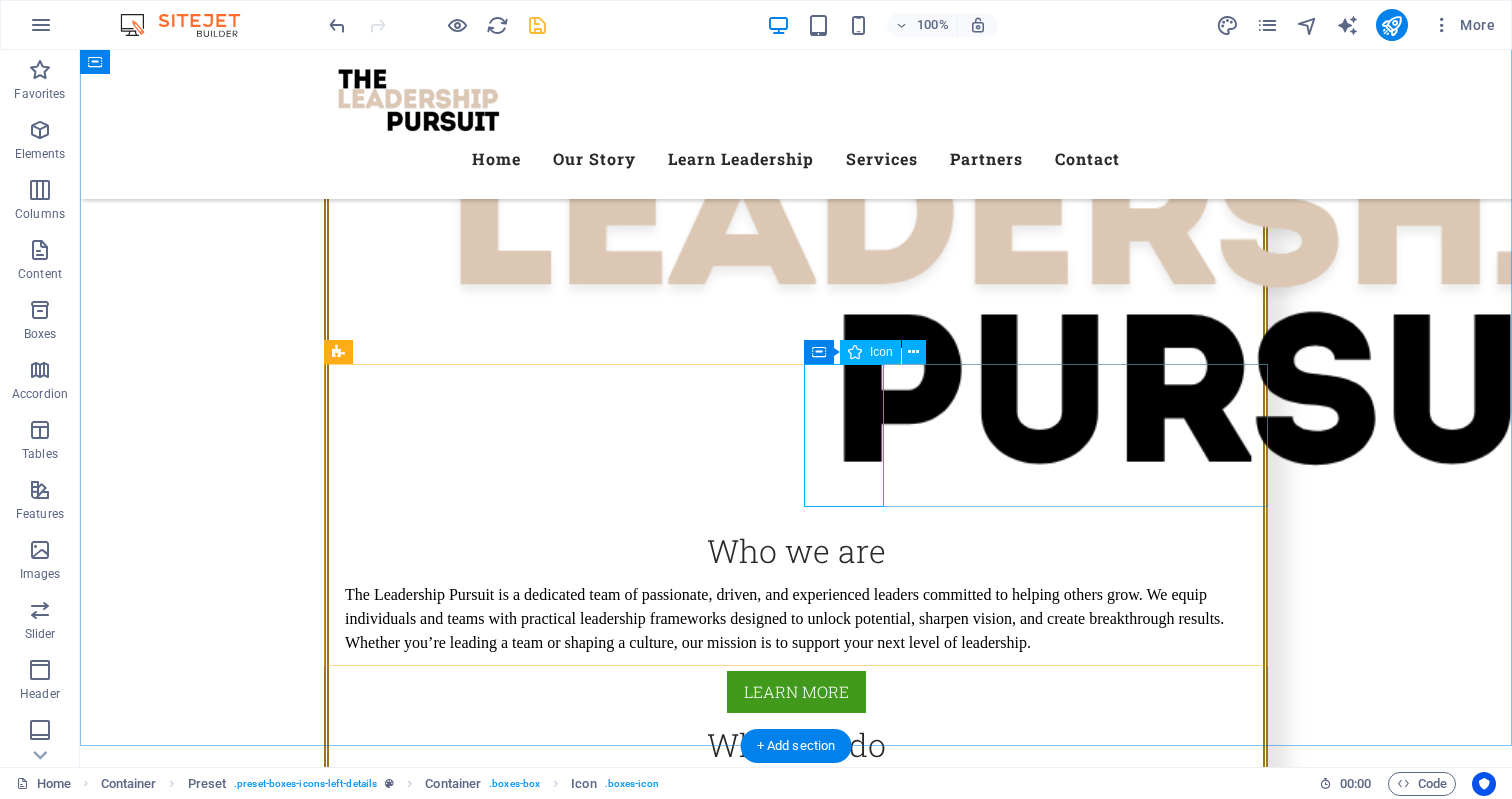 click at bounding box center [855, 352] 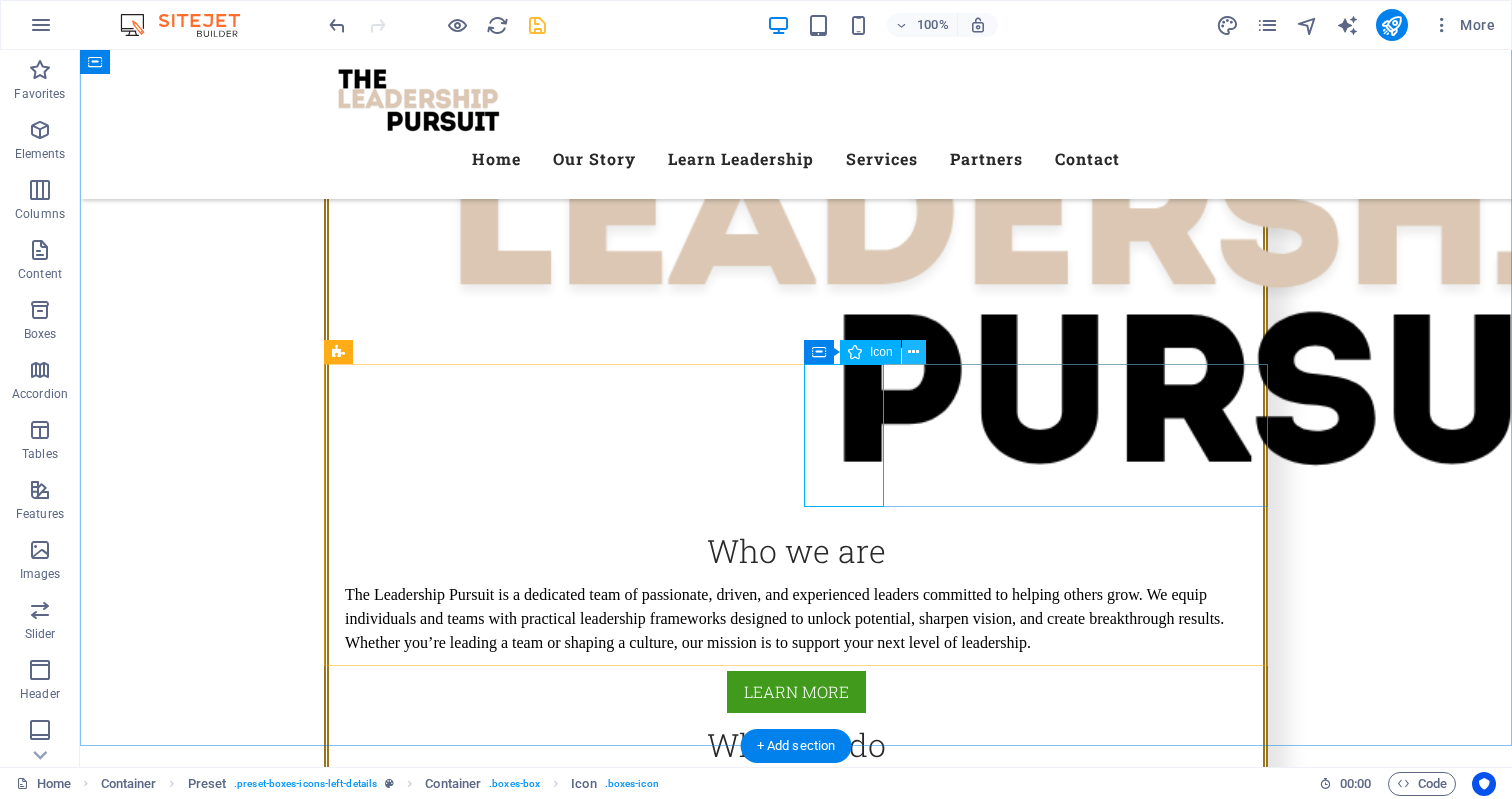 click at bounding box center (913, 352) 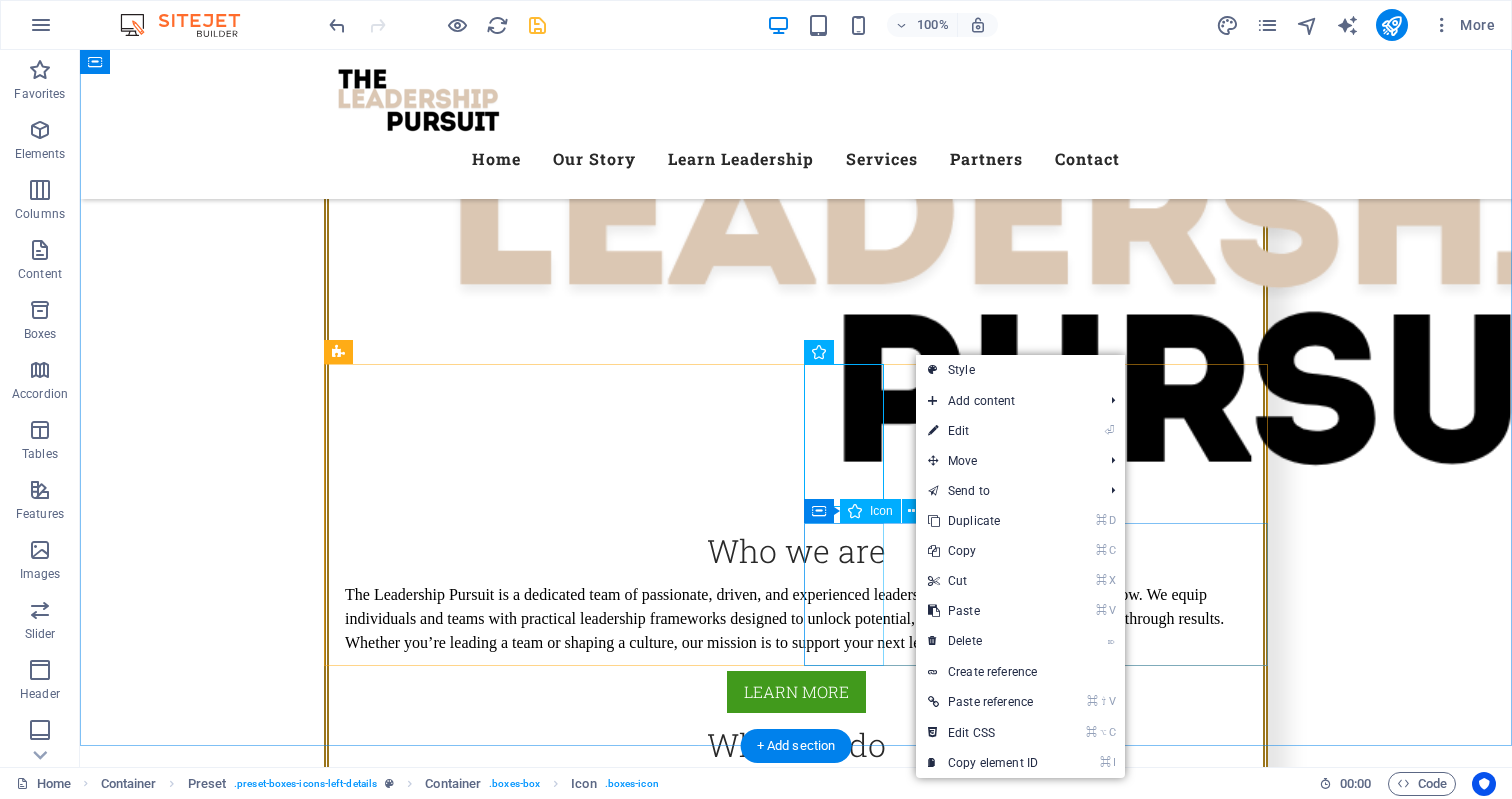click at bounding box center (796, 2501) 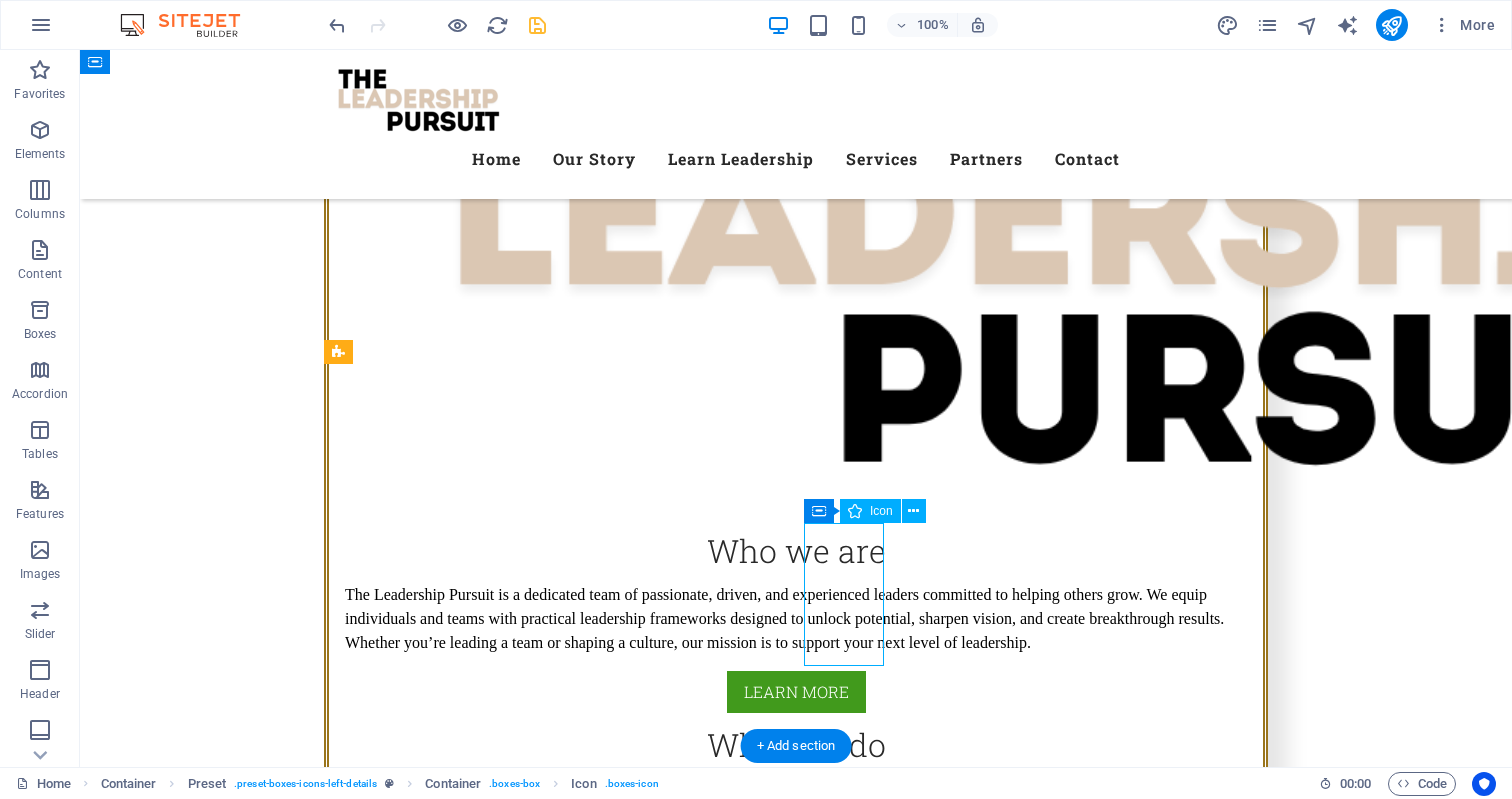 click at bounding box center (796, 2501) 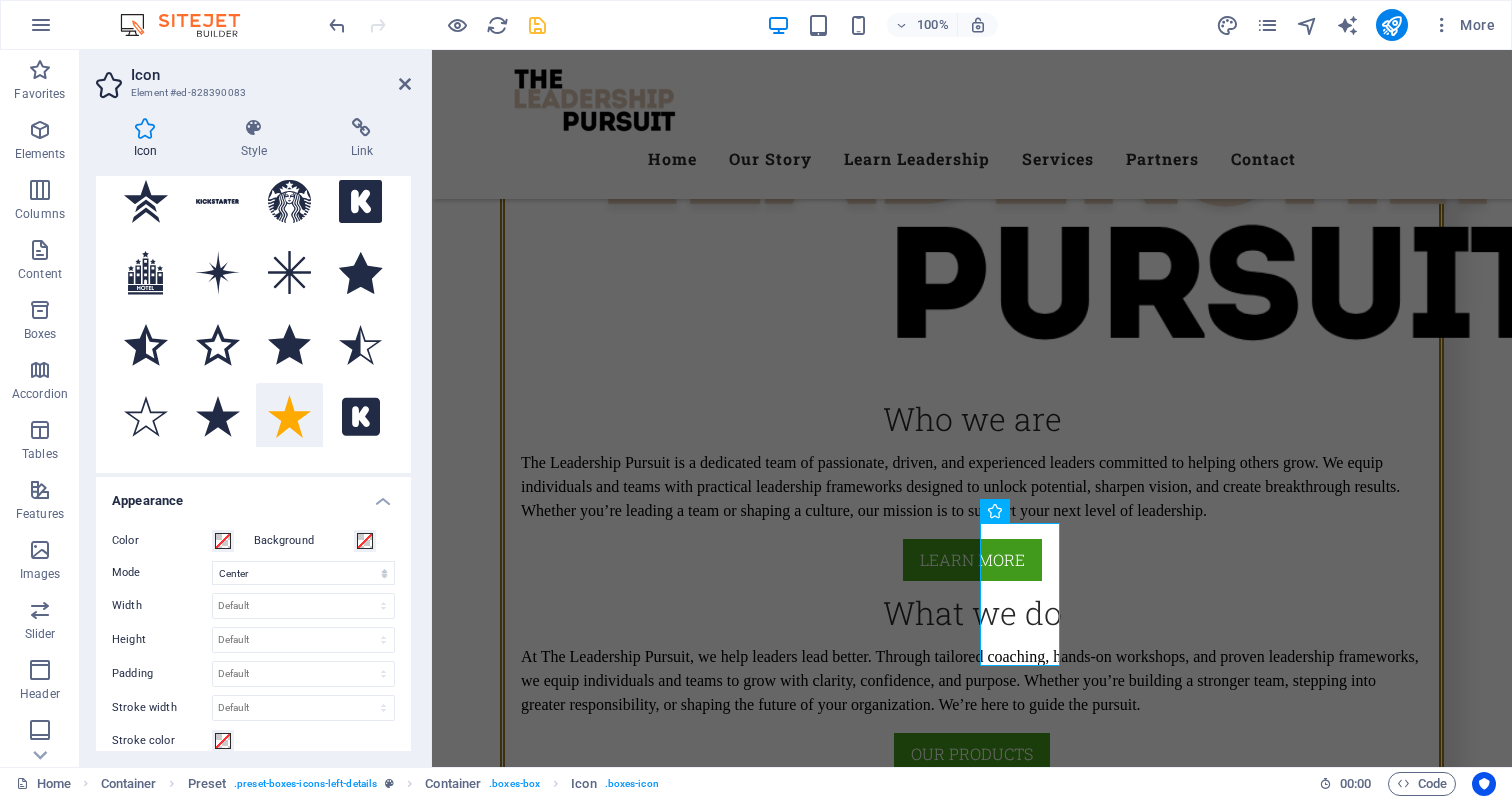 scroll, scrollTop: 126, scrollLeft: 0, axis: vertical 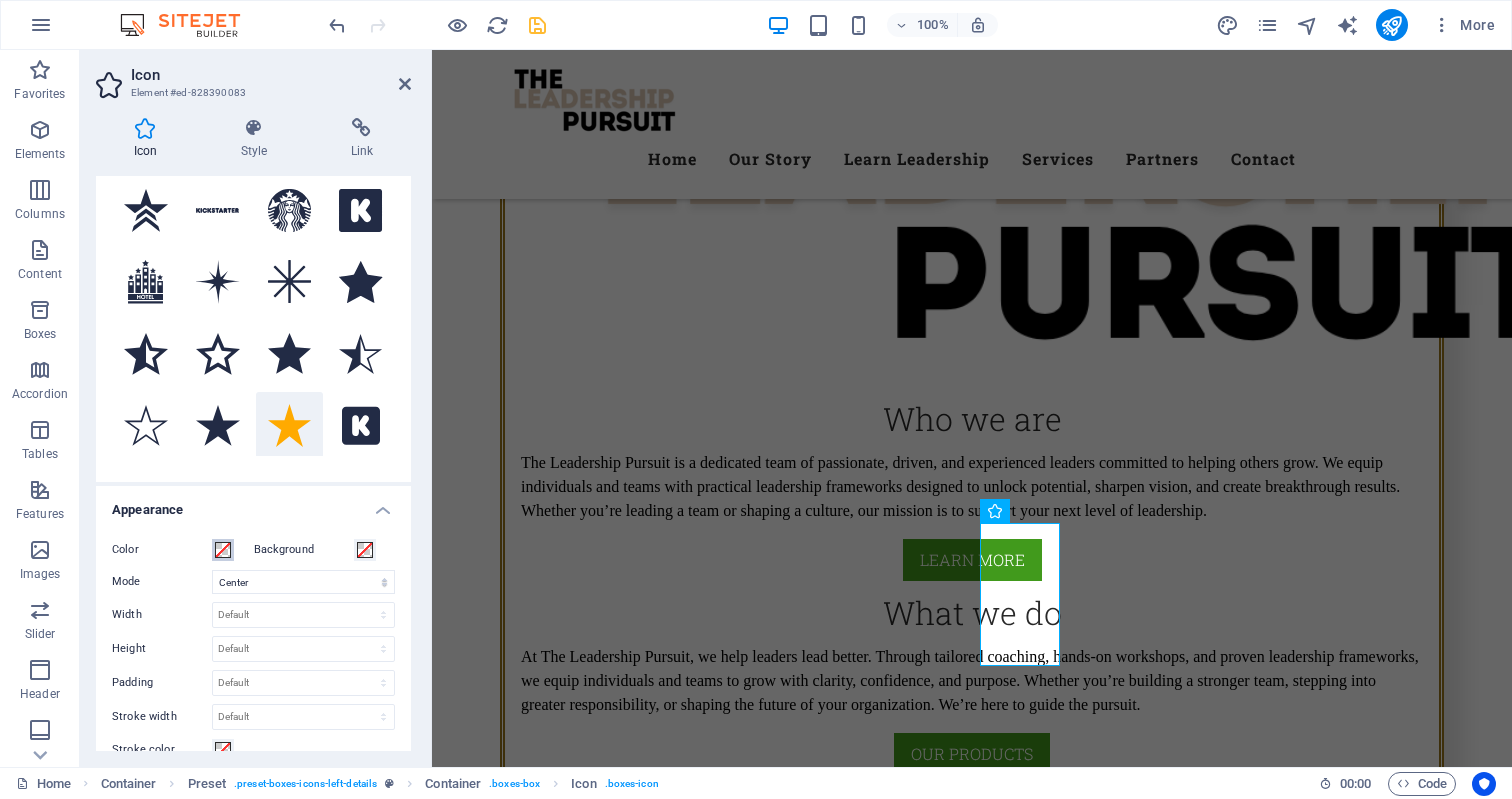 click at bounding box center (223, 550) 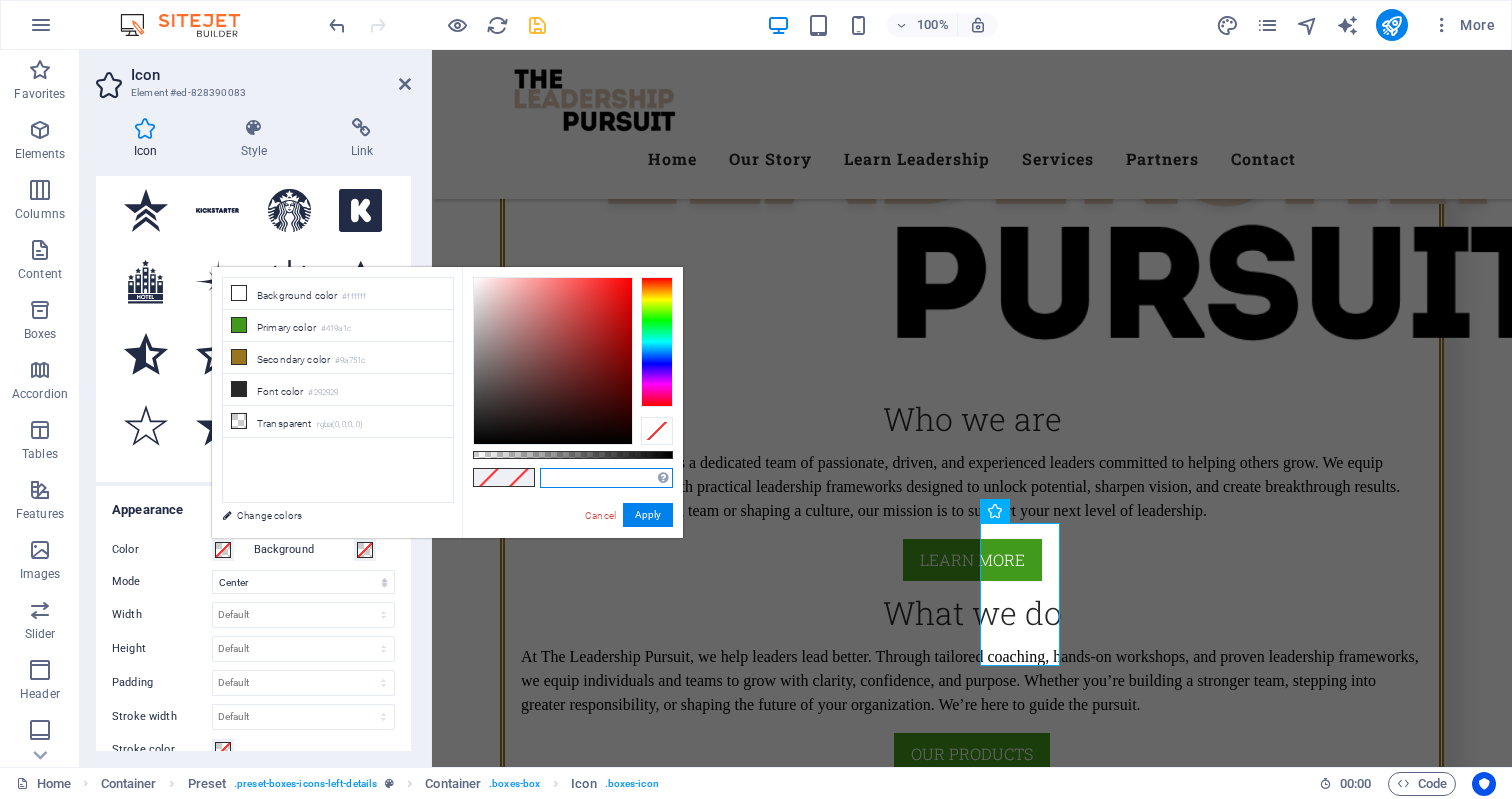 click at bounding box center (606, 478) 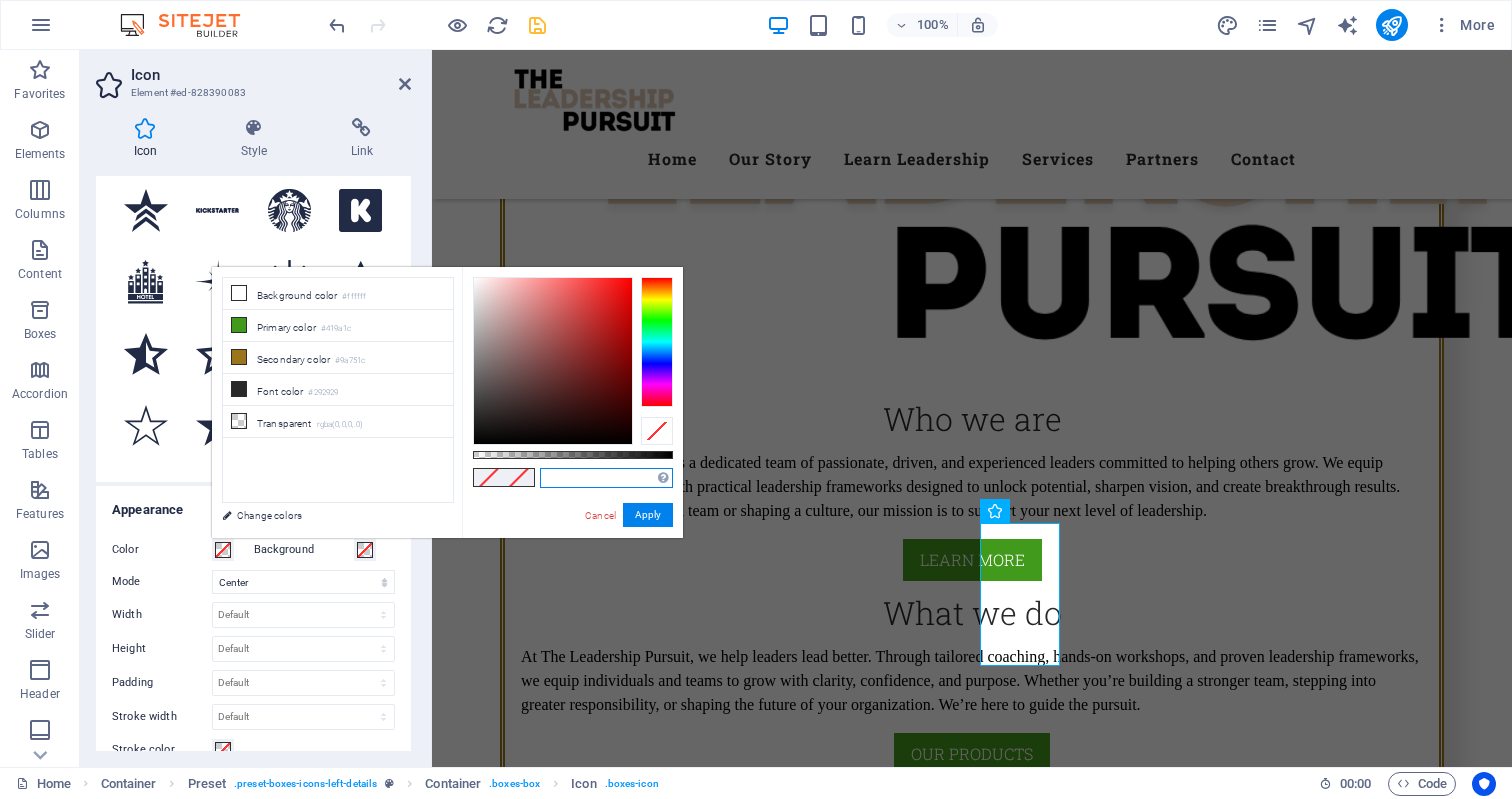 paste on "#dbc7b3" 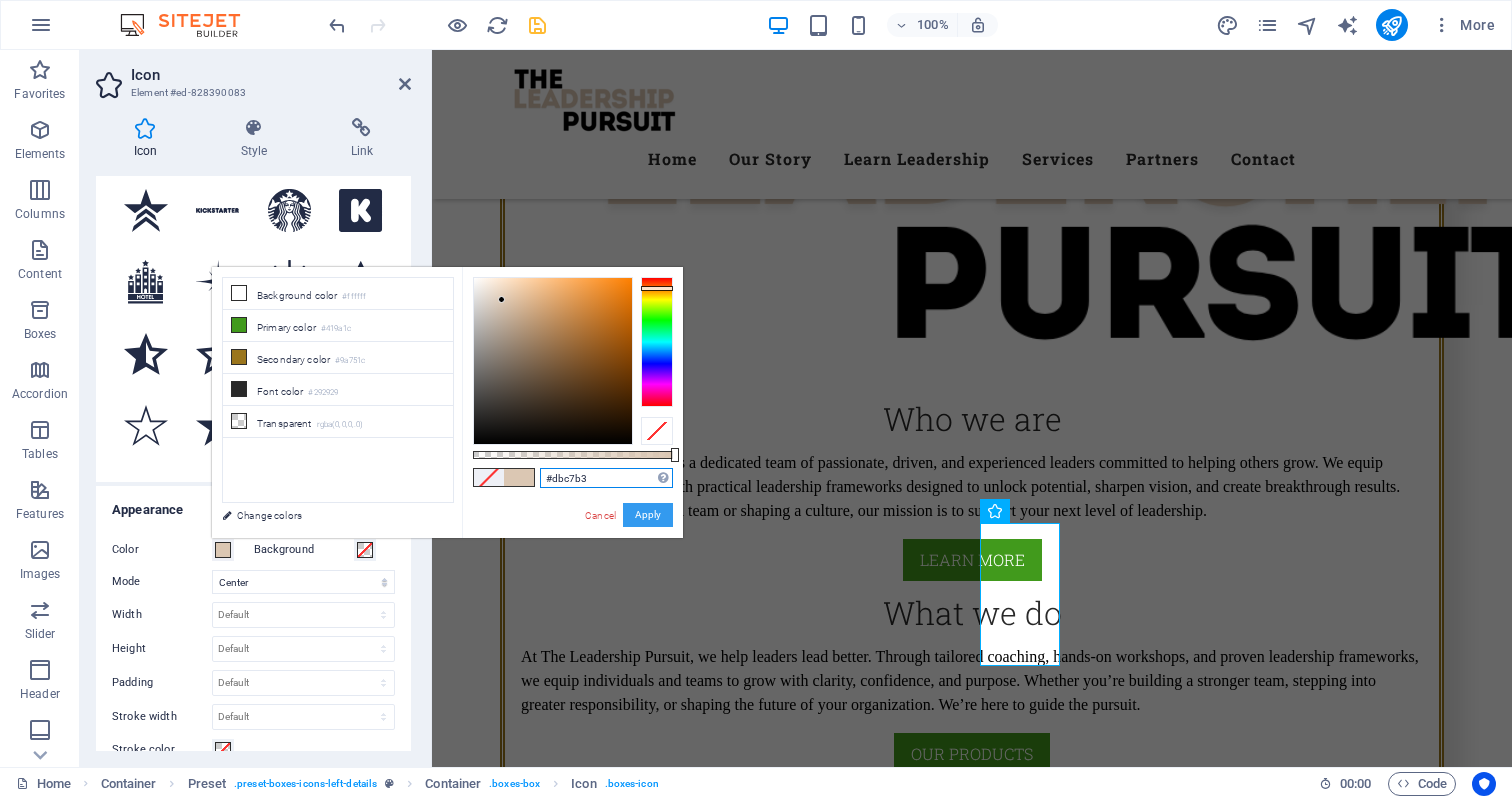type on "#dbc7b3" 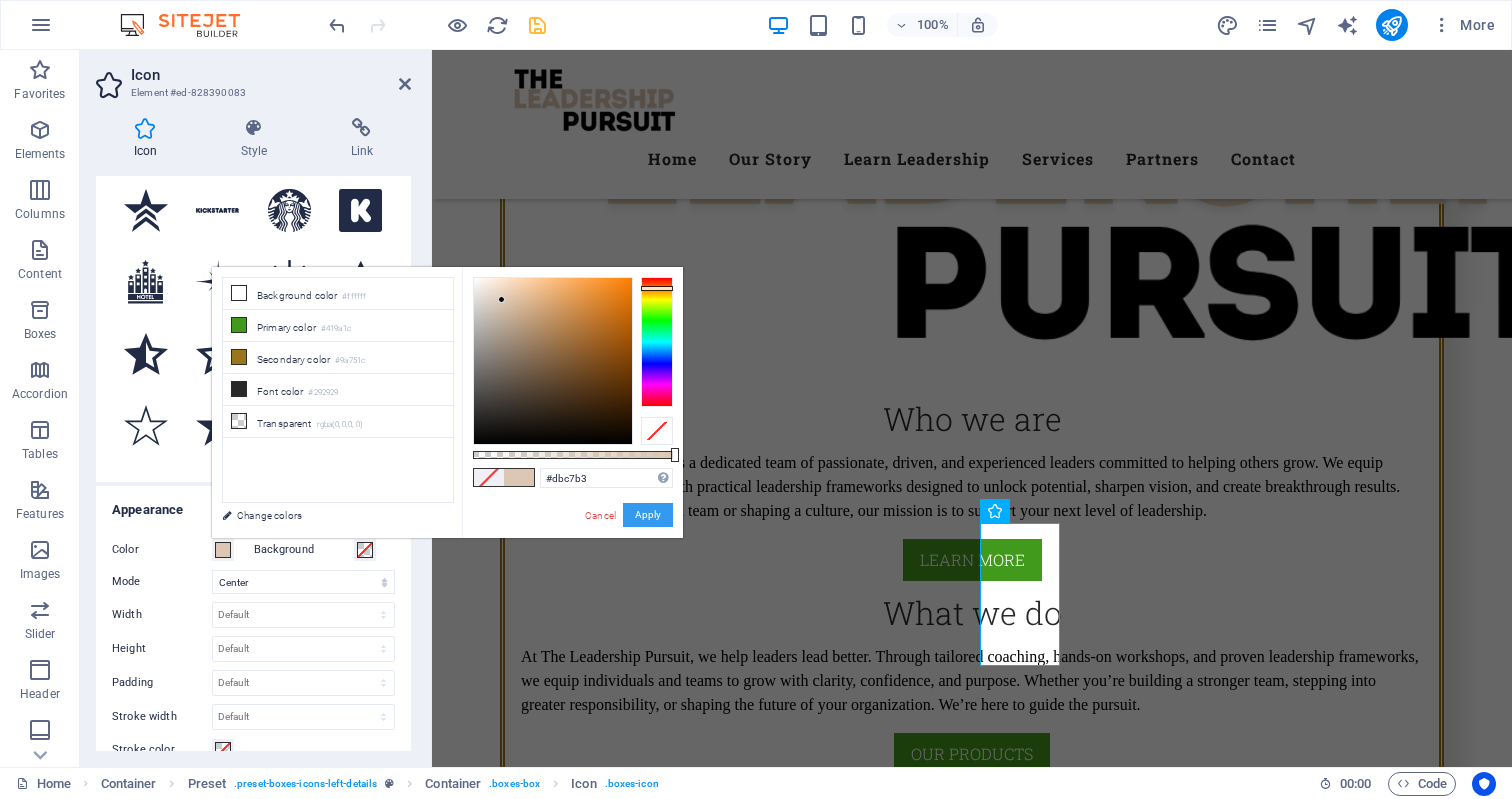 click on "Apply" at bounding box center (648, 515) 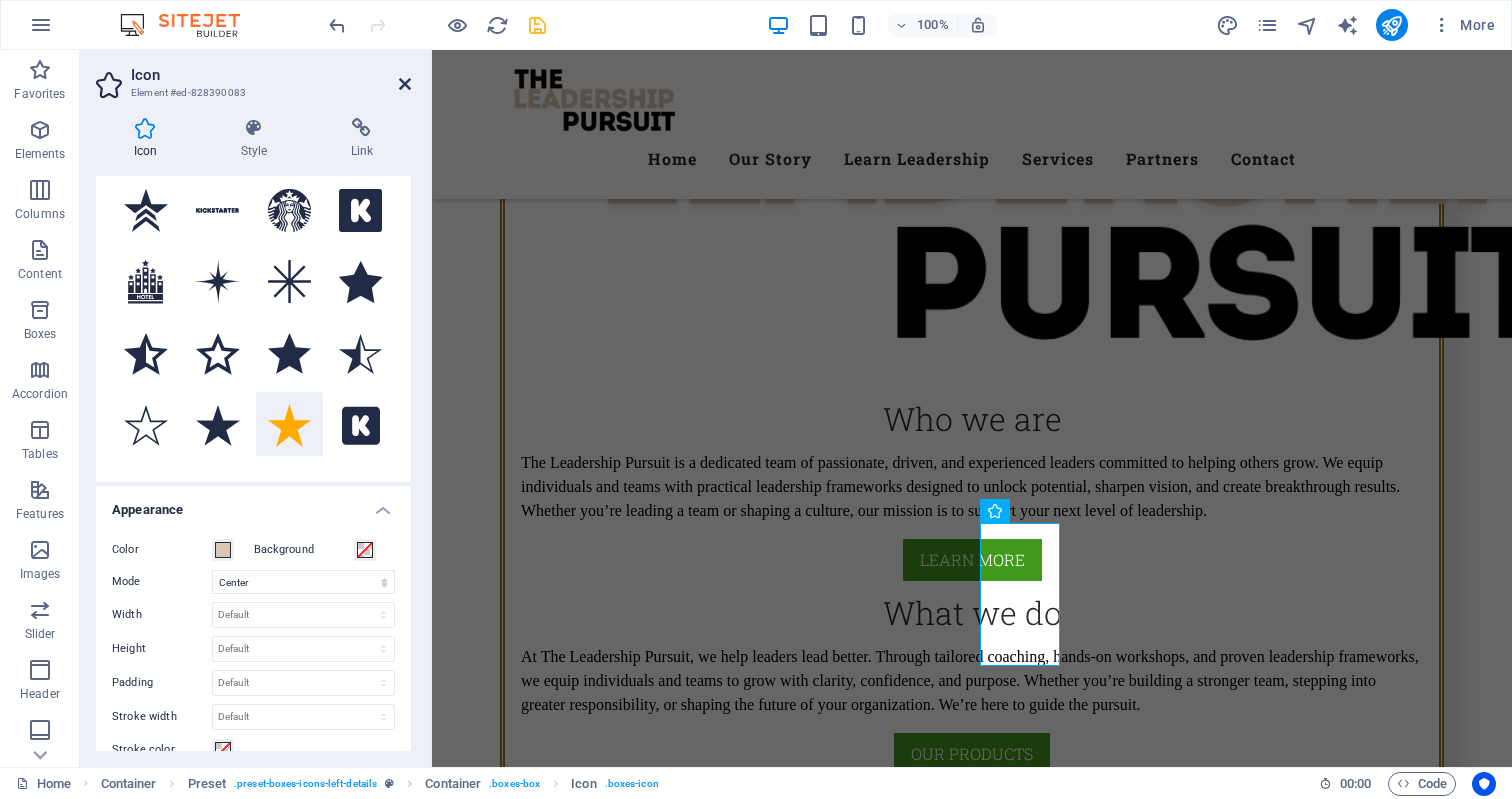 click at bounding box center [405, 84] 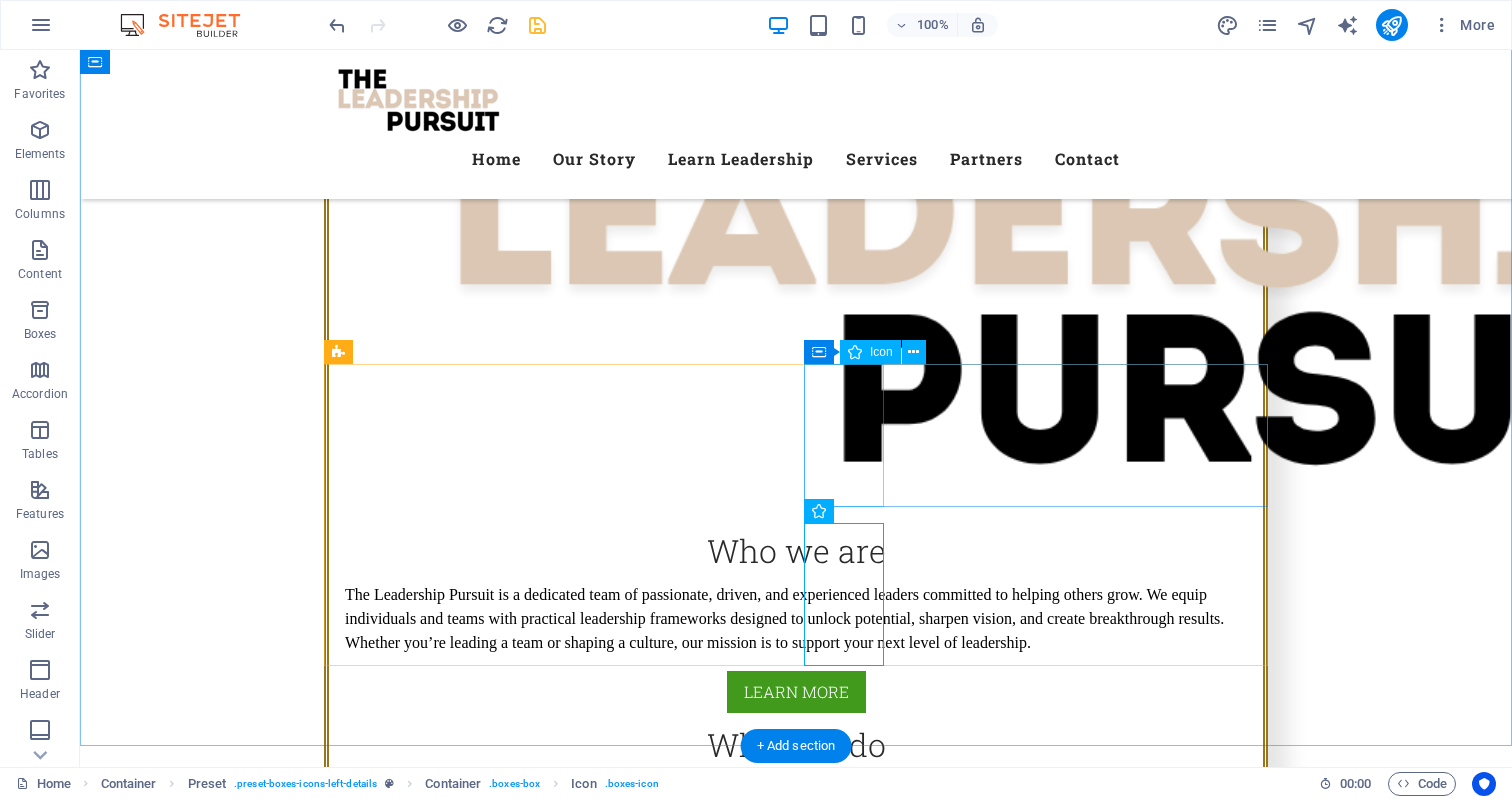 click at bounding box center [796, 2087] 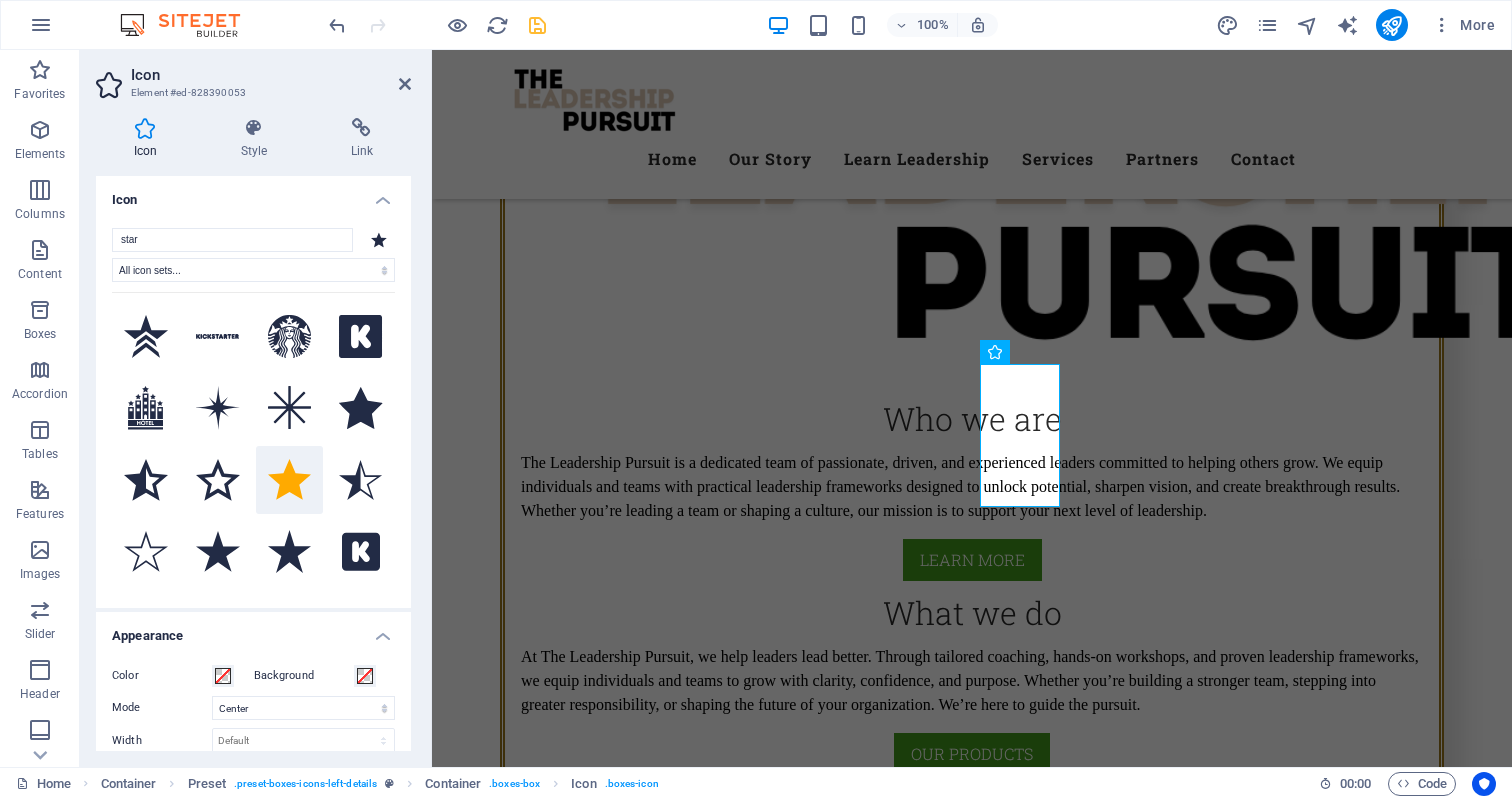 click on "Background" at bounding box center (304, 676) 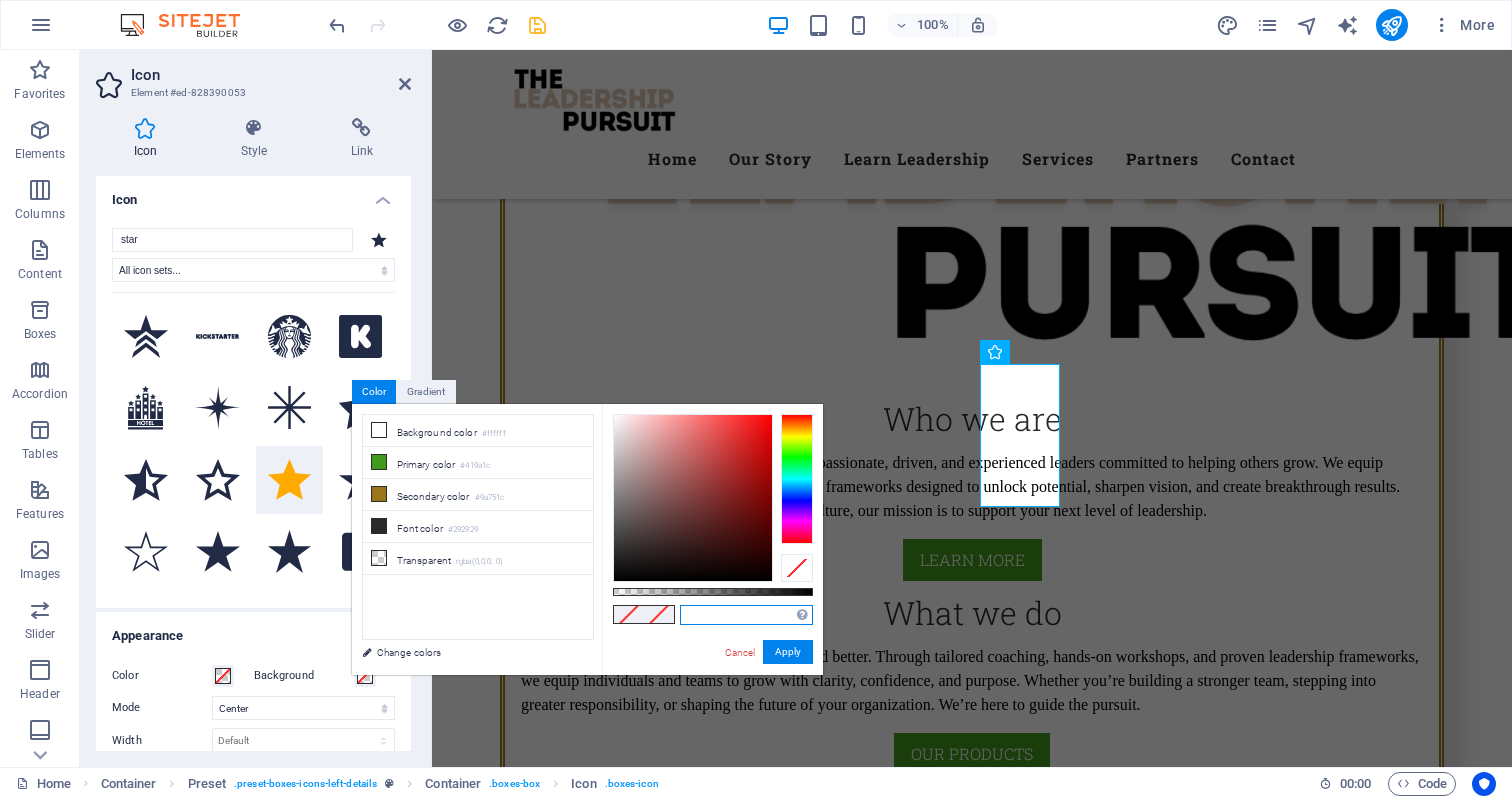 click at bounding box center [746, 615] 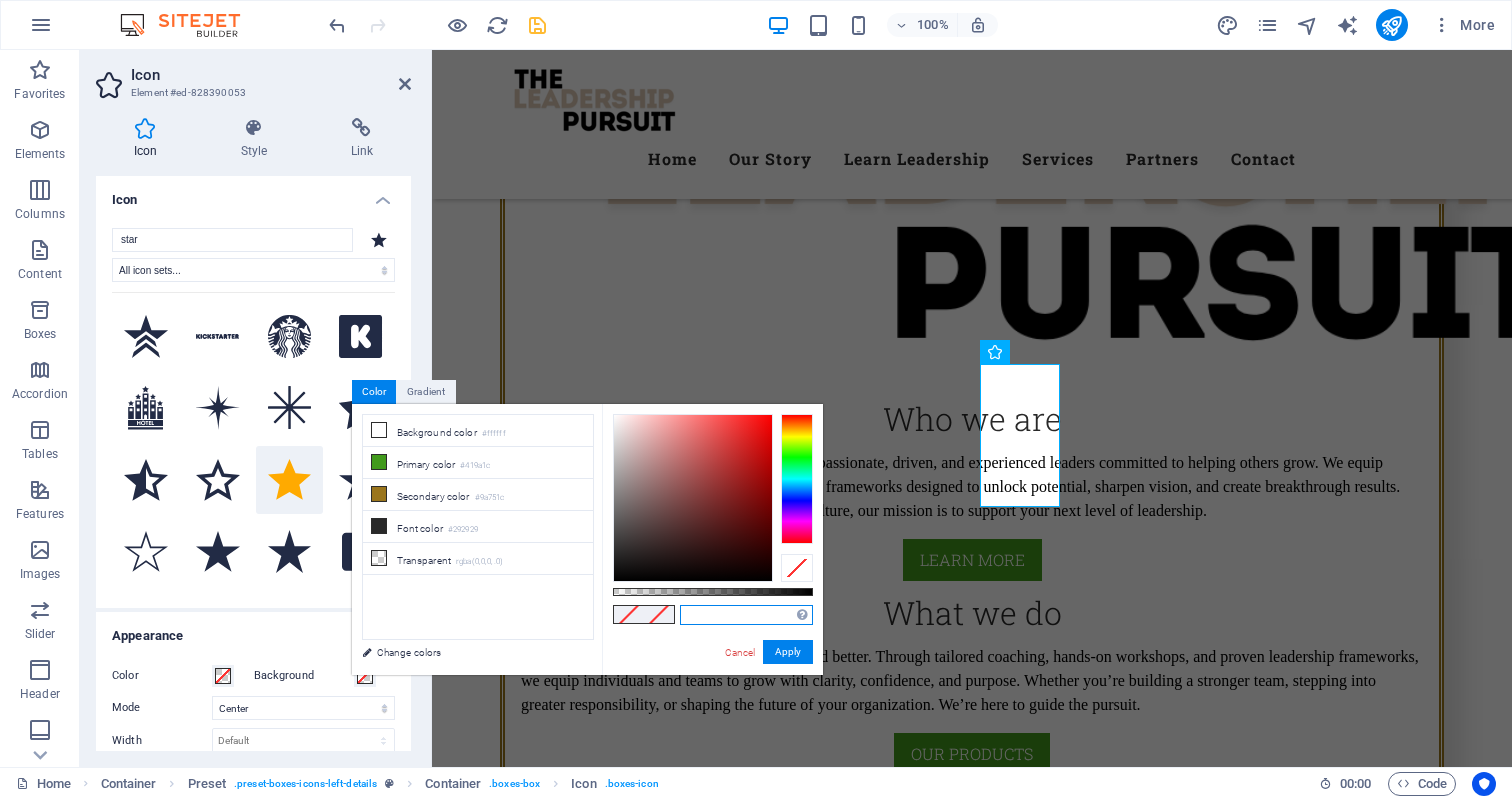 paste on "#dbc7b3" 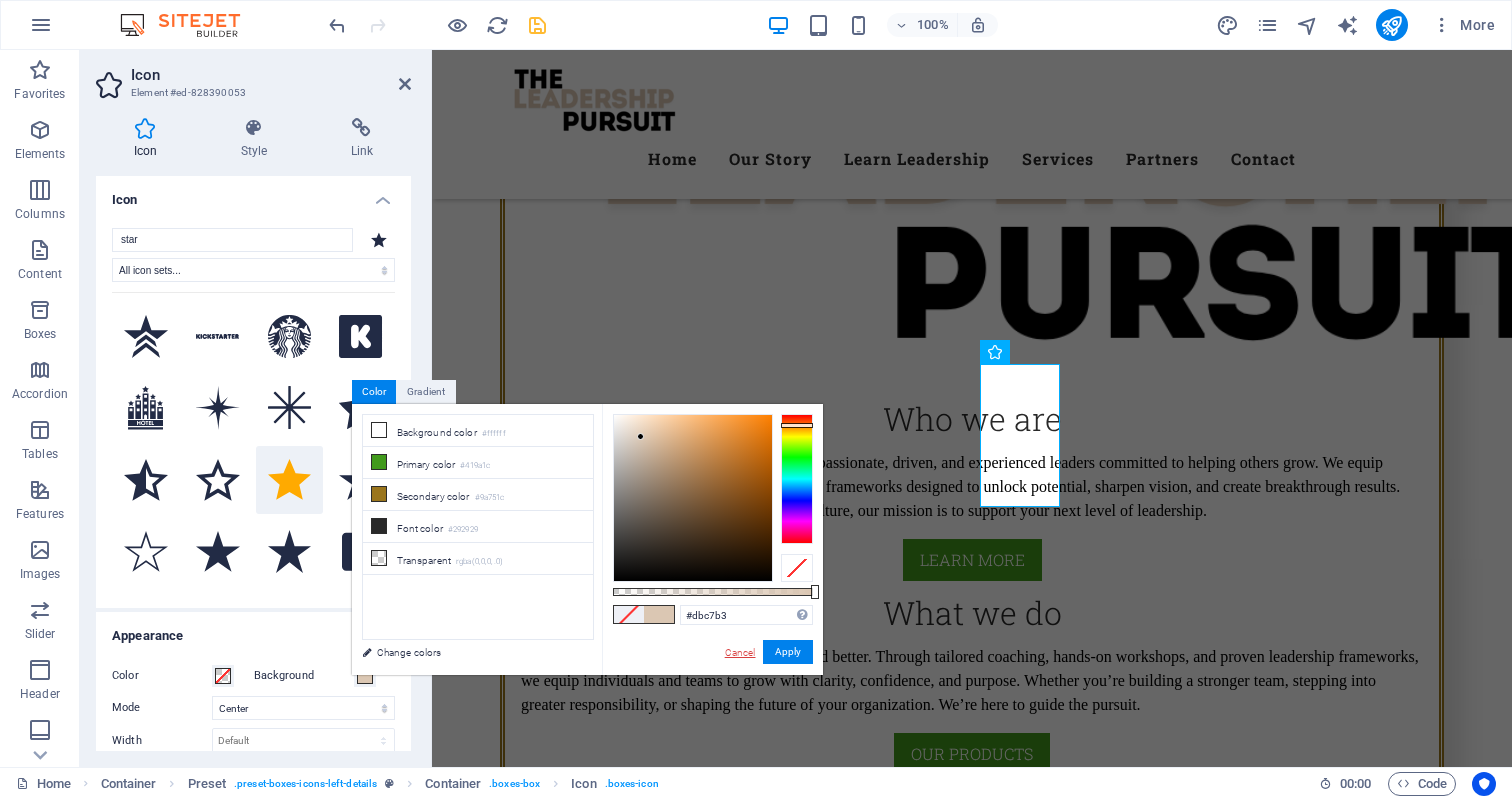 click on "Cancel" at bounding box center (740, 652) 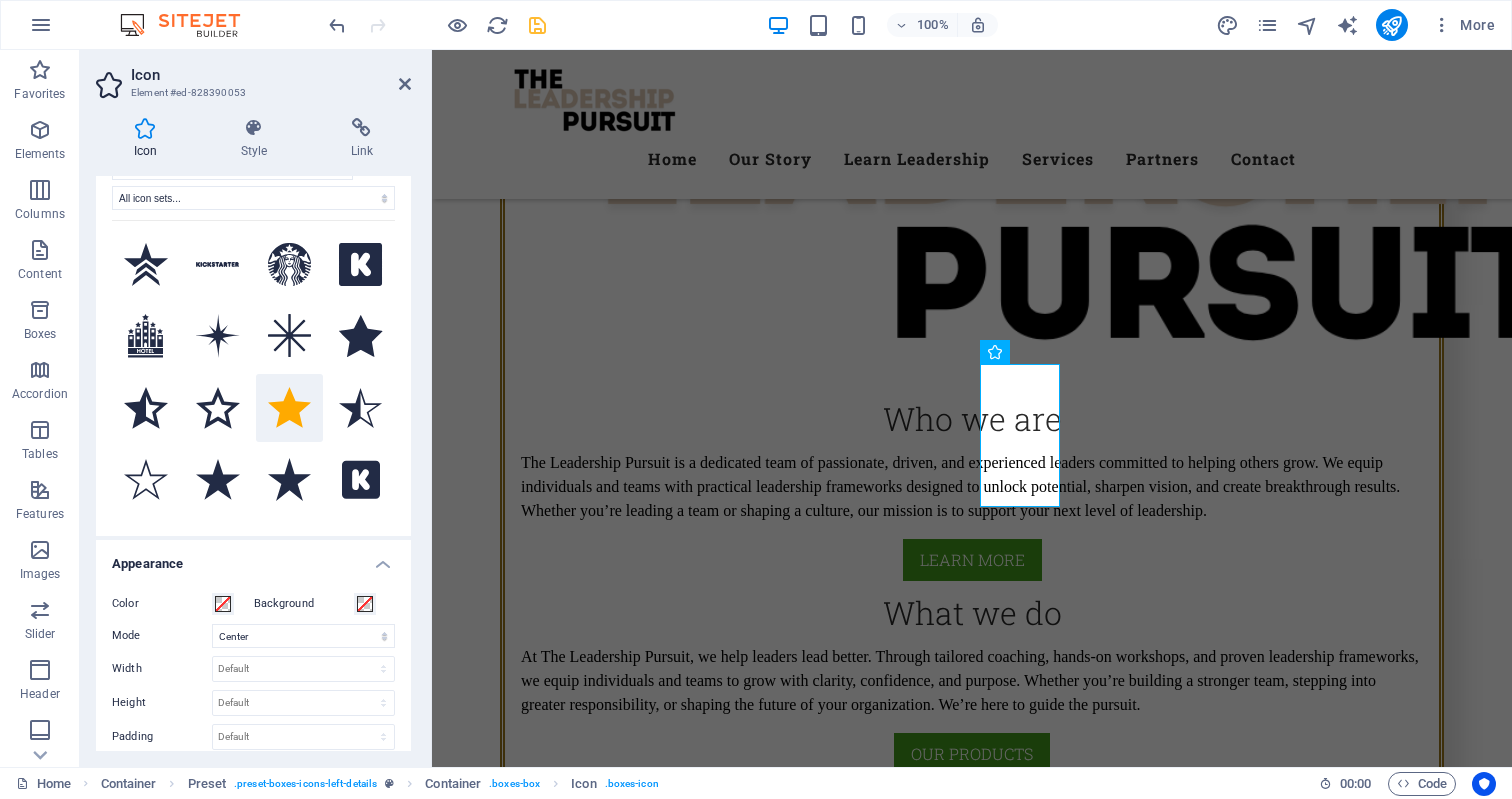 scroll, scrollTop: 73, scrollLeft: 0, axis: vertical 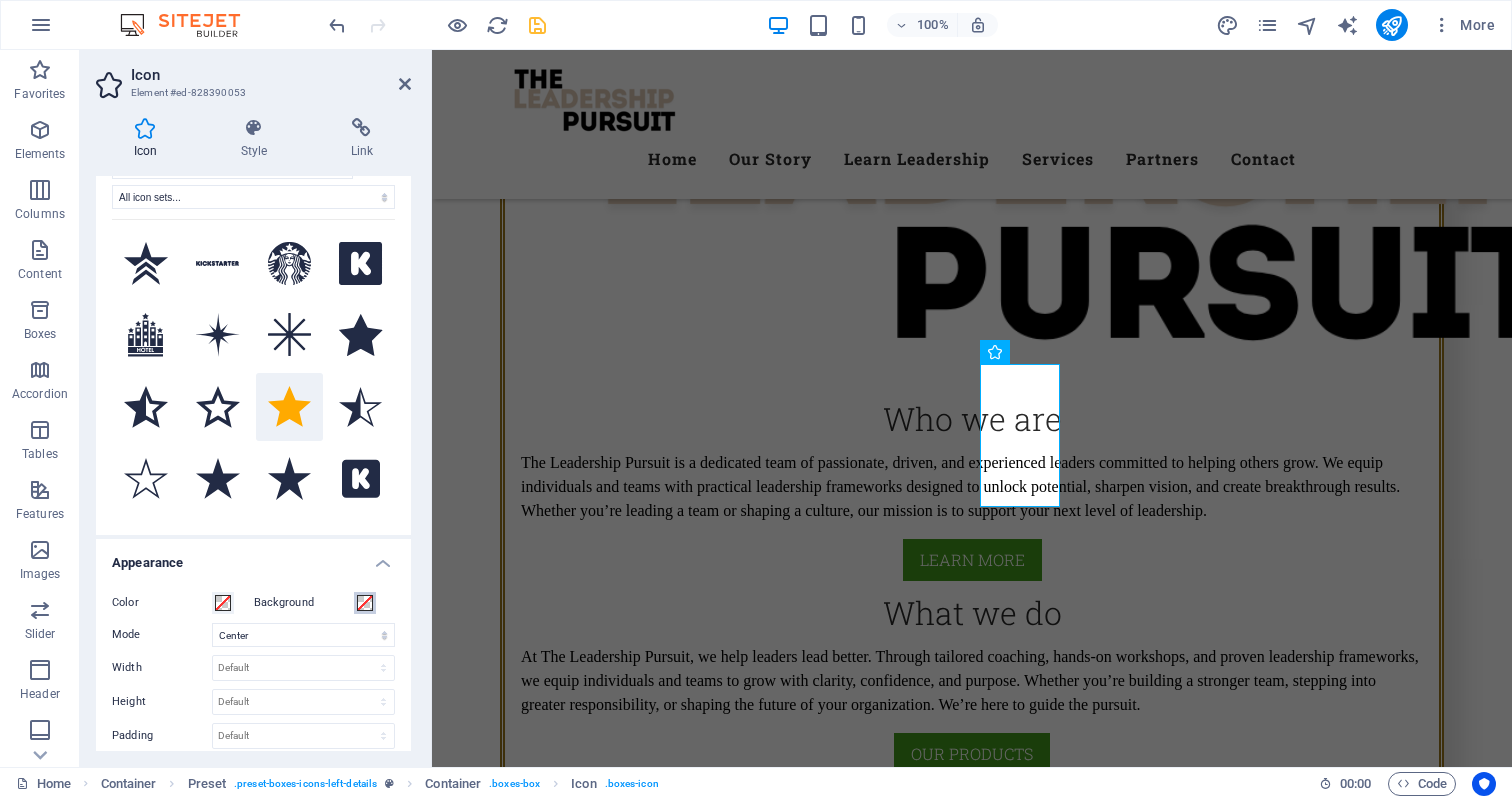 click at bounding box center [365, 603] 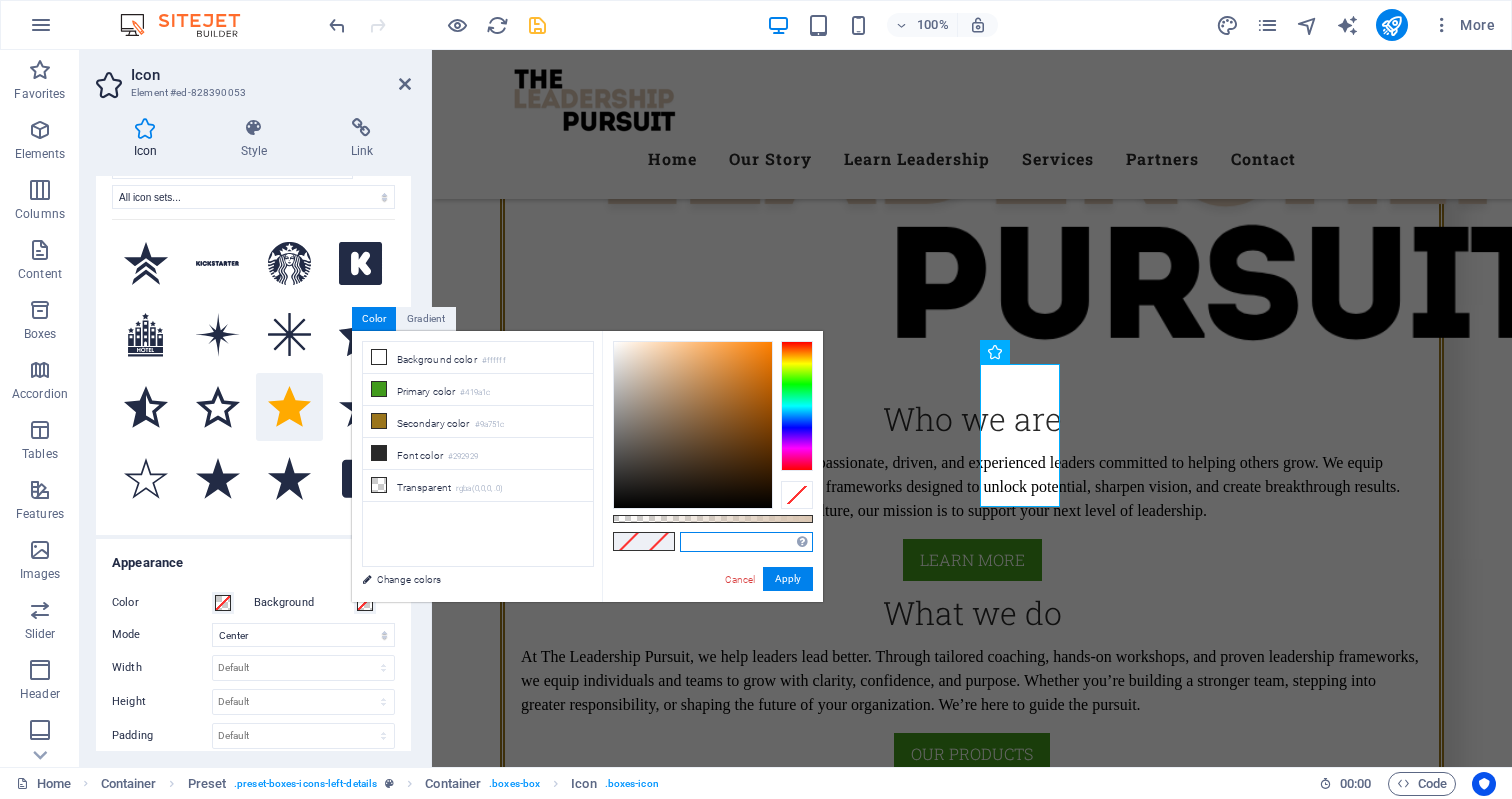 click at bounding box center [746, 542] 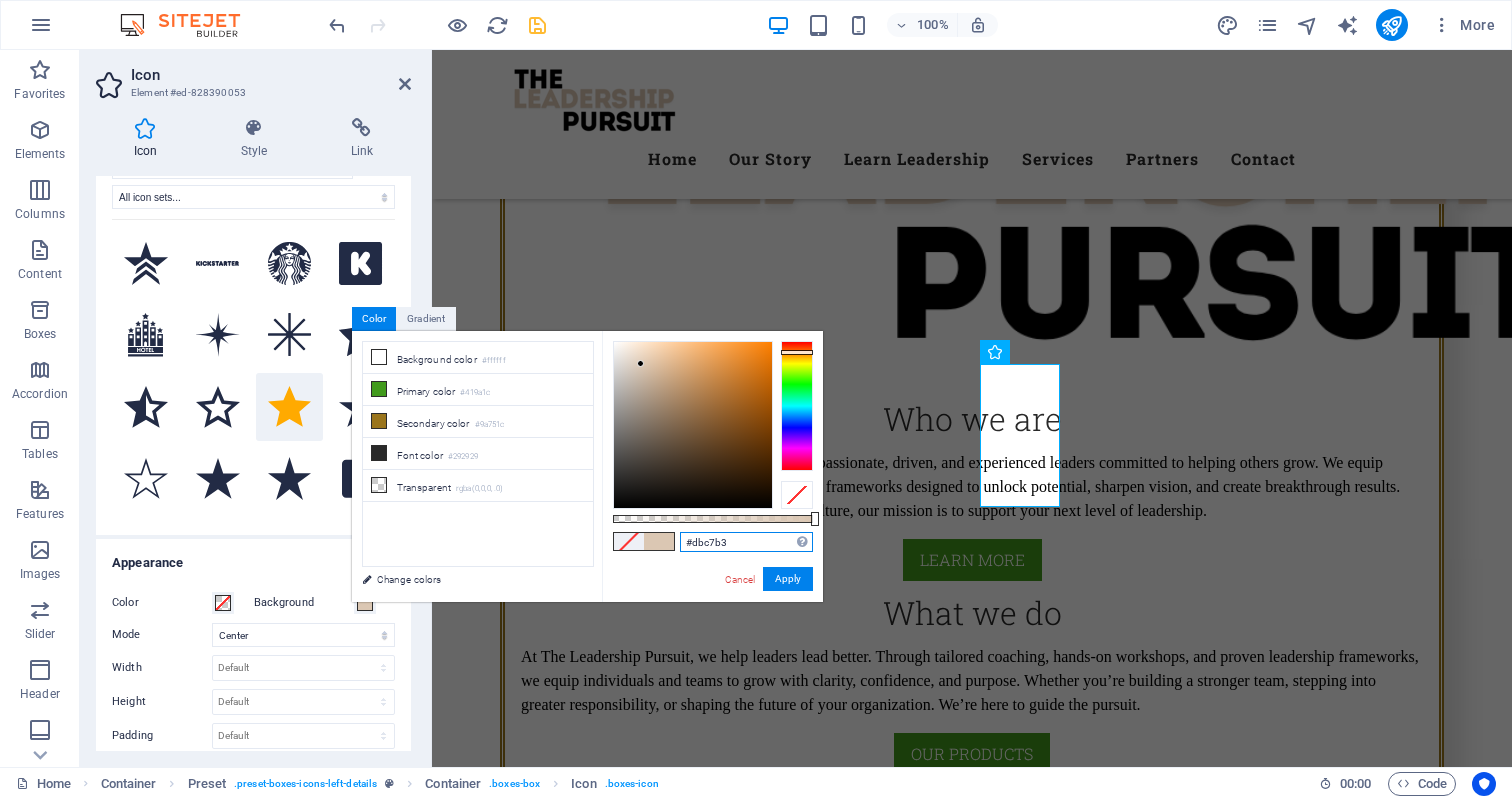 type on "#dbc7b3" 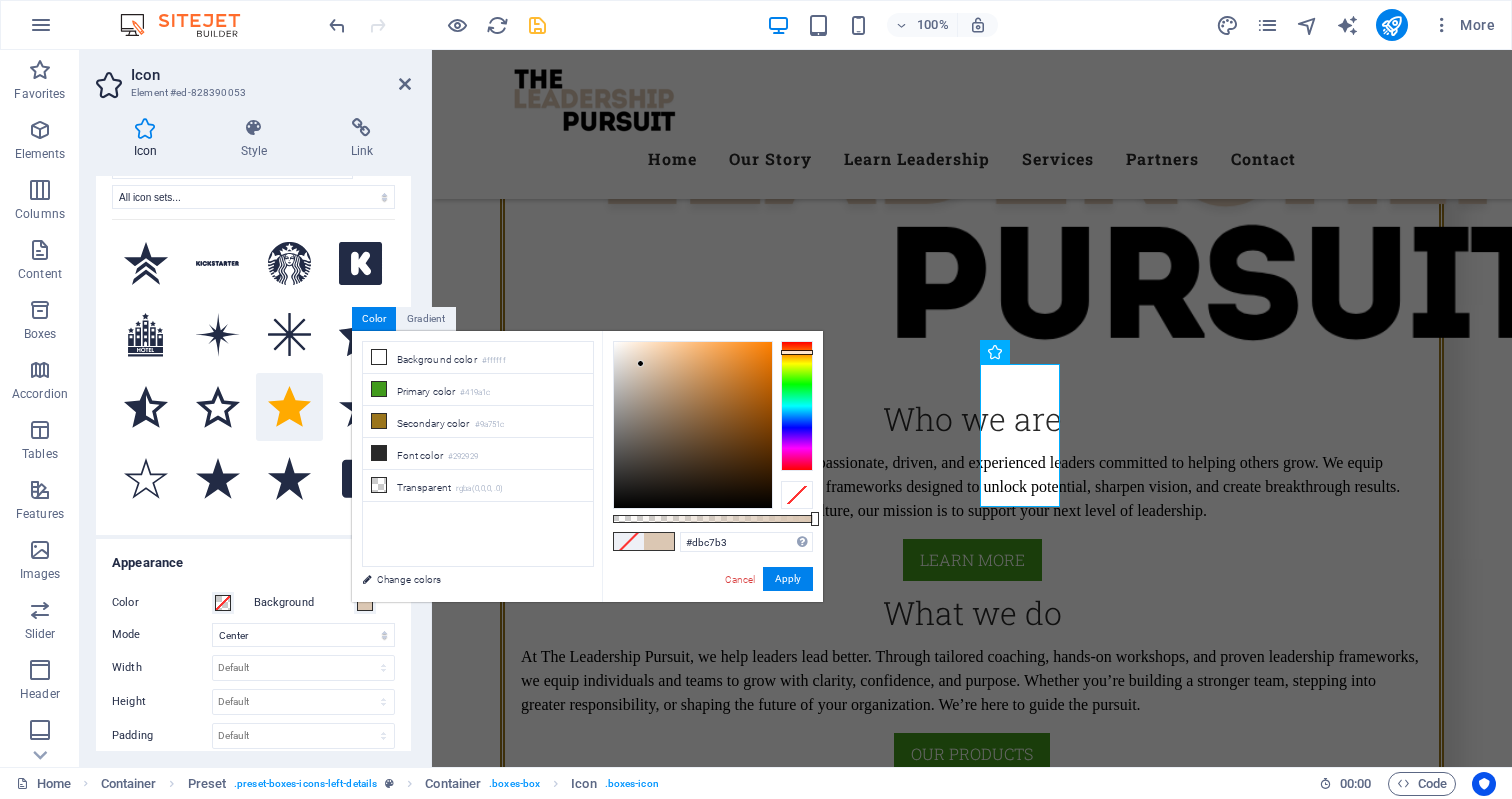 click on "#dbc7b3 Supported formats #0852ed rgb(8, 82, 237) rgba(8, 82, 237, 90%) hsv(221,97,93) hsl(221, 93%, 48%) Cancel Apply" at bounding box center [712, 611] 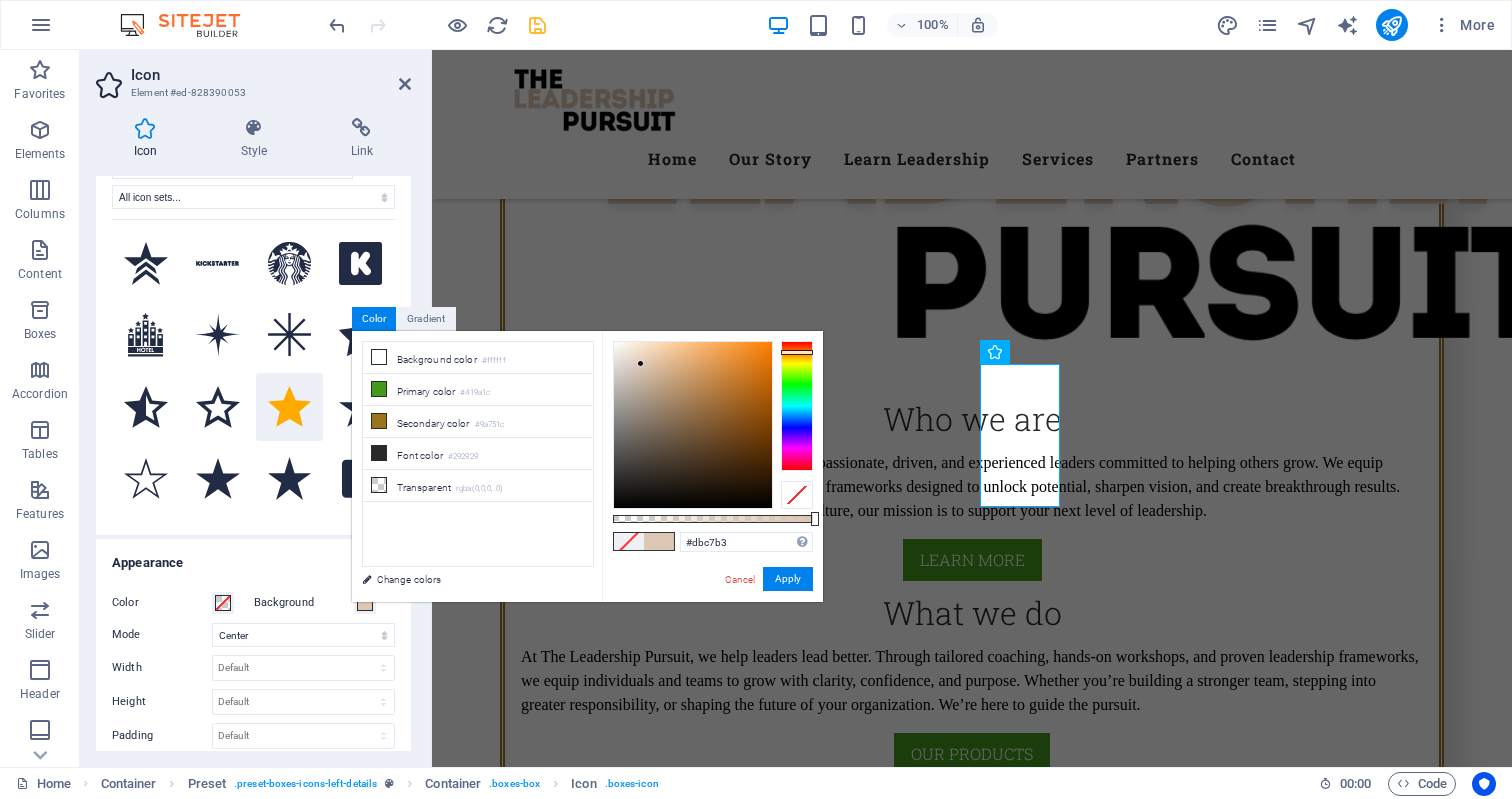 click on "Cancel Apply" at bounding box center (768, 579) 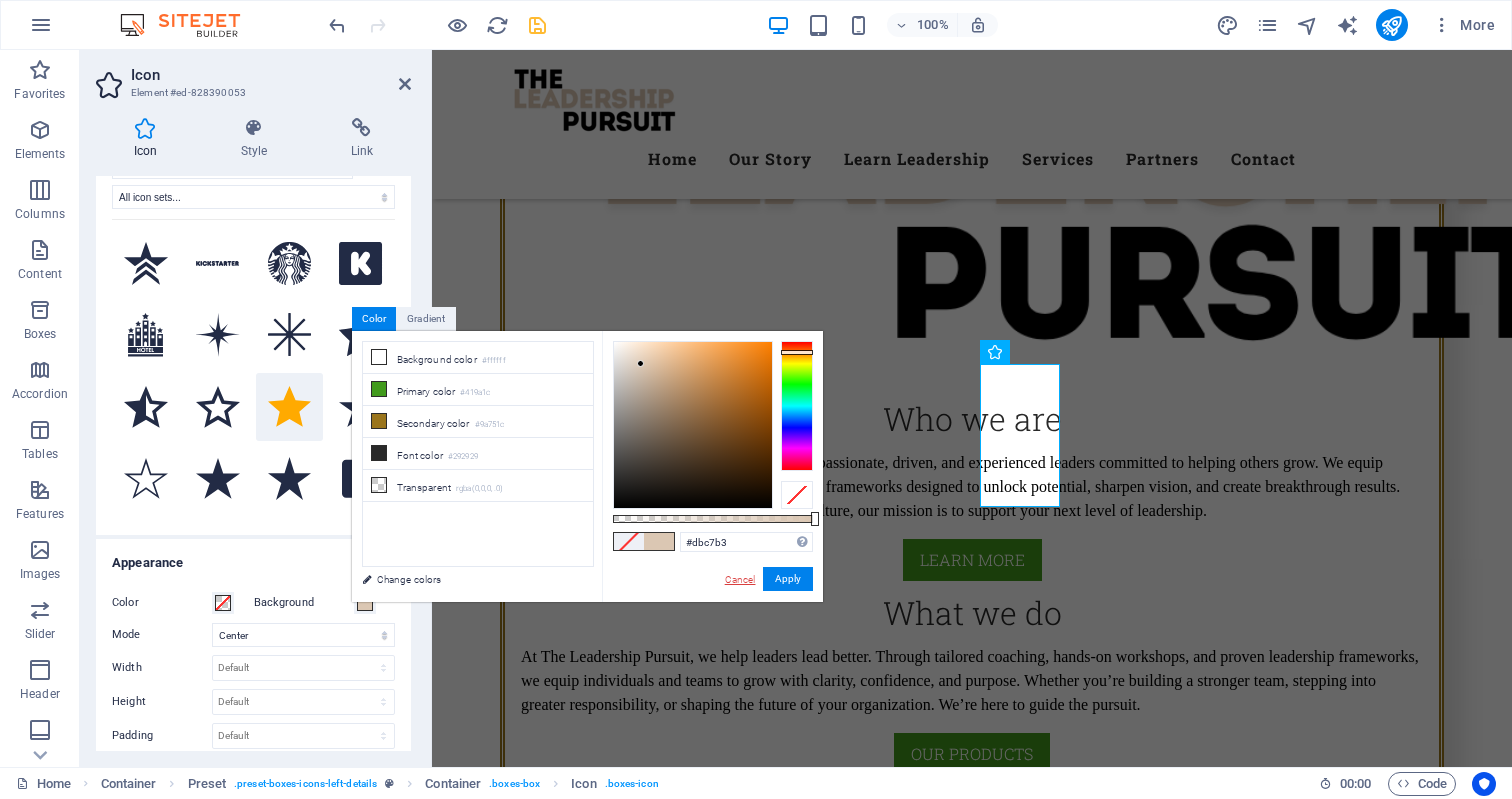 click on "Cancel" at bounding box center [740, 579] 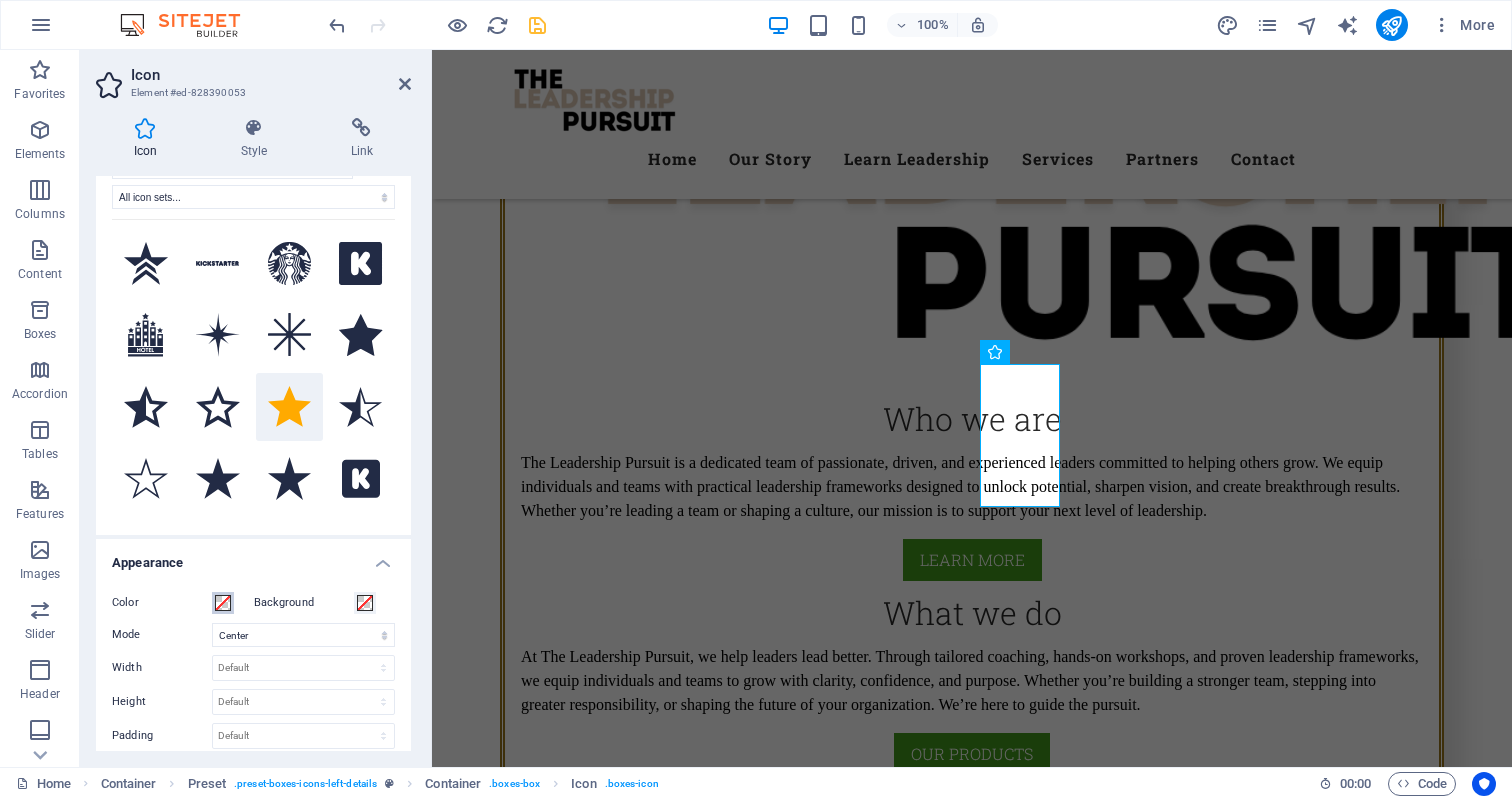 click at bounding box center [223, 603] 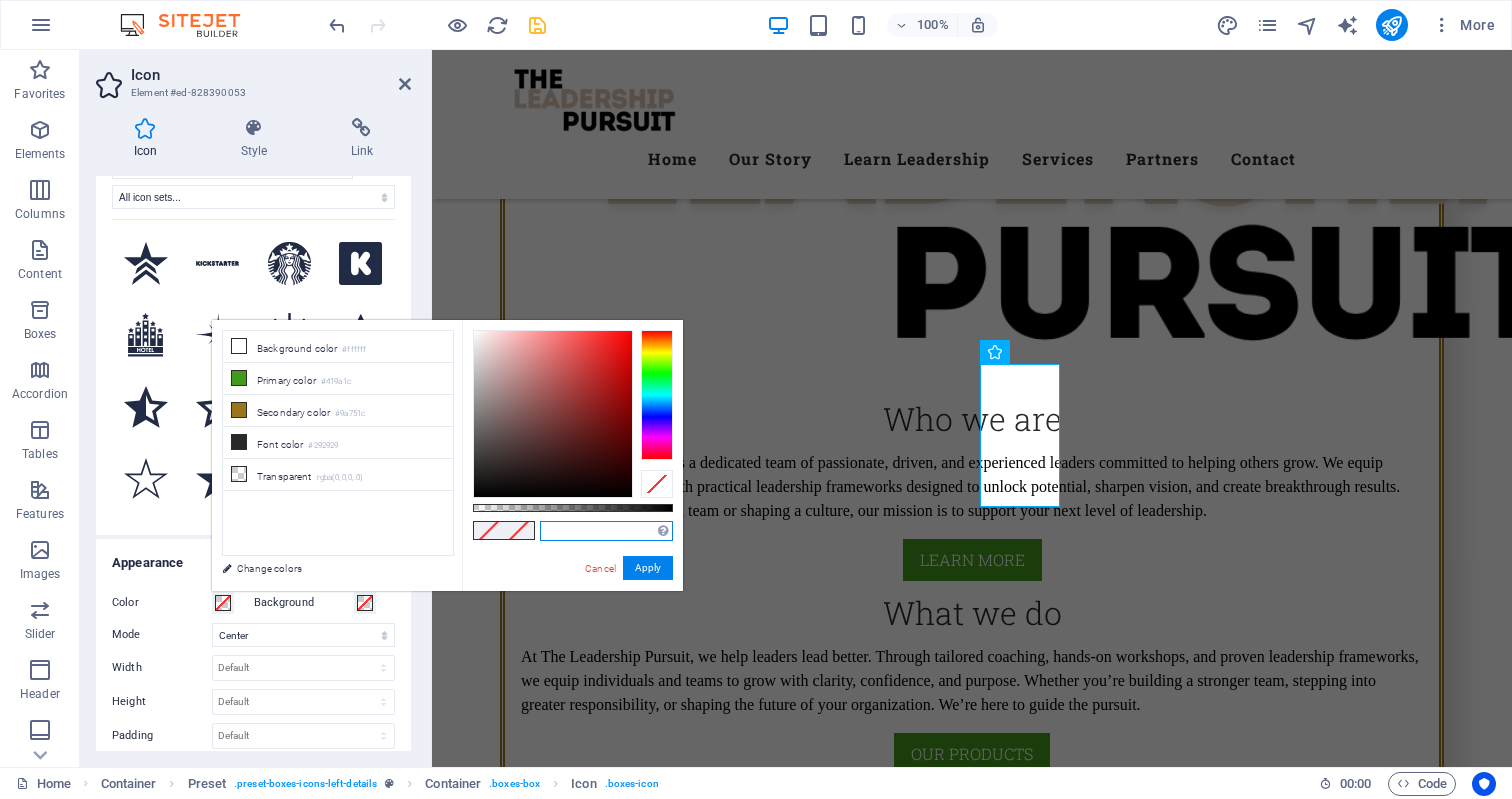 click at bounding box center (606, 531) 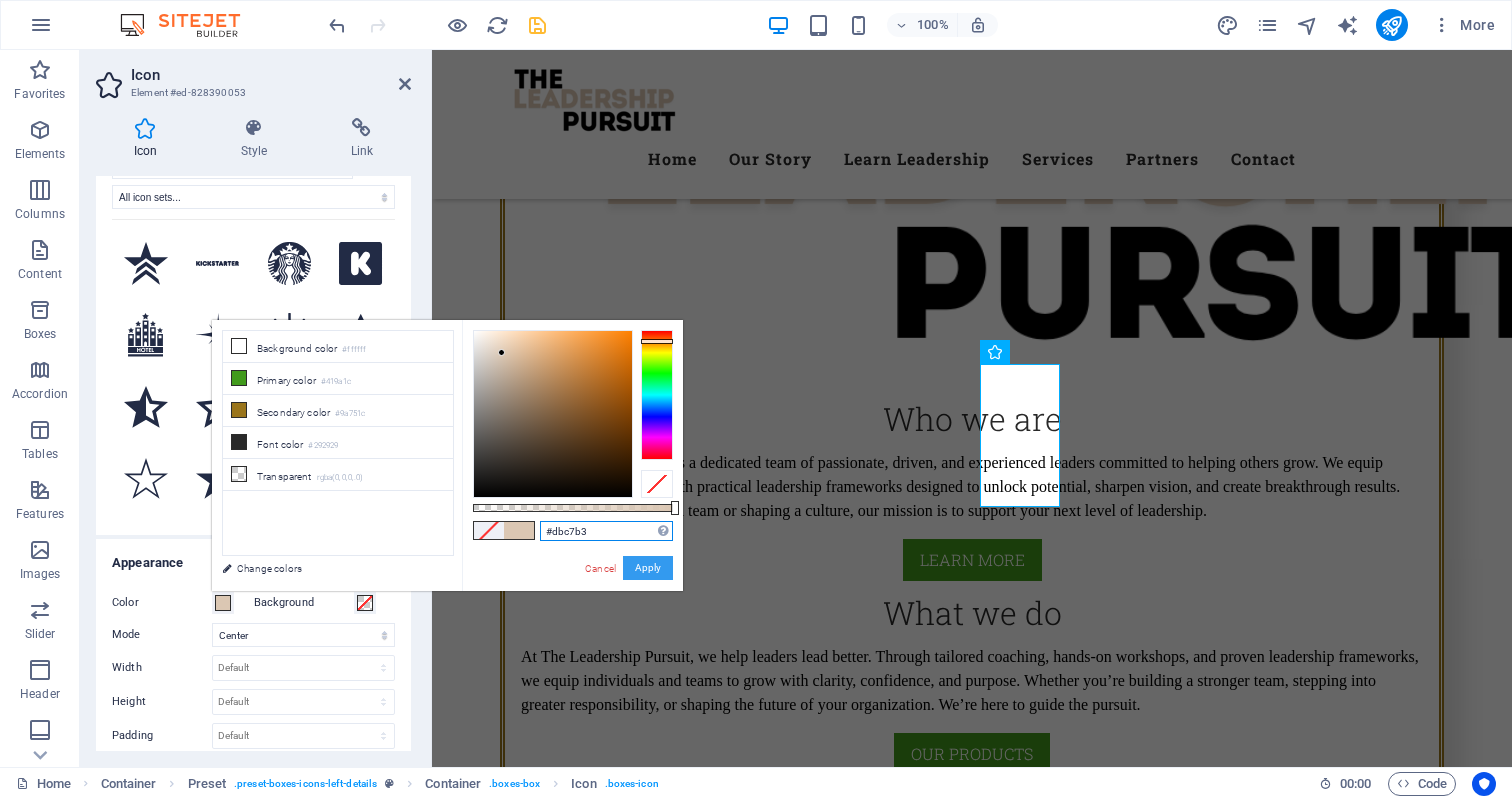 type on "#dbc7b3" 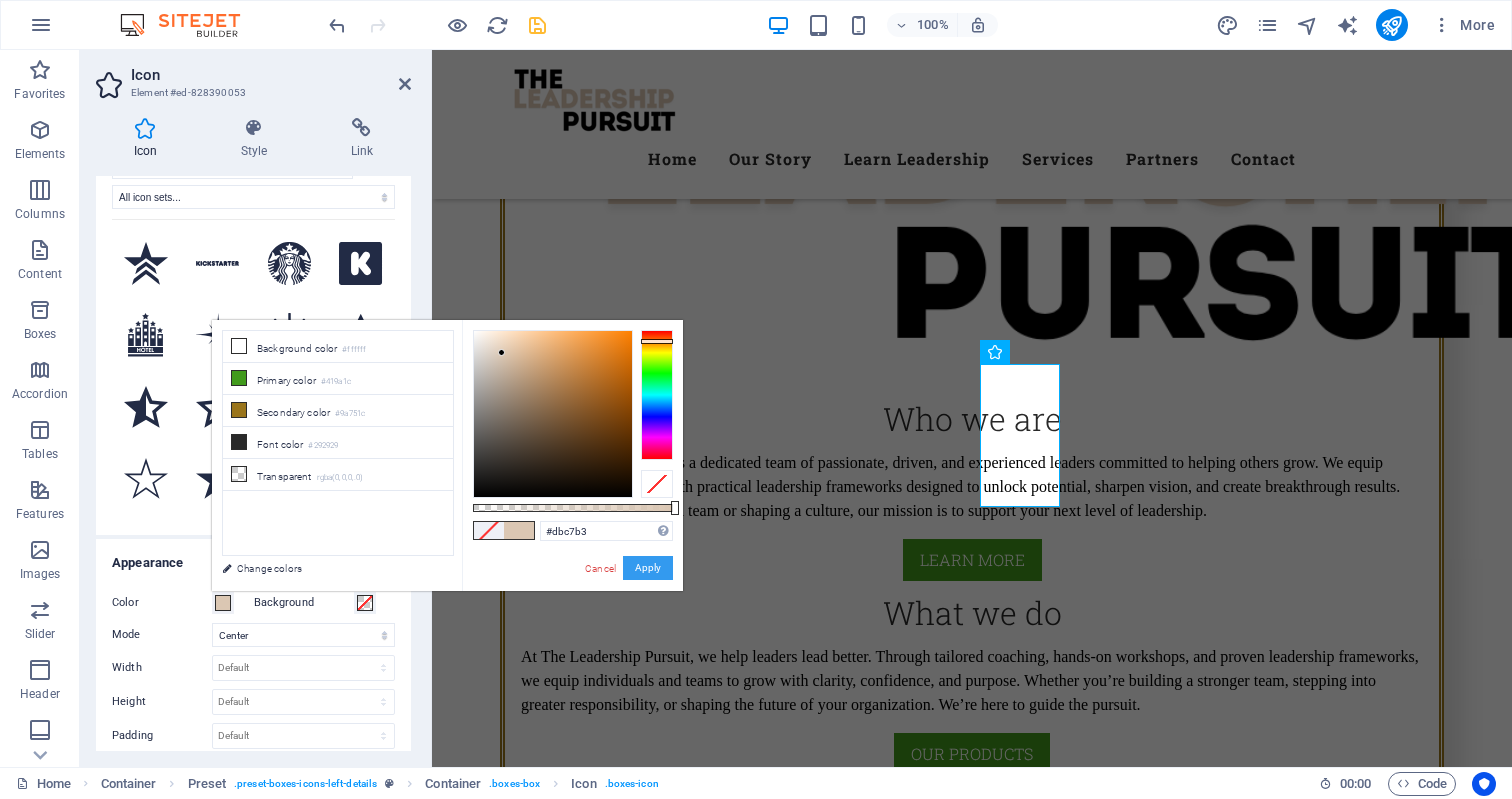 click on "Apply" at bounding box center (648, 568) 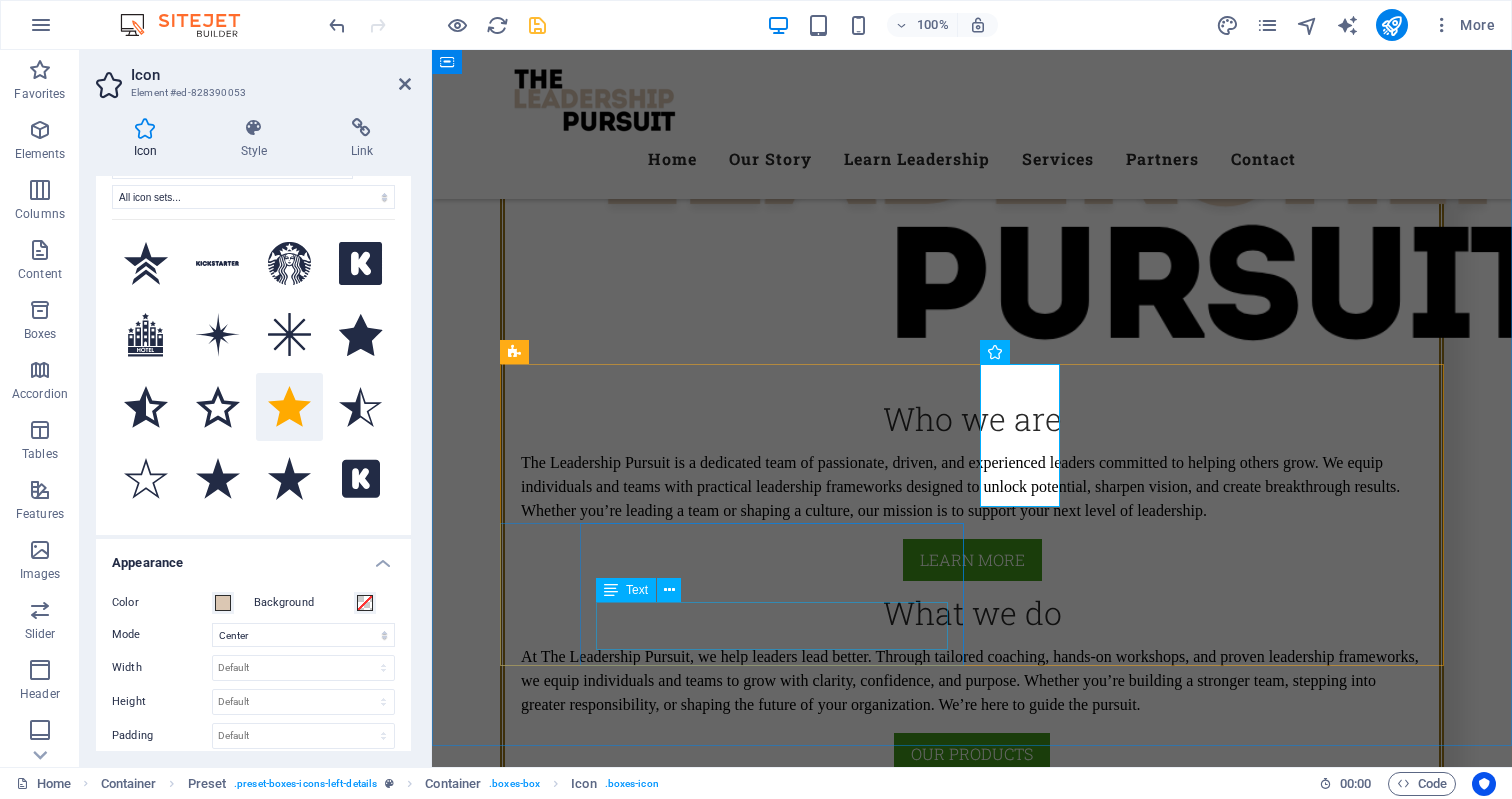 click on "Lorem ipsum dolor sit amet, consectetur adipisicing elit. Veritatis, dolorem!" at bounding box center [972, 2294] 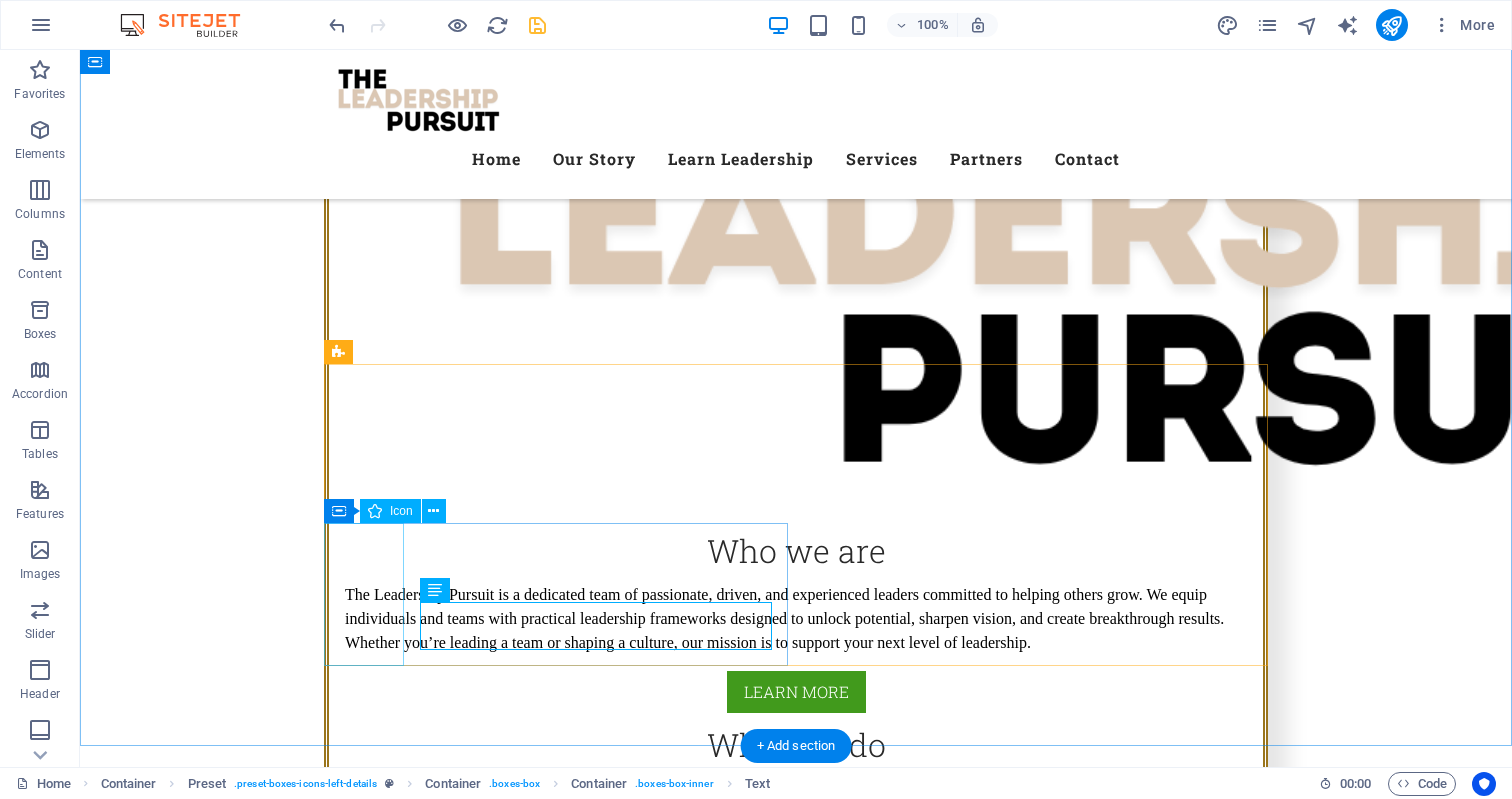 click at bounding box center (796, 2294) 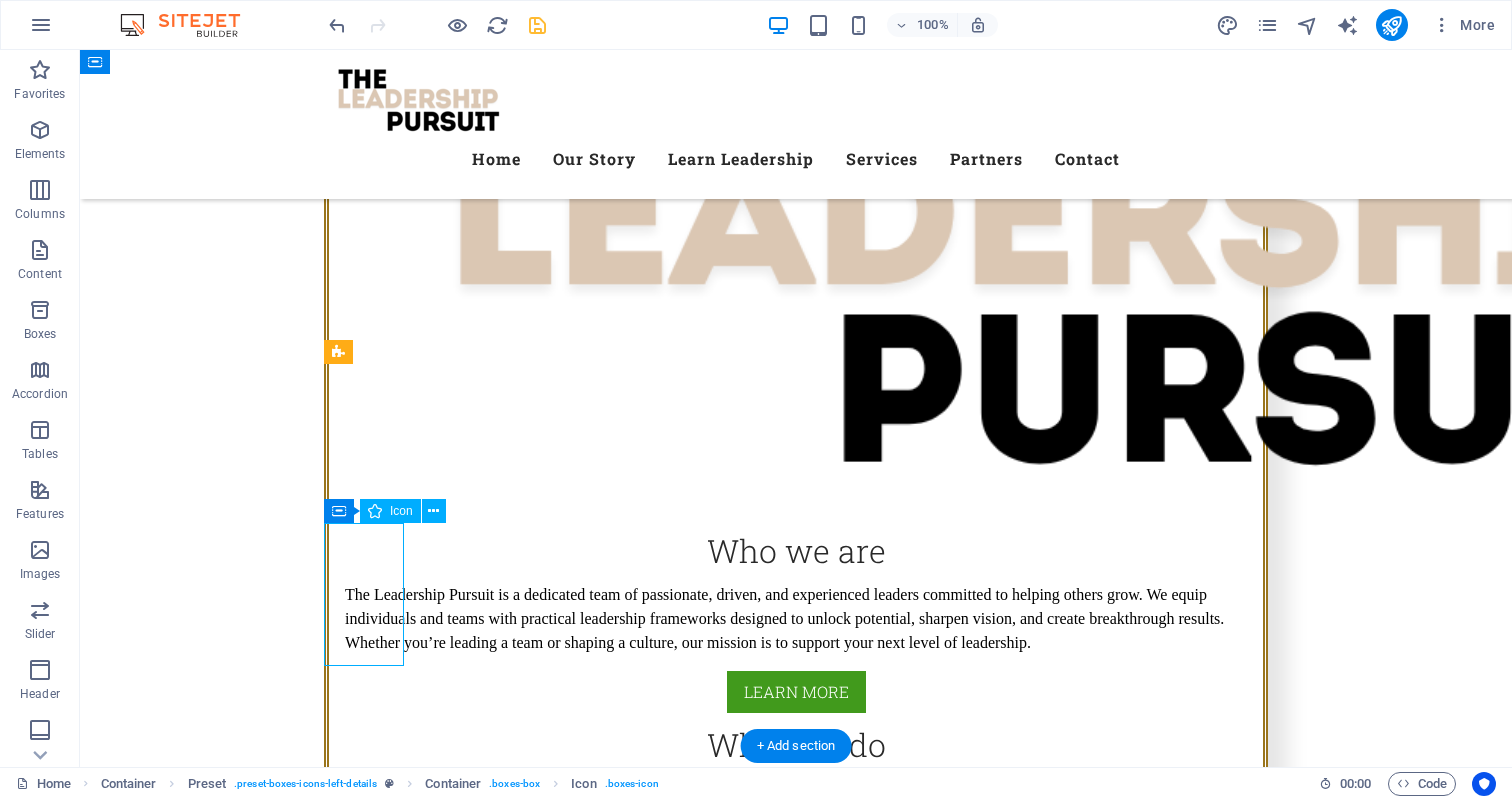 click at bounding box center (796, 2294) 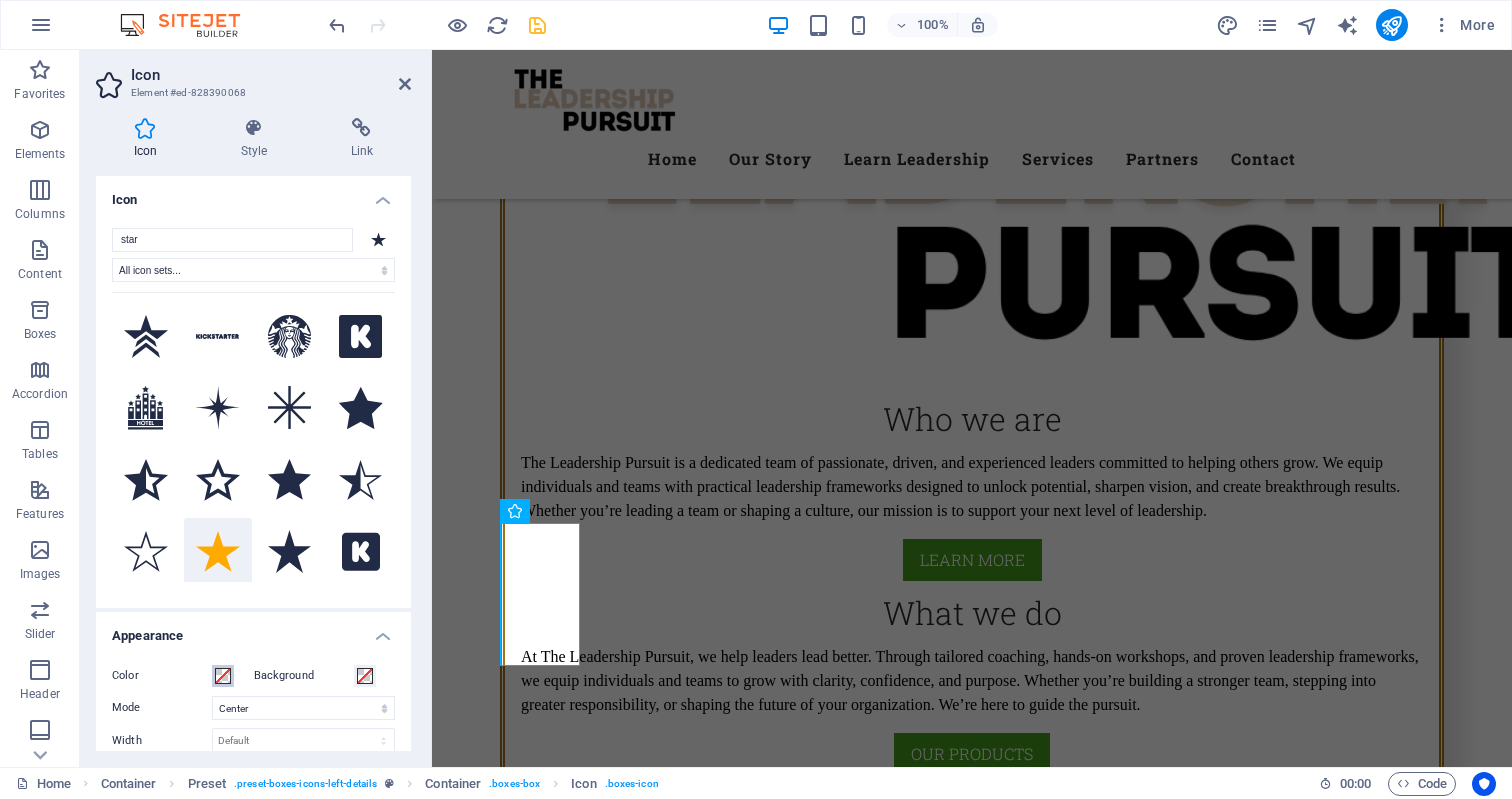 click at bounding box center [223, 676] 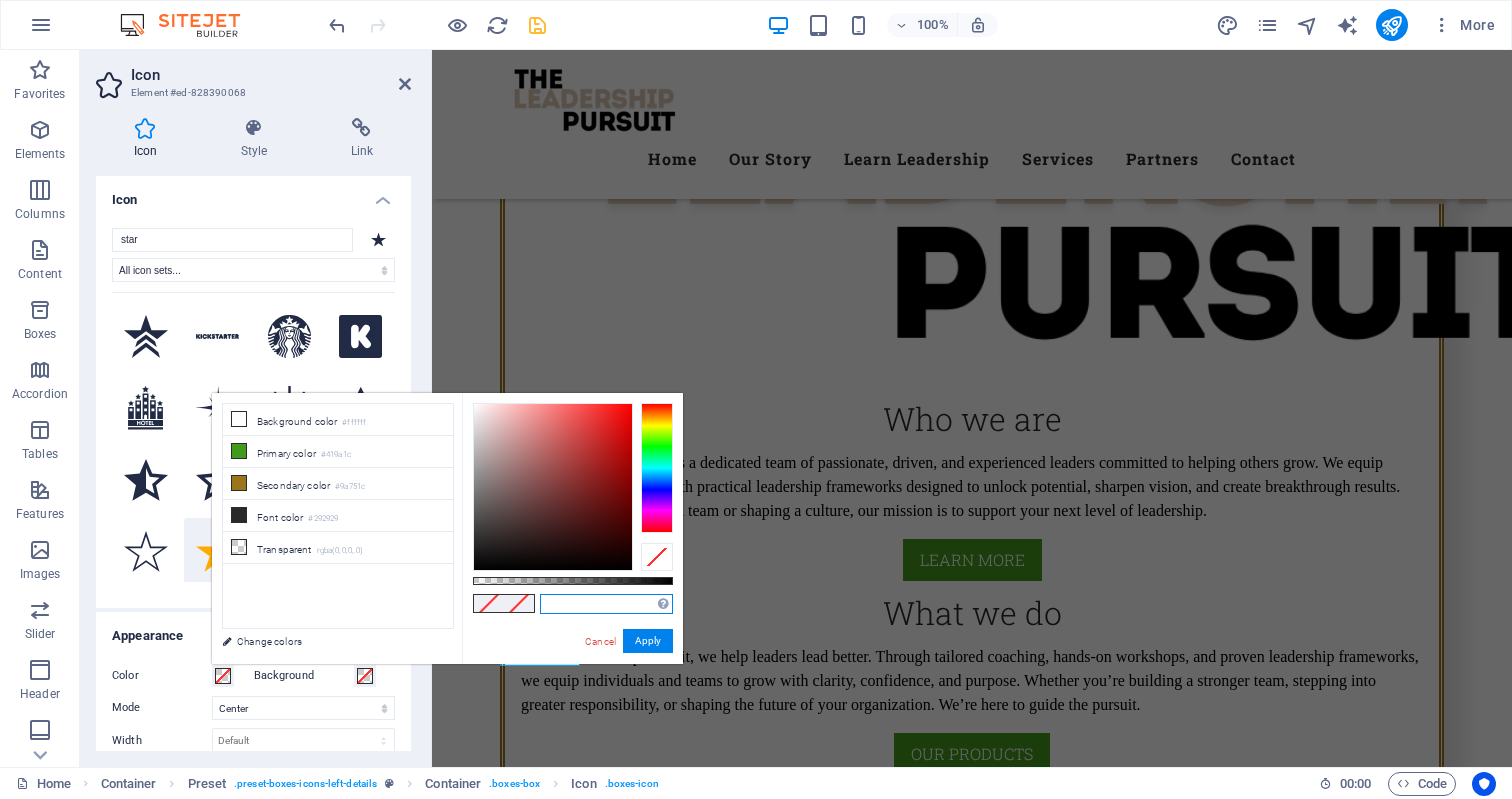 click at bounding box center (606, 604) 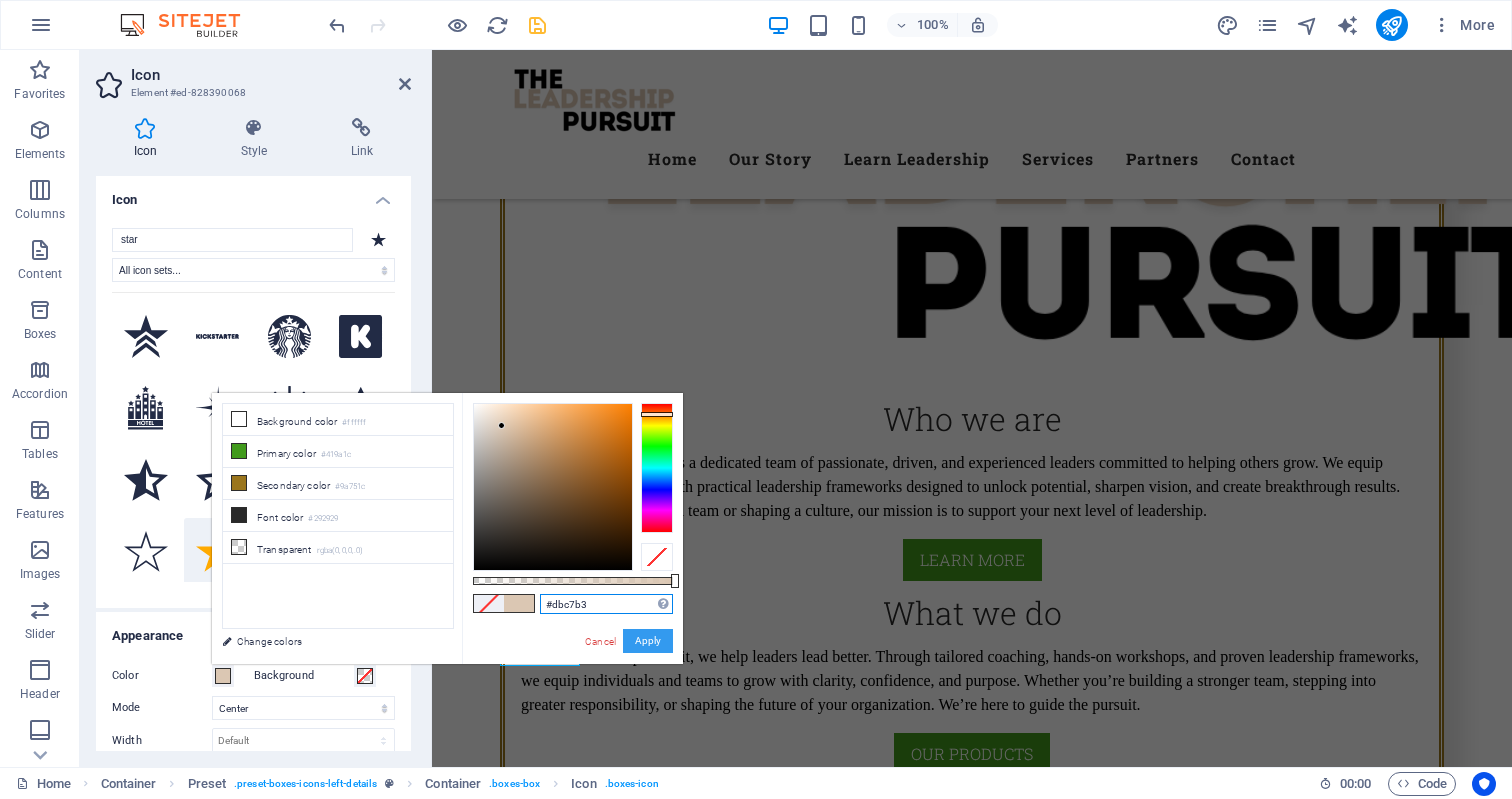 type on "#dbc7b3" 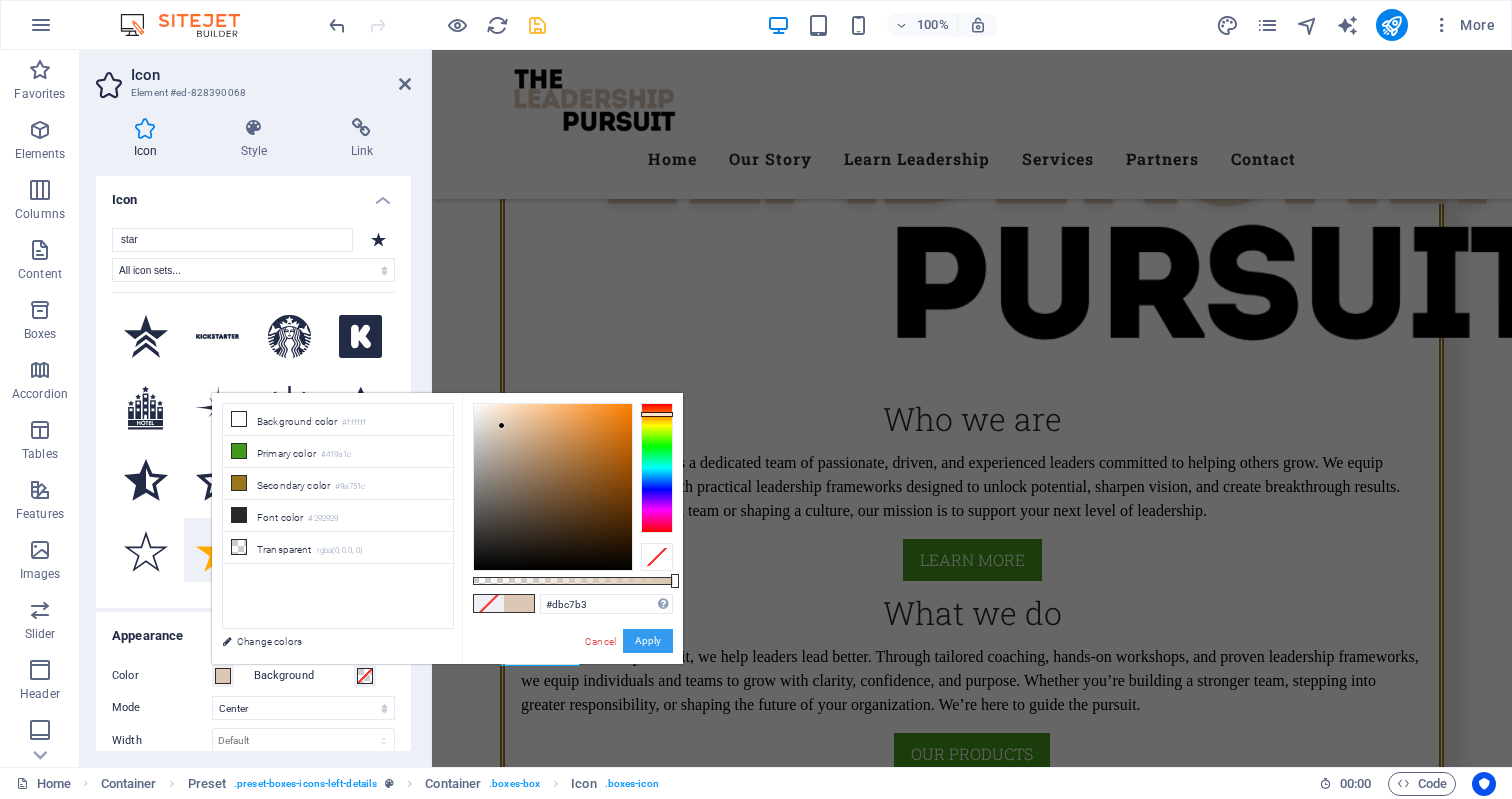click on "Apply" at bounding box center (648, 641) 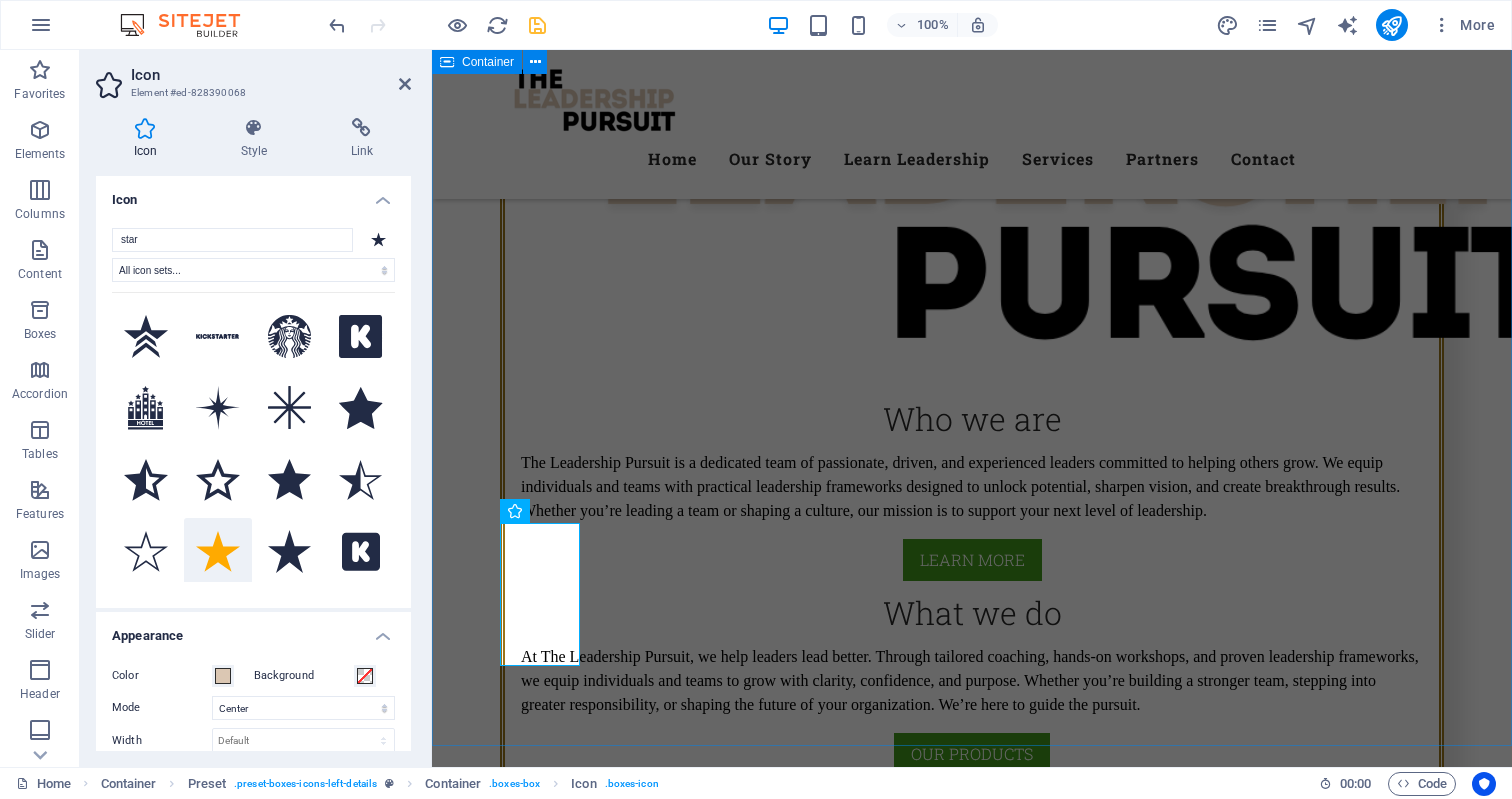 click on "Our   STORY Premium Quality of Veggies and Fruit The Leadership Pursuit was born out of decades of real-world leadership not just in theory, but in trenches where vision, courage, and consistency are tested daily. From leading worship teams and men’s ministries to building businesses and managing high-performing departments, our founder Rowan Johnsen has spent over 20 years immersed in the craft of leadership. What began in the creative world of music and ministry evolved into something much broader: a deep calling to raise up leaders who don’t just manage, but   lead with clarity, conviction, and purpose.   Over time, it became clear that the same principles that worked in churches, creative teams, and startups were desperately needed in boardrooms, small businesses, and organizations navigating change. The Leadership Pursuit   This is more than leadership. This is   The Pursuit. OUR   VALUES Excellence Lorem ipsum dolor sit amet, consectetur adipisicing elit. Veritatis, dolorem! Wisdom Courage" at bounding box center (972, 1774) 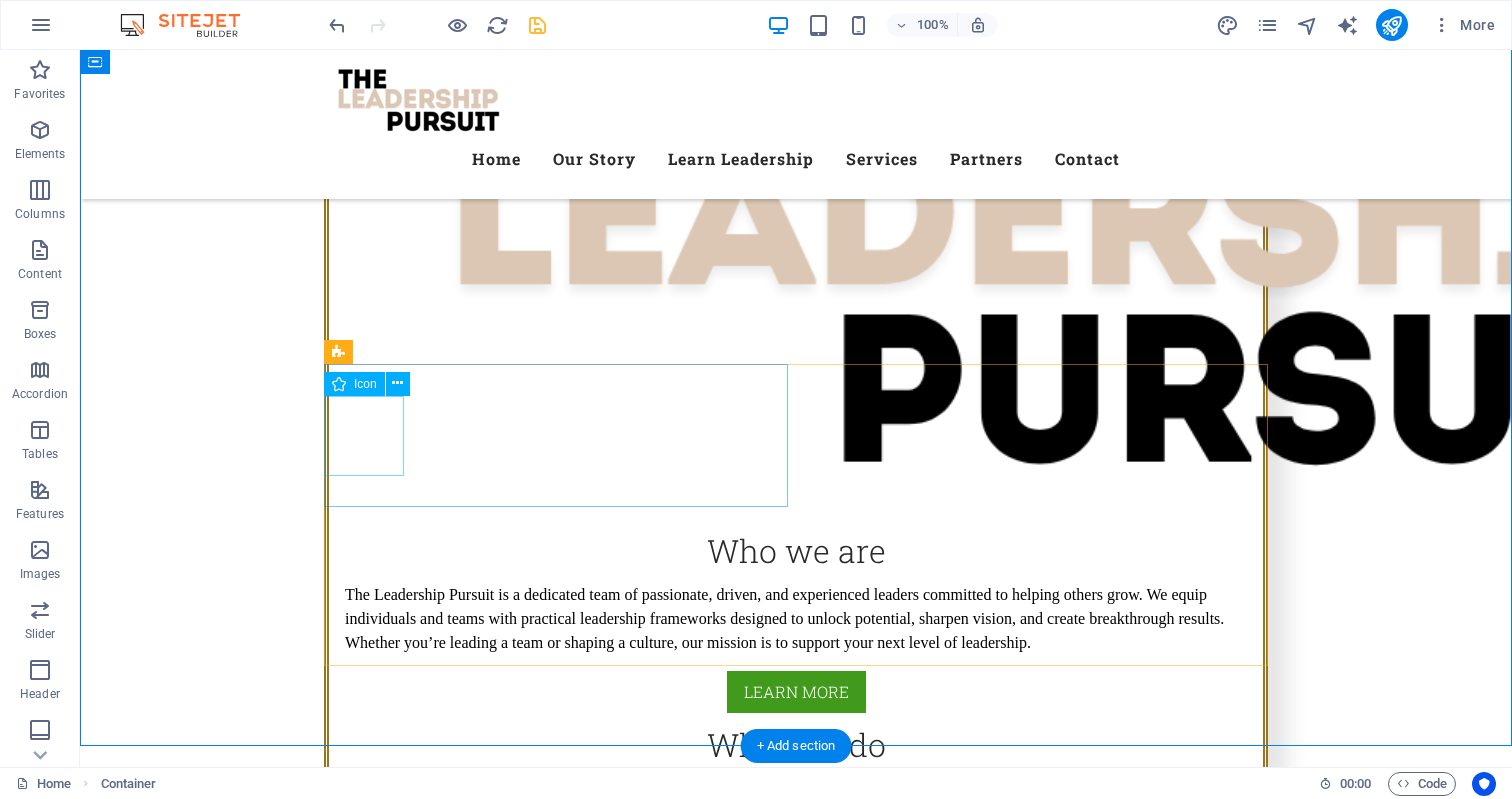 click at bounding box center [796, 1880] 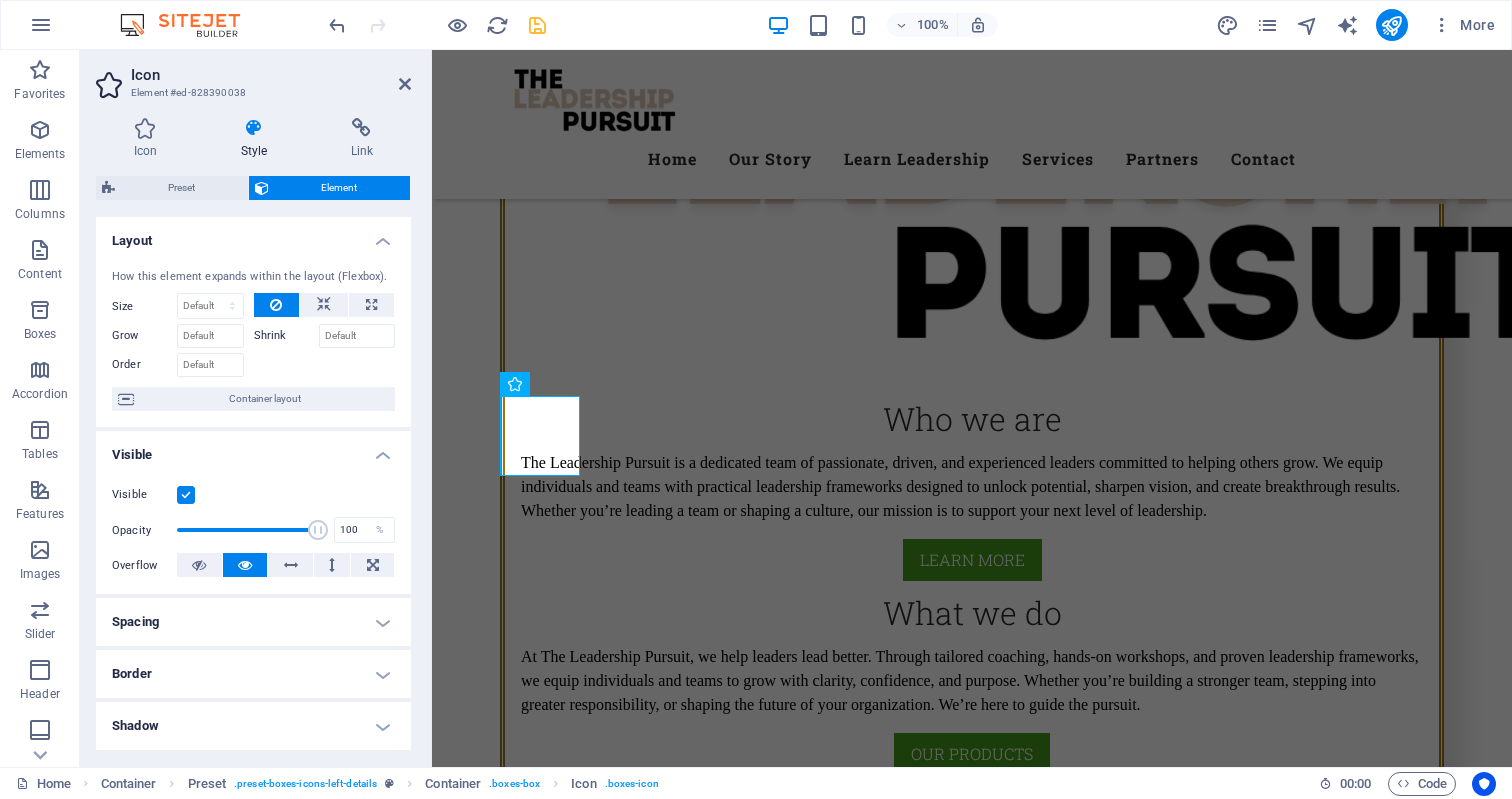 click on "Icon Style Link Icon star All icon sets... IcoFont Ionicons FontAwesome Brands FontAwesome Duotone FontAwesome Solid FontAwesome Regular FontAwesome Light FontAwesome Thin FontAwesome Sharp Solid FontAwesome Sharp Regular FontAwesome Sharp Light FontAwesome Sharp Thin .fa-secondary{opacity:.4} .fa-secondary{opacity:.4} .fa-secondary{opacity:.4} .fa-secondary{opacity:.4} .fa-secondary{opacity:.4} .fa-secondary{opacity:.4} .fa-secondary{opacity:.4} .fa-secondary{opacity:.4} .fa-secondary{opacity:.4} .fa-secondary{opacity:.4} .fa-secondary{opacity:.4} .fa-secondary{opacity:.4} .fa-secondary{opacity:.4} .fa-secondary{opacity:.4} .fa-secondary{opacity:.4} .fa-secondary{opacity:.4} .fa-secondary{opacity:.4} .fa-secondary{opacity:.4} .fa-secondary{opacity:.4} .fa-secondary{opacity:.4} .fa-secondary{opacity:.4} .fa-secondary{opacity:.4} .fa-secondary{opacity:.4} .fa-secondary{opacity:.4} .fa-secondary{opacity:.4} .fa-secondary{opacity:.4} .fa-secondary{opacity:.4} .fa-secondary{opacity:.4} Appearance Color Background" at bounding box center (253, 434) 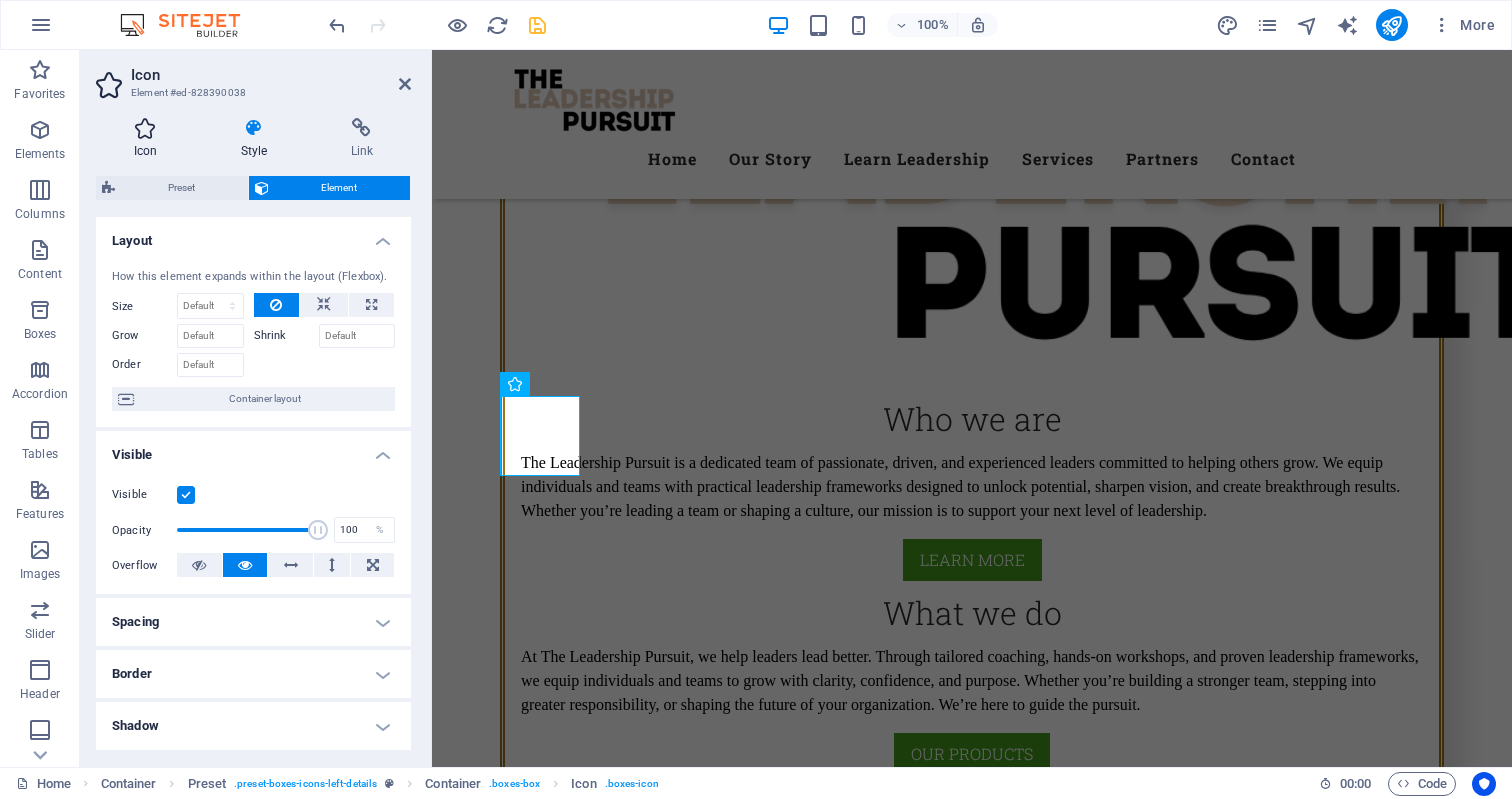 click at bounding box center [145, 128] 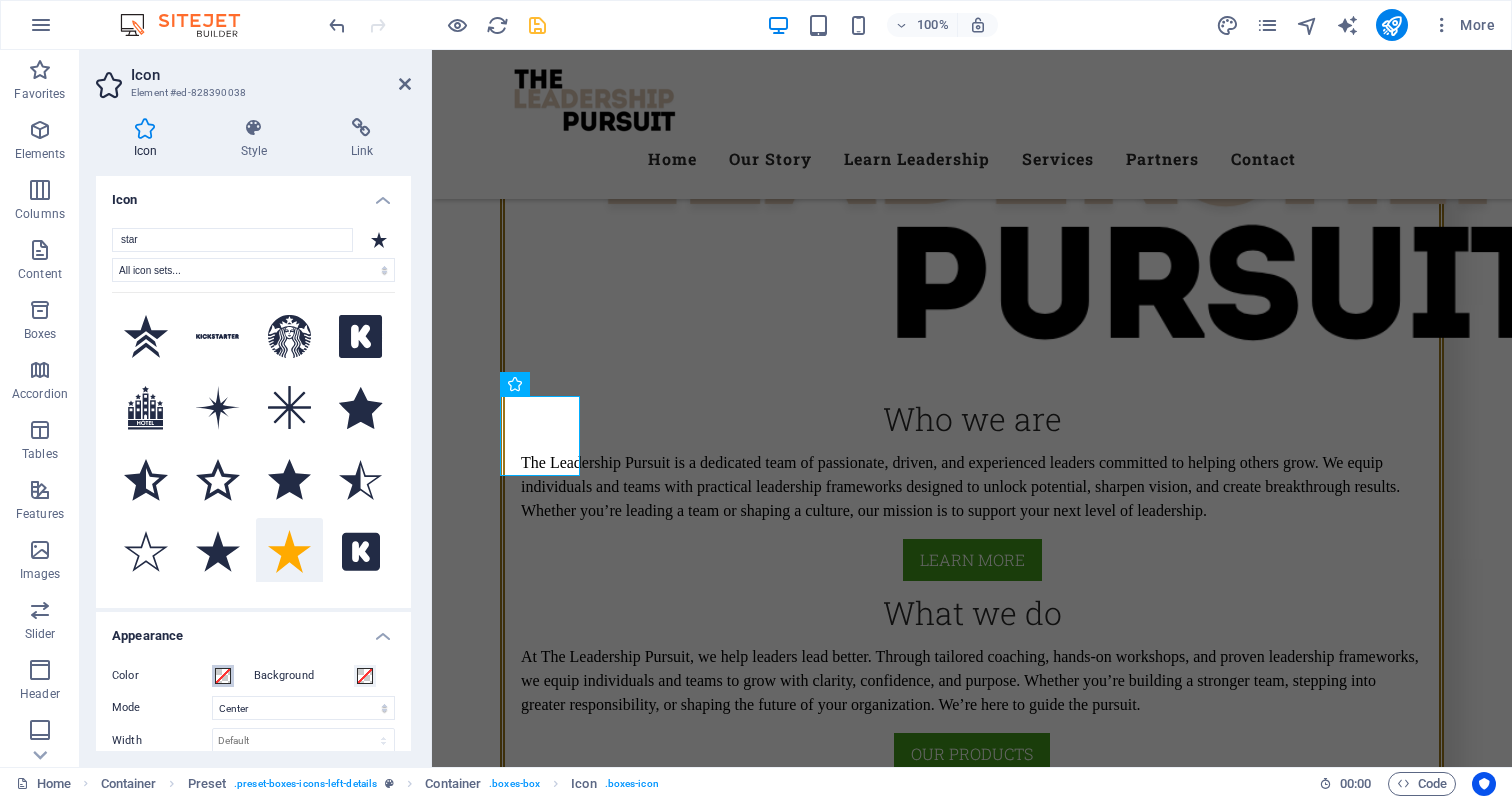 click at bounding box center (223, 676) 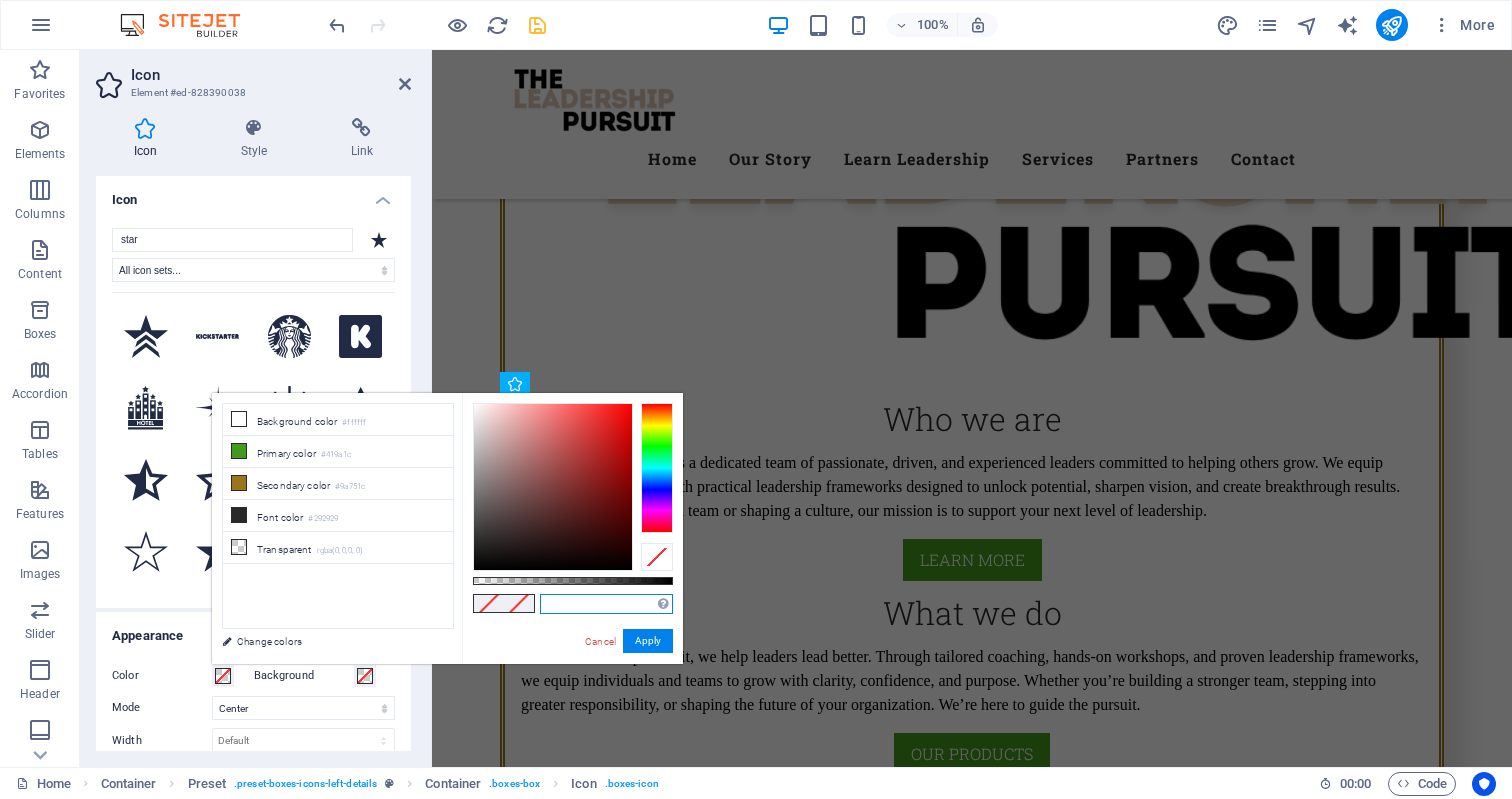 click at bounding box center [606, 604] 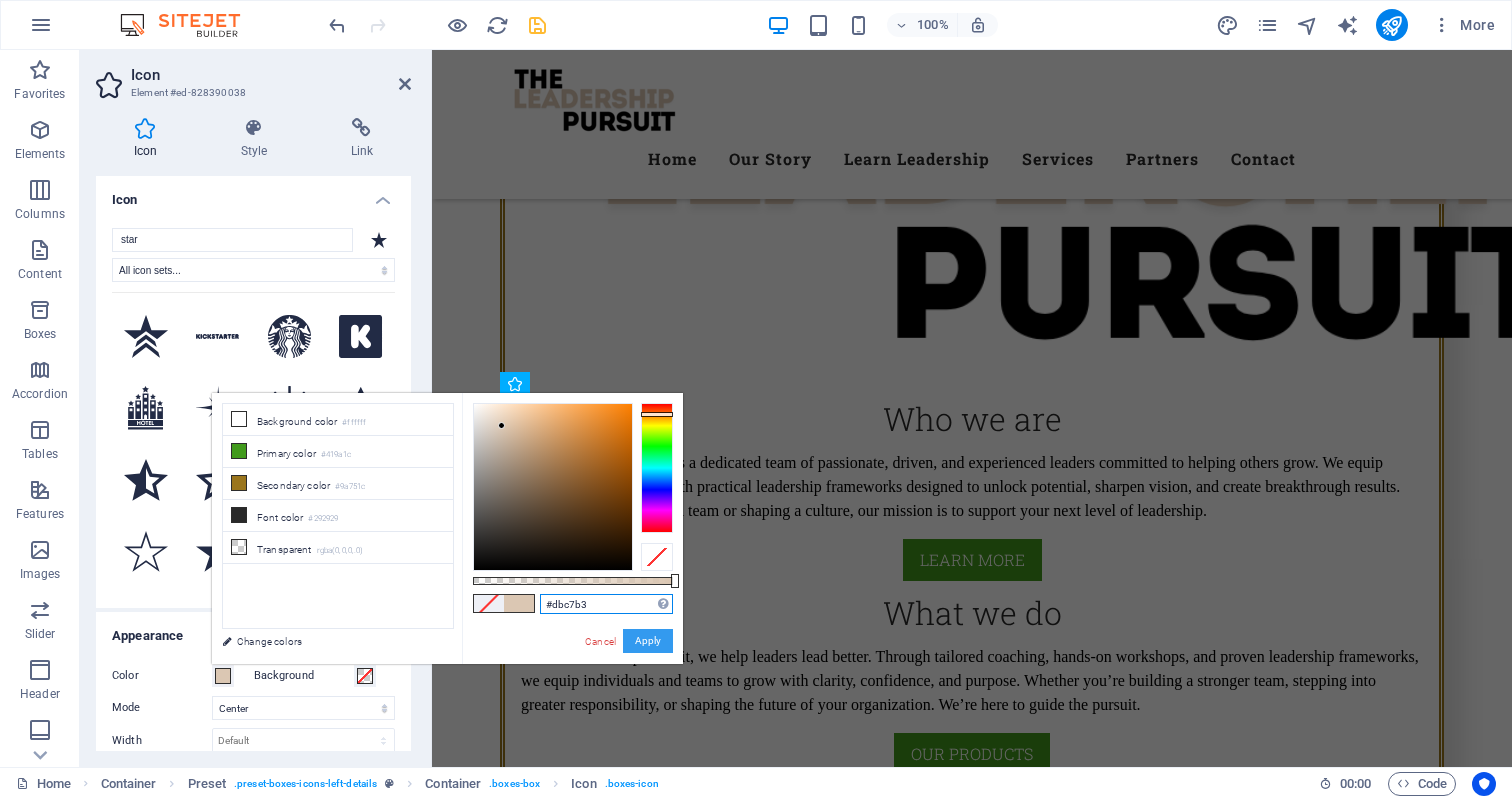 type on "#dbc7b3" 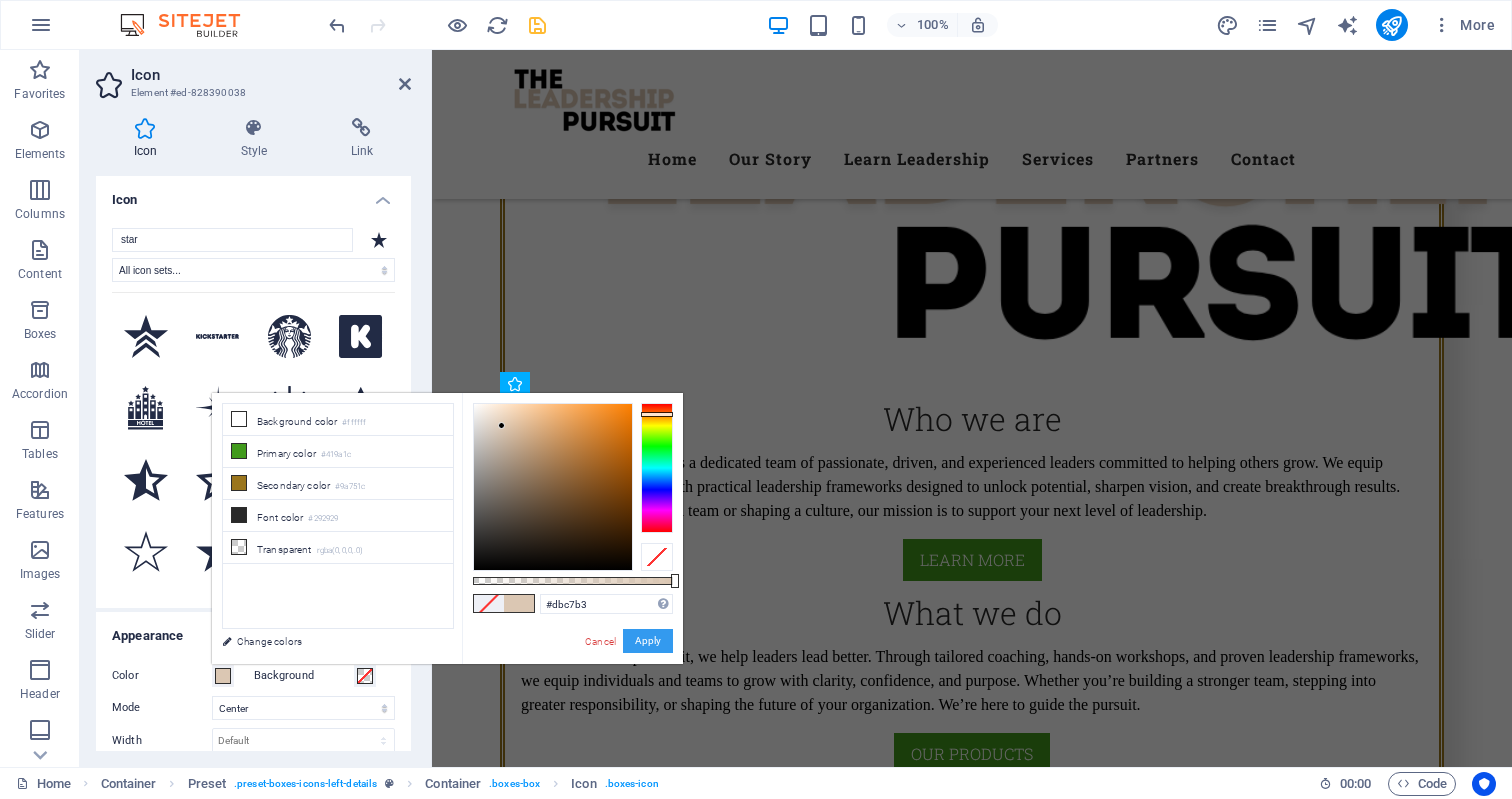 click on "Apply" at bounding box center (648, 641) 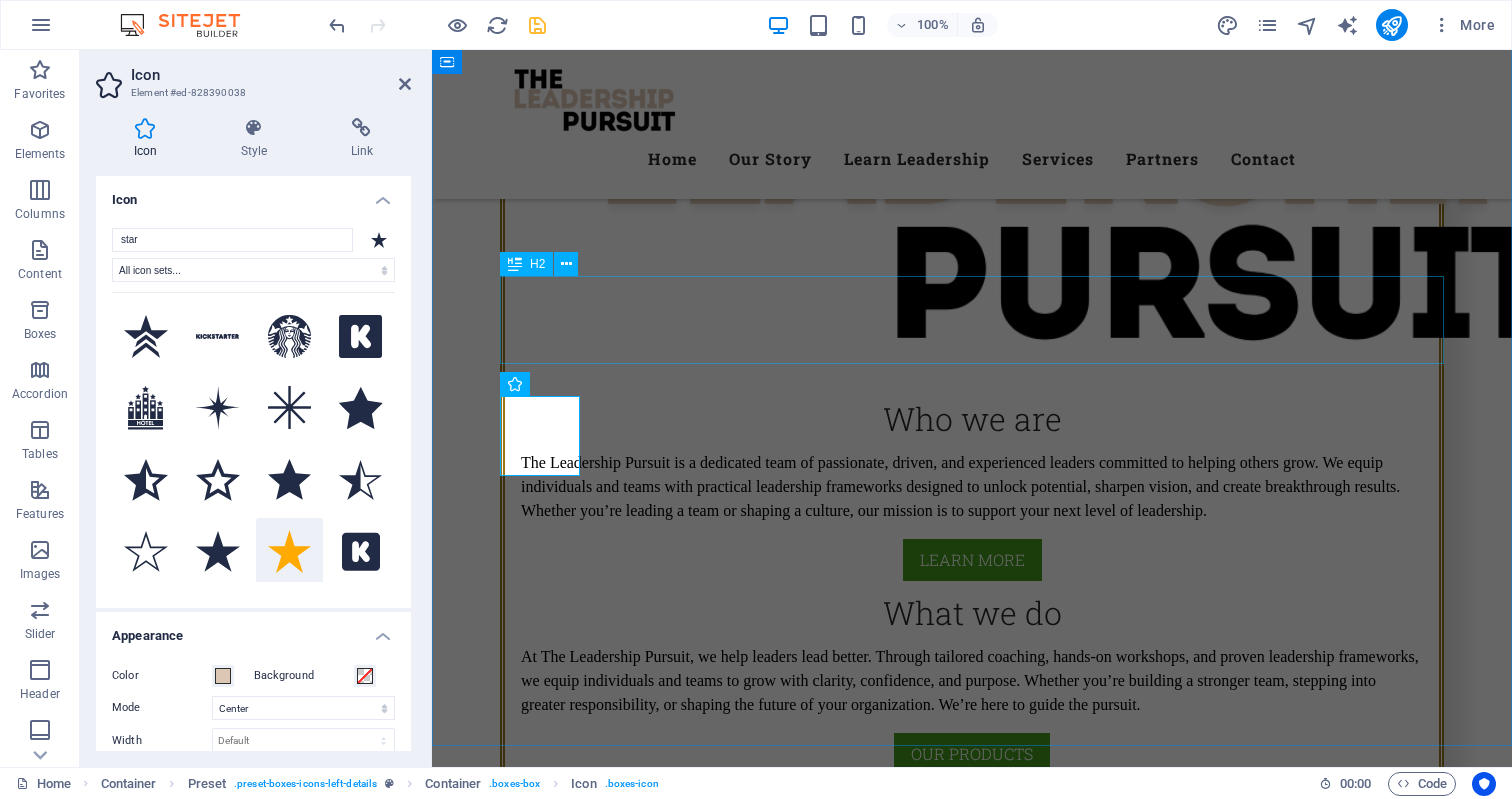 click on "OUR   VALUES" at bounding box center (972, 1664) 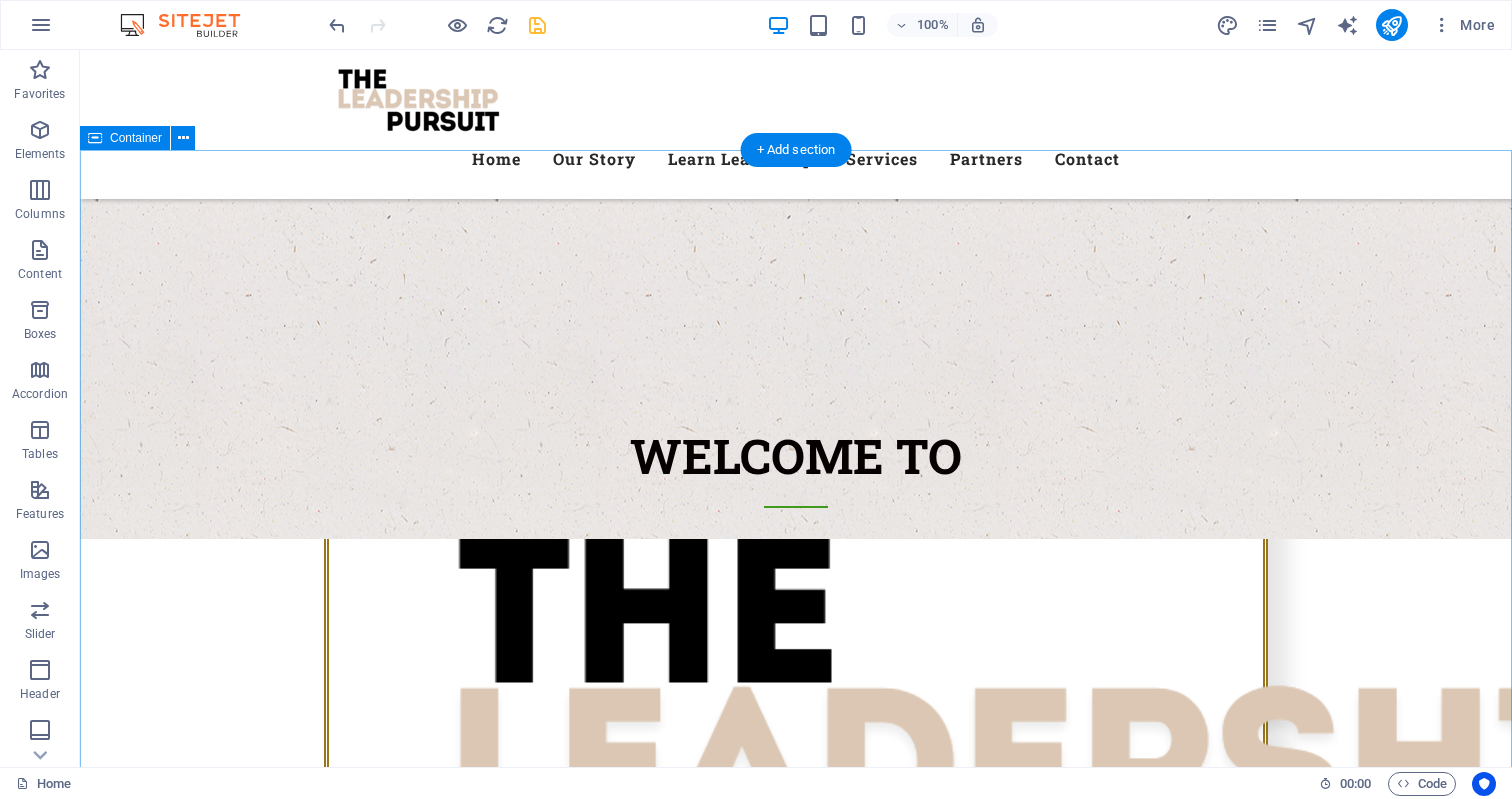 scroll, scrollTop: 1061, scrollLeft: 0, axis: vertical 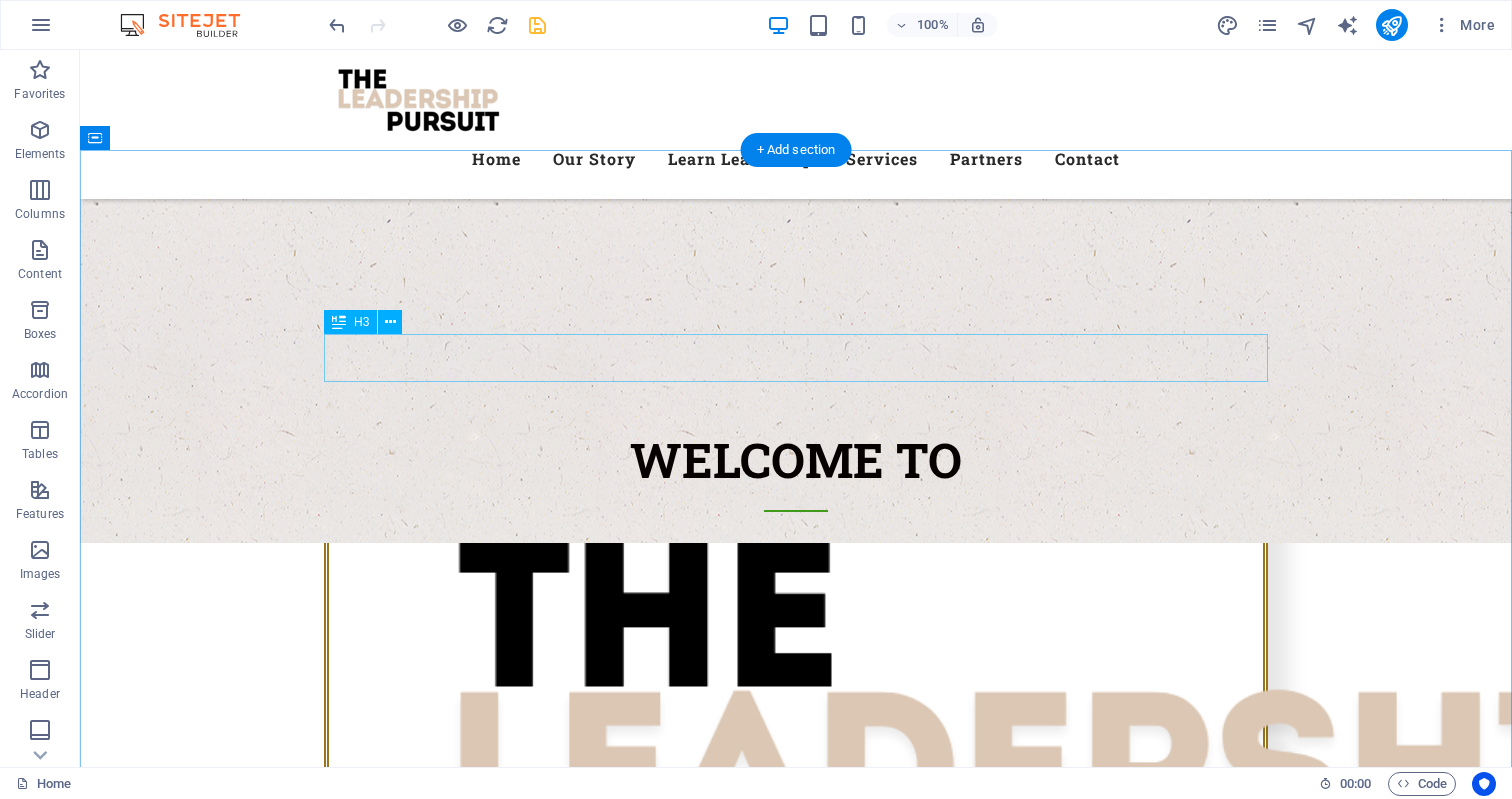 click on "Premium Quality of Veggies and Fruit" at bounding box center (796, 1834) 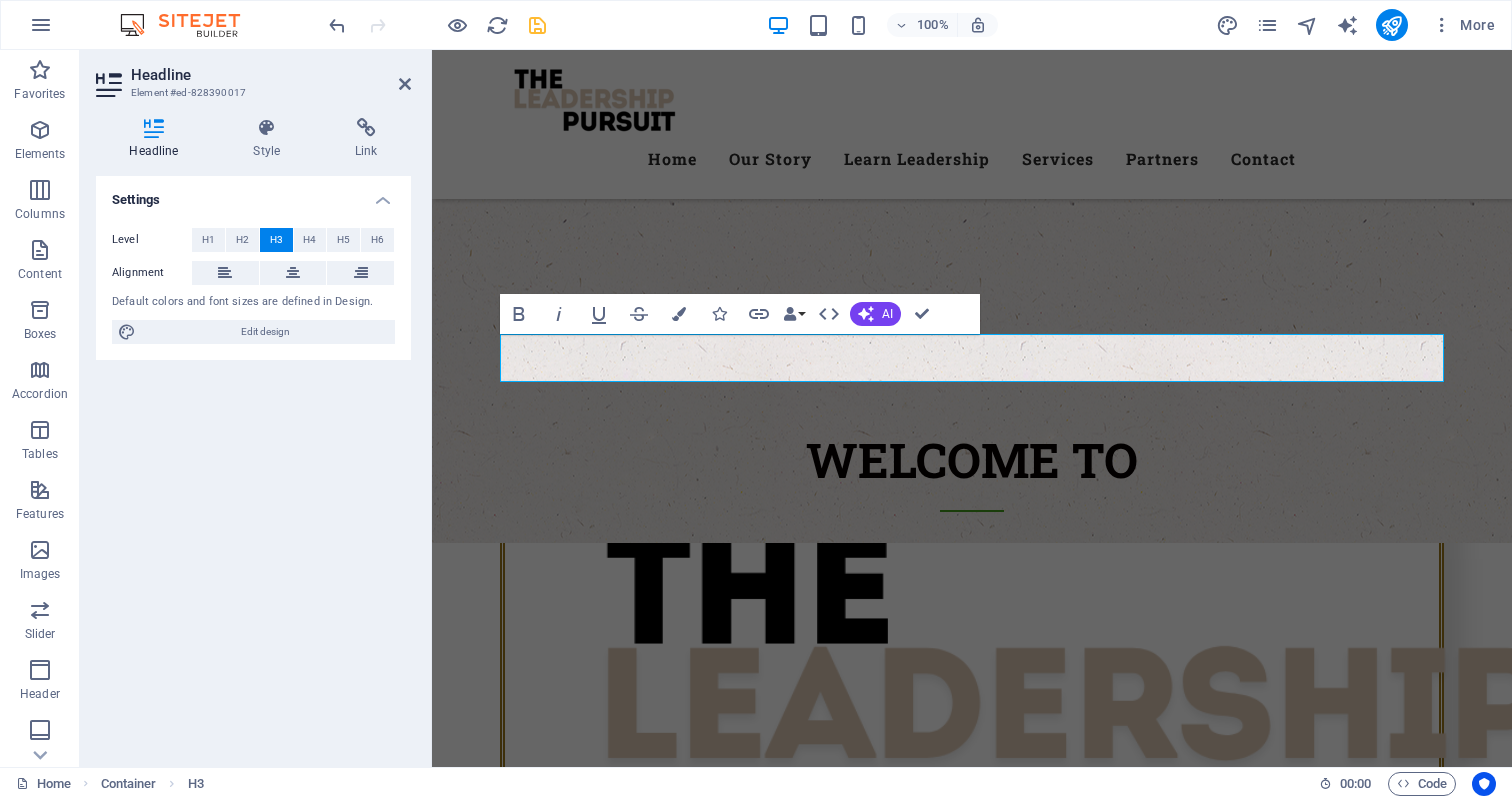 drag, startPoint x: 959, startPoint y: 841, endPoint x: 1002, endPoint y: 353, distance: 489.8908 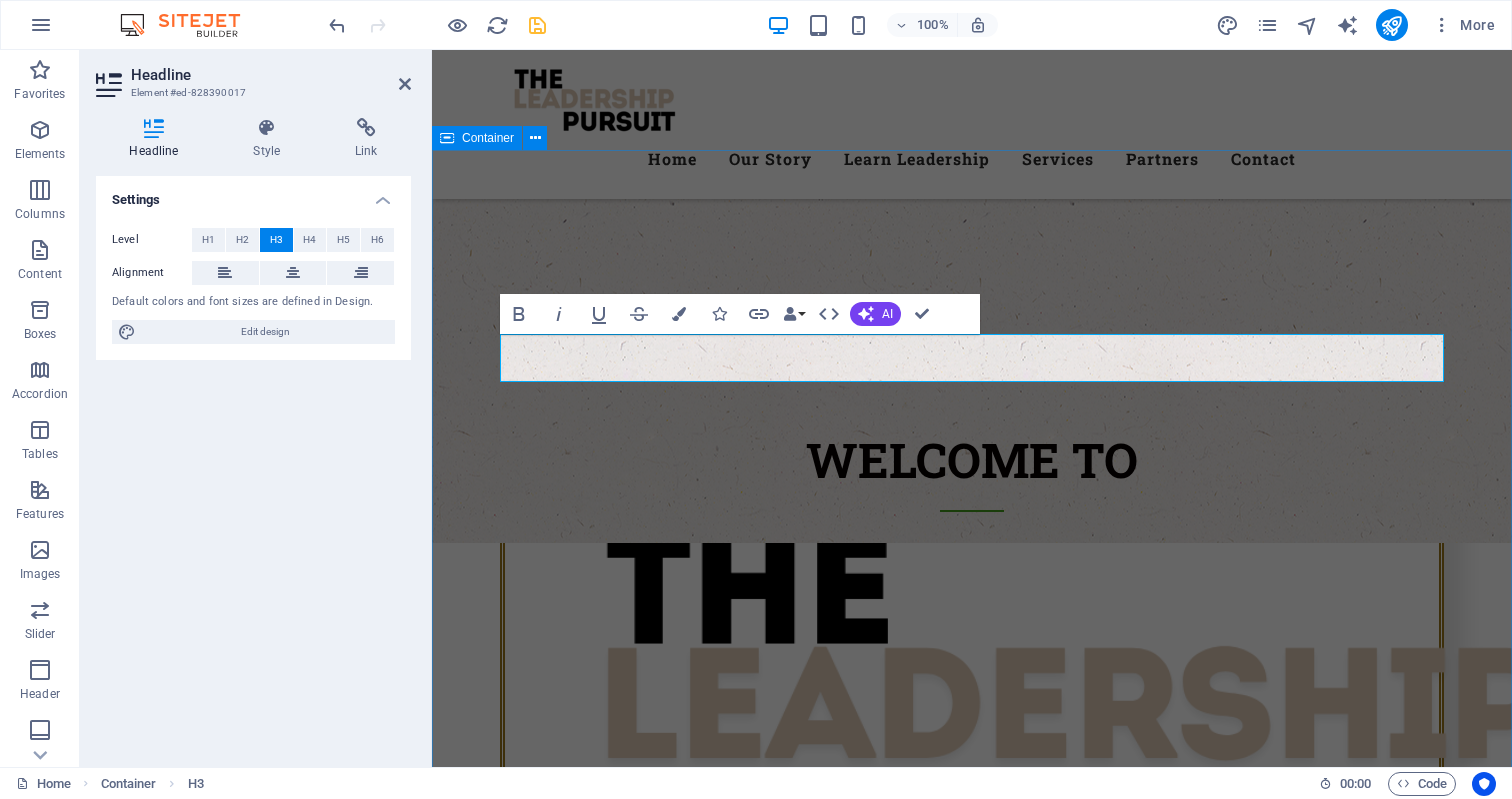 click on "Our   STORY Empowering leaders to rise, lead, and leave a legacy. The Leadership Pursuit was born out of decades of real-world leadership not just in theory, but in trenches where vision, courage, and consistency are tested daily. From leading worship teams and men’s ministries to building businesses and managing high-performing departments, our founder Rowan Johnsen has spent over 20 years immersed in the craft of leadership. What began in the creative world of music and ministry evolved into something much broader: a deep calling to raise up leaders who don’t just manage, but   lead with clarity, conviction, and purpose.   Over time, it became clear that the same principles that worked in churches, creative teams, and startups were desperately needed in boardrooms, small businesses, and organizations navigating change. The Leadership Pursuit   This is more than leadership. This is   The Pursuit. OUR   VALUES Excellence Lorem ipsum dolor sit amet, consectetur adipisicing elit. Veritatis, dolorem!" at bounding box center (972, 2328) 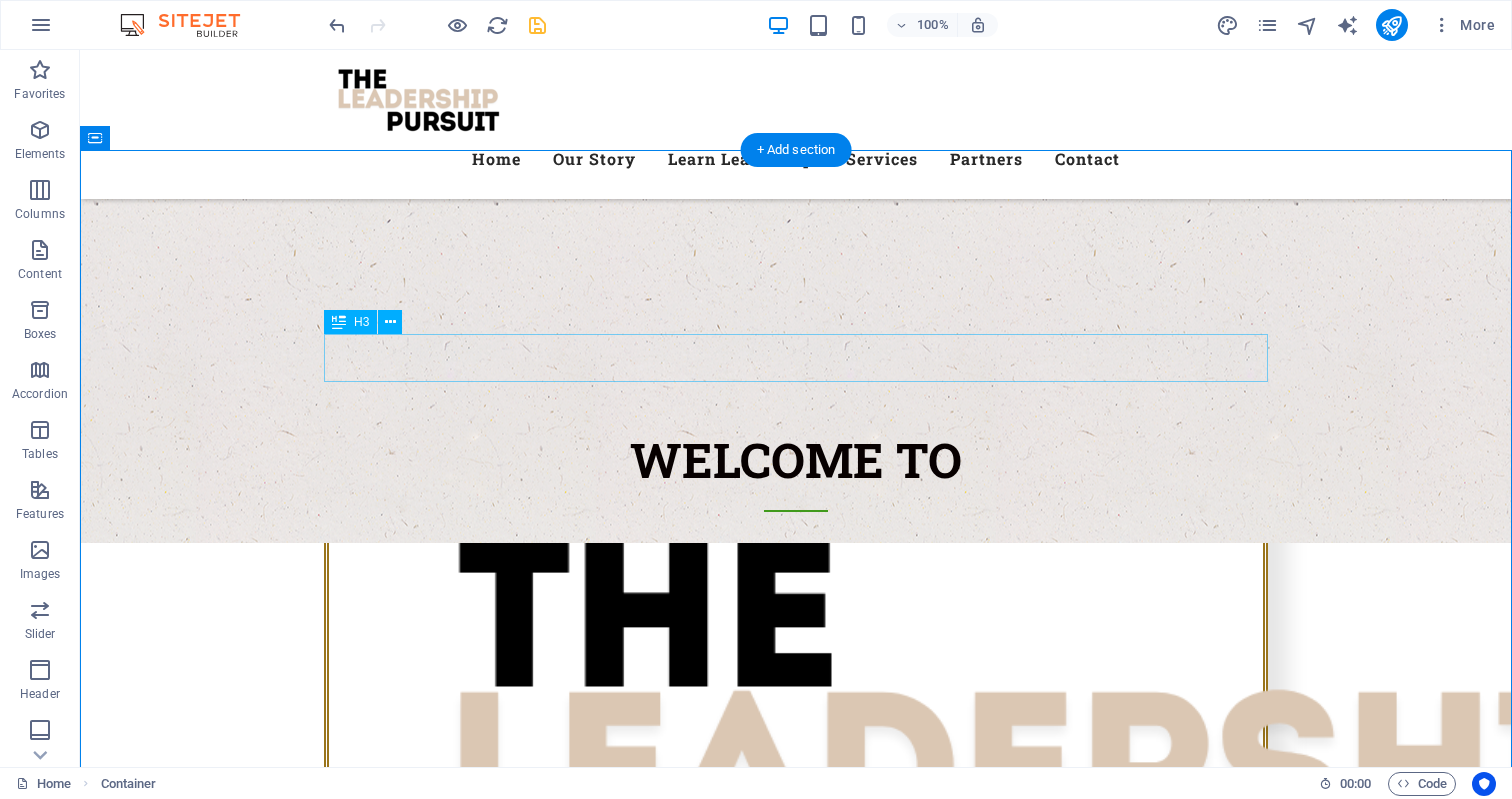 click on "Empowering leaders to rise, lead, and leave a legacy." at bounding box center (796, 1834) 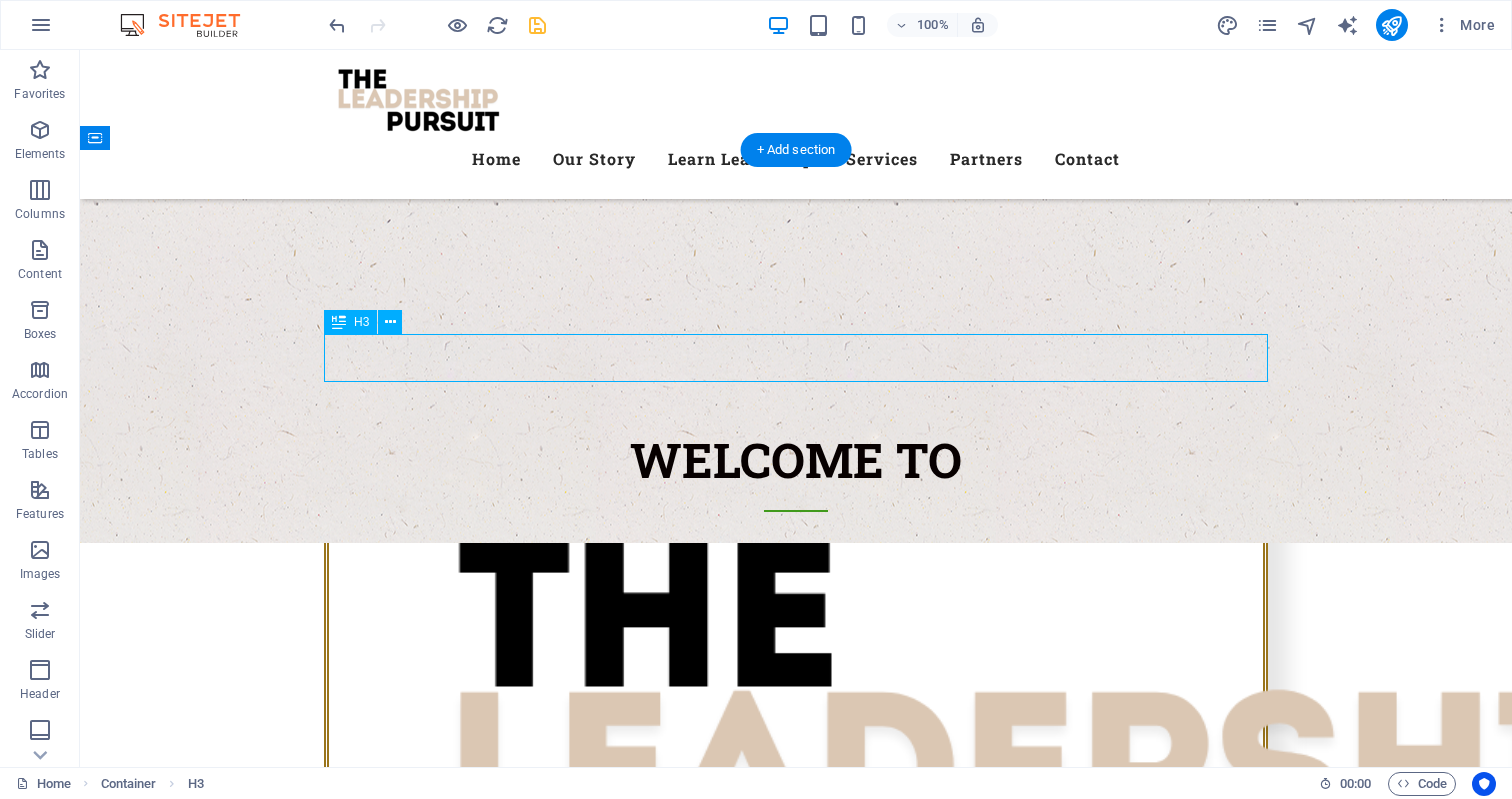 click on "Empowering leaders to rise, lead, and leave a legacy." at bounding box center [796, 1834] 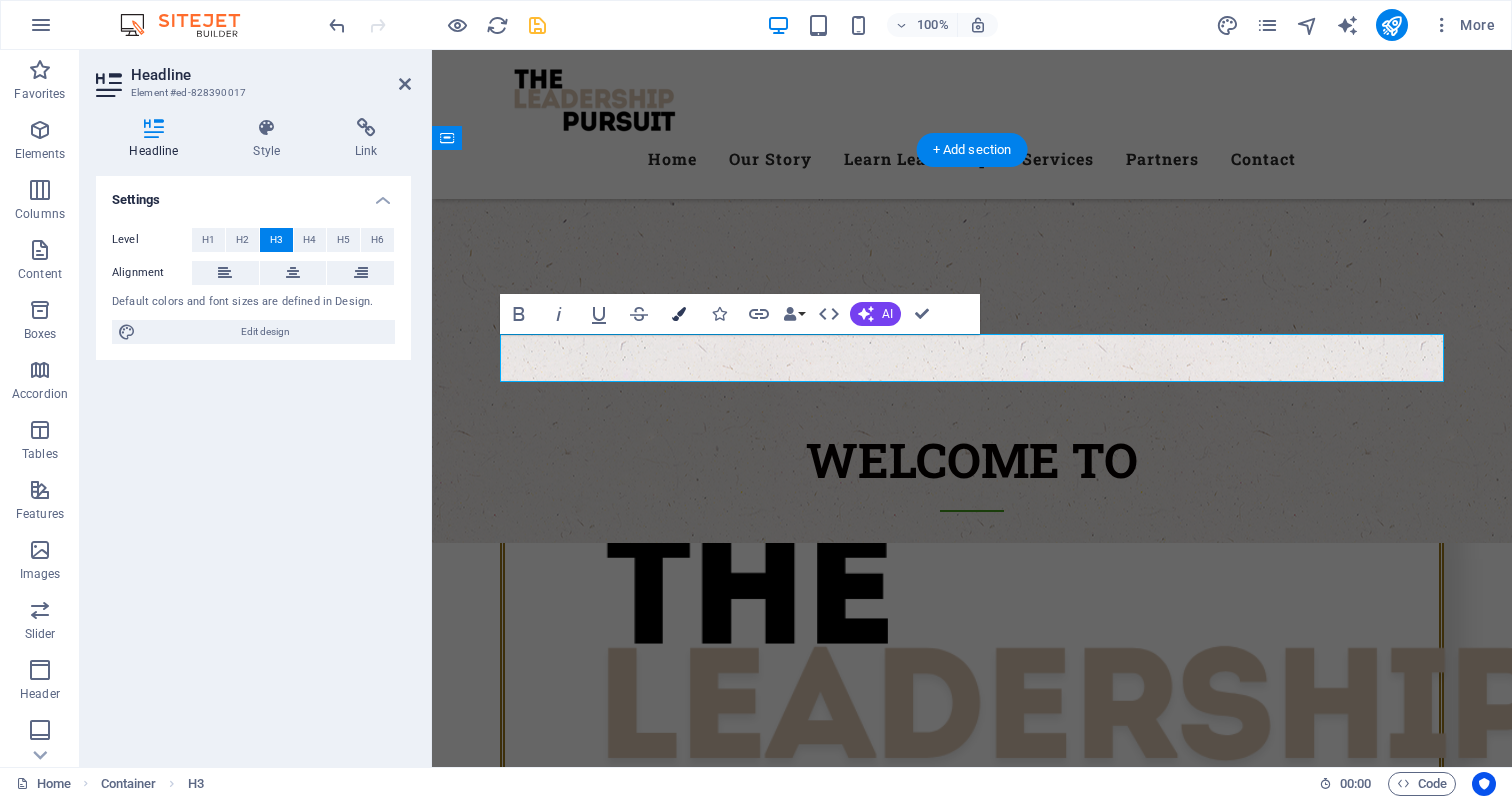 click at bounding box center (679, 314) 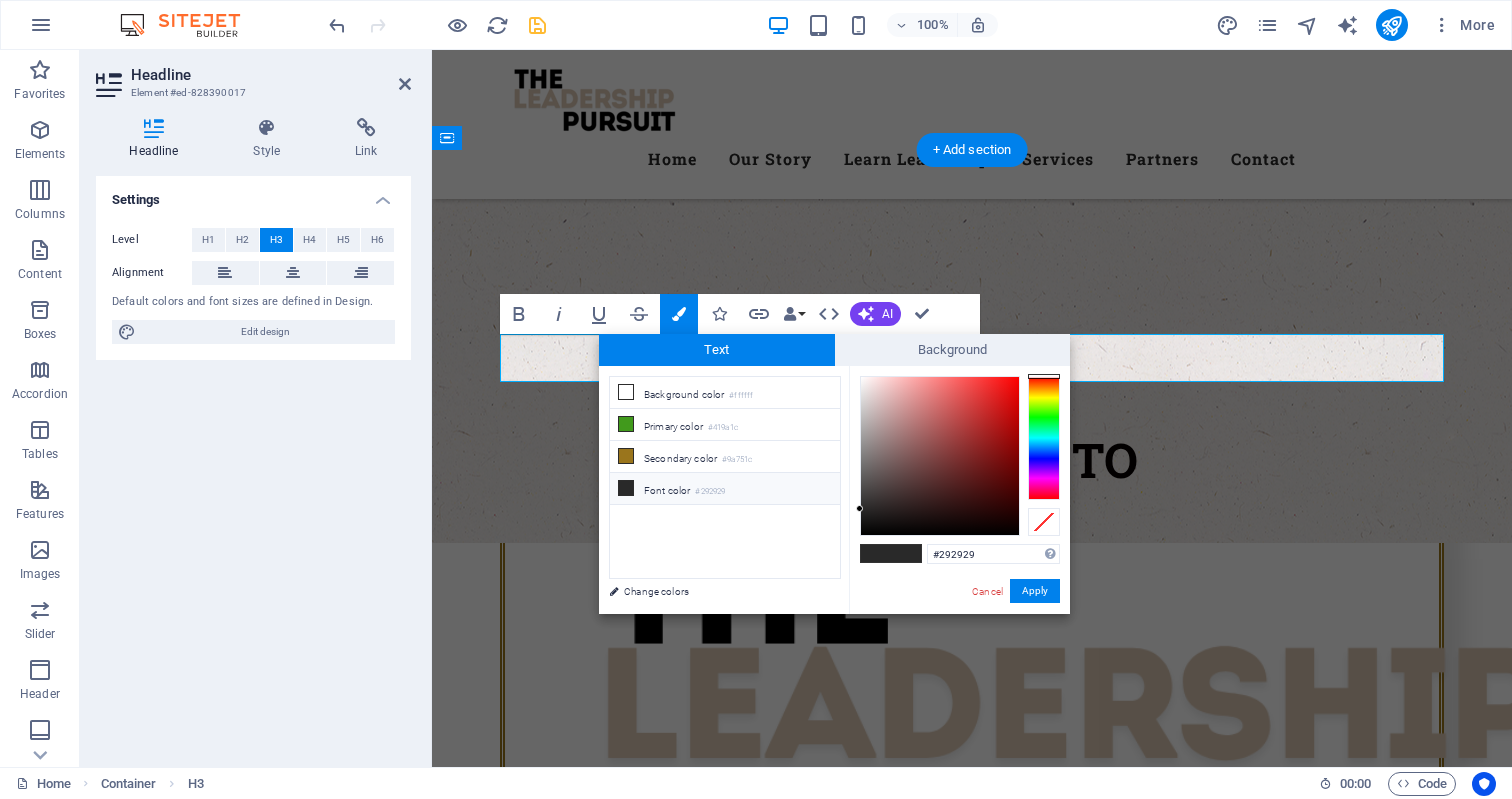 drag, startPoint x: 981, startPoint y: 557, endPoint x: 922, endPoint y: 557, distance: 59 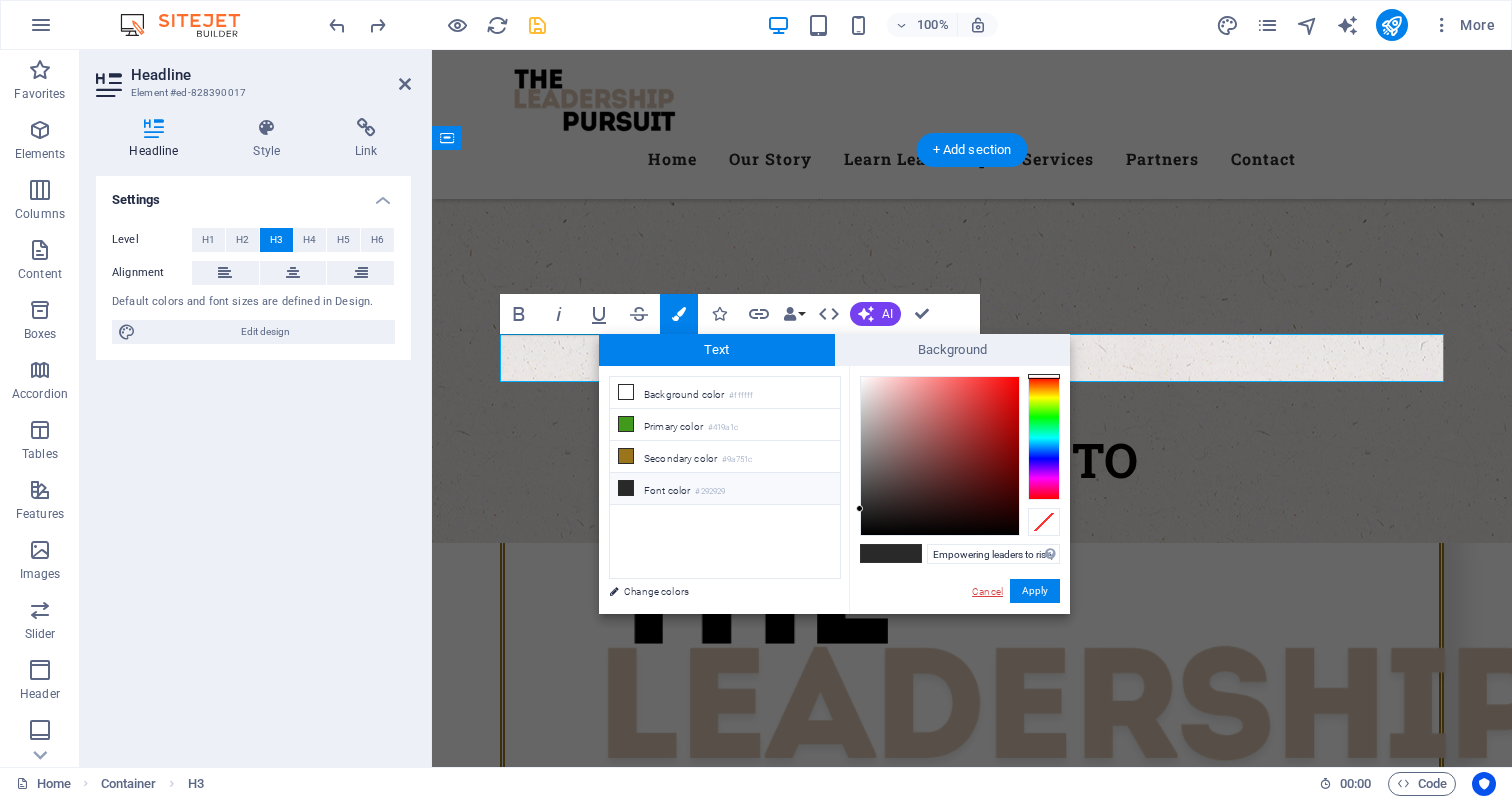 type on "Empowering leaders to rise, lead, and leave a legacy." 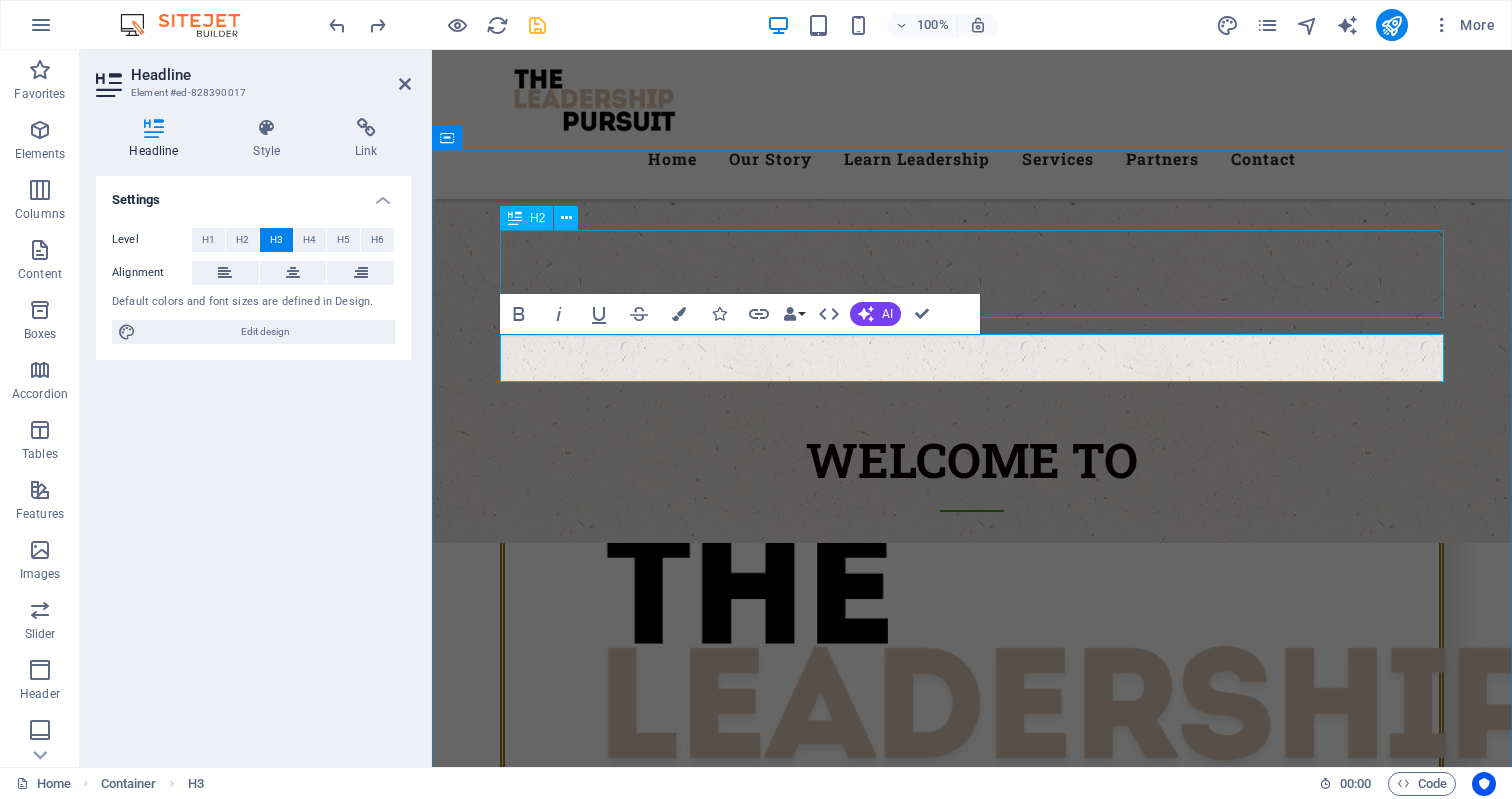 click on "Our   STORY" at bounding box center [972, 1618] 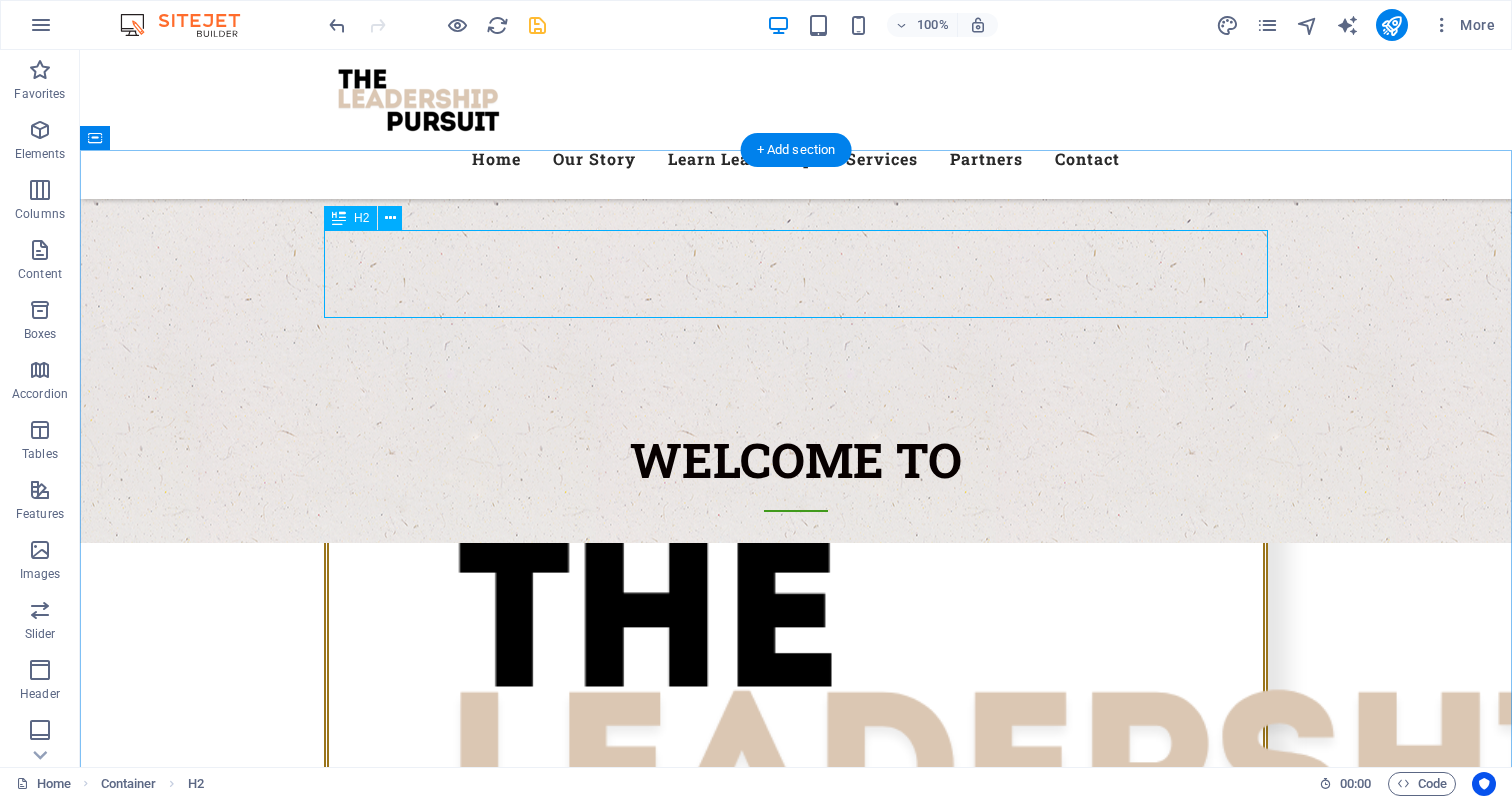 click on "Our   STORY" at bounding box center (796, 1750) 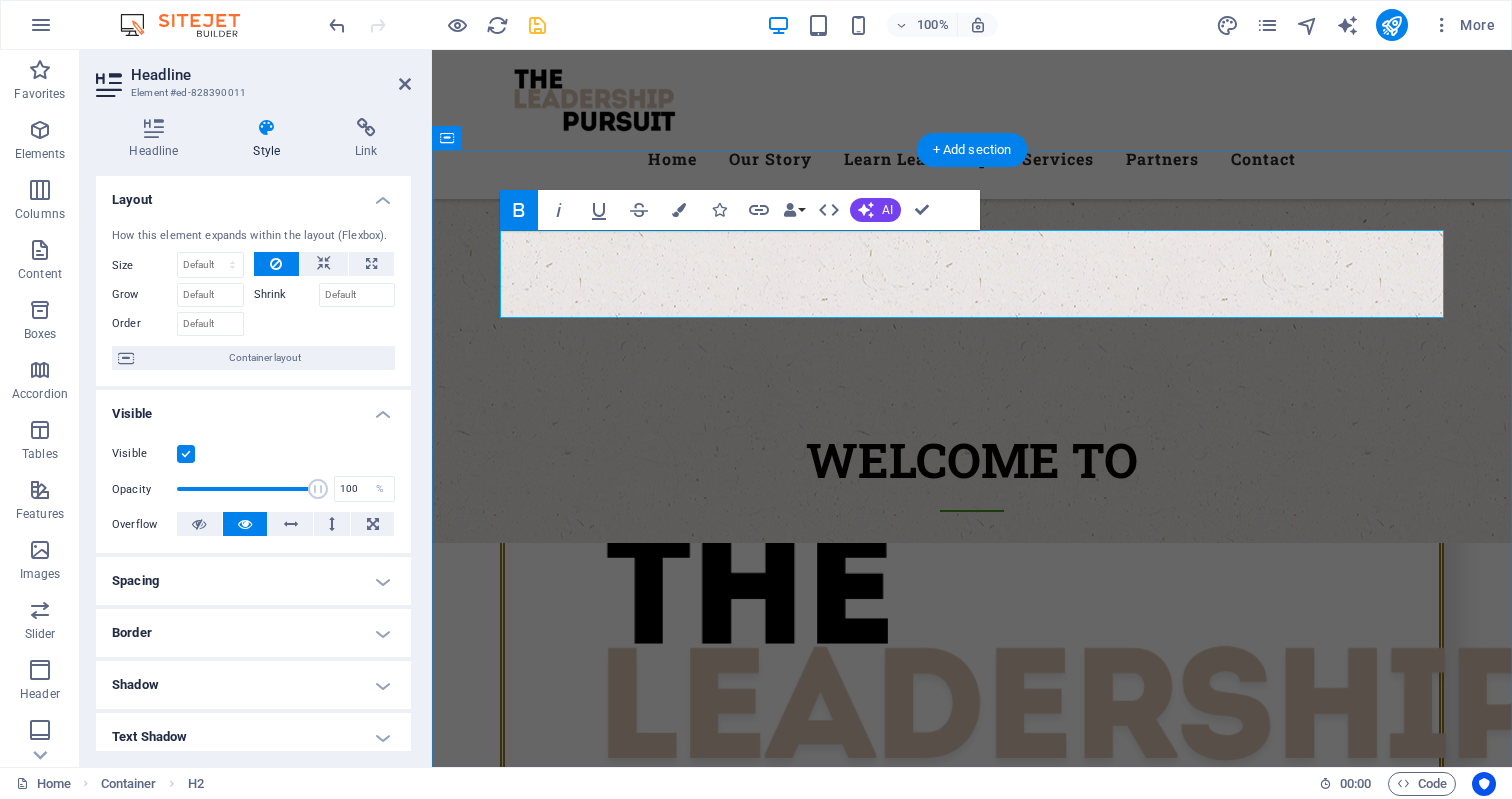 click on "STORY" at bounding box center [1029, 1609] 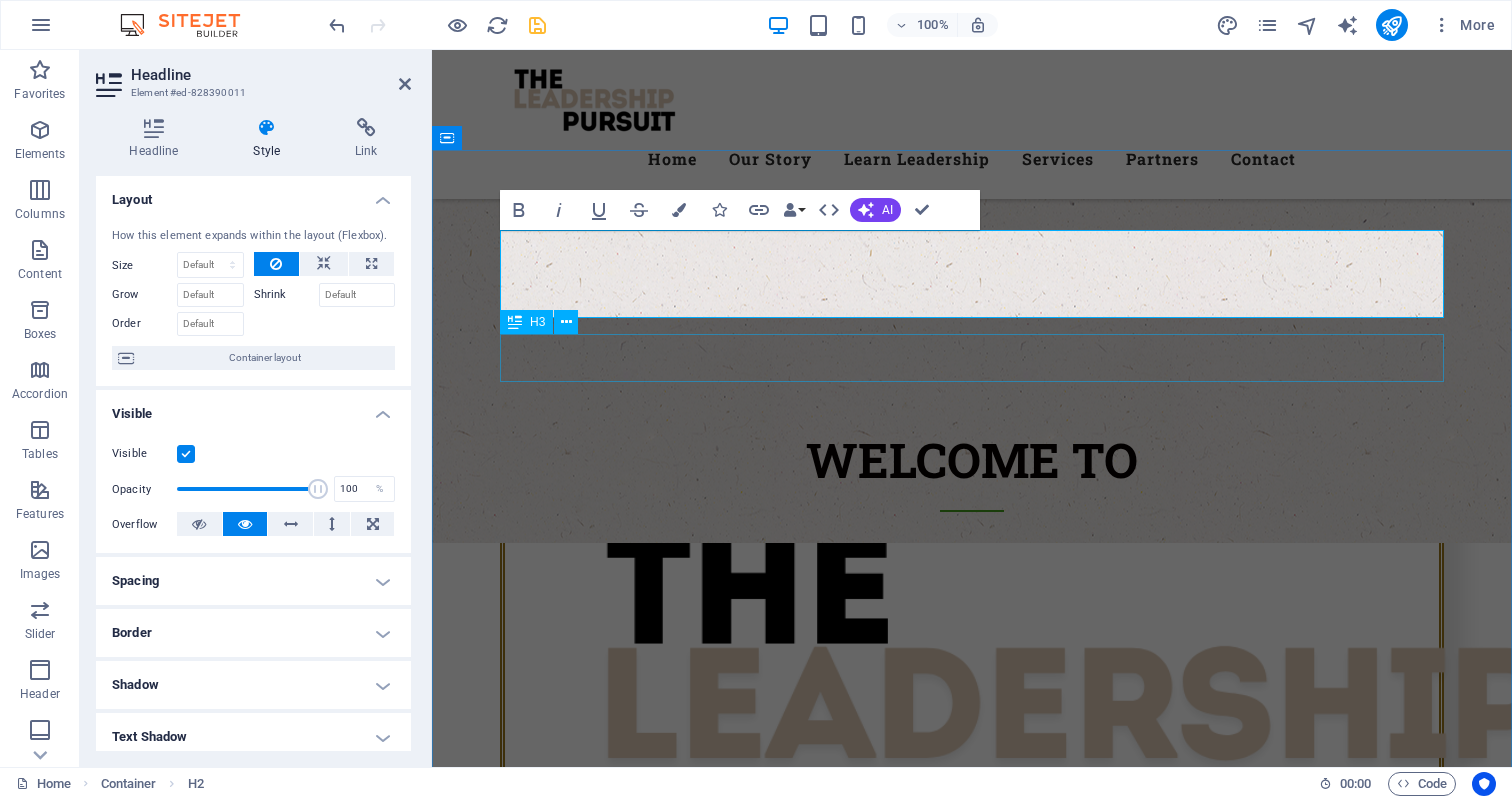 click on "Premium Quality of Veggies and Fruit" at bounding box center [972, 1702] 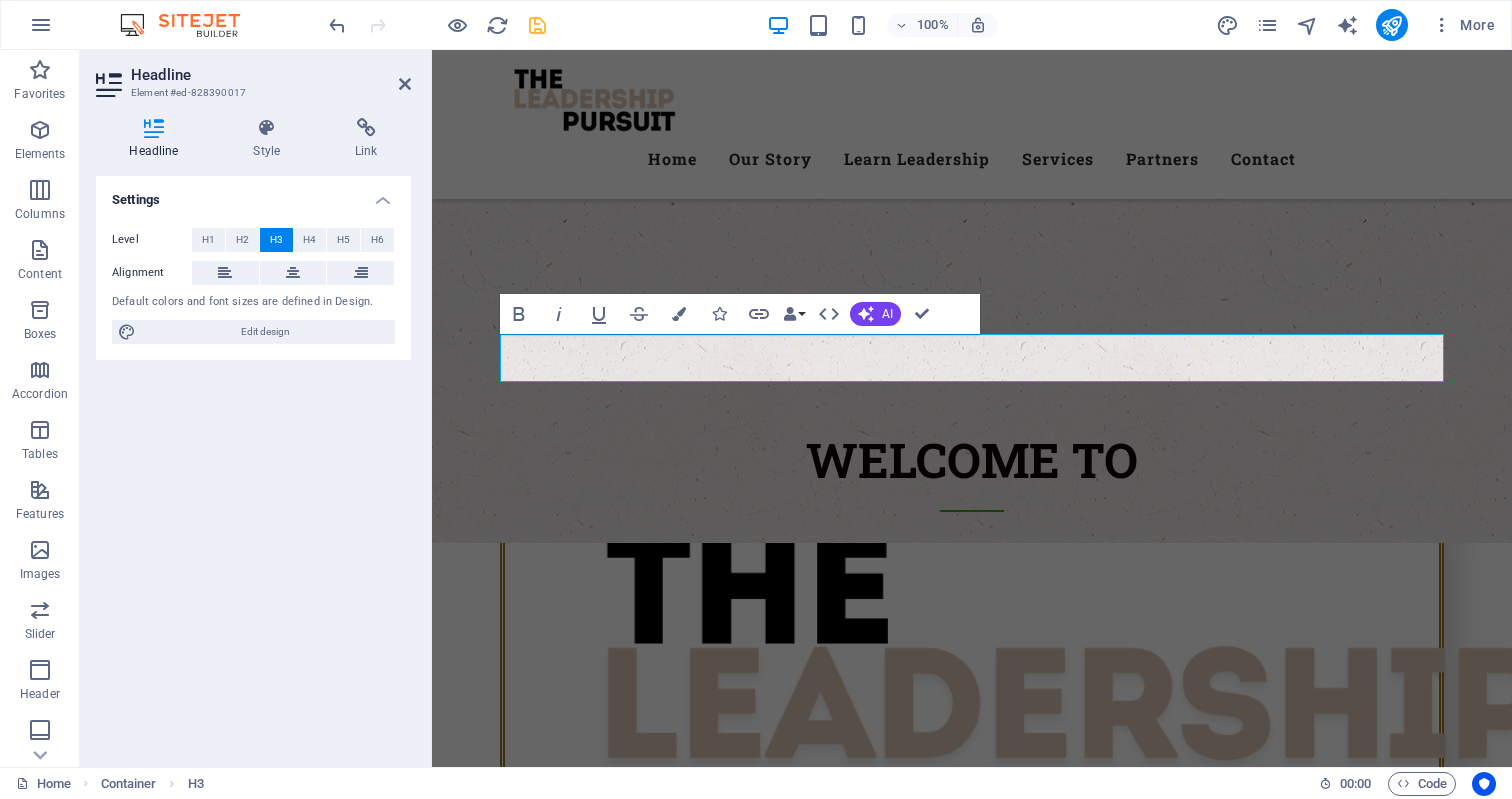 click on "Premium Quality of Veggies and Fruit" at bounding box center [972, 1702] 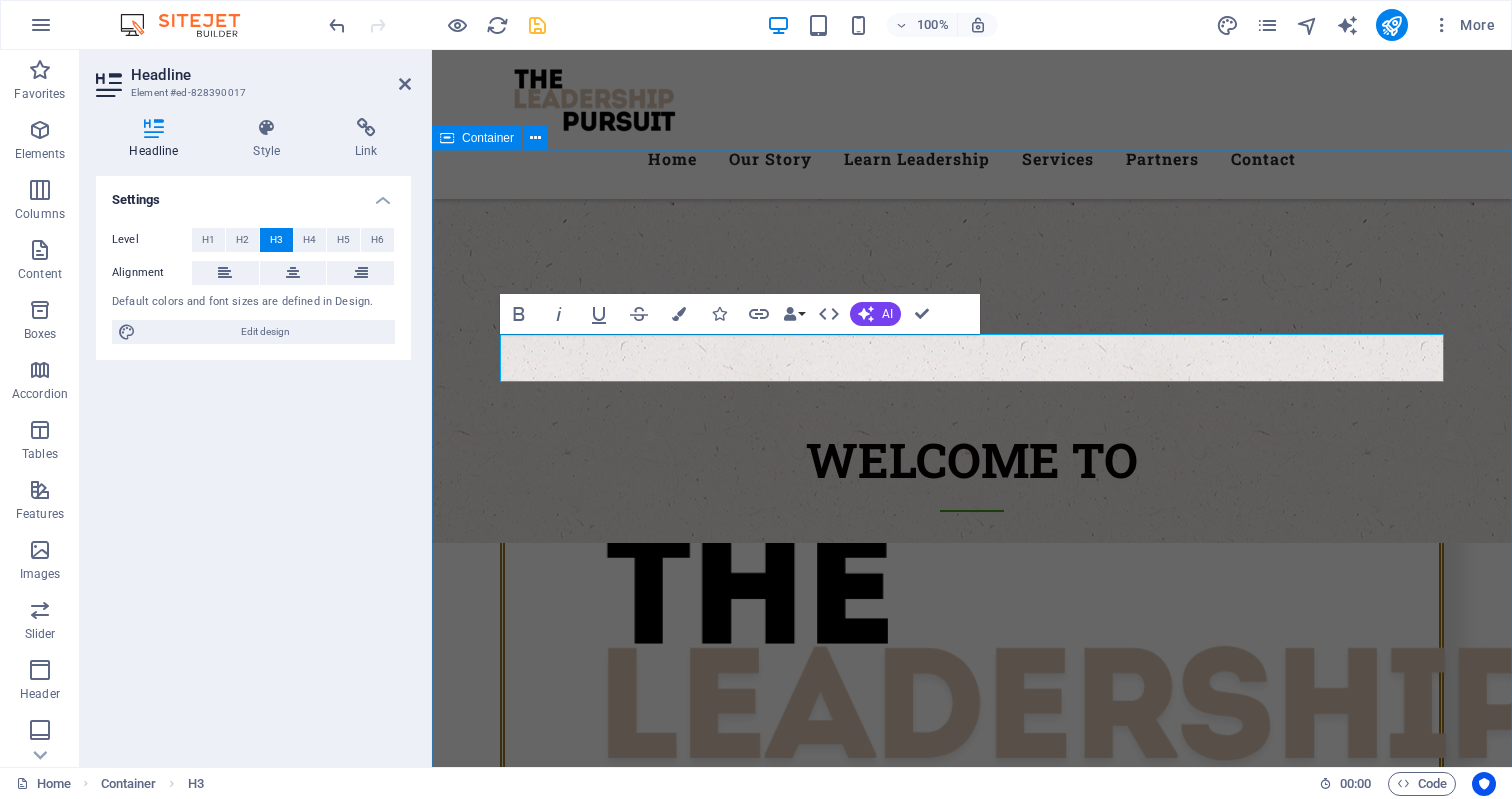 click on "Our   STORY Empowering leaders to rise, lead, and leave a legacy. The Leadership Pursuit was born out of decades of real-world leadership not just in theory, but in trenches where vision, courage, and consistency are tested daily. From leading worship teams and men’s ministries to building businesses and managing high-performing departments, our founder Rowan Johnsen has spent over 20 years immersed in the craft of leadership. What began in the creative world of music and ministry evolved into something much broader: a deep calling to raise up leaders who don’t just manage, but   lead with clarity, conviction, and purpose.   Over time, it became clear that the same principles that worked in churches, creative teams, and startups were desperately needed in boardrooms, small businesses, and organizations navigating change. The Leadership Pursuit   This is more than leadership. This is   The Pursuit. OUR   VALUES Excellence Lorem ipsum dolor sit amet, consectetur adipisicing elit. Veritatis, dolorem!" at bounding box center (972, 2328) 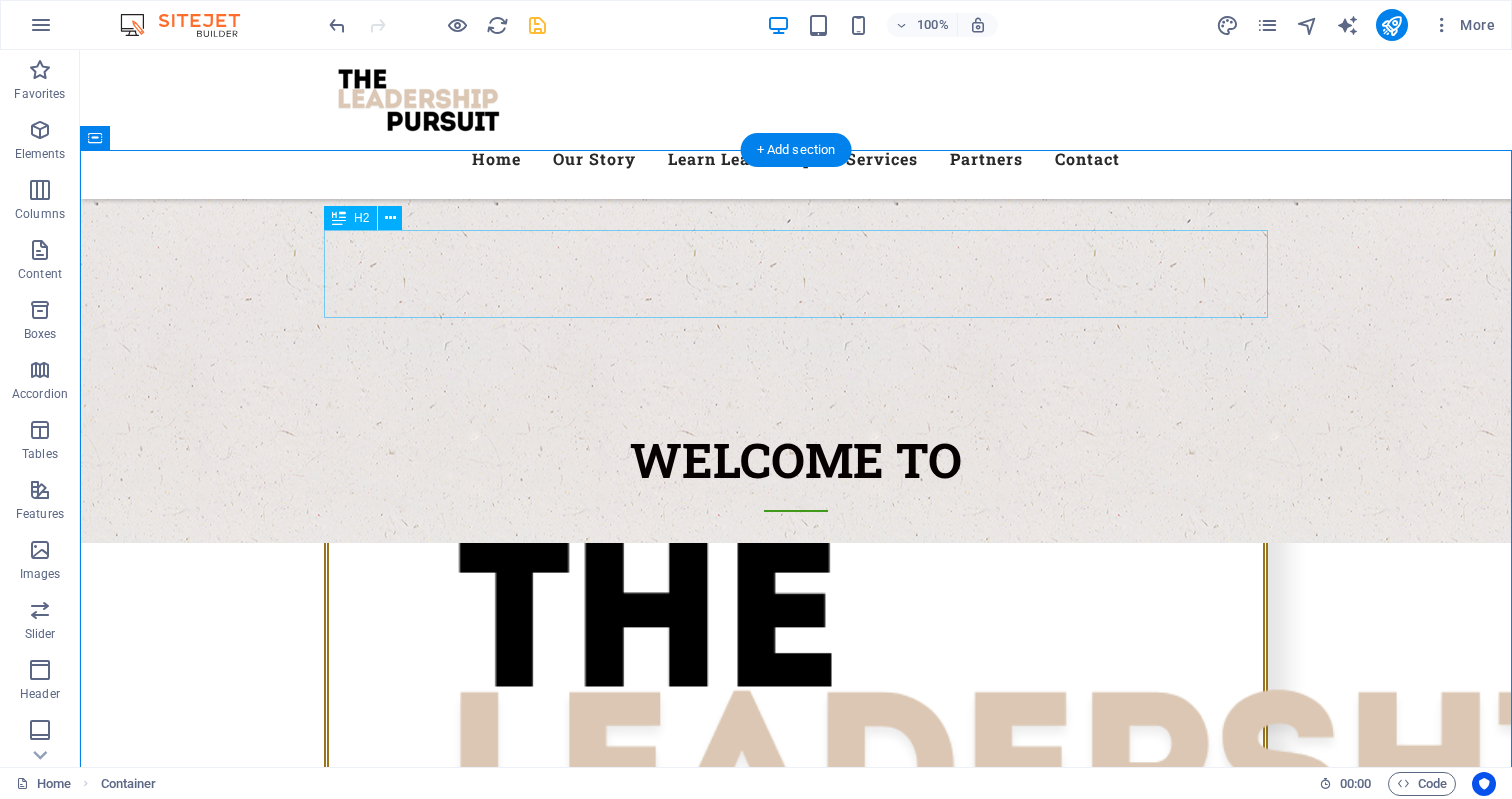 click on "Our   STORY" at bounding box center [796, 1750] 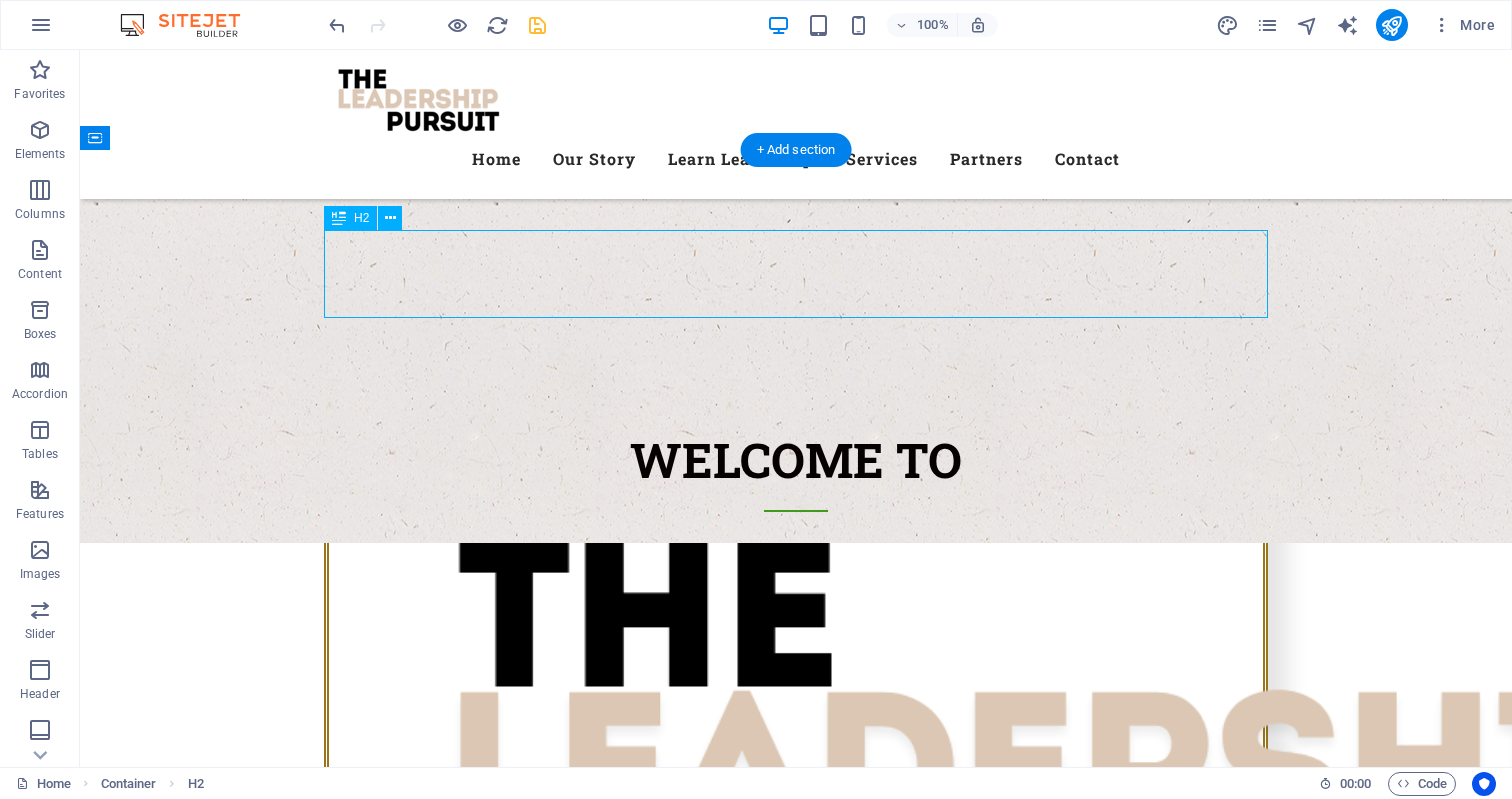 click on "Our   STORY" at bounding box center (796, 1750) 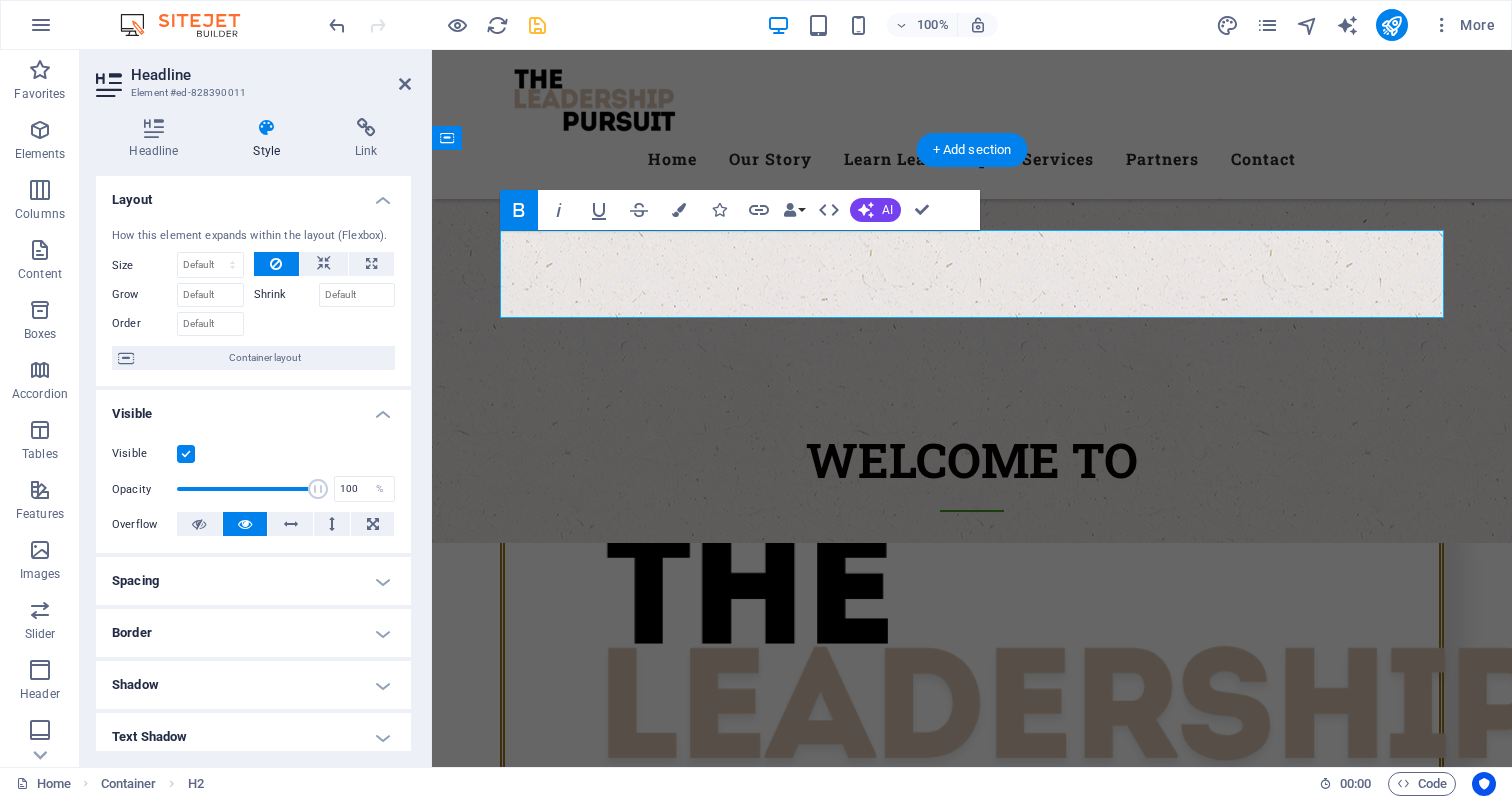 click on "STORY" at bounding box center [1029, 1609] 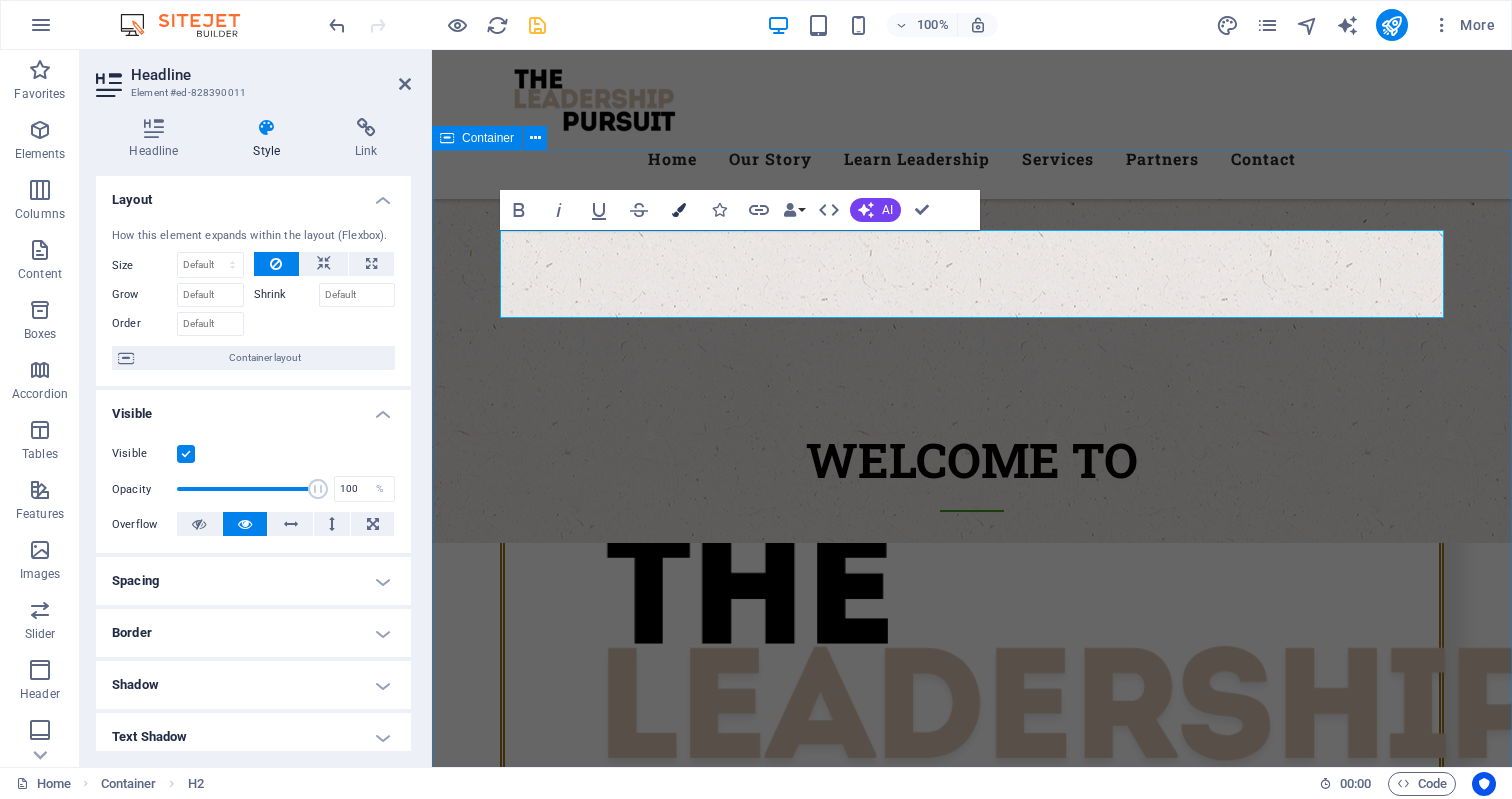 click on "Colors" at bounding box center (679, 210) 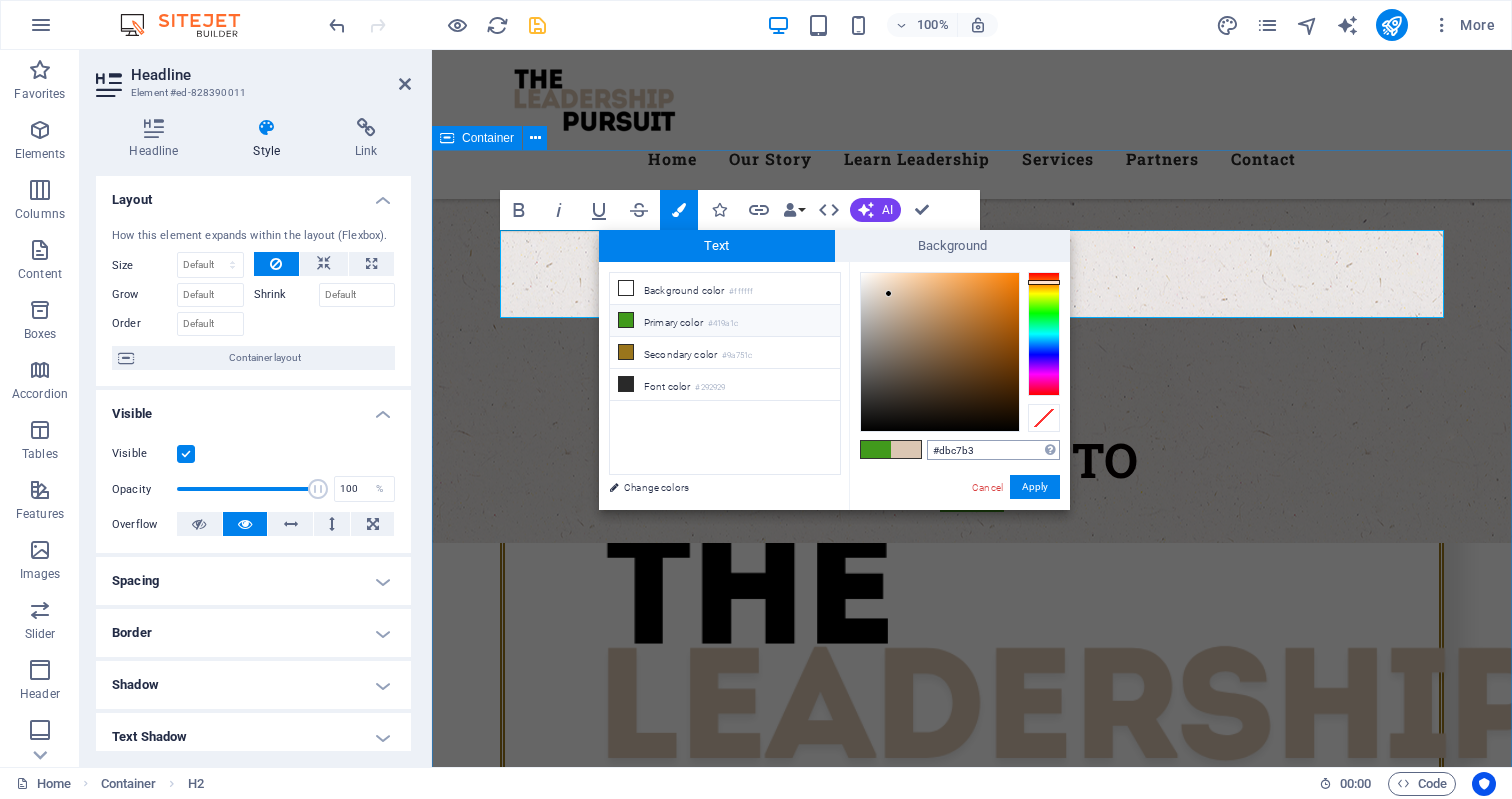 drag, startPoint x: 1000, startPoint y: 446, endPoint x: 936, endPoint y: 448, distance: 64.03124 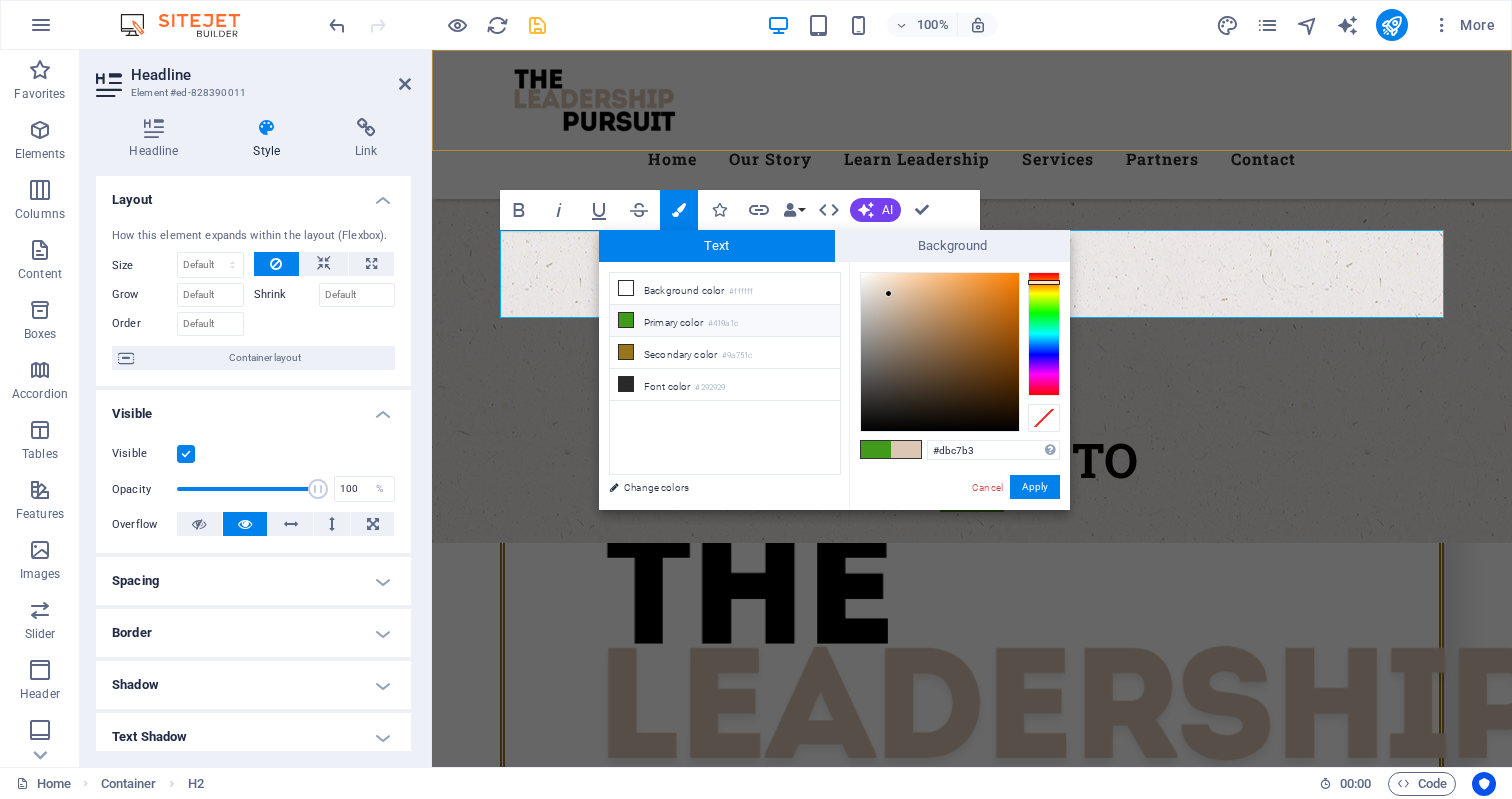 click on "Menu Home Our Story Learn Leadership Services Partners Contact" at bounding box center (972, 124) 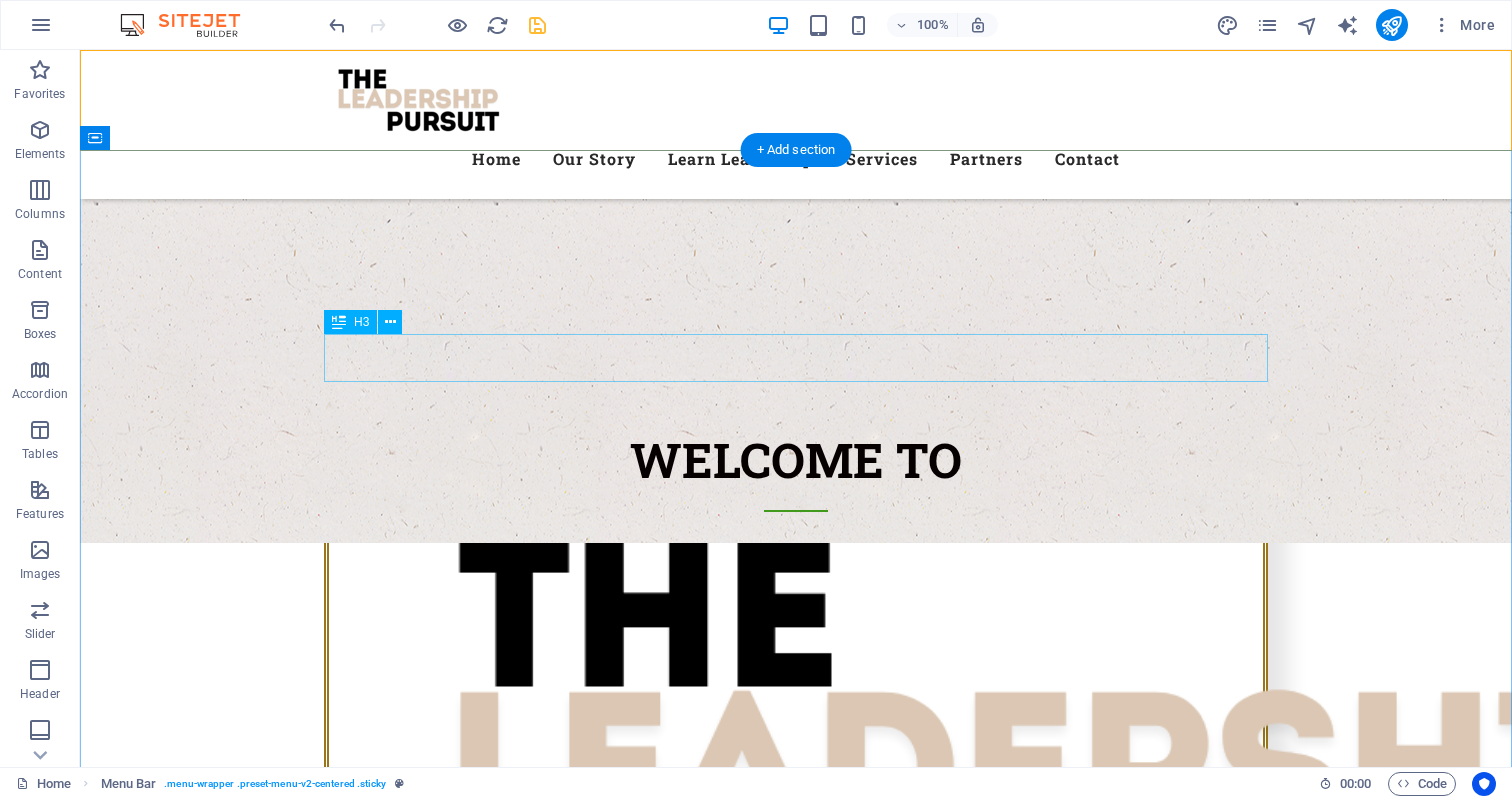 click on "Empowering leaders to rise, lead, and leave a legacy." at bounding box center [796, 1834] 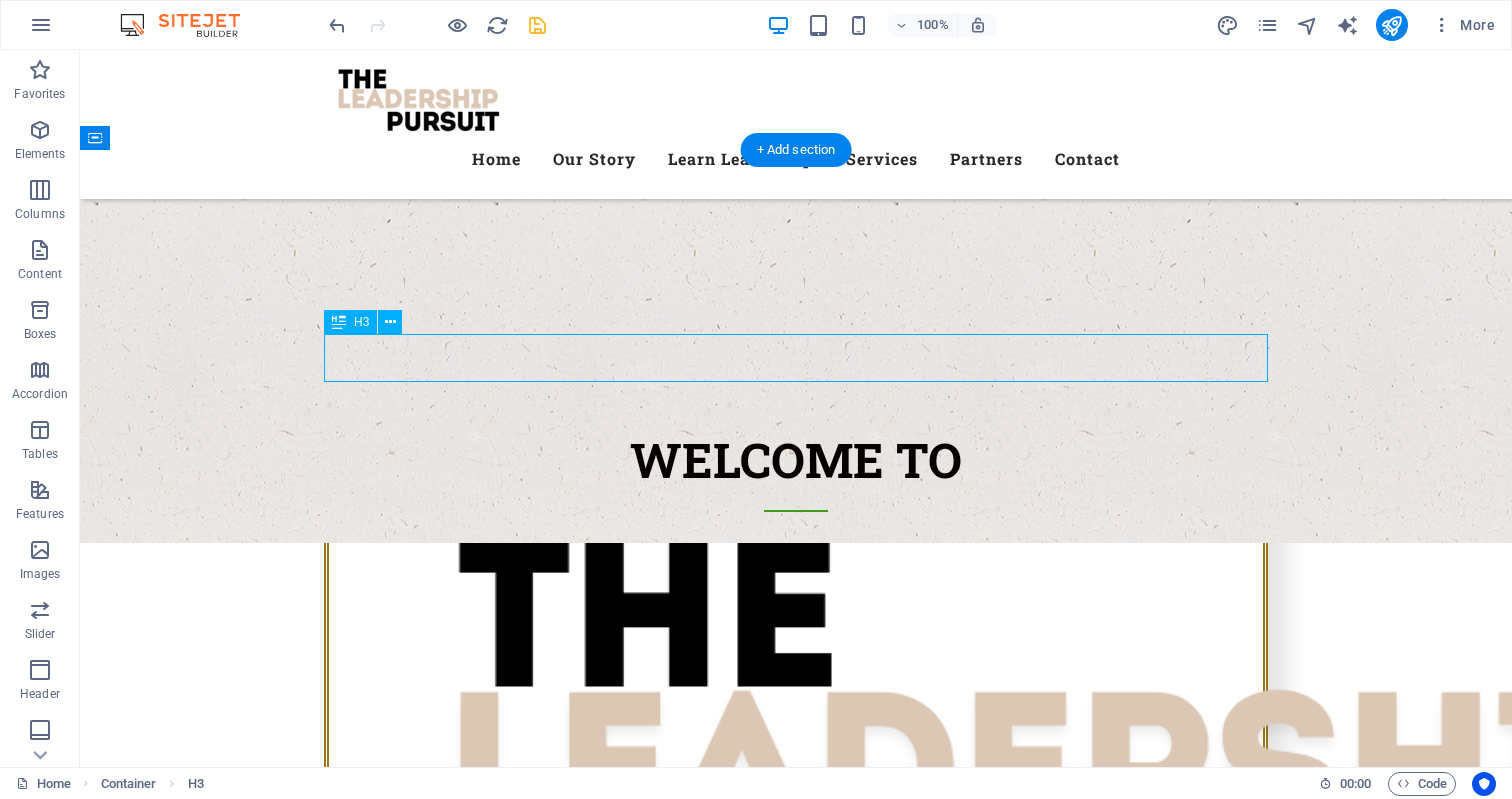 click on "Empowering leaders to rise, lead, and leave a legacy." at bounding box center (796, 1834) 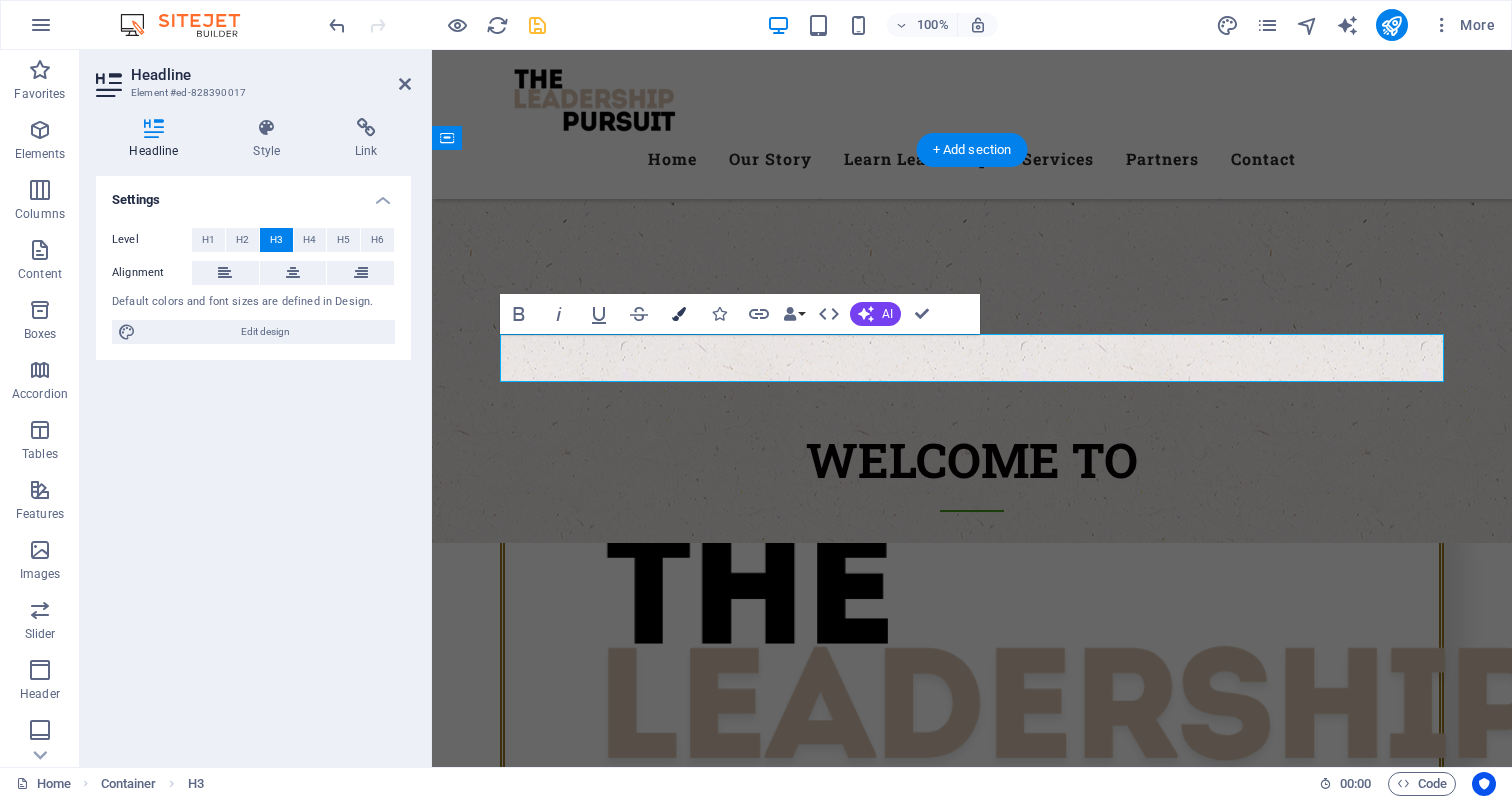 click at bounding box center (679, 314) 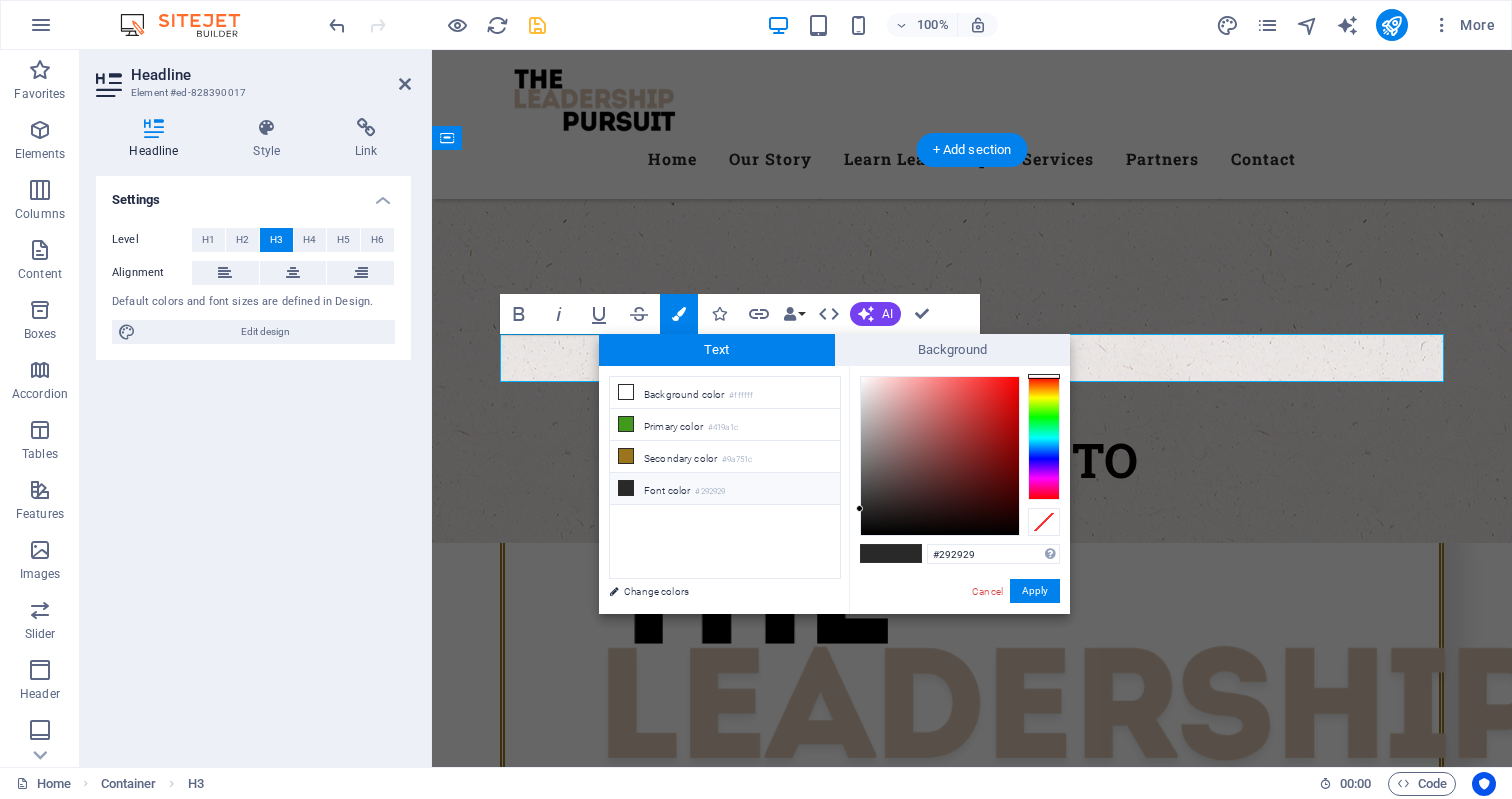 drag, startPoint x: 980, startPoint y: 555, endPoint x: 923, endPoint y: 554, distance: 57.00877 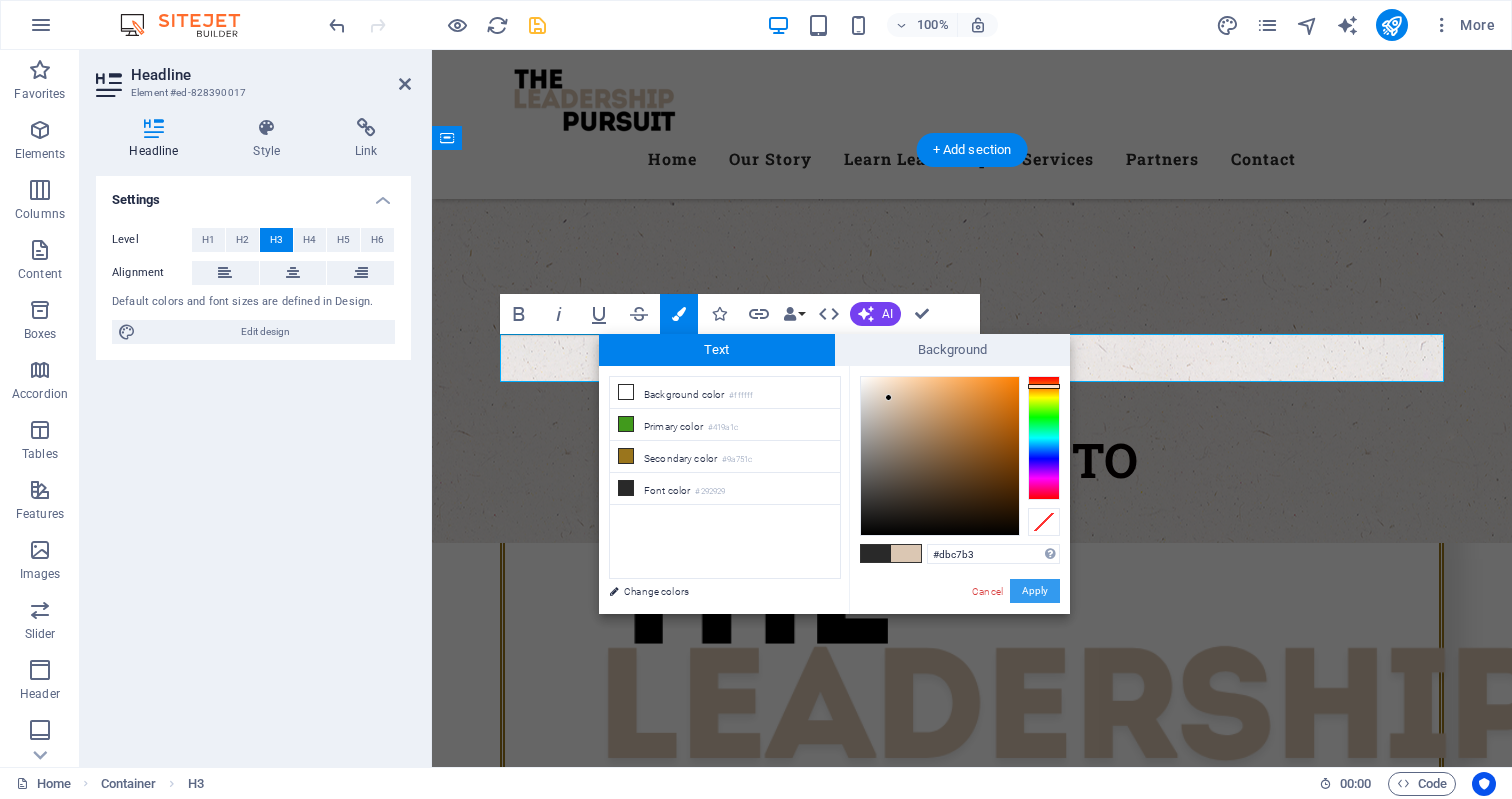 click on "Apply" at bounding box center [1035, 591] 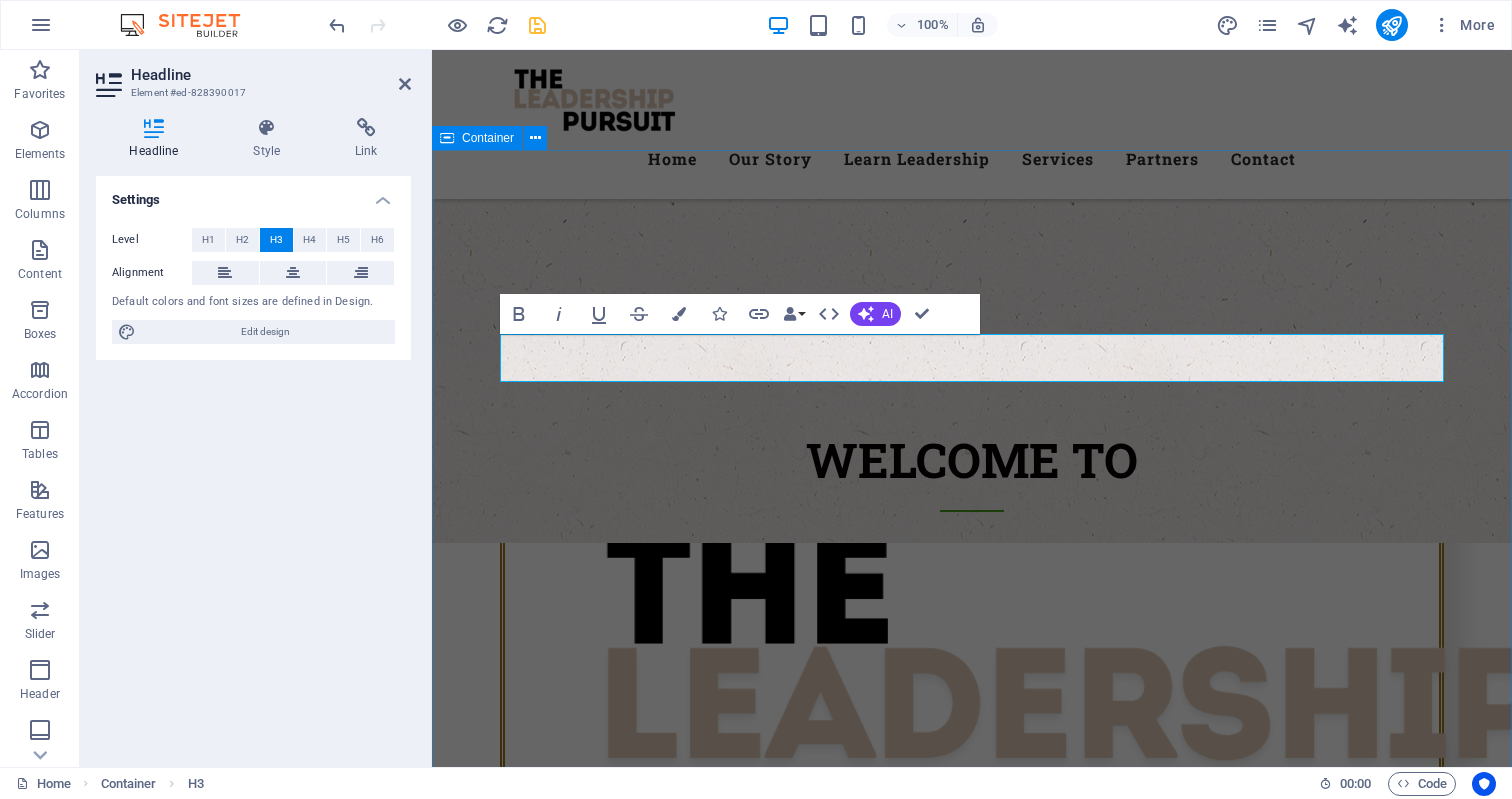 click on "Our   STORY Empowering leaders to rise, lead, and leave a legacy. The Leadership Pursuit was born out of decades of real-world leadership not just in theory, but in trenches where vision, courage, and consistency are tested daily. From leading worship teams and men’s ministries to building businesses and managing high-performing departments, our founder Rowan Johnsen has spent over 20 years immersed in the craft of leadership. What began in the creative world of music and ministry evolved into something much broader: a deep calling to raise up leaders who don’t just manage, but   lead with clarity, conviction, and purpose.   Over time, it became clear that the same principles that worked in churches, creative teams, and startups were desperately needed in boardrooms, small businesses, and organizations navigating change. The Leadership Pursuit   This is more than leadership. This is   The Pursuit. OUR   VALUES Excellence Lorem ipsum dolor sit amet, consectetur adipisicing elit. Veritatis, dolorem!" at bounding box center [972, 2328] 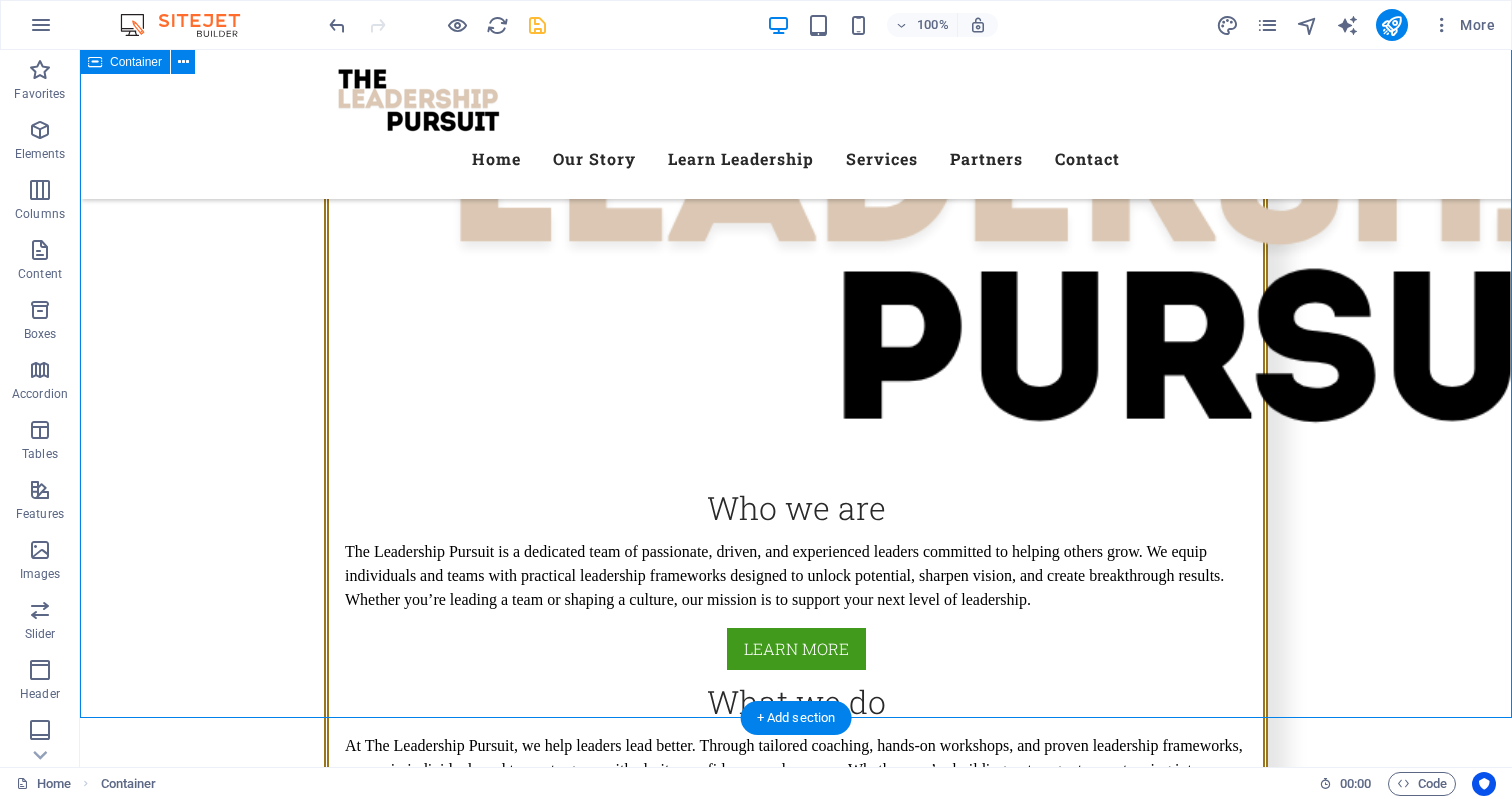 scroll, scrollTop: 1670, scrollLeft: 0, axis: vertical 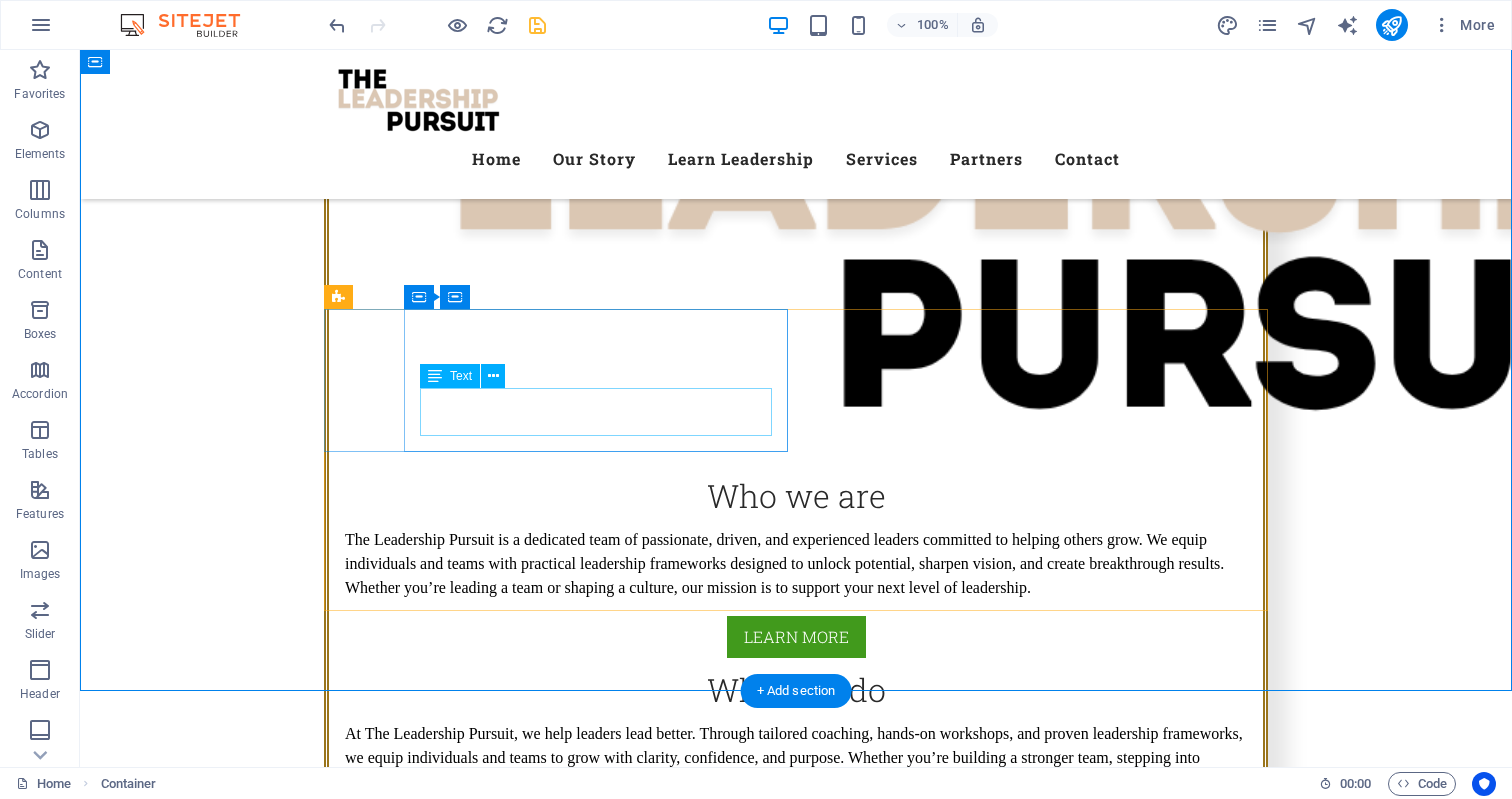 click on "Lorem ipsum dolor sit amet, consectetur adipisicing elit. Veritatis, dolorem!" at bounding box center (796, 1956) 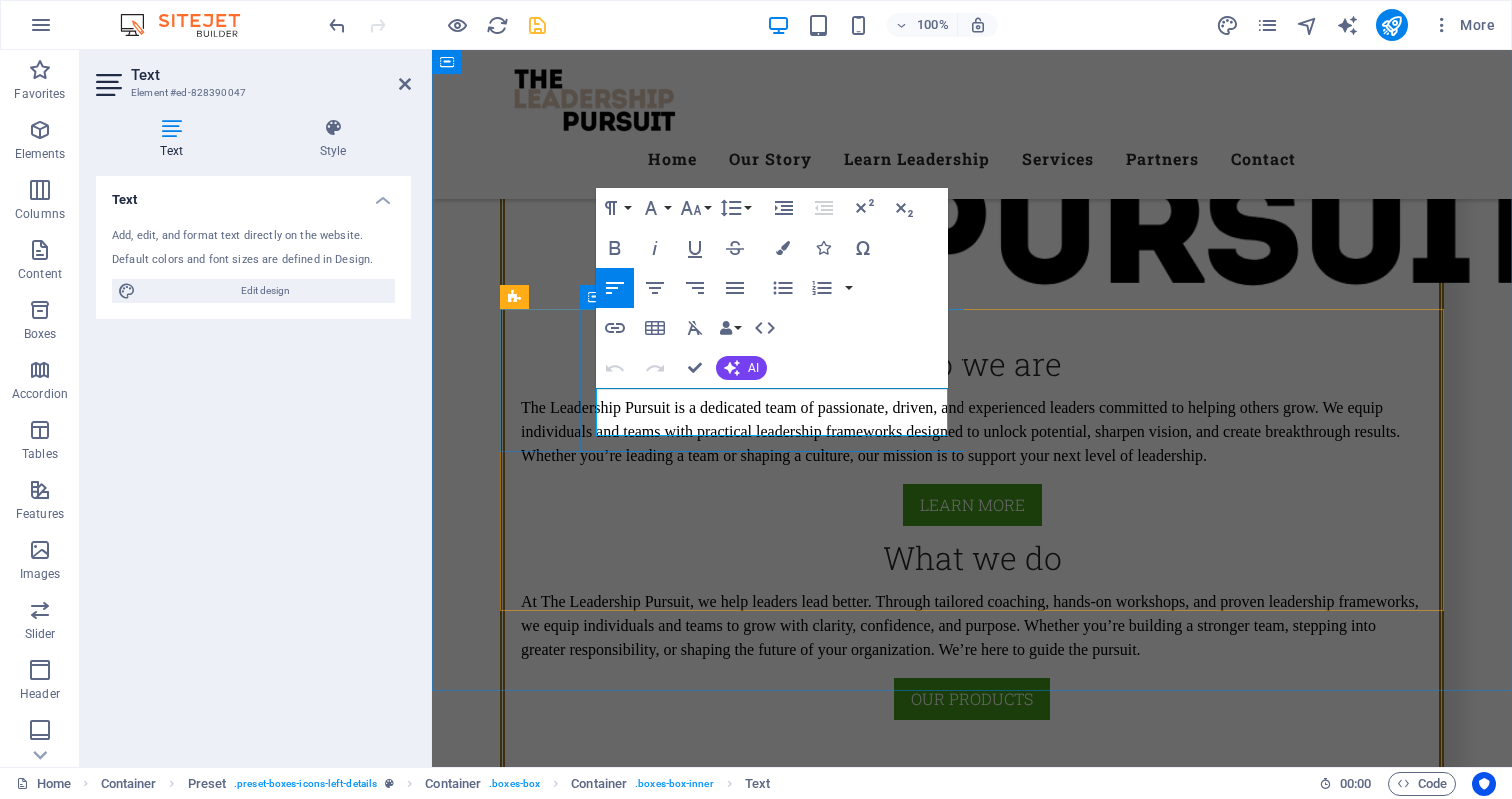 drag, startPoint x: 752, startPoint y: 424, endPoint x: 599, endPoint y: 399, distance: 155.02902 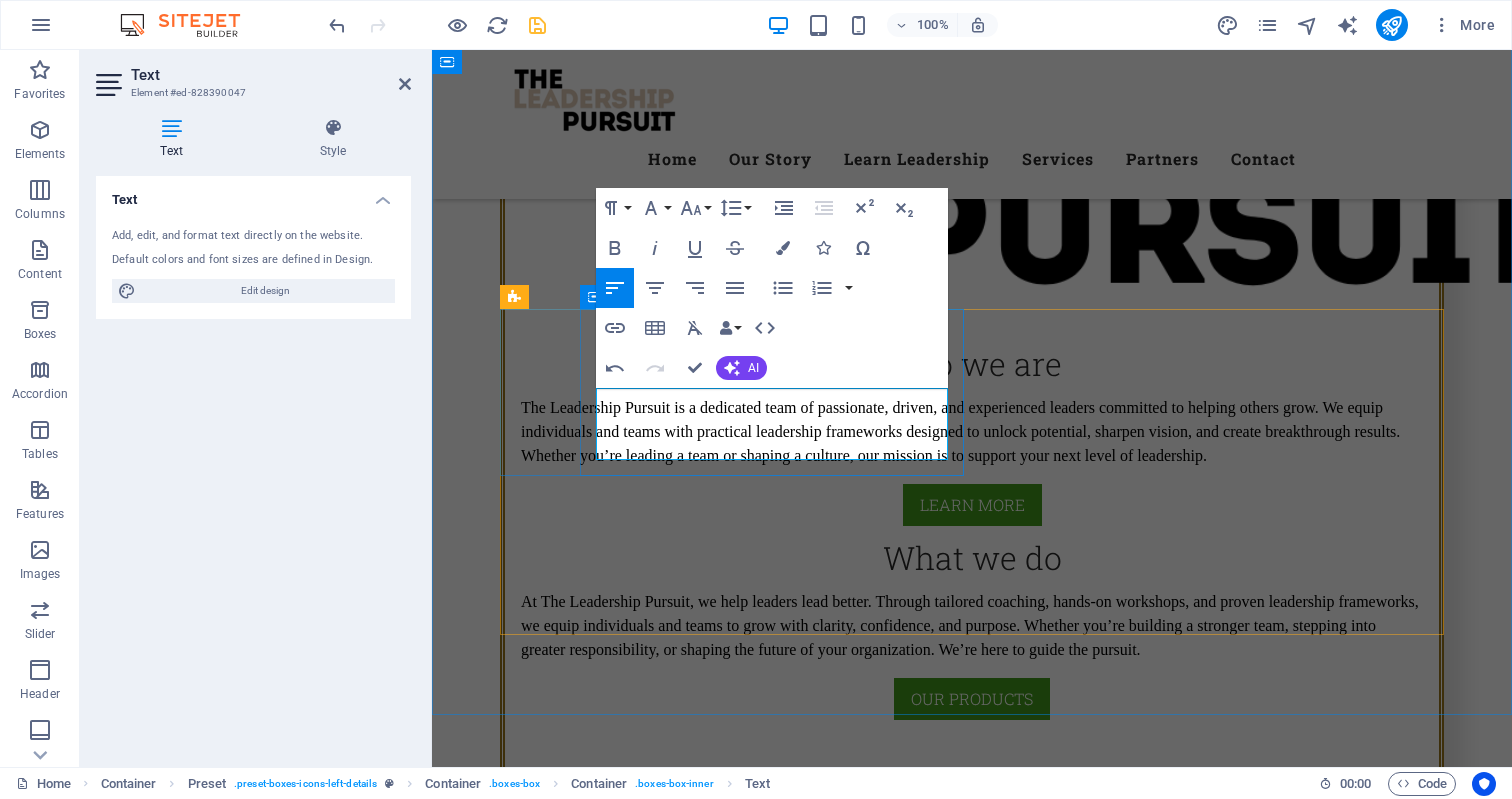 click on "We value excellence because how you do anything is how you do everything—and great leadership demands nothing less." at bounding box center [972, 1824] 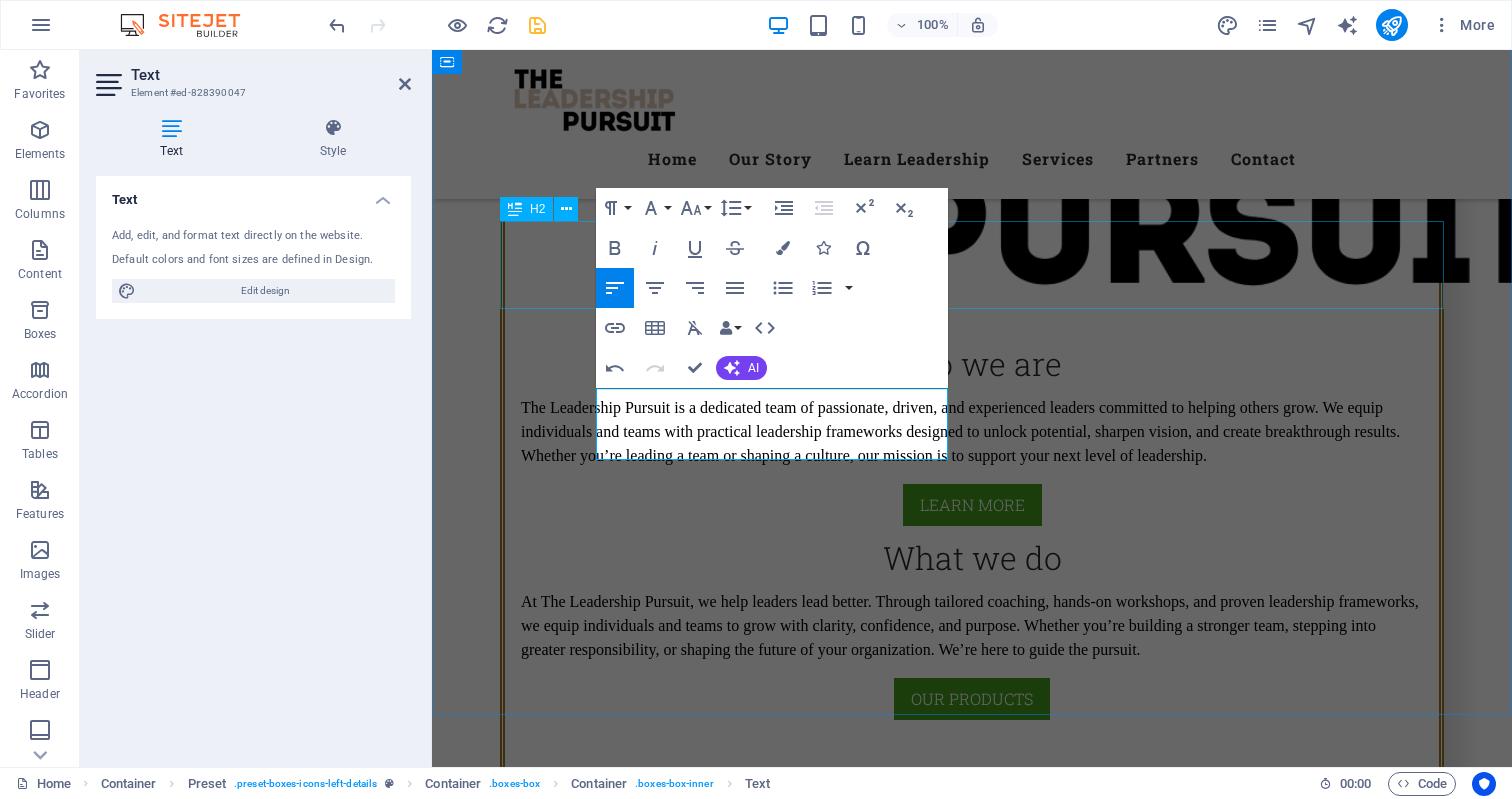 click on "OUR   VALUES" at bounding box center (972, 1609) 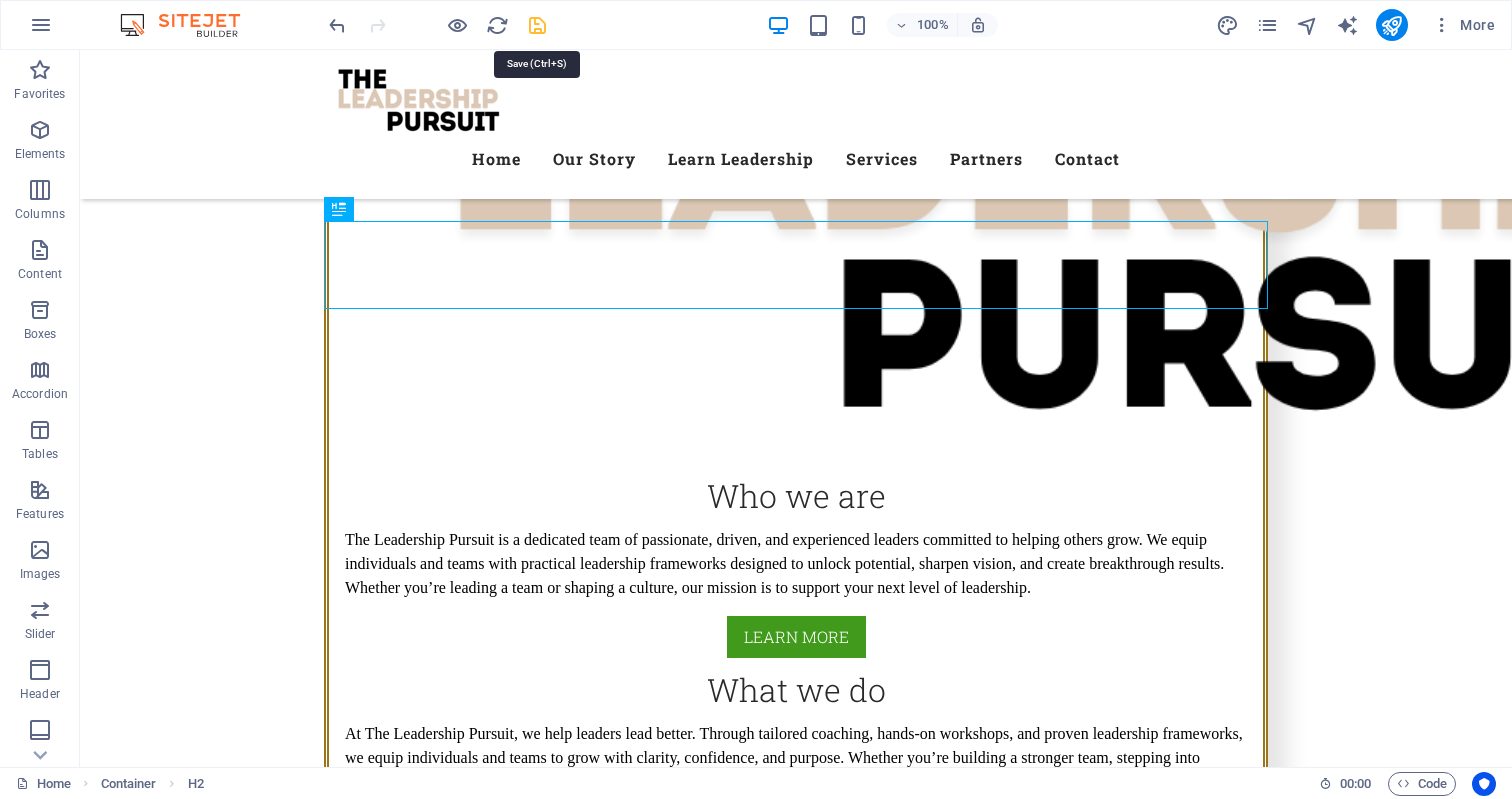 click at bounding box center (537, 25) 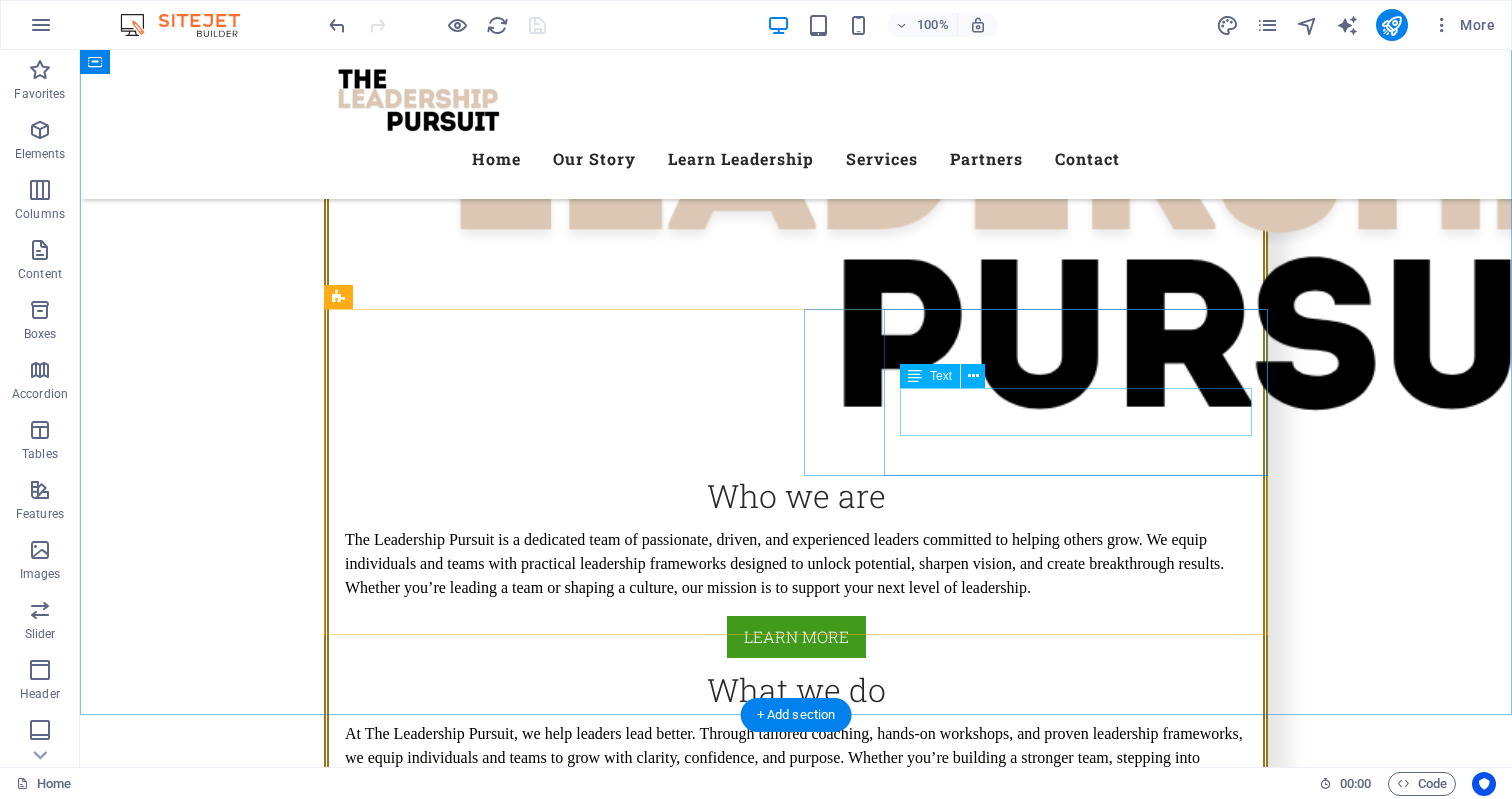 click on "Lorem ipsum dolor sit amet, consectetur adipisicing elit. Veritatis, dolorem!" at bounding box center (796, 2163) 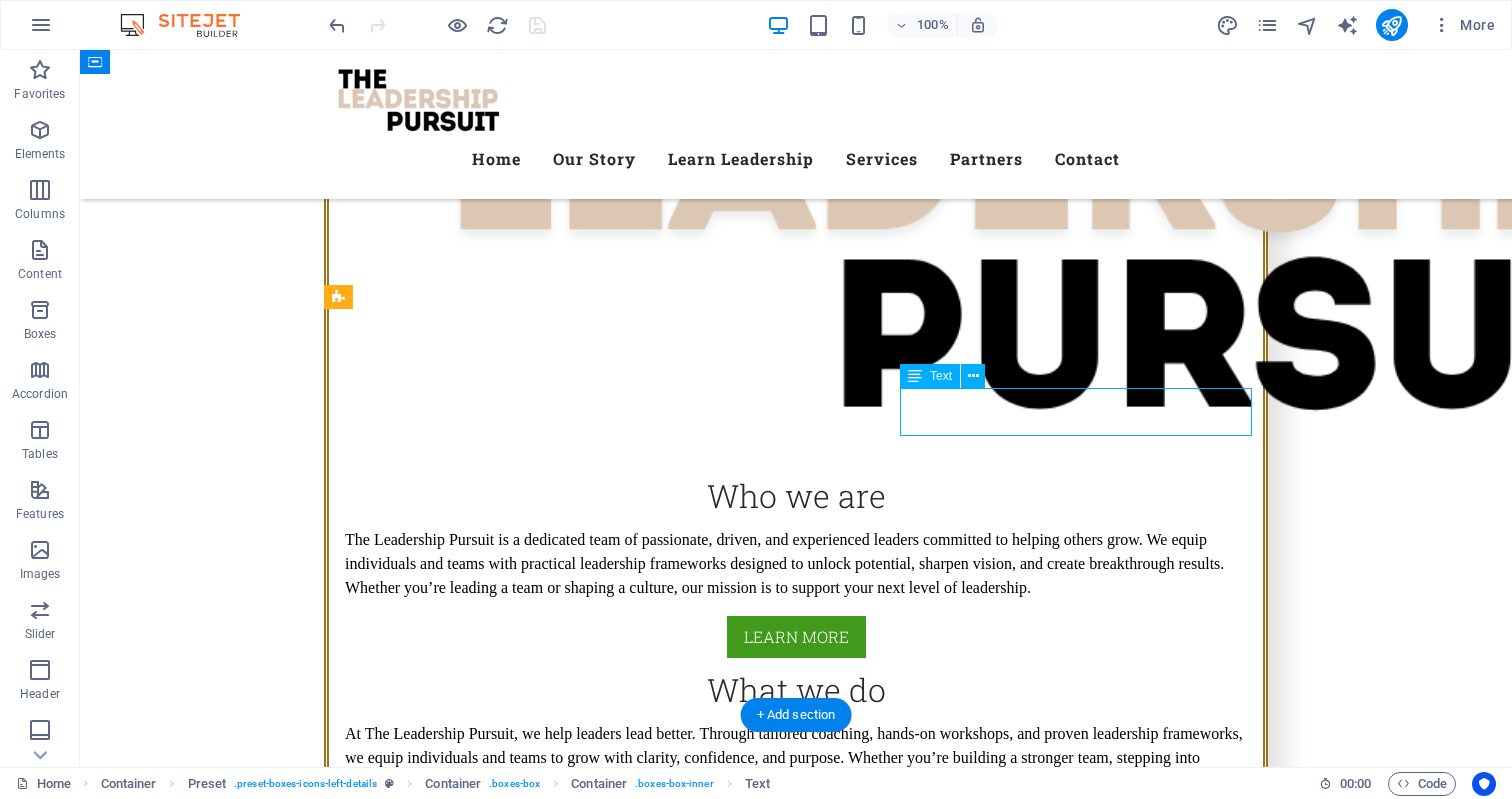 click on "Lorem ipsum dolor sit amet, consectetur adipisicing elit. Veritatis, dolorem!" at bounding box center [796, 2163] 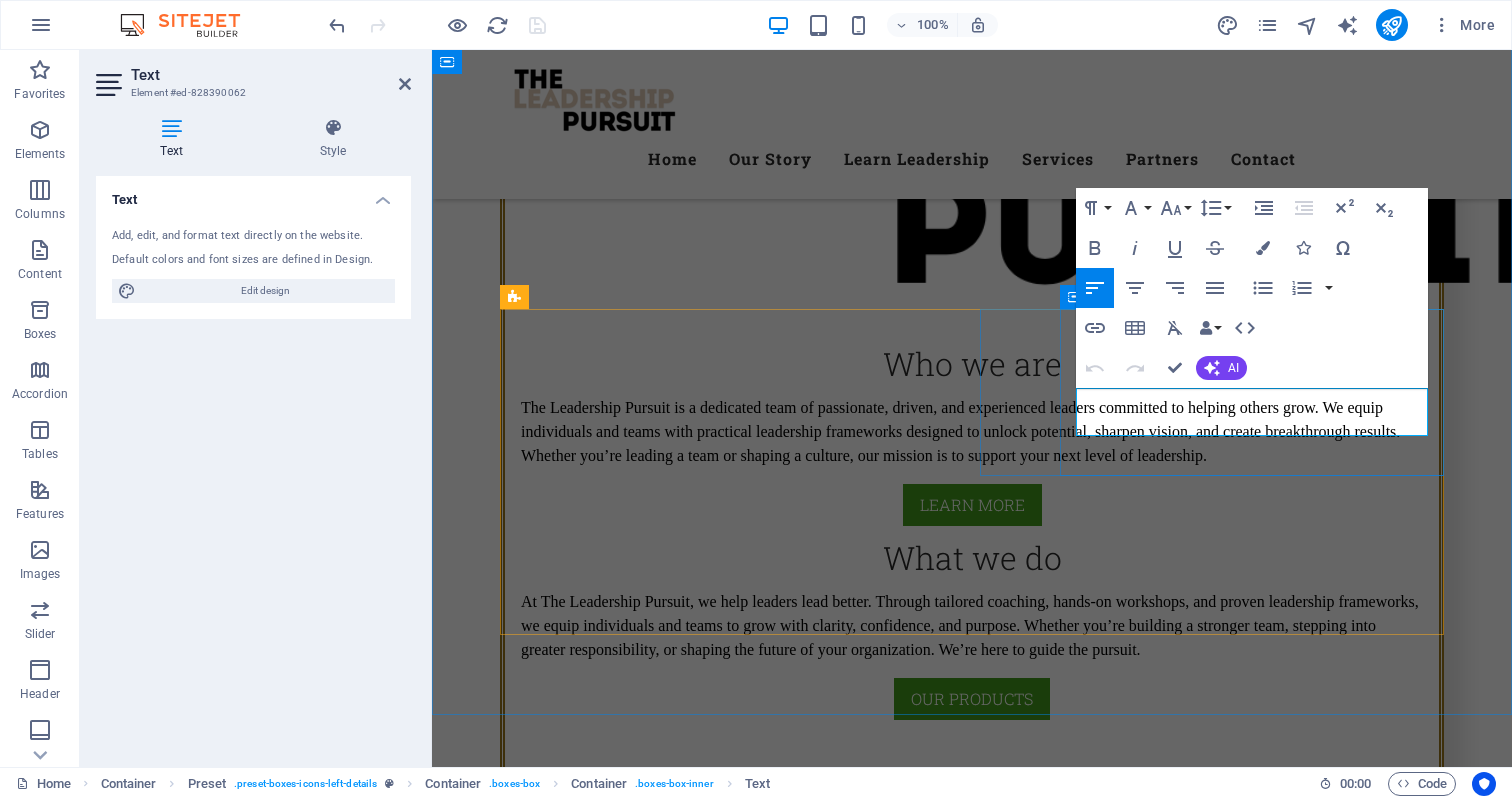 drag, startPoint x: 1234, startPoint y: 419, endPoint x: 1076, endPoint y: 401, distance: 159.02202 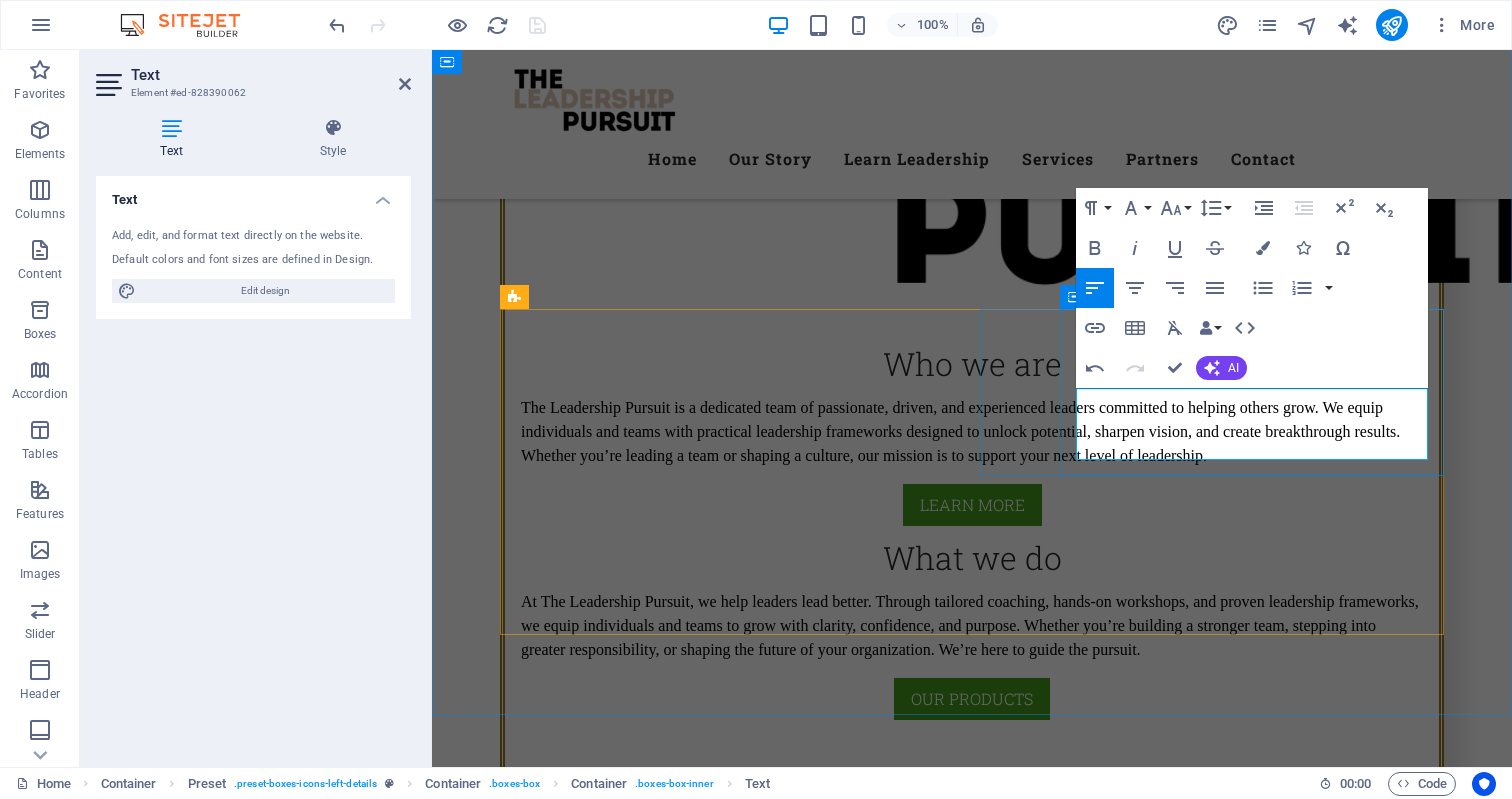 click on "We value wisdom because leadership isn’t just about making decisions—it’s about making the   right   ones that stand the test of time." at bounding box center (972, 2031) 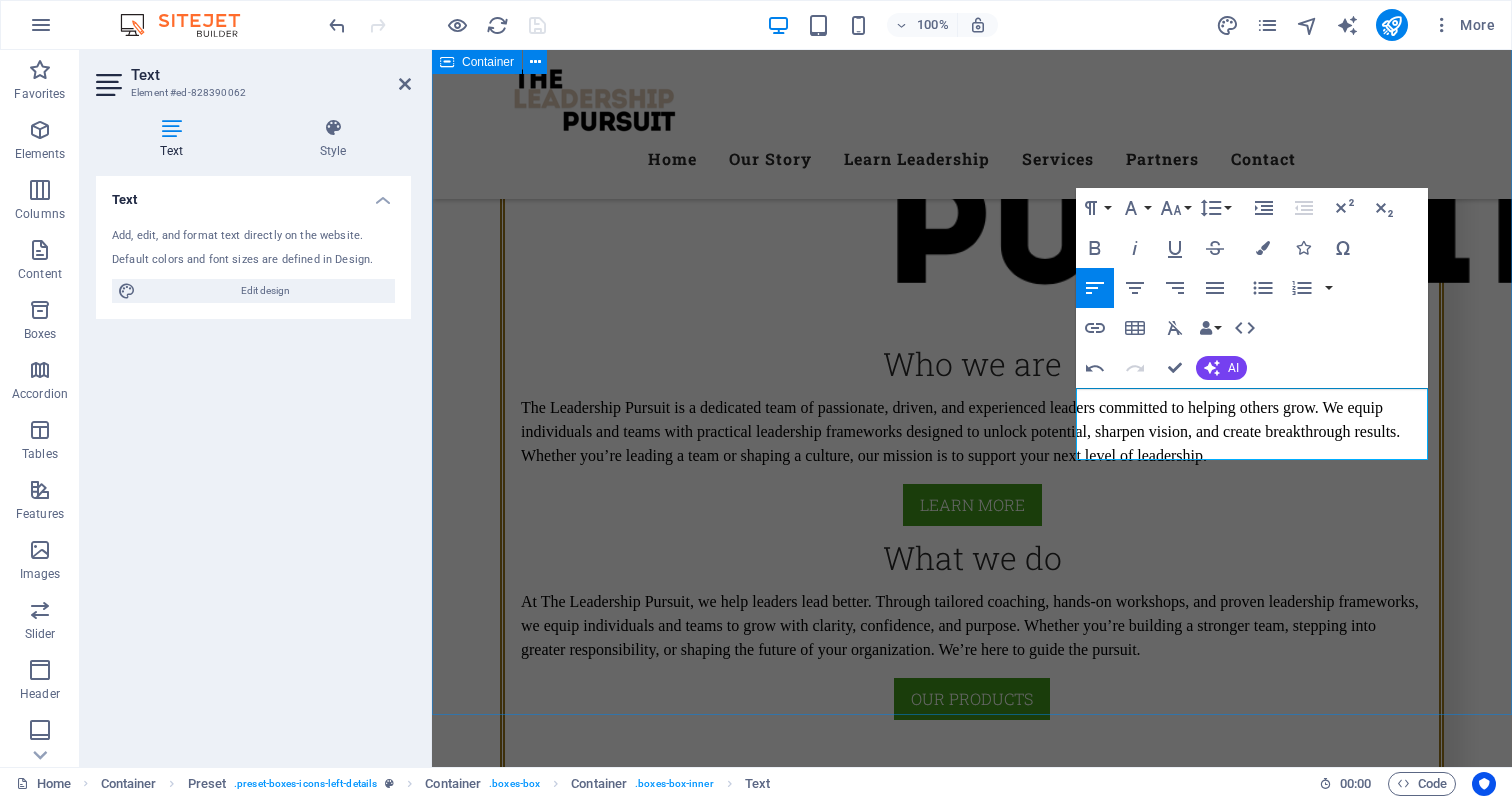 click on "Our   STORY Empowering leaders to rise, lead, and leave a legacy. The Leadership Pursuit was born out of decades of real-world leadership not just in theory, but in trenches where vision, courage, and consistency are tested daily. From leading worship teams and men’s ministries to building businesses and managing high-performing departments, our founder Rowan Johnsen has spent over 20 years immersed in the craft of leadership. What began in the creative world of music and ministry evolved into something much broader: a deep calling to raise up leaders who don’t just manage, but   lead with clarity, conviction, and purpose.   Over time, it became clear that the same principles that worked in churches, creative teams, and startups were desperately needed in boardrooms, small businesses, and organizations navigating change. The Leadership Pursuit   This is more than leadership. This is   The Pursuit. OUR   VALUES Excellence Wisdom   right   ones that stand the test of time. Courage Vision" at bounding box center (972, 1719) 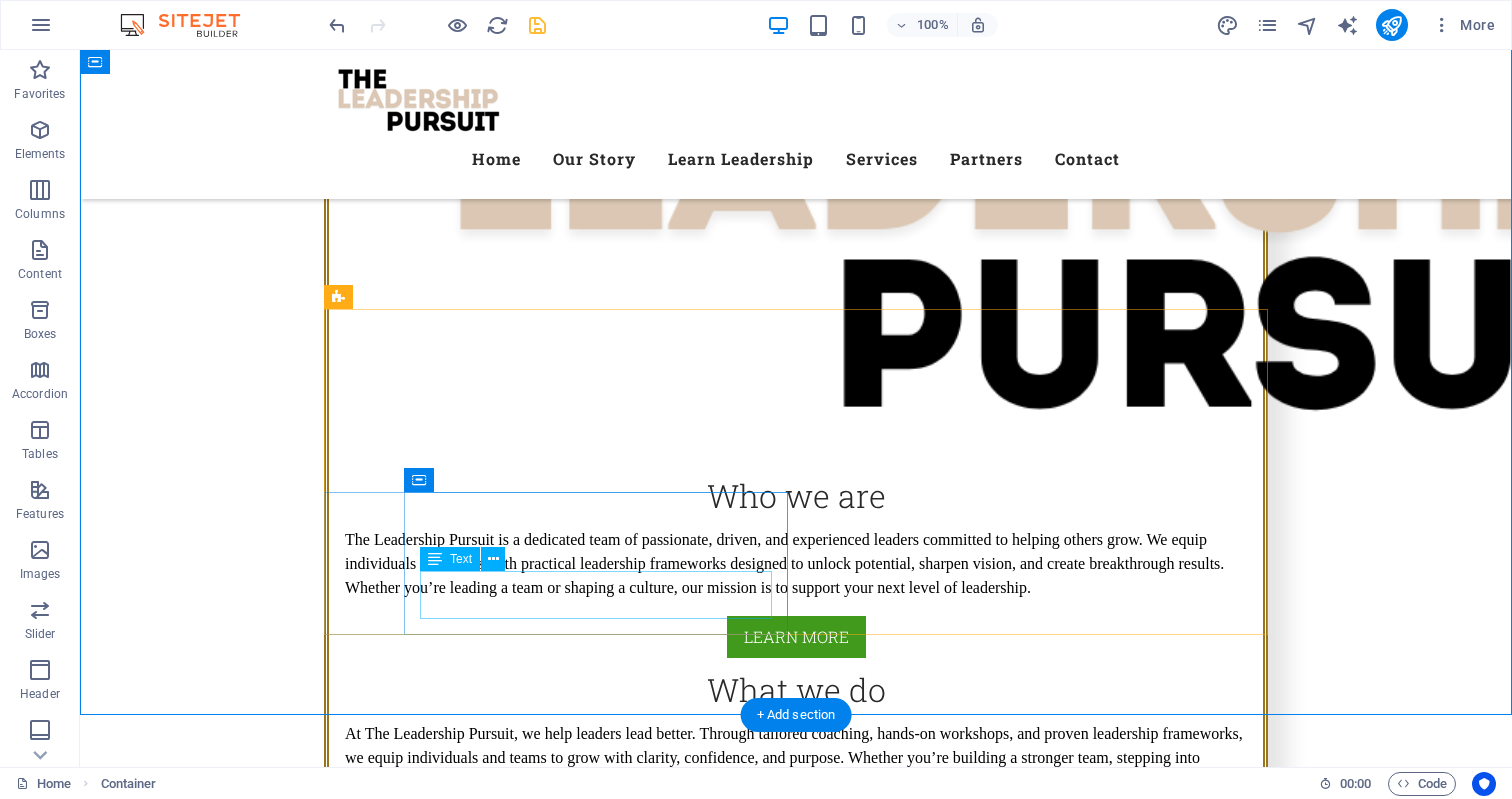 click on "Lorem ipsum dolor sit amet, consectetur adipisicing elit. Veritatis, dolorem!" at bounding box center [796, 2370] 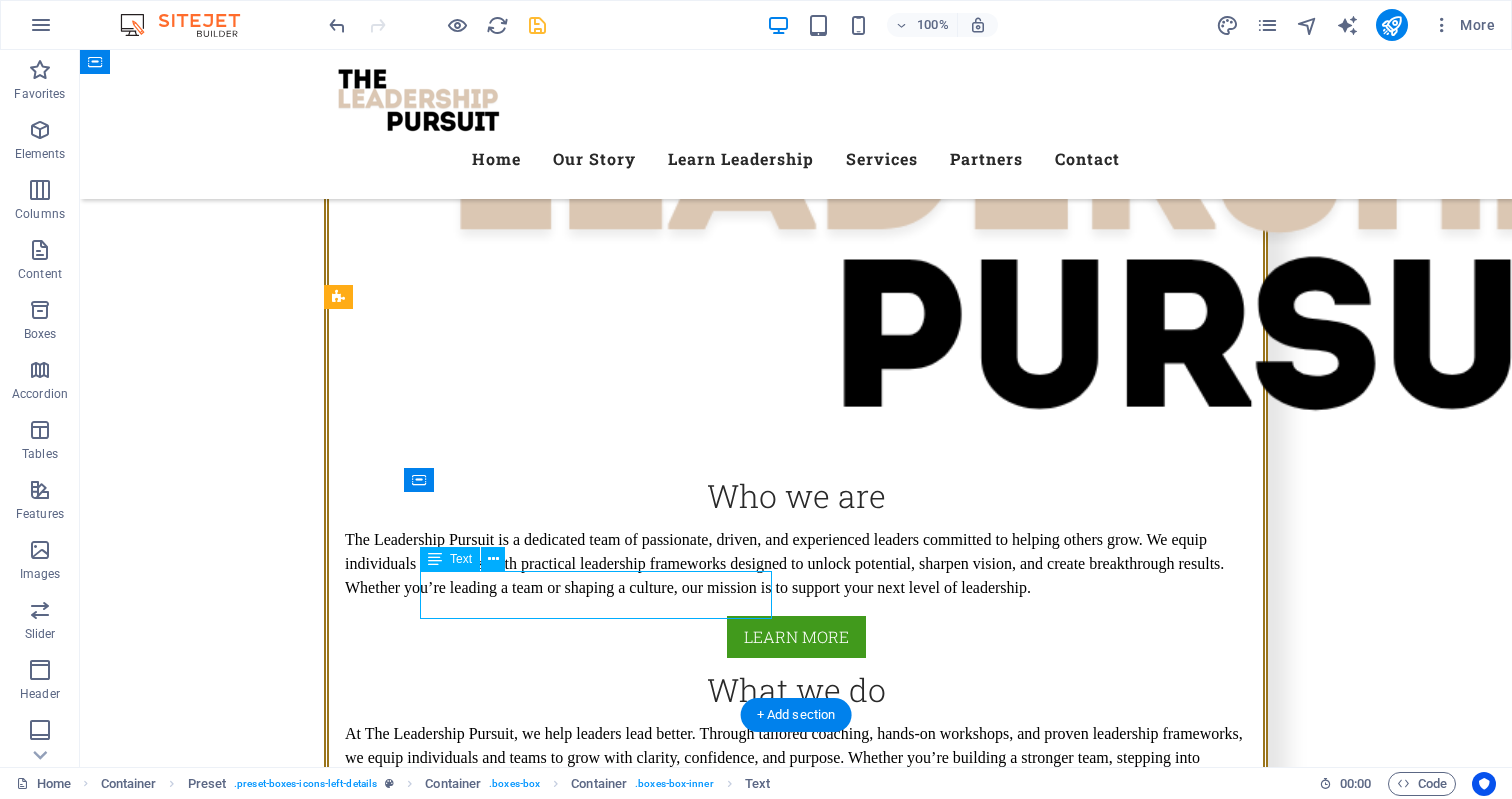 click on "Lorem ipsum dolor sit amet, consectetur adipisicing elit. Veritatis, dolorem!" at bounding box center (796, 2370) 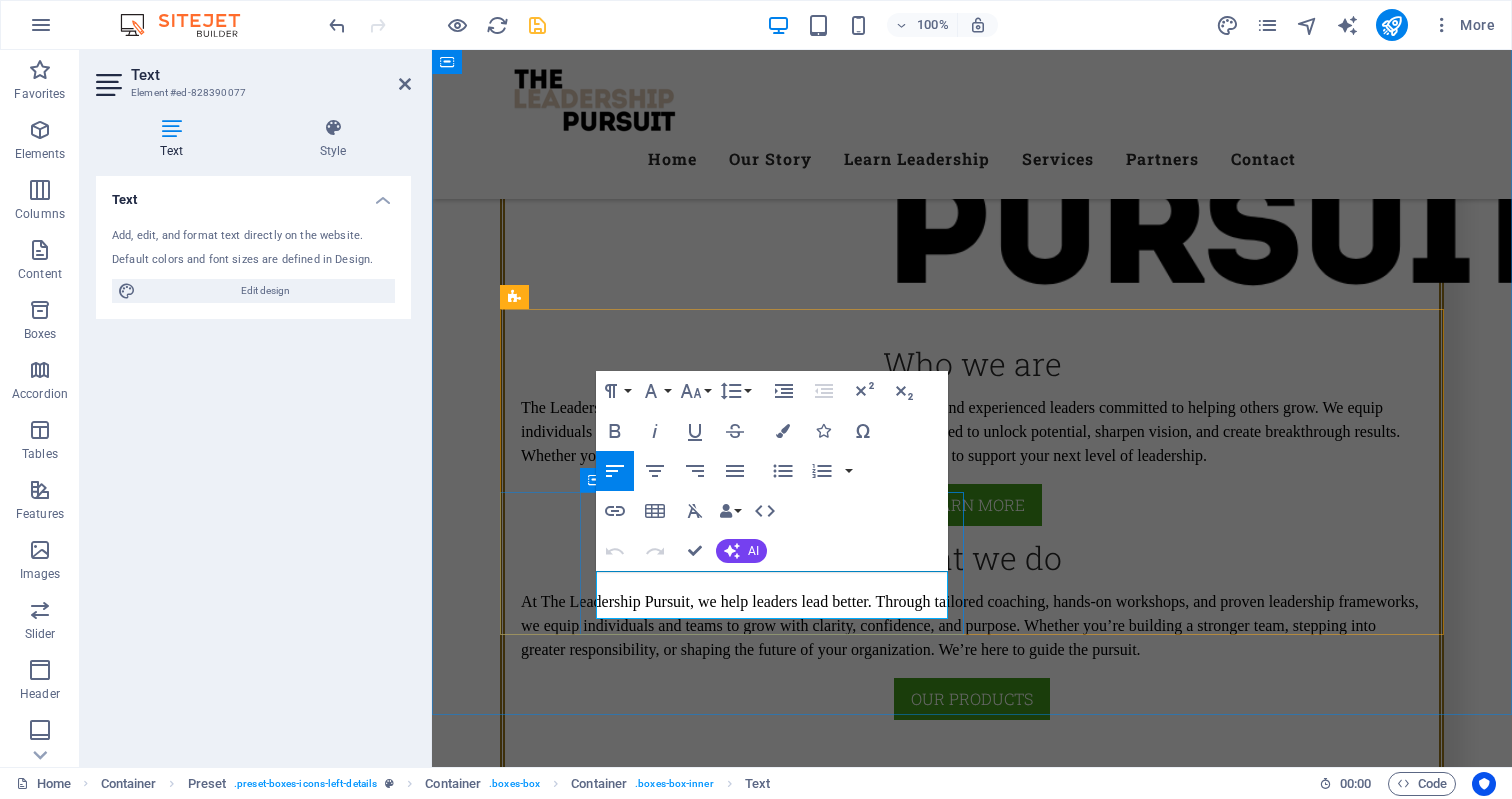 drag, startPoint x: 757, startPoint y: 605, endPoint x: 598, endPoint y: 580, distance: 160.95341 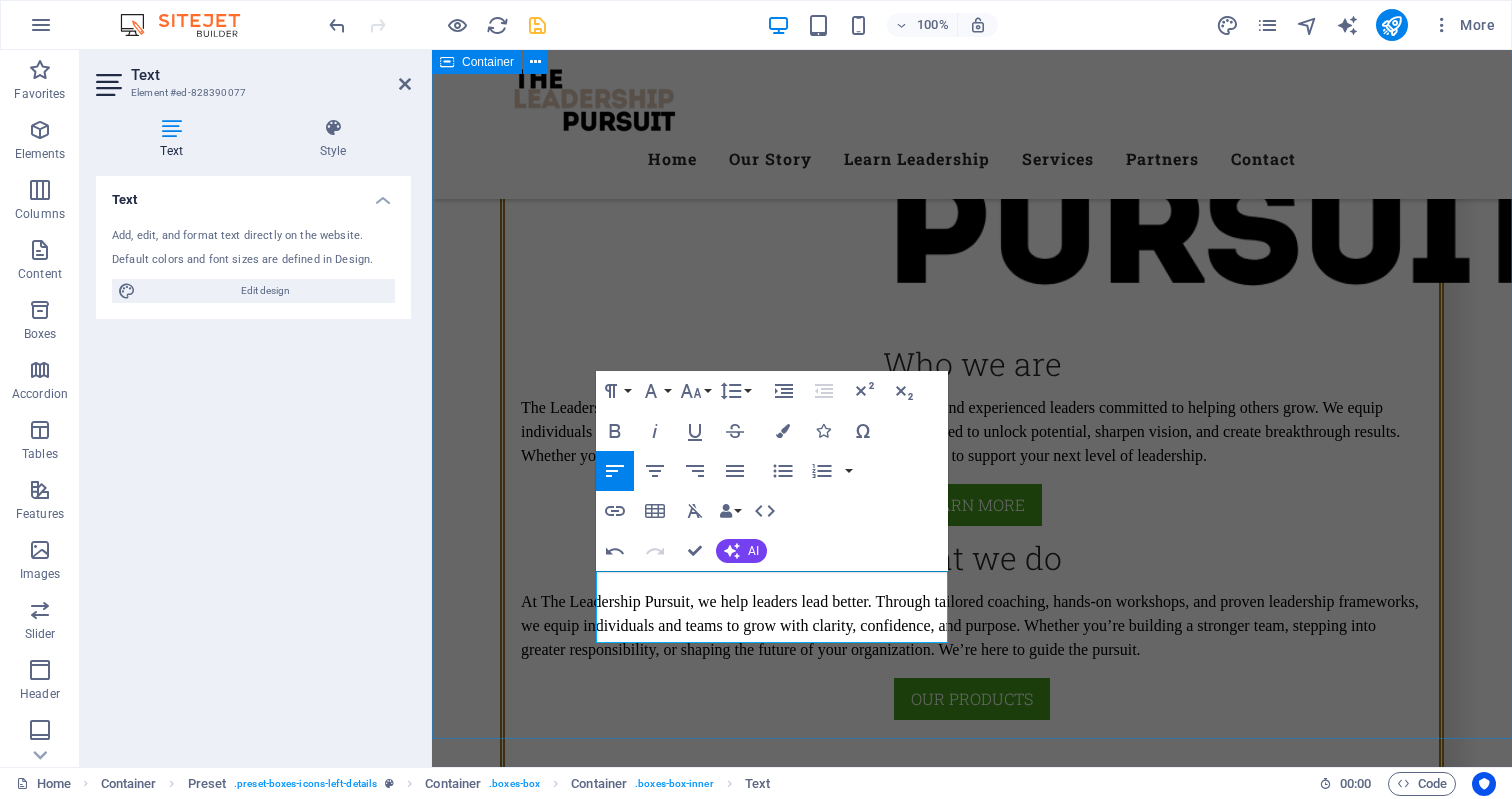 click on "Our   STORY Empowering leaders to rise, lead, and leave a legacy. The Leadership Pursuit was born out of decades of real-world leadership not just in theory, but in trenches where vision, courage, and consistency are tested daily. From leading worship teams and men’s ministries to building businesses and managing high-performing departments, our founder Rowan Johnsen has spent over 20 years immersed in the craft of leadership. What began in the creative world of music and ministry evolved into something much broader: a deep calling to raise up leaders who don’t just manage, but   lead with clarity, conviction, and purpose.   Over time, it became clear that the same principles that worked in churches, creative teams, and startups were desperately needed in boardrooms, small businesses, and organizations navigating change. The Leadership Pursuit   This is more than leadership. This is   The Pursuit. OUR   VALUES Excellence Wisdom   right   ones that stand the test of time. Courage Vision" at bounding box center [972, 1719] 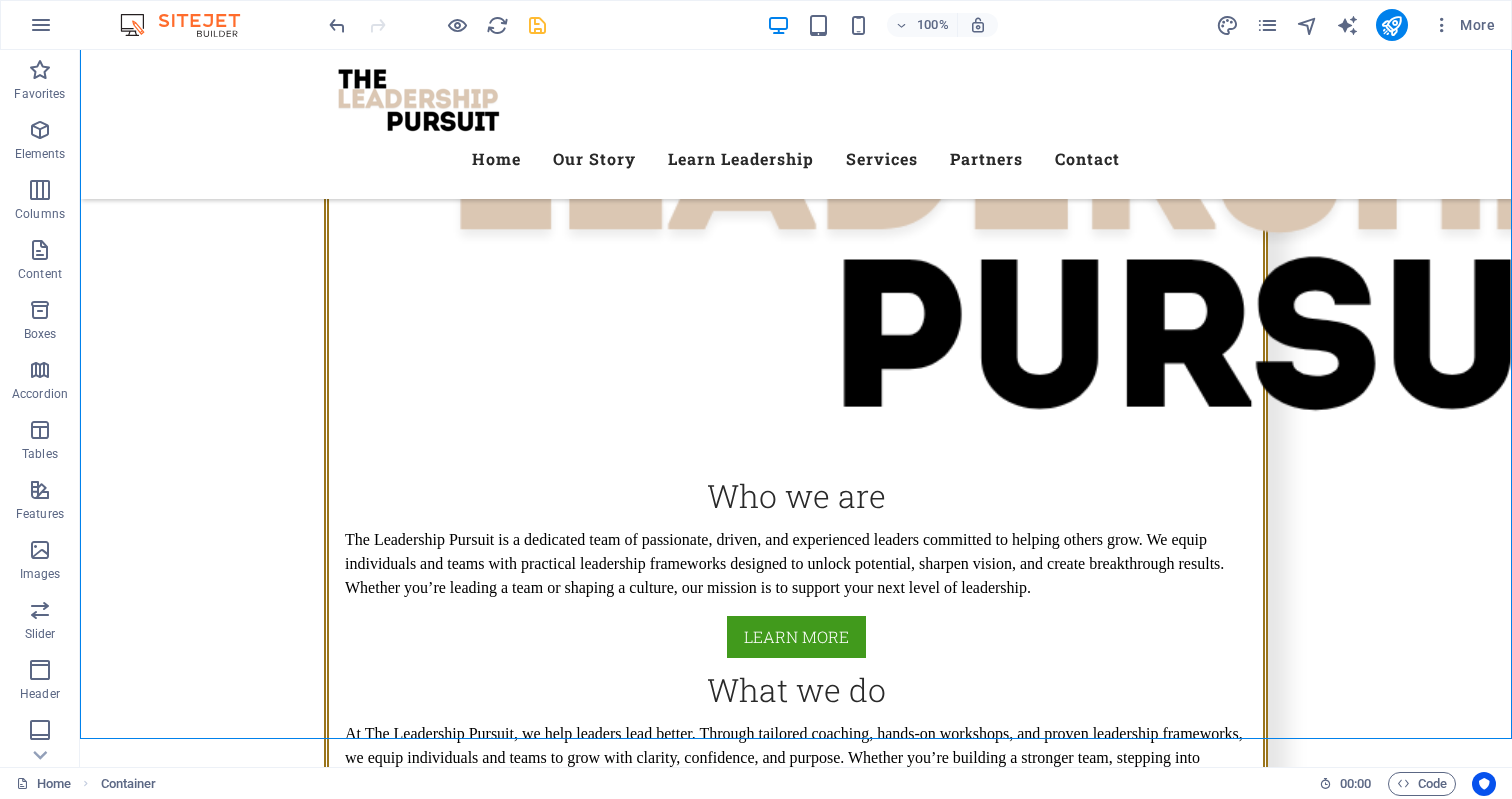 click on "Lorem ipsum dolor sit amet, consectetur adipisicing elit. Veritatis, dolorem!" at bounding box center [796, 2578] 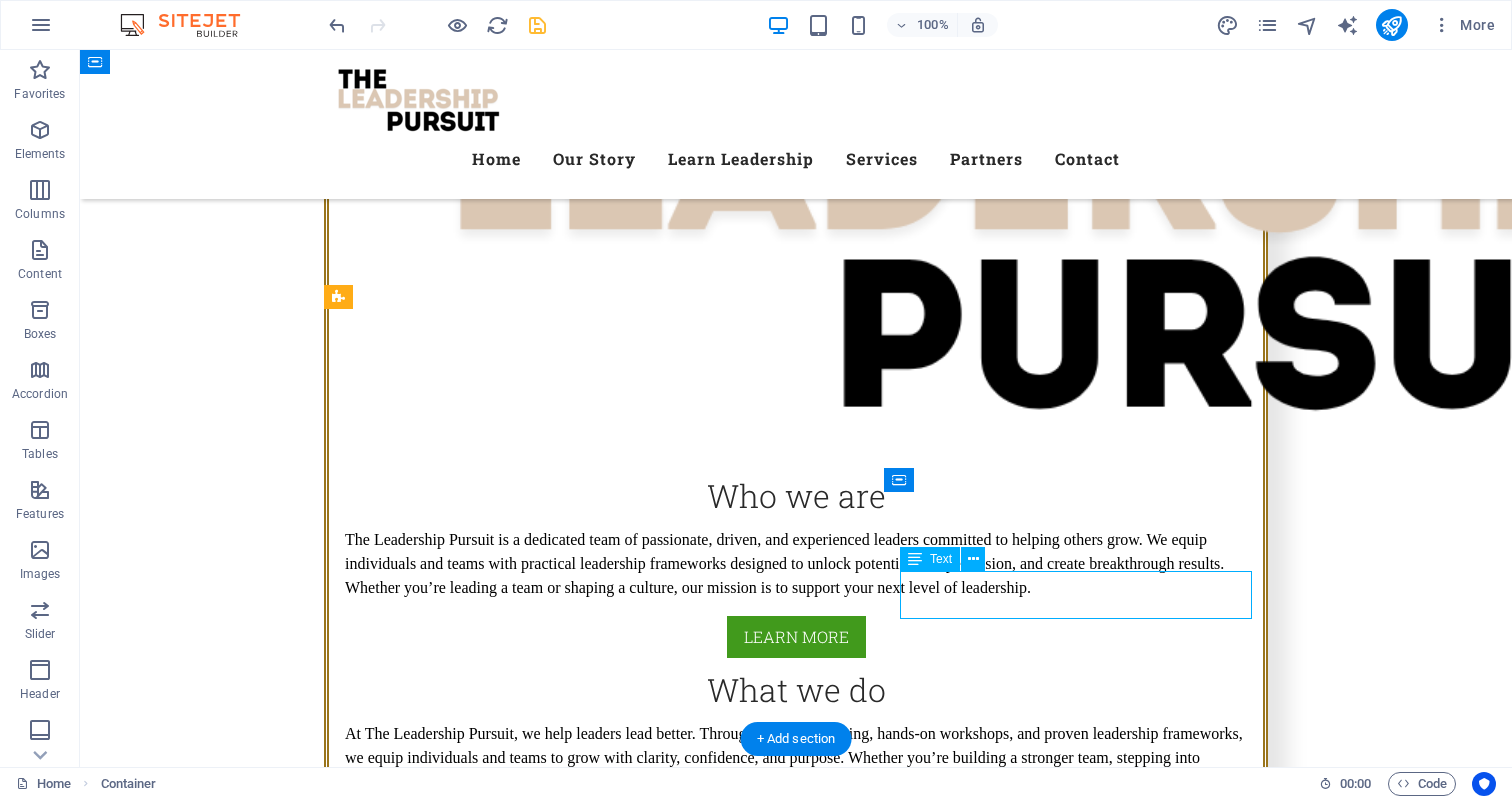 click on "Lorem ipsum dolor sit amet, consectetur adipisicing elit. Veritatis, dolorem!" at bounding box center [796, 2578] 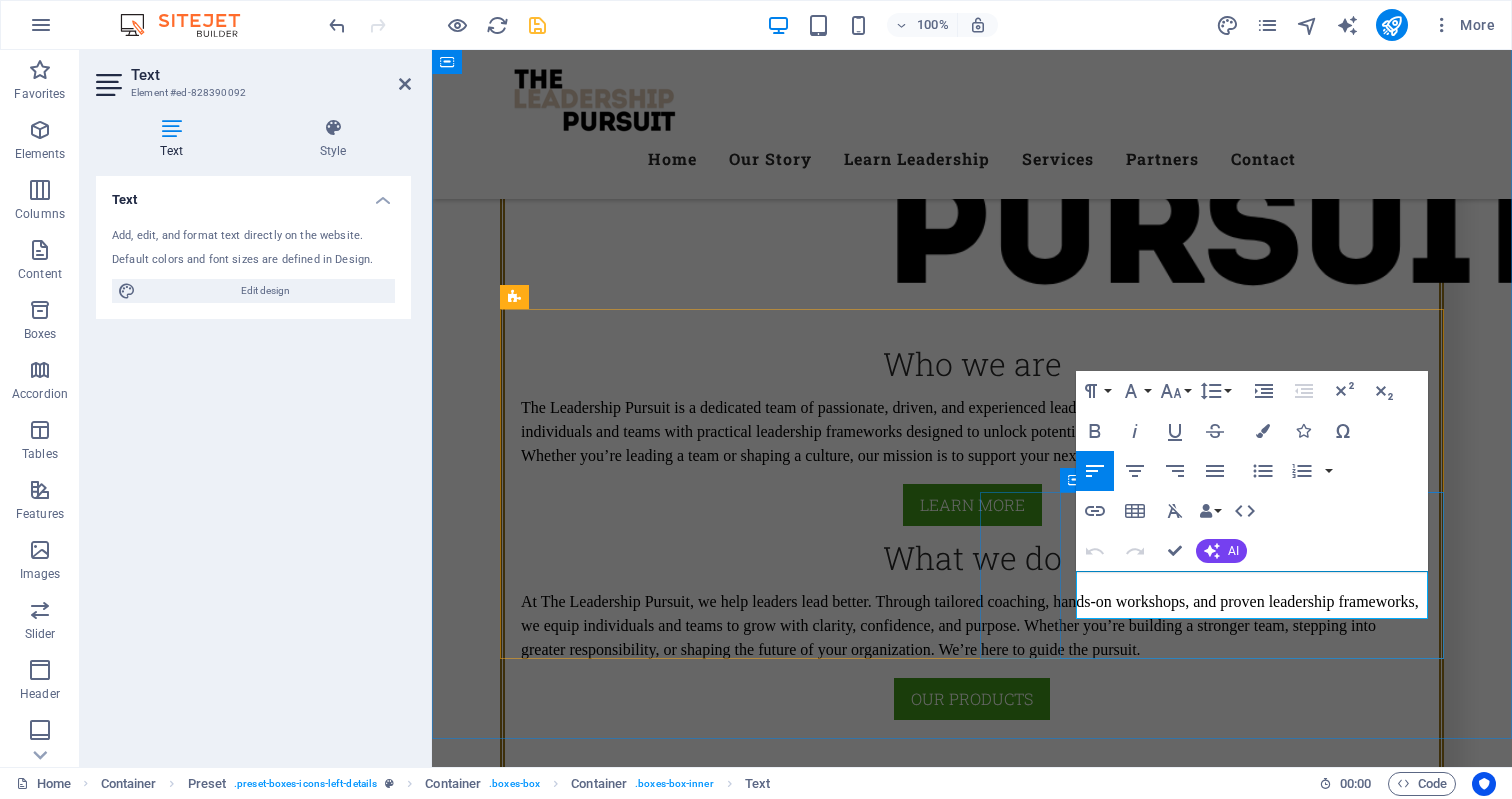 drag, startPoint x: 1246, startPoint y: 608, endPoint x: 1080, endPoint y: 582, distance: 168.0238 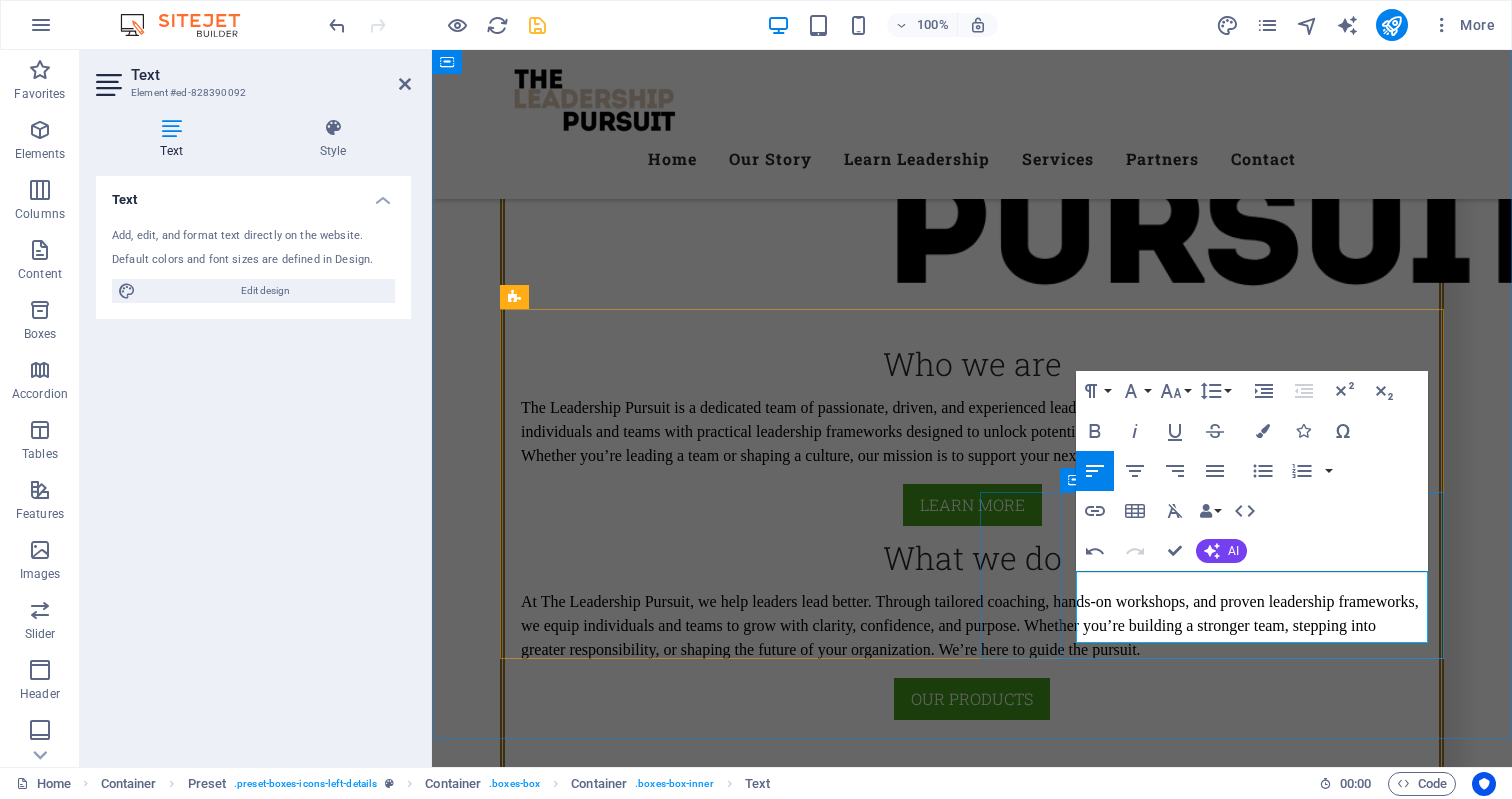 click on "We value vision because without it, leadership has no direction—vision turns intention into impact and guides others toward a greater future." at bounding box center [972, 2446] 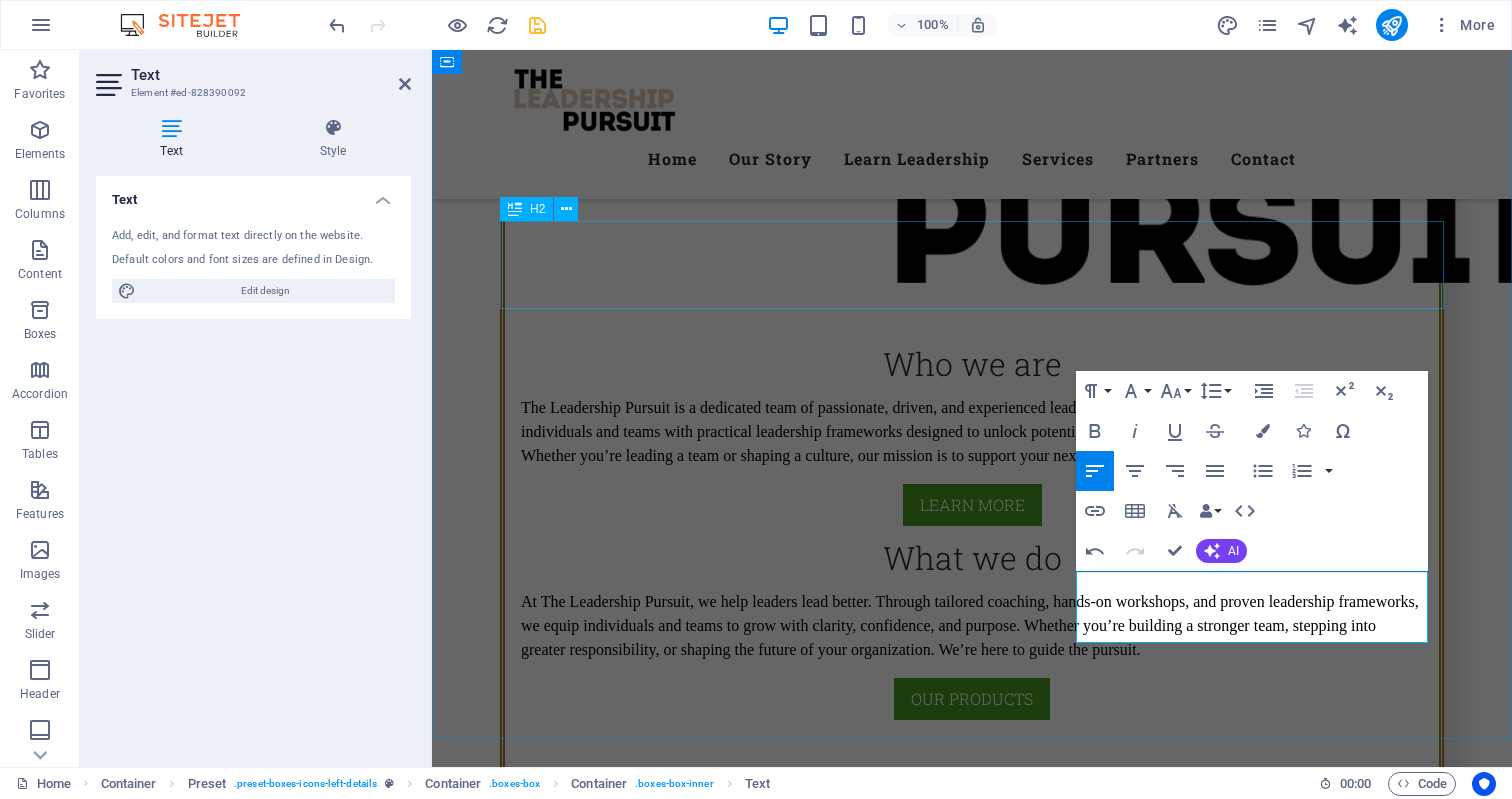 click on "OUR   VALUES" at bounding box center (972, 1609) 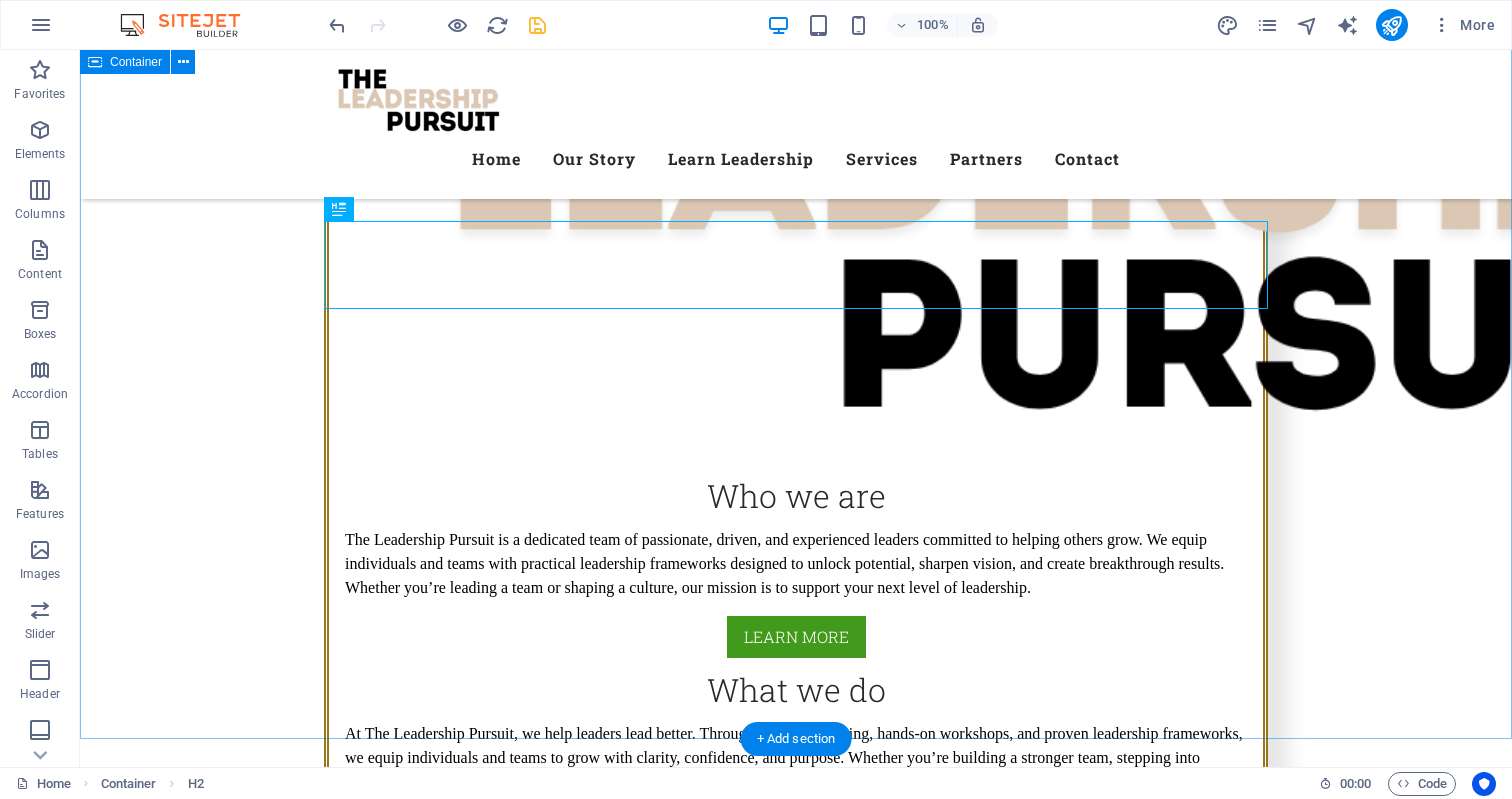 click on "Our   STORY Empowering leaders to rise, lead, and leave a legacy. The Leadership Pursuit was born out of decades of real-world leadership not just in theory, but in trenches where vision, courage, and consistency are tested daily. From leading worship teams and men’s ministries to building businesses and managing high-performing departments, our founder Rowan Johnsen has spent over 20 years immersed in the craft of leadership. What began in the creative world of music and ministry evolved into something much broader: a deep calling to raise up leaders who don’t just manage, but   lead with clarity, conviction, and purpose.   Over time, it became clear that the same principles that worked in churches, creative teams, and startups were desperately needed in boardrooms, small businesses, and organizations navigating change. The Leadership Pursuit   This is more than leadership. This is   The Pursuit. OUR   VALUES Excellence Wisdom   right   ones that stand the test of time. Courage Vision" at bounding box center [796, 1851] 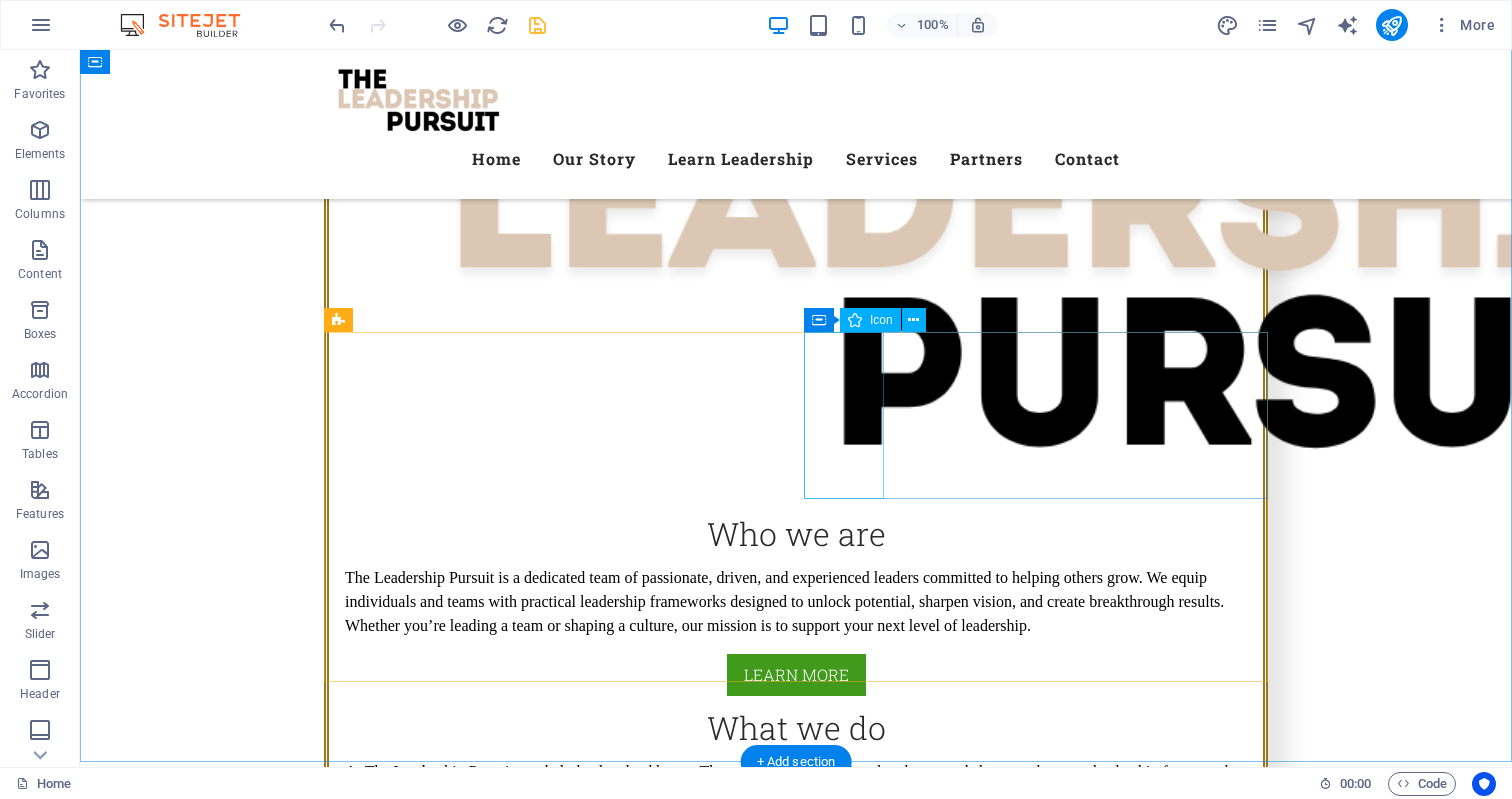 scroll, scrollTop: 1631, scrollLeft: 0, axis: vertical 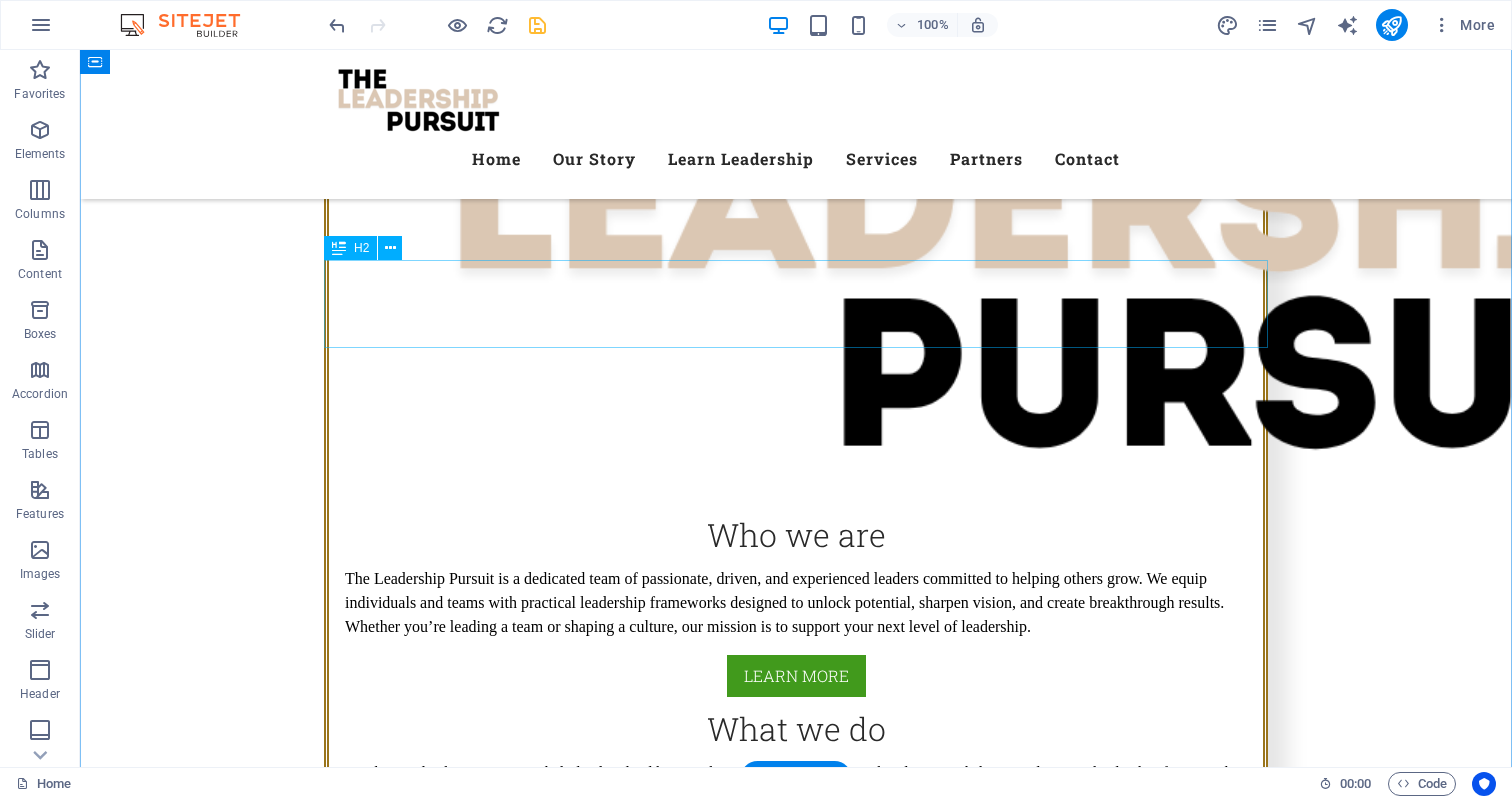 click on "OUR   VALUES" at bounding box center (796, 1780) 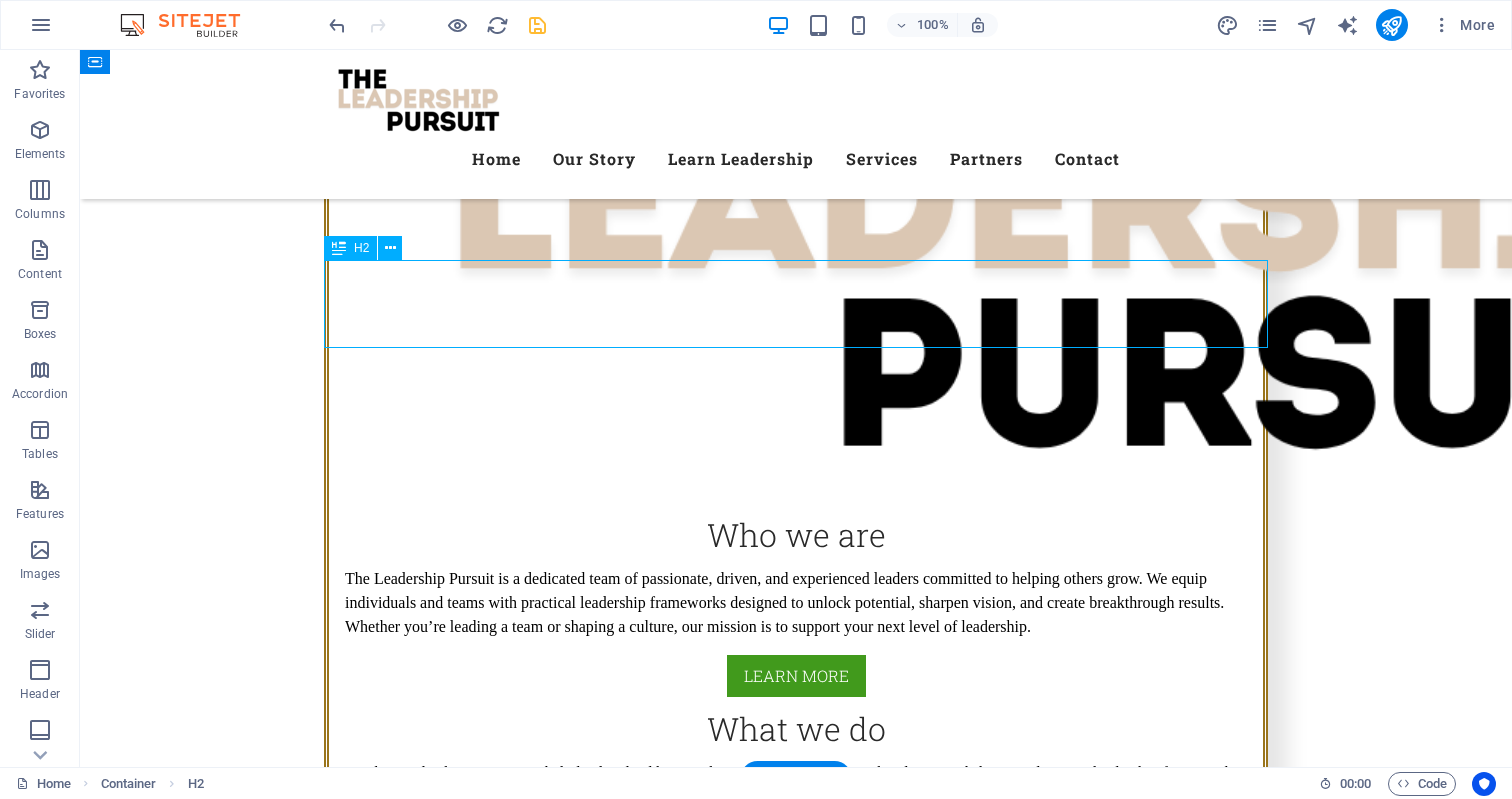 click on "OUR   VALUES" at bounding box center (796, 1780) 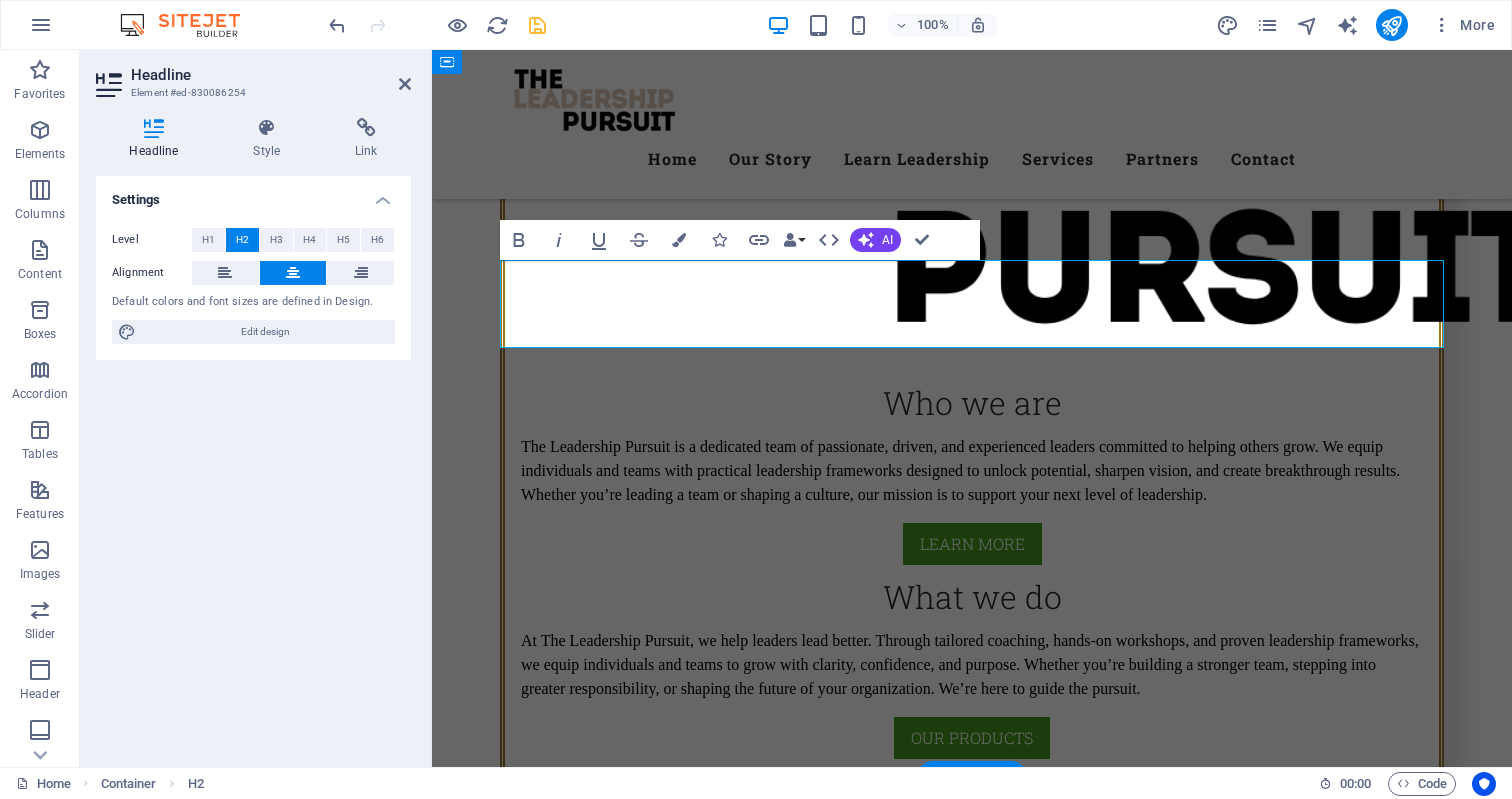 click on "VALUES" at bounding box center (1030, 1639) 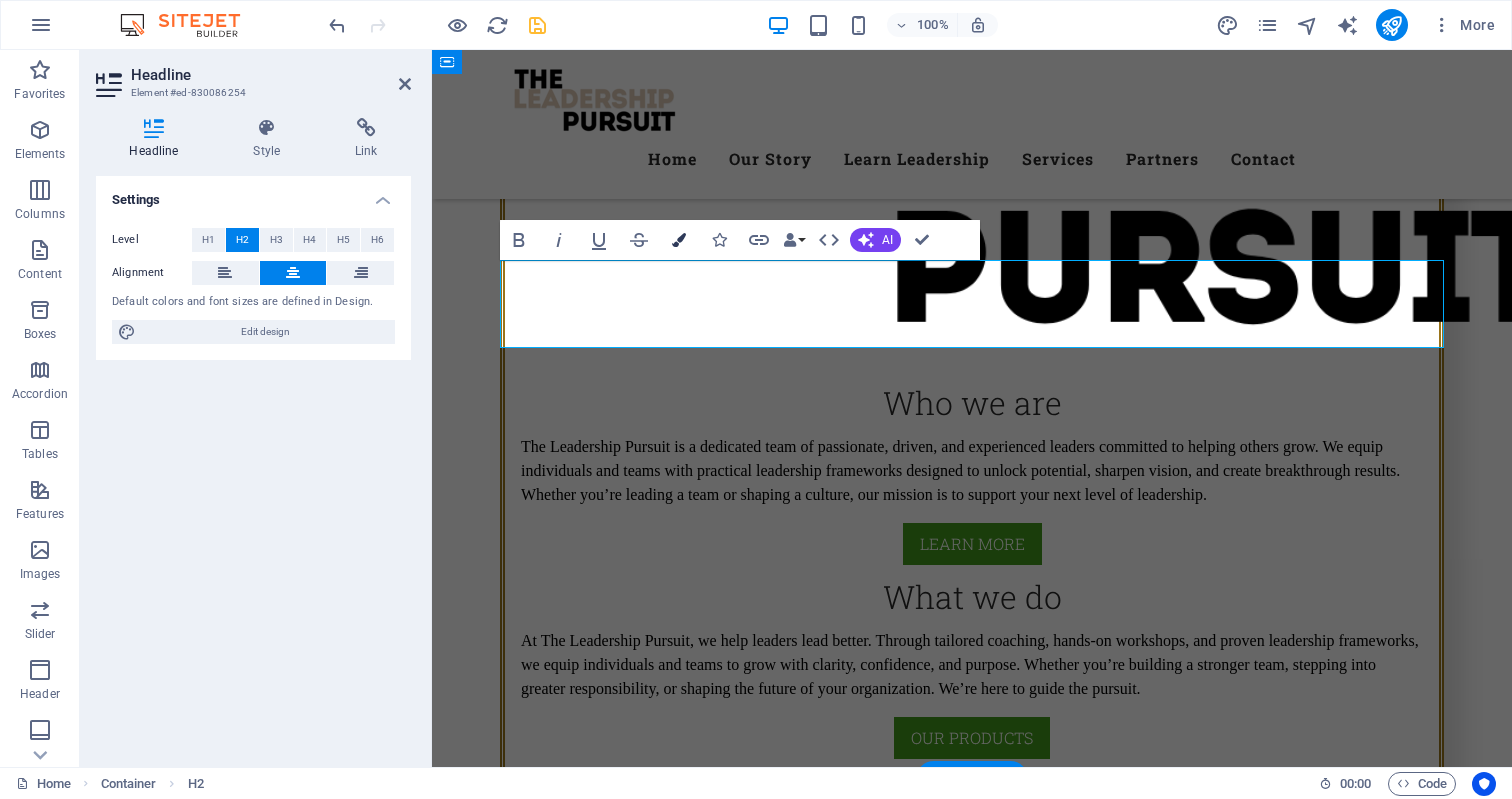 click at bounding box center [679, 240] 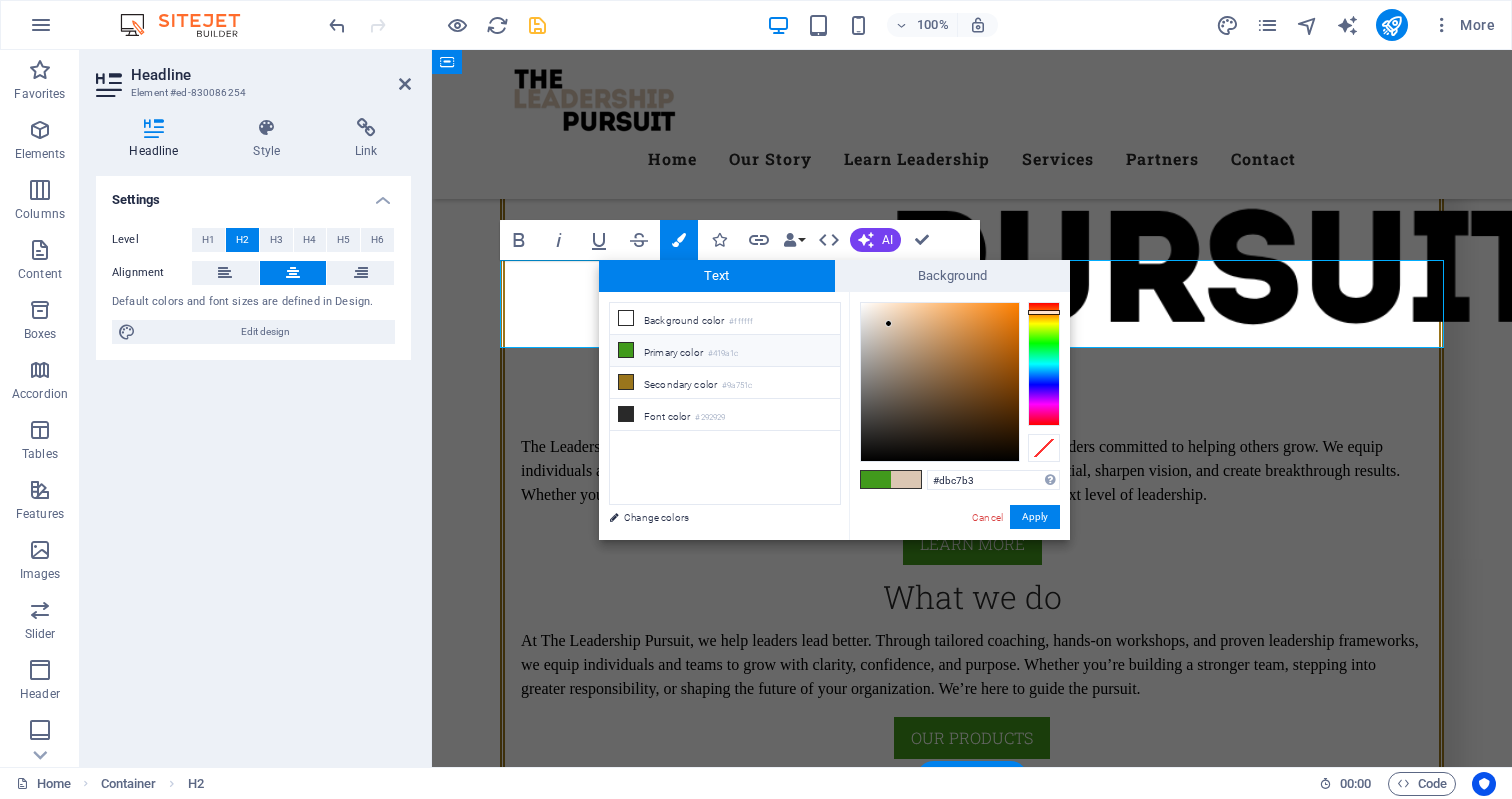 drag, startPoint x: 989, startPoint y: 477, endPoint x: 925, endPoint y: 478, distance: 64.00781 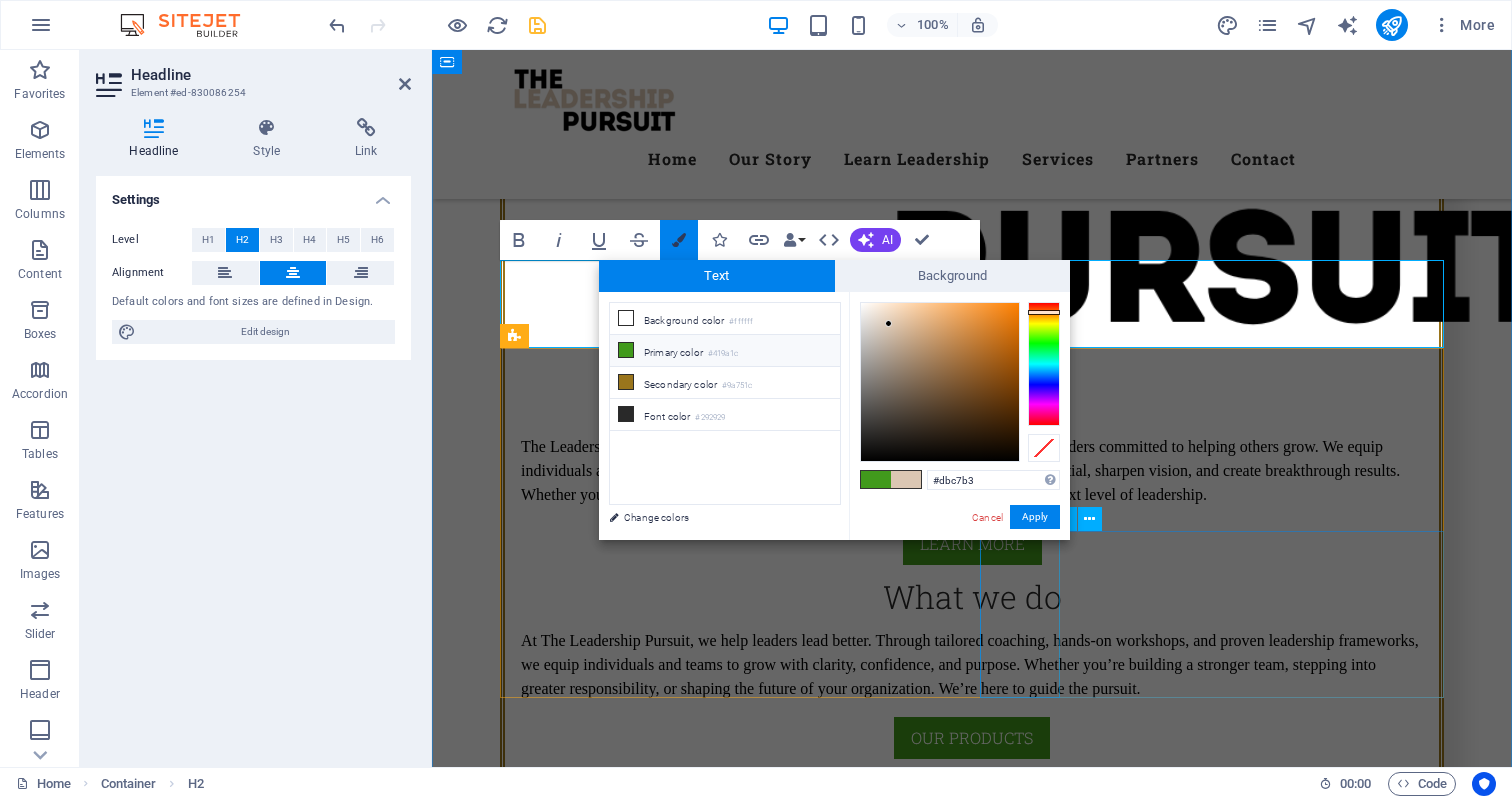 click at bounding box center (679, 240) 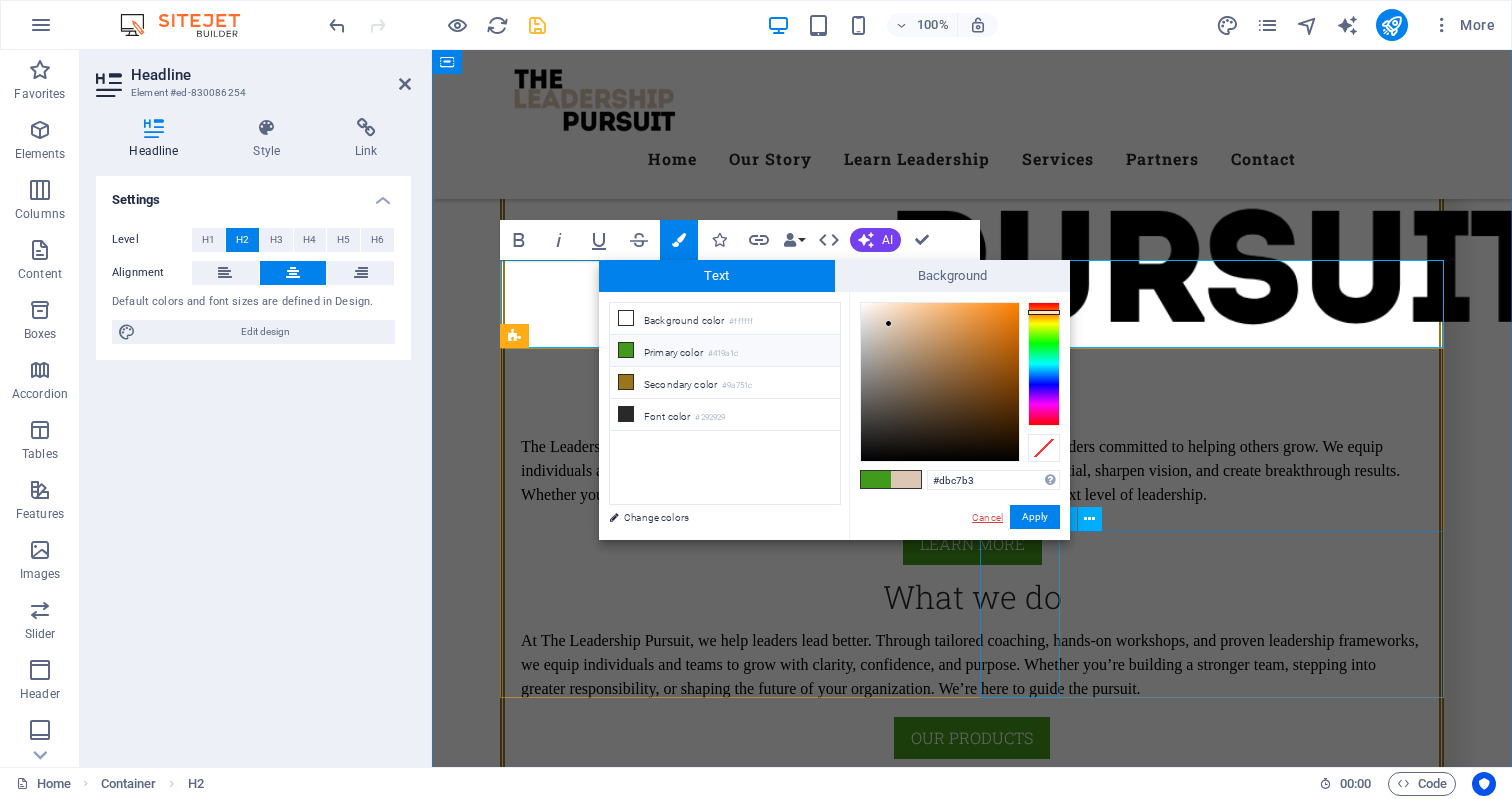 click on "Cancel" at bounding box center [987, 517] 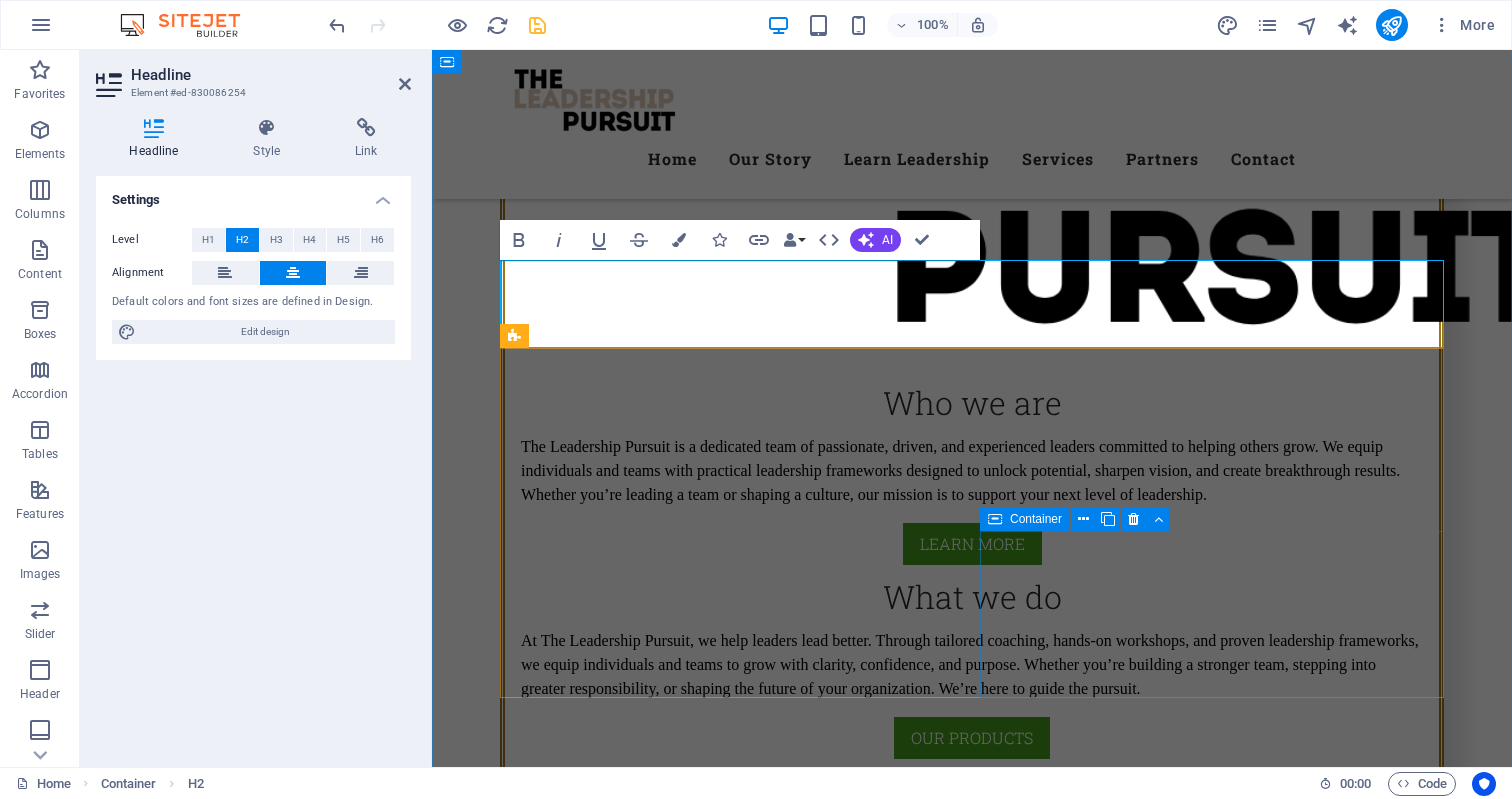 click on "Vision" at bounding box center (972, 2441) 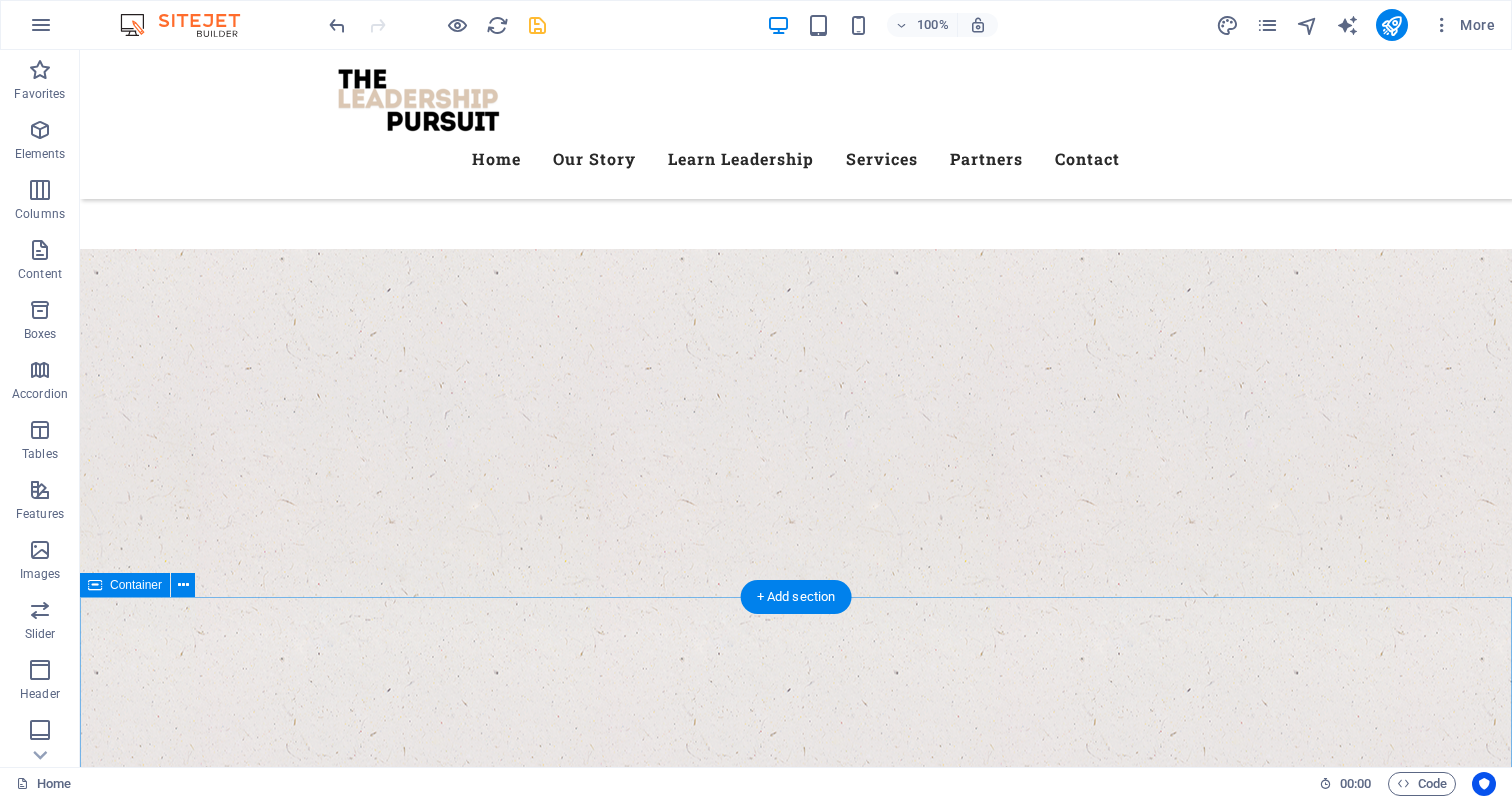 scroll, scrollTop: 582, scrollLeft: 0, axis: vertical 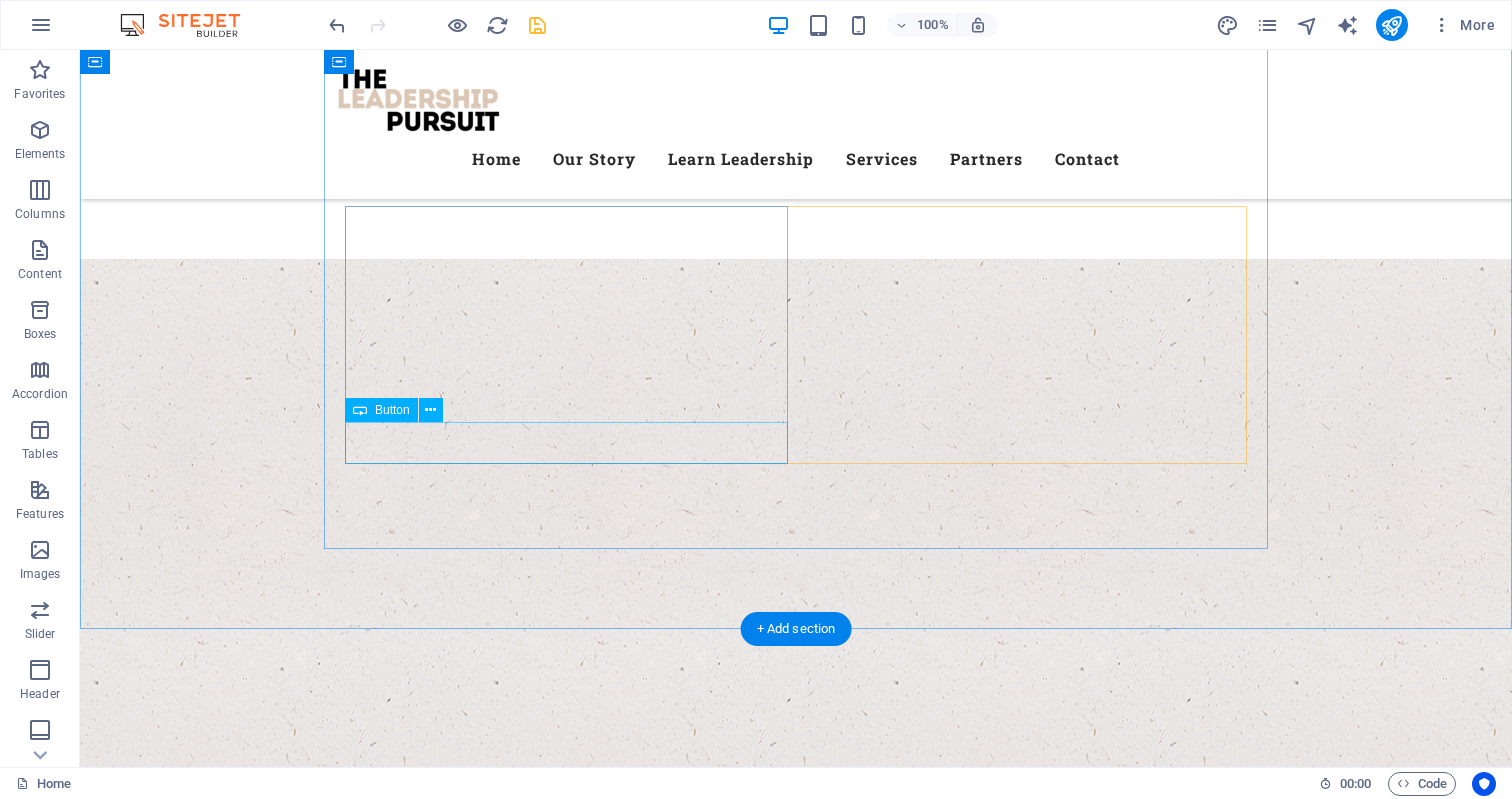click on "learn more" at bounding box center (796, 1725) 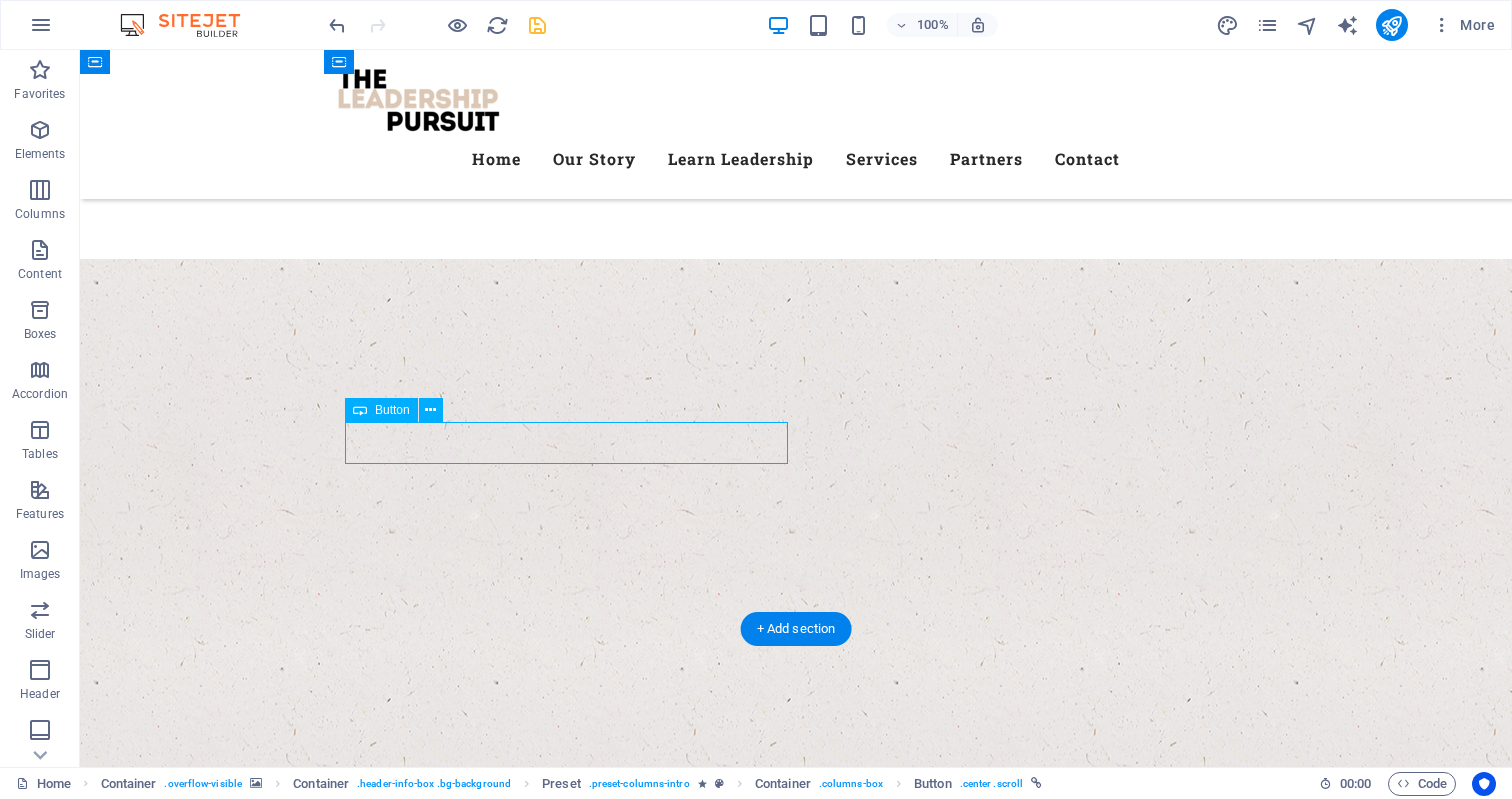 click on "learn more" at bounding box center (796, 1725) 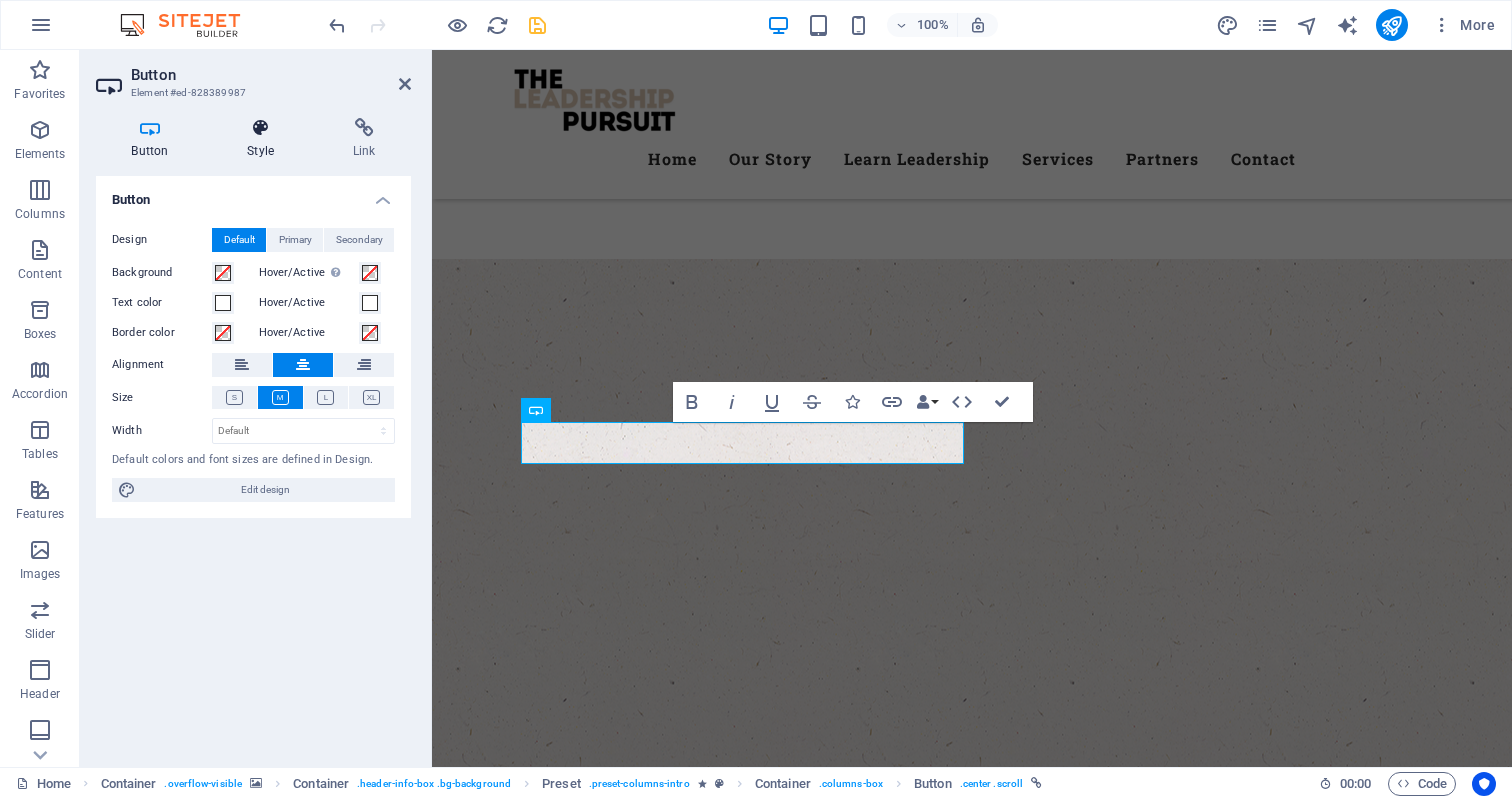 click on "Style" at bounding box center [265, 139] 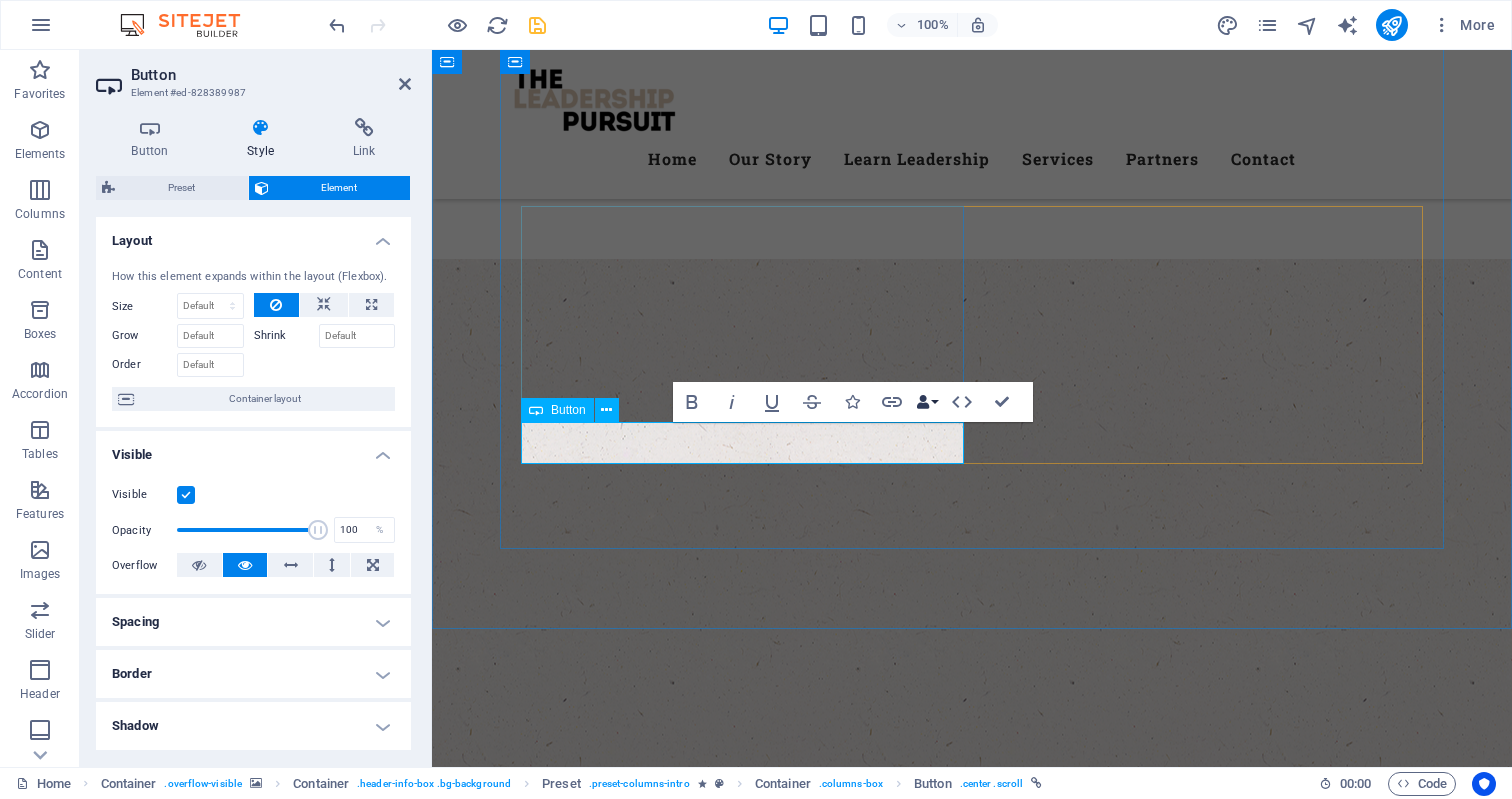click on "Data Bindings" at bounding box center (927, 402) 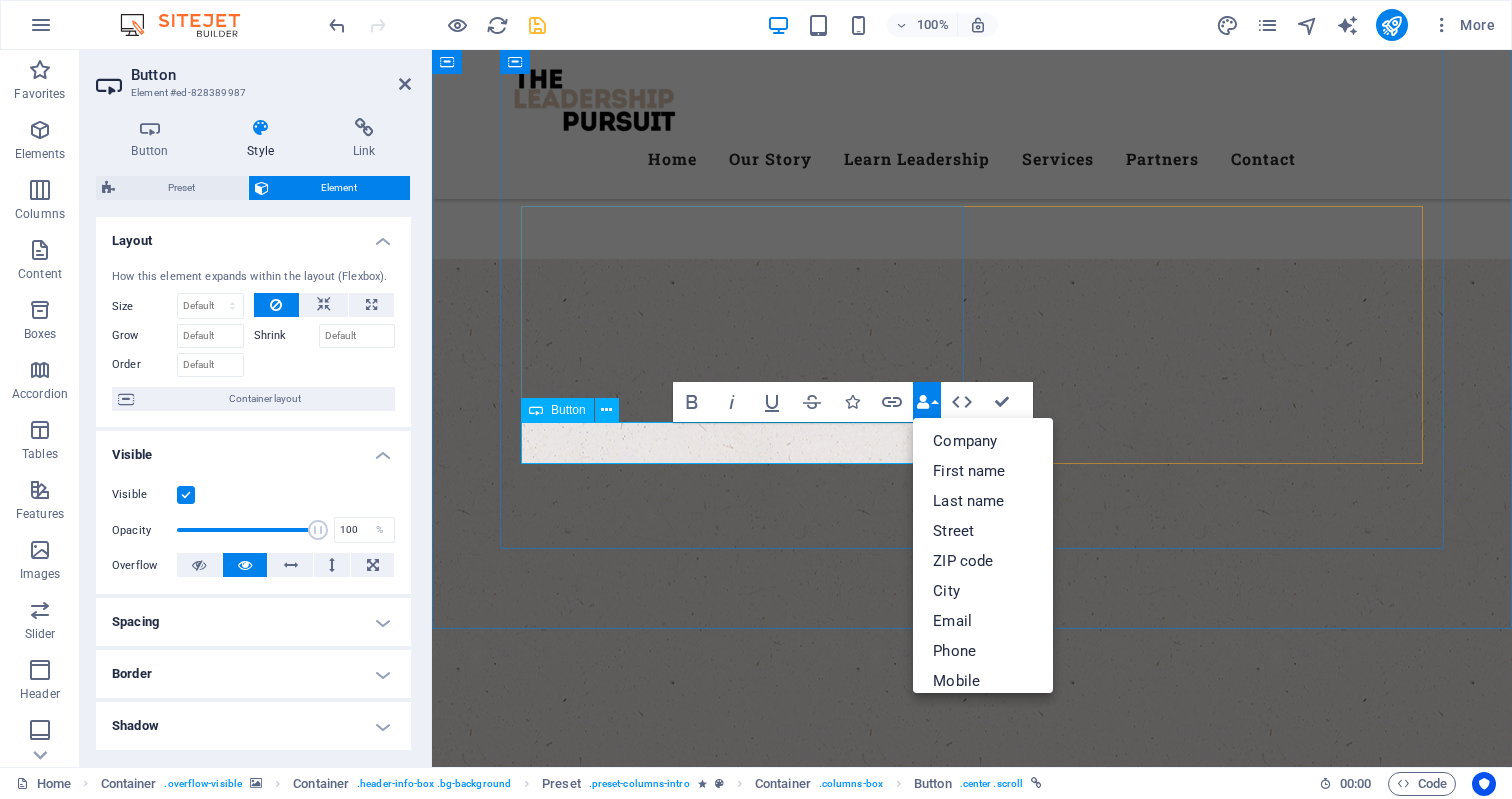 click on "Data Bindings" at bounding box center [927, 402] 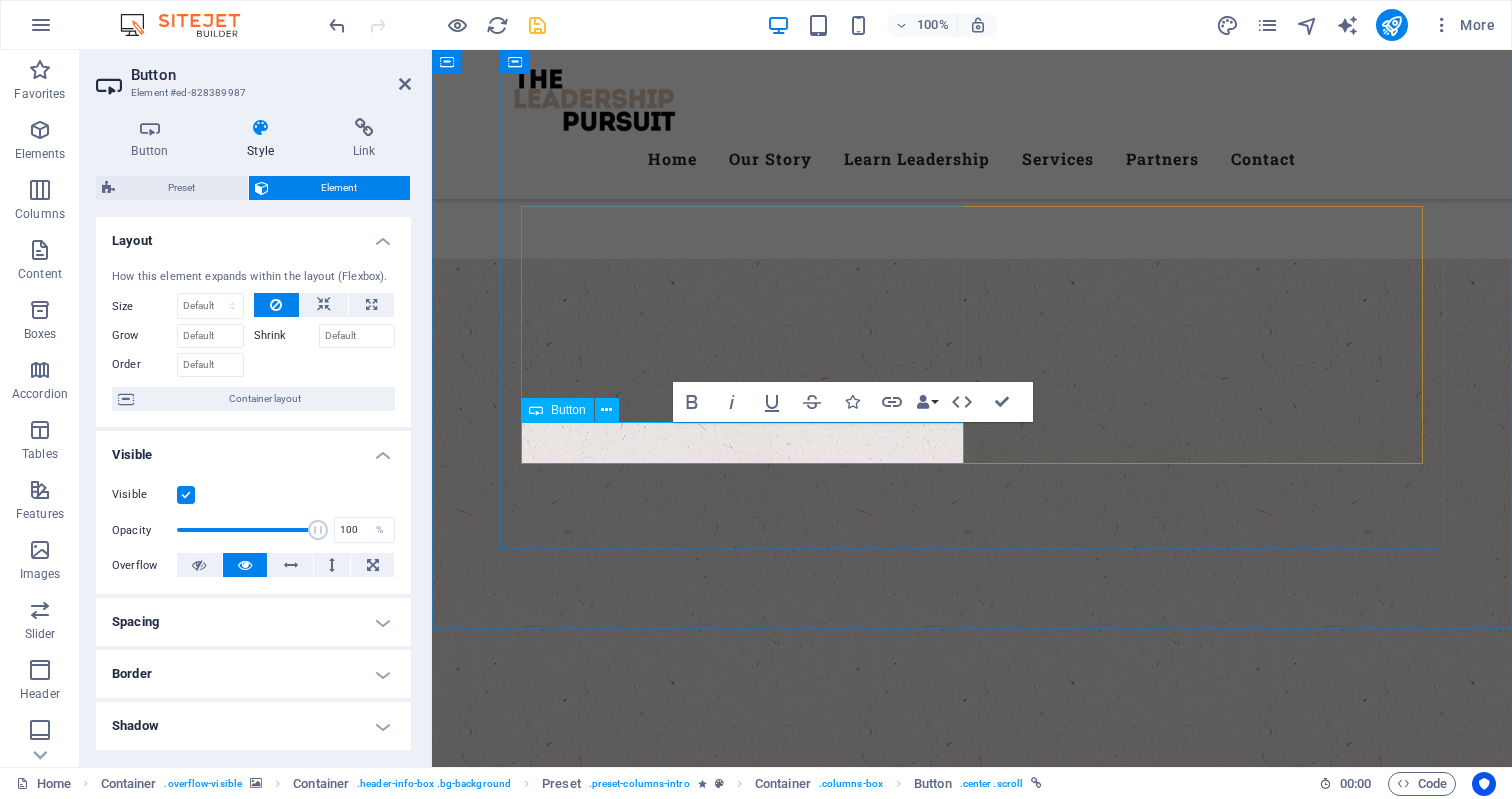 click on "learn more" at bounding box center [972, 1593] 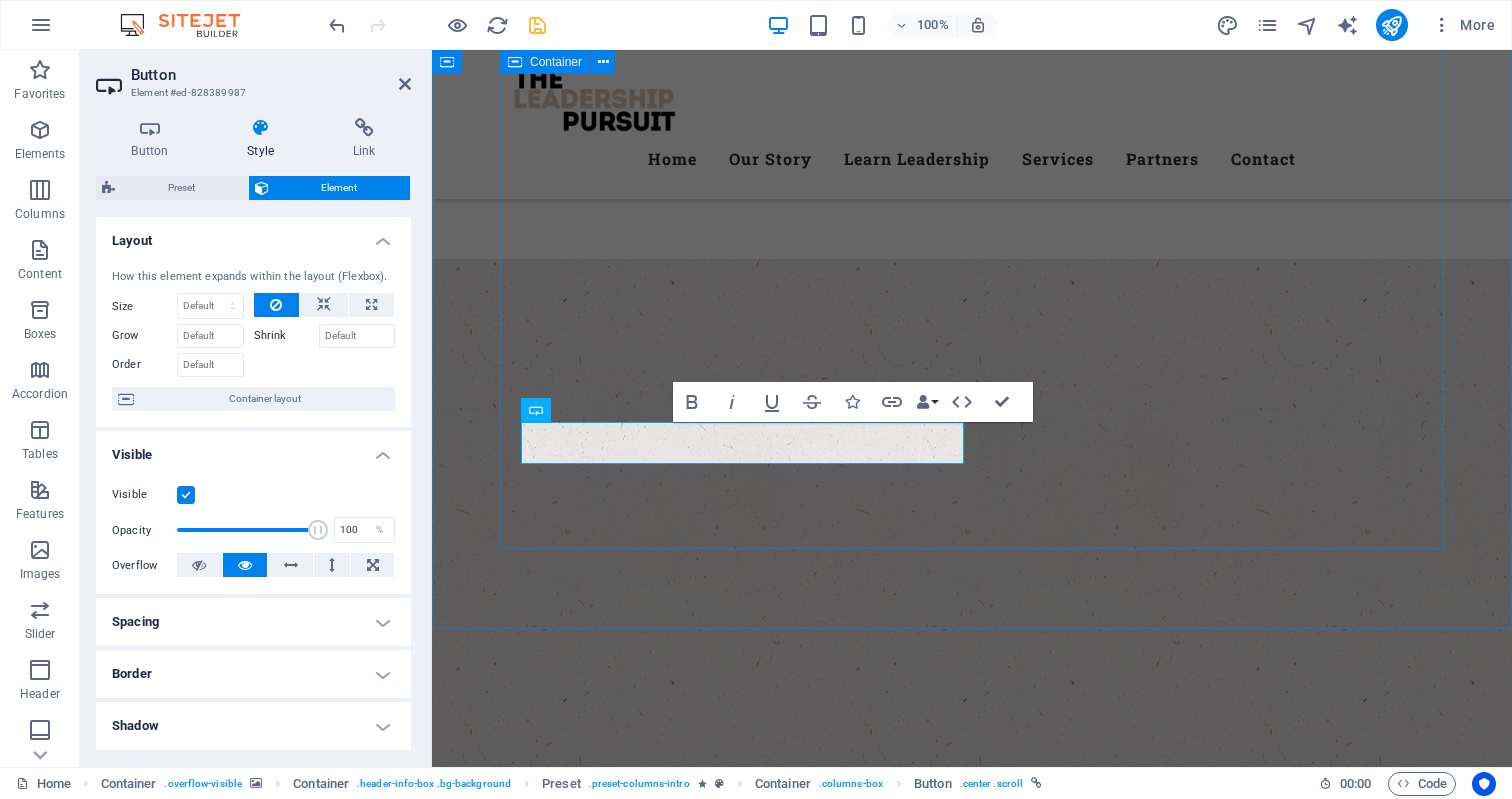 click on "Welcome to Who we are The Leadership Pursuit is a dedicated team of passionate, driven, and experienced leaders committed to helping others grow. We equip individuals and teams with practical leadership frameworks designed to unlock potential, sharpen vision, and create breakthrough results. Whether you’re leading a team or shaping a culture, our mission is to support your next level of leadership. learn more What we do At The Leadership Pursuit, we help leaders lead better. Through tailored coaching, hands-on workshops, and proven leadership frameworks, we equip individuals and teams to grow with clarity, confidence, and purpose. Whether you’re building a stronger team, stepping into greater responsibility, or shaping the future of your organization. We’re here to guide the pursuit. our Products" at bounding box center [972, 1355] 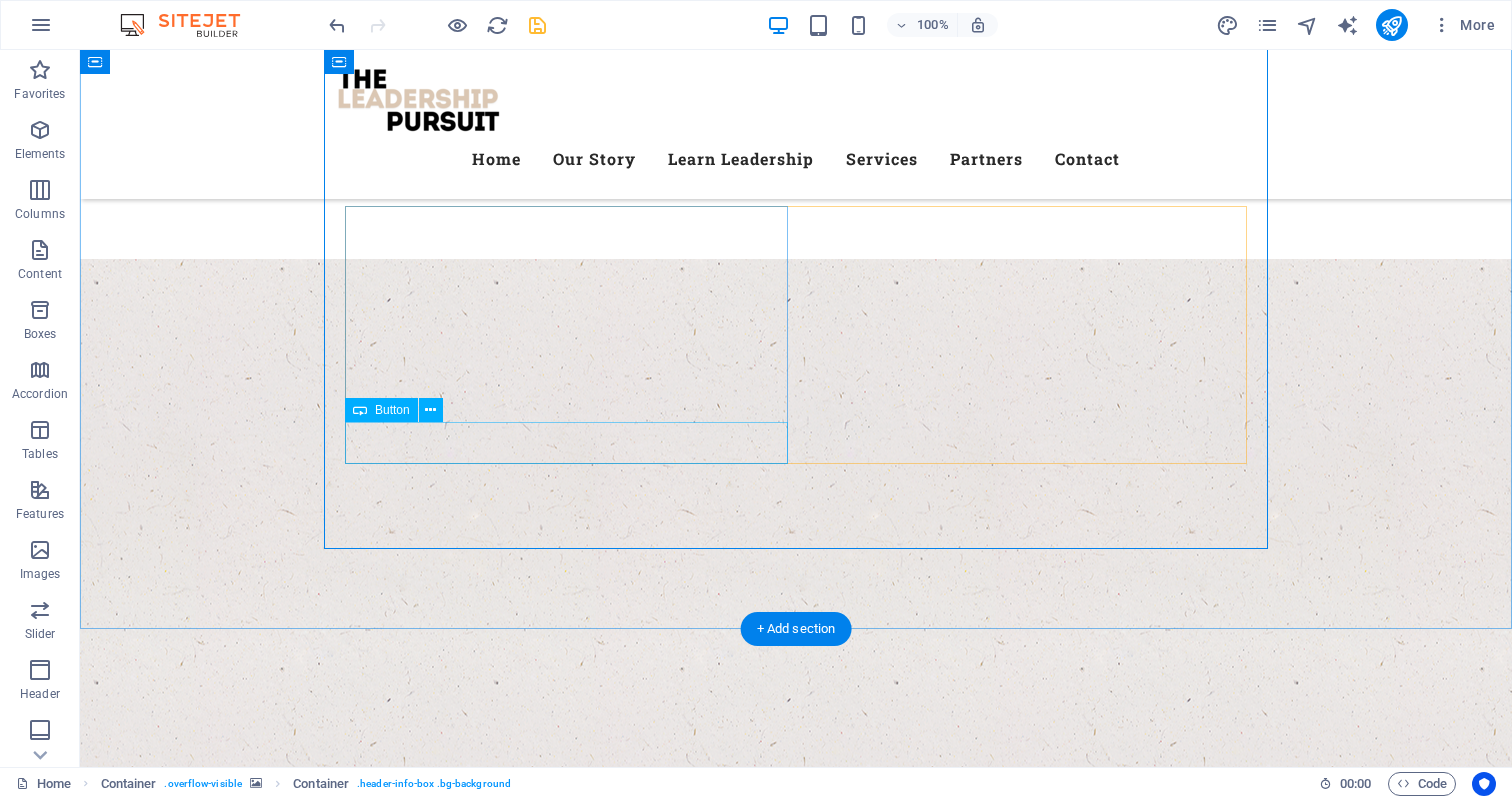 click on "learn more" at bounding box center [796, 1725] 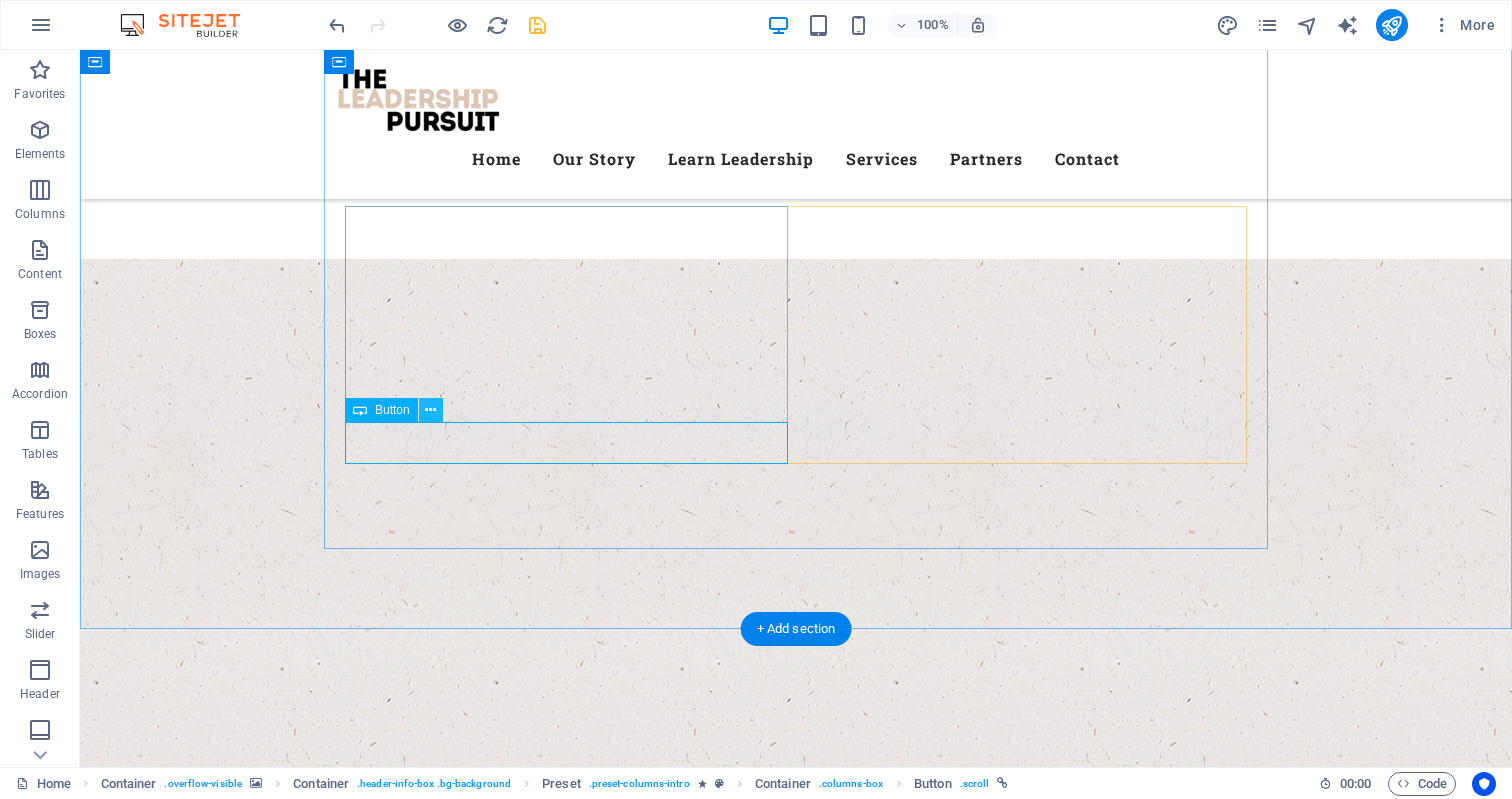 click at bounding box center [430, 410] 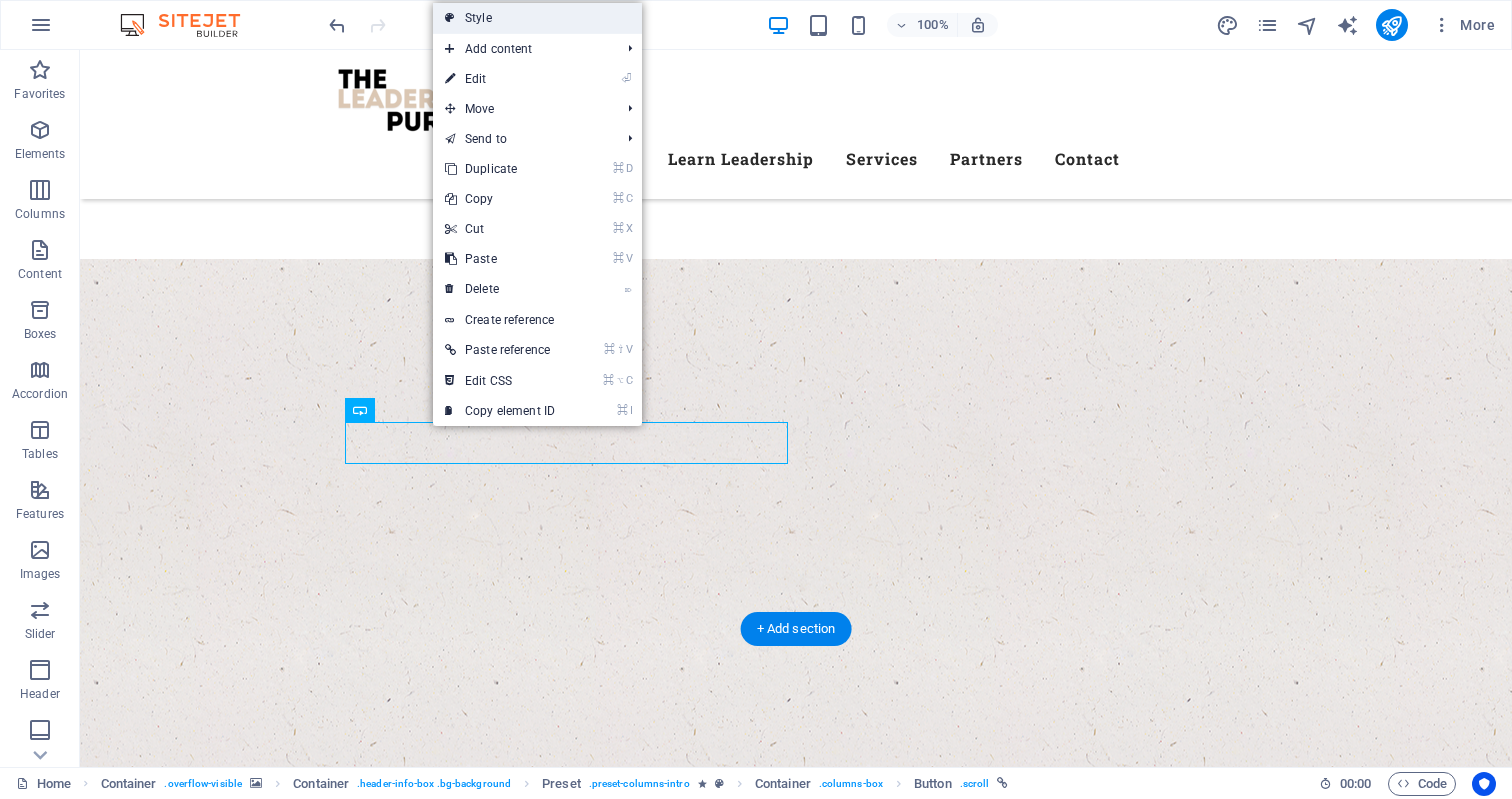 click on "Style" at bounding box center (537, 18) 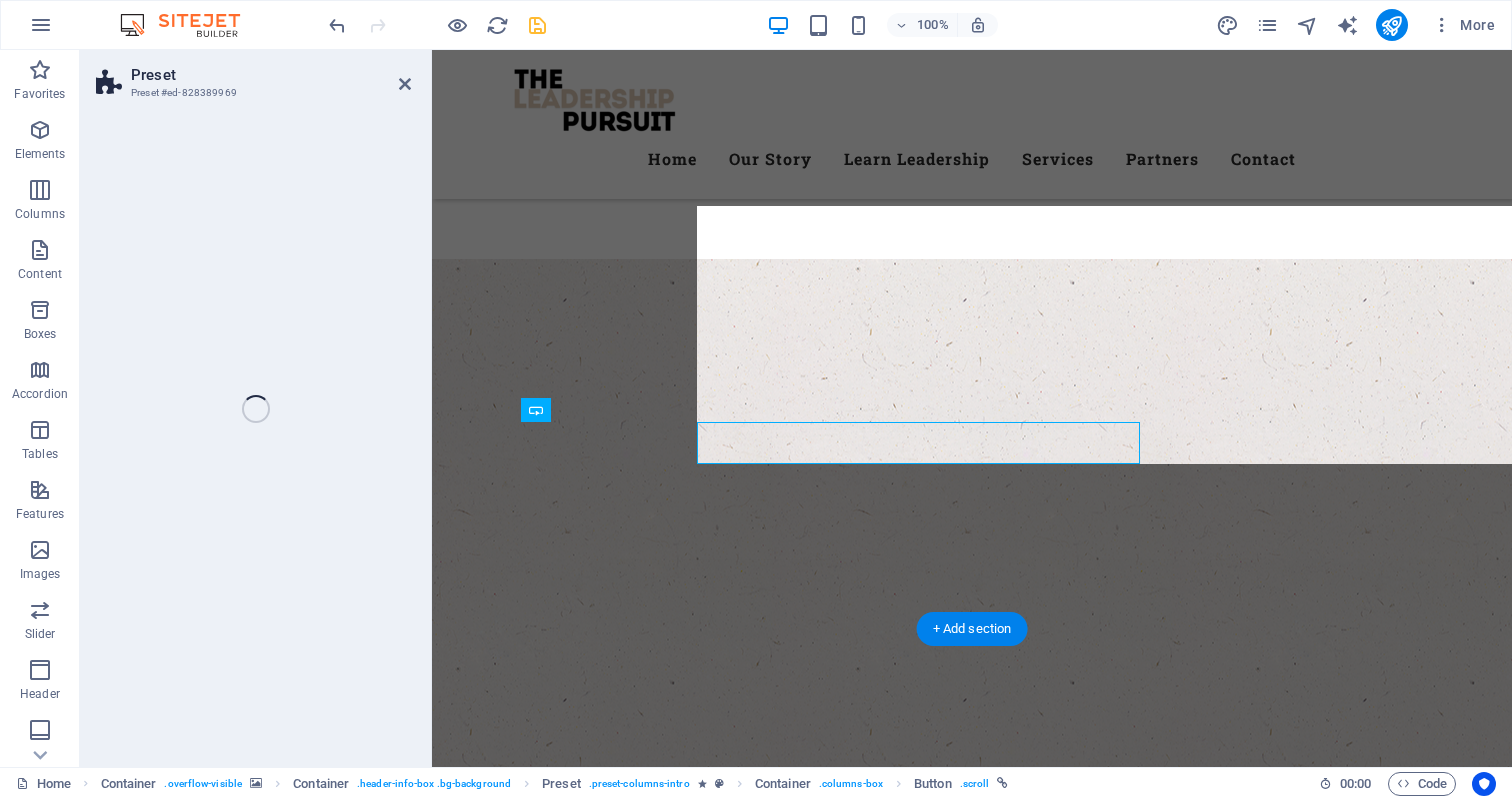 select on "px" 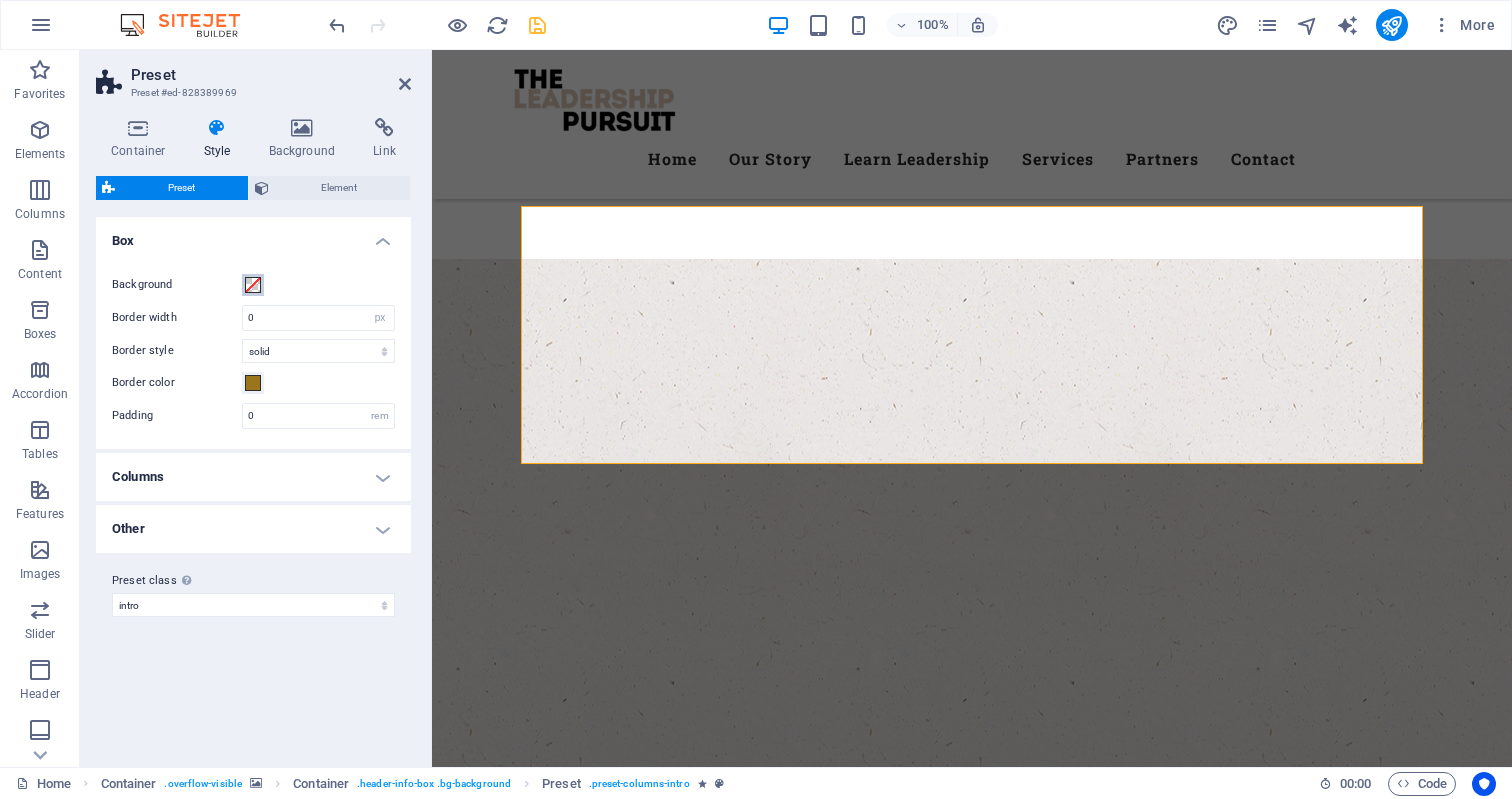 click at bounding box center (253, 285) 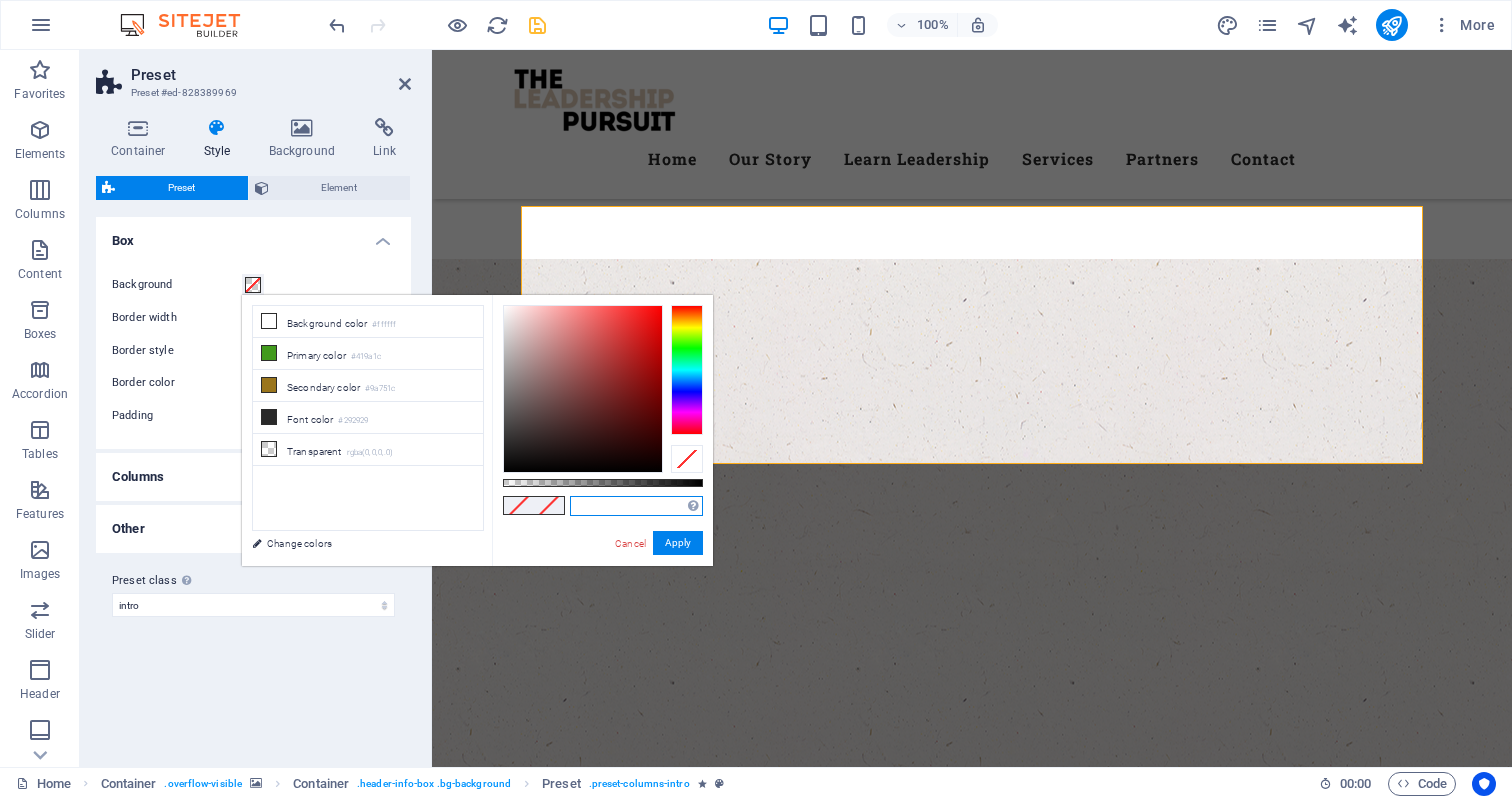 click at bounding box center [636, 506] 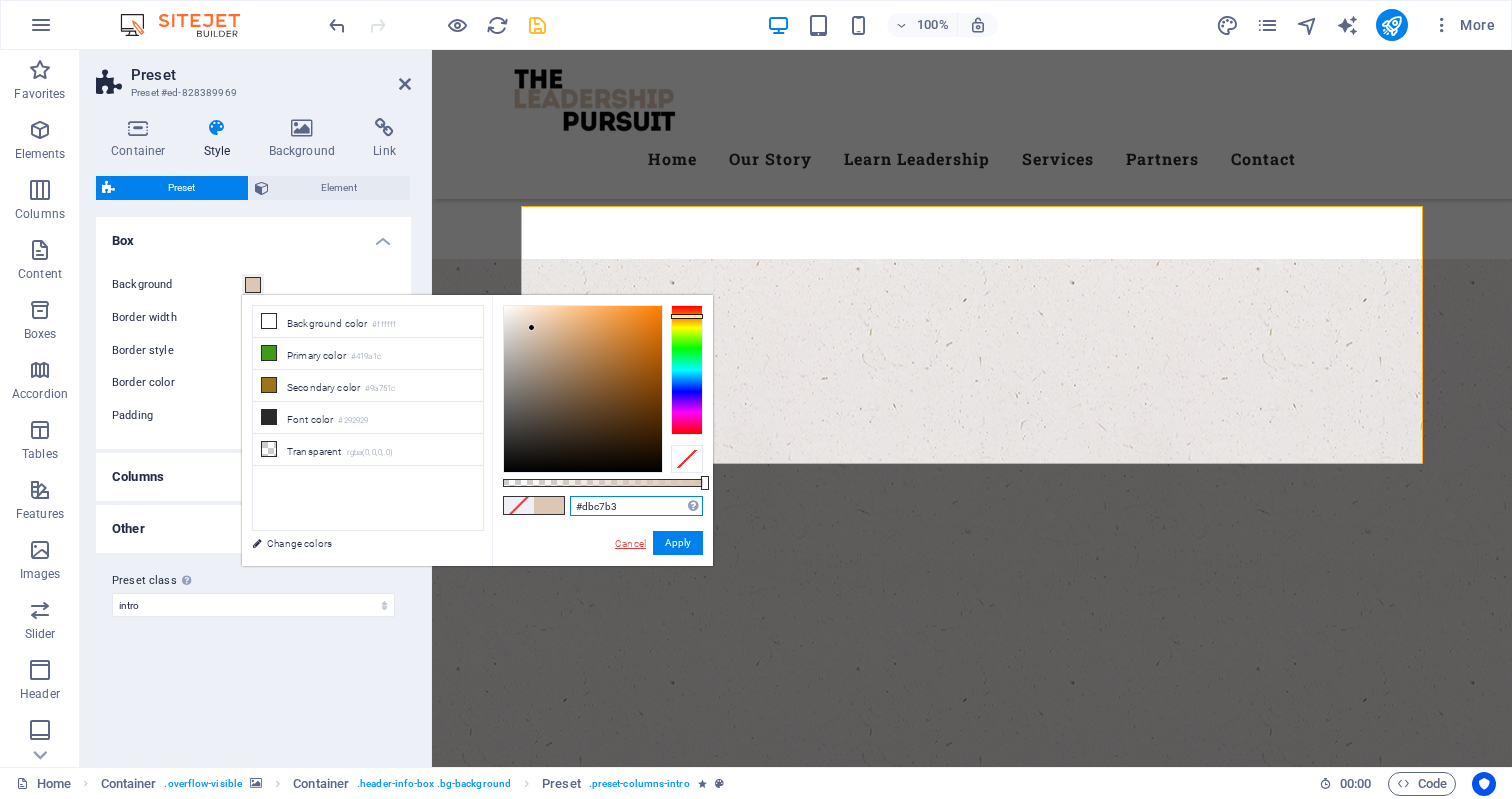 type on "#dbc7b3" 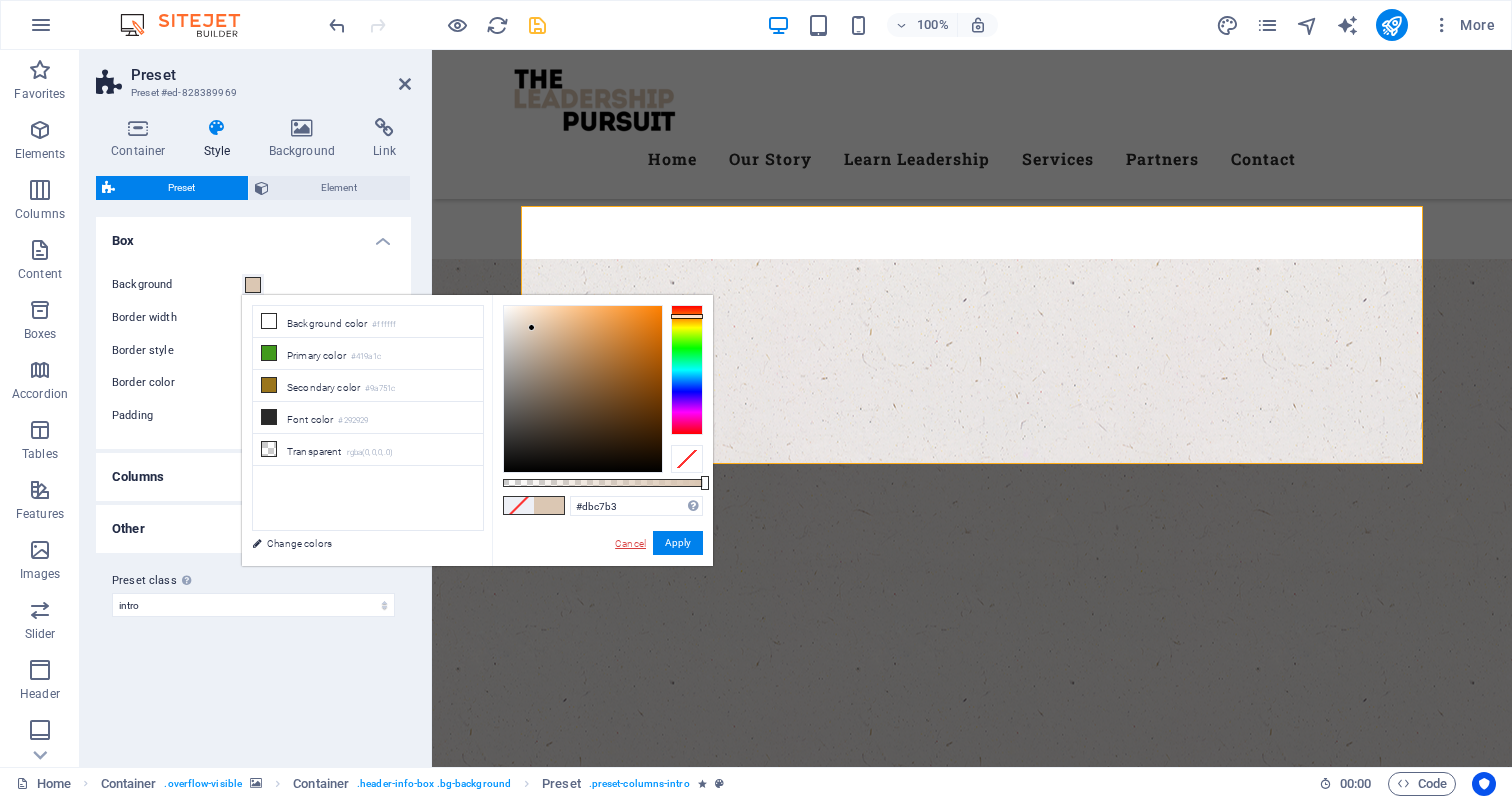 click on "Cancel" at bounding box center [630, 543] 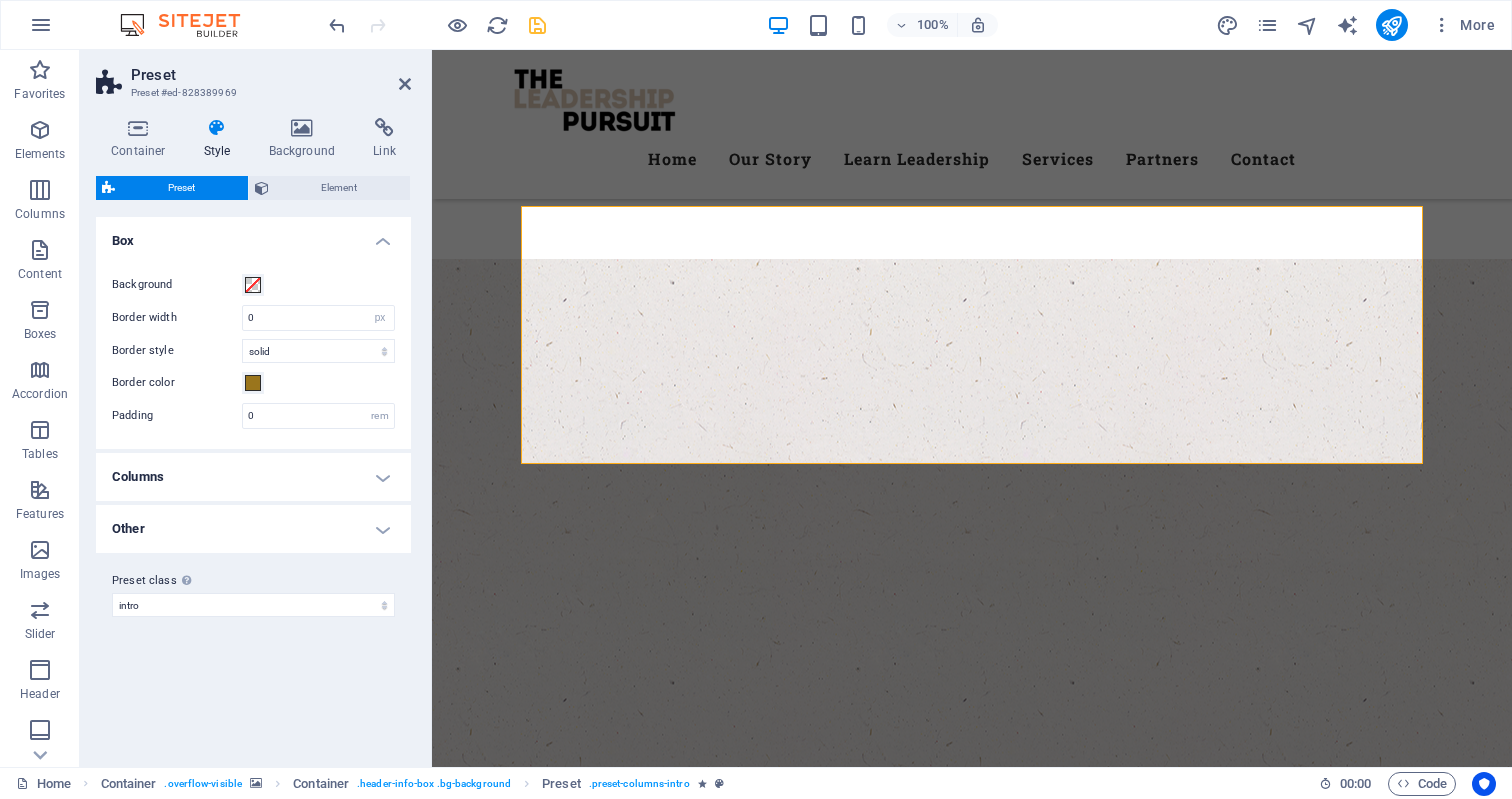 click at bounding box center (972, 640) 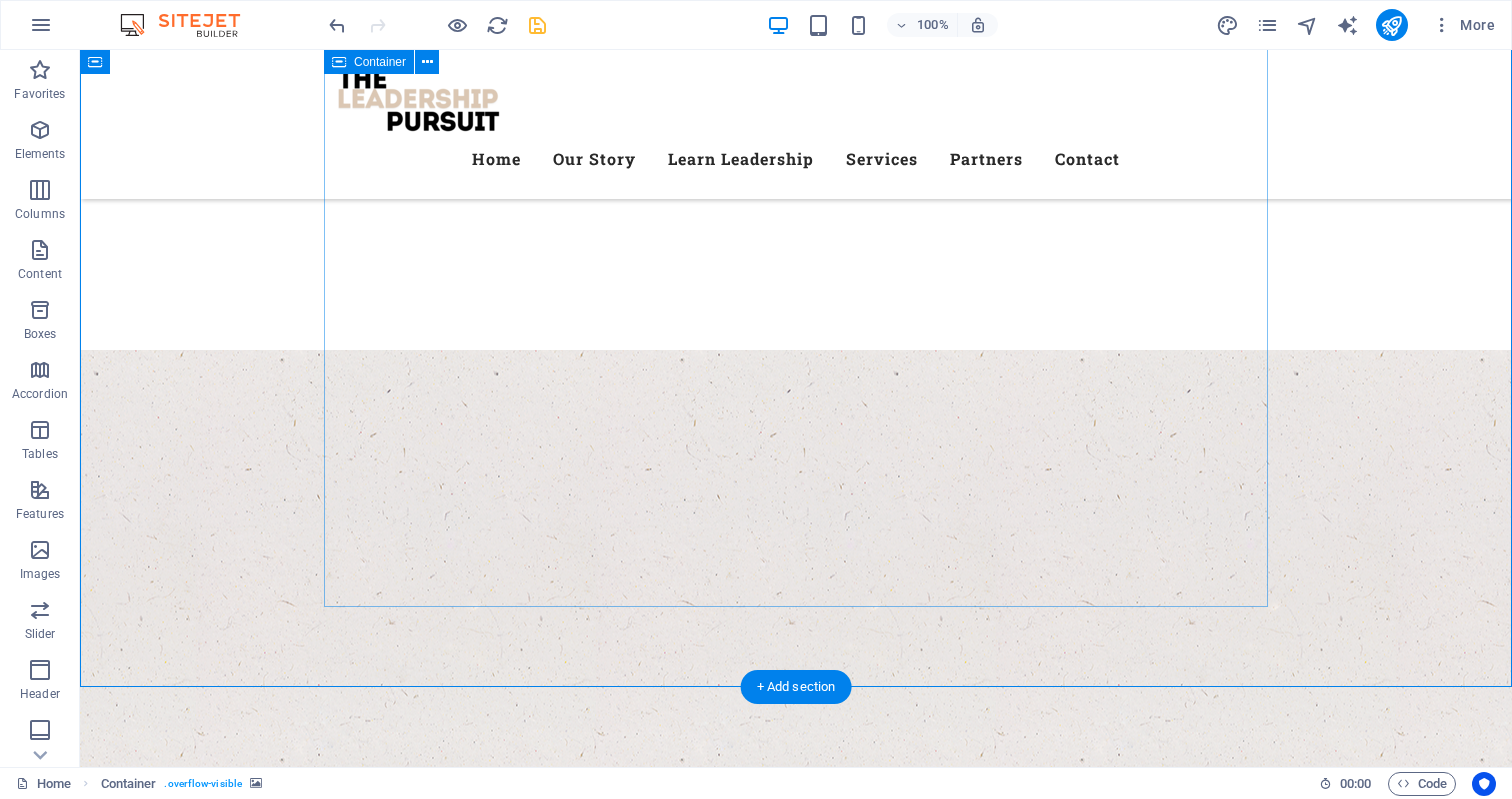 scroll, scrollTop: 488, scrollLeft: 0, axis: vertical 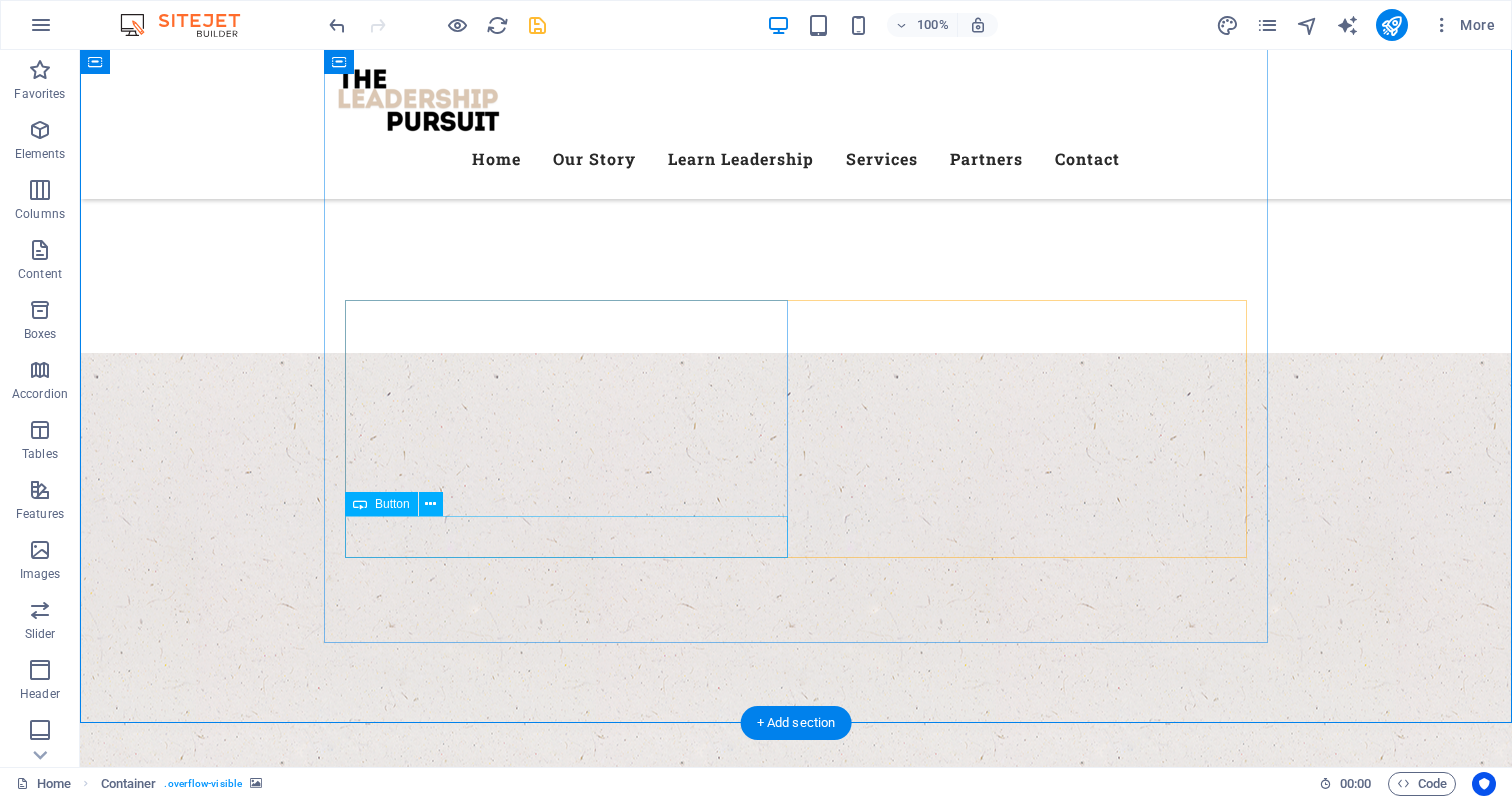 click on "learn more" at bounding box center [796, 1819] 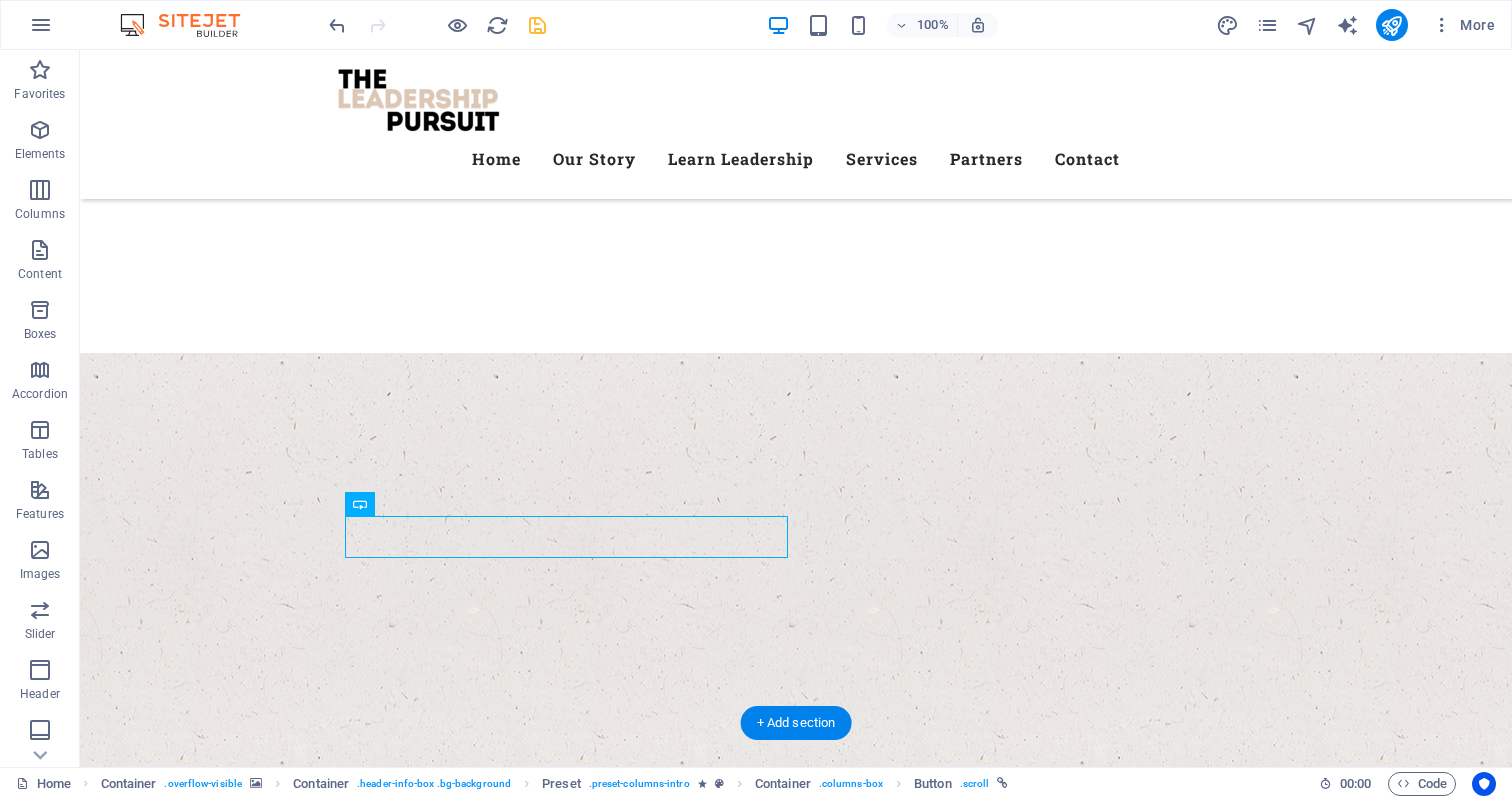 click on "learn more" at bounding box center [796, 1819] 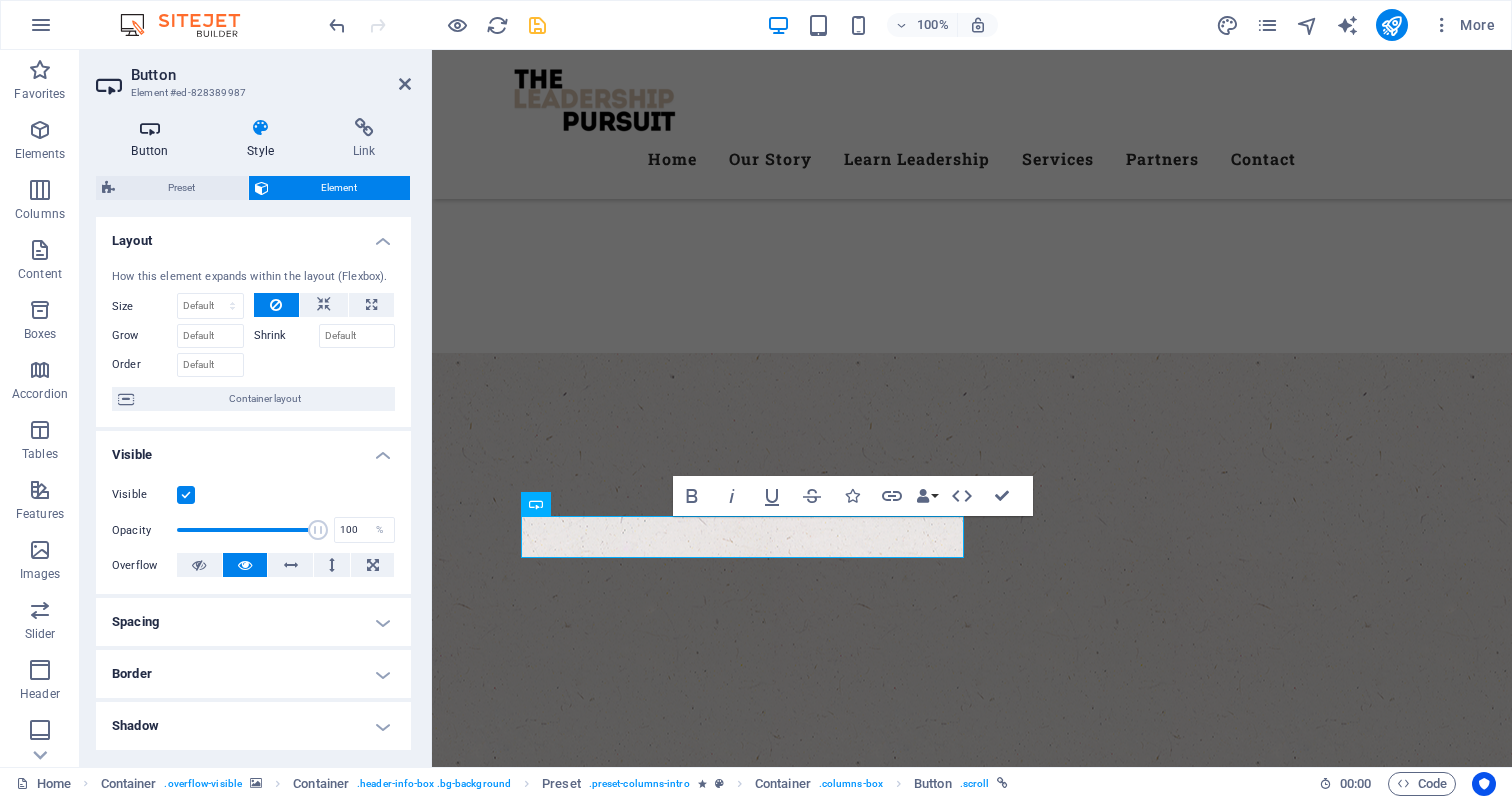 click at bounding box center [150, 128] 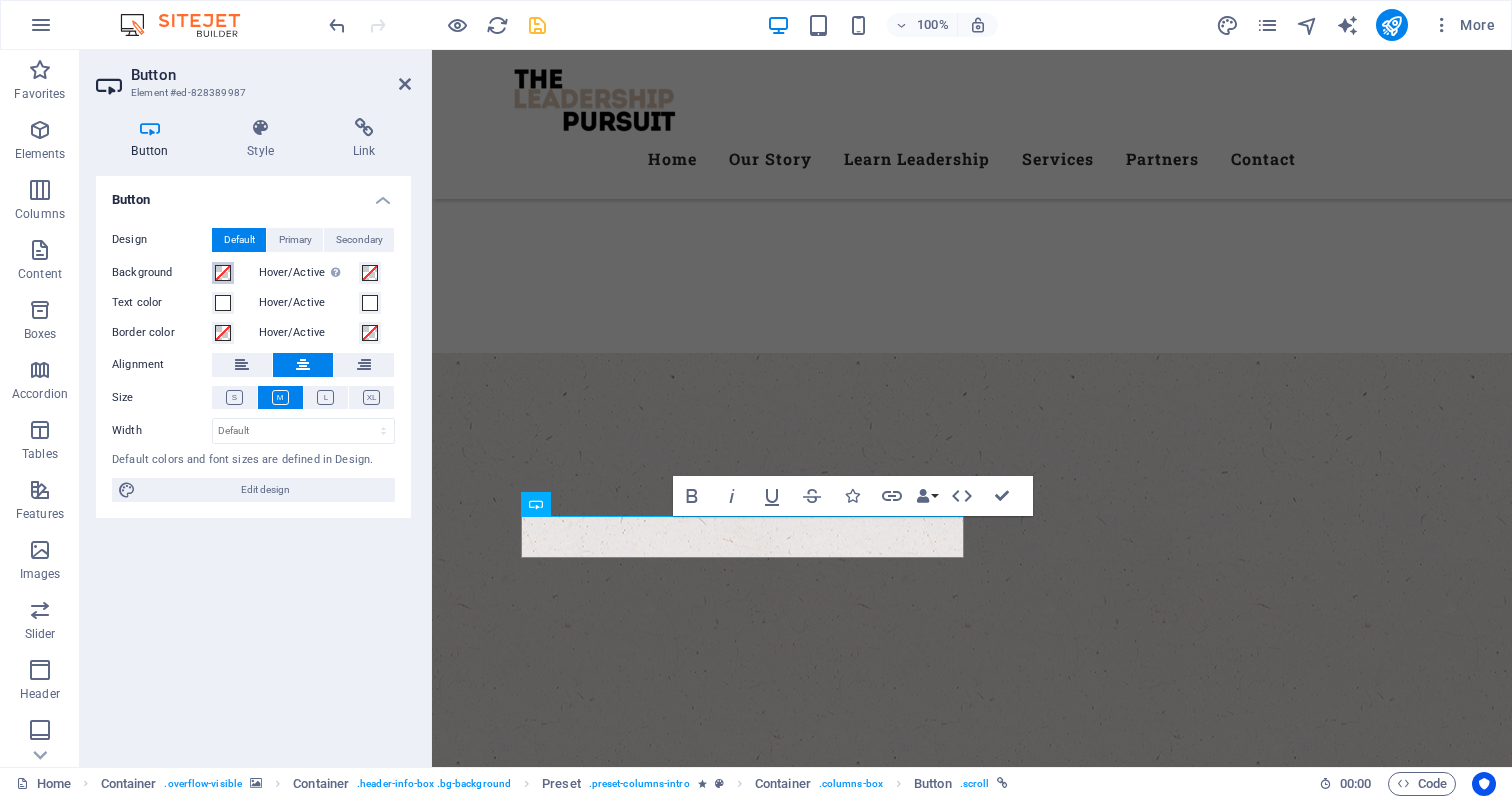 click at bounding box center (223, 273) 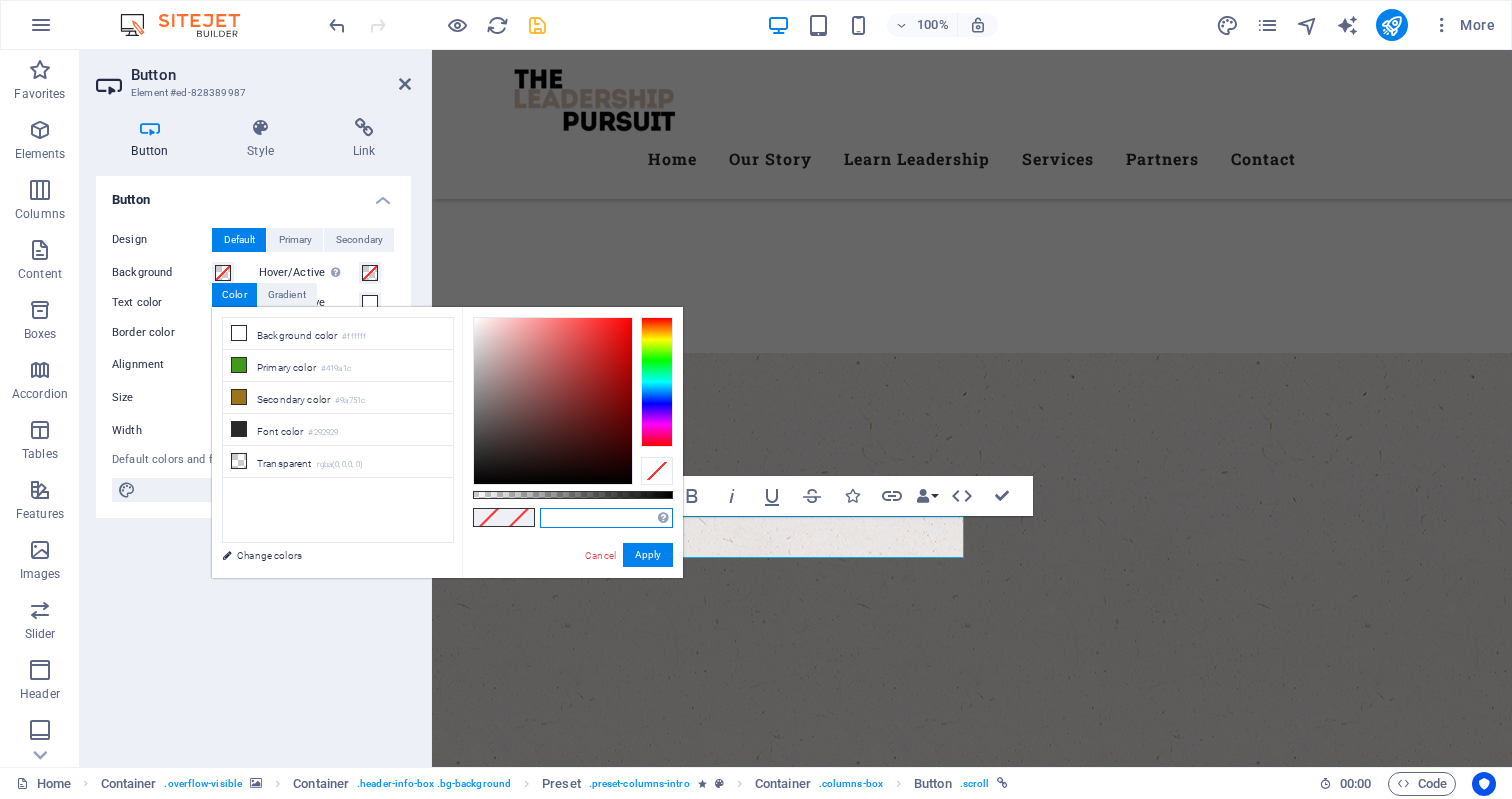 click at bounding box center [606, 518] 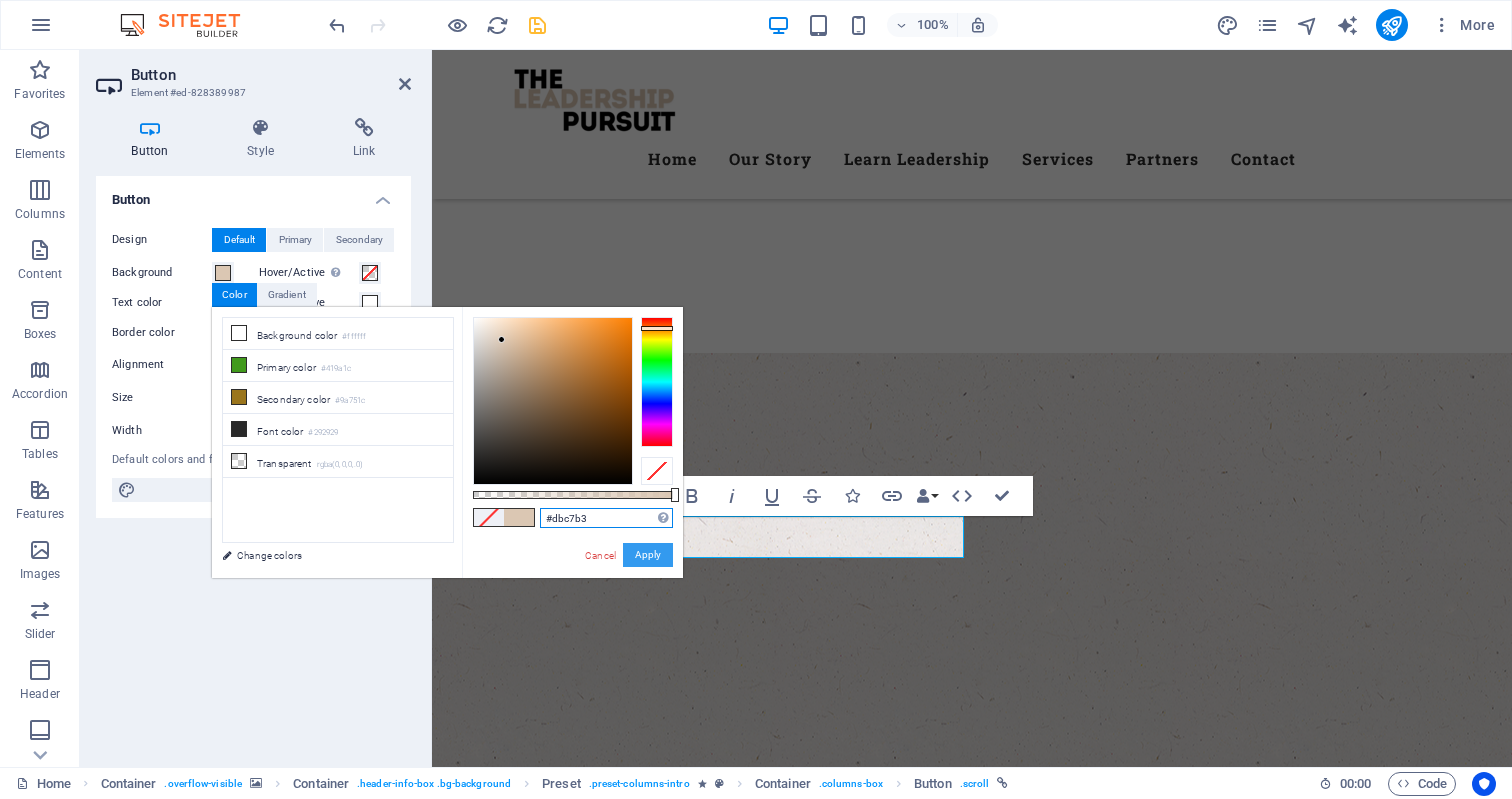 type on "#dbc7b3" 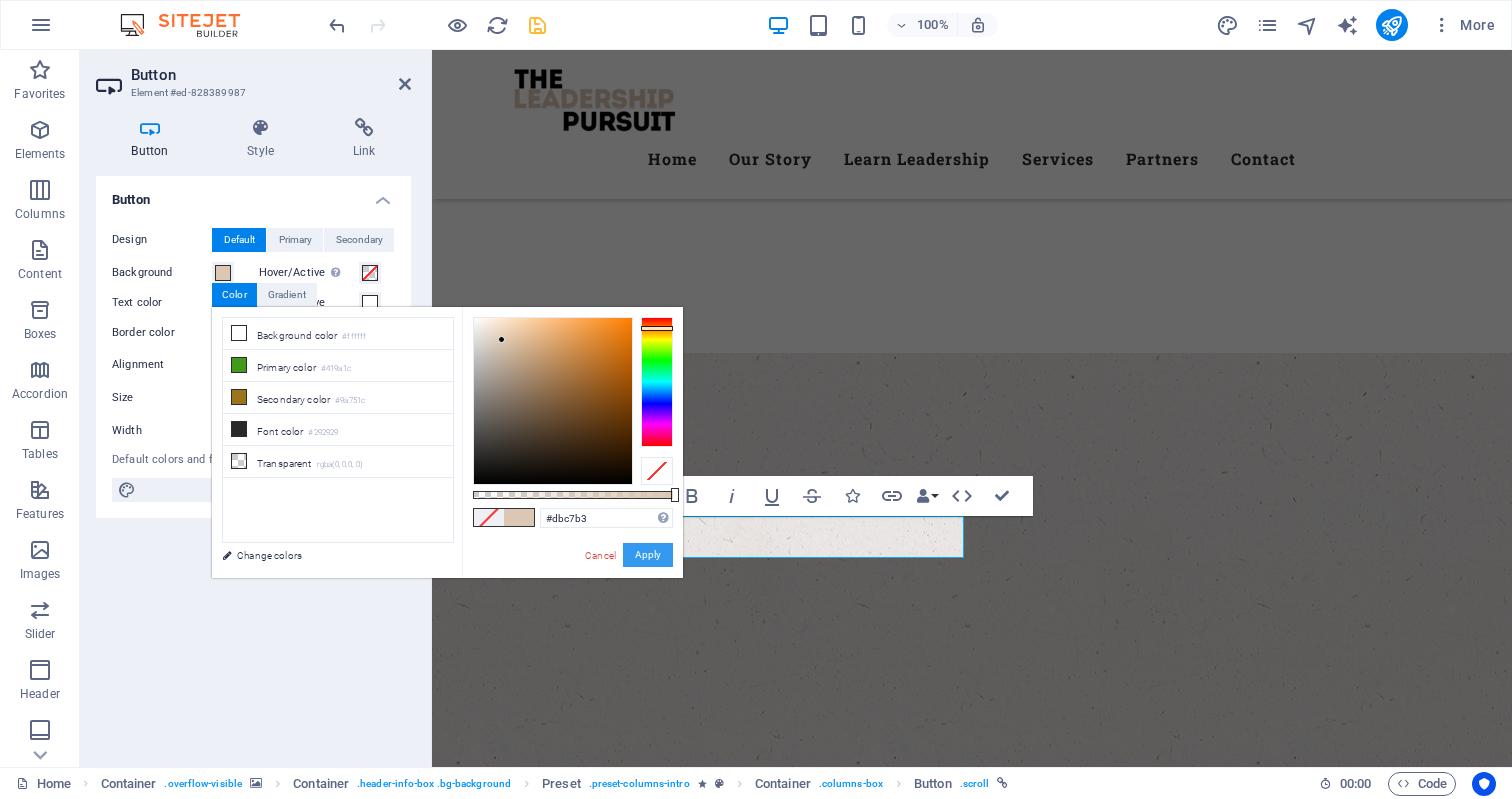 click on "Apply" at bounding box center (648, 555) 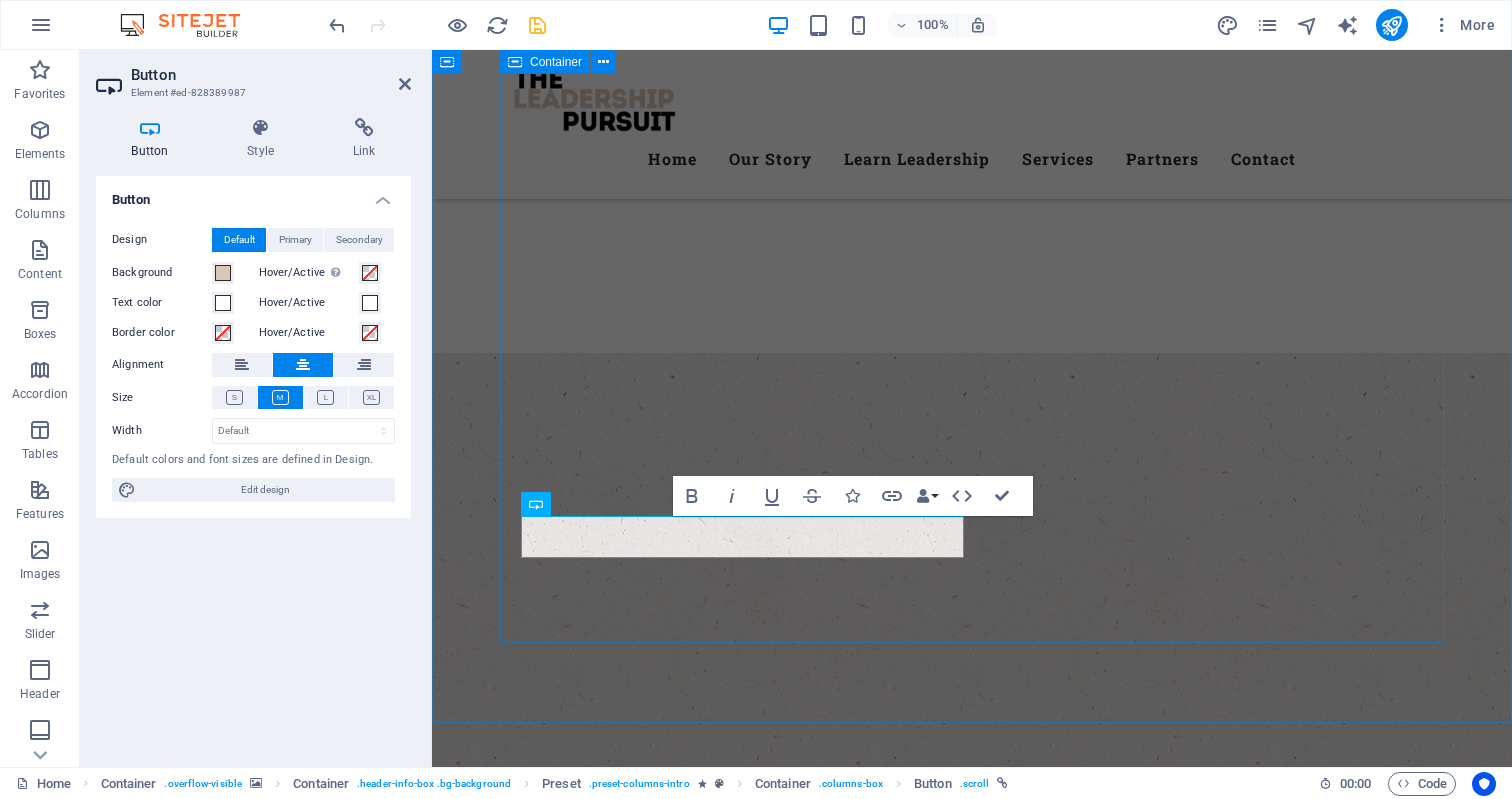 click on "Welcome to Who we are The Leadership Pursuit is a dedicated team of passionate, driven, and experienced leaders committed to helping others grow. We equip individuals and teams with practical leadership frameworks designed to unlock potential, sharpen vision, and create breakthrough results. Whether you’re leading a team or shaping a culture, our mission is to support your next level of leadership. learn more What we do At The Leadership Pursuit, we help leaders lead better. Through tailored coaching, hands-on workshops, and proven leadership frameworks, we equip individuals and teams to grow with clarity, confidence, and purpose. Whether you’re building a stronger team, stepping into greater responsibility, or shaping the future of your organization. We’re here to guide the pursuit. our Products" at bounding box center (972, 1449) 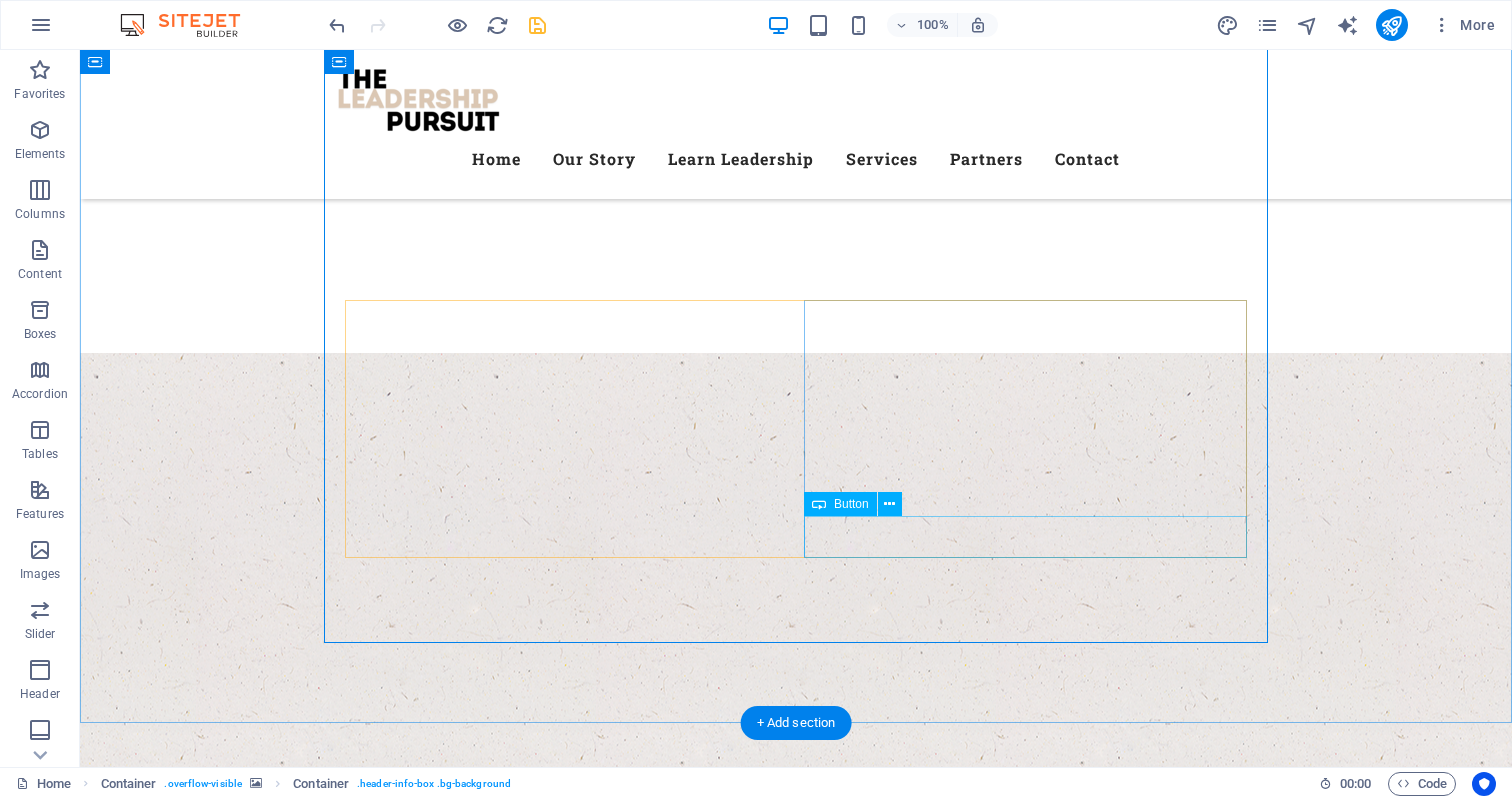 click on "our Products" at bounding box center (796, 2013) 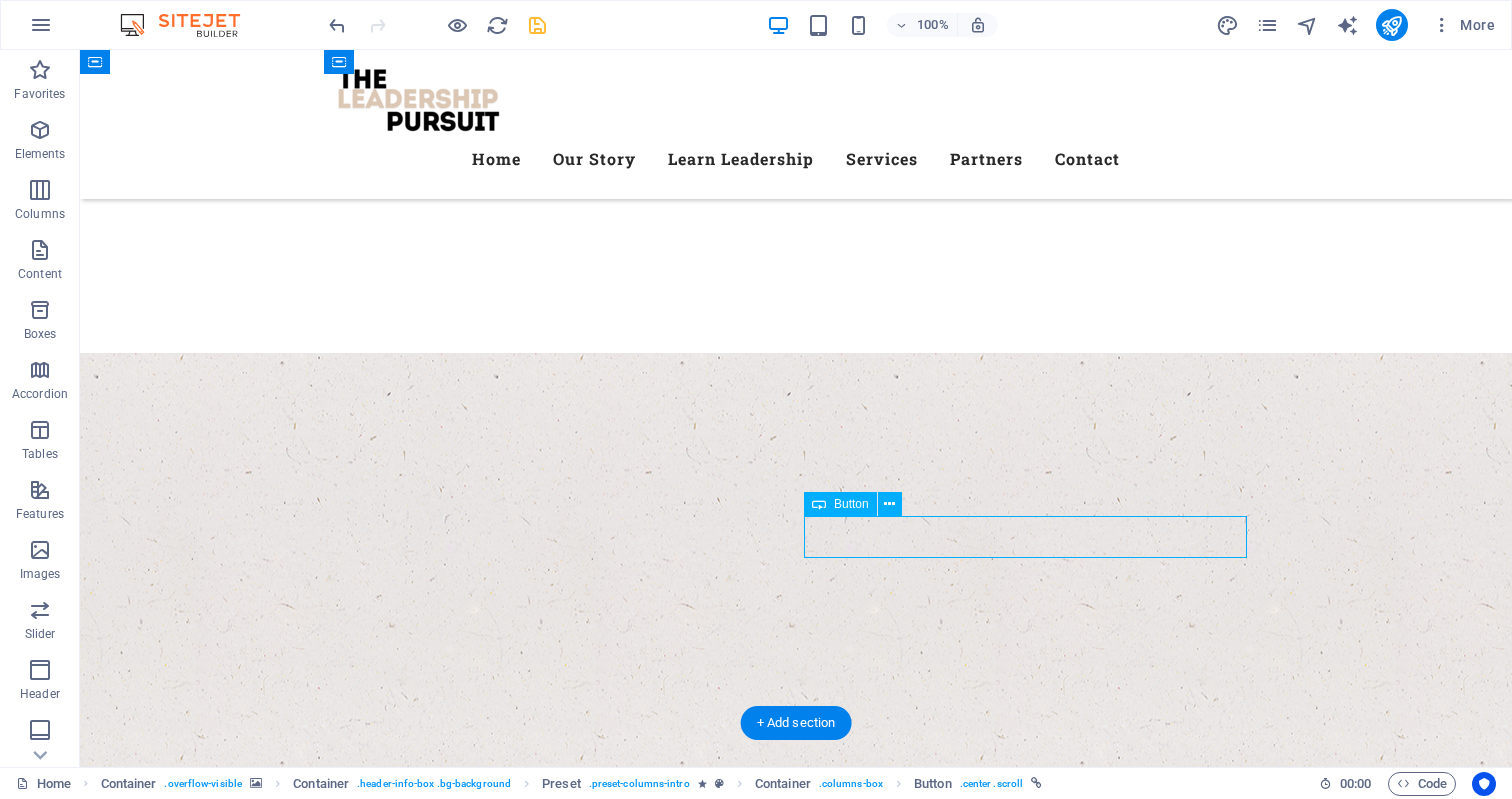 click on "our Products" at bounding box center (796, 2013) 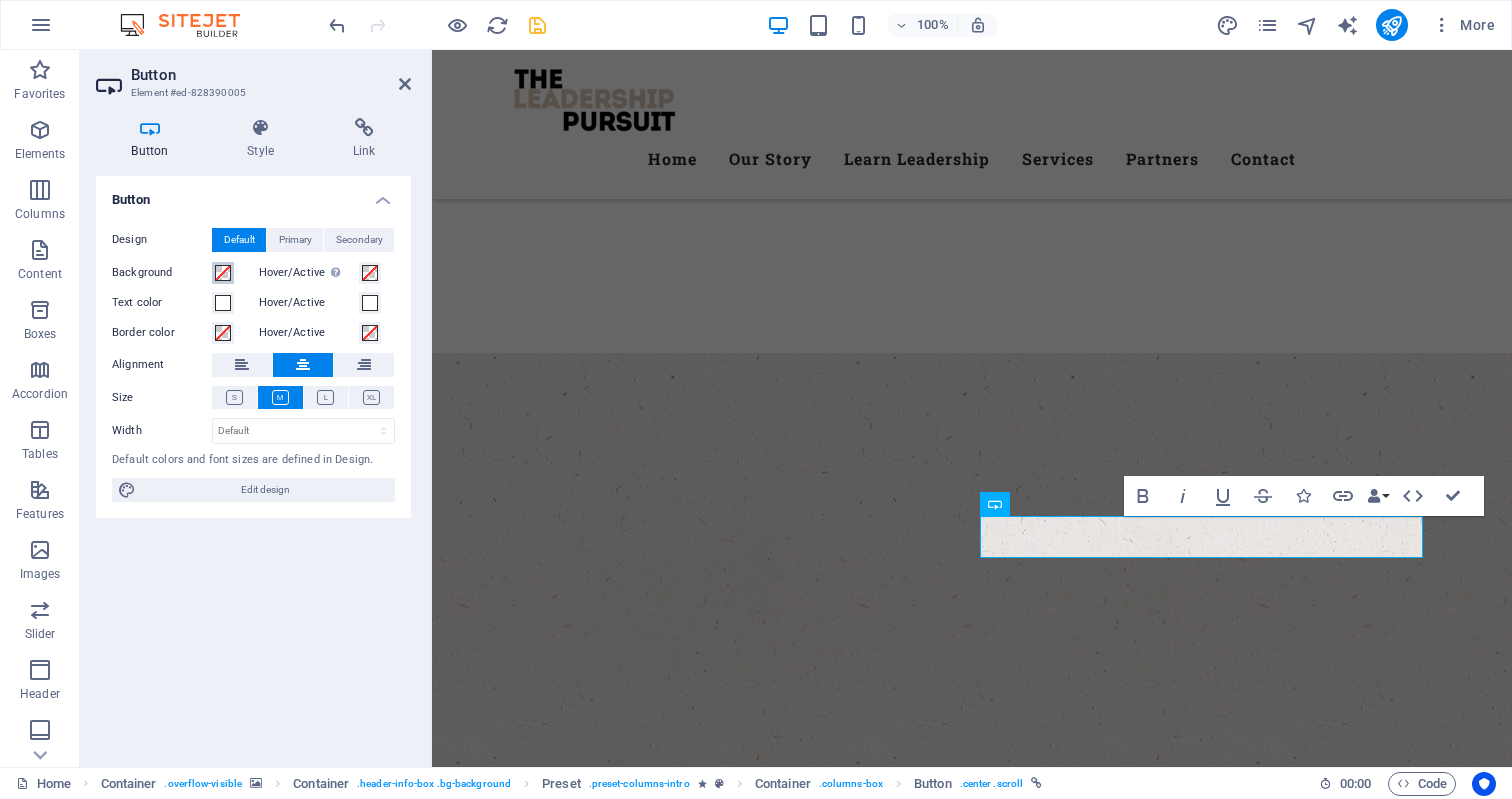 click at bounding box center [223, 273] 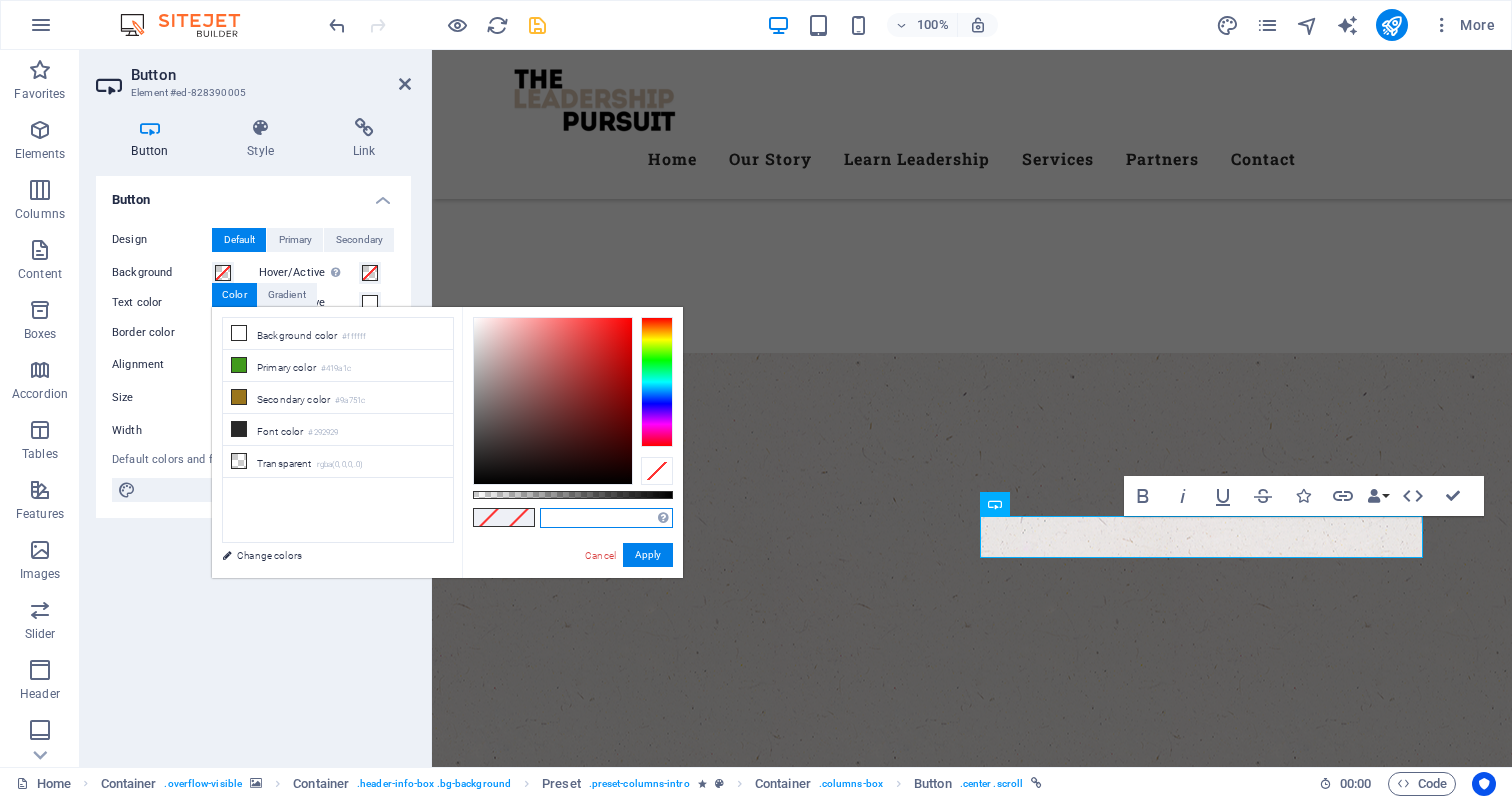 click at bounding box center (606, 518) 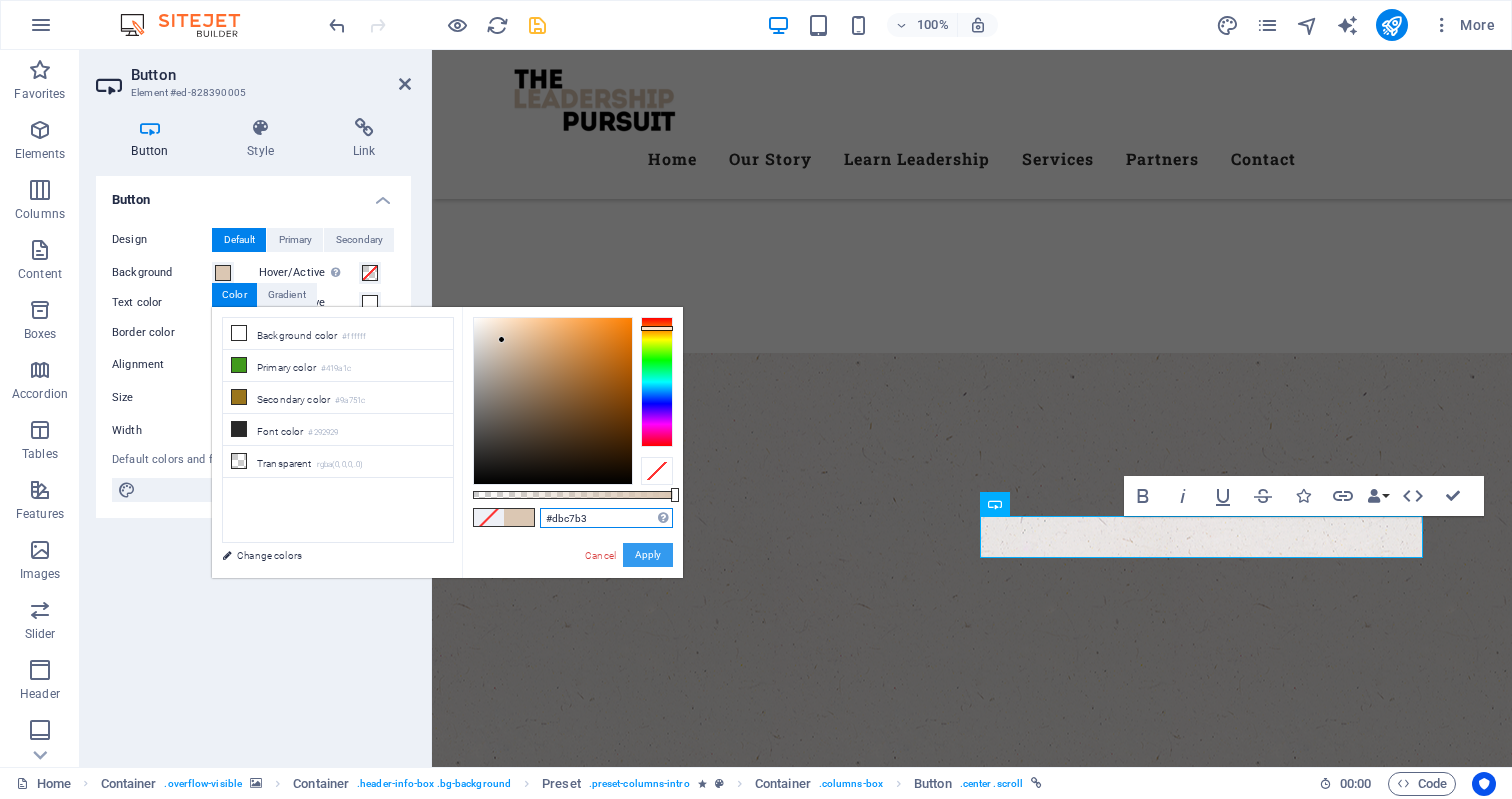 type on "#dbc7b3" 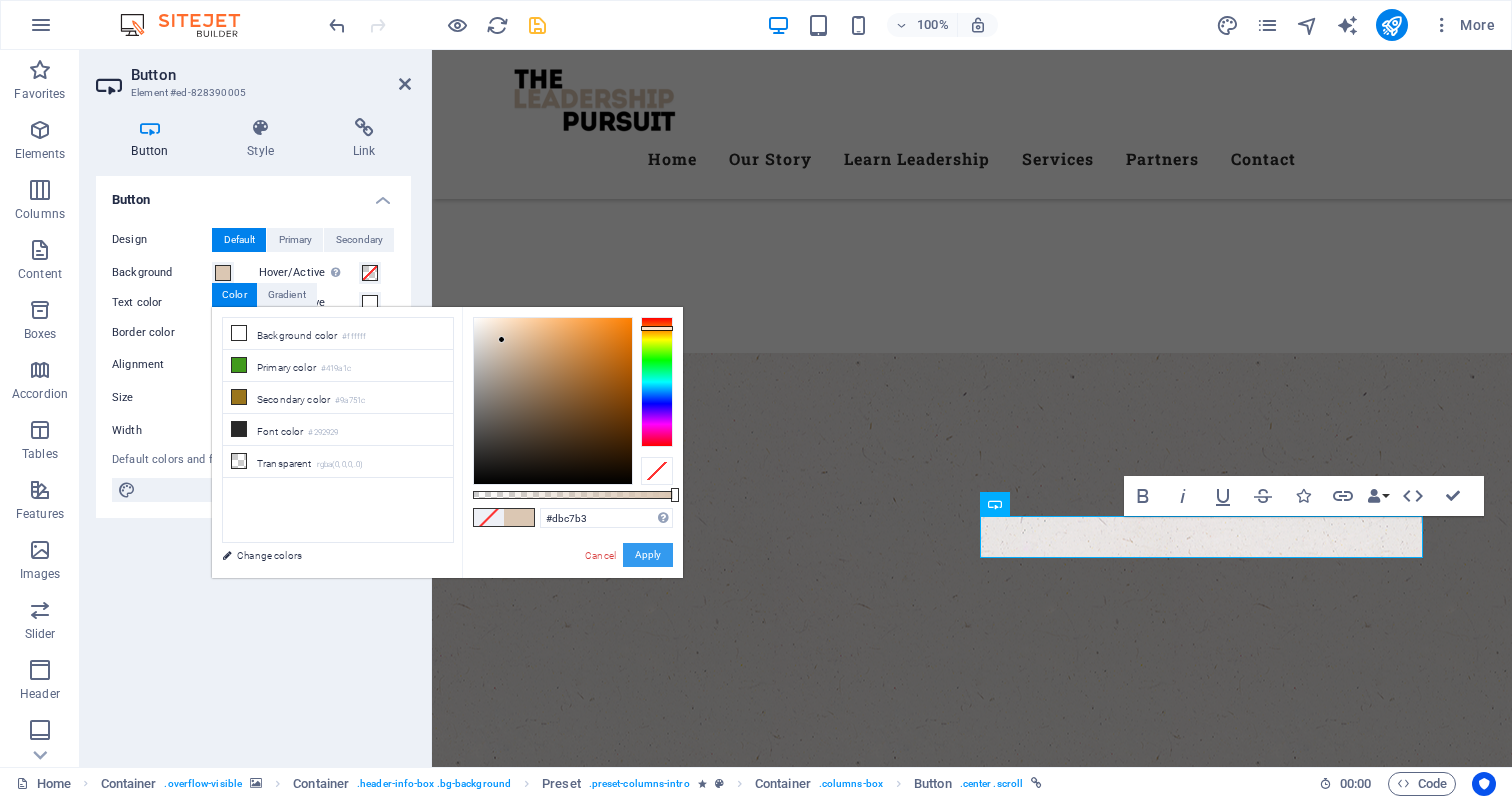 click on "Apply" at bounding box center [648, 555] 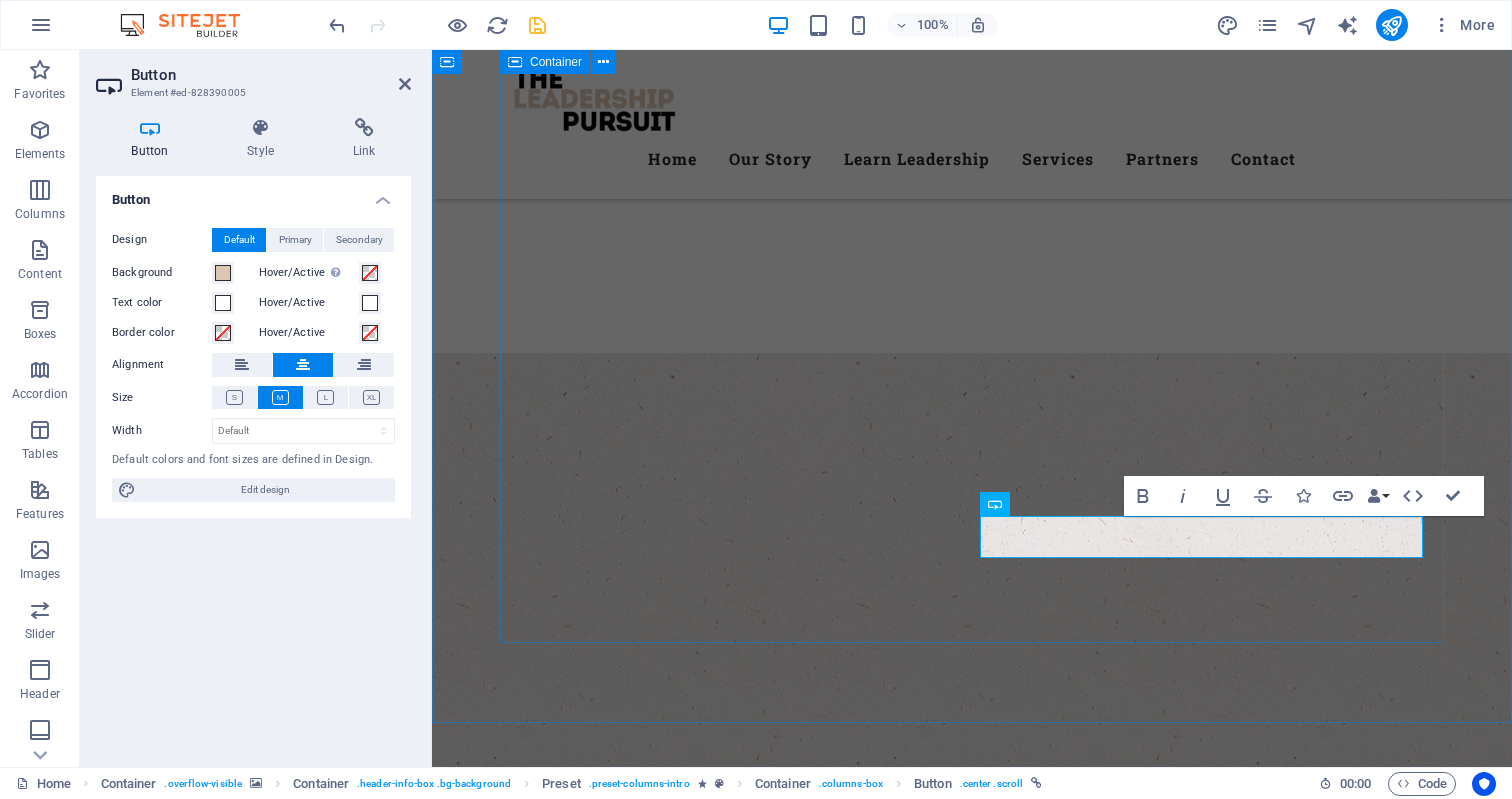 click on "Welcome to Who we are The Leadership Pursuit is a dedicated team of passionate, driven, and experienced leaders committed to helping others grow. We equip individuals and teams with practical leadership frameworks designed to unlock potential, sharpen vision, and create breakthrough results. Whether you’re leading a team or shaping a culture, our mission is to support your next level of leadership. learn more What we do At The Leadership Pursuit, we help leaders lead better. Through tailored coaching, hands-on workshops, and proven leadership frameworks, we equip individuals and teams to grow with clarity, confidence, and purpose. Whether you’re building a stronger team, stepping into greater responsibility, or shaping the future of your organization. We’re here to guide the pursuit. our Products" at bounding box center (972, 1449) 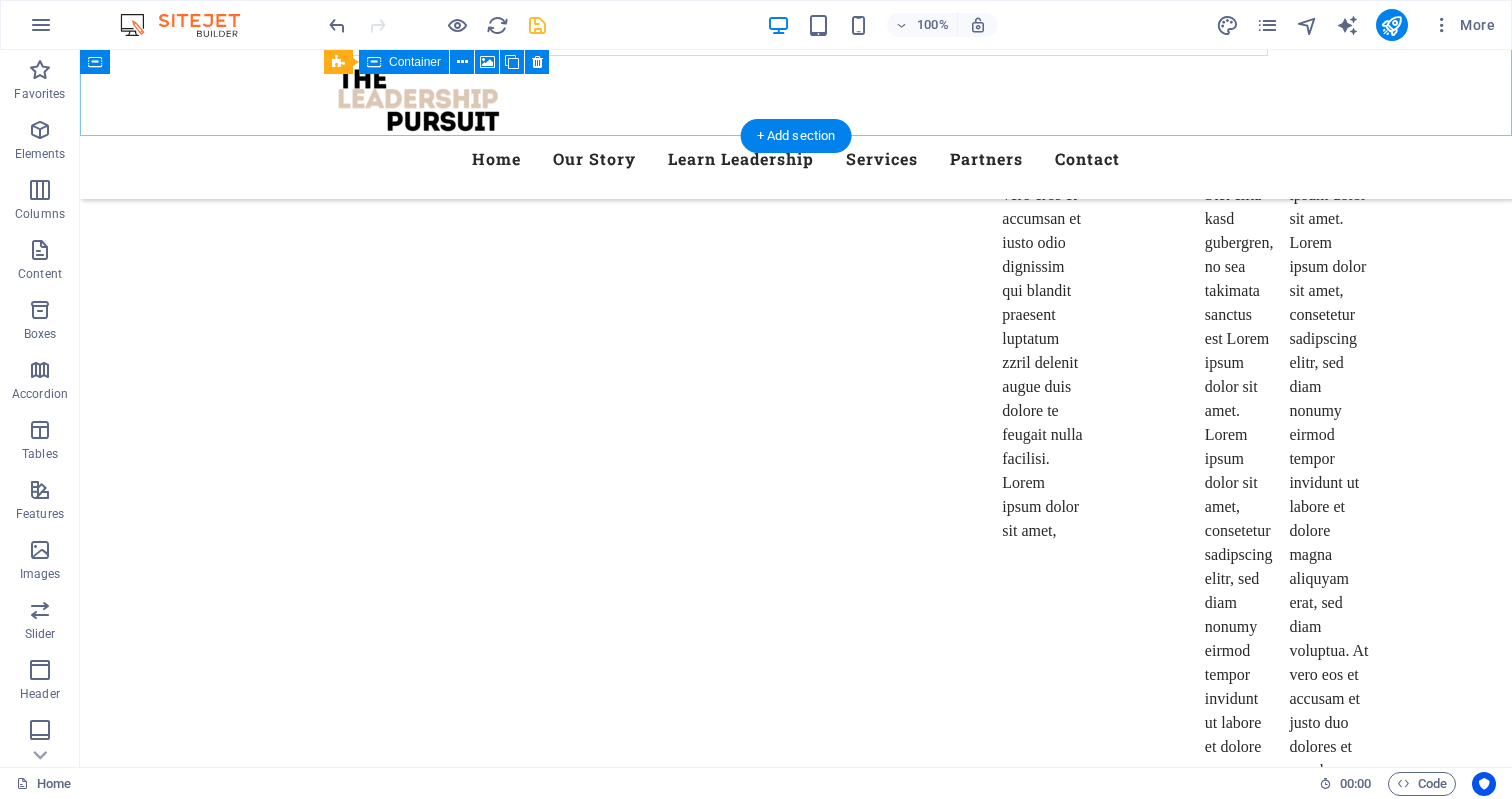 scroll, scrollTop: 7060, scrollLeft: 0, axis: vertical 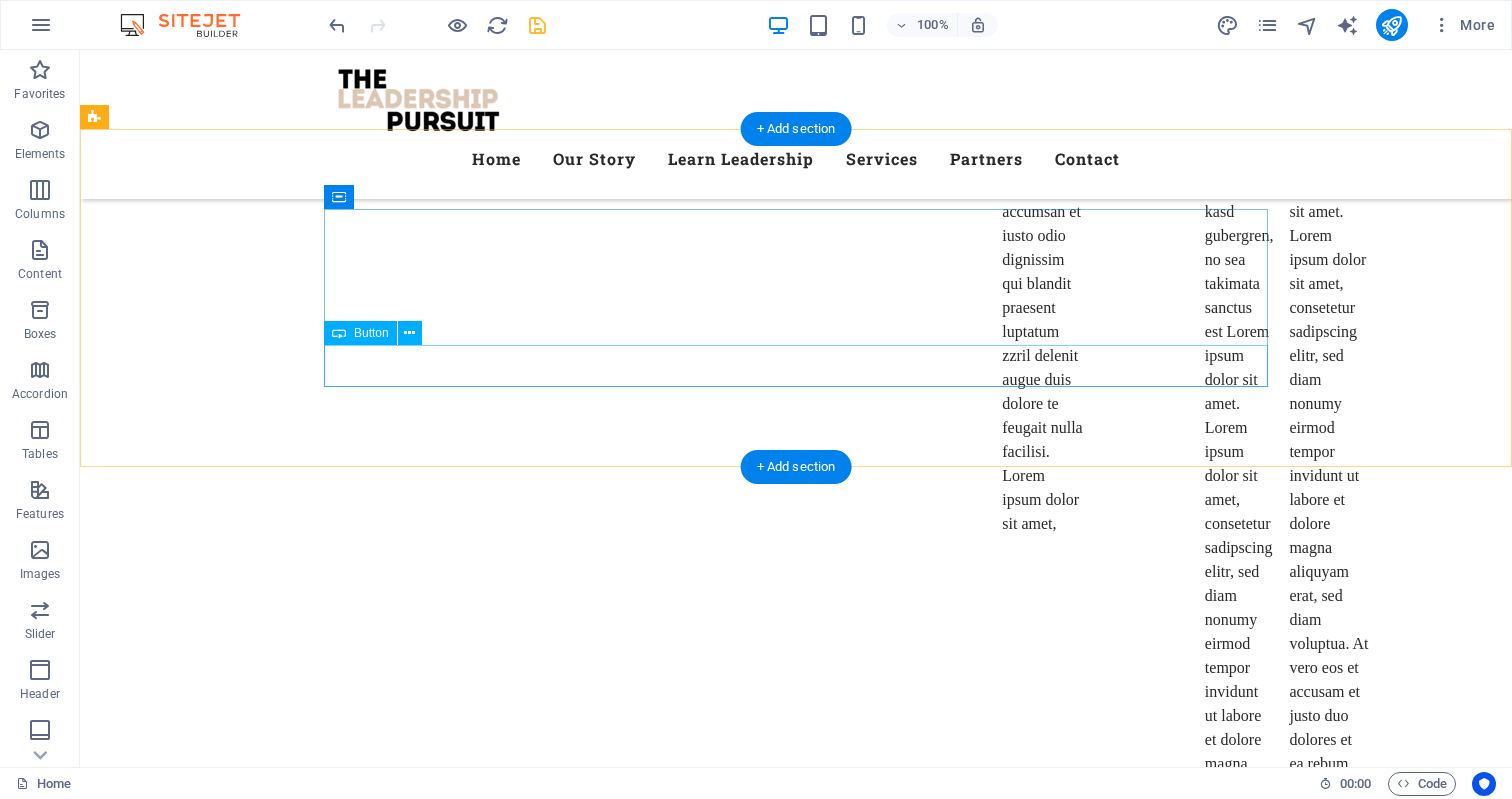 click on "Contact us" at bounding box center (796, 7403) 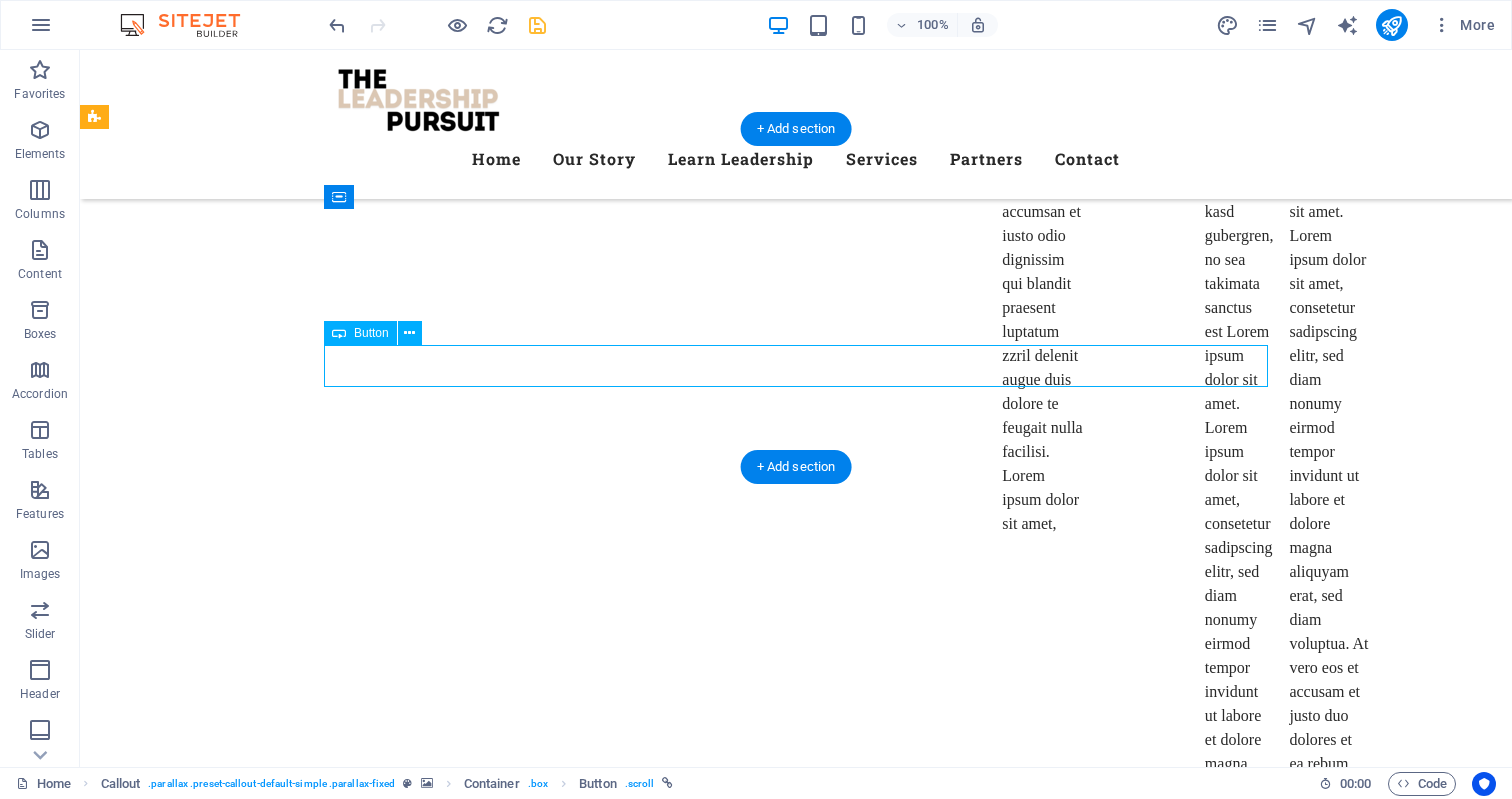 click on "Contact us" at bounding box center (796, 7403) 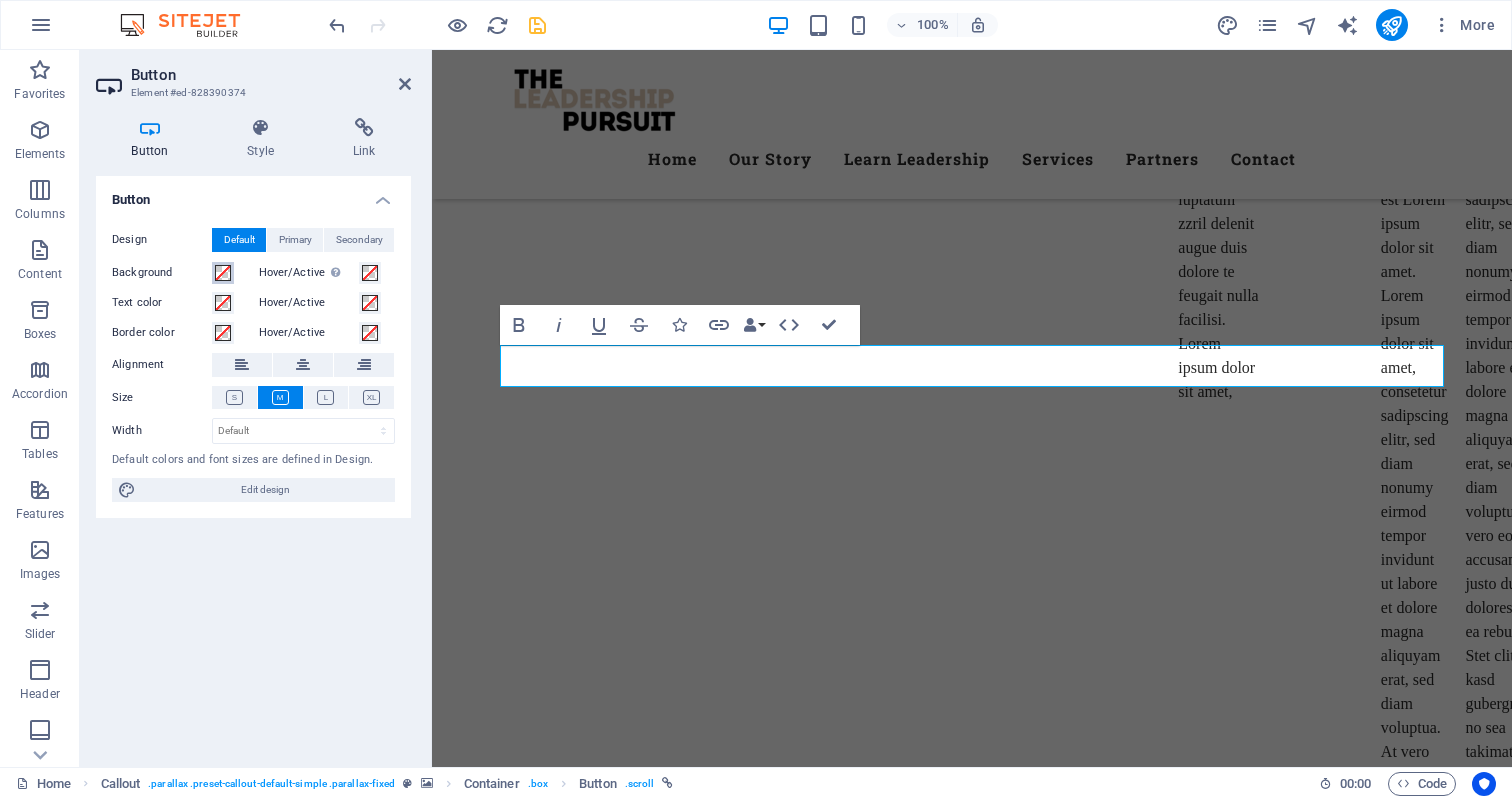 click at bounding box center (223, 273) 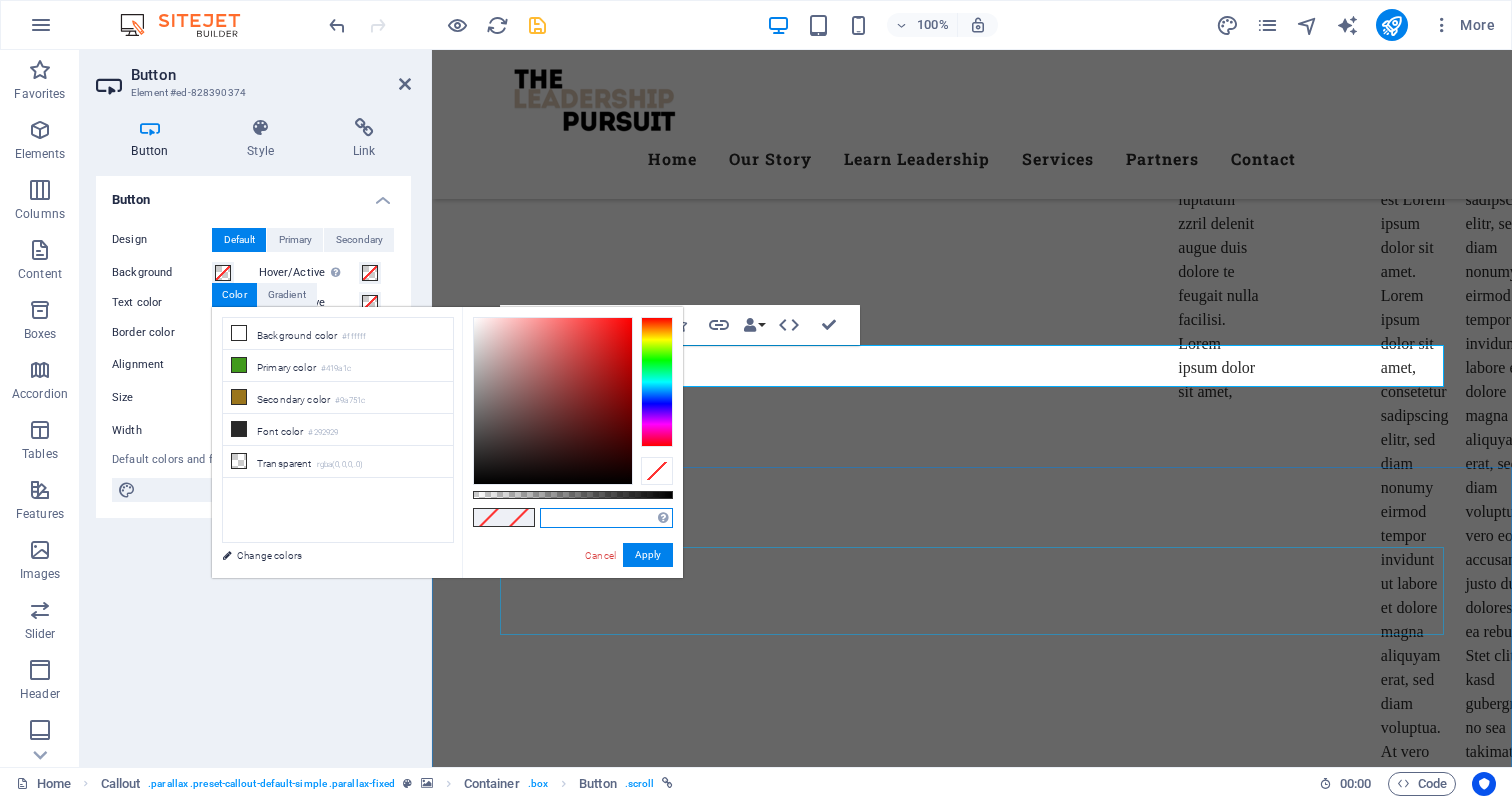 click at bounding box center [606, 518] 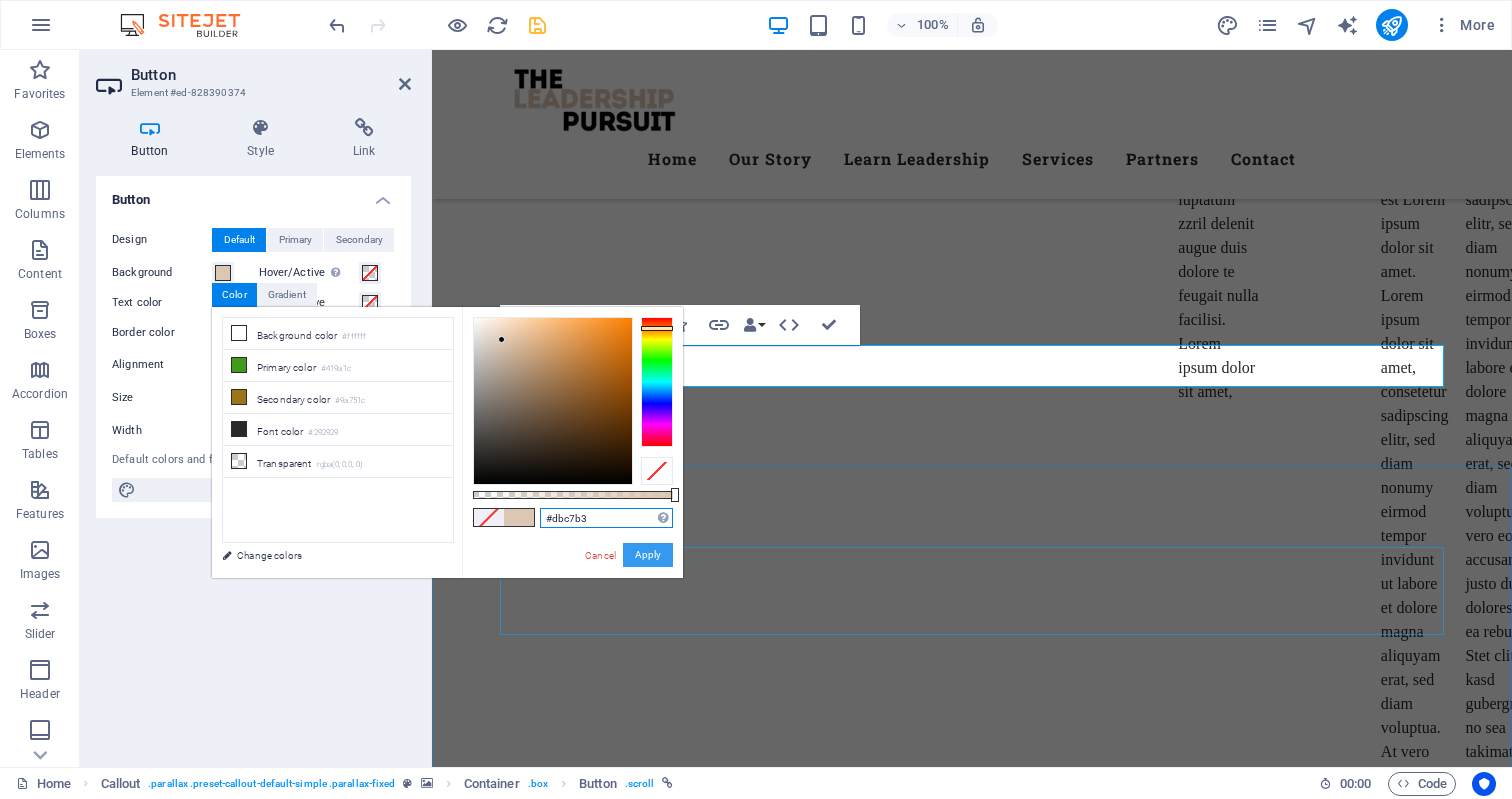 type on "#dbc7b3" 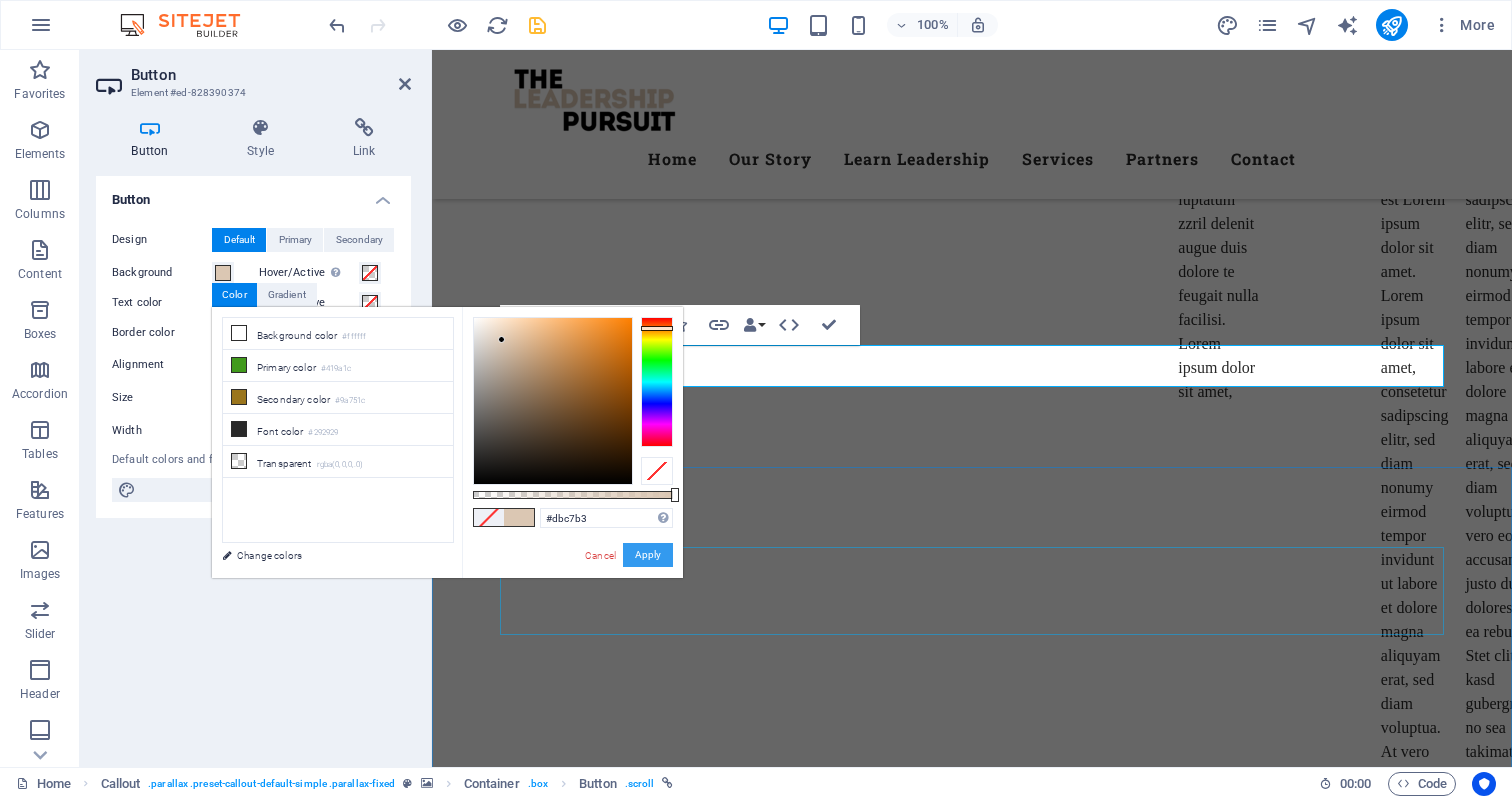 click on "Apply" at bounding box center (648, 555) 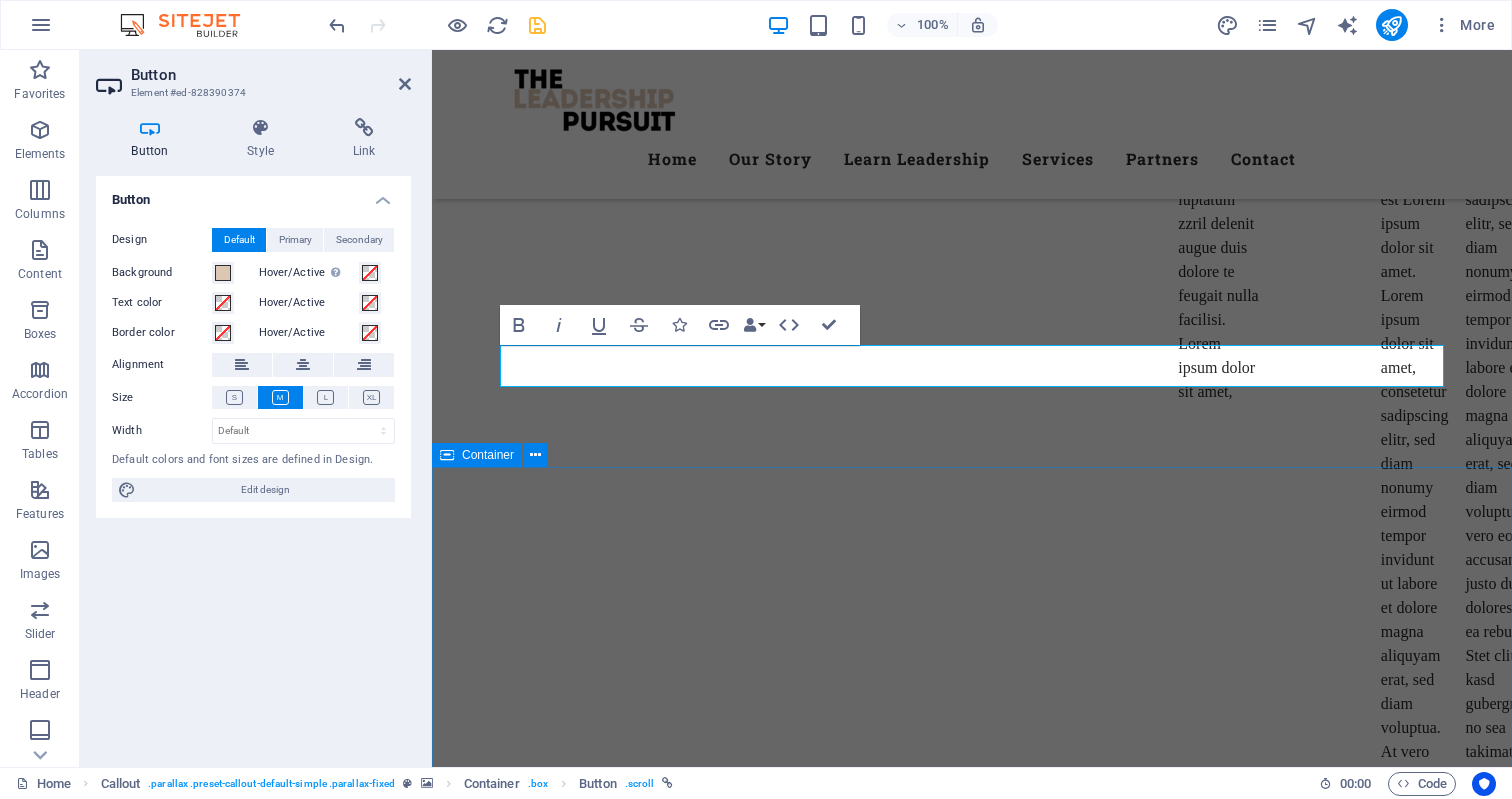 click on "Our  Services Best Services Worldwide Lorem ipsum dolor sit amet, consetetur sadipscing elitr, sed diam nonumy eirmod tempor invidunt ut labore et dolore magna aliquyam erat, sed diam voluptua.  Training Lorem ipsum dolor sit amet, consectetur adipisicing elit. Veritatis, dolorem! Get a quote Delivery Service Lorem ipsum dolor sit amet, consectetur adipisicing elit. Veritatis, dolorem! Get a quote Field Work Lorem ipsum dolor sit amet, consectetur adipisicing elit. Veritatis, dolorem! Get a quote" at bounding box center [972, 8764] 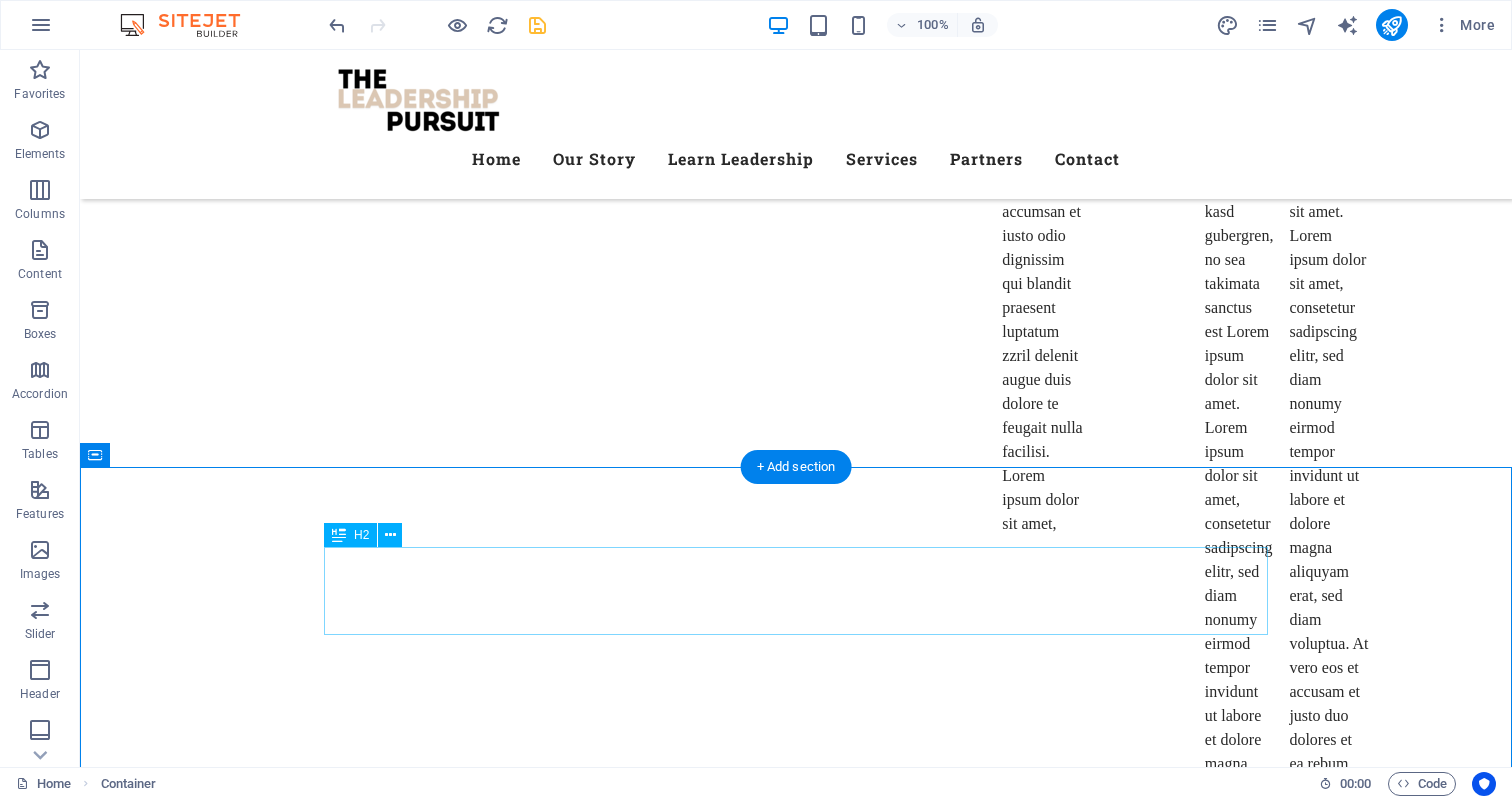 click on "Our  Services" at bounding box center (796, 7628) 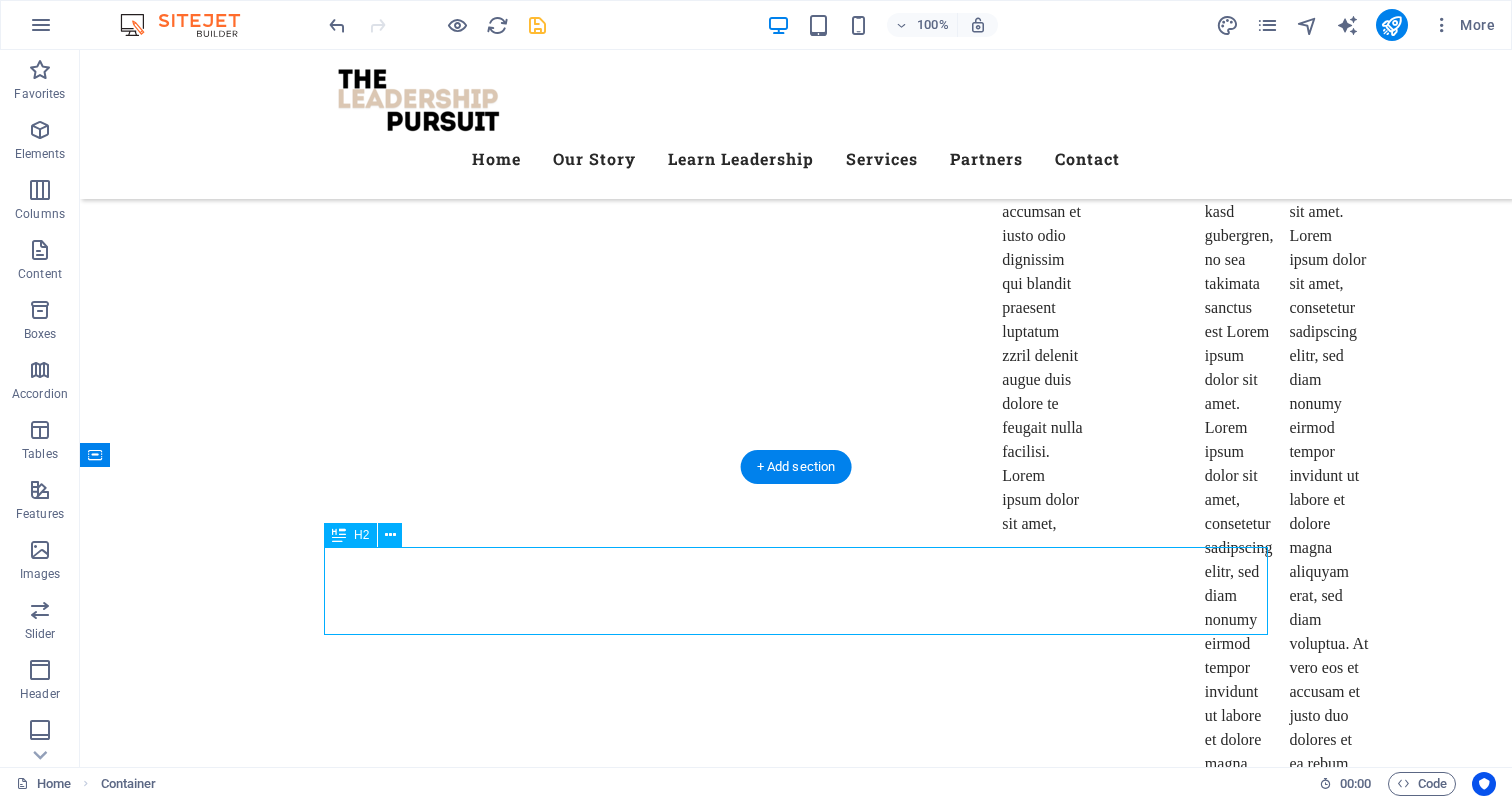 click on "Our  Services" at bounding box center (796, 7628) 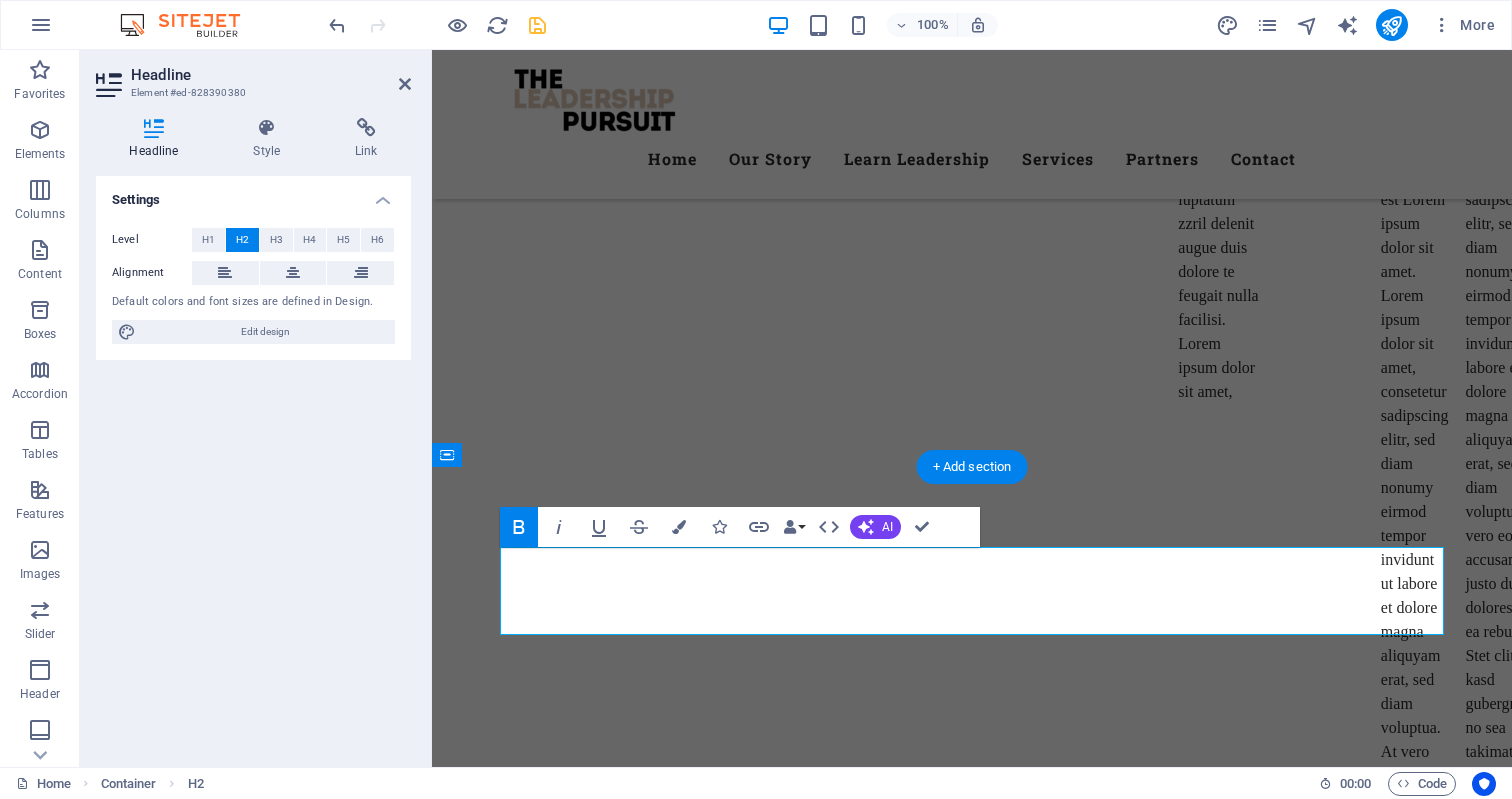 click on "Our  Services" at bounding box center [972, 7496] 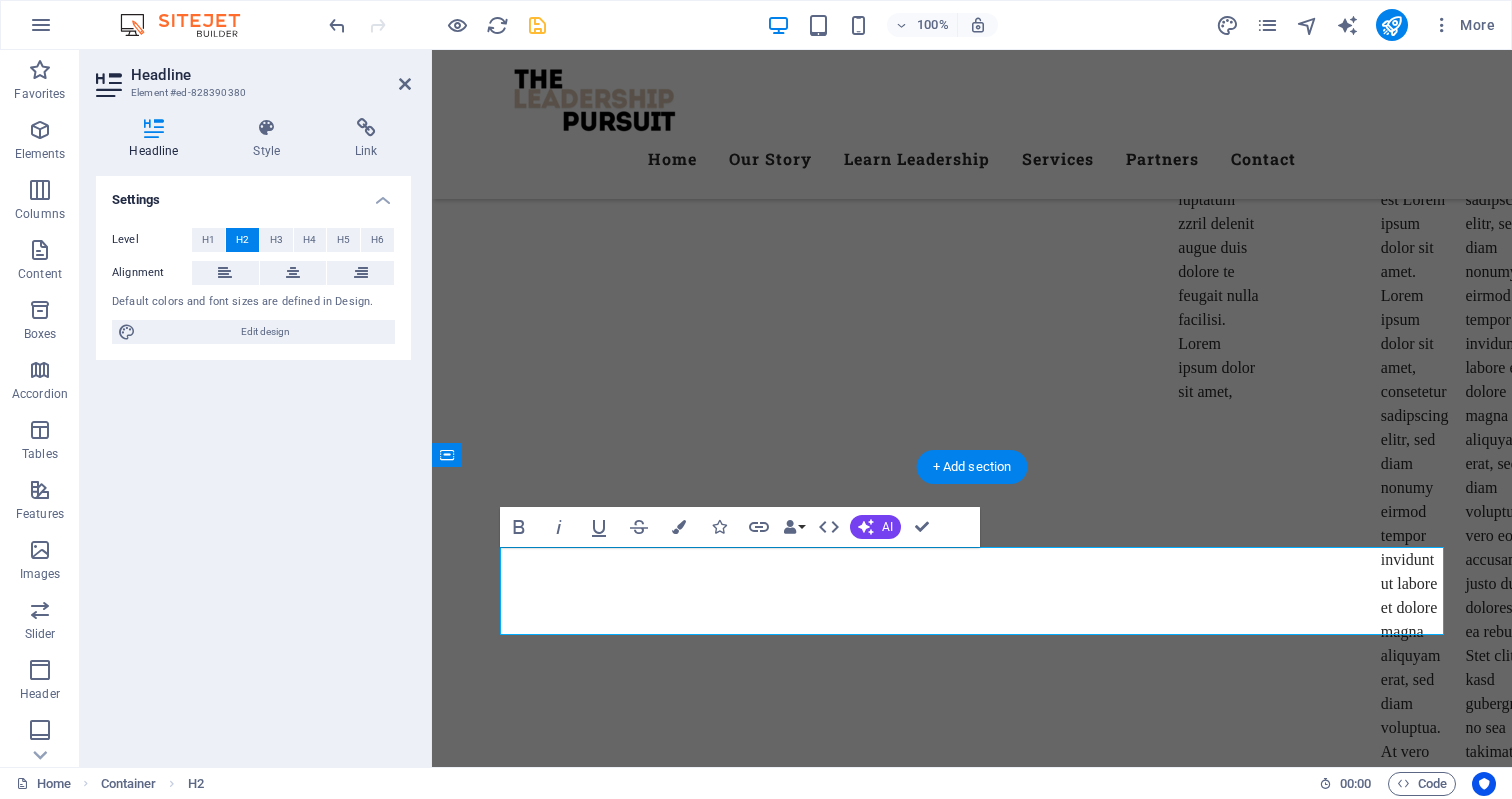 drag, startPoint x: 1142, startPoint y: 584, endPoint x: 926, endPoint y: 591, distance: 216.1134 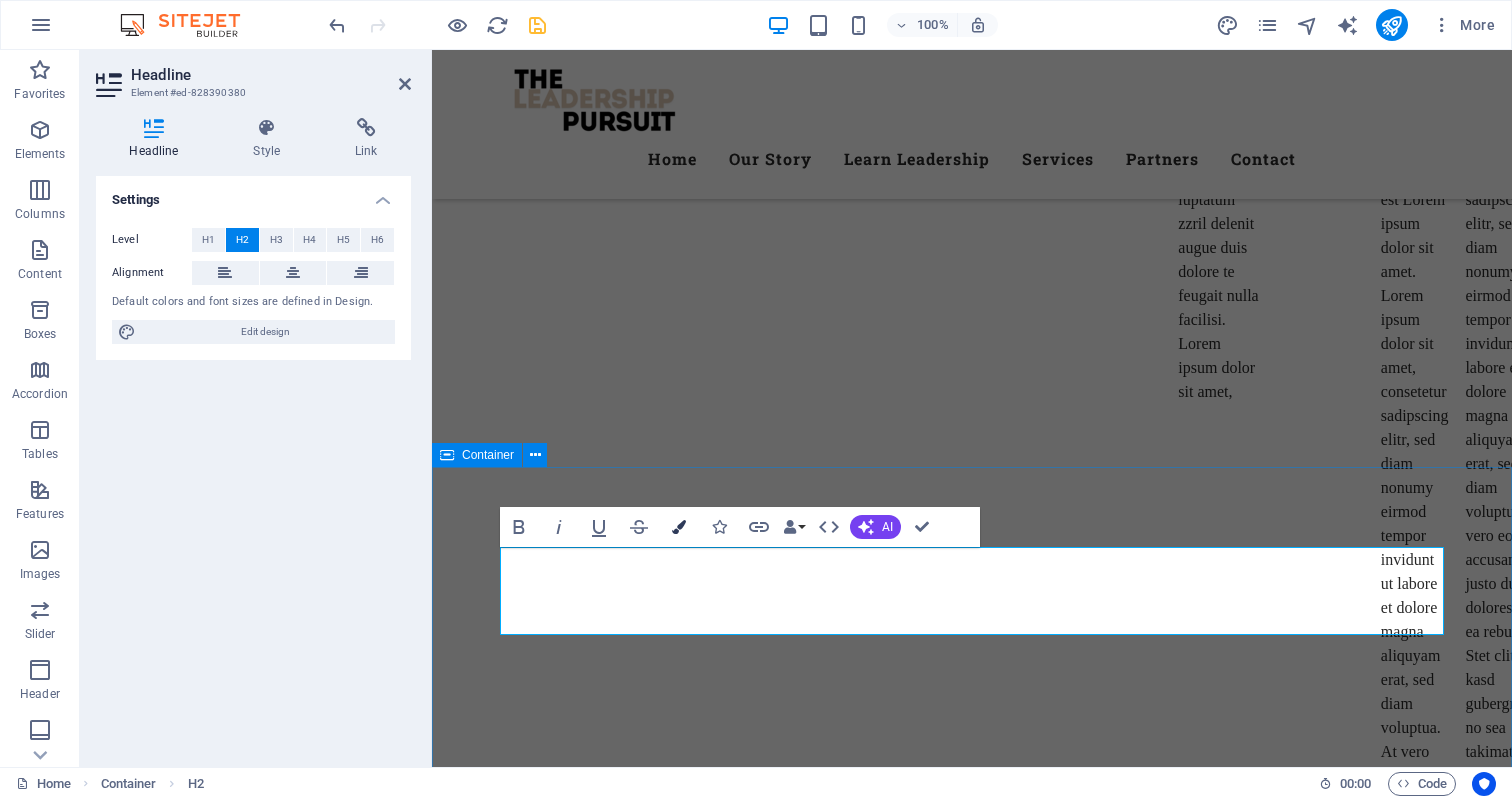 click at bounding box center [679, 527] 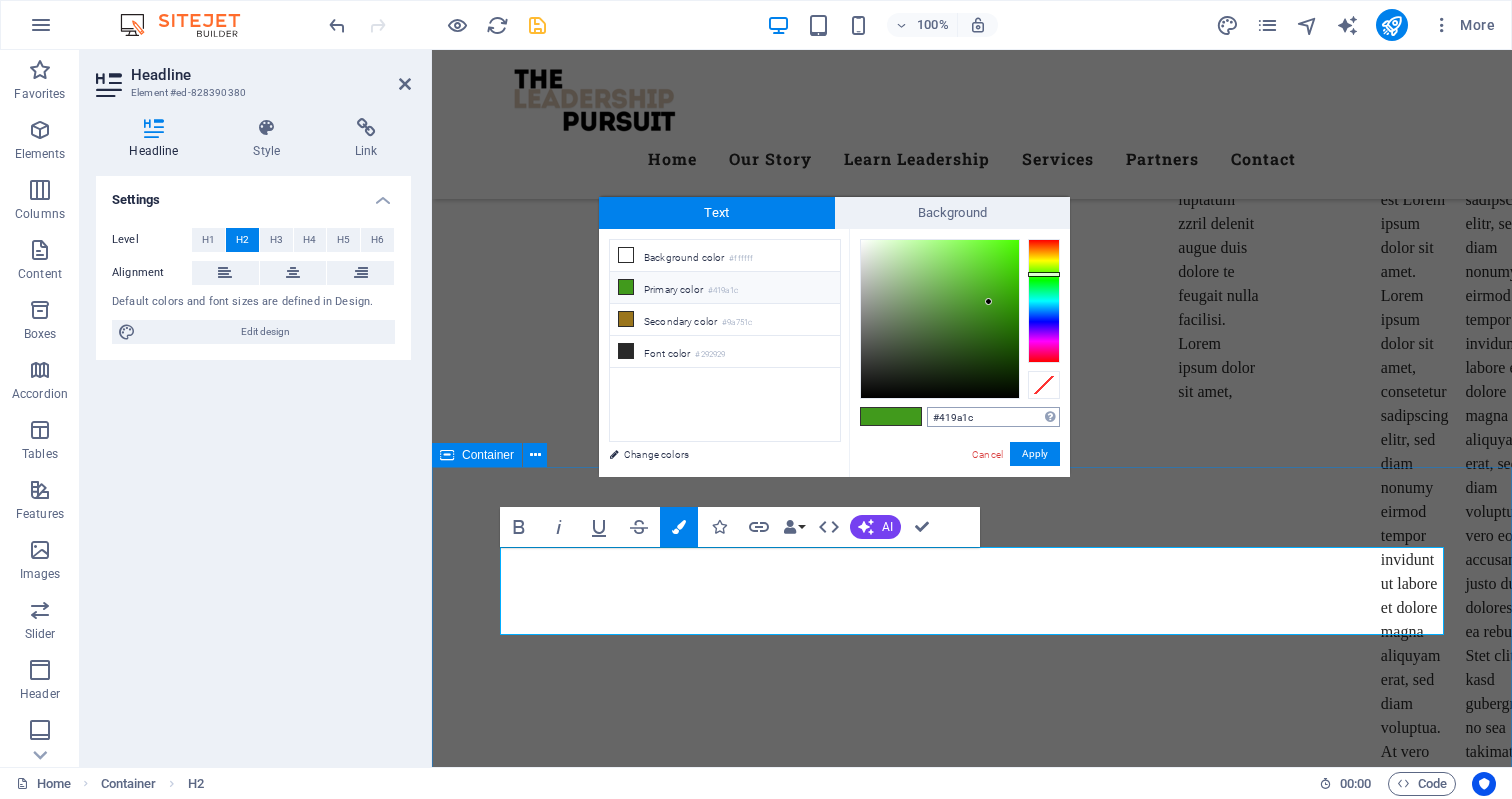 drag, startPoint x: 989, startPoint y: 420, endPoint x: 931, endPoint y: 420, distance: 58 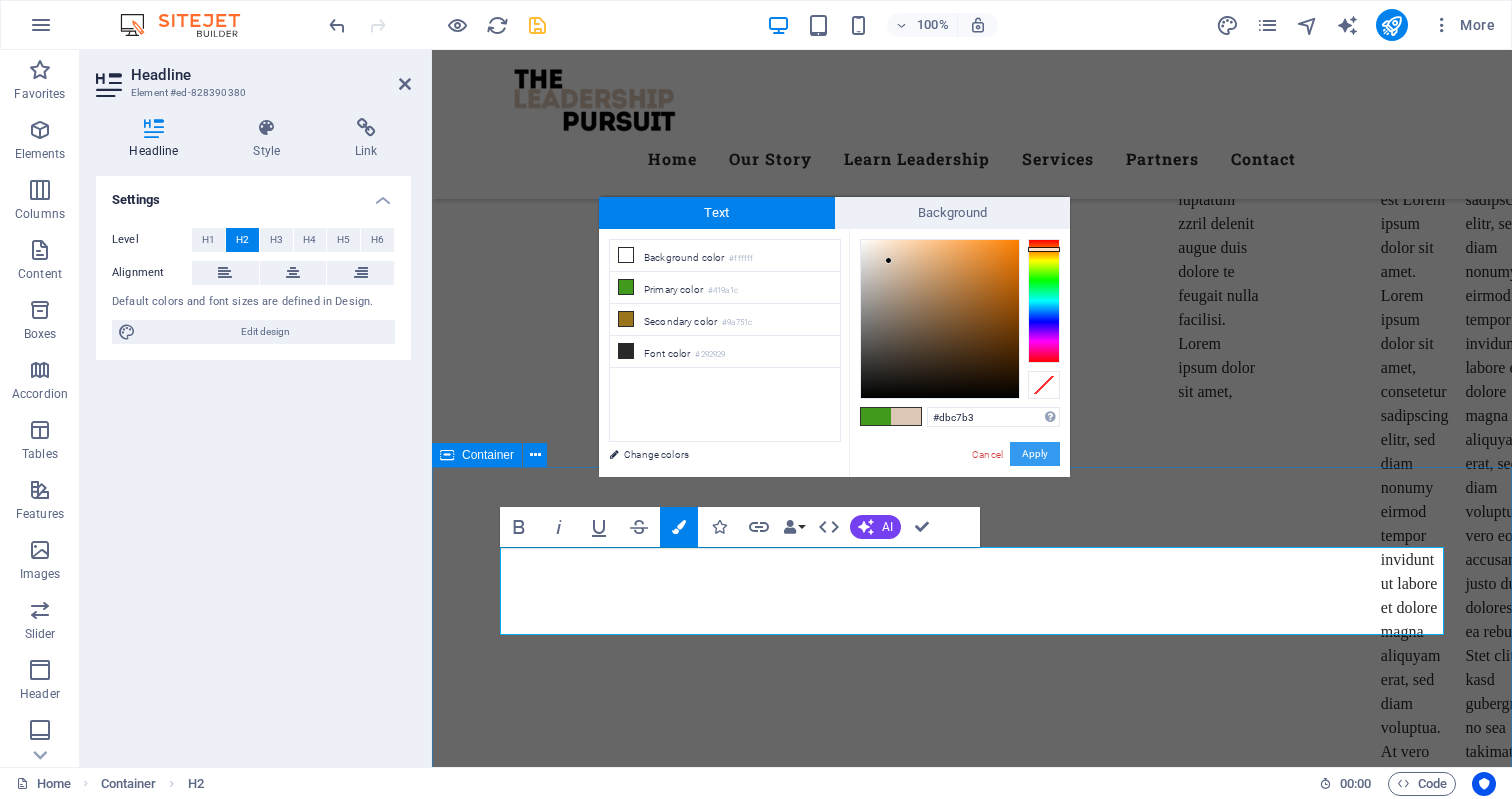 click on "Apply" at bounding box center (1035, 454) 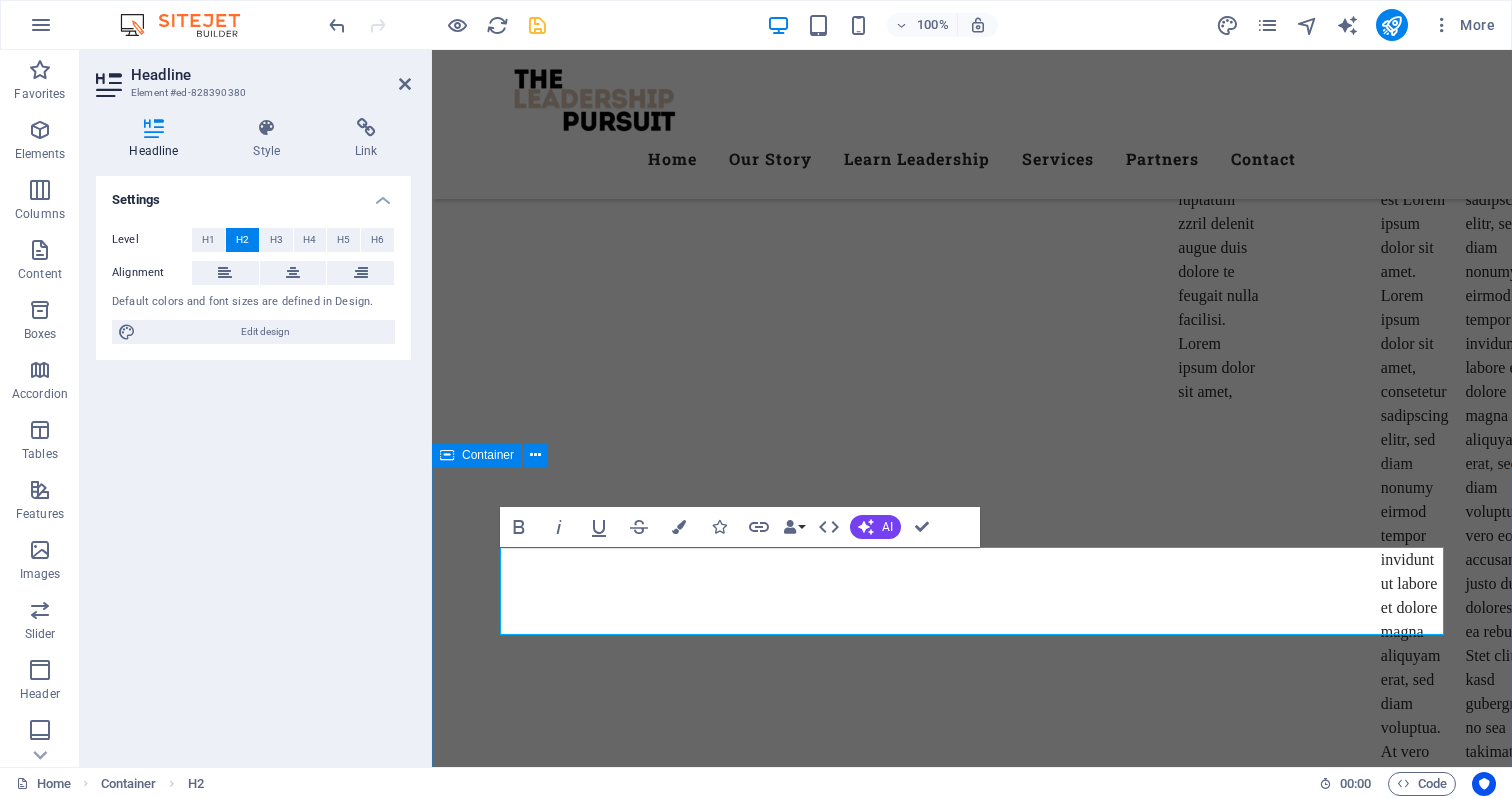 click on "Our   Services Best Services Worldwide Lorem ipsum dolor sit amet, consetetur sadipscing elitr, sed diam nonumy eirmod tempor invidunt ut labore et dolore magna aliquyam erat, sed diam voluptua.  Training Lorem ipsum dolor sit amet, consectetur adipisicing elit. Veritatis, dolorem! Get a quote Delivery Service Lorem ipsum dolor sit amet, consectetur adipisicing elit. Veritatis, dolorem! Get a quote Field Work Lorem ipsum dolor sit amet, consectetur adipisicing elit. Veritatis, dolorem! Get a quote" at bounding box center (972, 8764) 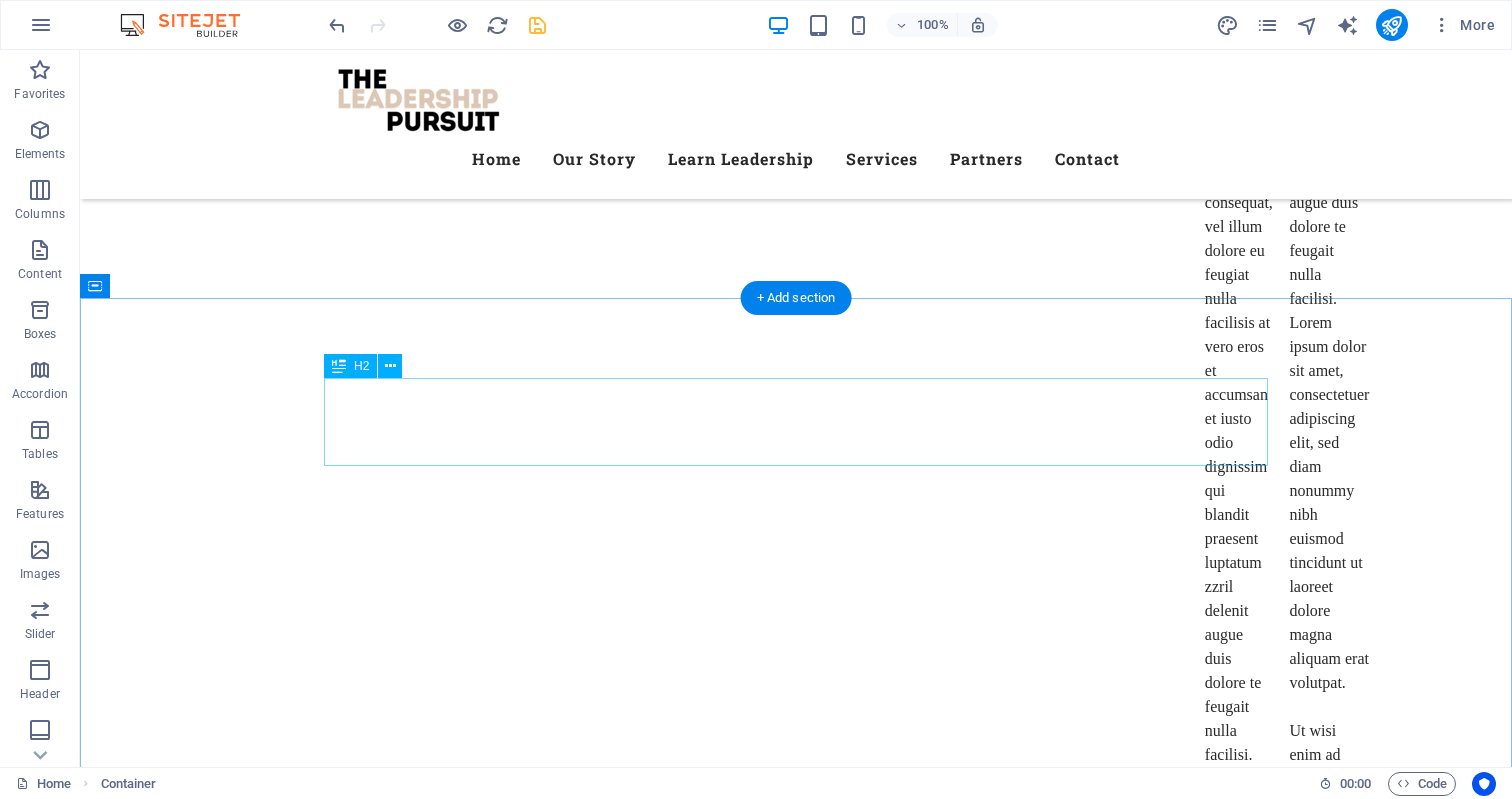 scroll, scrollTop: 8393, scrollLeft: 0, axis: vertical 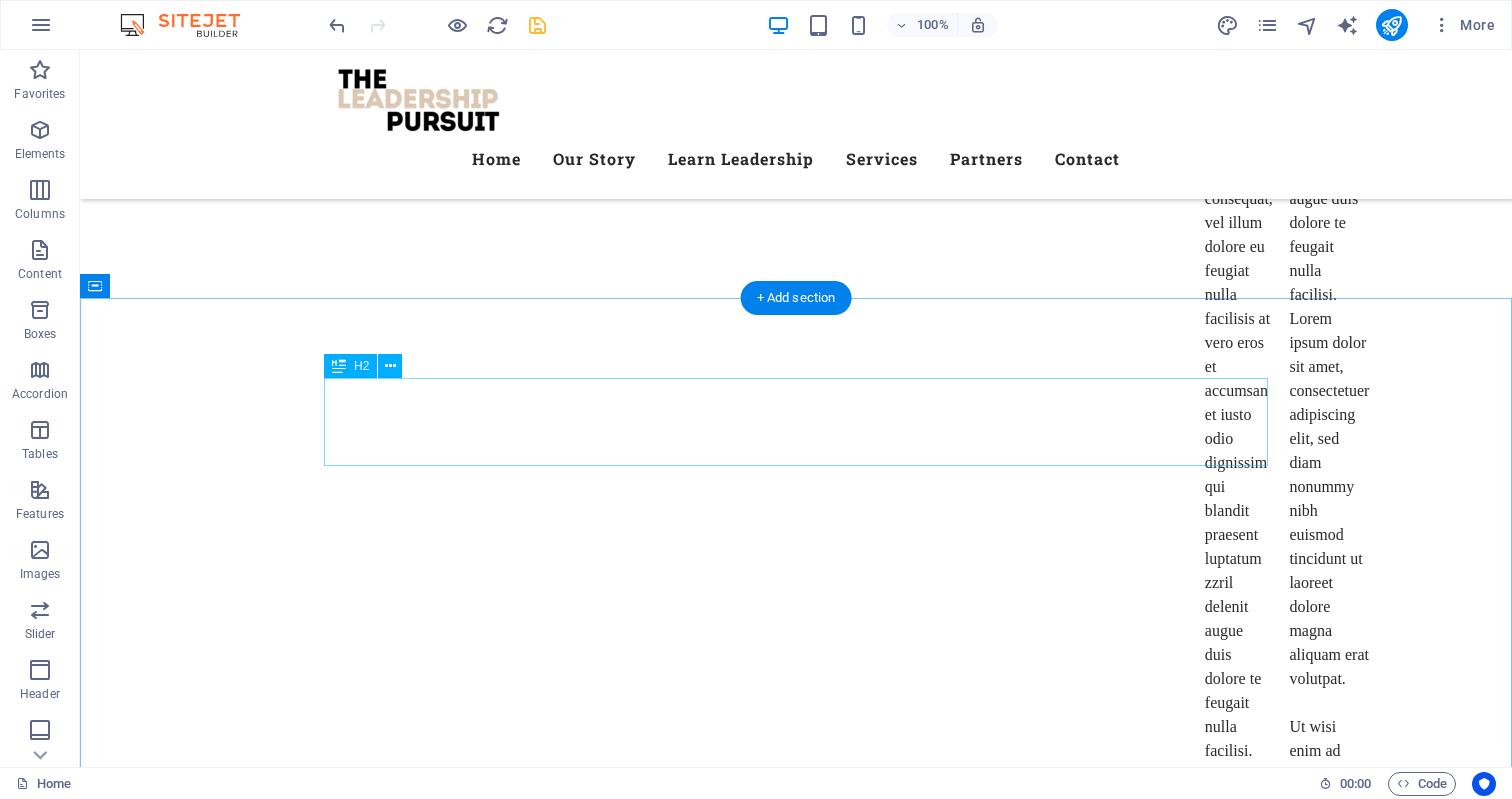 click on "Our  Partners" at bounding box center (796, 10612) 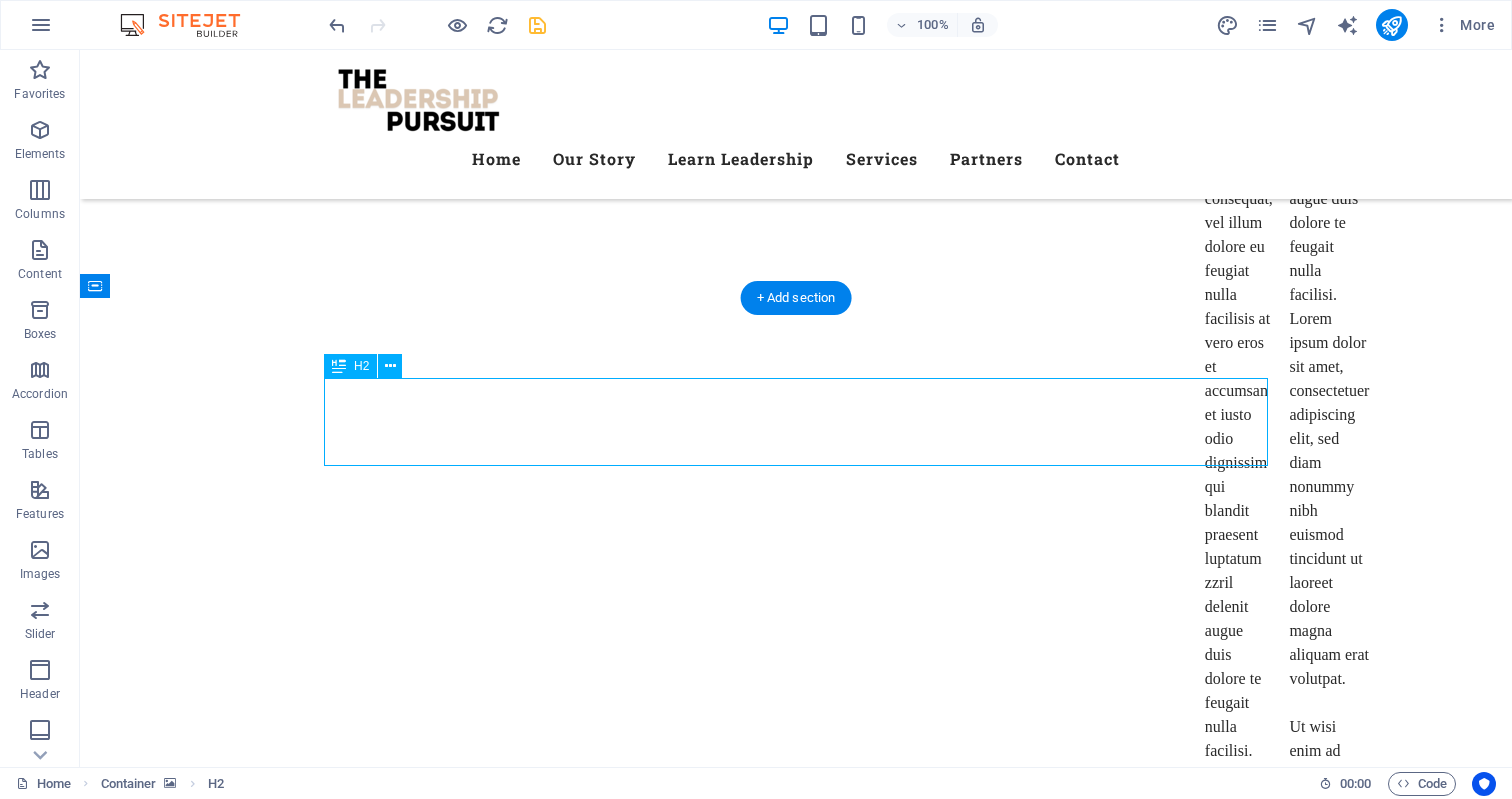 click on "Our  Partners" at bounding box center [796, 10612] 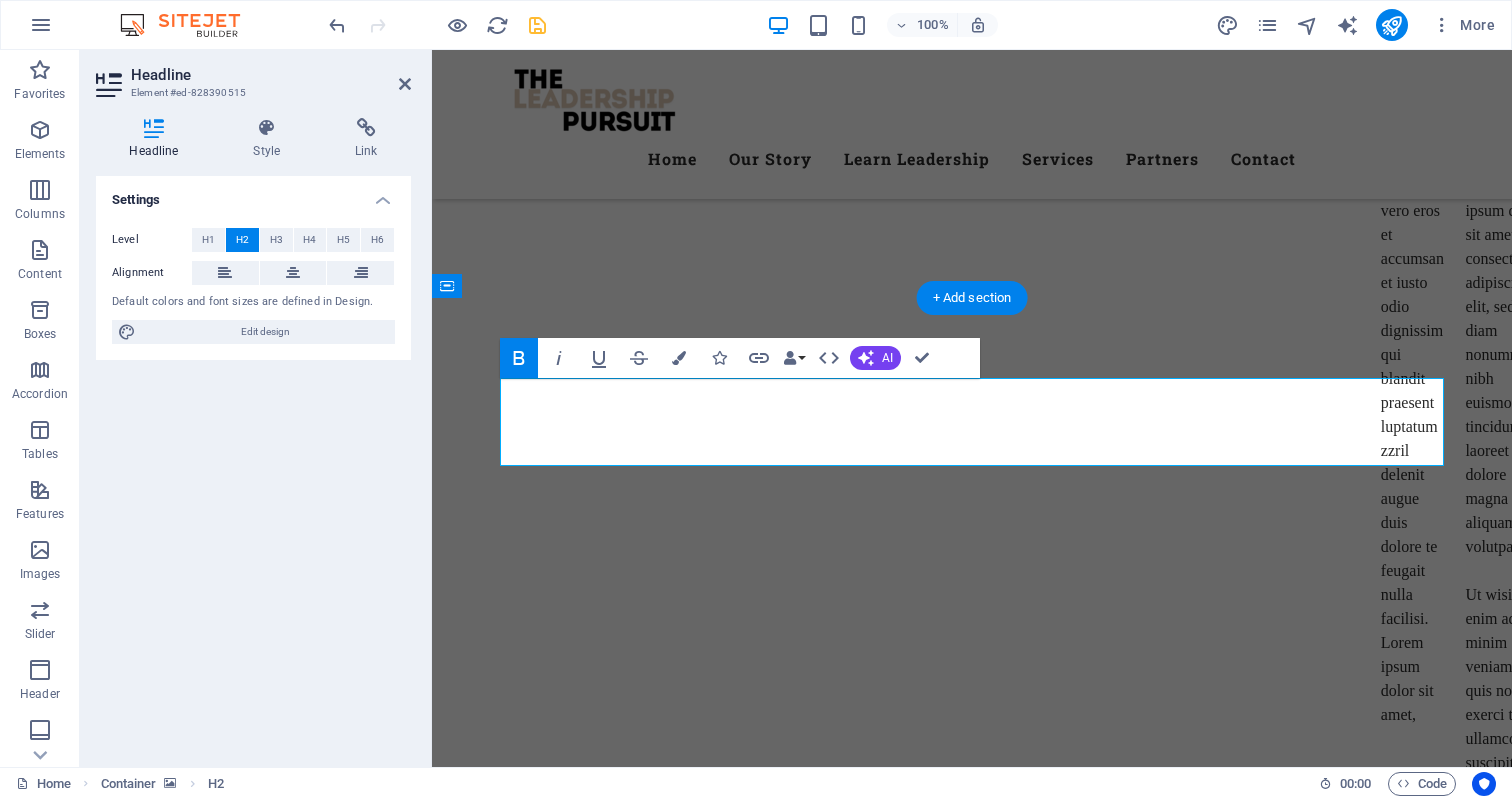 click on "Our  Partners" at bounding box center [972, 10480] 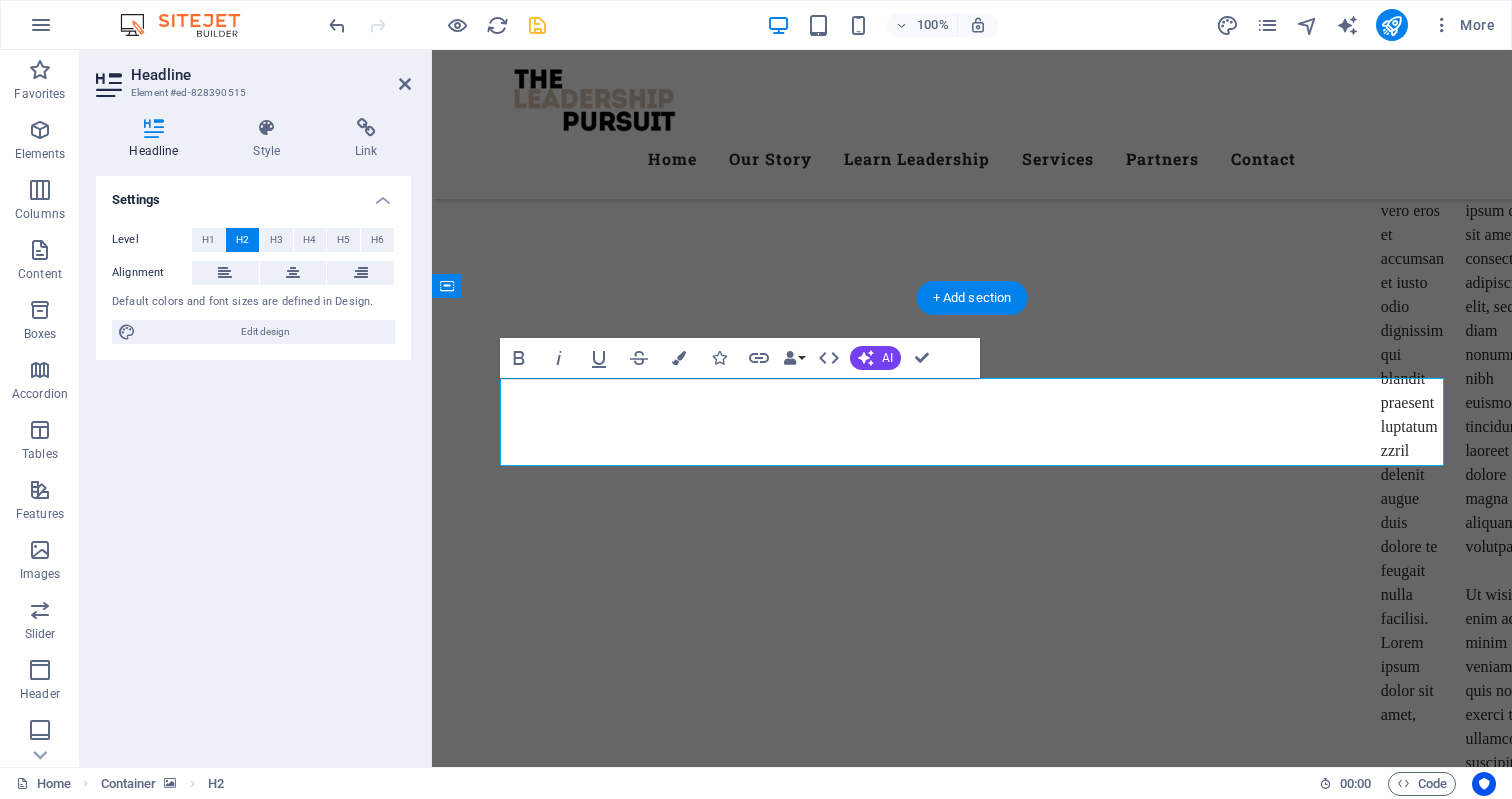 drag, startPoint x: 1155, startPoint y: 417, endPoint x: 912, endPoint y: 421, distance: 243.03291 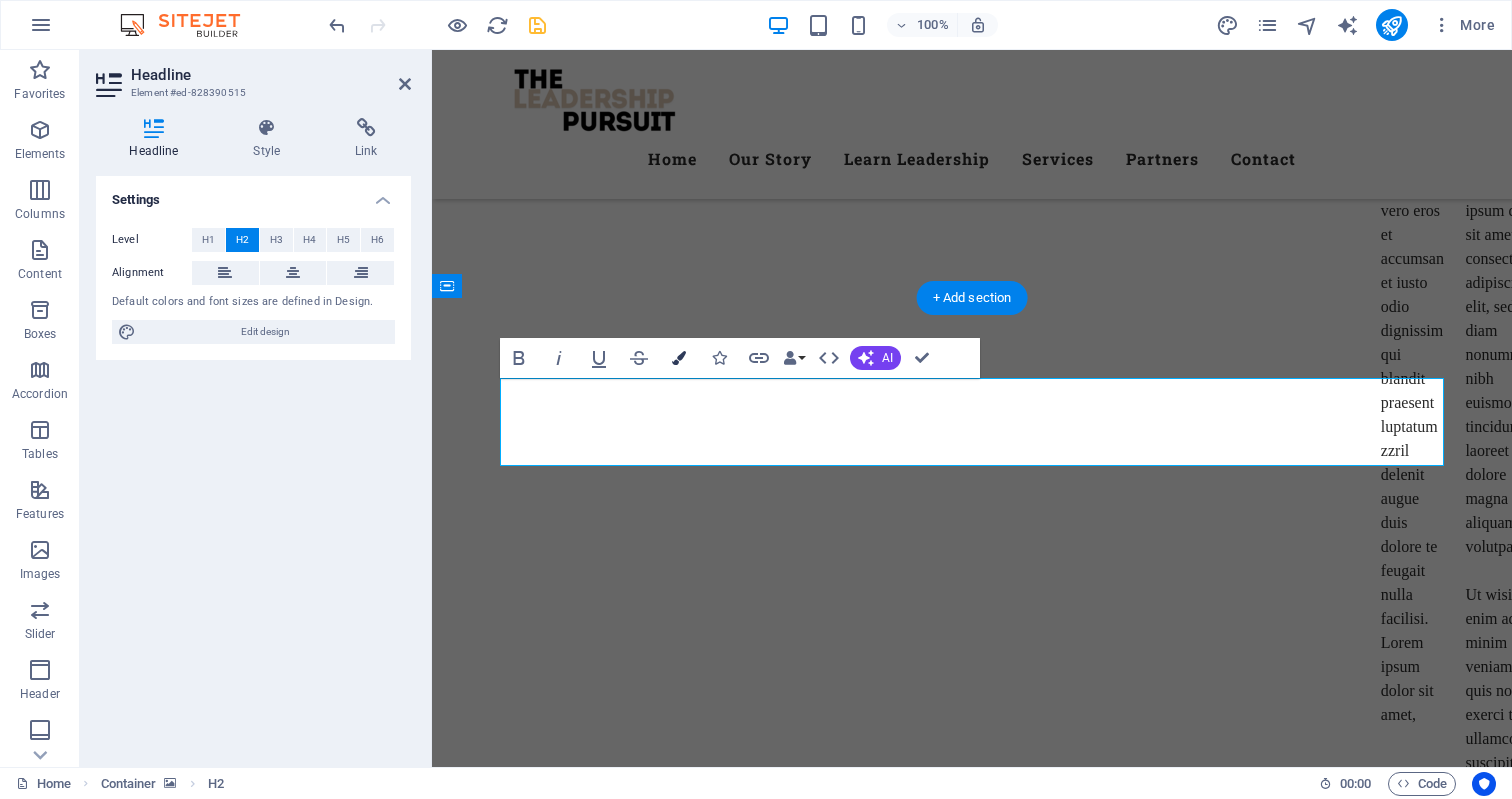 click at bounding box center [679, 358] 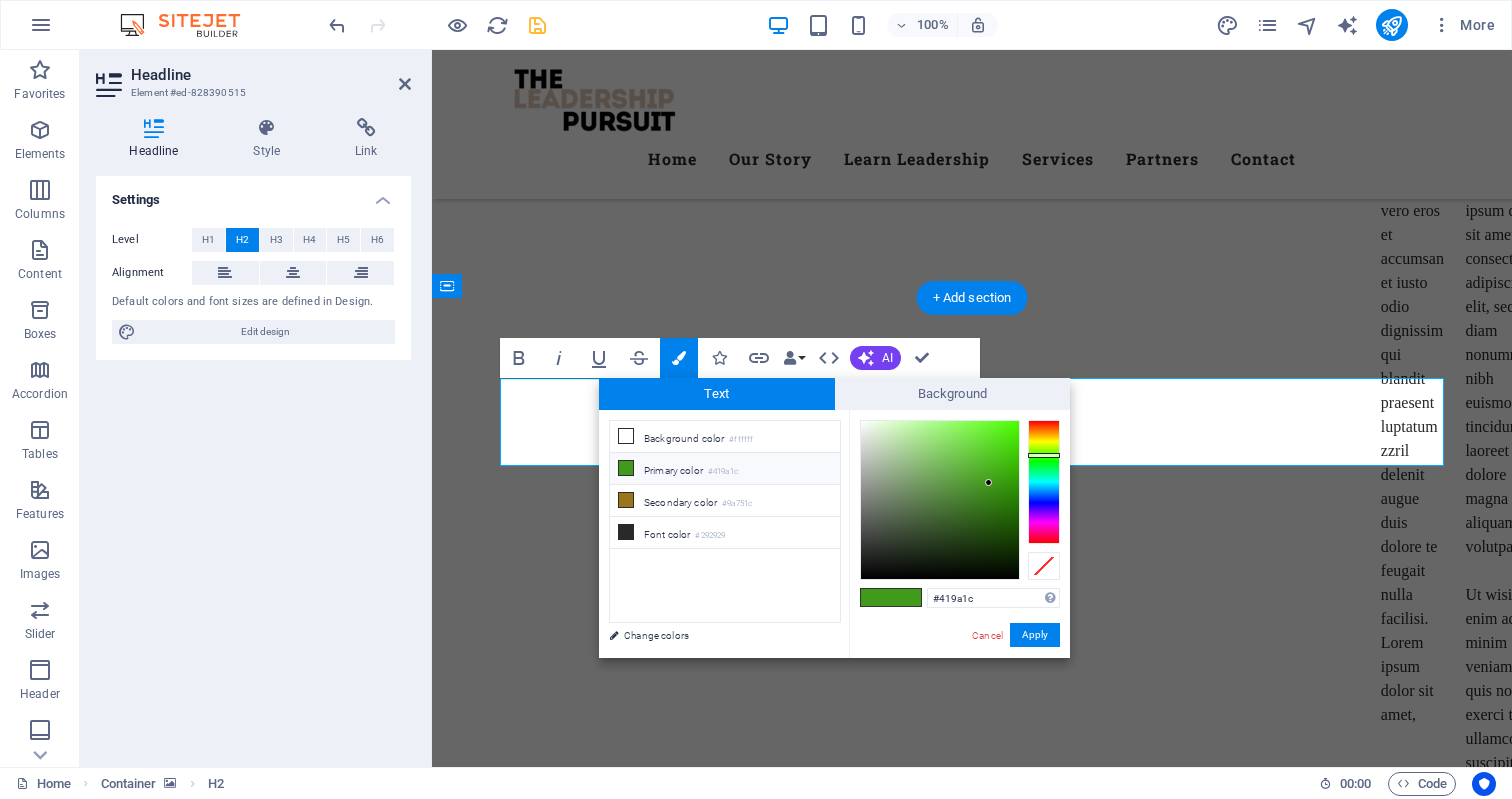 drag, startPoint x: 1009, startPoint y: 602, endPoint x: 912, endPoint y: 602, distance: 97 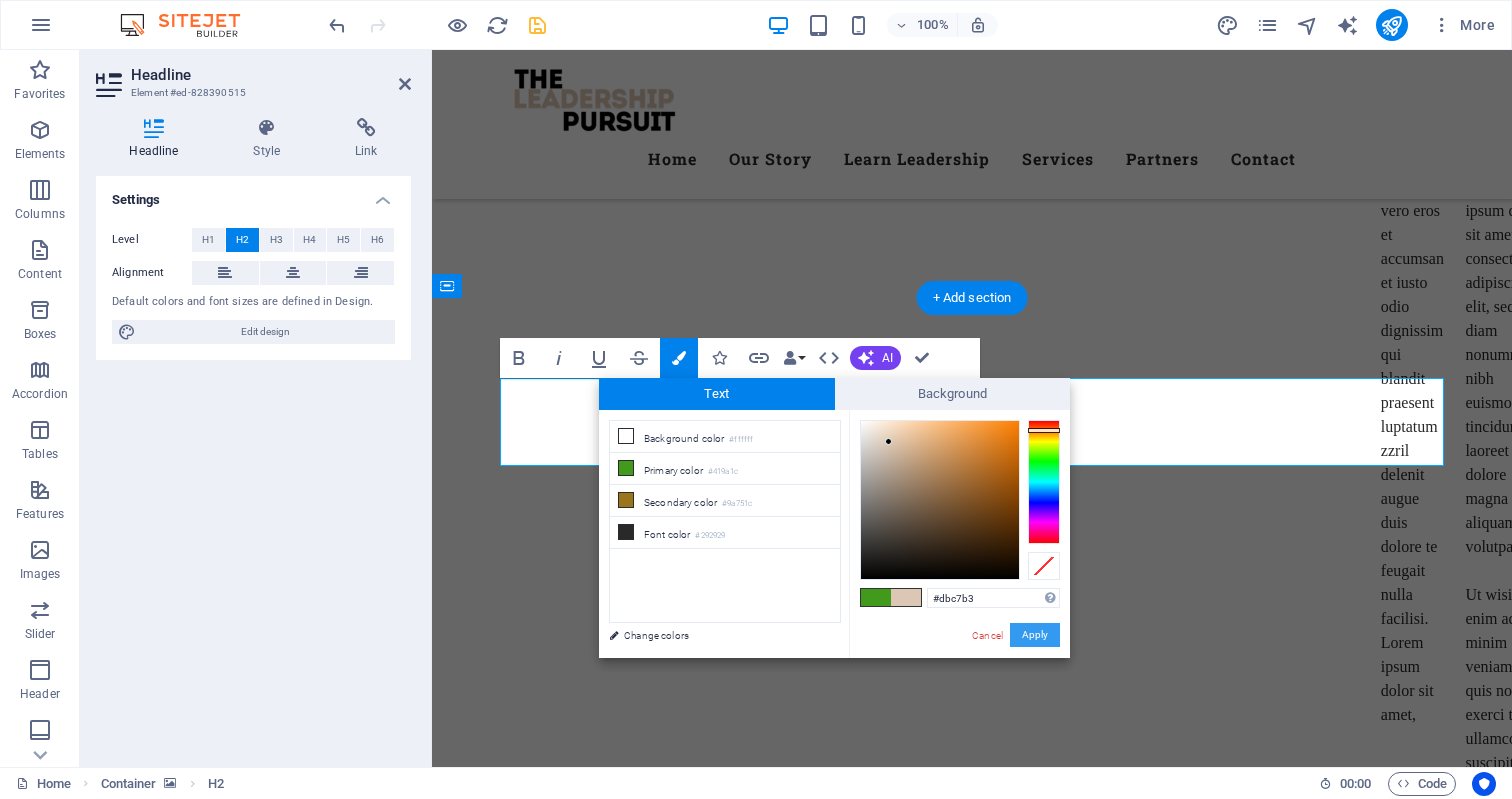 click on "Apply" at bounding box center (1035, 635) 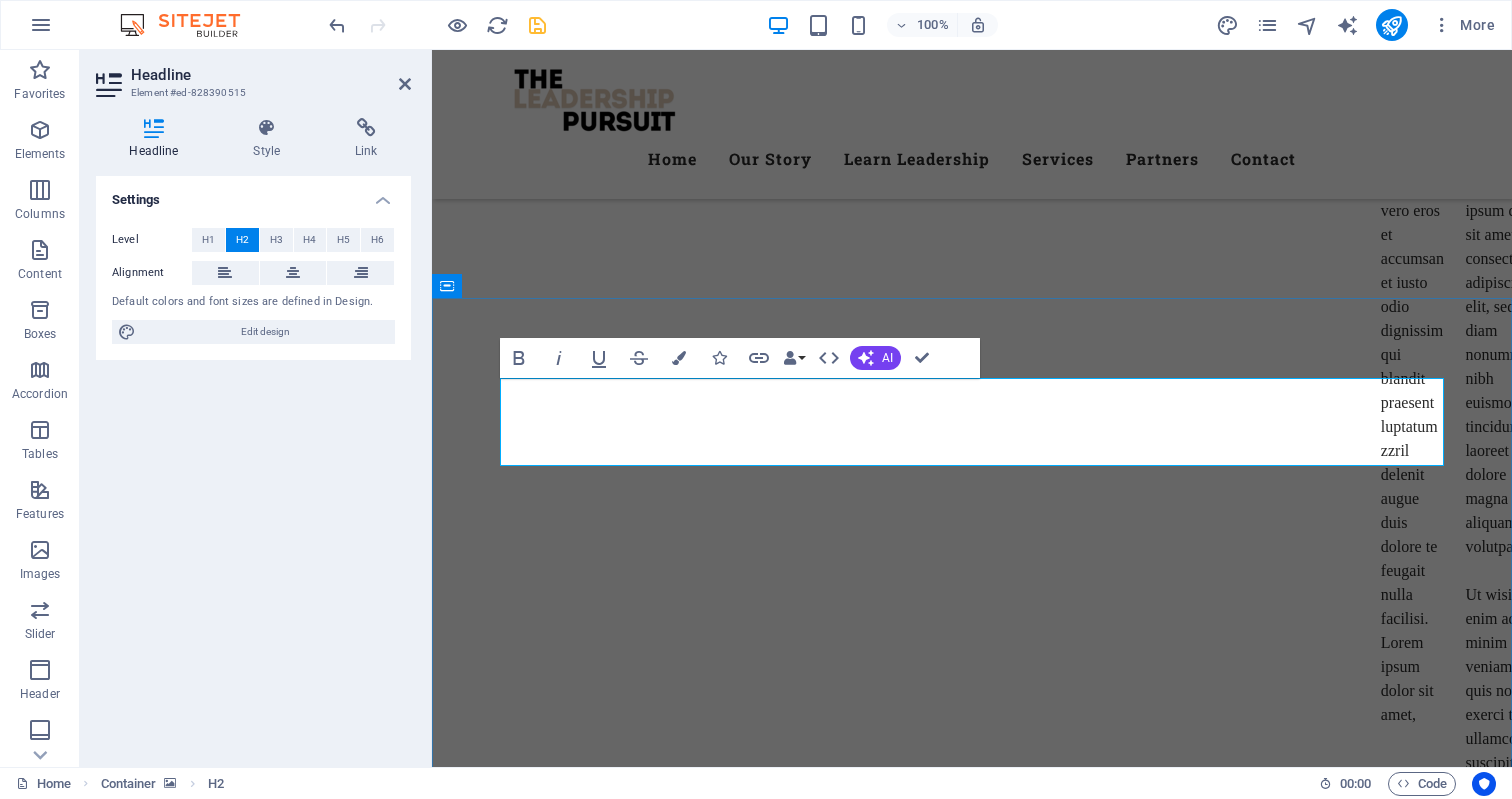 click on "Our   Partners" at bounding box center [972, 10480] 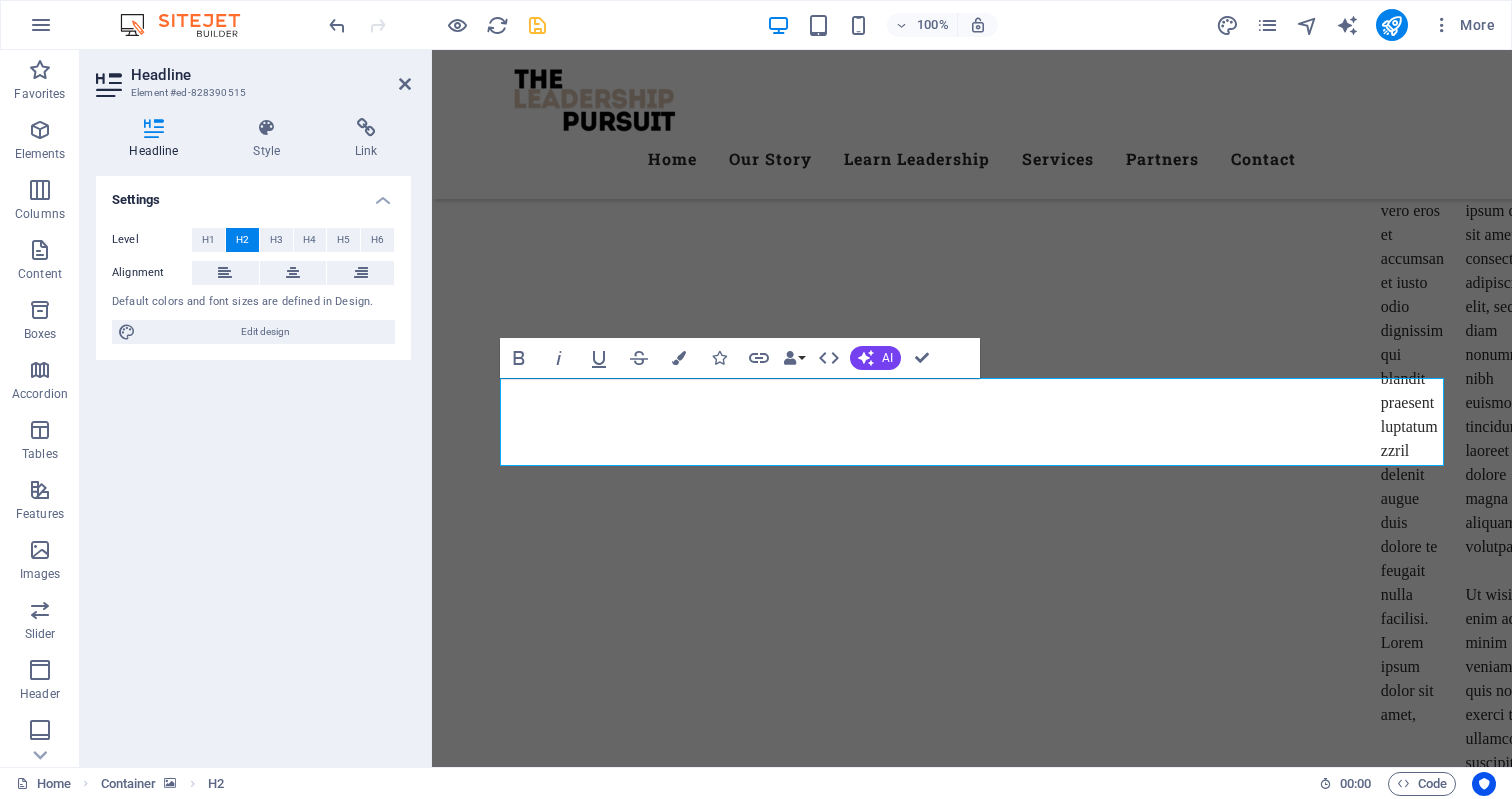 click at bounding box center [972, 9877] 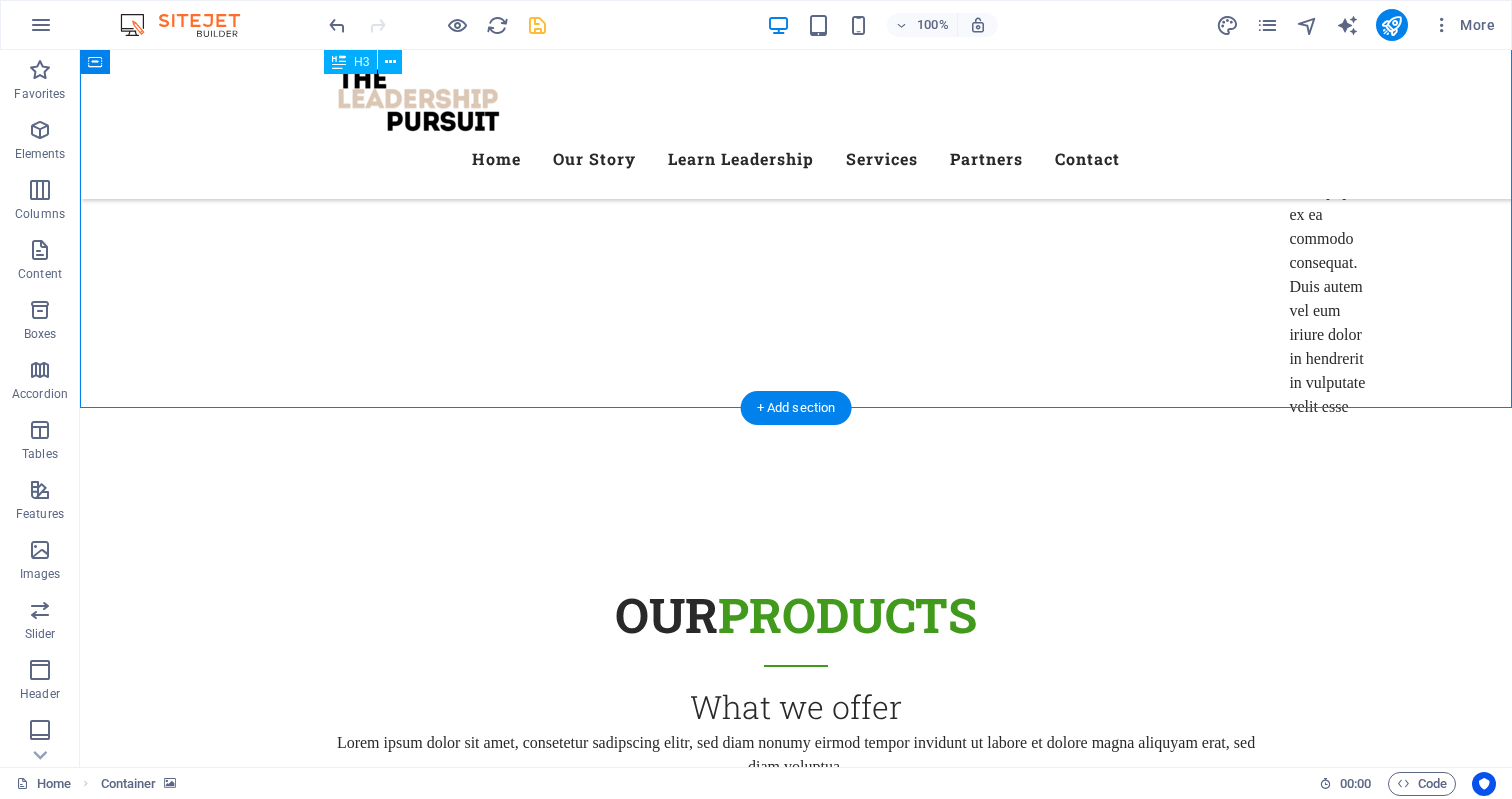 scroll, scrollTop: 9277, scrollLeft: 0, axis: vertical 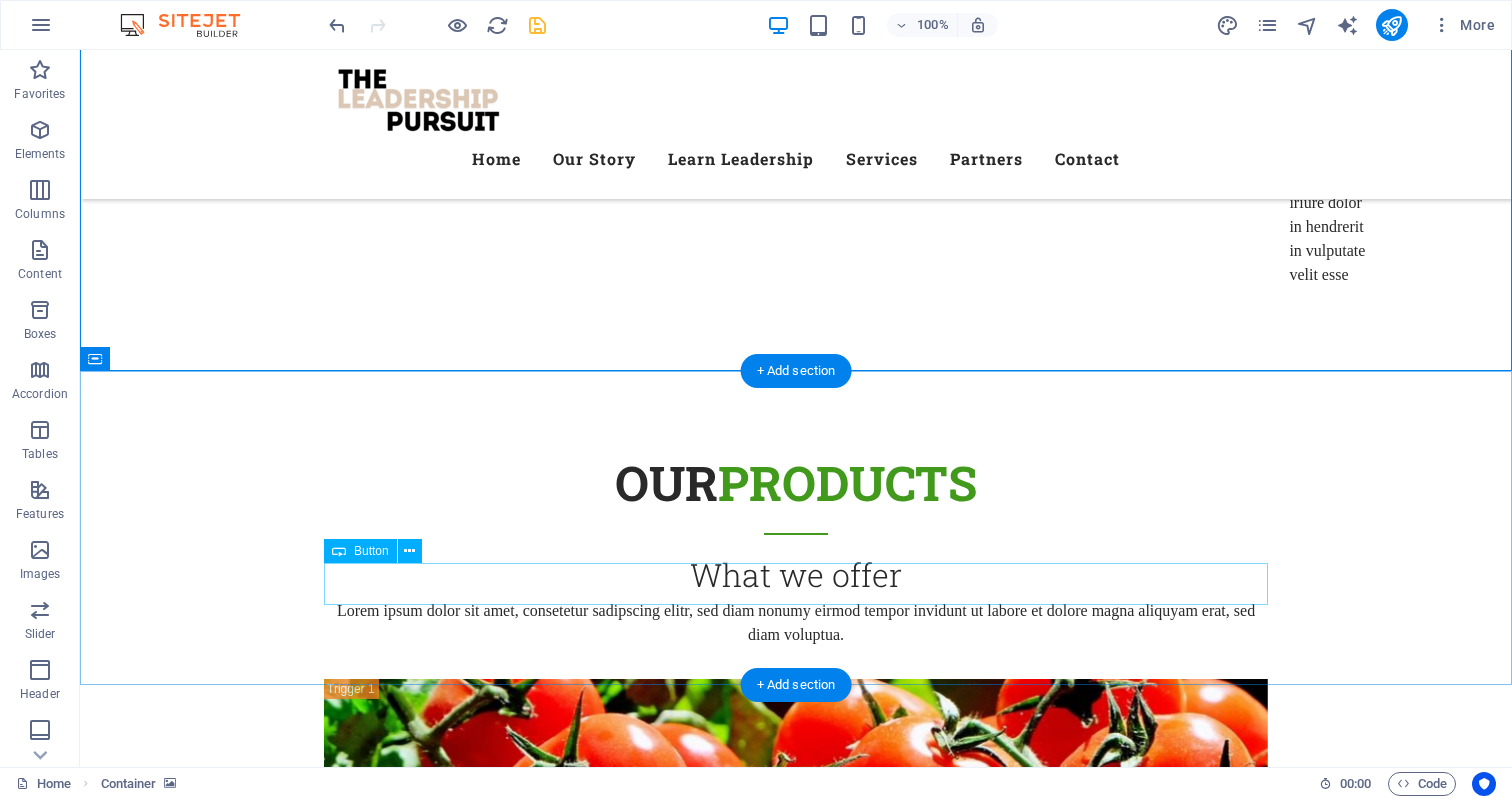 click on "Contact us now" at bounding box center [796, 11840] 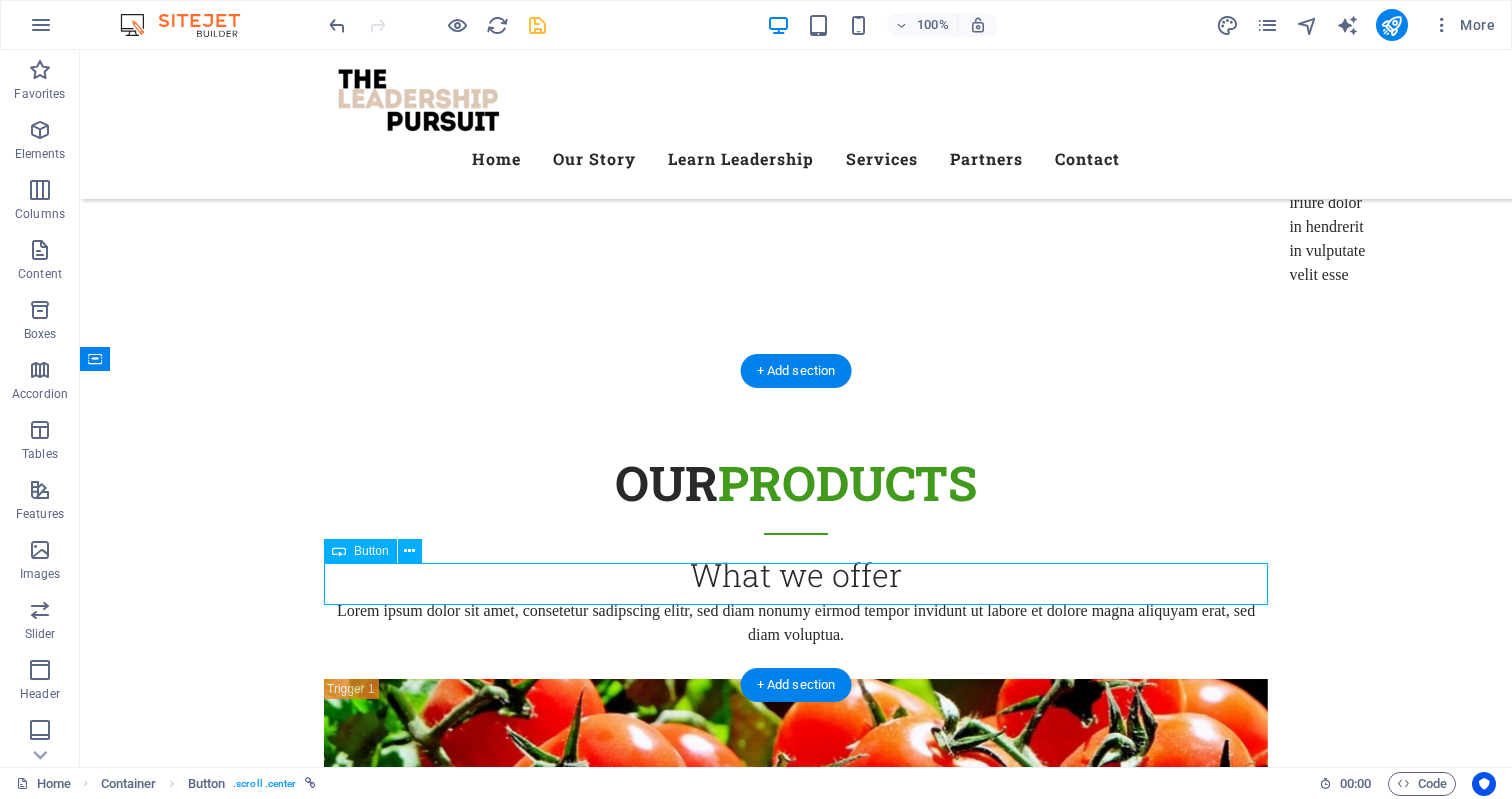click on "Contact us now" at bounding box center (796, 11840) 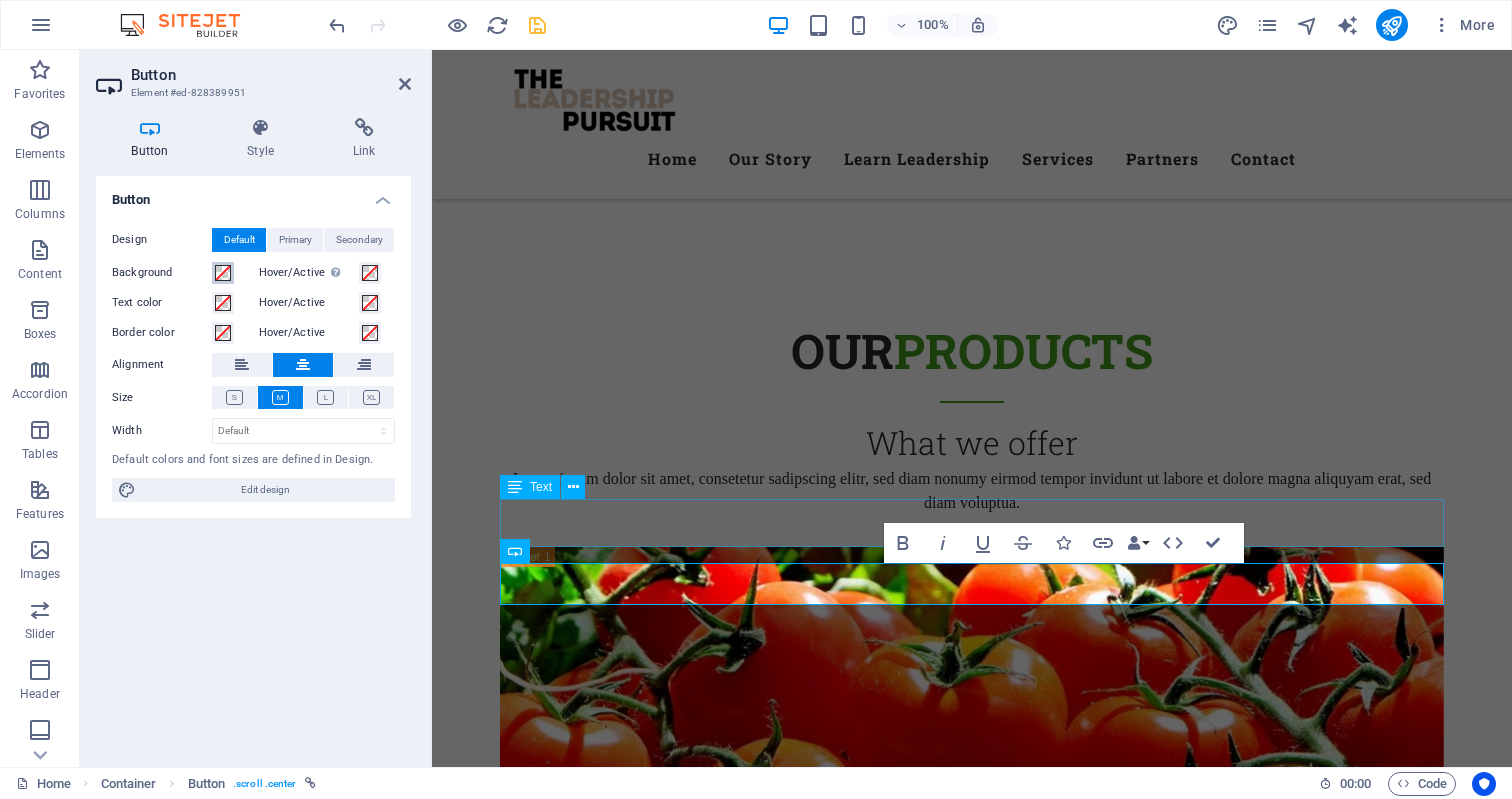 click at bounding box center [223, 273] 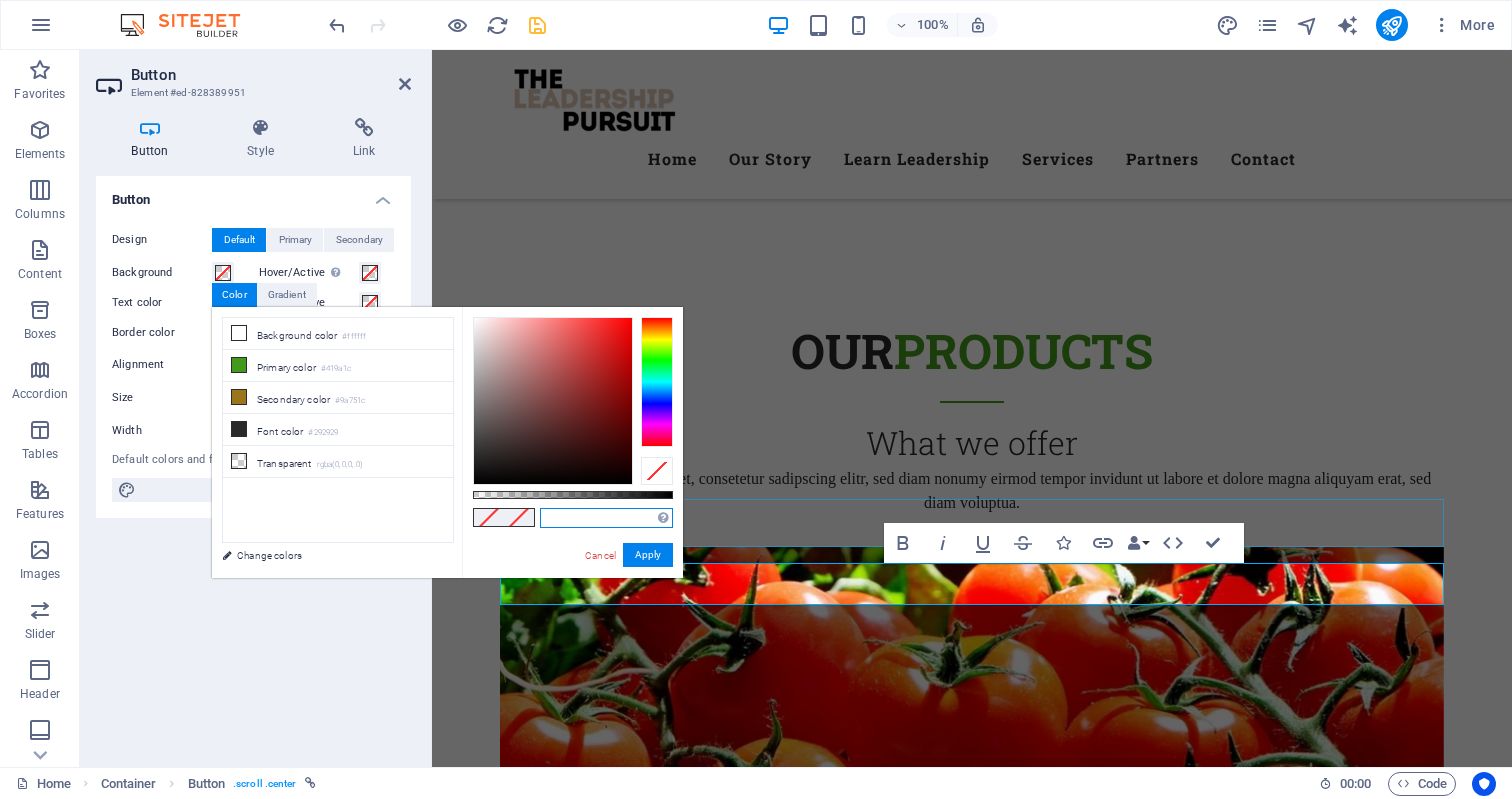 click at bounding box center [606, 518] 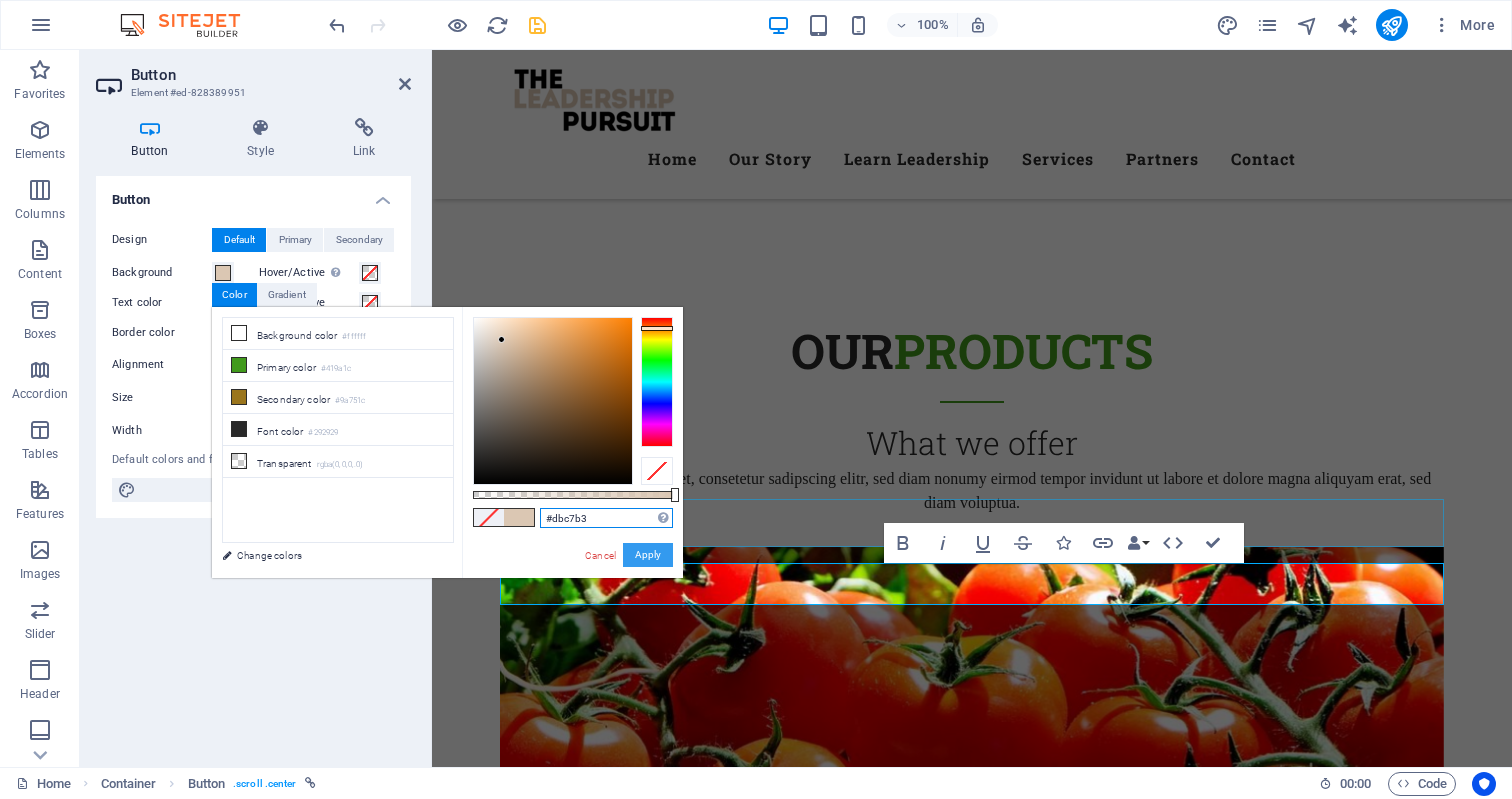 type on "#dbc7b3" 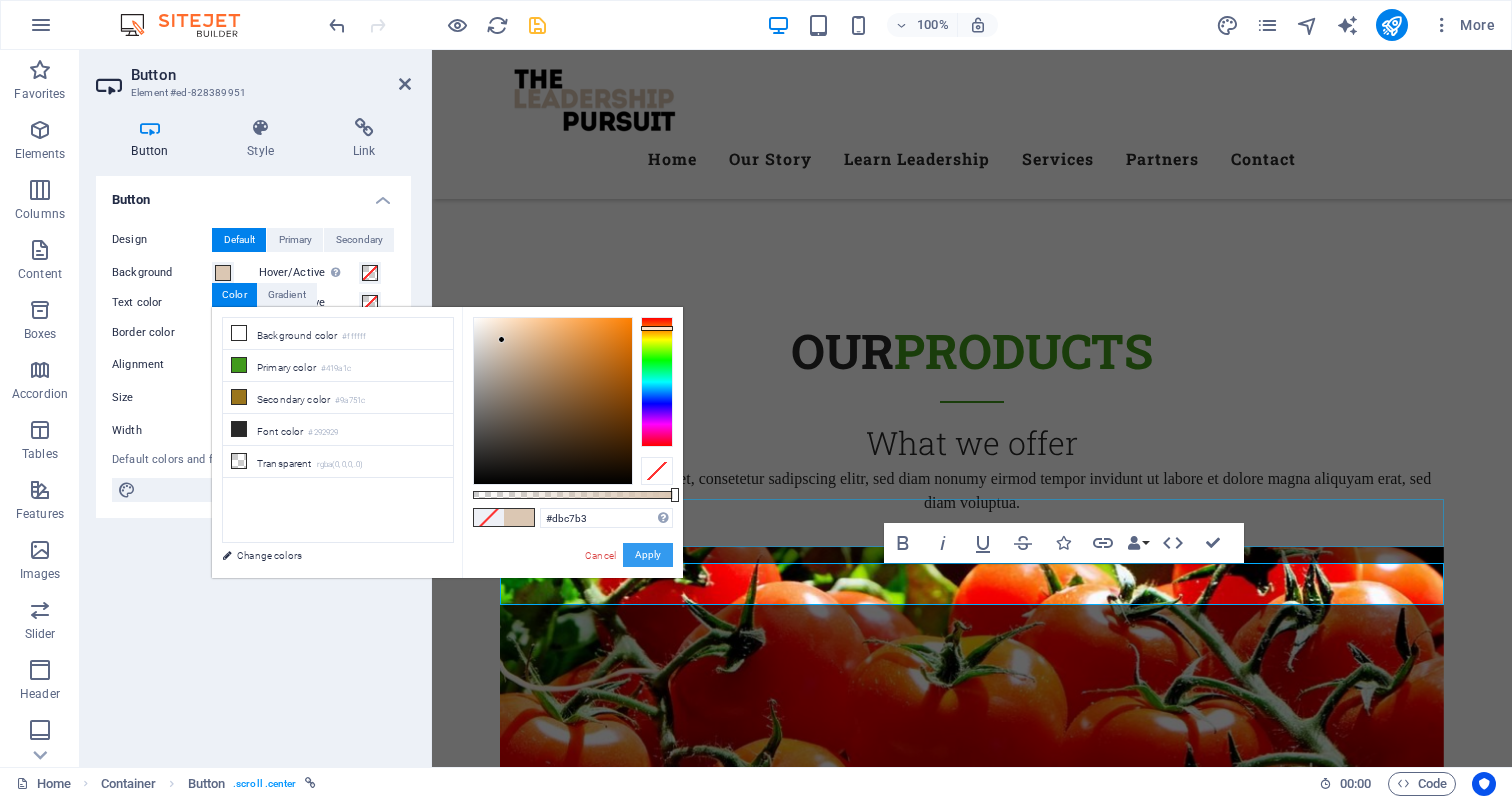click on "Apply" at bounding box center (648, 555) 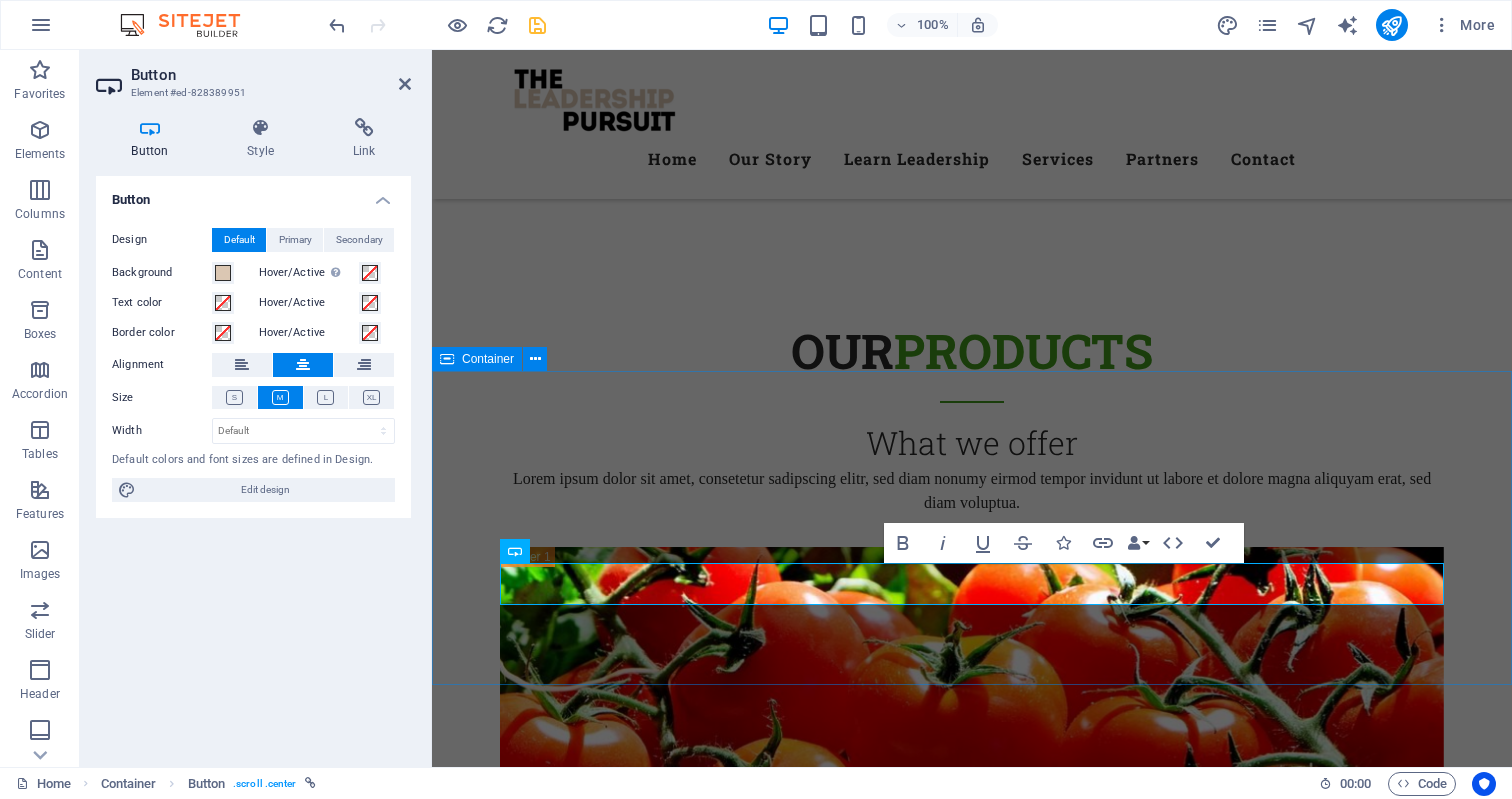 click on "You want to work with us? Lorem ipsum dolor sit amet, consetetur sadipscing elitr, sed diam nonumy eirmod tempor invidunt ut labore et dolore magna aliquyam erat, sed diam voluptua.  Contact us now" at bounding box center [972, 11652] 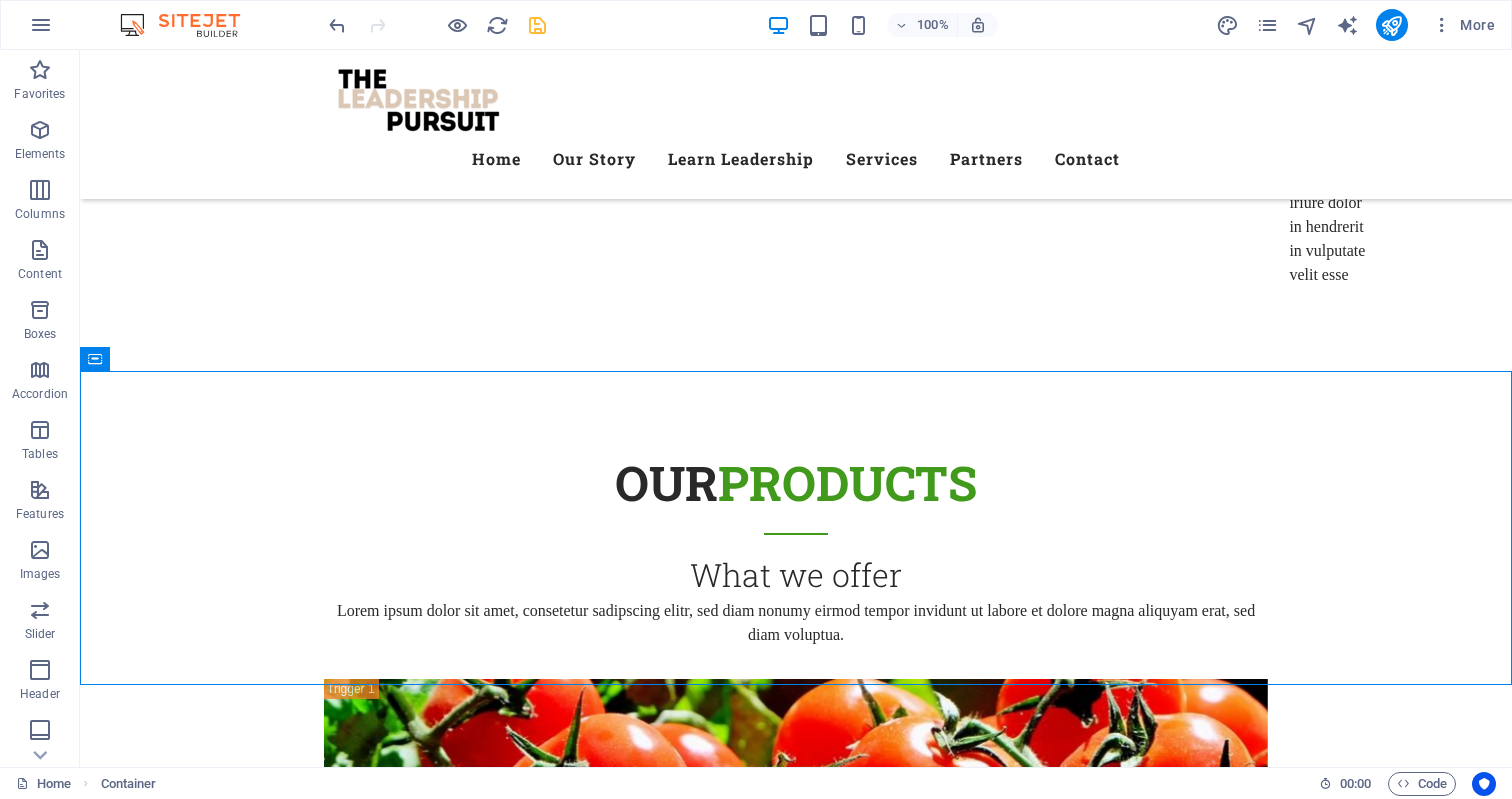 click at bounding box center [537, 25] 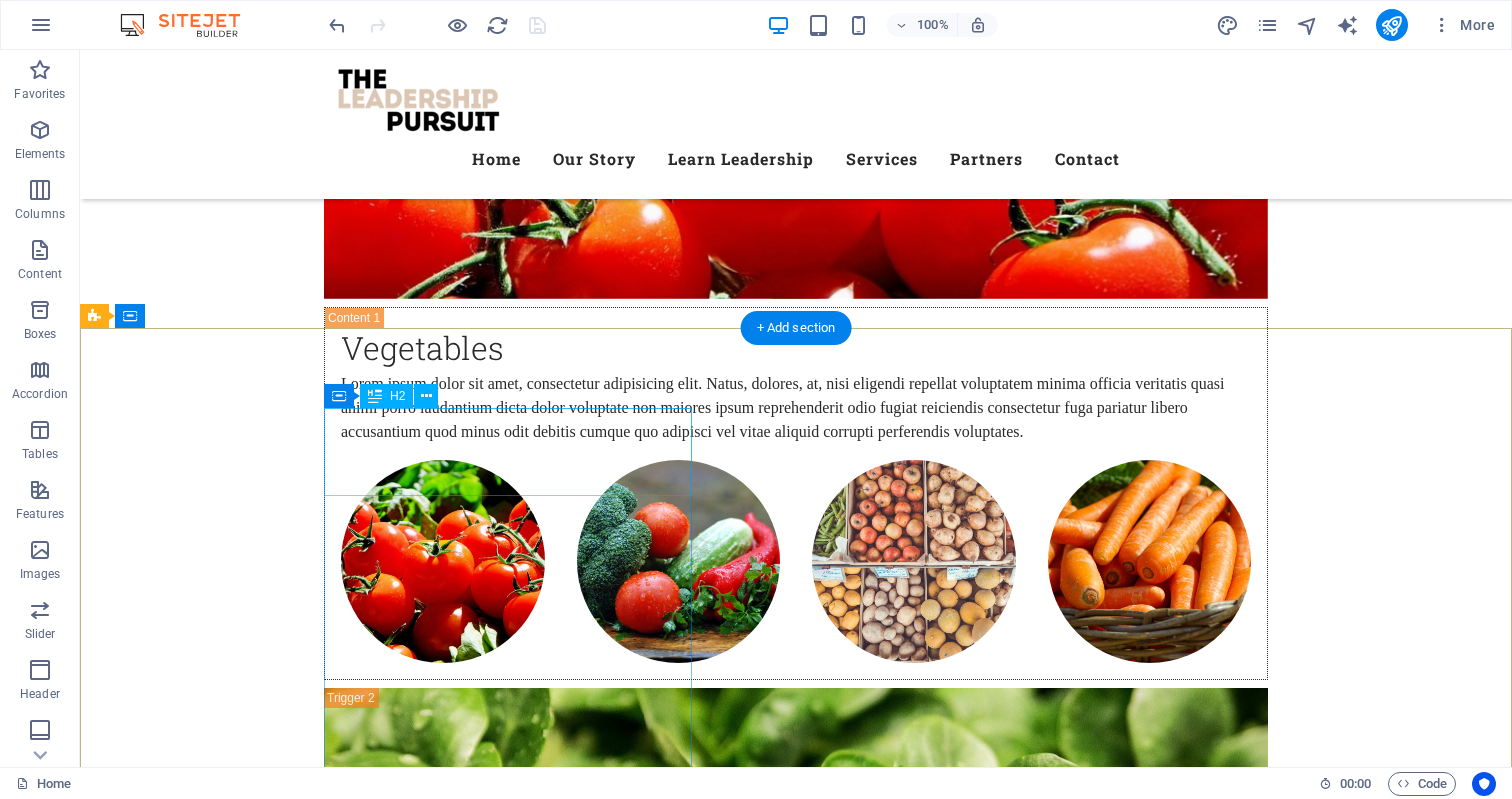 scroll, scrollTop: 10004, scrollLeft: 0, axis: vertical 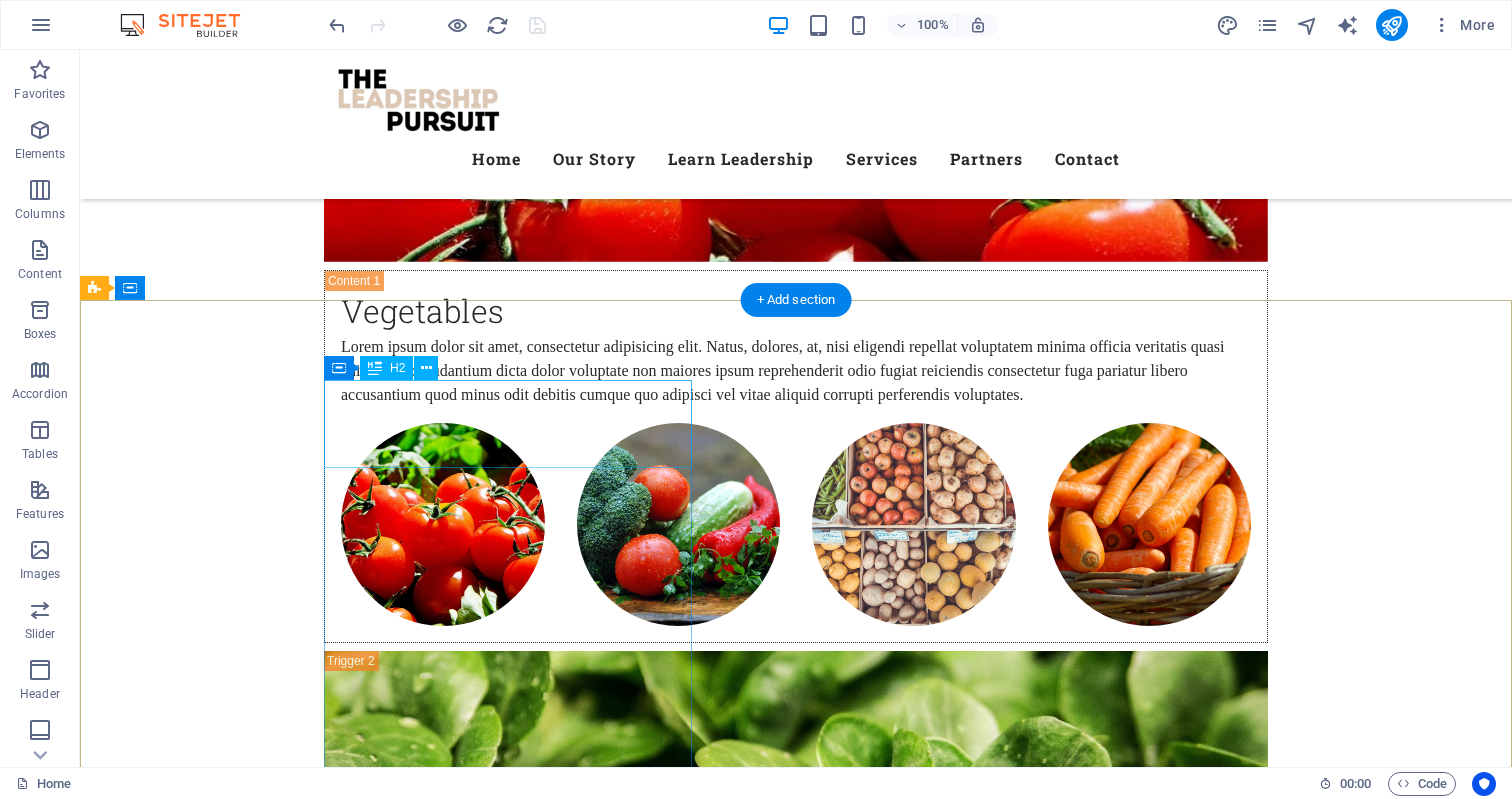 click on "Contact" at bounding box center [568, 13357] 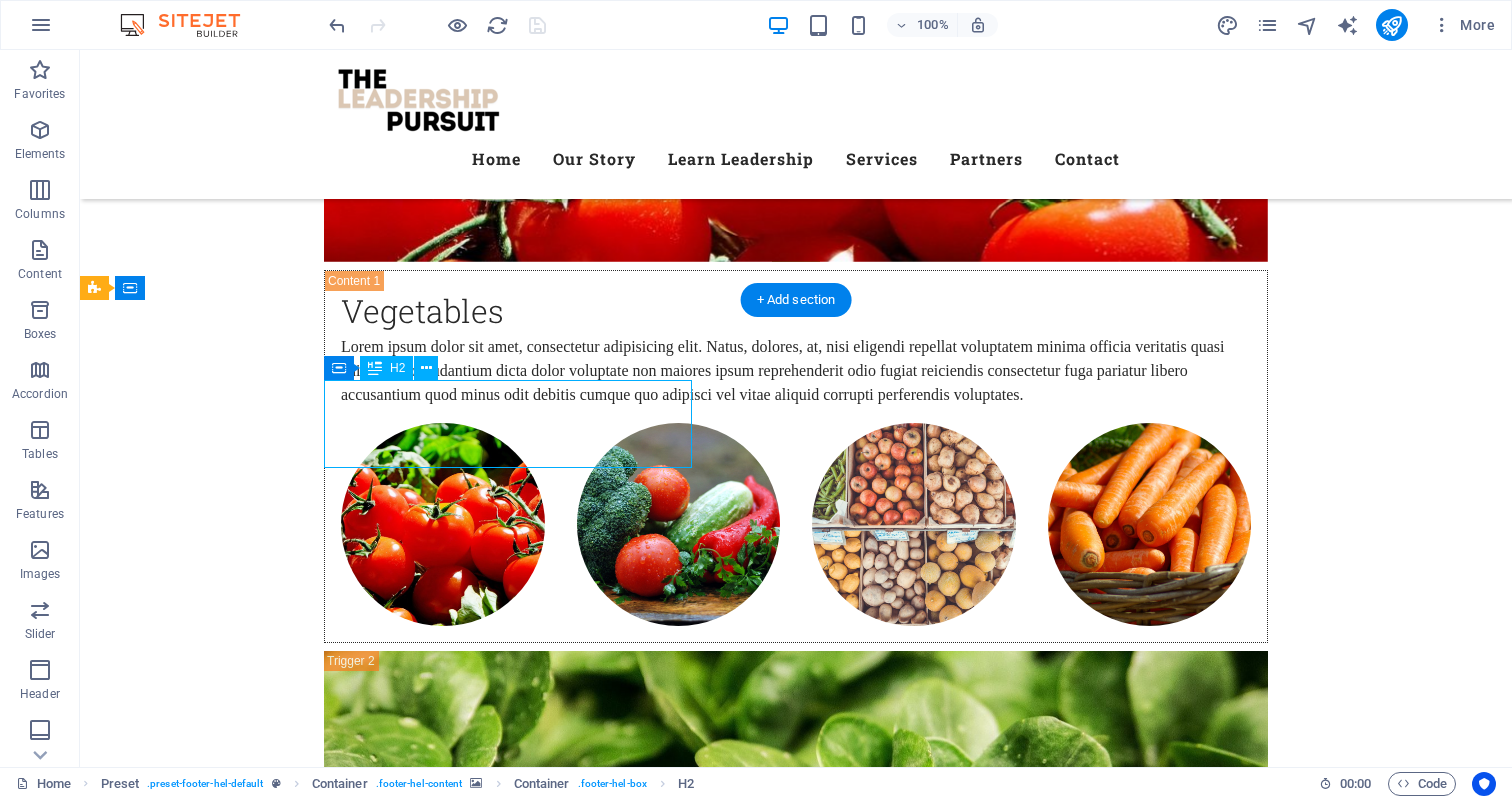 click on "Contact" at bounding box center (568, 13357) 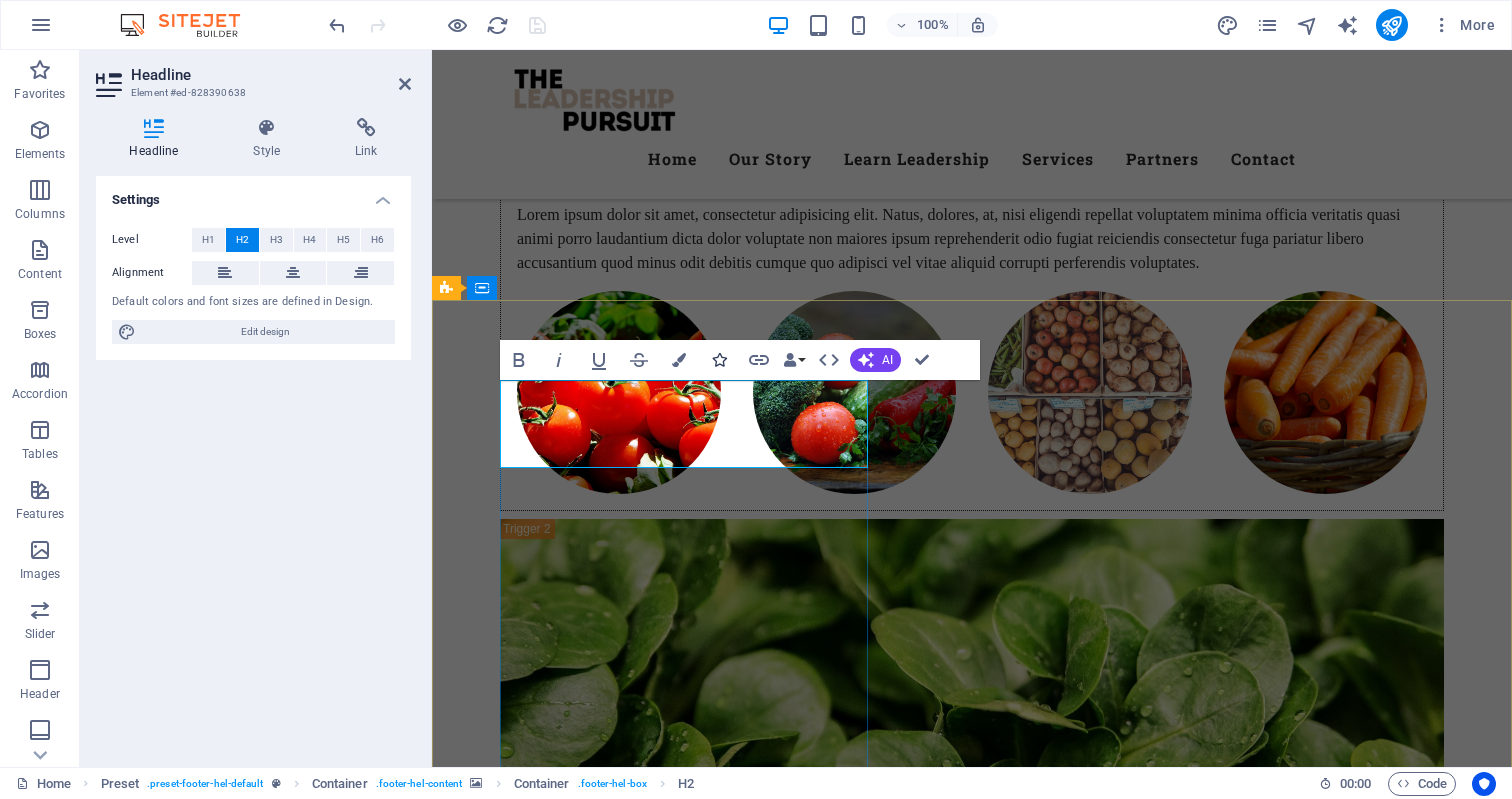 click at bounding box center [719, 360] 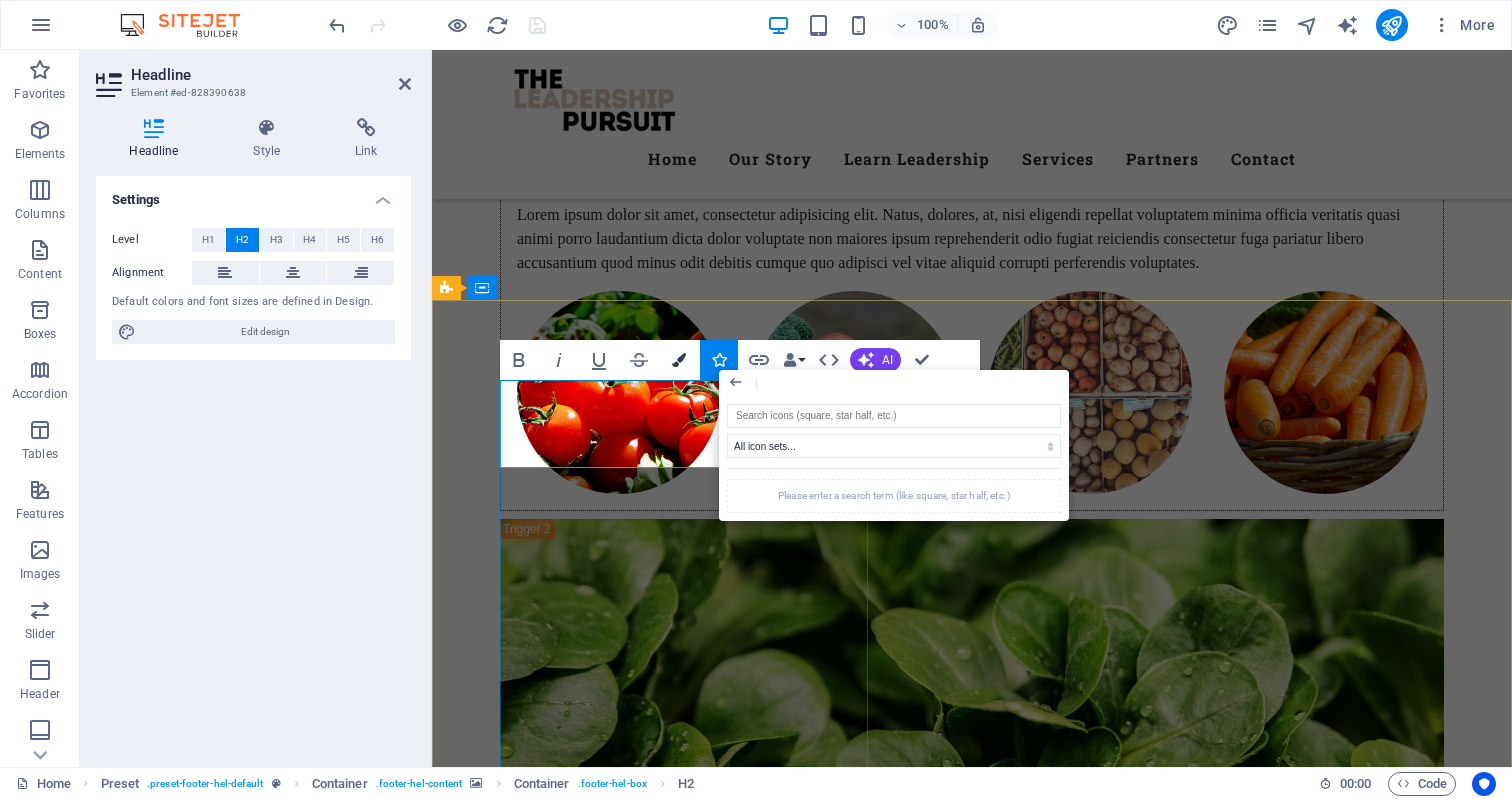 click at bounding box center (679, 360) 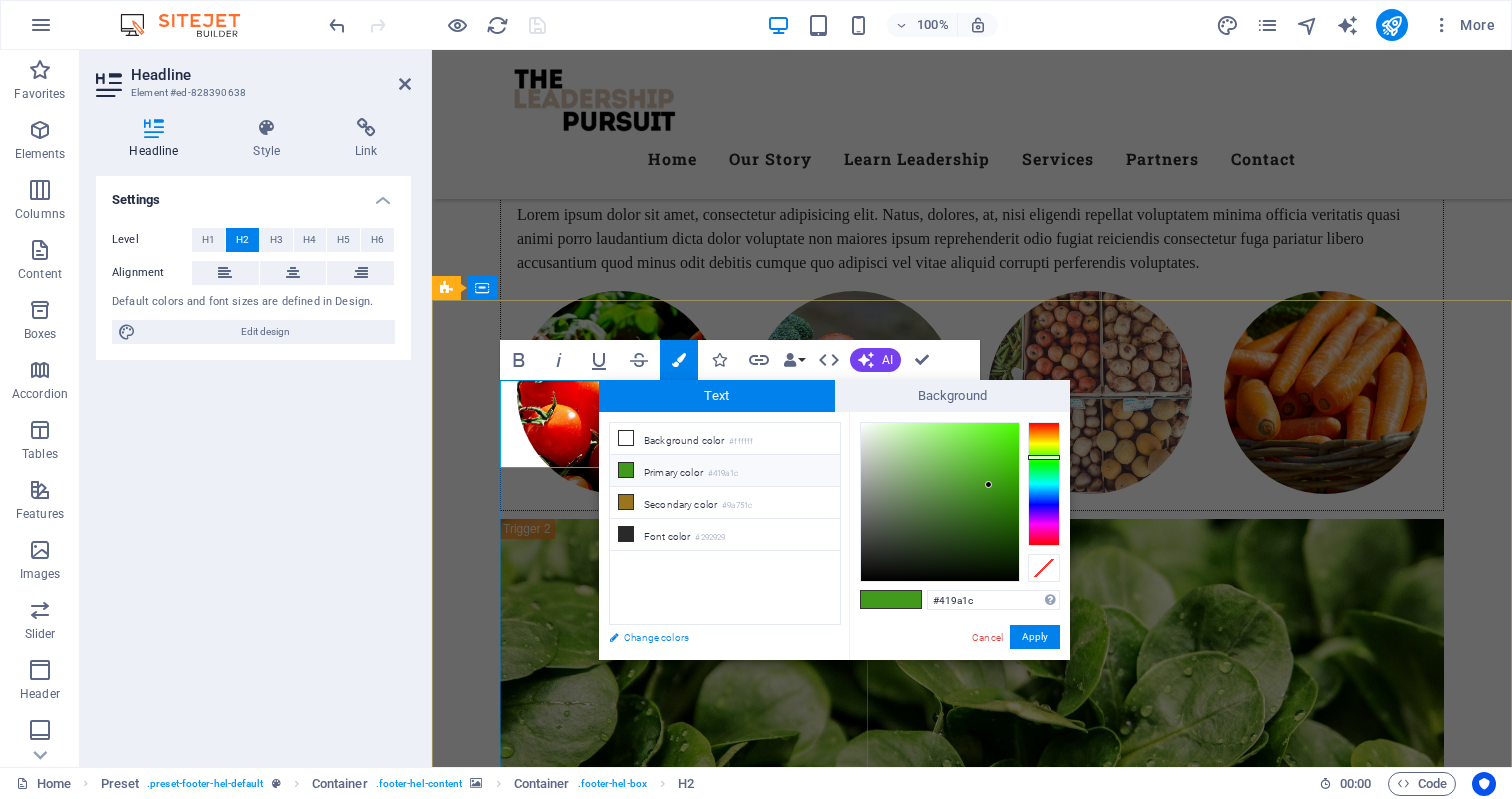 click on "Change colors" at bounding box center (715, 637) 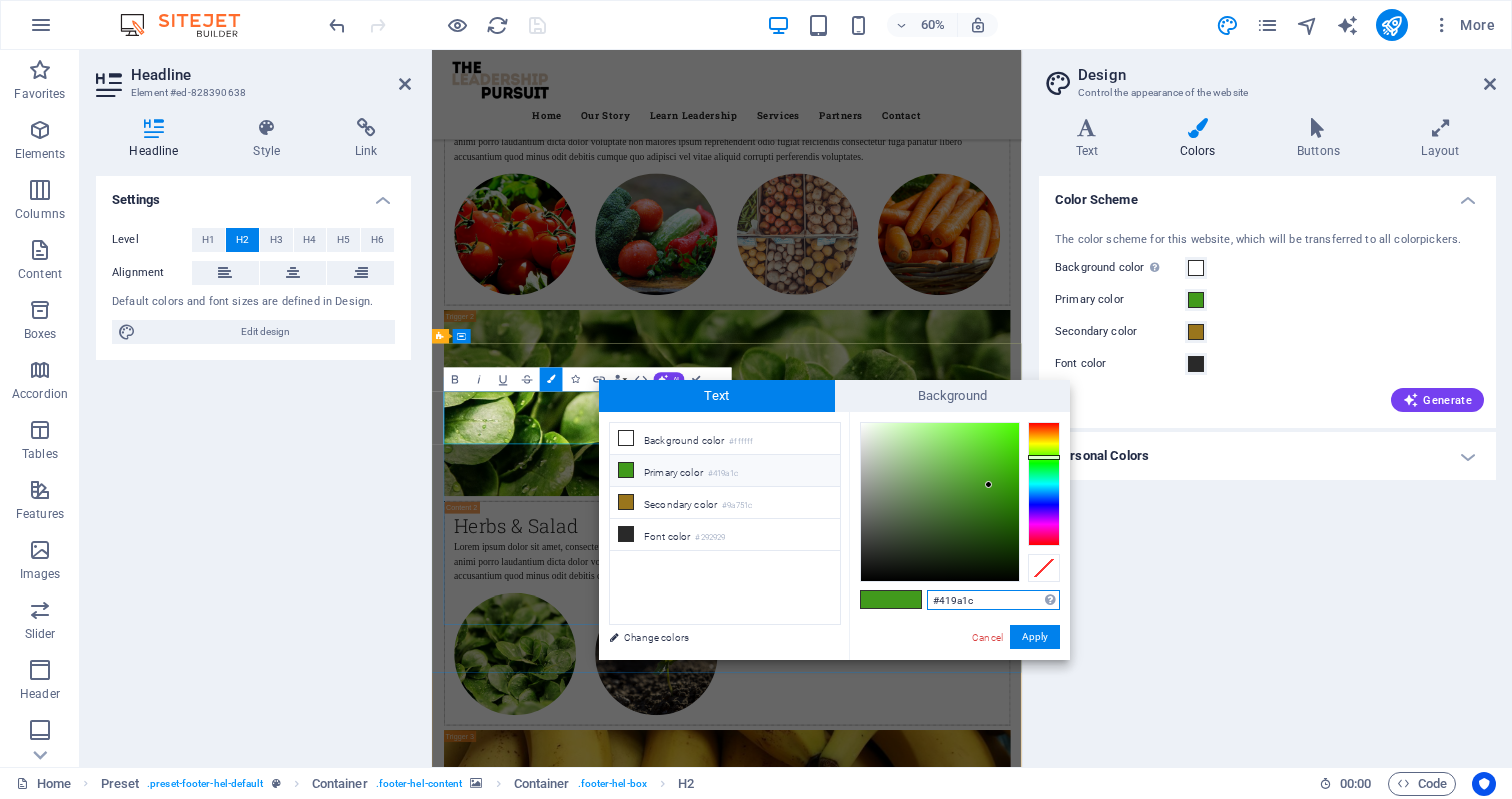 drag, startPoint x: 985, startPoint y: 598, endPoint x: 921, endPoint y: 595, distance: 64.070274 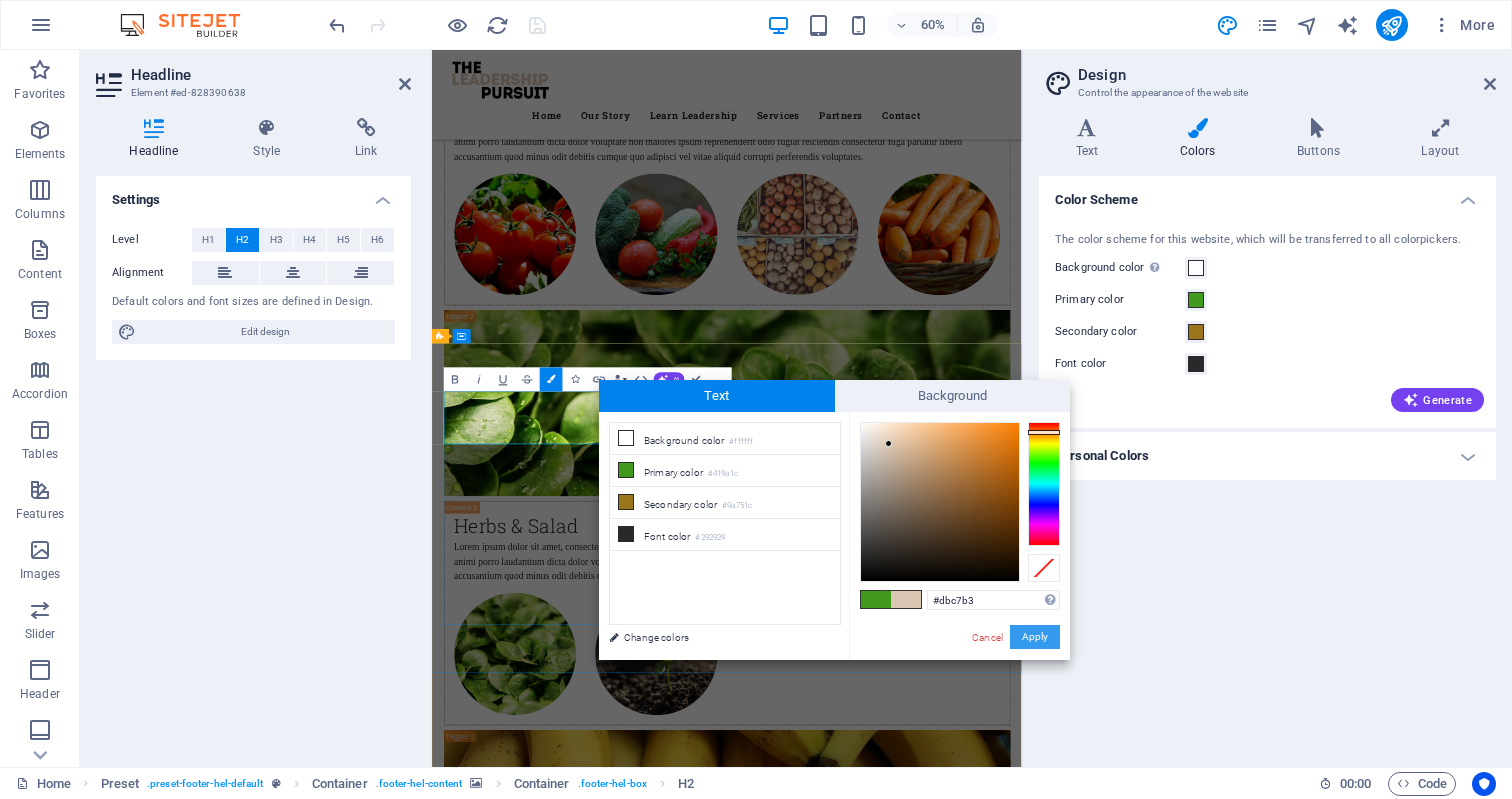 click on "Apply" at bounding box center [1035, 637] 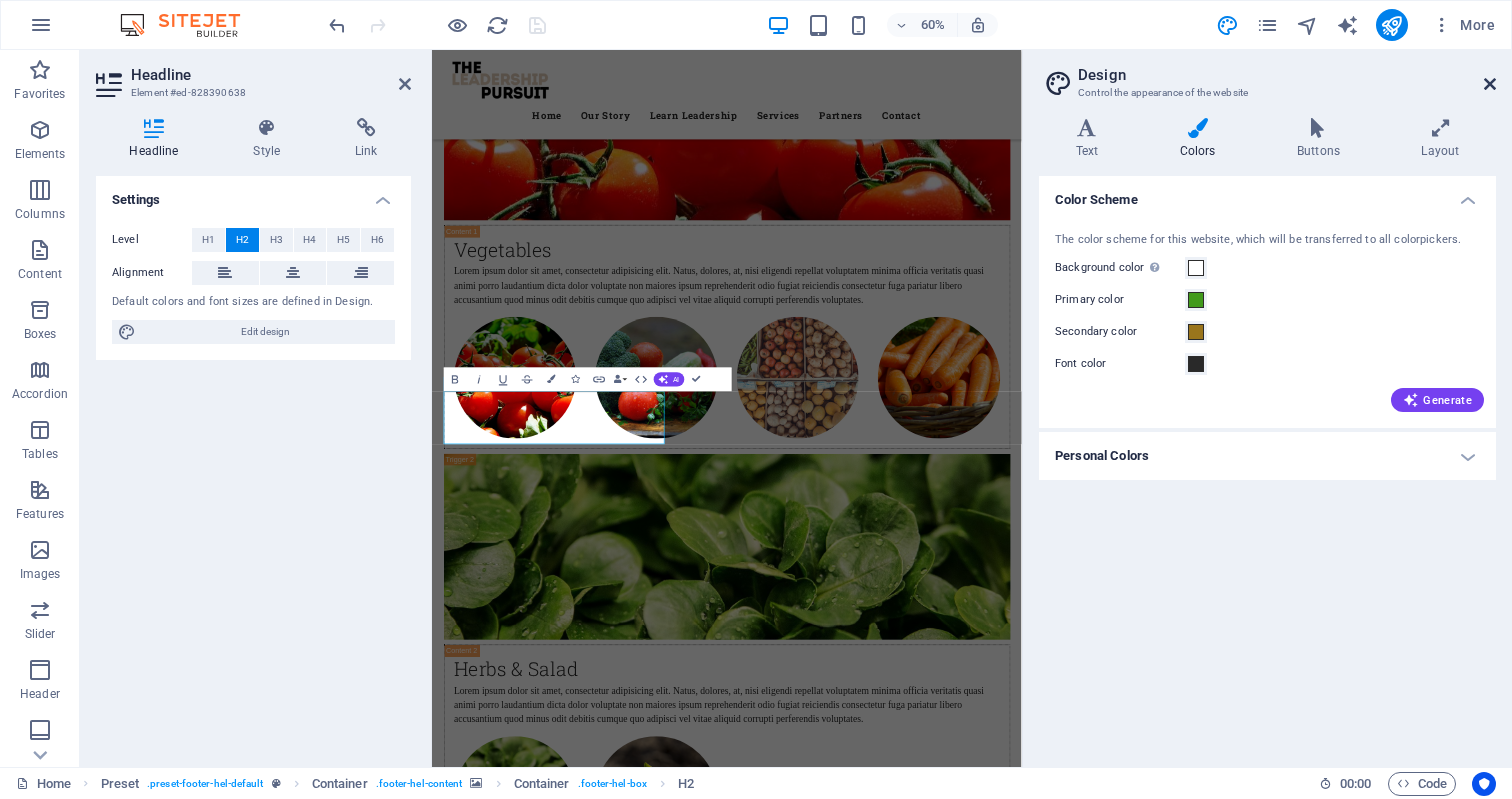 click at bounding box center (1490, 84) 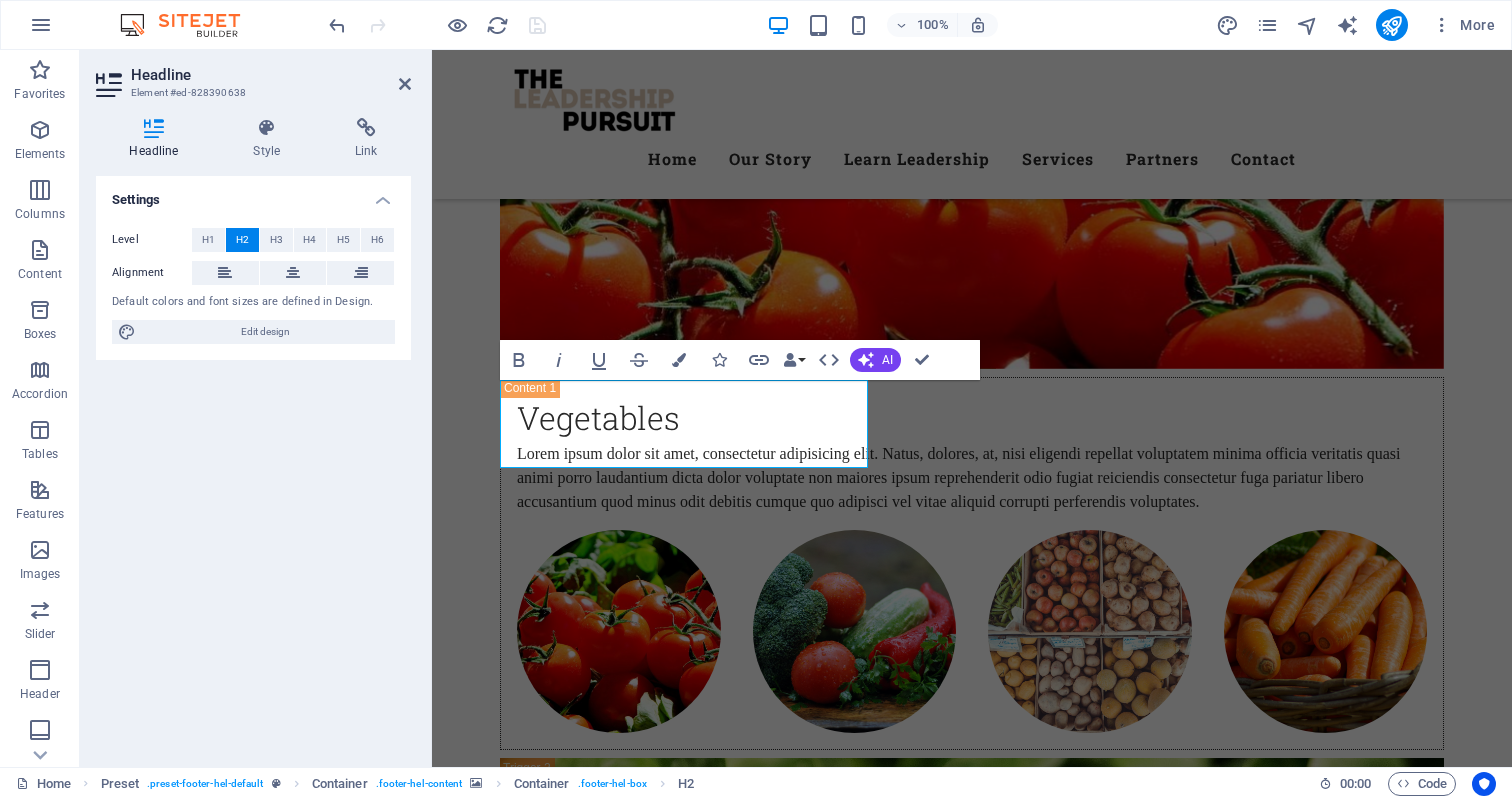 click at bounding box center (972, 13304) 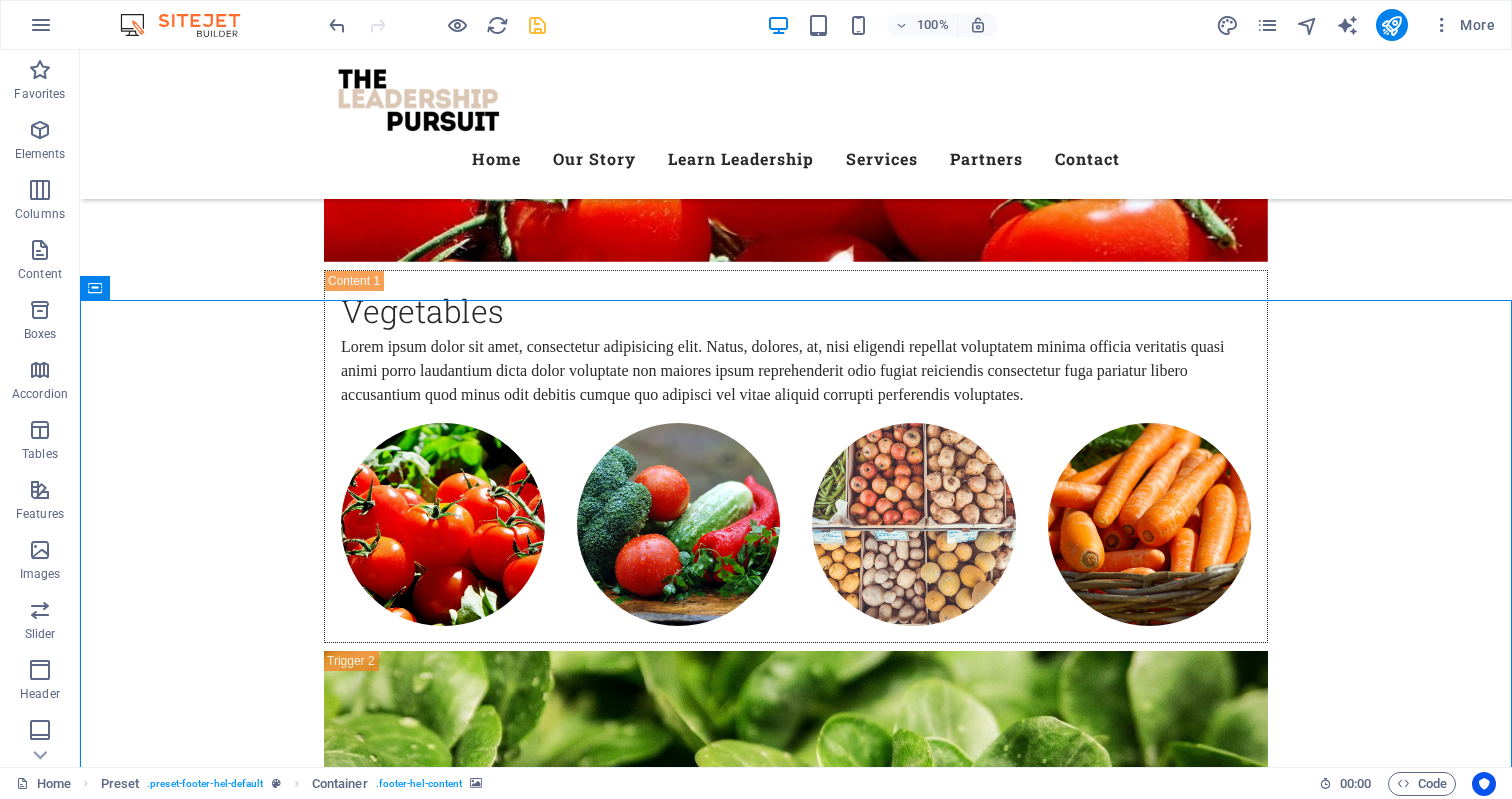 click at bounding box center [796, 12958] 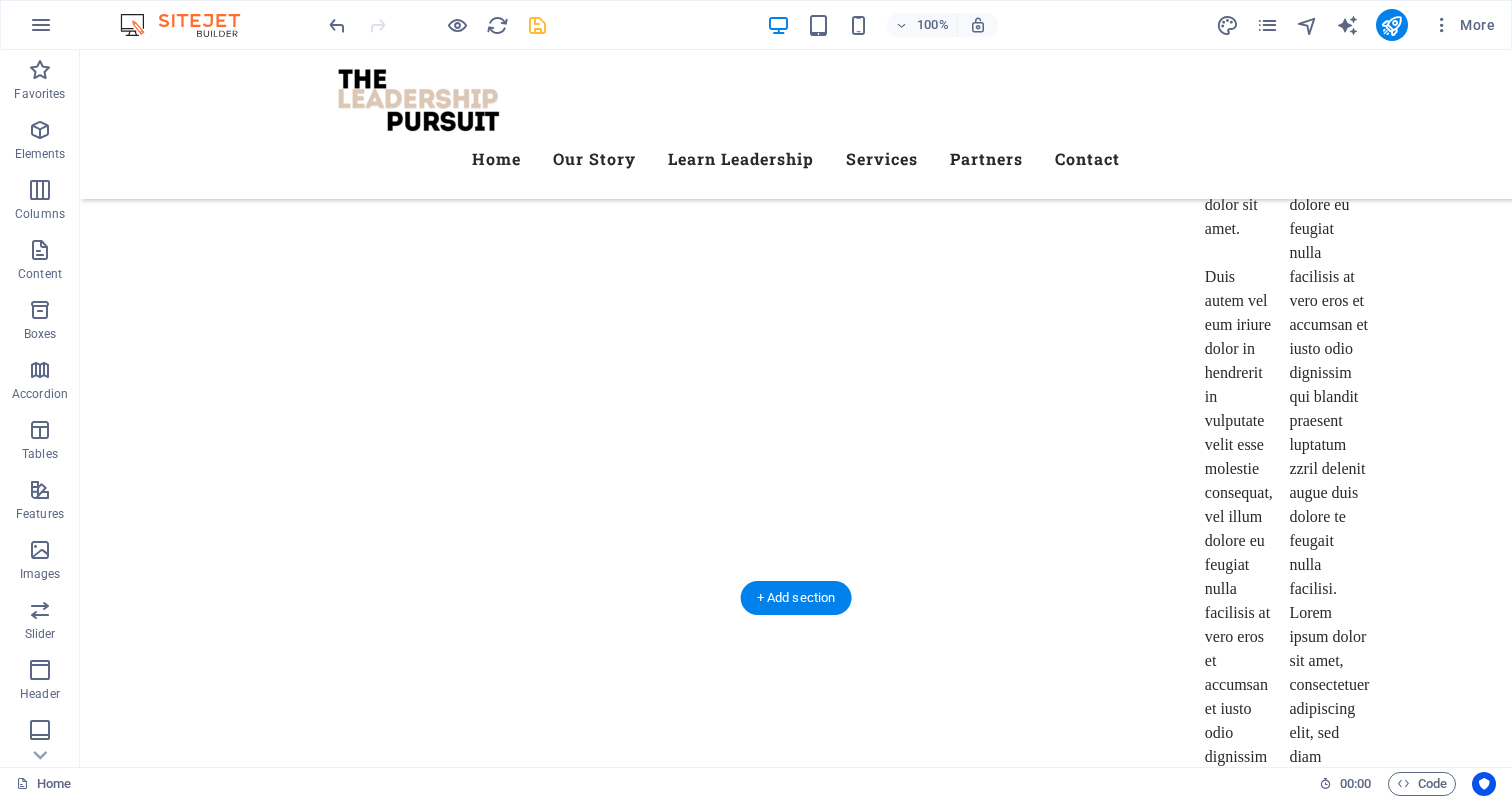 scroll, scrollTop: 8084, scrollLeft: 0, axis: vertical 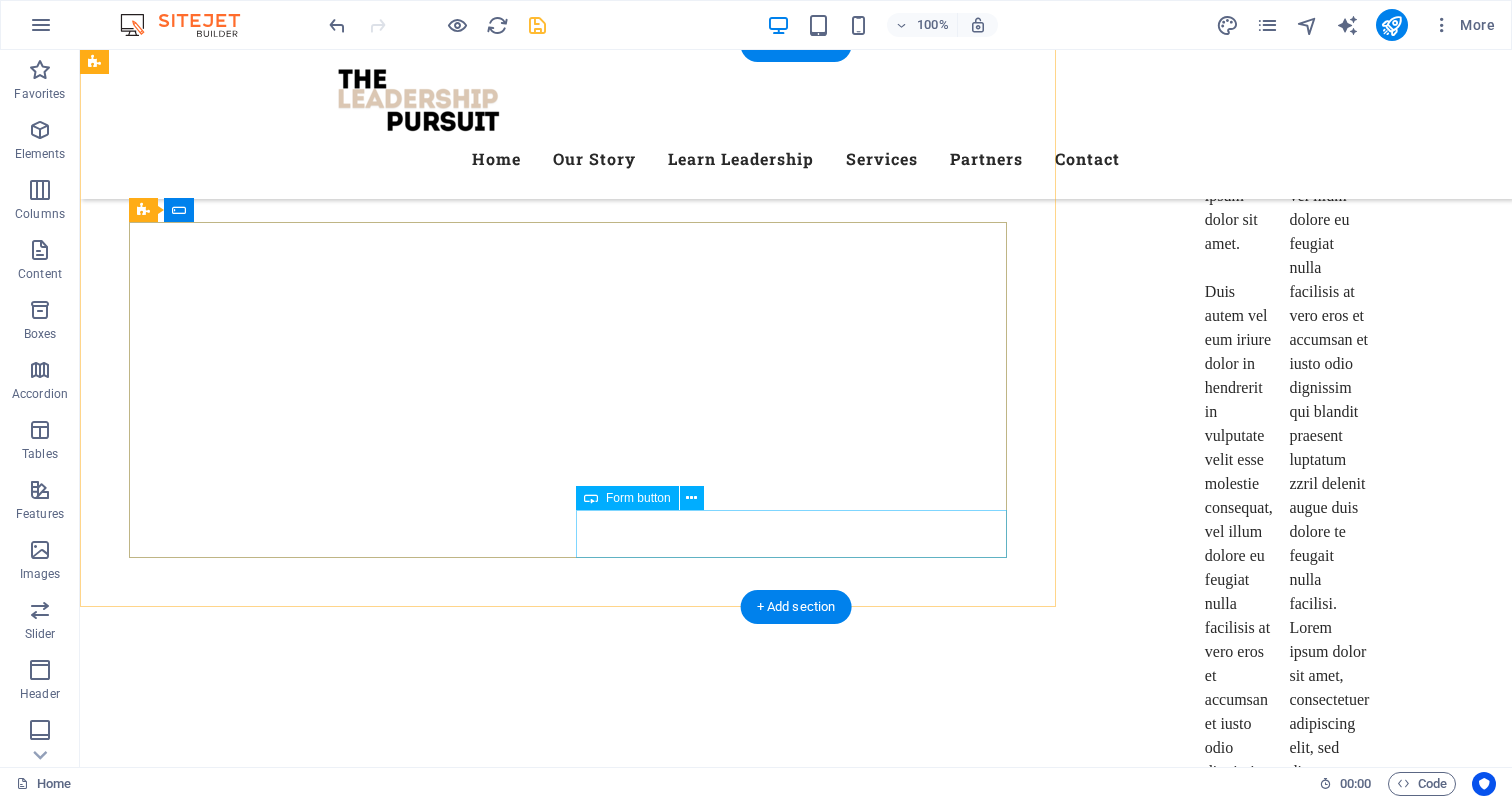 click on "Submit" 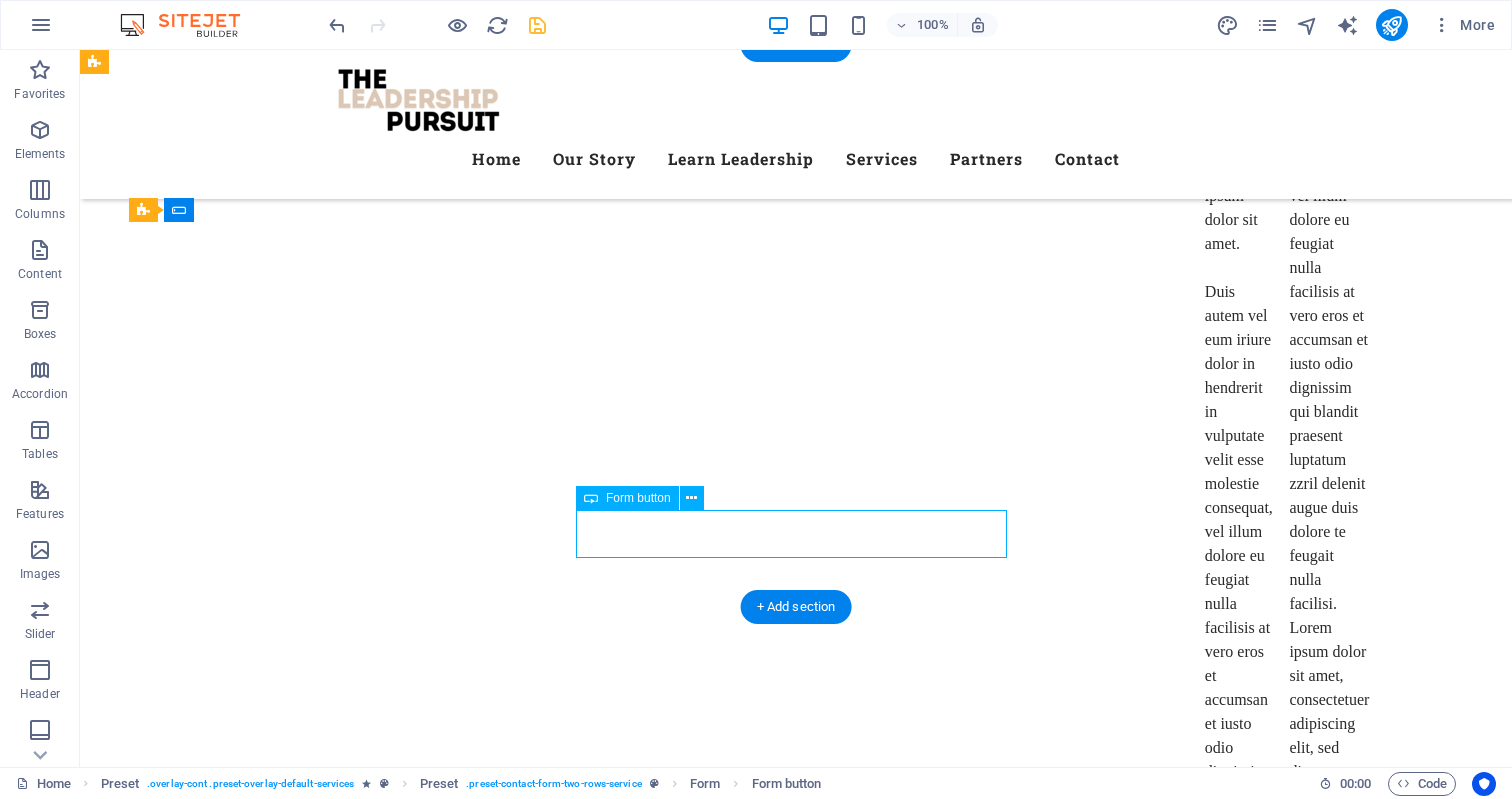 click on "Submit" 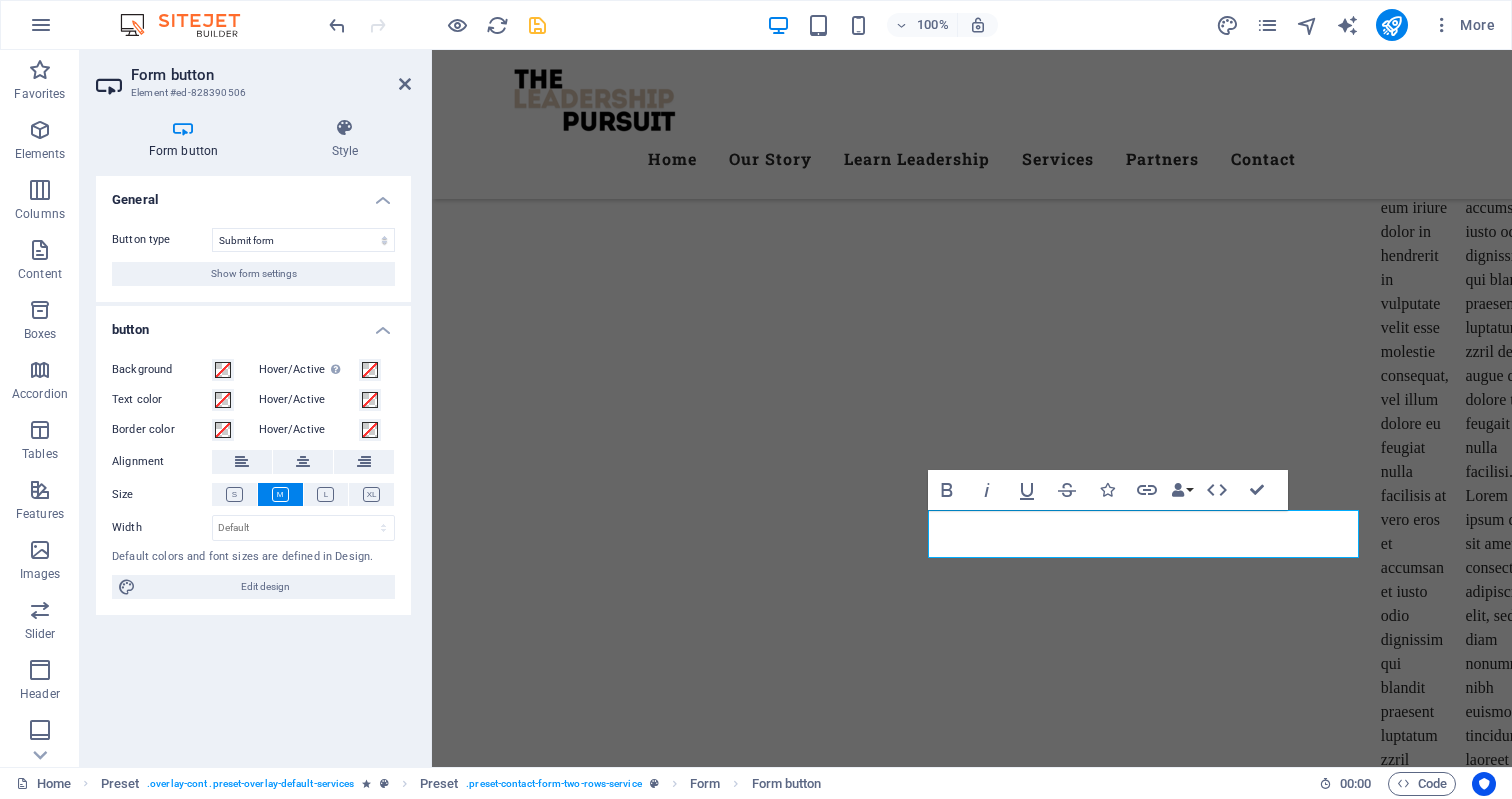 click on "Form button" at bounding box center (187, 139) 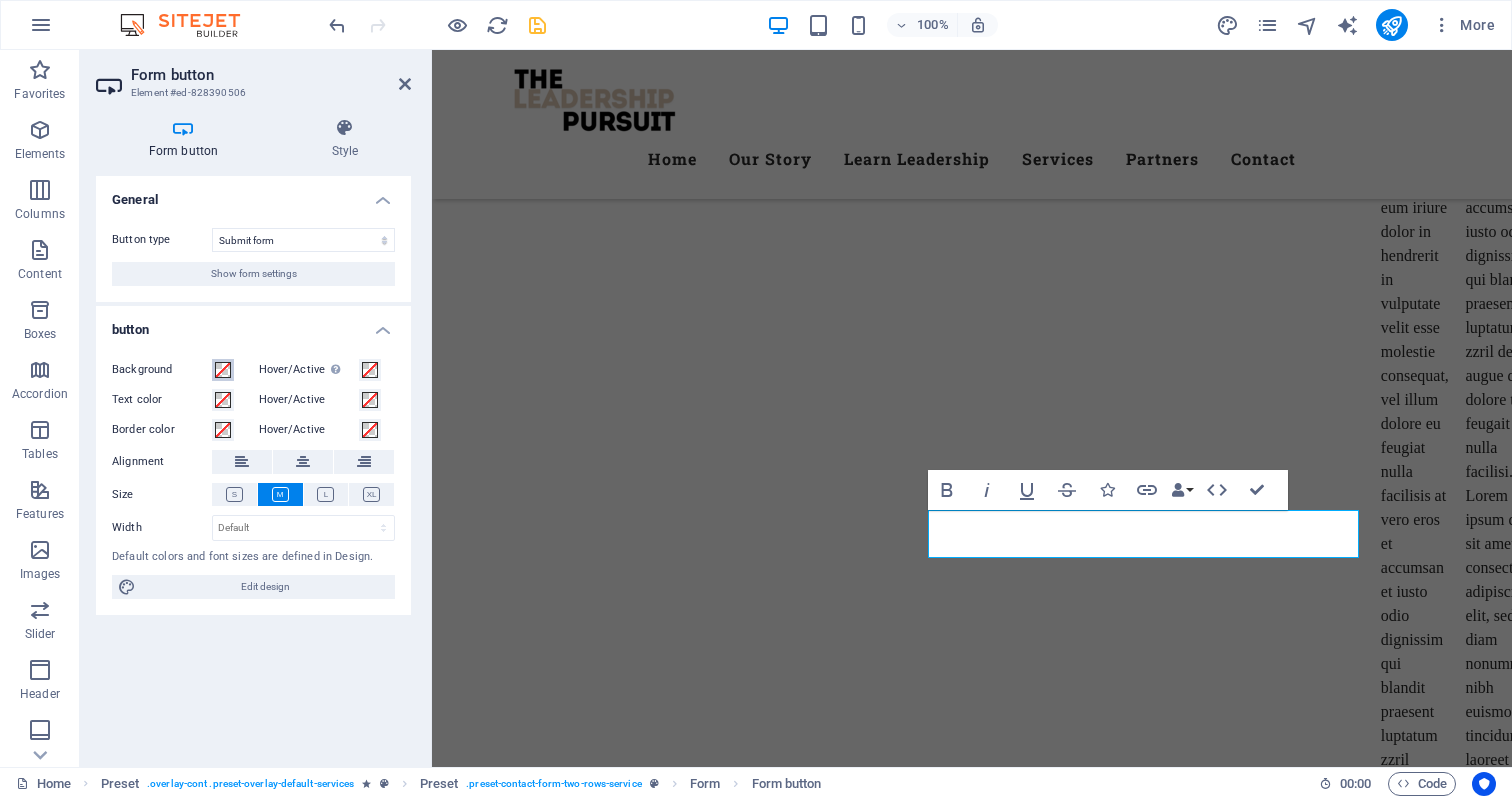 click at bounding box center [223, 370] 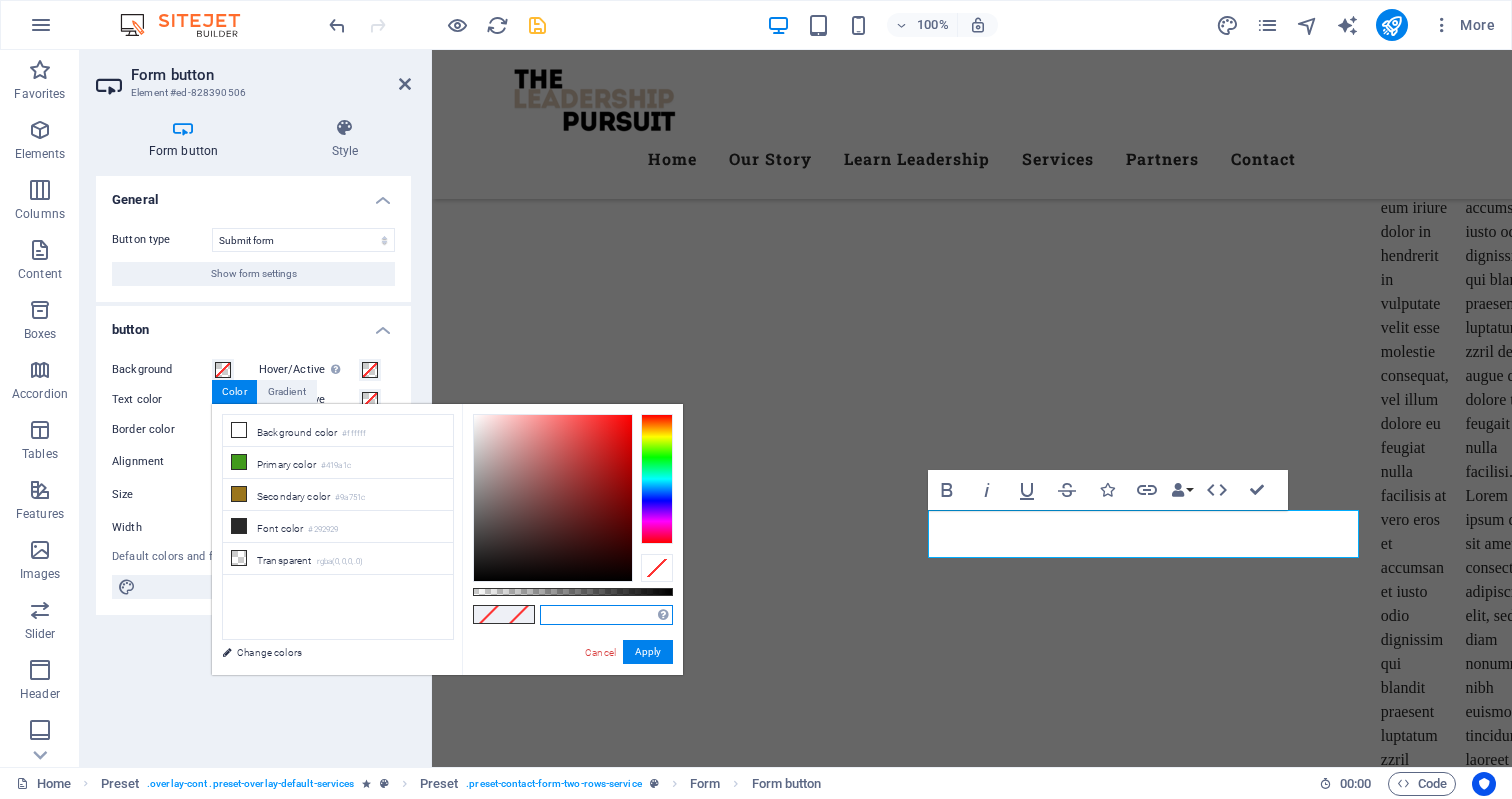 click at bounding box center (606, 615) 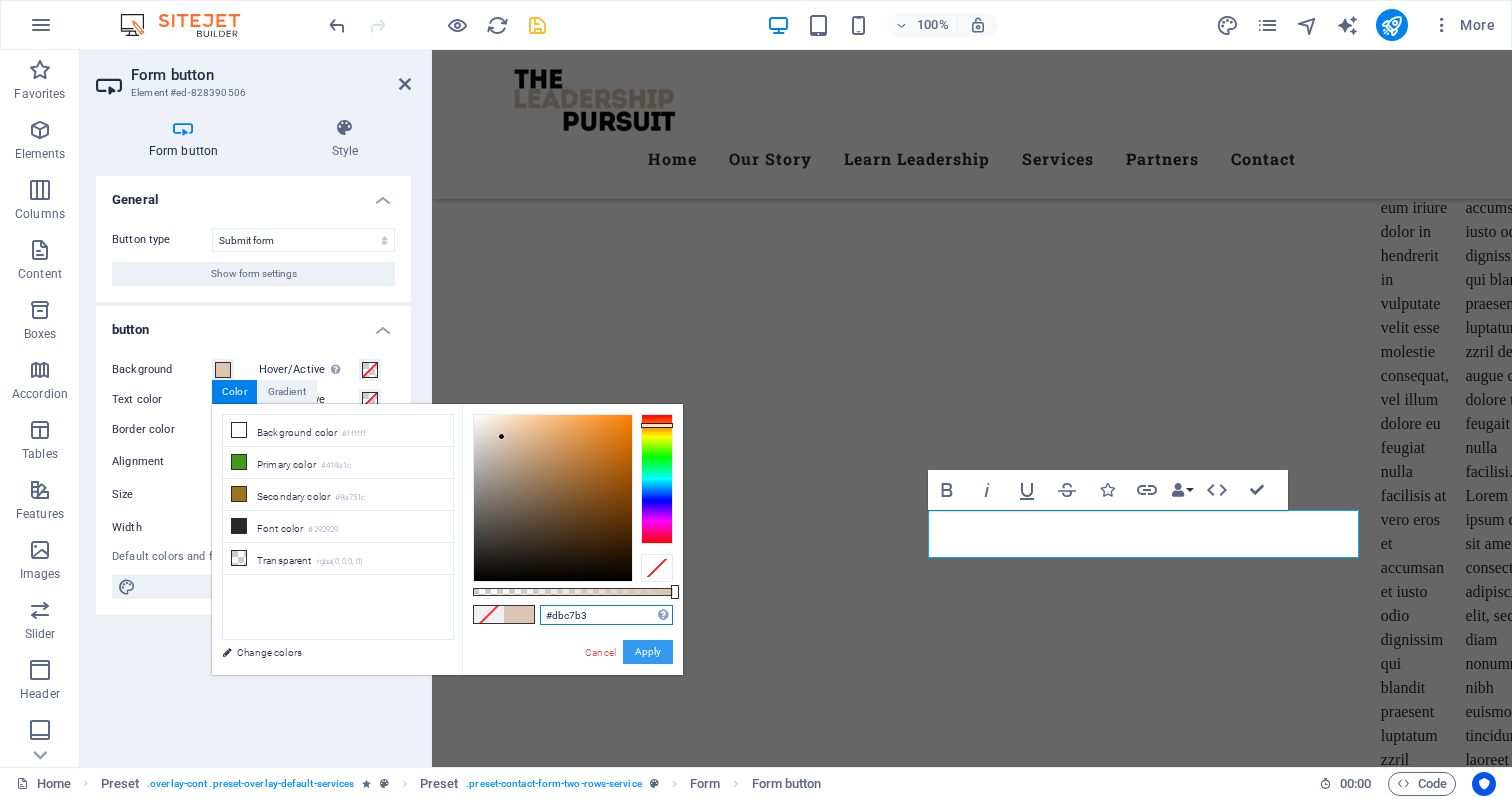 type on "#dbc7b3" 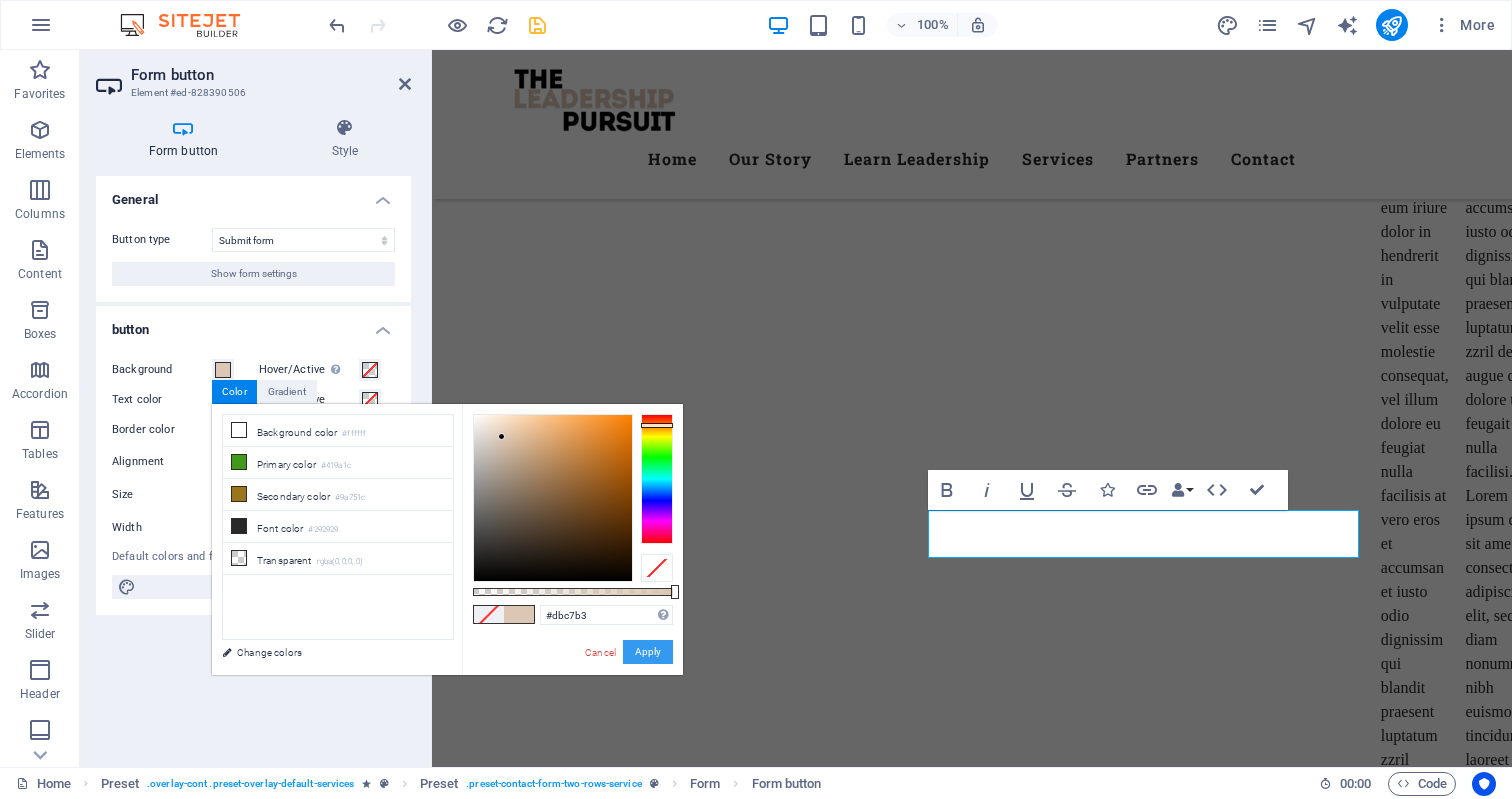 click on "Apply" at bounding box center (648, 652) 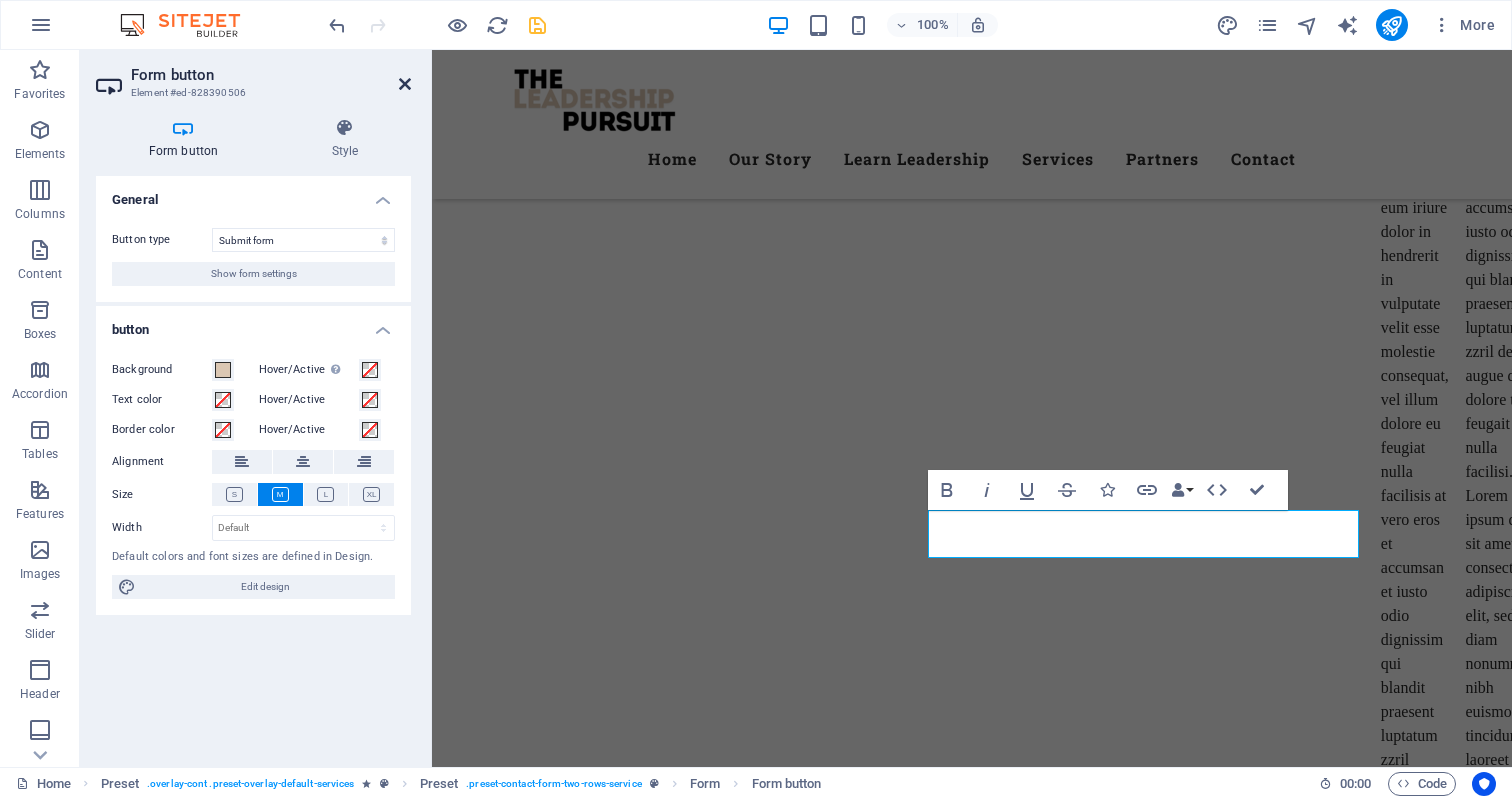 drag, startPoint x: 404, startPoint y: 85, endPoint x: 324, endPoint y: 37, distance: 93.29523 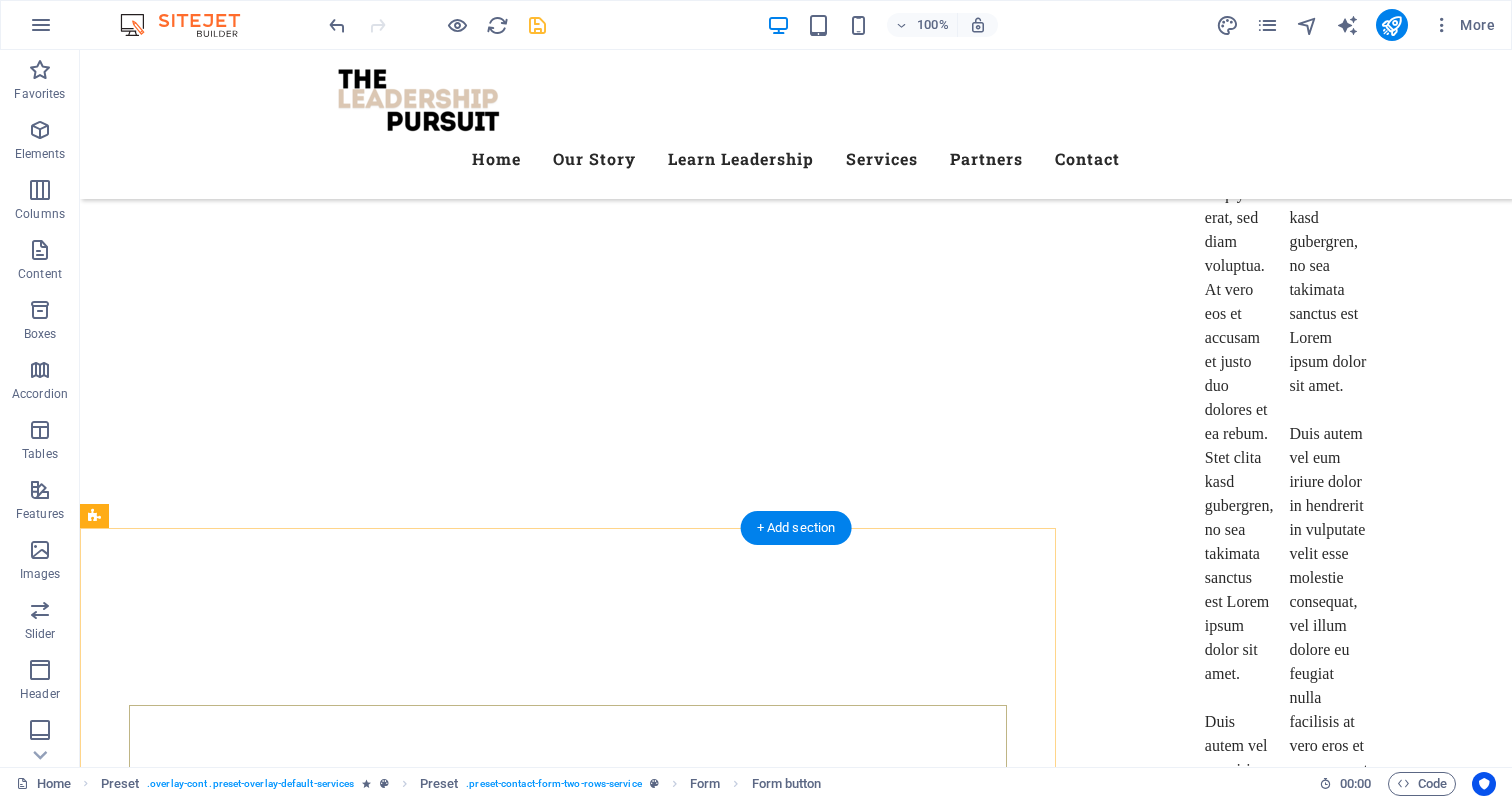 scroll, scrollTop: 7598, scrollLeft: 0, axis: vertical 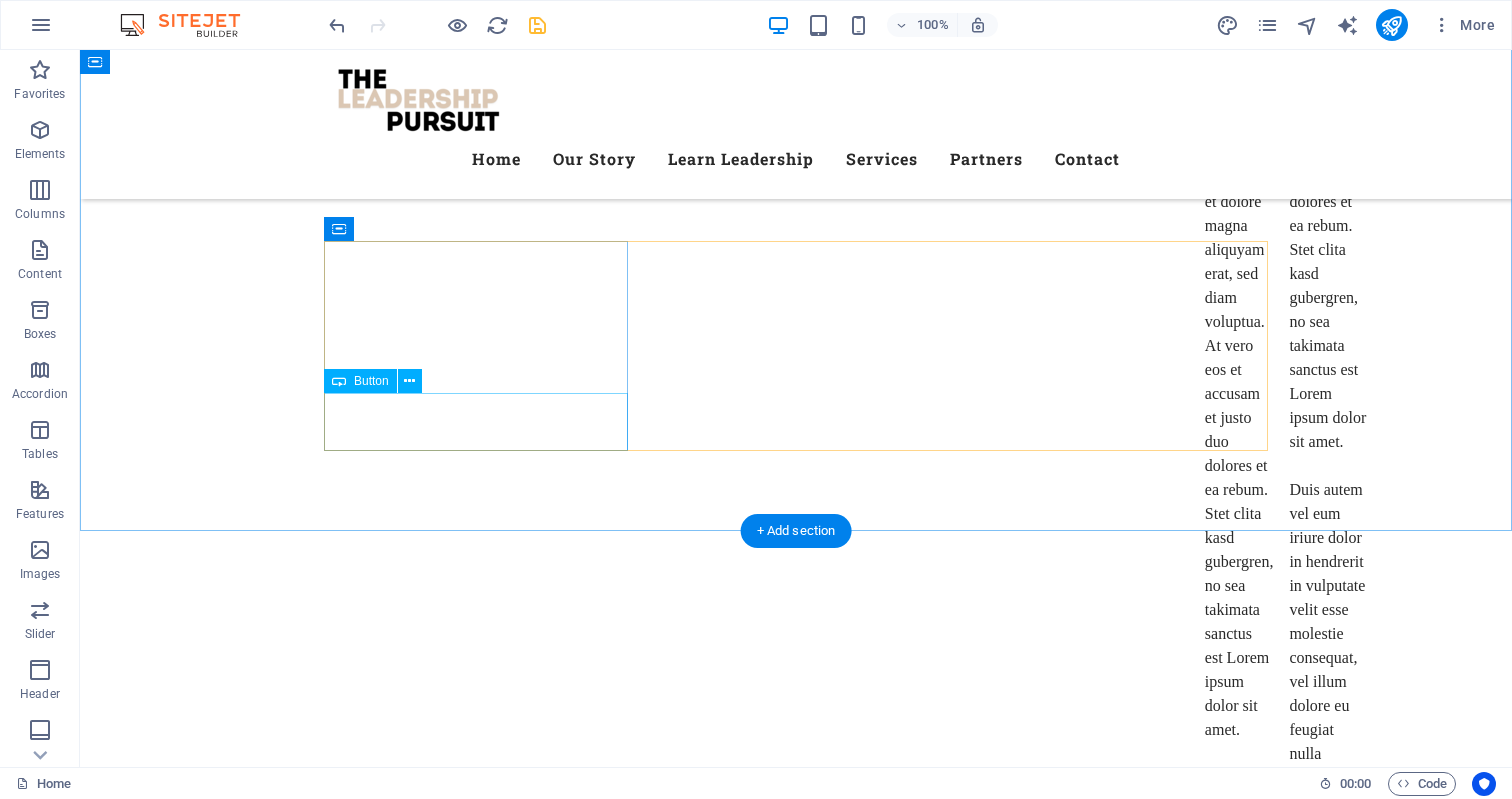 click on "Get a quote" at bounding box center [796, 8040] 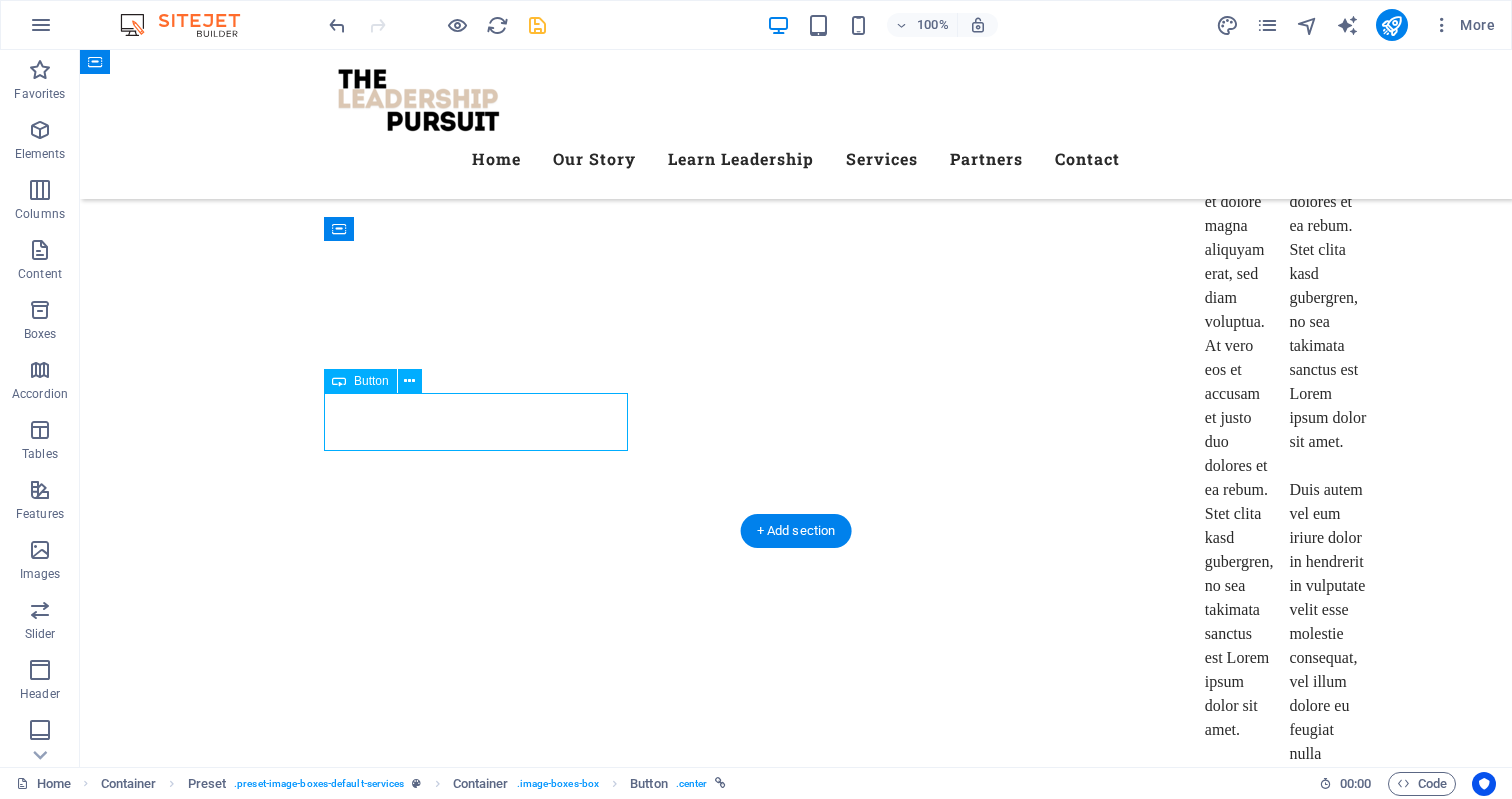 click on "Get a quote" at bounding box center [796, 8040] 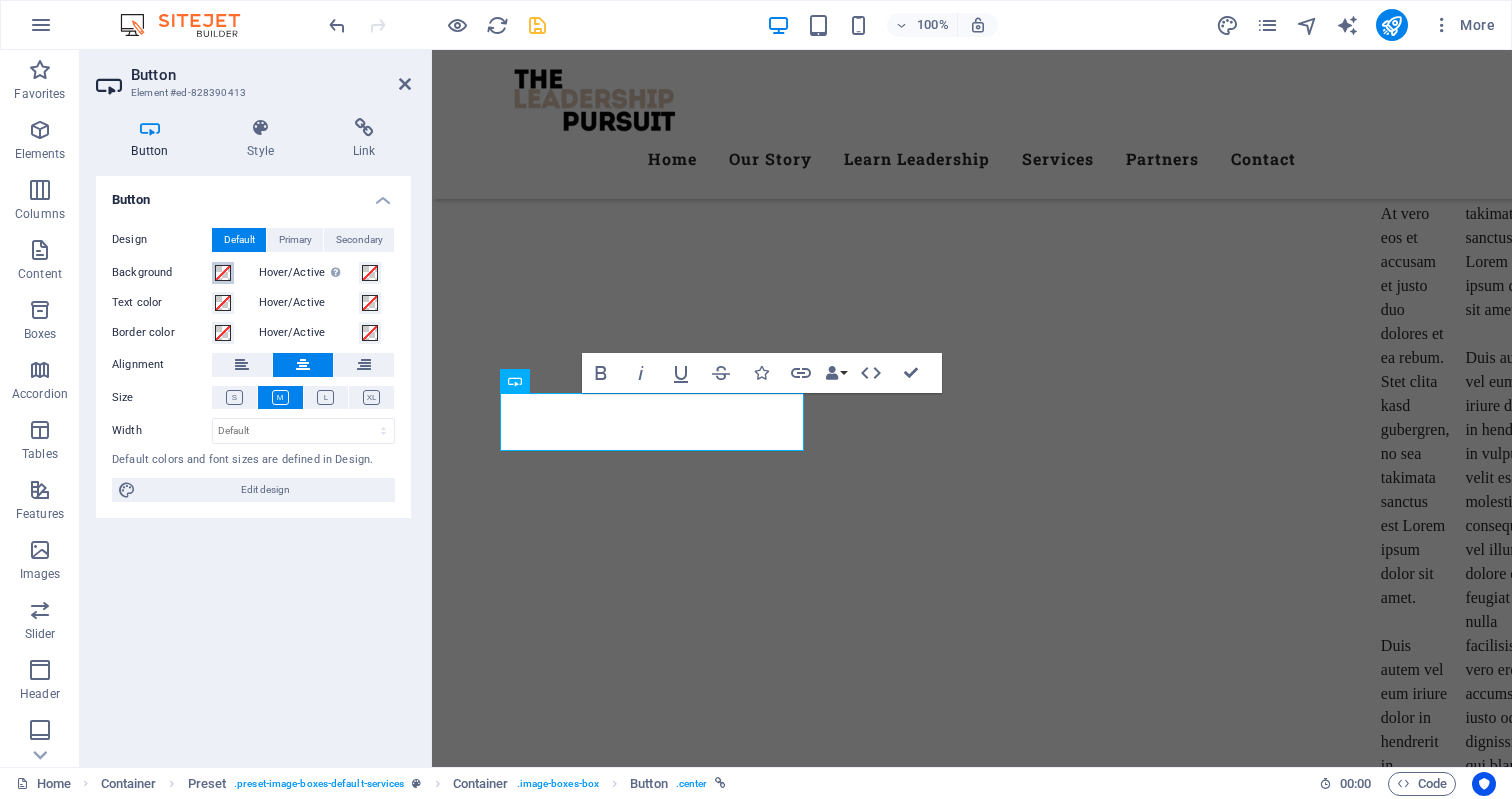 click at bounding box center (223, 273) 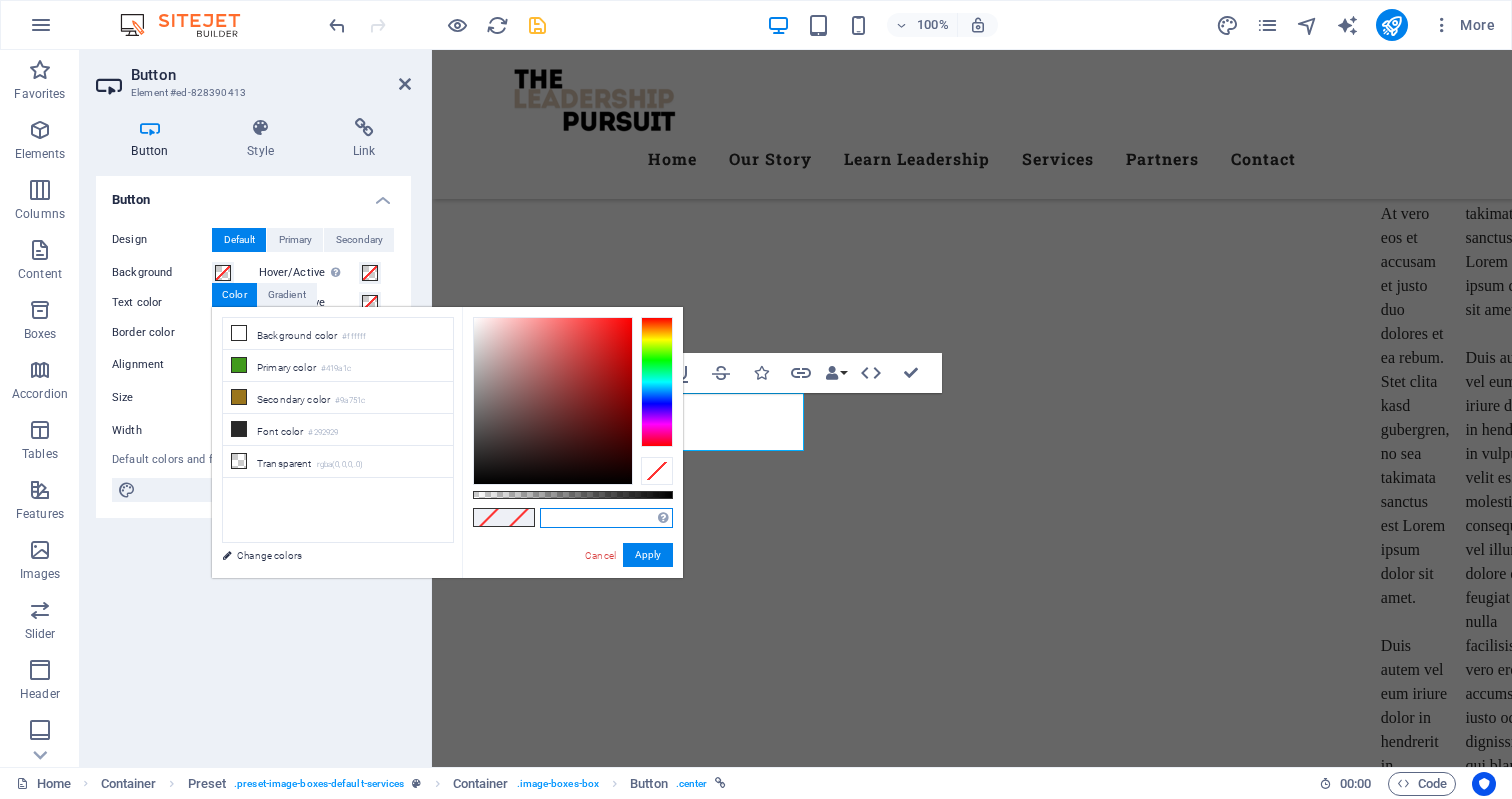 click at bounding box center [606, 518] 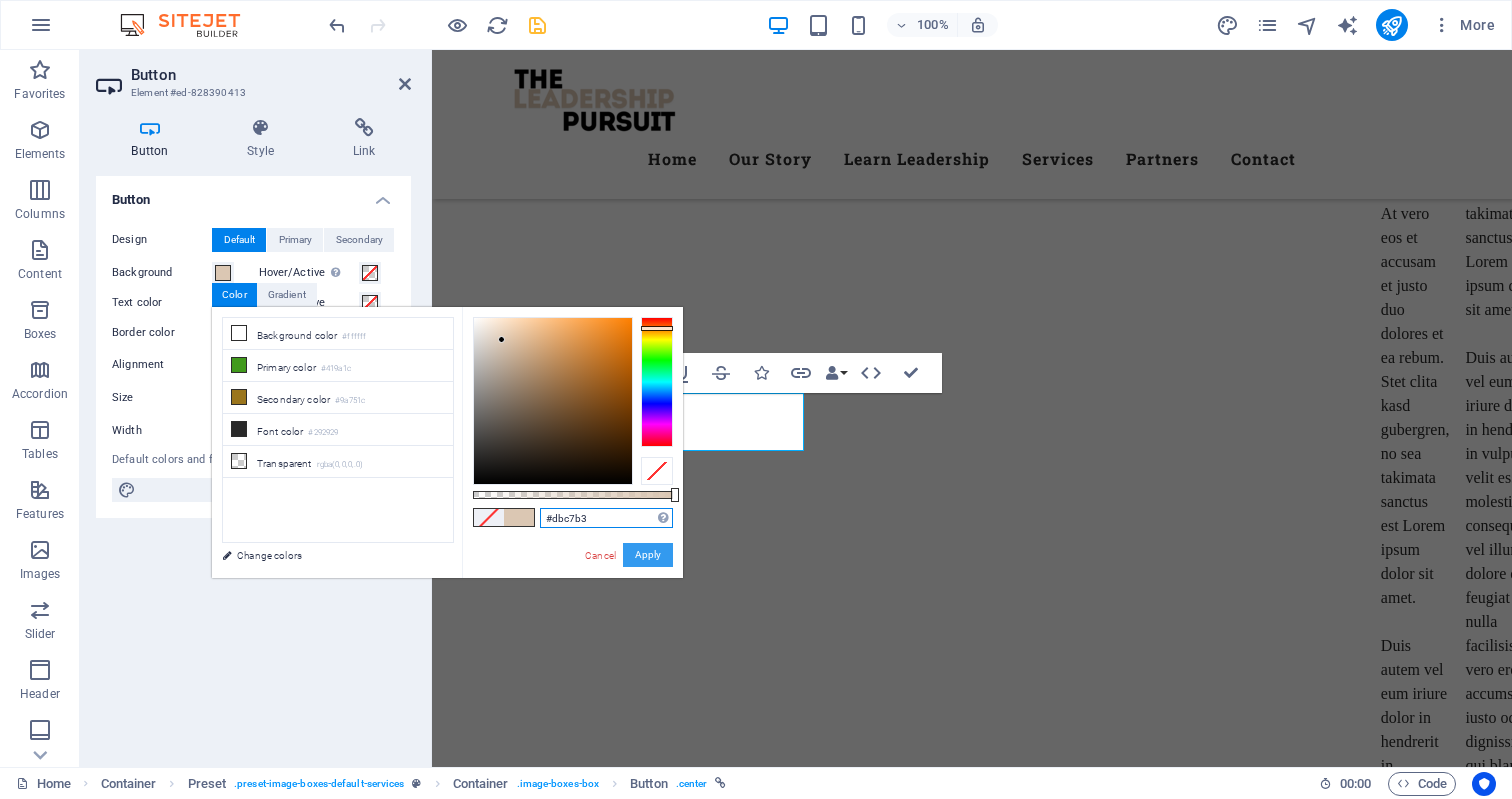 type on "#dbc7b3" 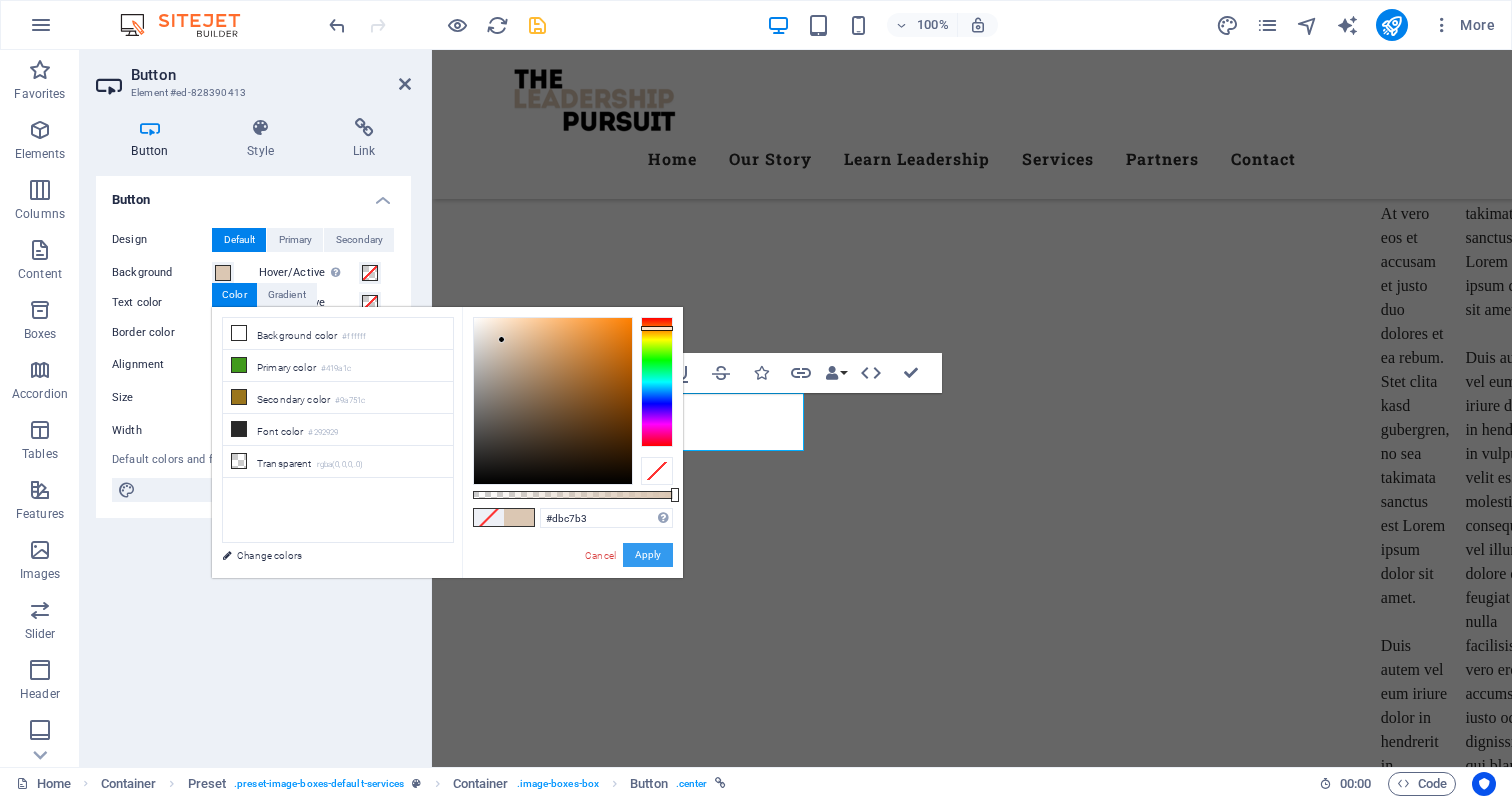 click on "Apply" at bounding box center (648, 555) 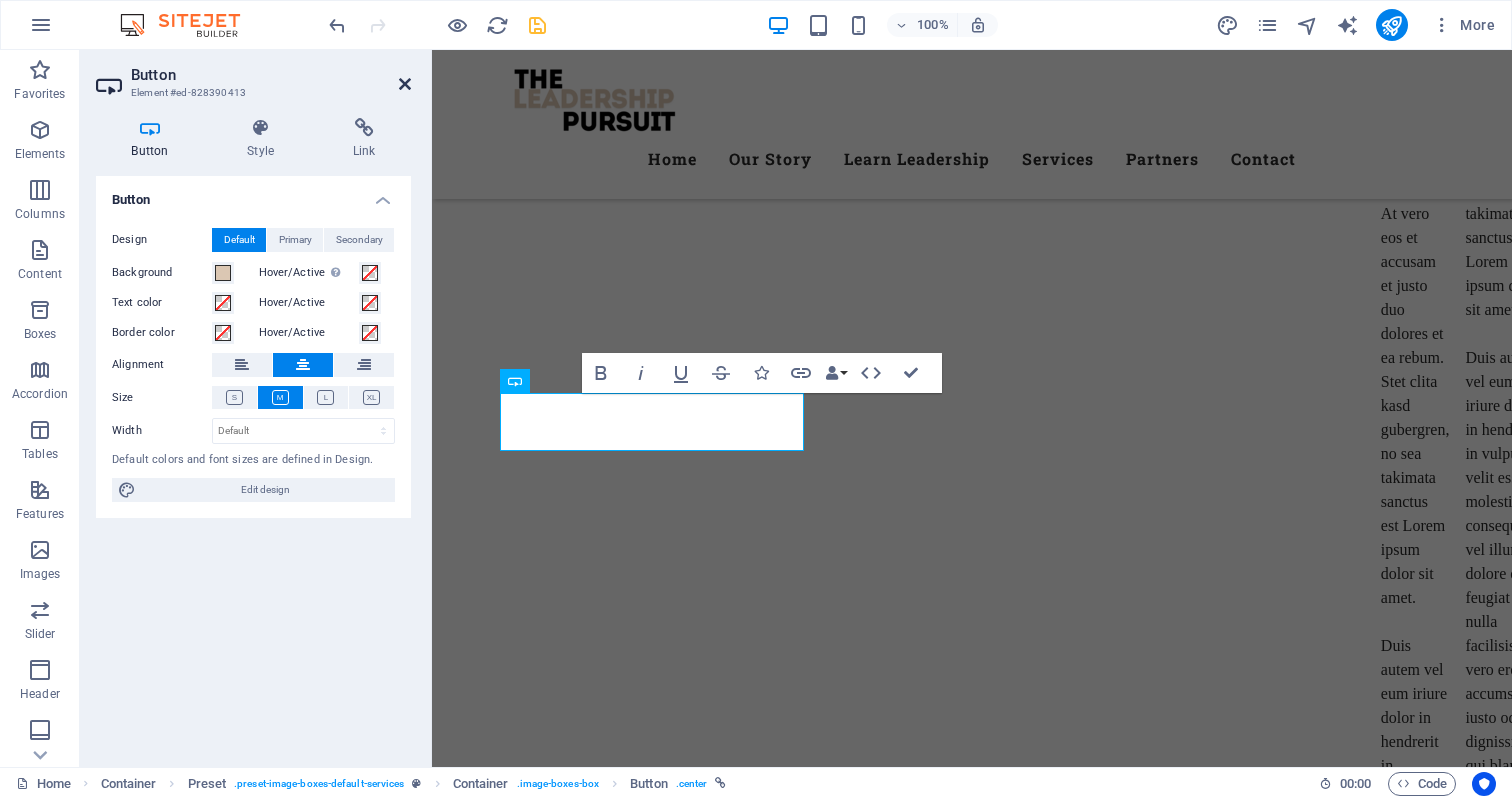 click at bounding box center (405, 84) 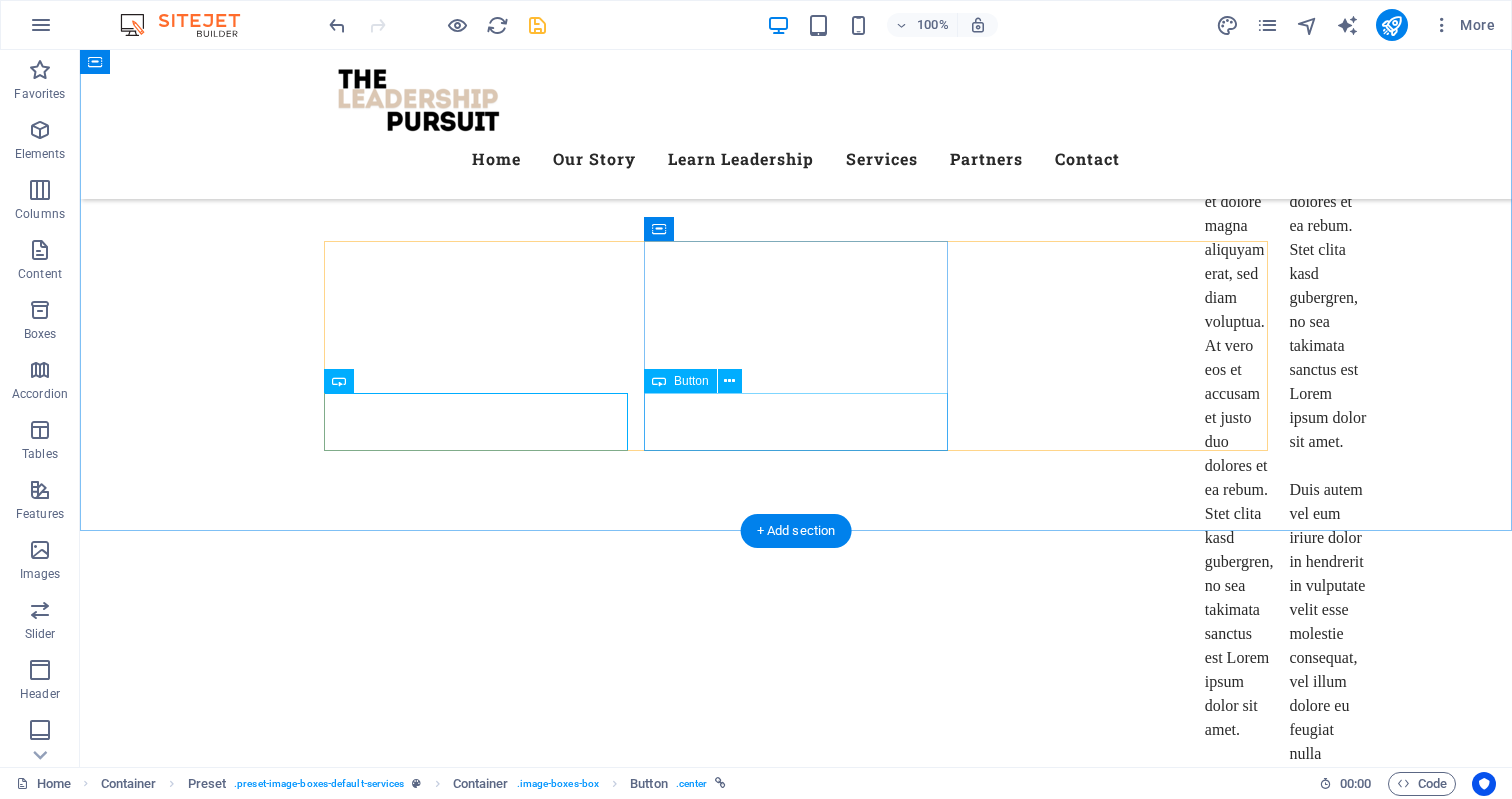 click on "Get a quote" at bounding box center [796, 8840] 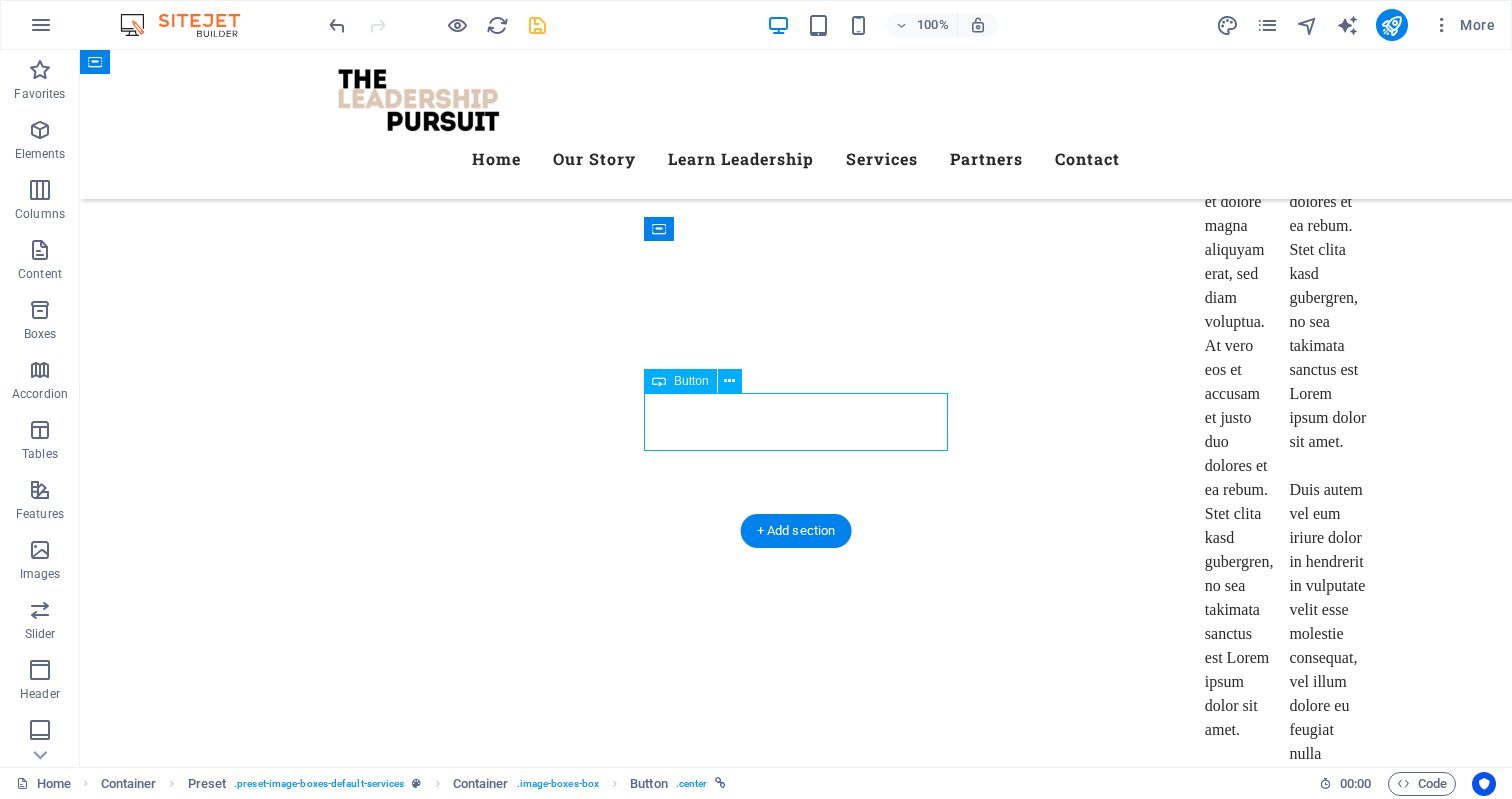 click on "Get a quote" at bounding box center (796, 8840) 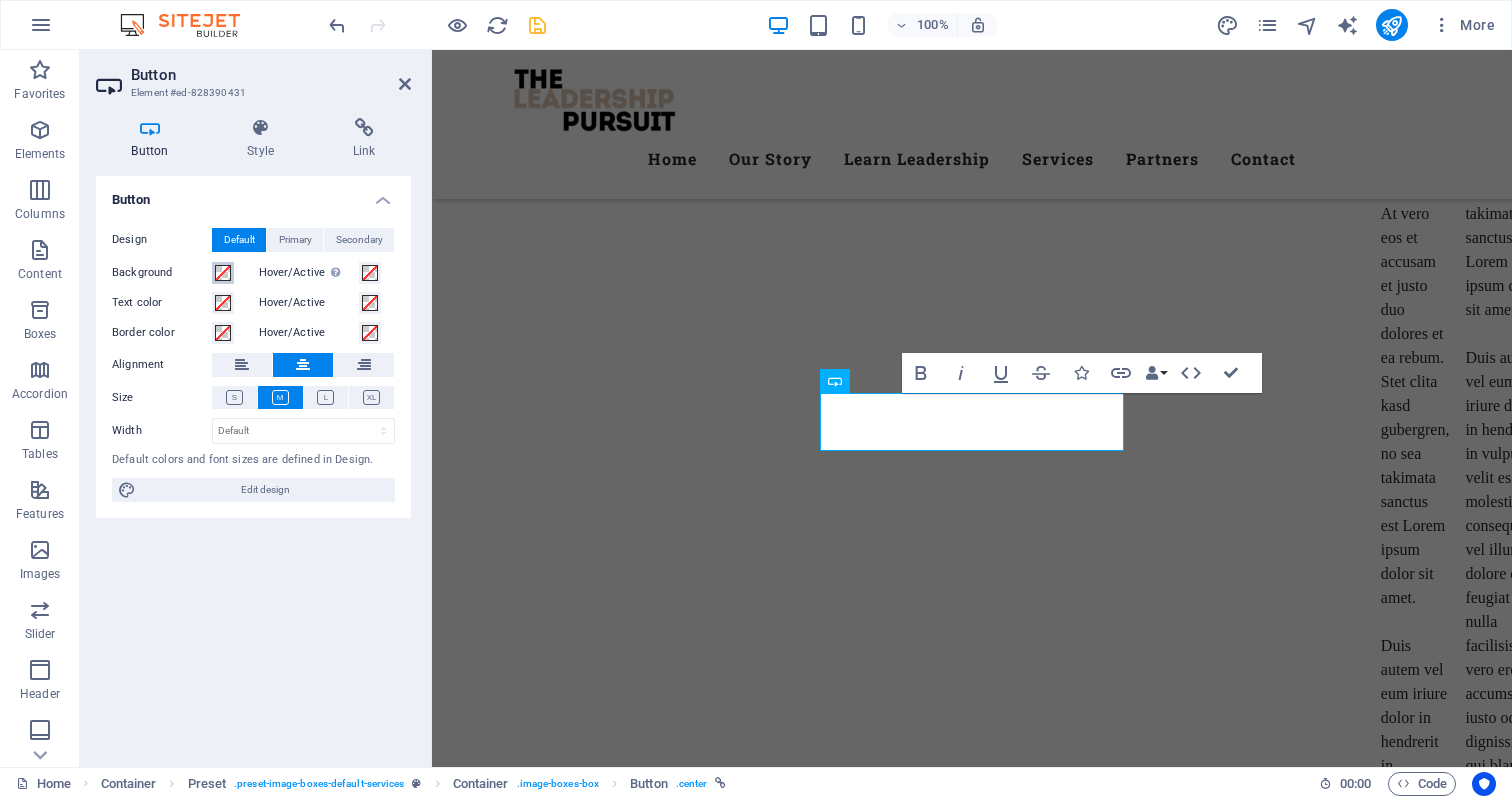 click at bounding box center [223, 273] 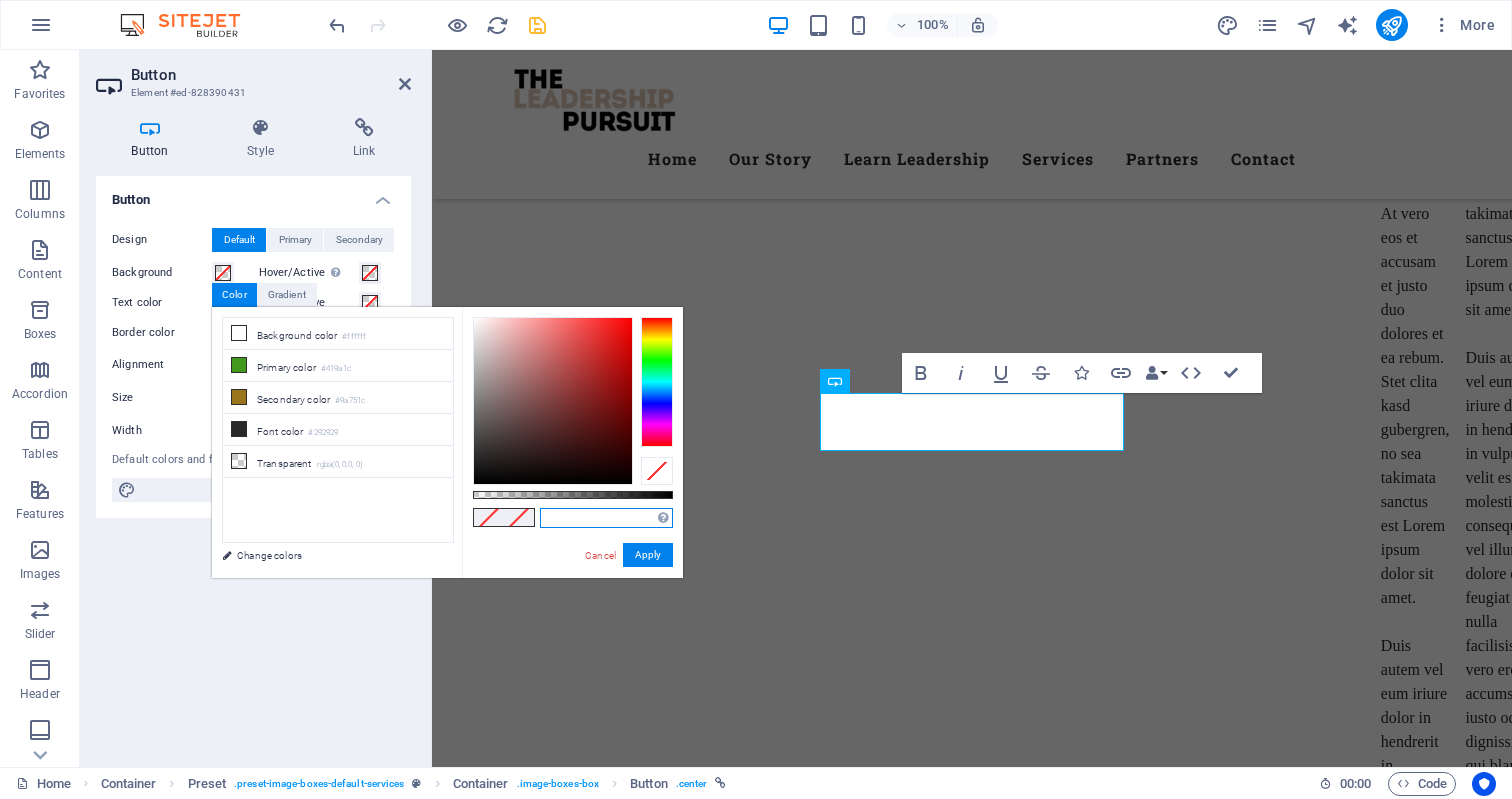 click at bounding box center [606, 518] 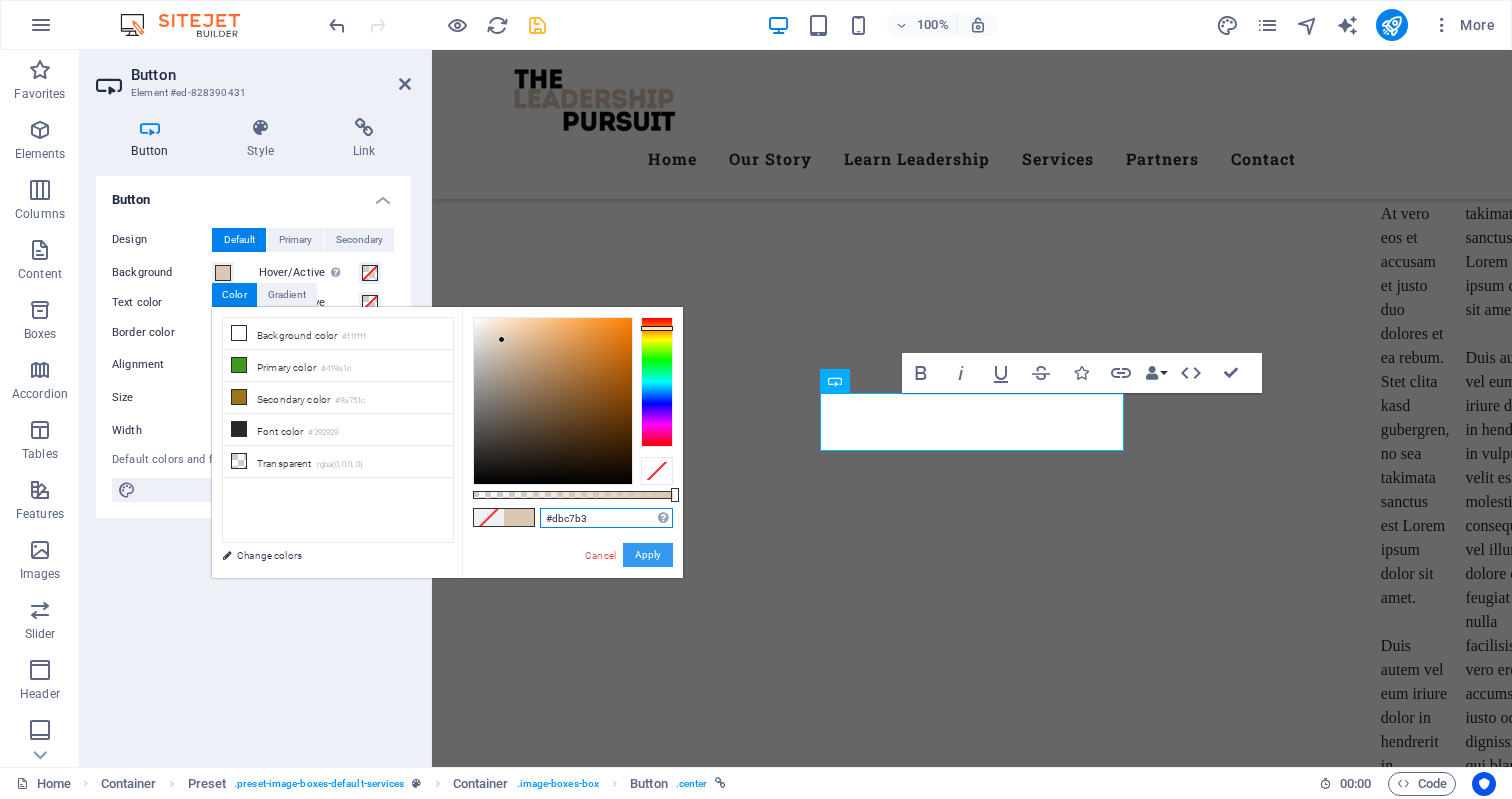 type on "#dbc7b3" 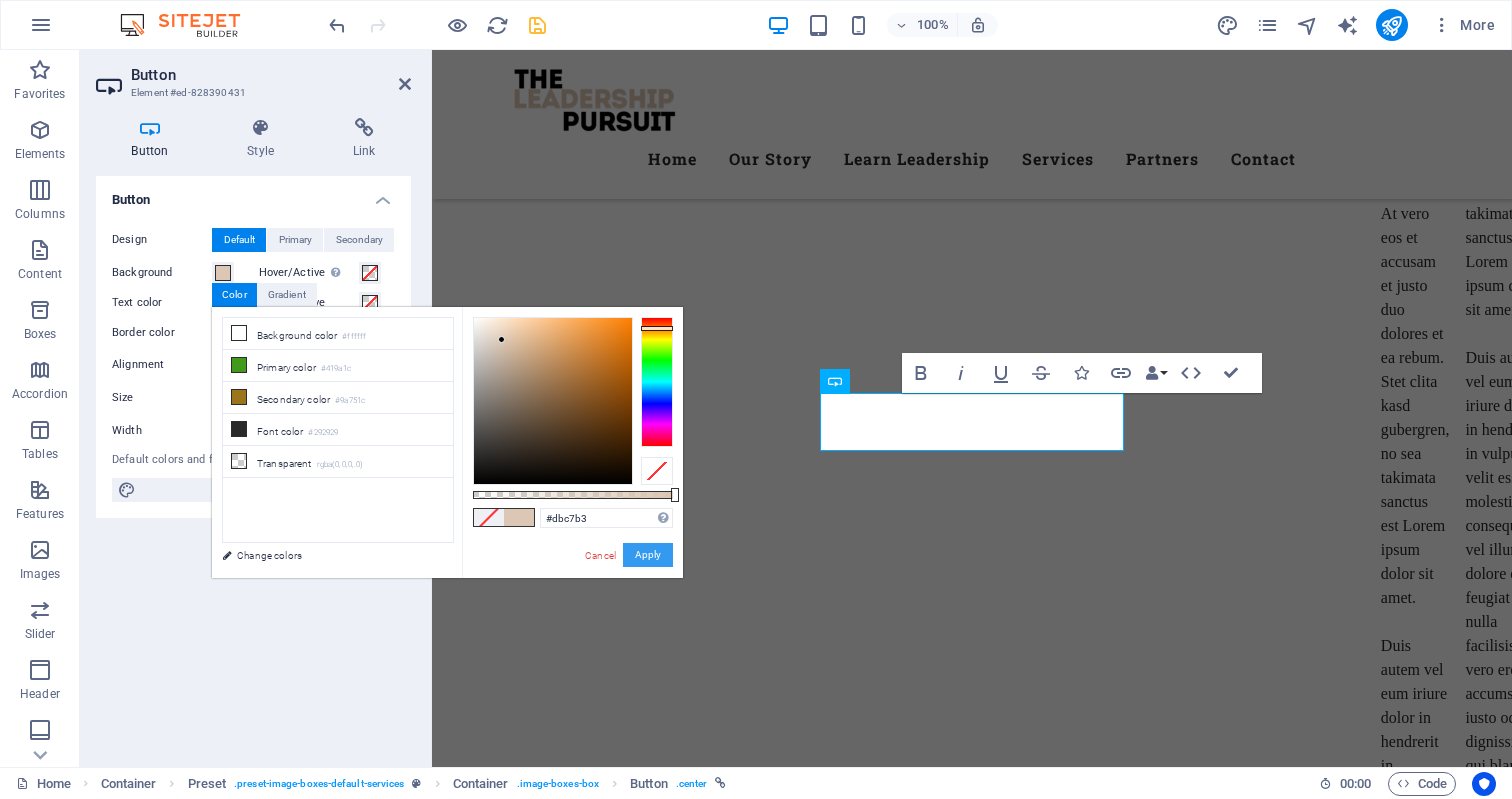 click on "Apply" at bounding box center (648, 555) 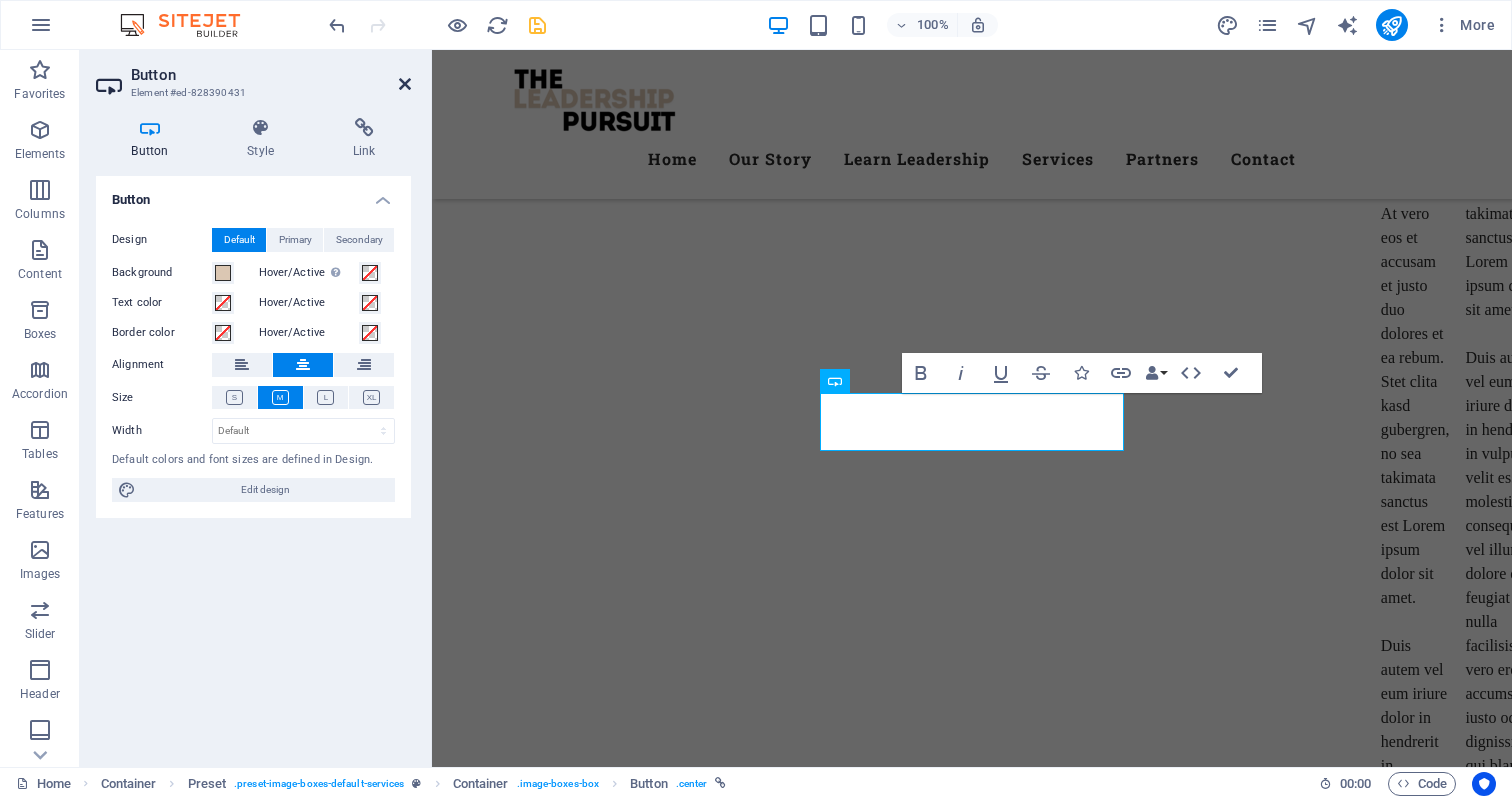 click at bounding box center [405, 84] 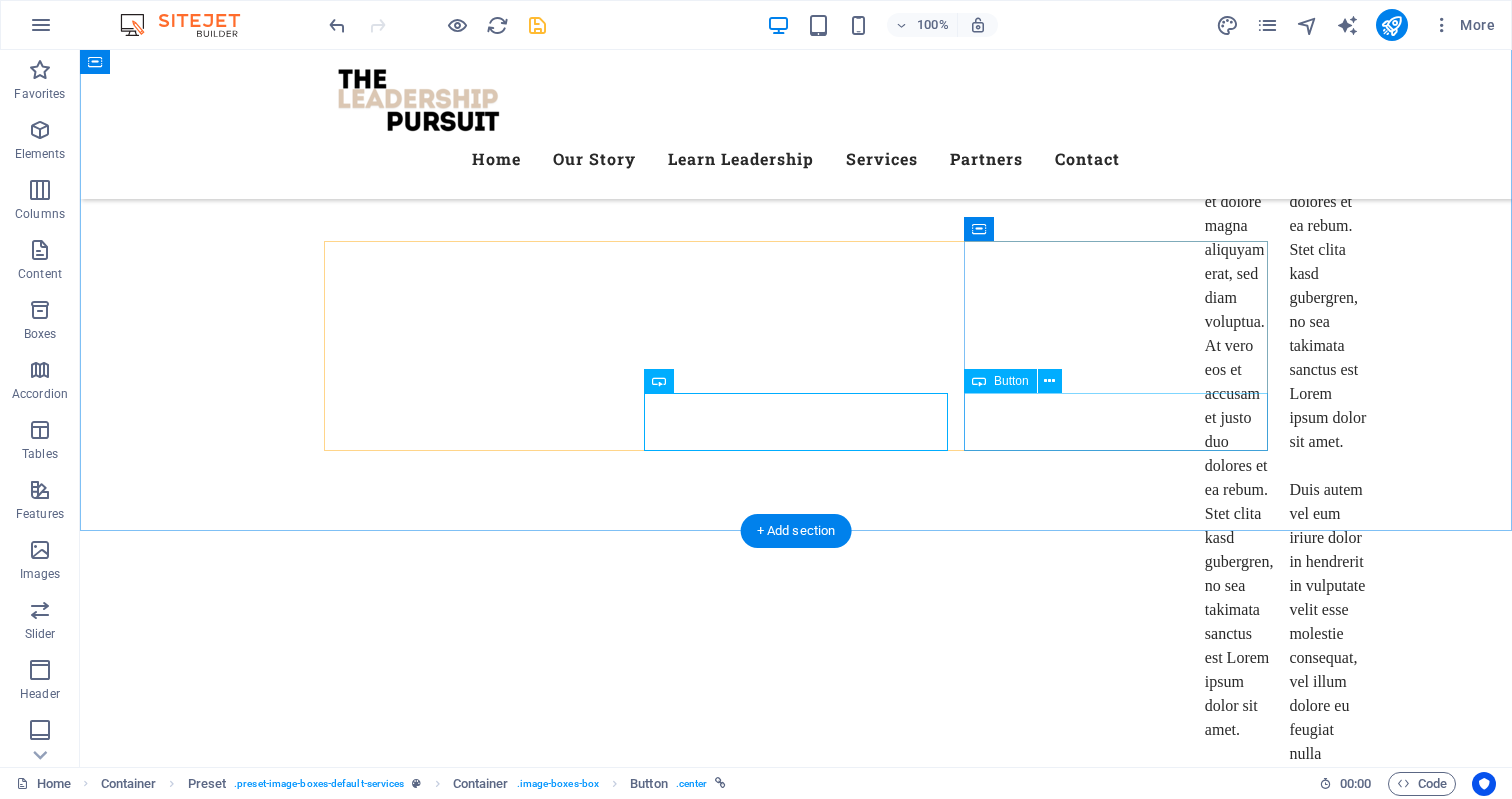 click on "Get a quote" at bounding box center (796, 9642) 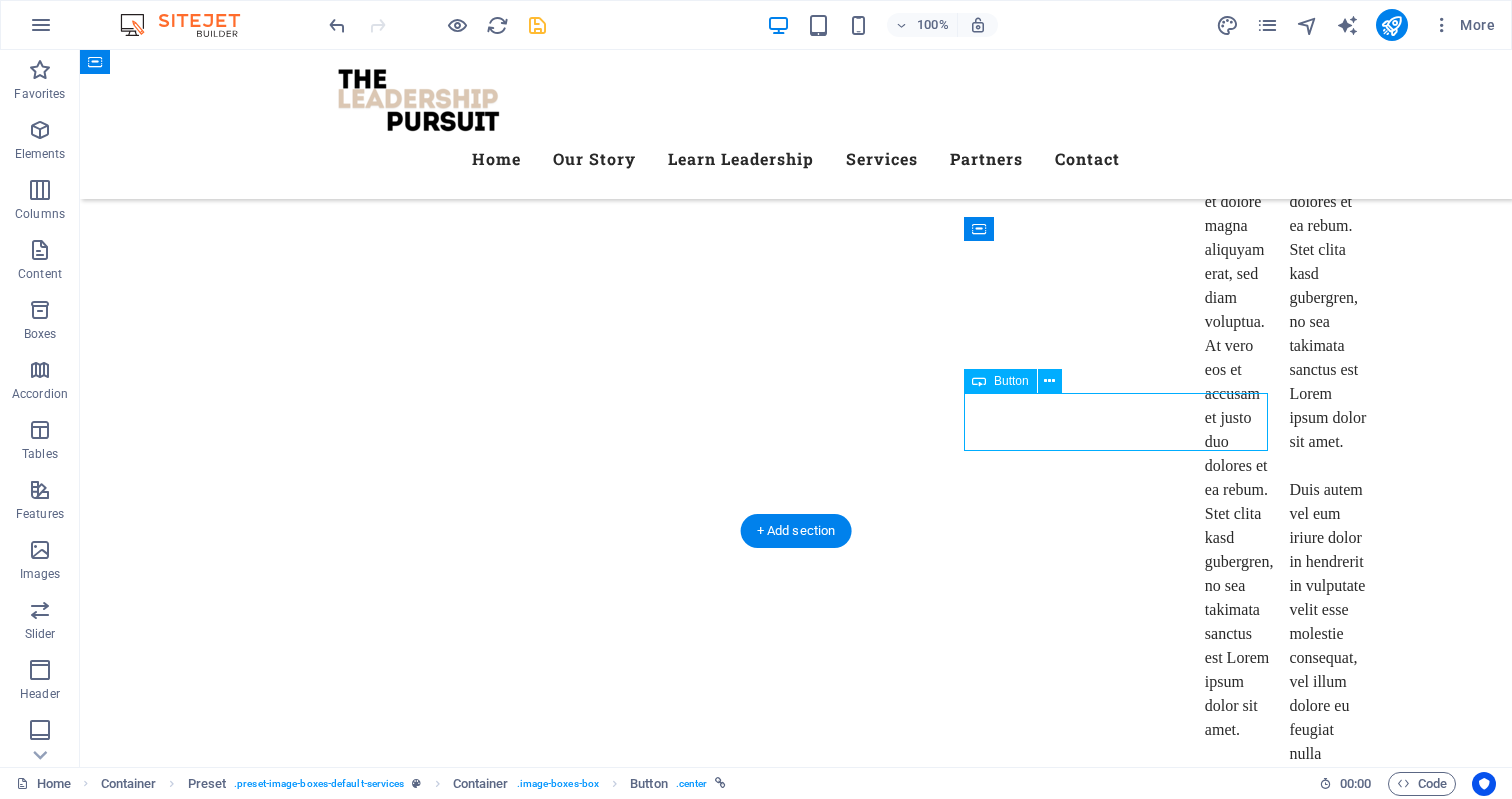 click on "Get a quote" at bounding box center (796, 9642) 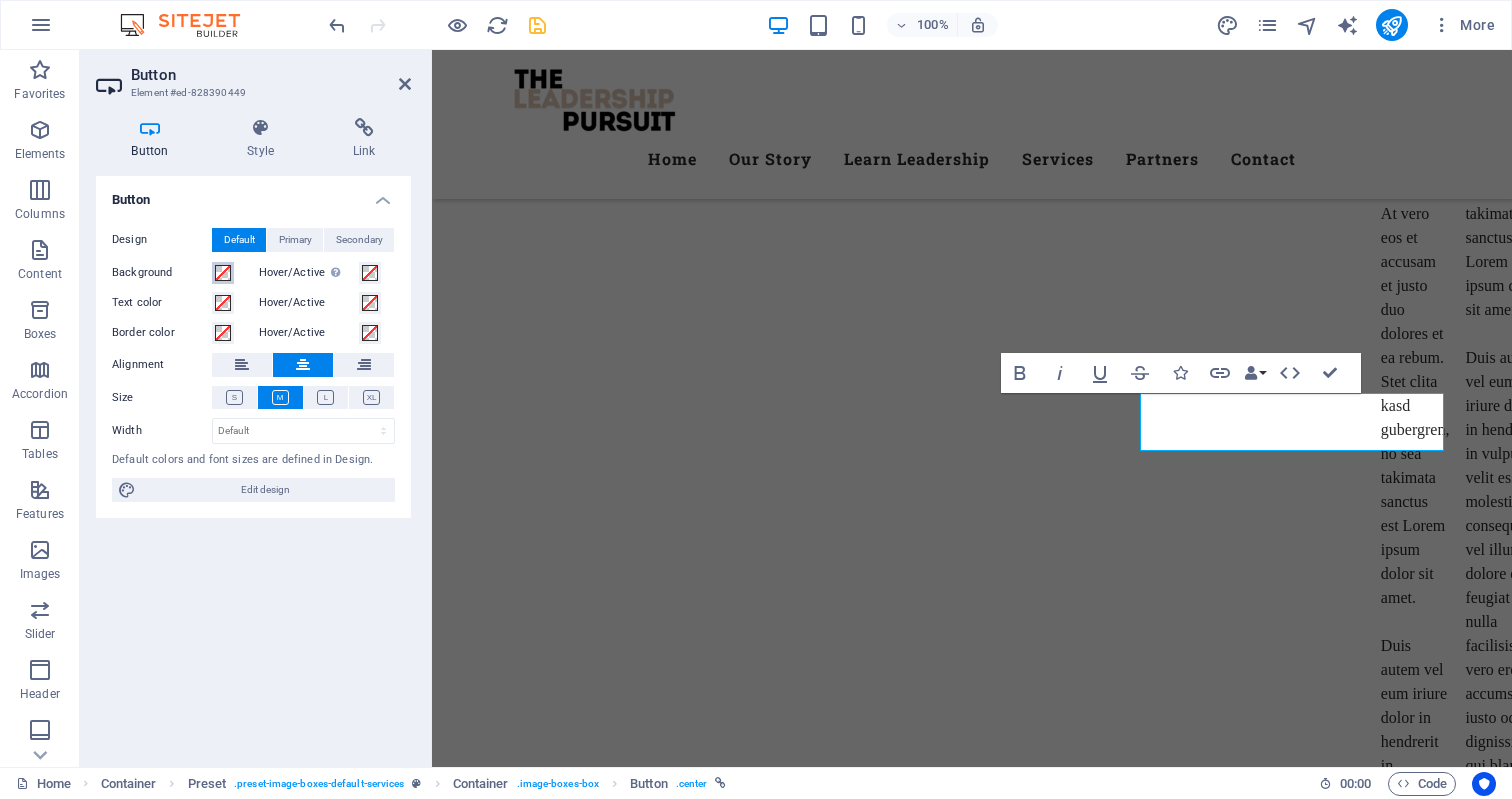 click at bounding box center (223, 273) 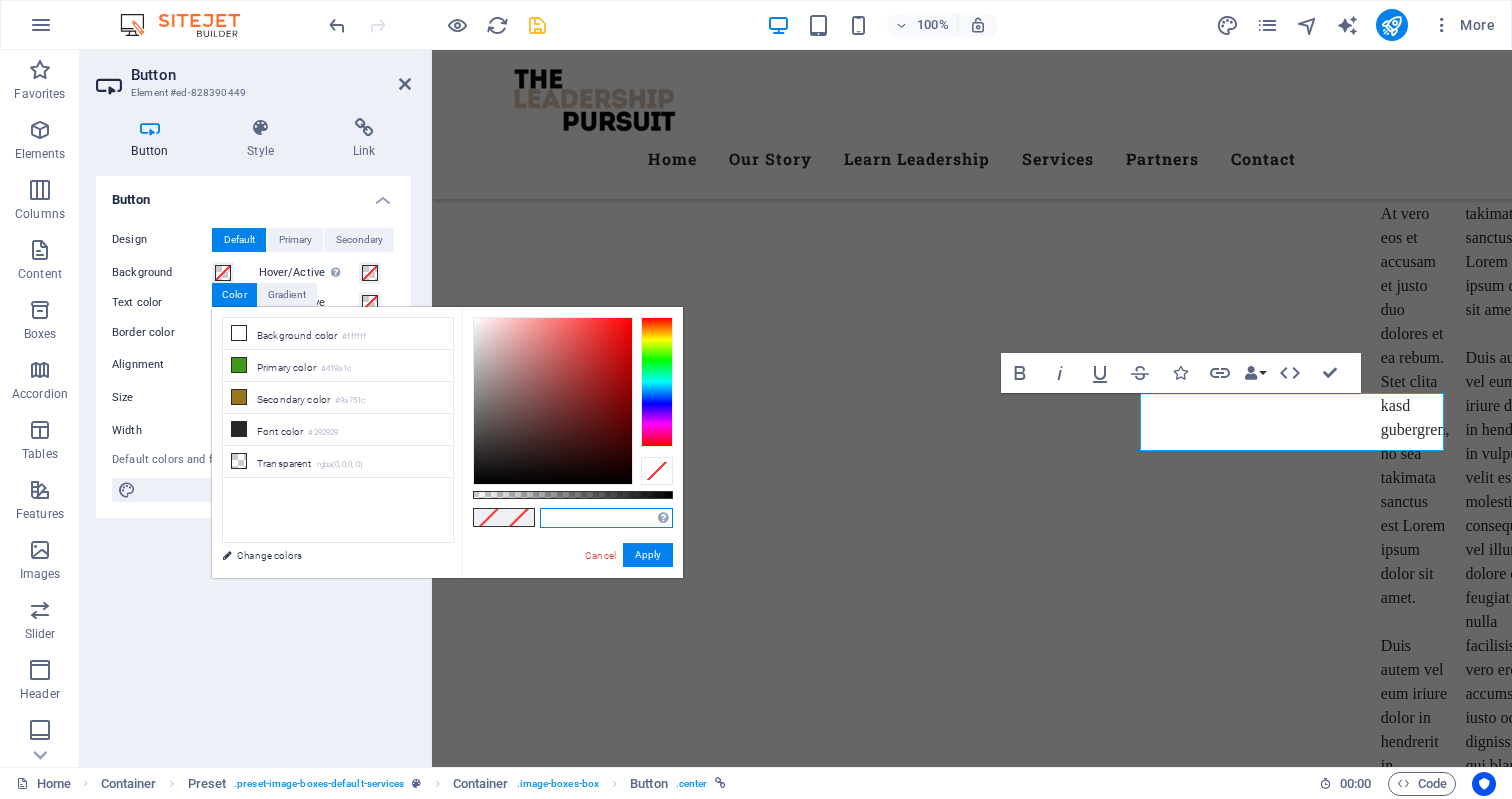 click at bounding box center [606, 518] 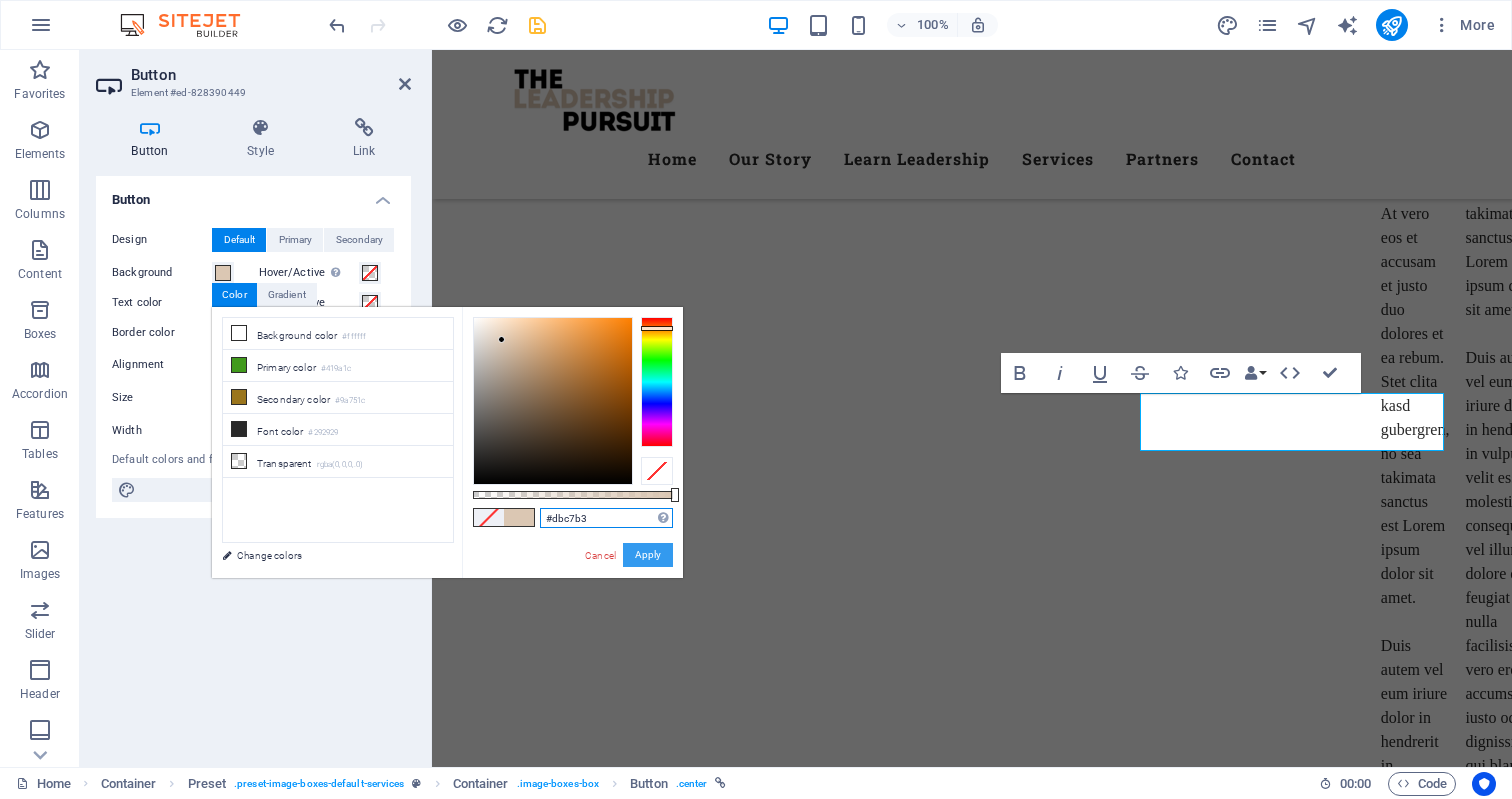 type on "#dbc7b3" 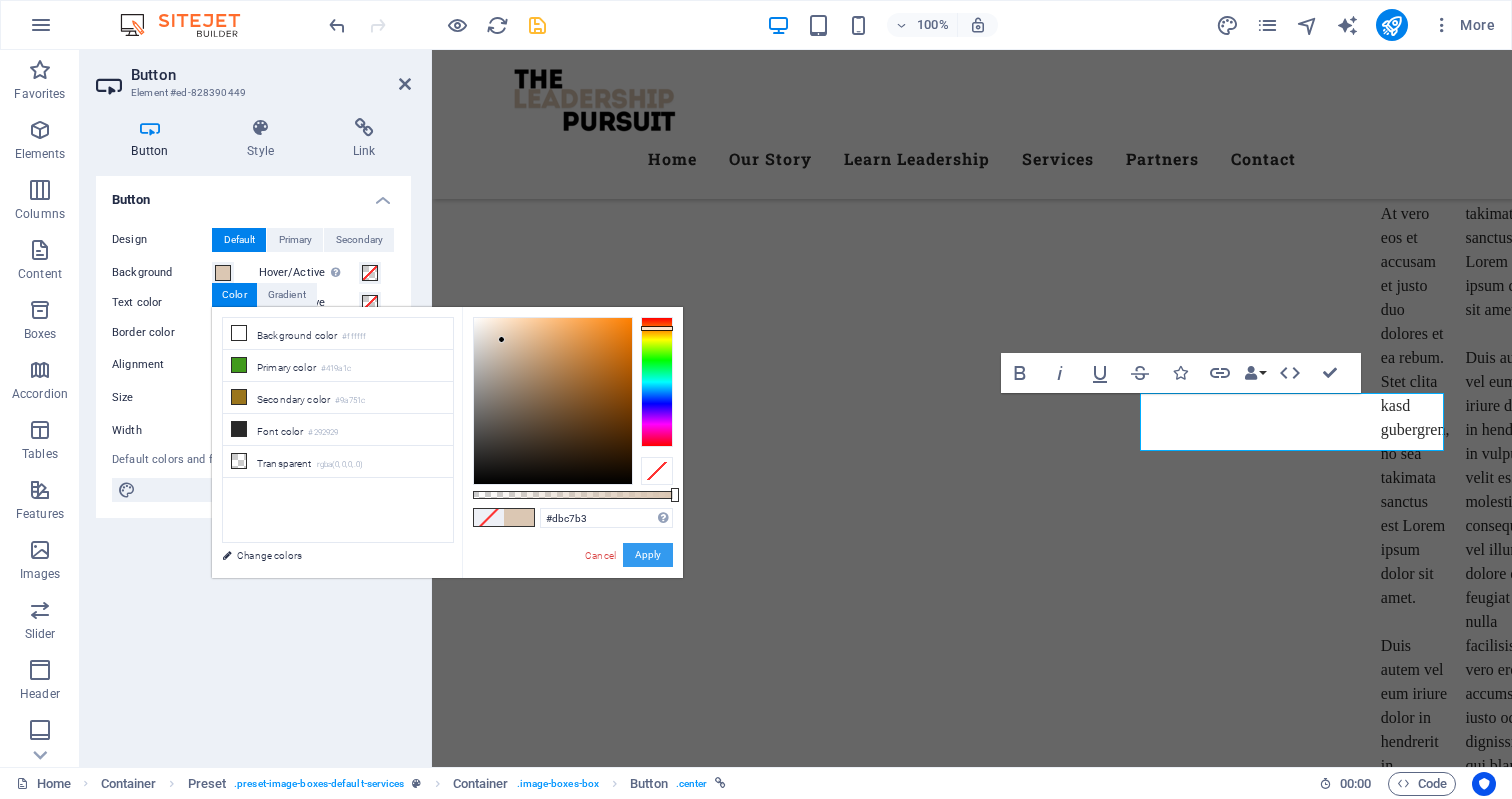 click on "Apply" at bounding box center (648, 555) 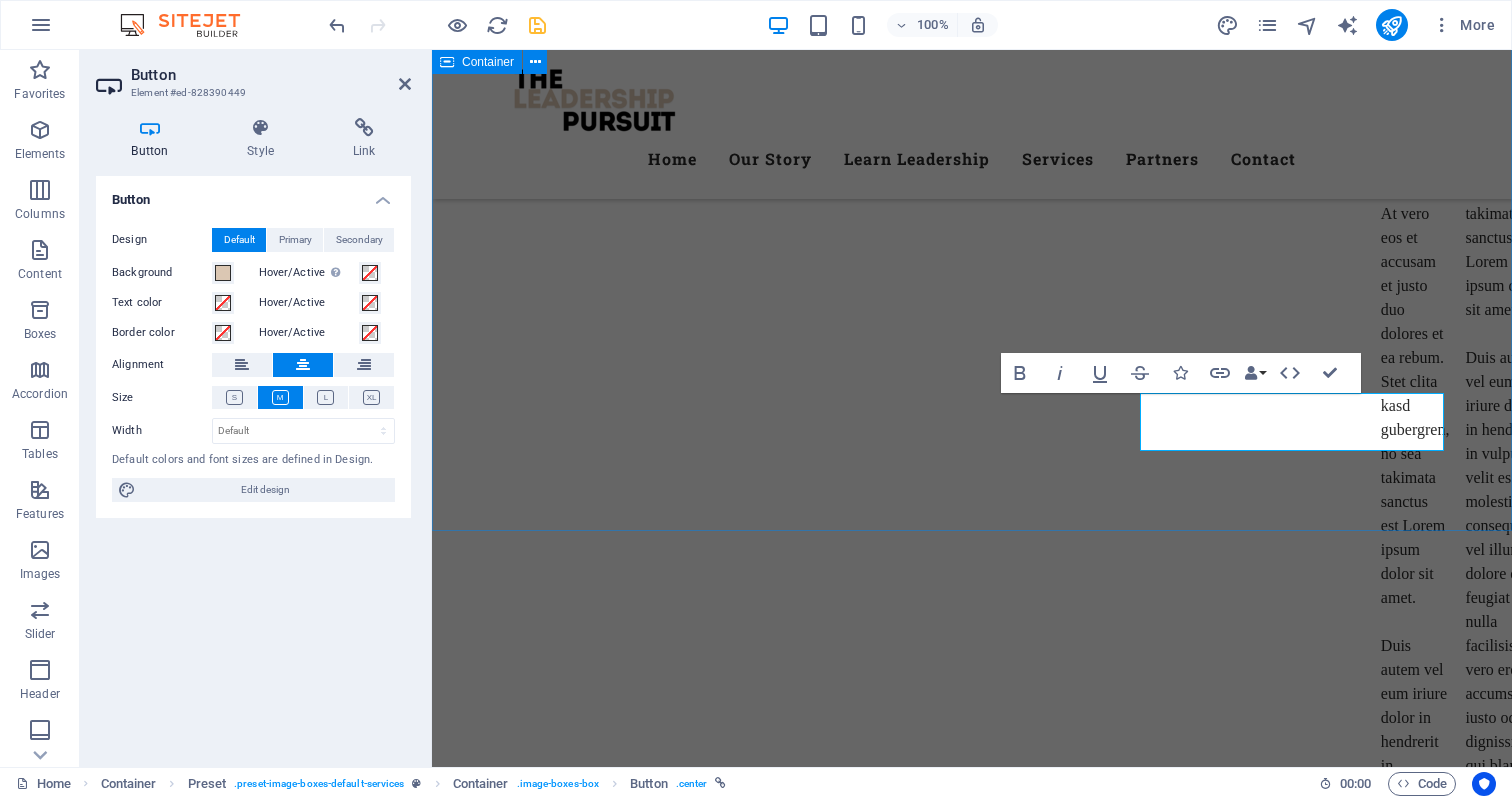 click on "Our   Services Best Services Worldwide Lorem ipsum dolor sit amet, consetetur sadipscing elitr, sed diam nonumy eirmod tempor invidunt ut labore et dolore magna aliquyam erat, sed diam voluptua.  Training Lorem ipsum dolor sit amet, consectetur adipisicing elit. Veritatis, dolorem! Get a quote Delivery Service Lorem ipsum dolor sit amet, consectetur adipisicing elit. Veritatis, dolorem! Get a quote Field Work Lorem ipsum dolor sit amet, consectetur adipisicing elit. Veritatis, dolorem! Get a quote" at bounding box center [972, 8226] 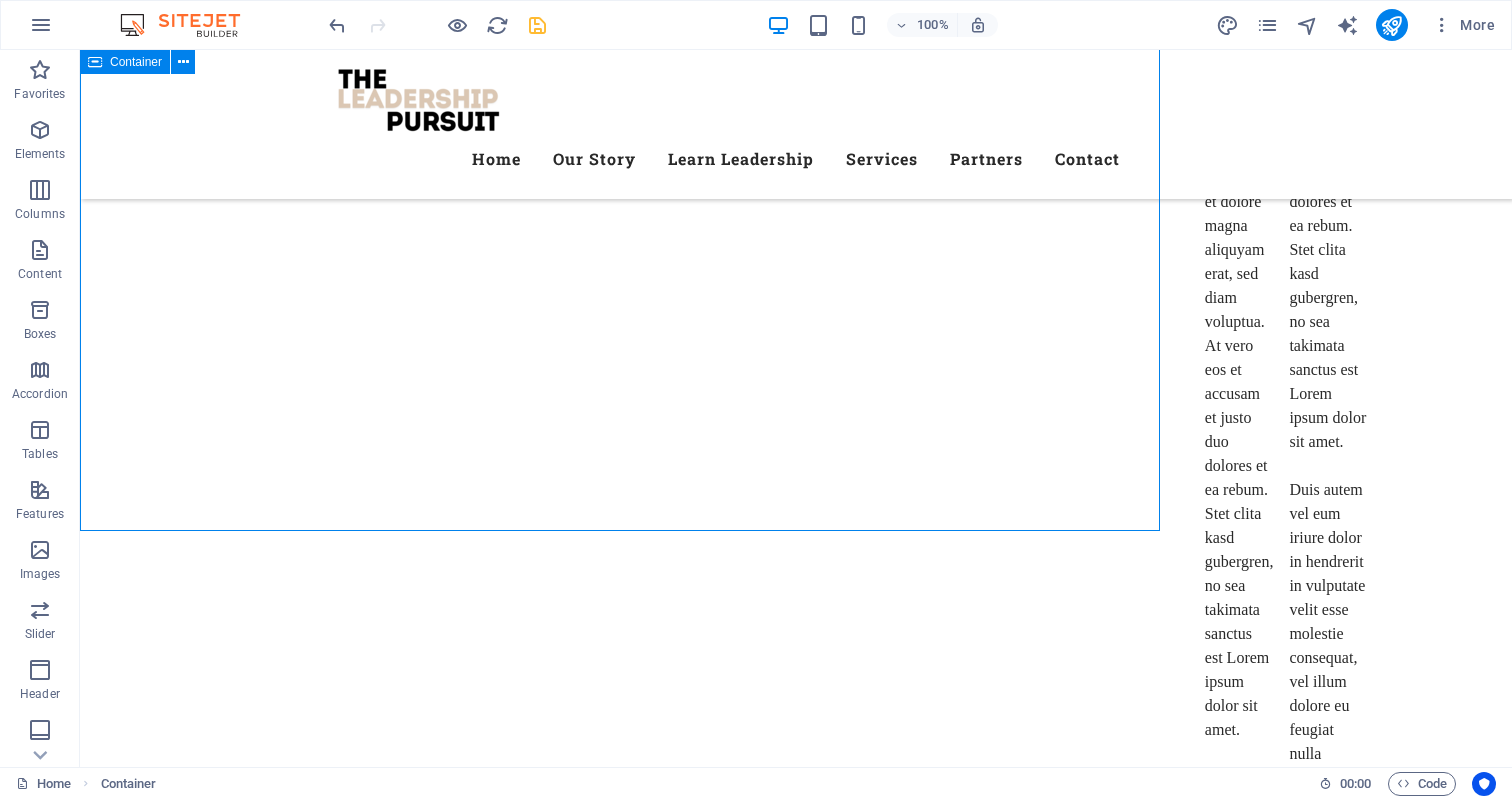 click on "Our   Services Best Services Worldwide Lorem ipsum dolor sit amet, consetetur sadipscing elitr, sed diam nonumy eirmod tempor invidunt ut labore et dolore magna aliquyam erat, sed diam voluptua.  Training Lorem ipsum dolor sit amet, consectetur adipisicing elit. Veritatis, dolorem! Get a quote Delivery Service Lorem ipsum dolor sit amet, consectetur adipisicing elit. Veritatis, dolorem! Get a quote Field Work Lorem ipsum dolor sit amet, consectetur adipisicing elit. Veritatis, dolorem! Get a quote" at bounding box center [796, 8358] 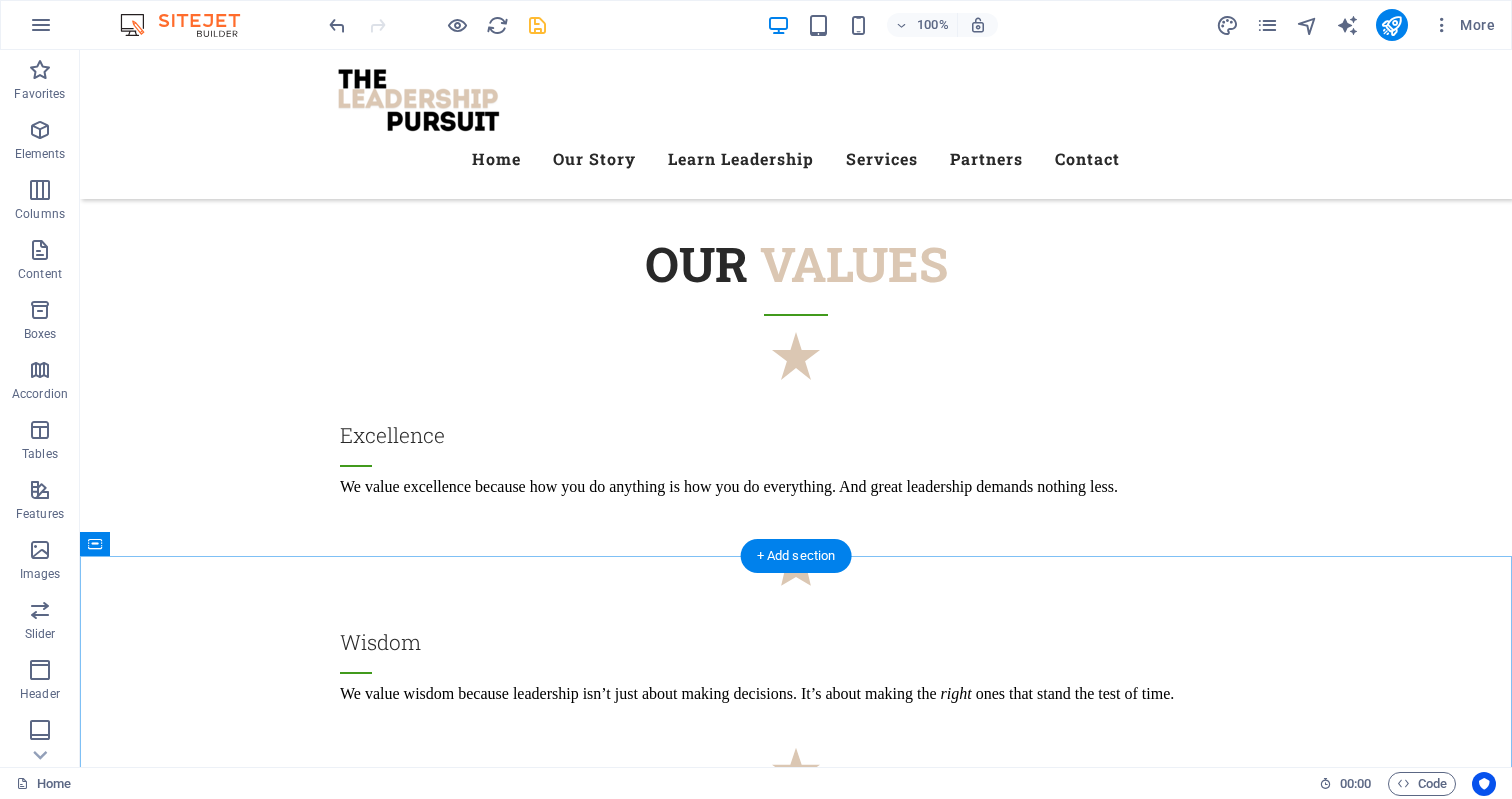 scroll, scrollTop: 3142, scrollLeft: 0, axis: vertical 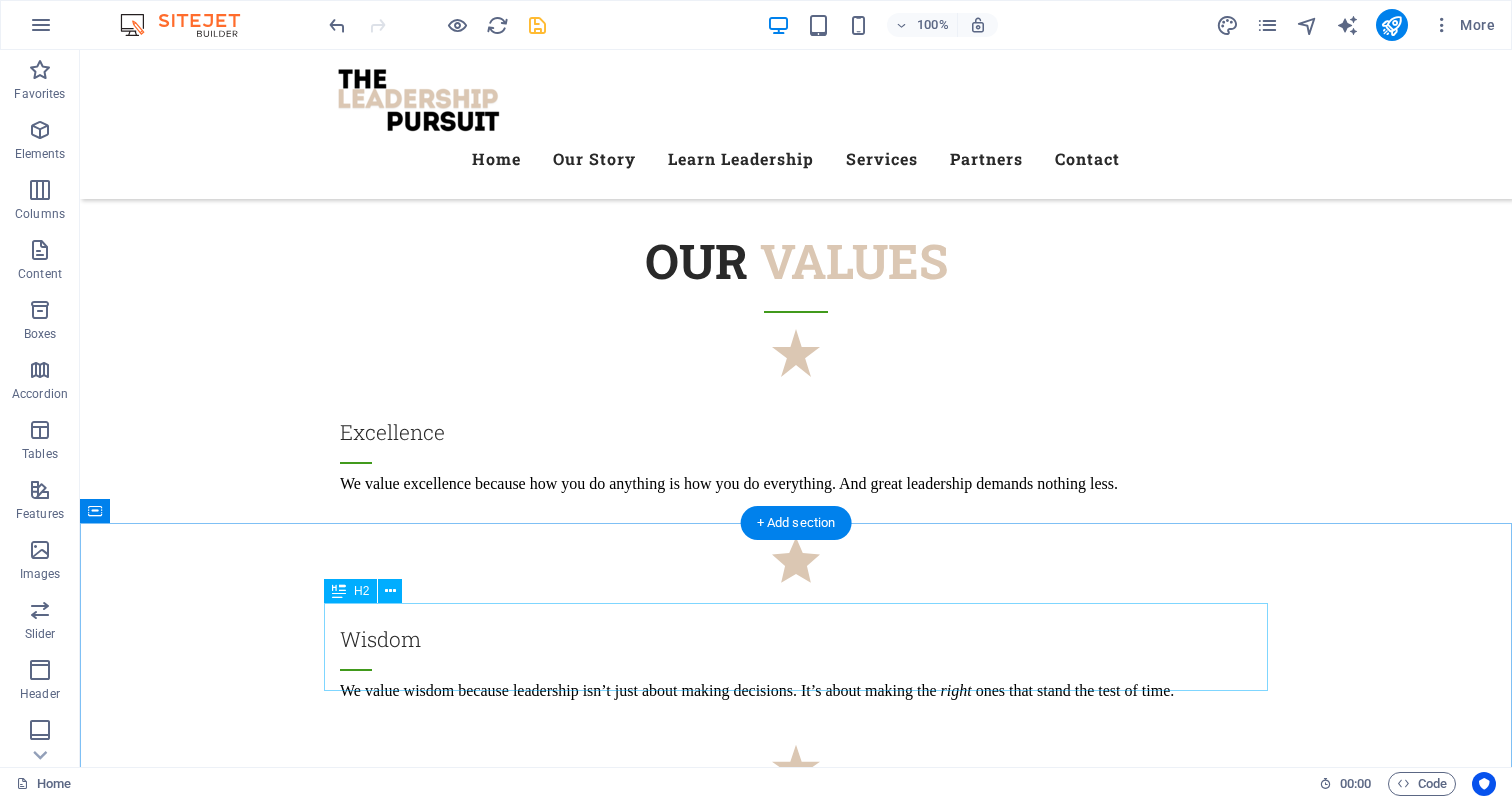 click on "Our  Products" at bounding box center [796, 6626] 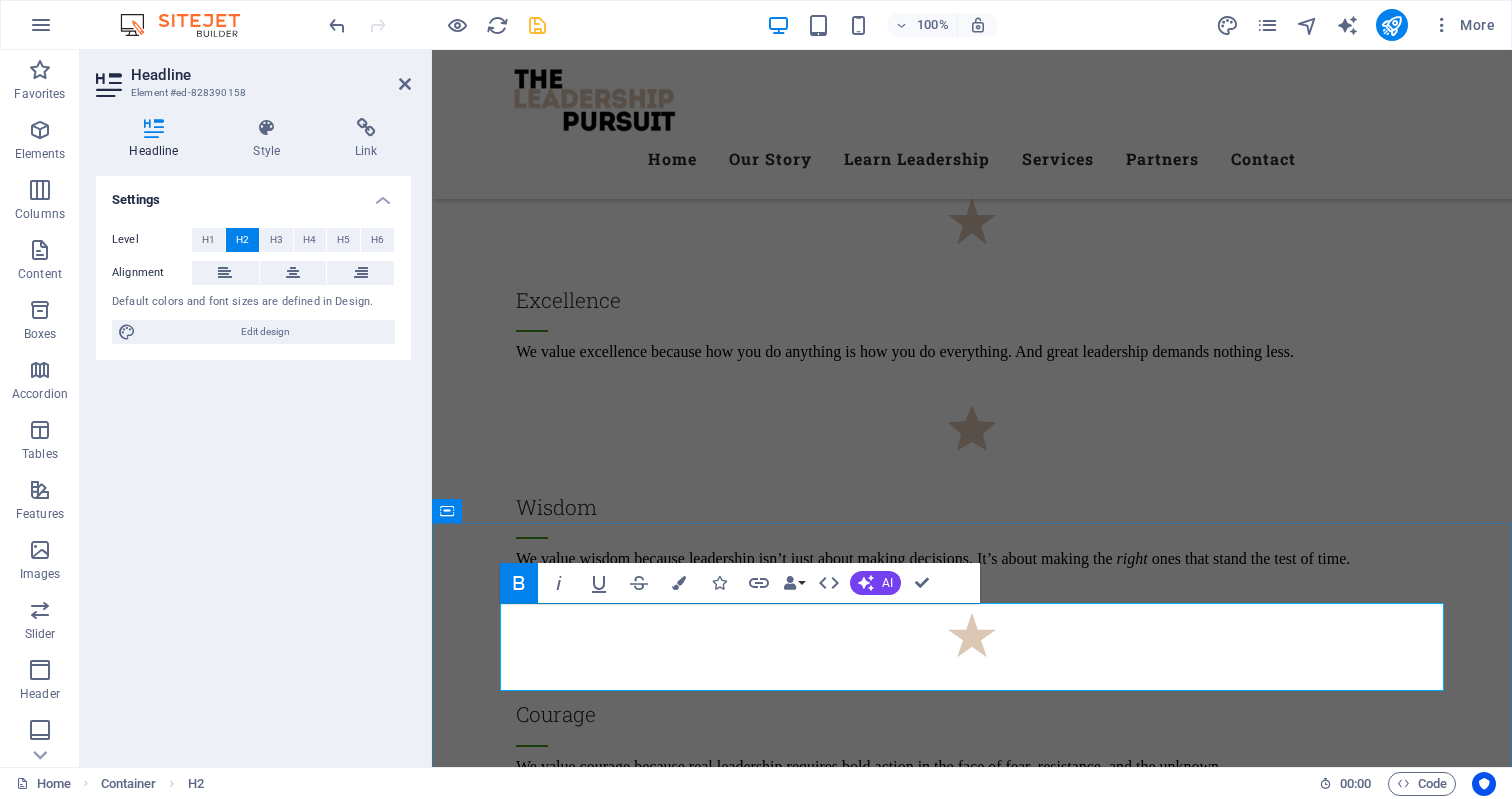 click on "Our  Products" at bounding box center (972, 6494) 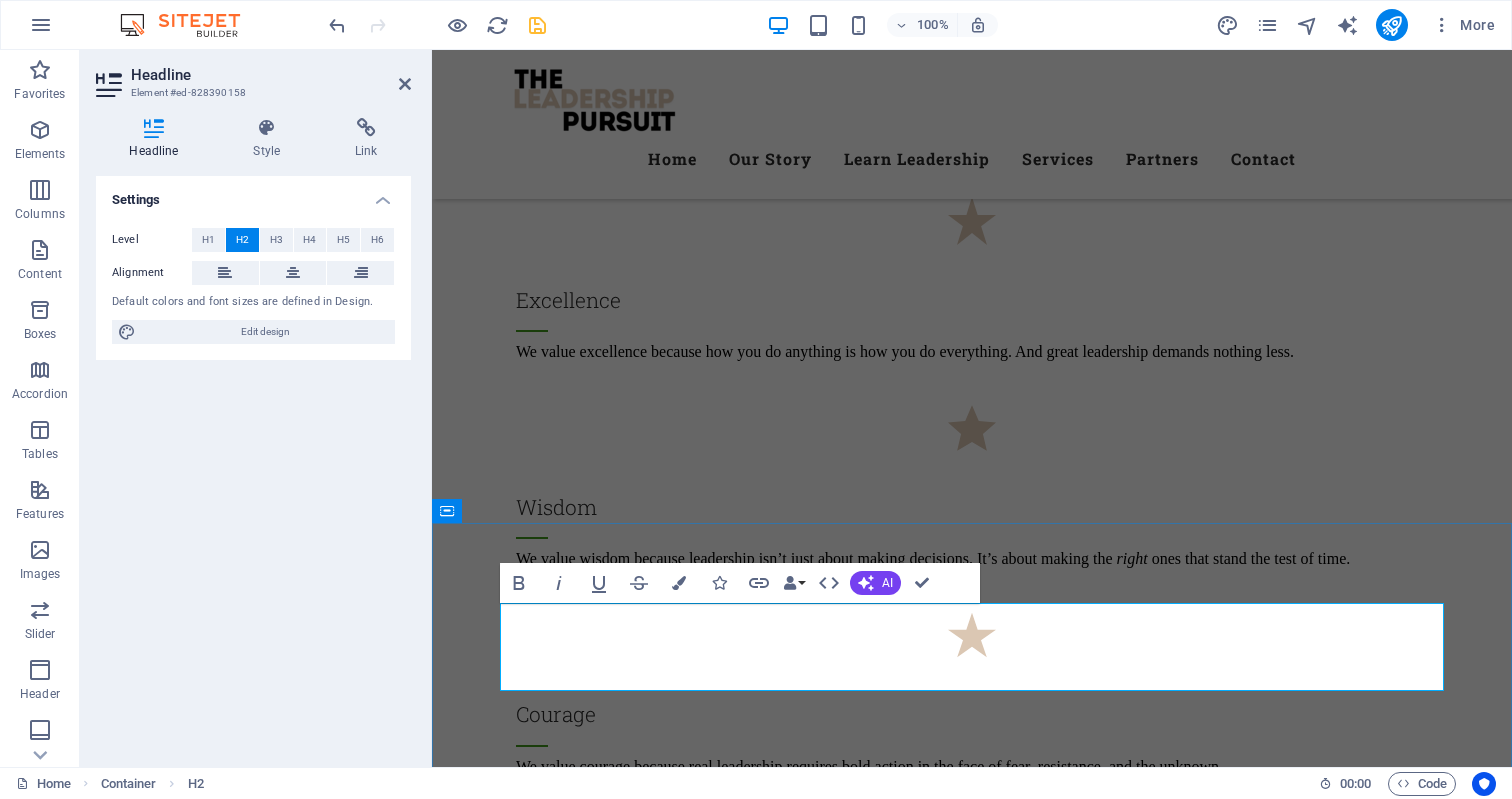 drag, startPoint x: 1155, startPoint y: 641, endPoint x: 912, endPoint y: 646, distance: 243.05144 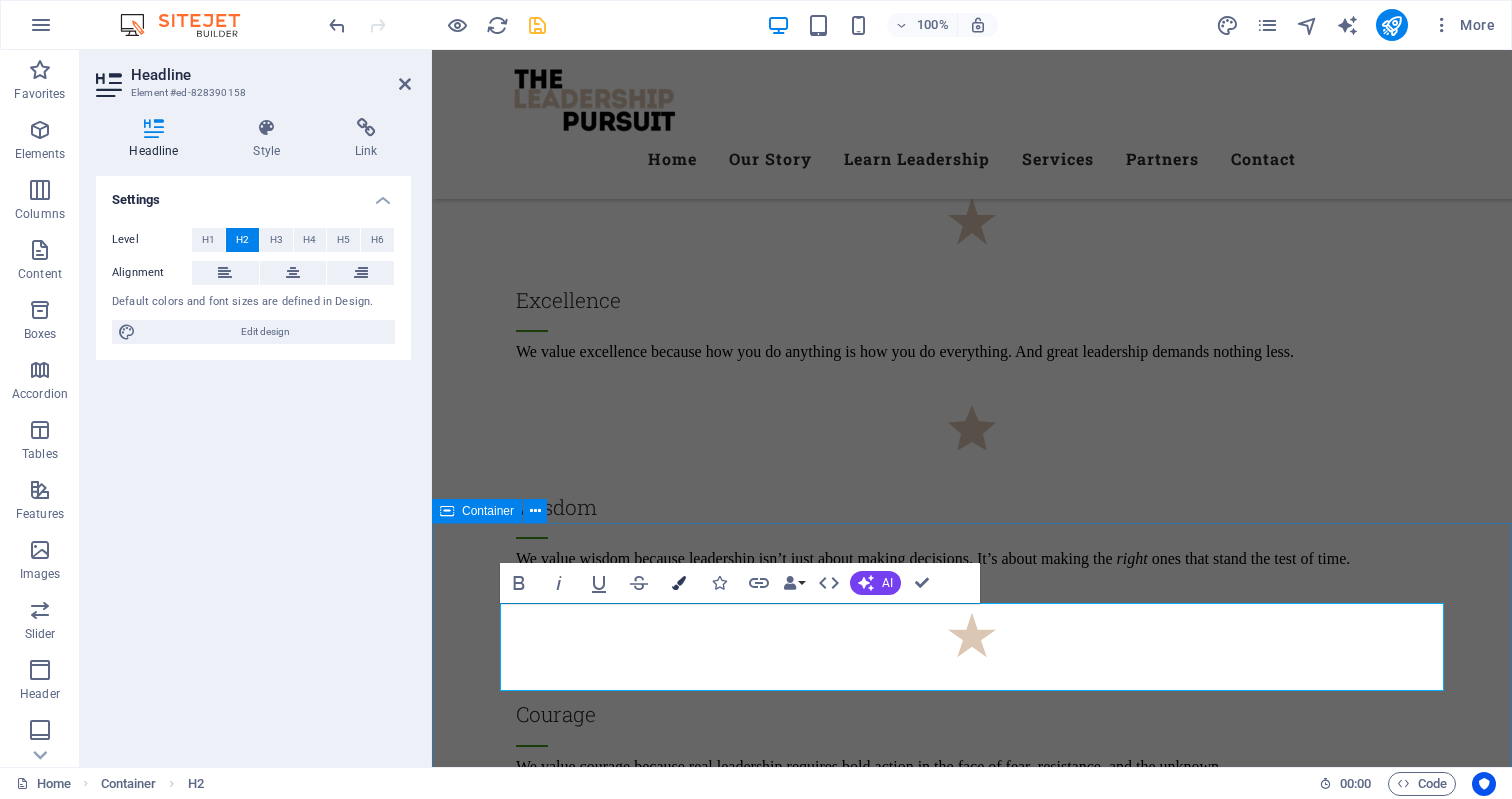 click at bounding box center [679, 583] 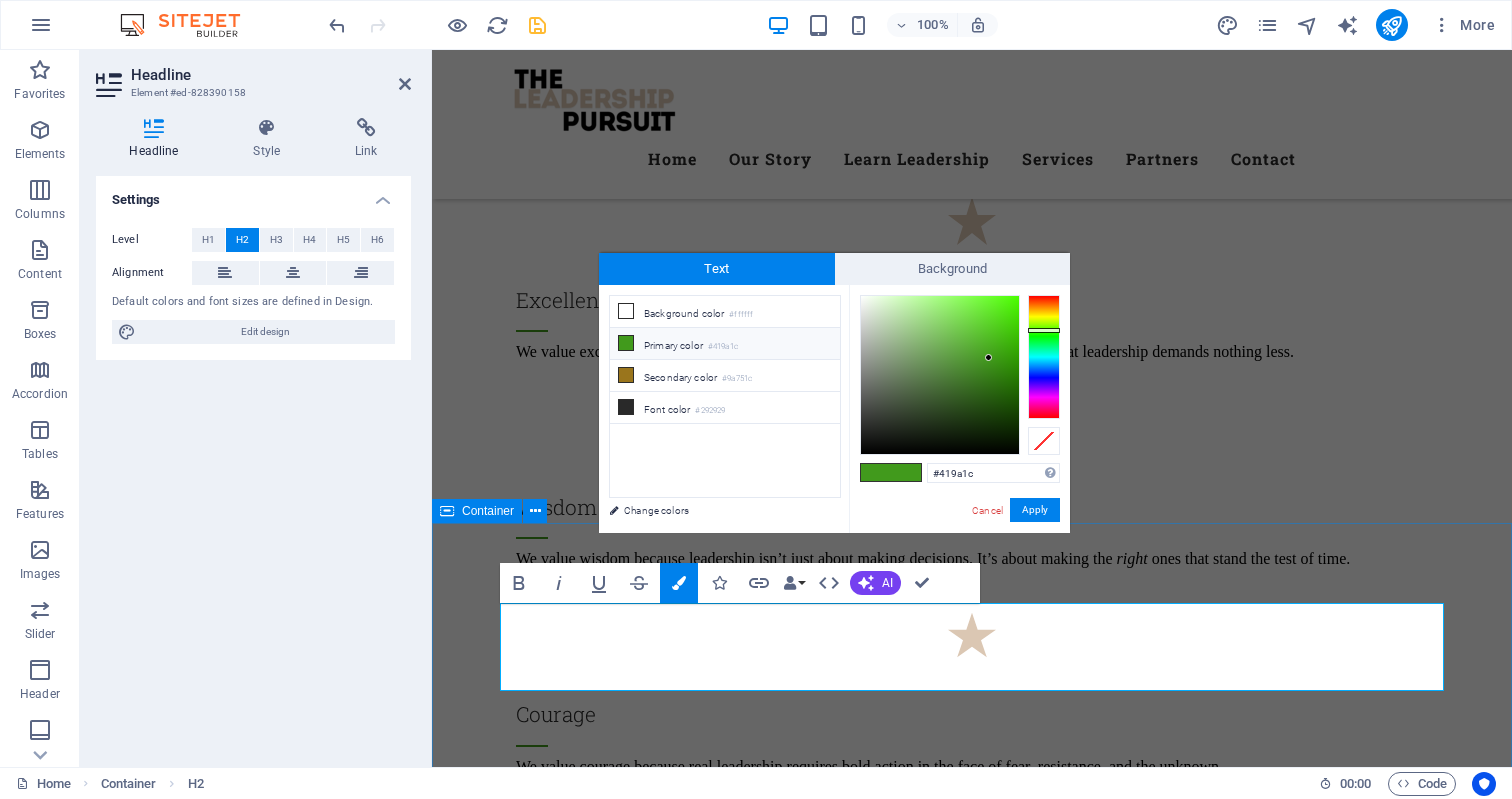 drag, startPoint x: 979, startPoint y: 468, endPoint x: 922, endPoint y: 468, distance: 57 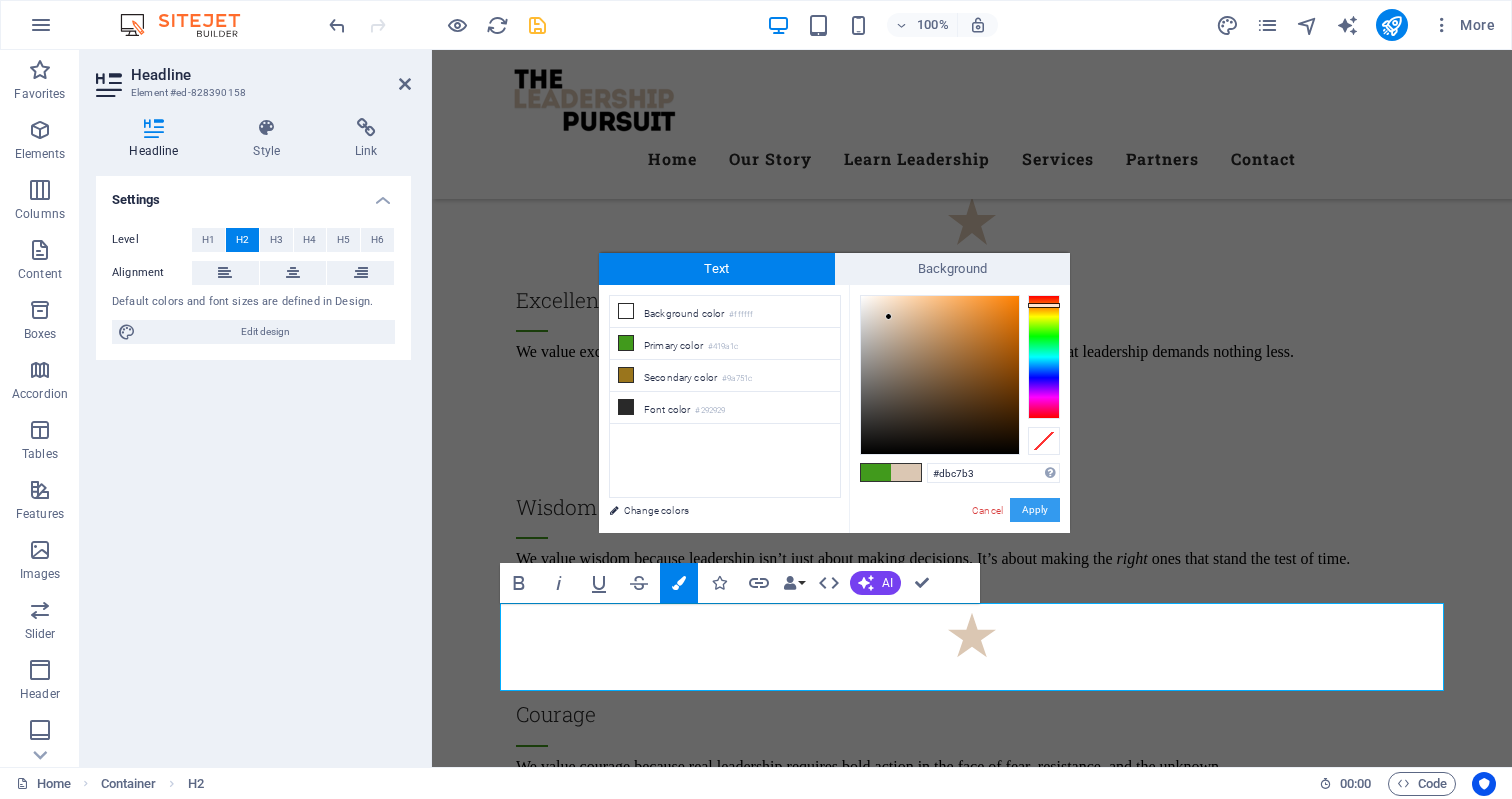 click on "Apply" at bounding box center (1035, 510) 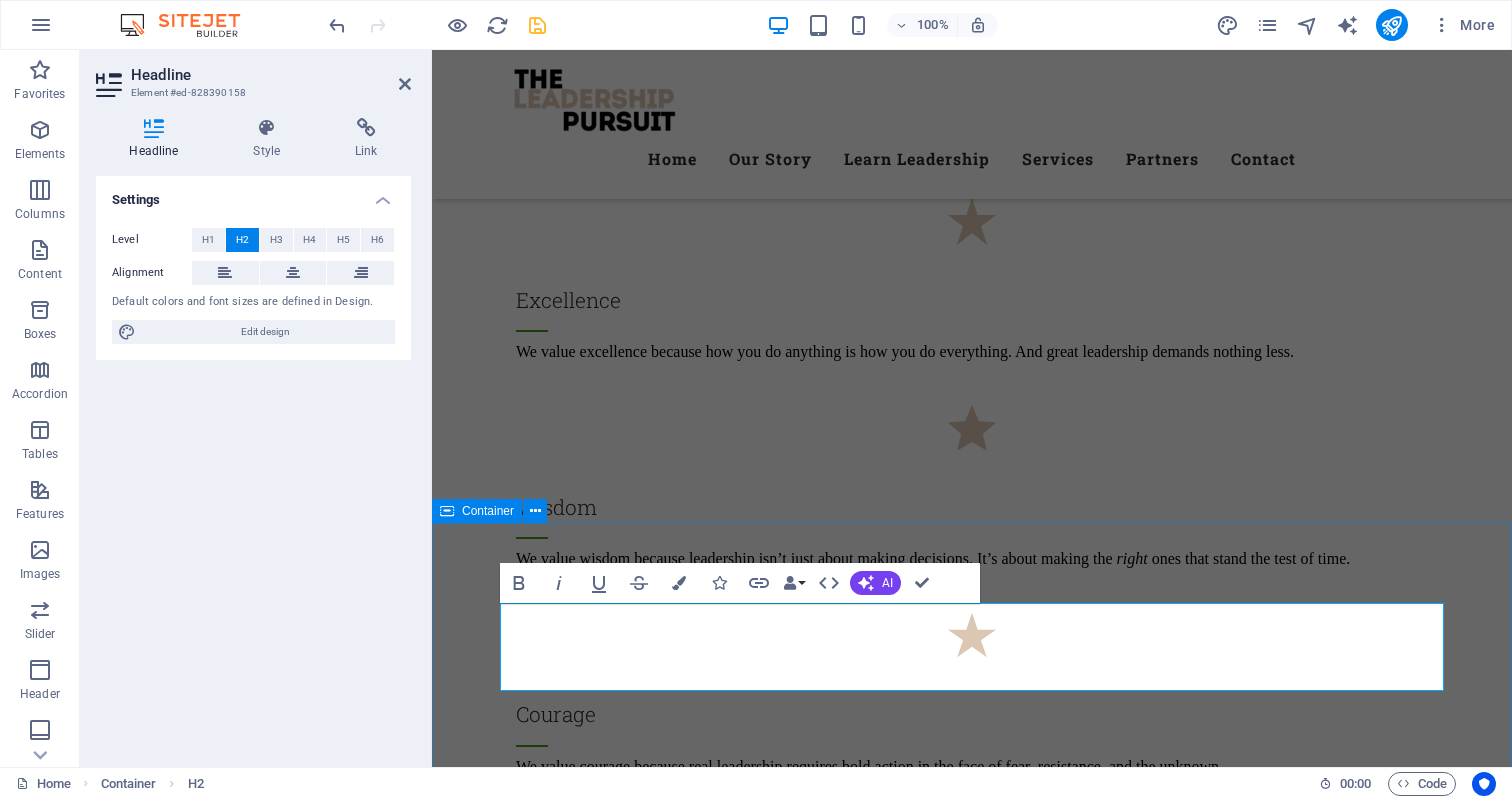 click on "Our   Products What we offer Lorem ipsum dolor sit amet, consetetur sadipscing elitr, sed diam nonumy eirmod tempor invidunt ut labore et dolore magna aliquyam erat, sed diam voluptua.  Vegetables Vegetables Lorem ipsum dolor sit amet, consectetur adipisicing elit. Natus, dolores, at, nisi eligendi repellat voluptatem minima officia veritatis quasi animi porro laudantium dicta dolor voluptate non maiores ipsum reprehenderit odio fugiat reiciendis consectetur fuga pariatur libero accusantium quod minus odit debitis cumque quo adipisci vel vitae aliquid corrupti perferendis voluptates. Herbs & Salad Herbs & Salad Lorem ipsum dolor sit amet, consectetur adipisicing elit. Natus, dolores, at, nisi eligendi repellat voluptatem minima officia veritatis quasi animi porro laudantium dicta dolor voluptate non maiores ipsum reprehenderit odio fugiat reiciendis consectetur fuga pariatur libero accusantium quod minus odit debitis cumque quo adipisci vel vitae aliquid corrupti perferendis voluptates. Fruits Fruits Berries" at bounding box center [972, 8661] 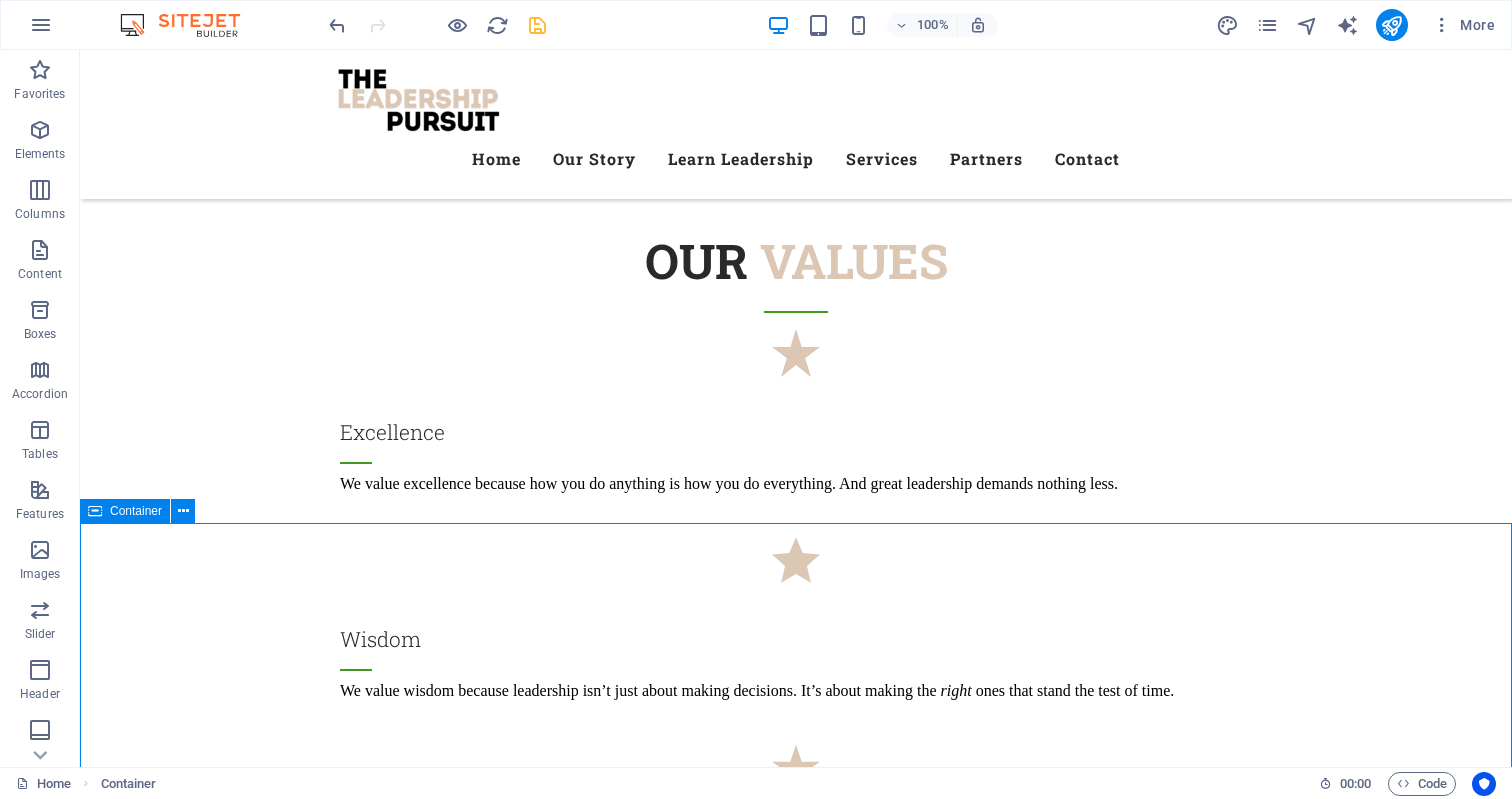 click on "Our   Products What we offer Lorem ipsum dolor sit amet, consetetur sadipscing elitr, sed diam nonumy eirmod tempor invidunt ut labore et dolore magna aliquyam erat, sed diam voluptua.  Vegetables Vegetables Lorem ipsum dolor sit amet, consectetur adipisicing elit. Natus, dolores, at, nisi eligendi repellat voluptatem minima officia veritatis quasi animi porro laudantium dicta dolor voluptate non maiores ipsum reprehenderit odio fugiat reiciendis consectetur fuga pariatur libero accusantium quod minus odit debitis cumque quo adipisci vel vitae aliquid corrupti perferendis voluptates. Herbs & Salad Herbs & Salad Lorem ipsum dolor sit amet, consectetur adipisicing elit. Natus, dolores, at, nisi eligendi repellat voluptatem minima officia veritatis quasi animi porro laudantium dicta dolor voluptate non maiores ipsum reprehenderit odio fugiat reiciendis consectetur fuga pariatur libero accusantium quod minus odit debitis cumque quo adipisci vel vitae aliquid corrupti perferendis voluptates. Fruits Fruits Berries" at bounding box center (796, 8793) 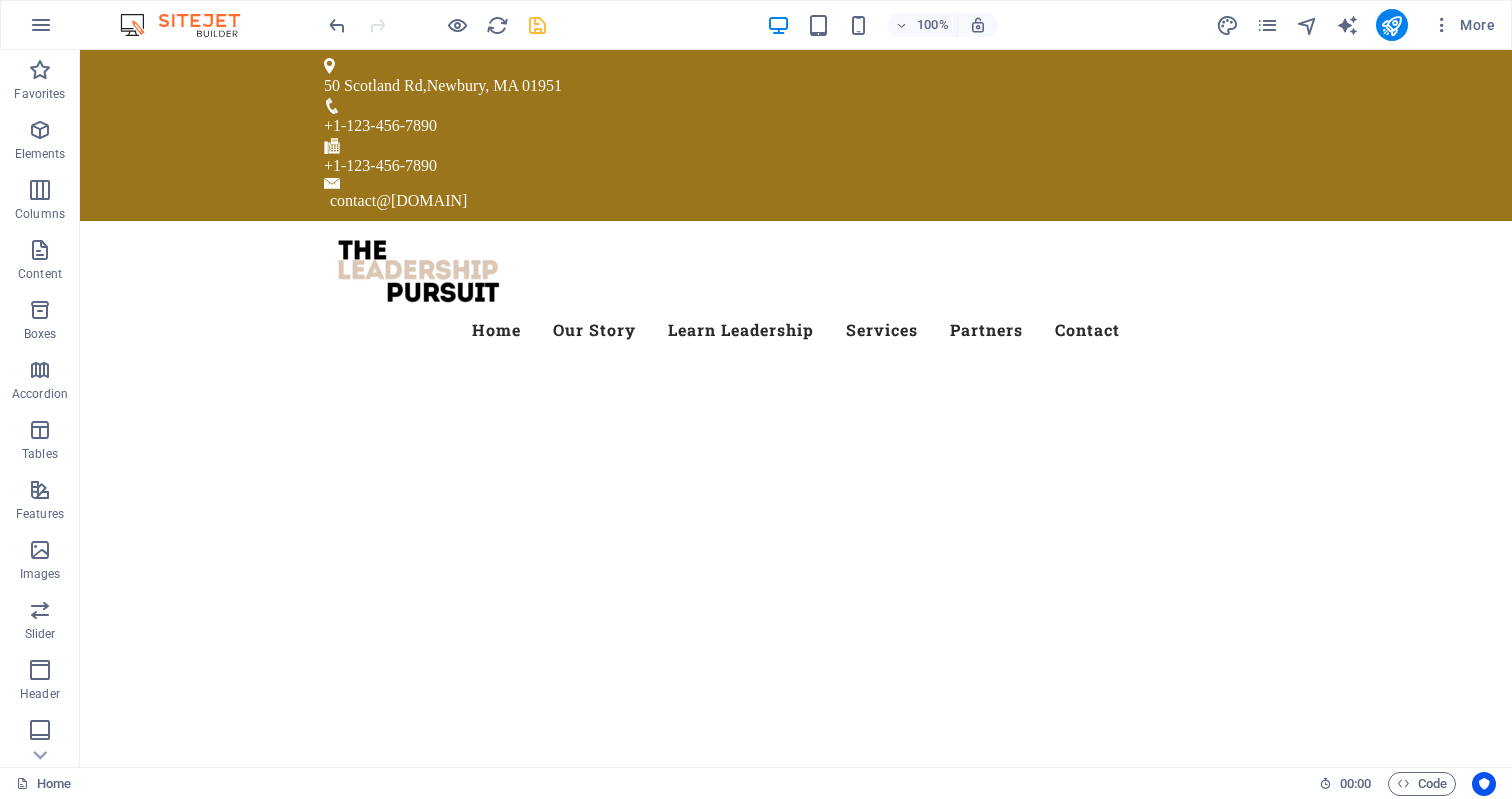 scroll, scrollTop: 0, scrollLeft: 0, axis: both 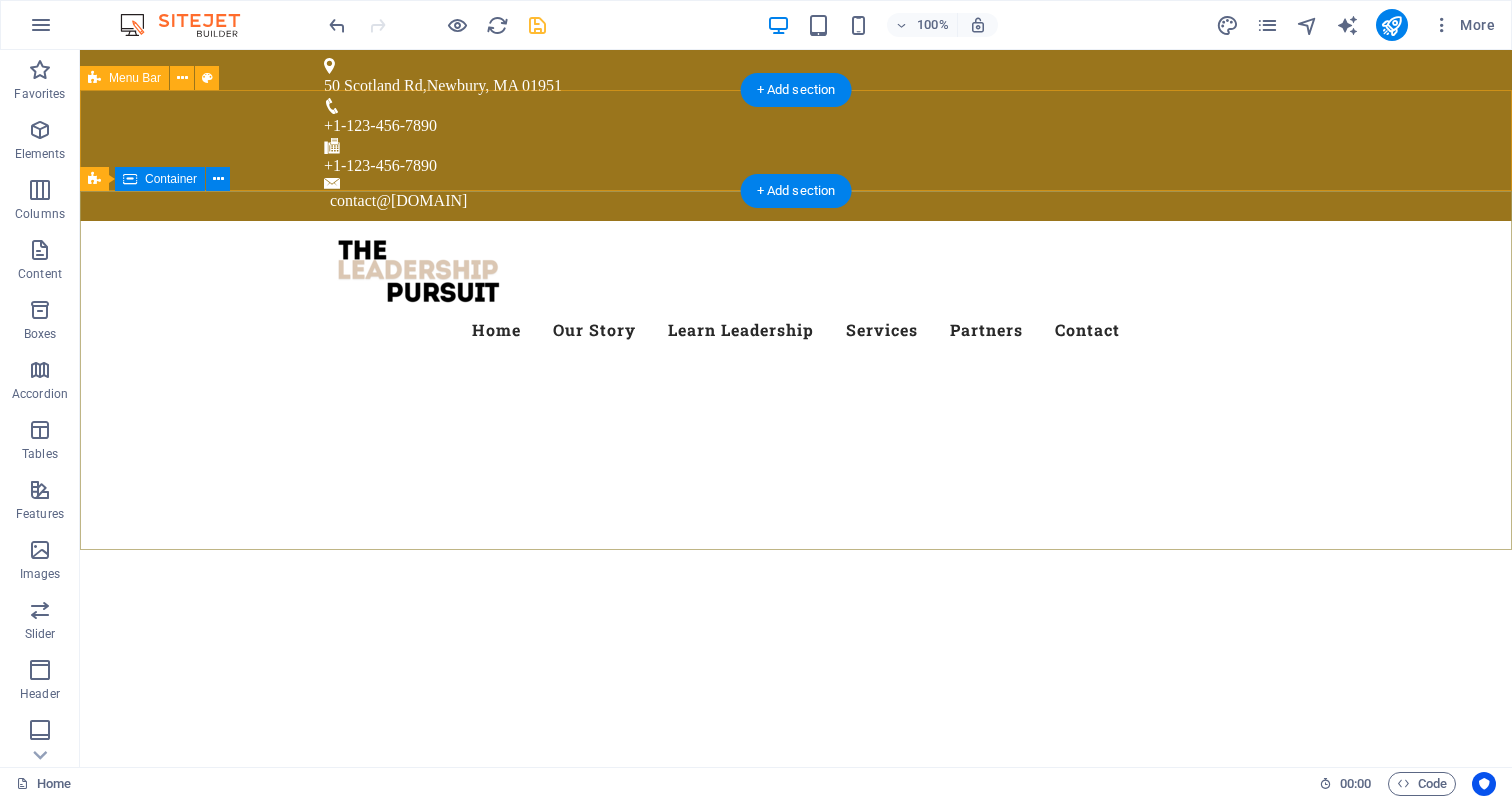 click on "Container" at bounding box center (171, 179) 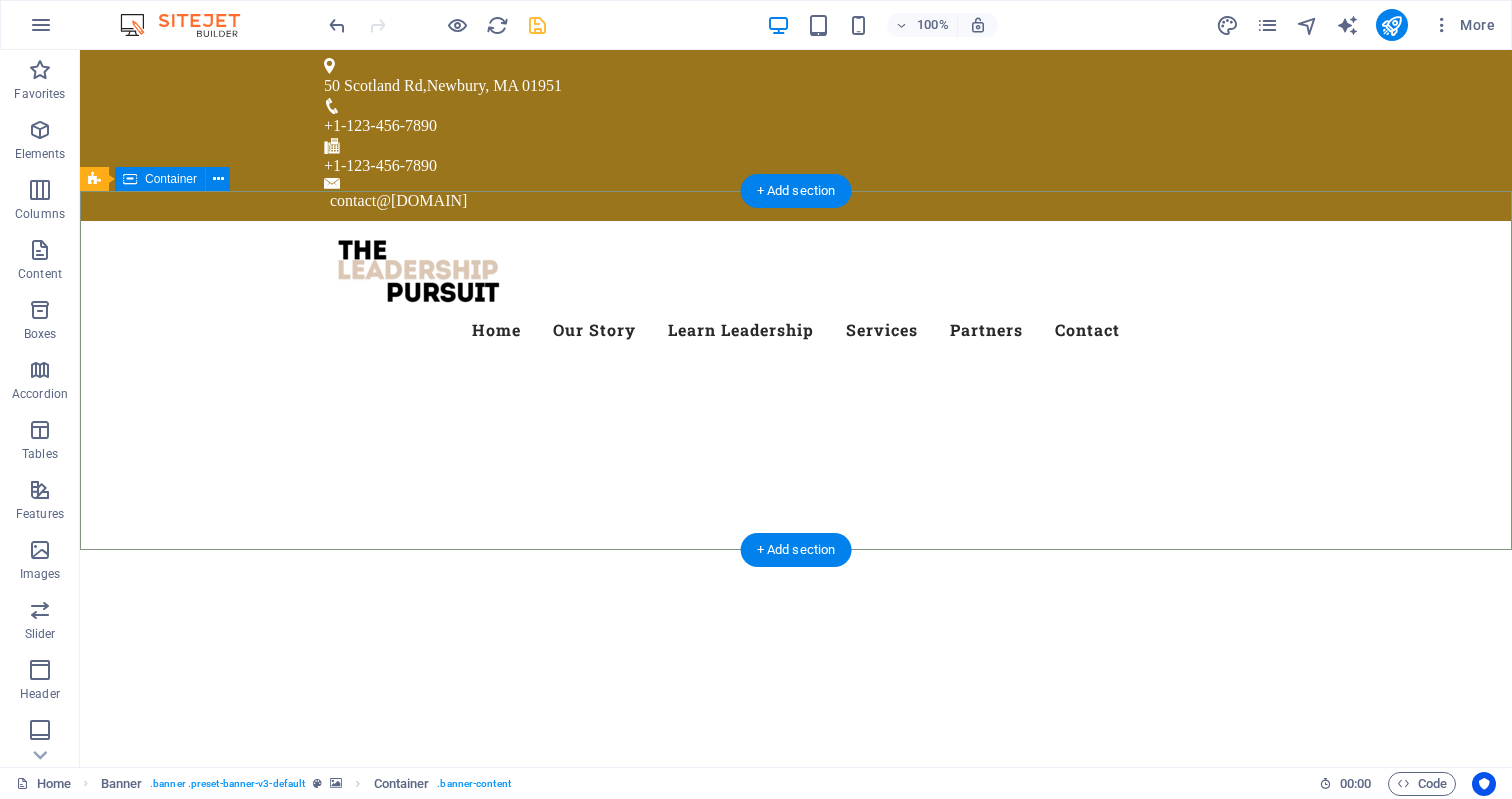 click at bounding box center (796, 809) 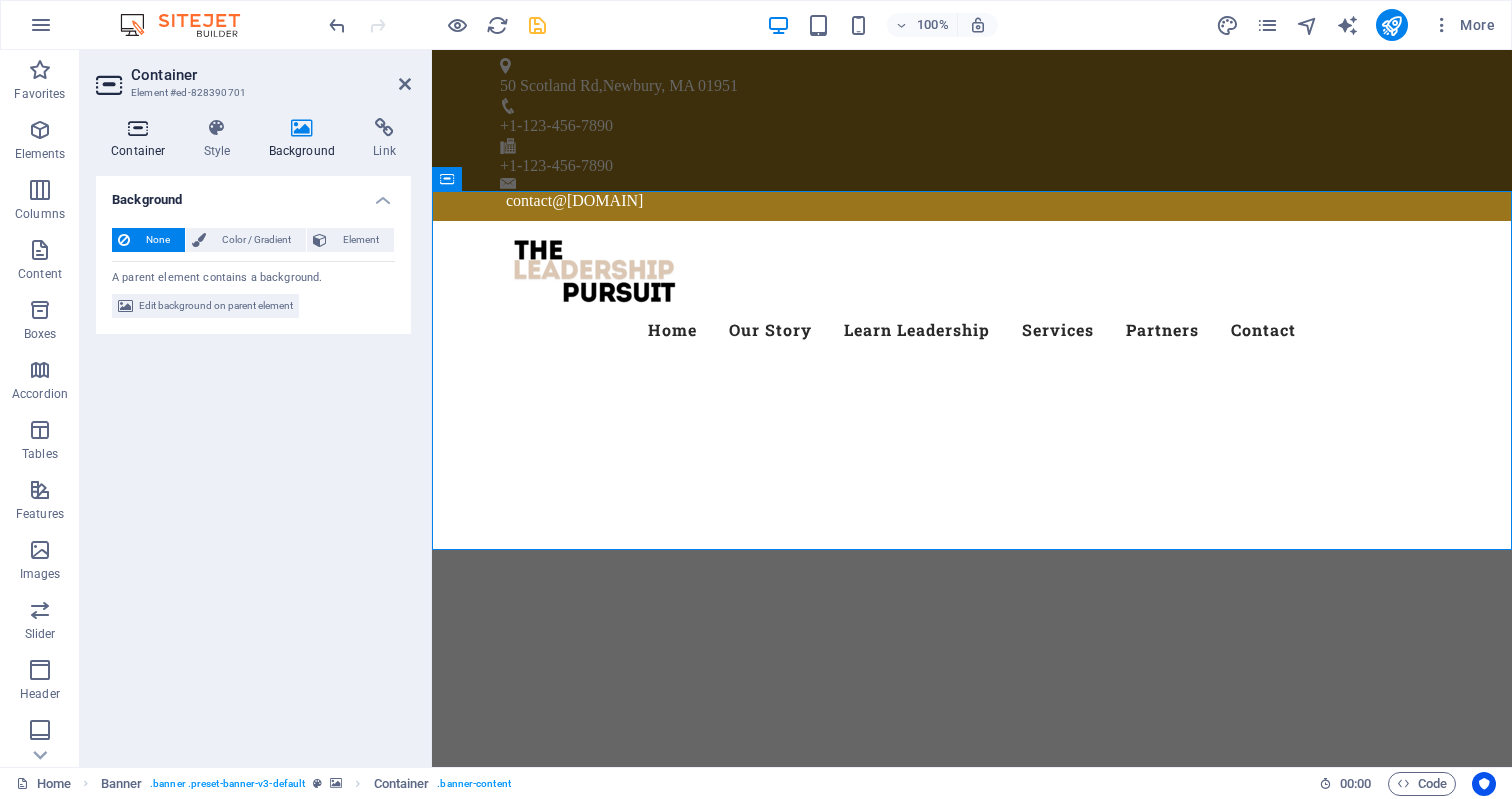 click at bounding box center [138, 128] 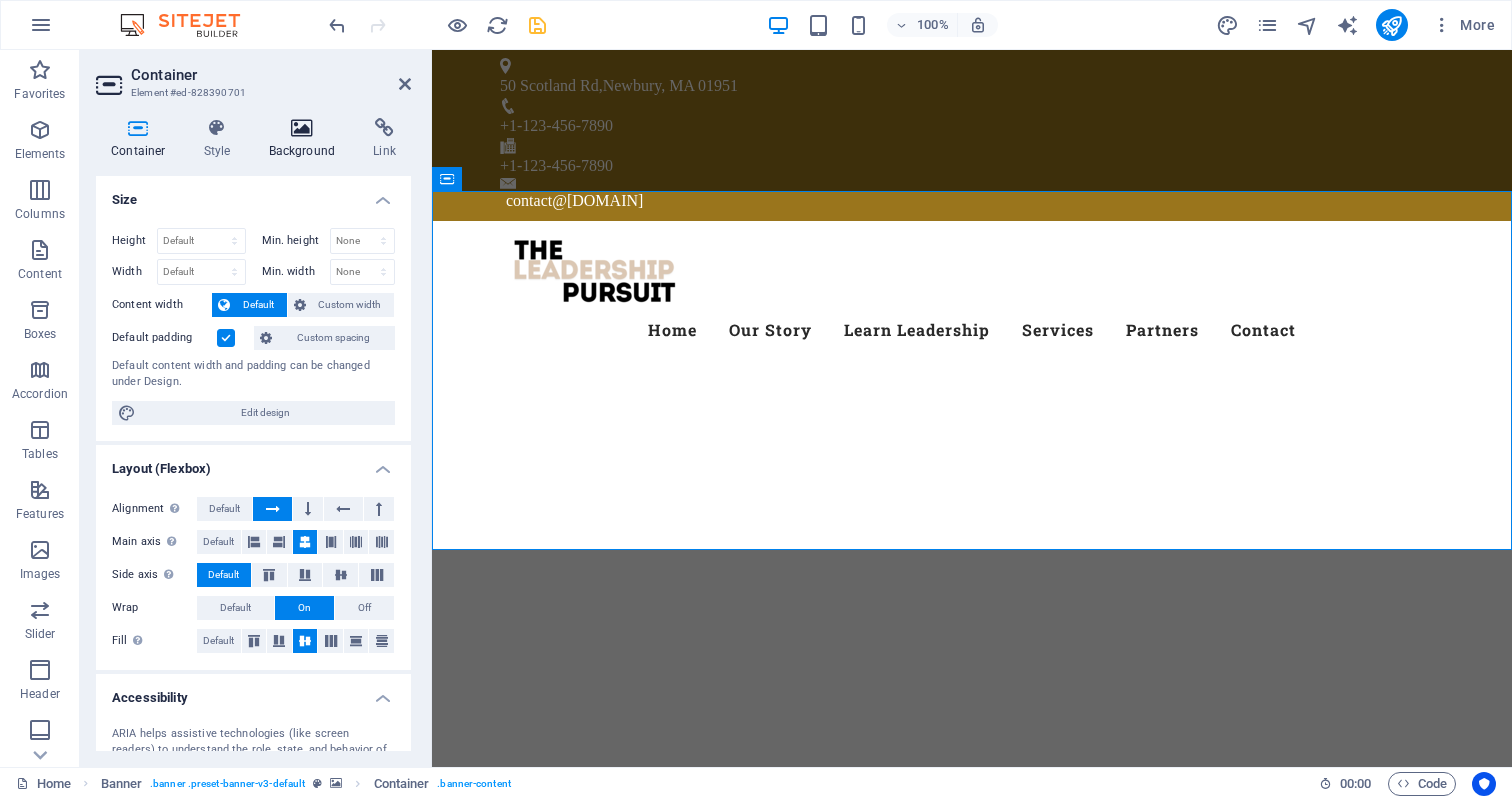 click at bounding box center (302, 128) 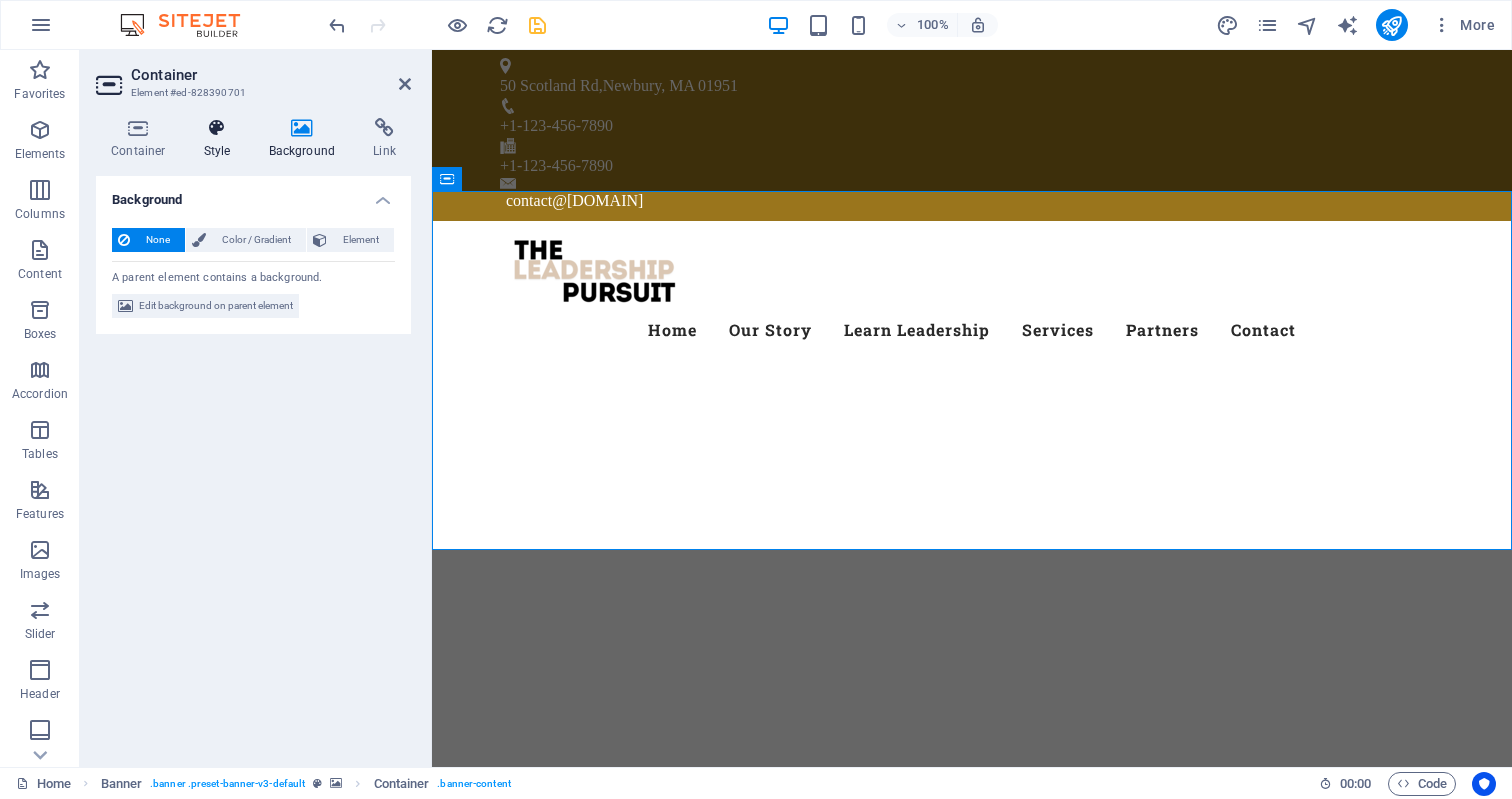 click on "Style" at bounding box center (221, 139) 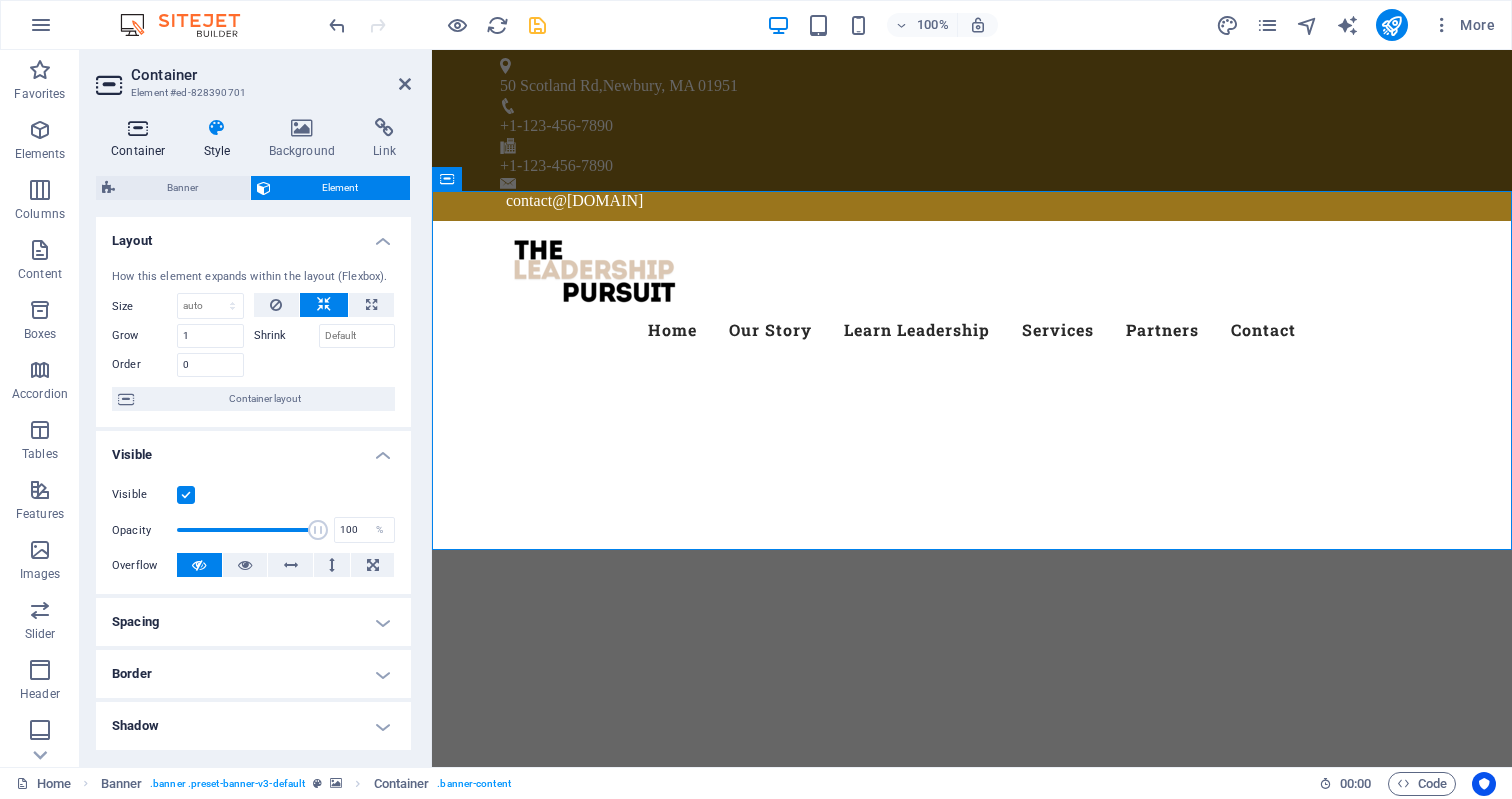 click at bounding box center [138, 128] 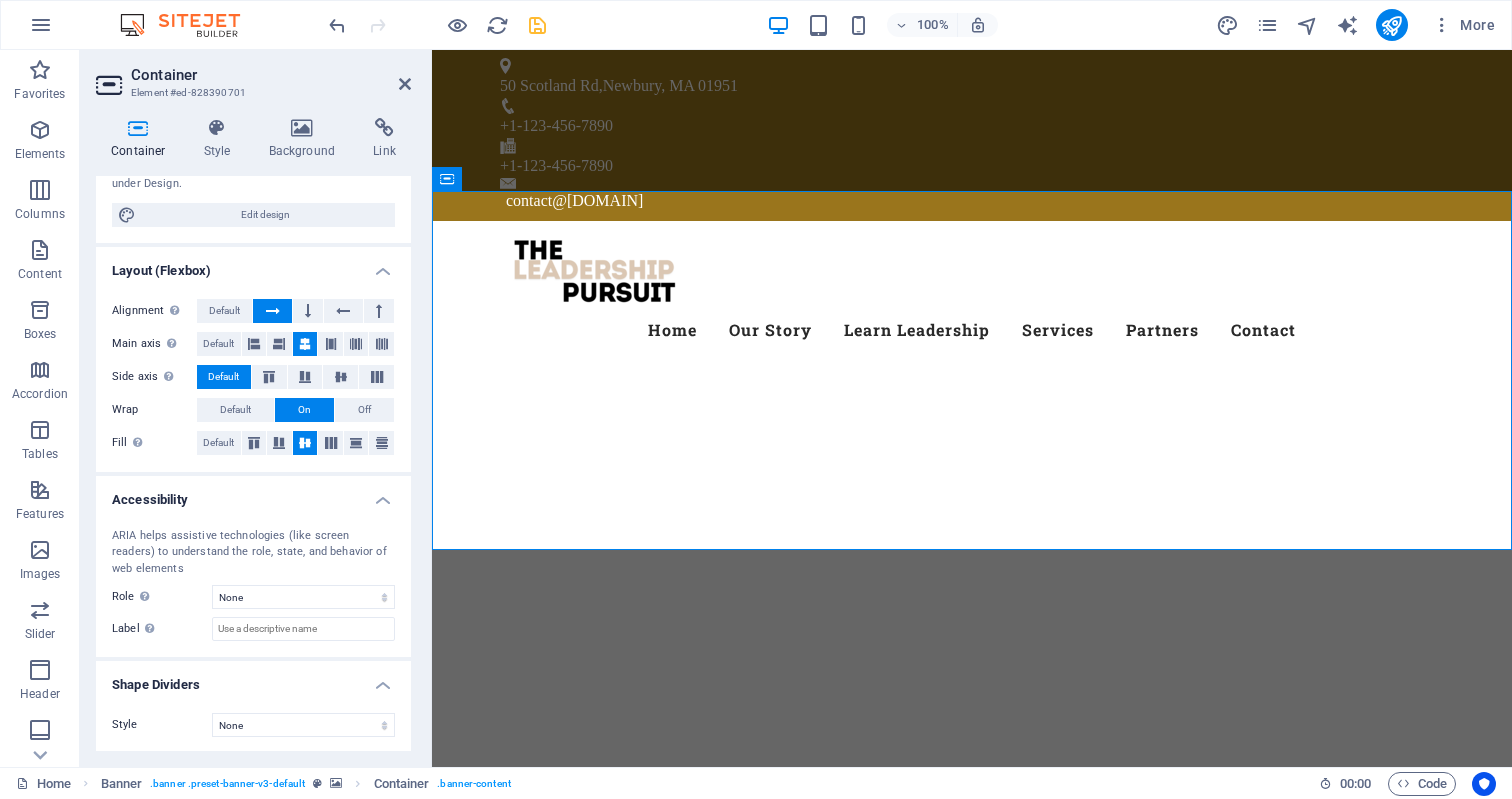 scroll, scrollTop: 197, scrollLeft: 0, axis: vertical 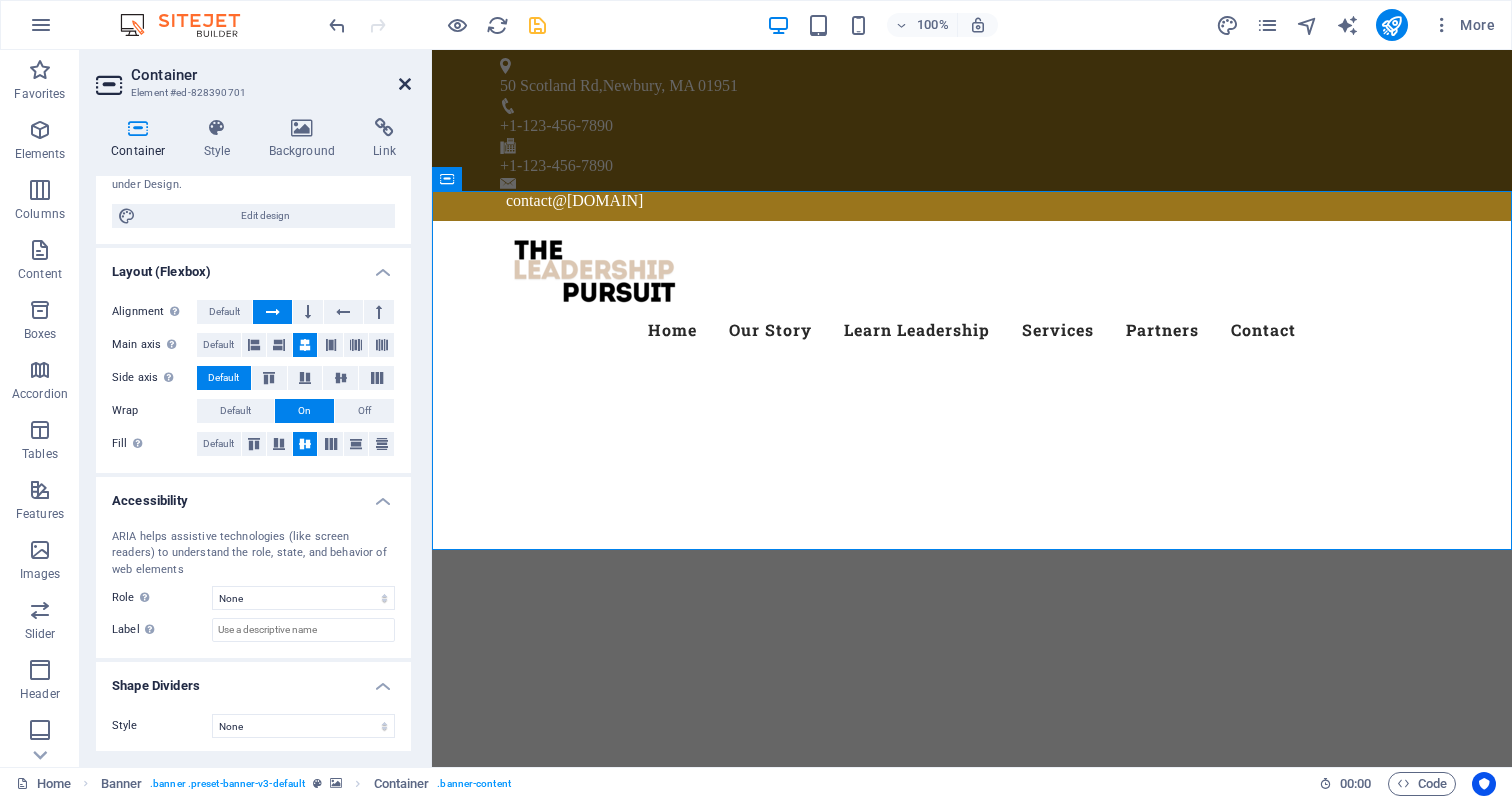 click at bounding box center [405, 84] 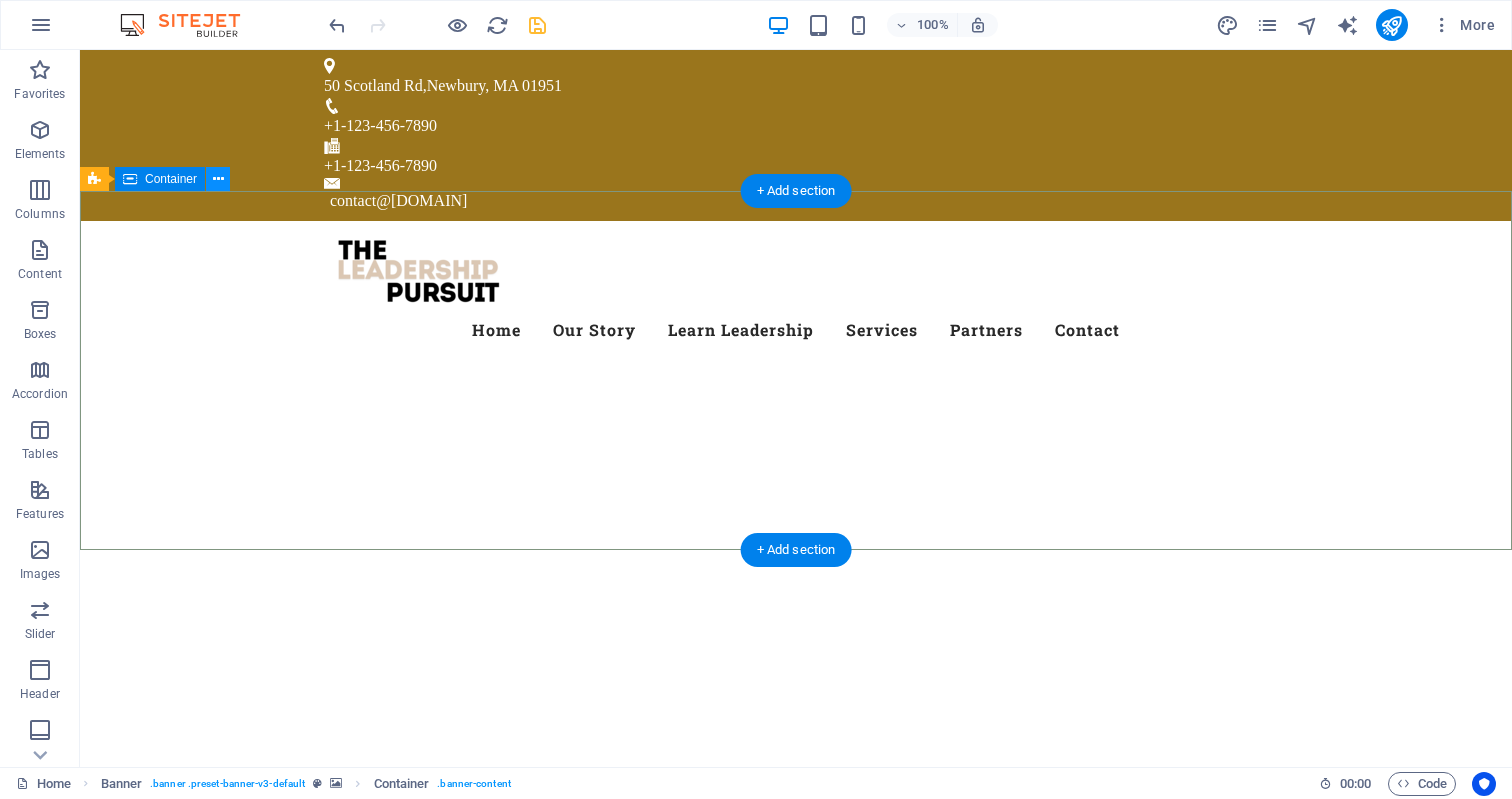 click at bounding box center [218, 179] 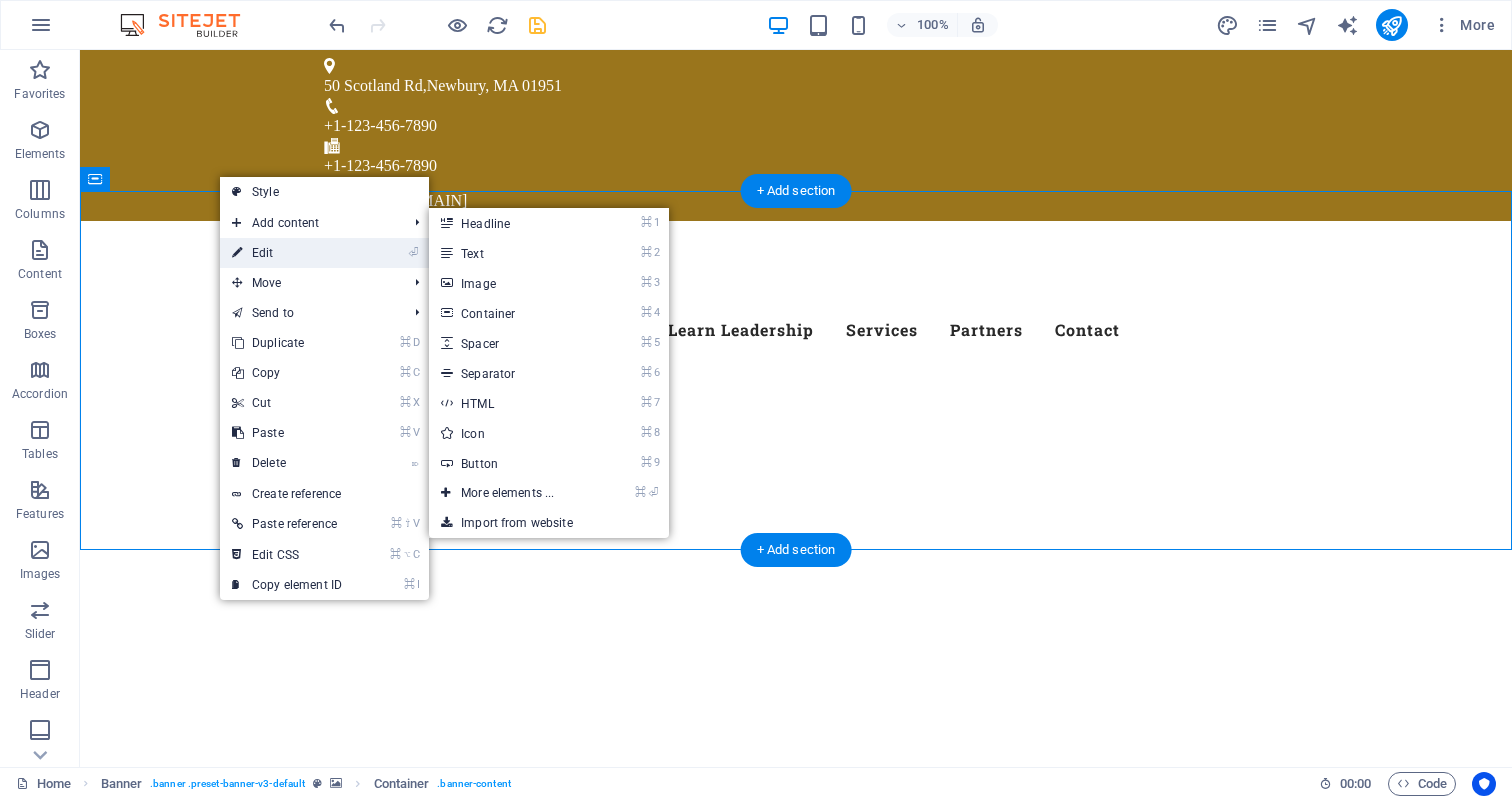 click on "⏎  Edit" at bounding box center [287, 253] 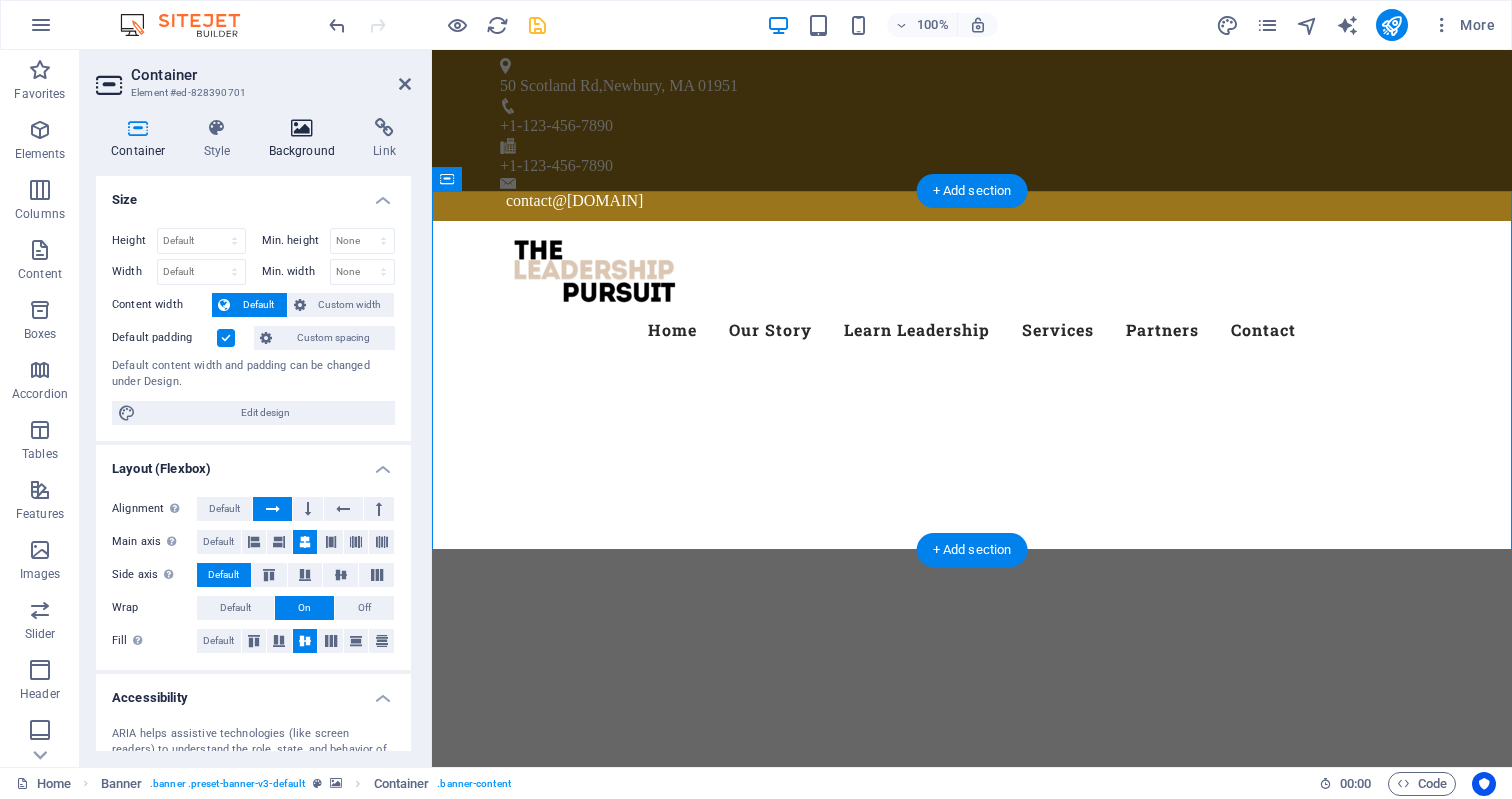 scroll, scrollTop: 0, scrollLeft: 0, axis: both 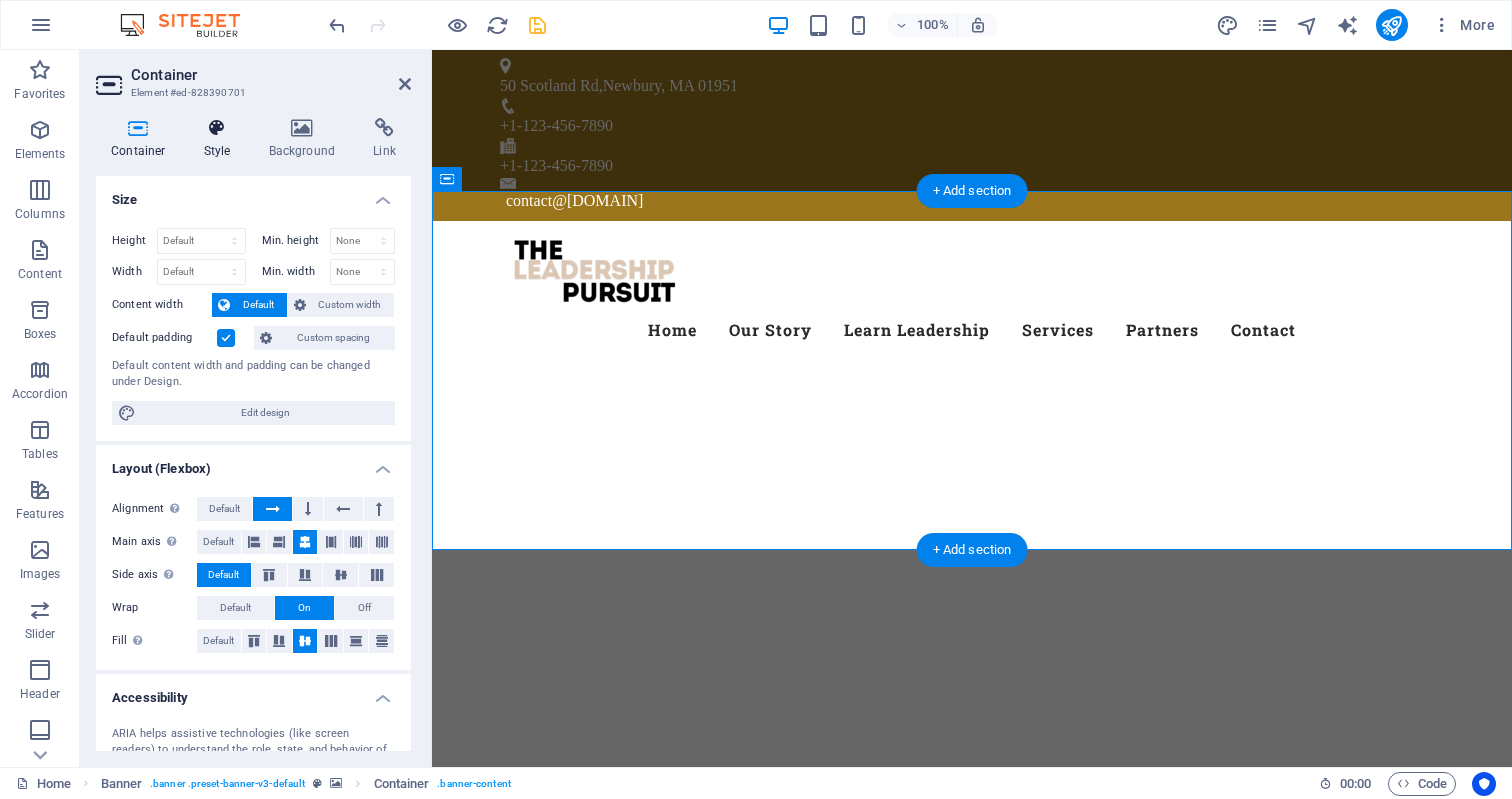 click on "Style" at bounding box center [221, 139] 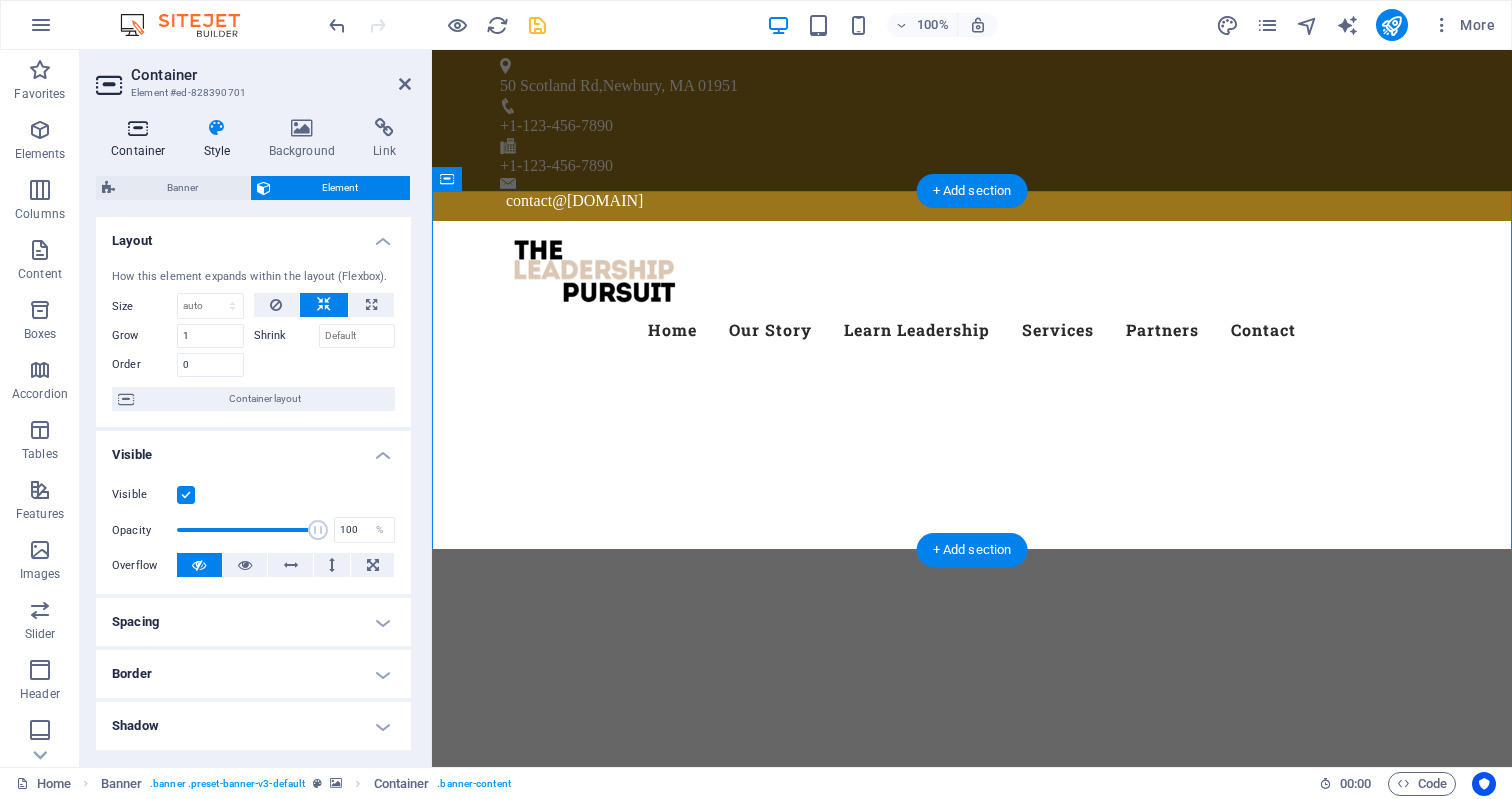 scroll, scrollTop: 0, scrollLeft: 0, axis: both 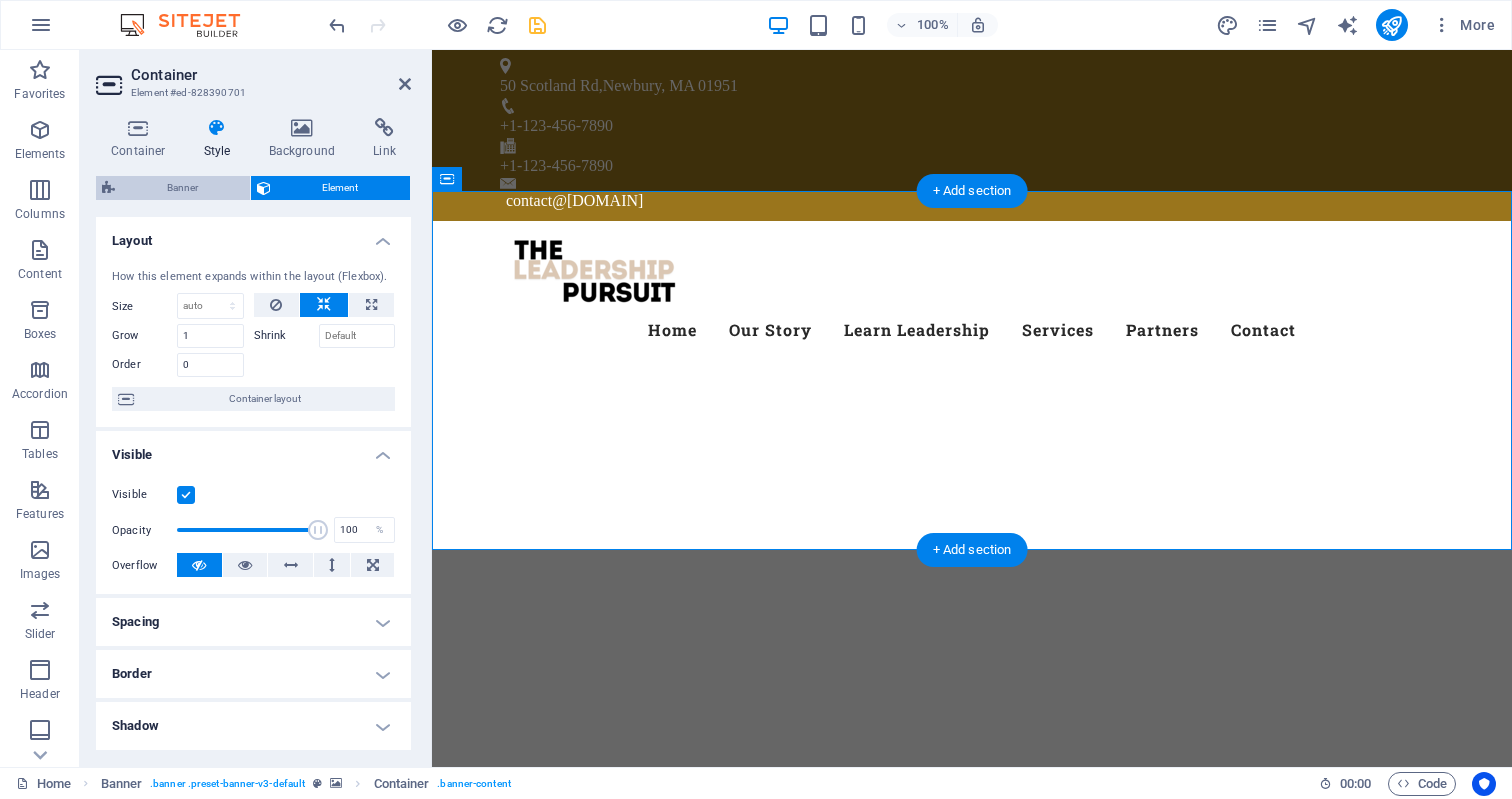 click on "Banner" at bounding box center [182, 188] 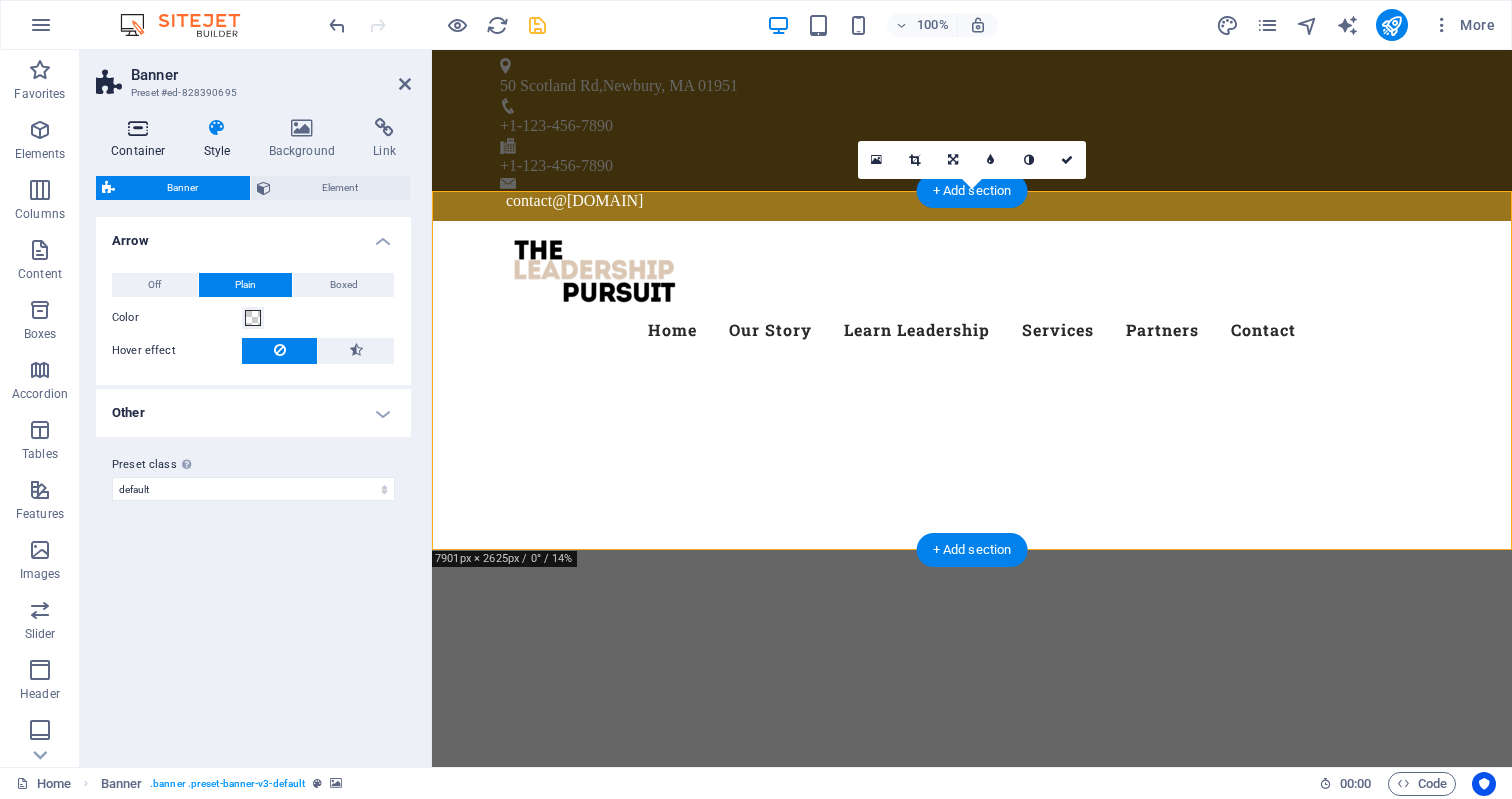 click at bounding box center (138, 128) 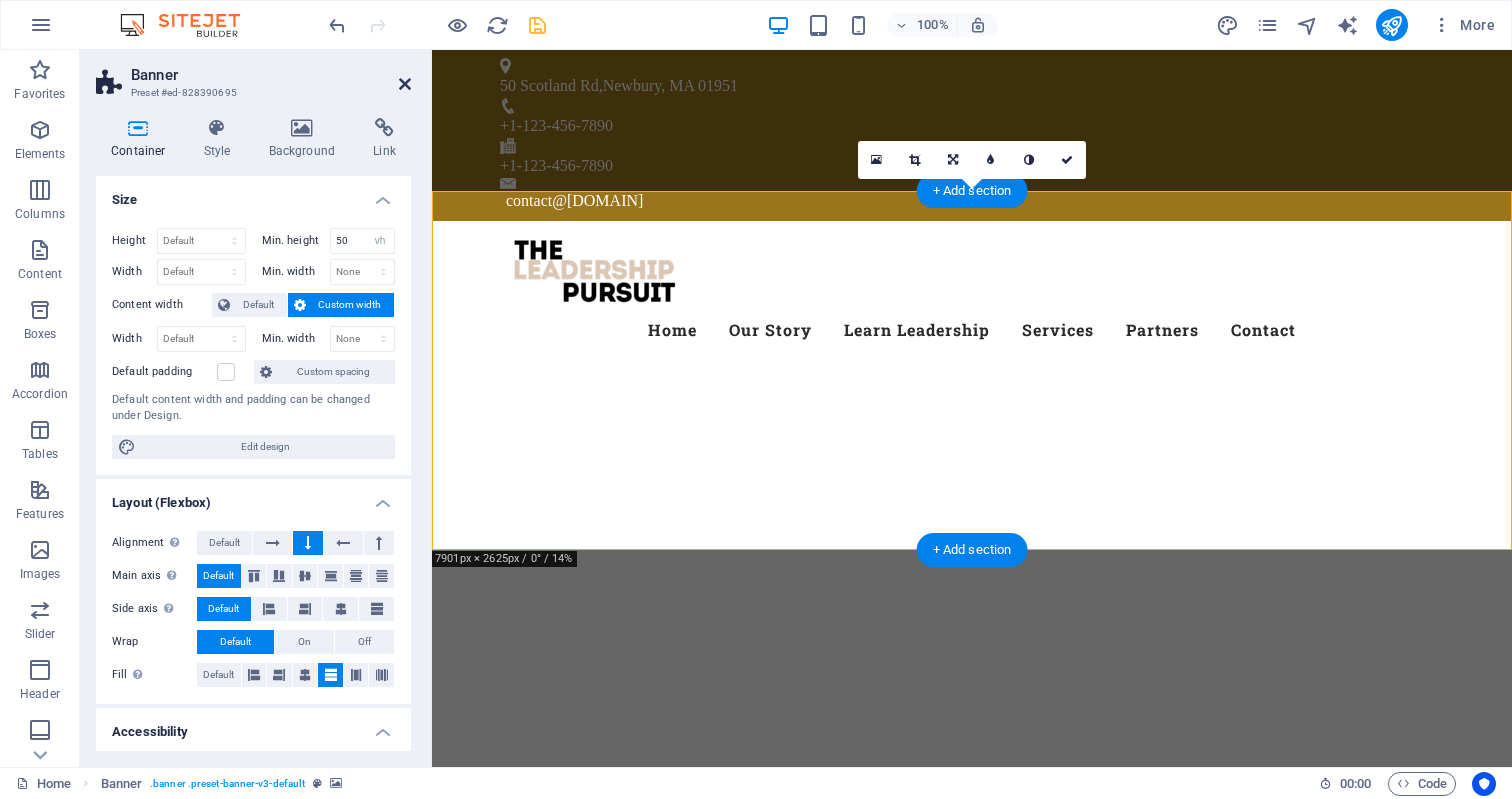 click at bounding box center [405, 84] 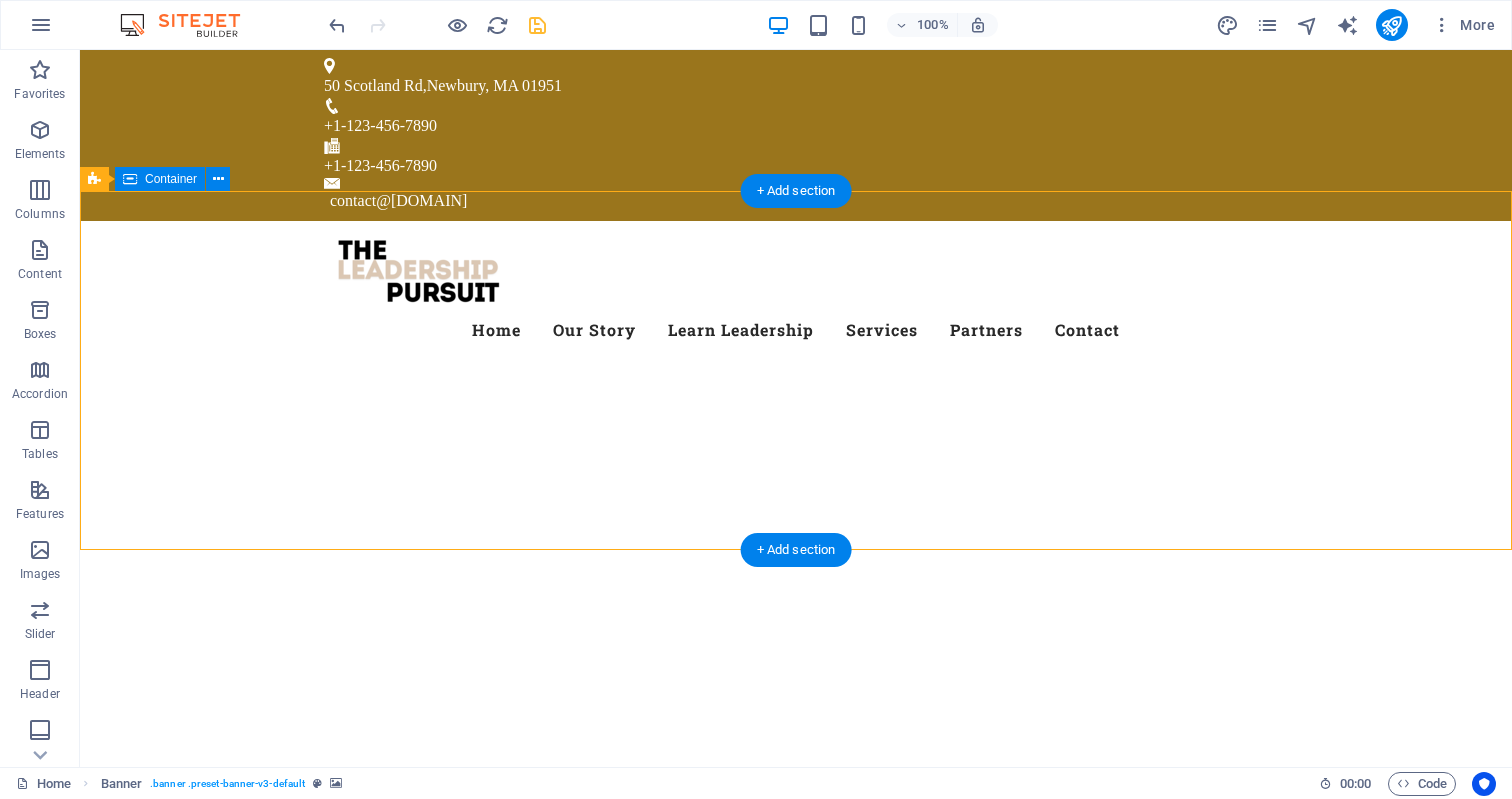 click at bounding box center (796, 809) 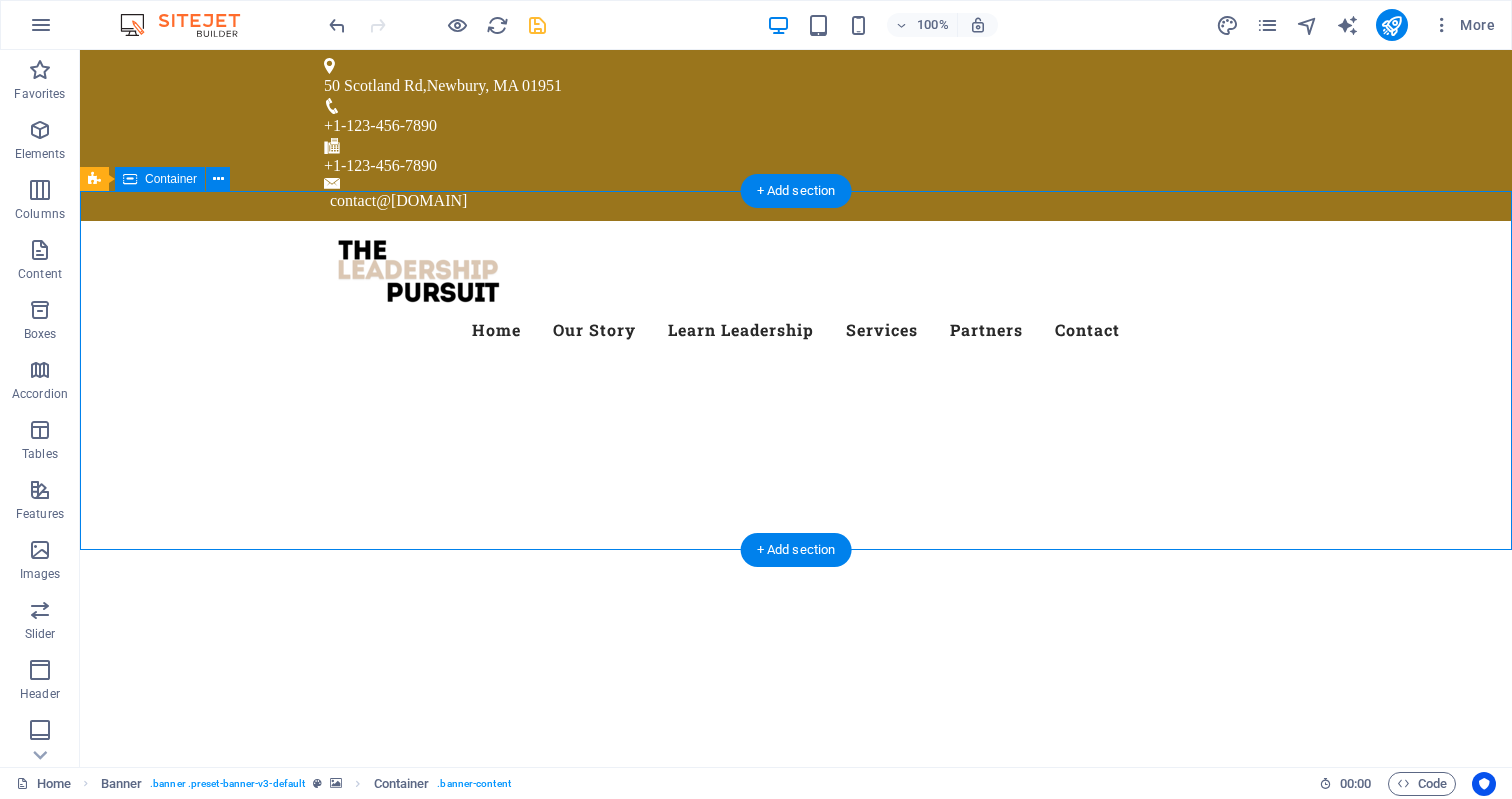 click at bounding box center (796, 809) 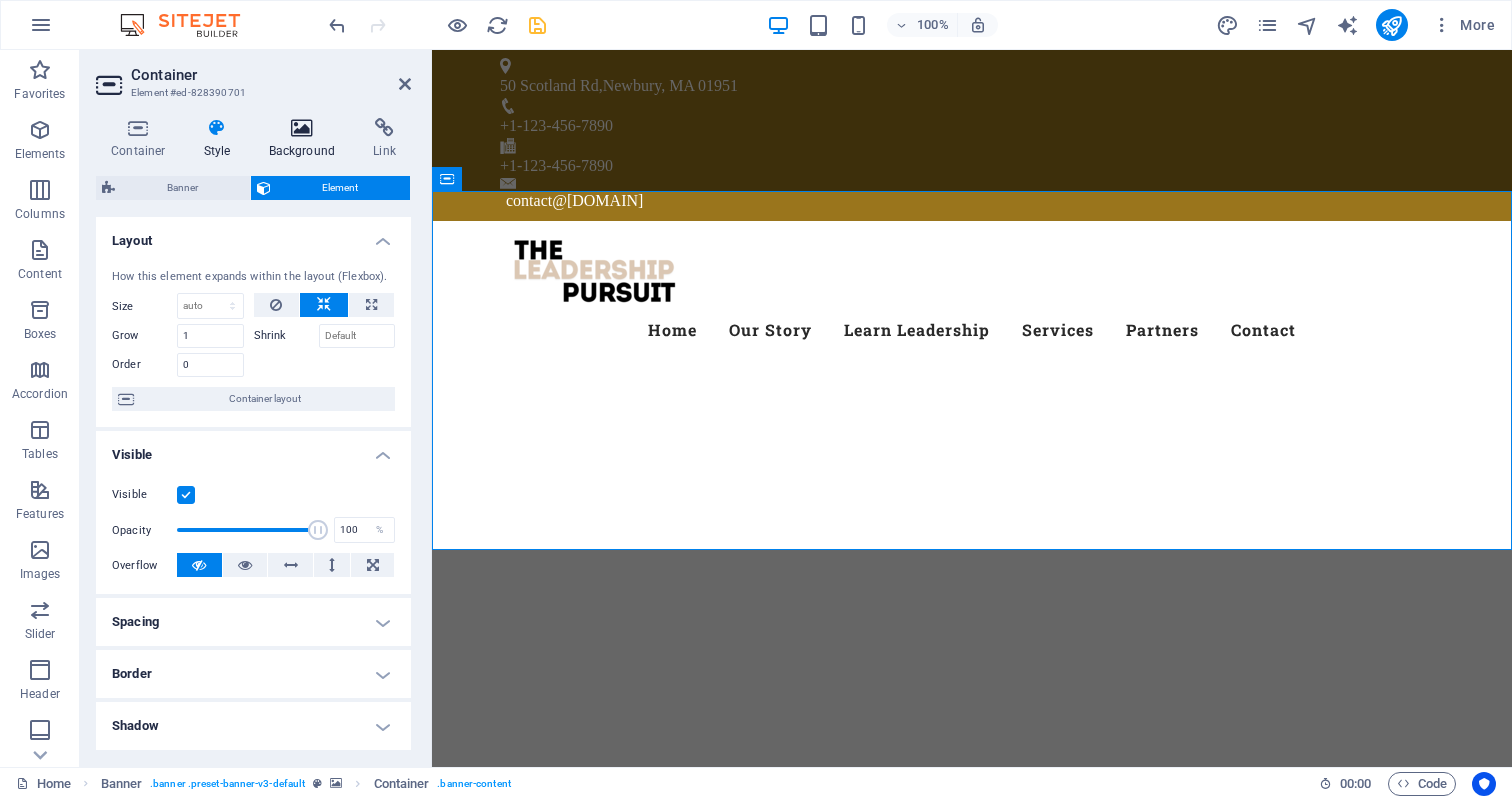 click at bounding box center (302, 128) 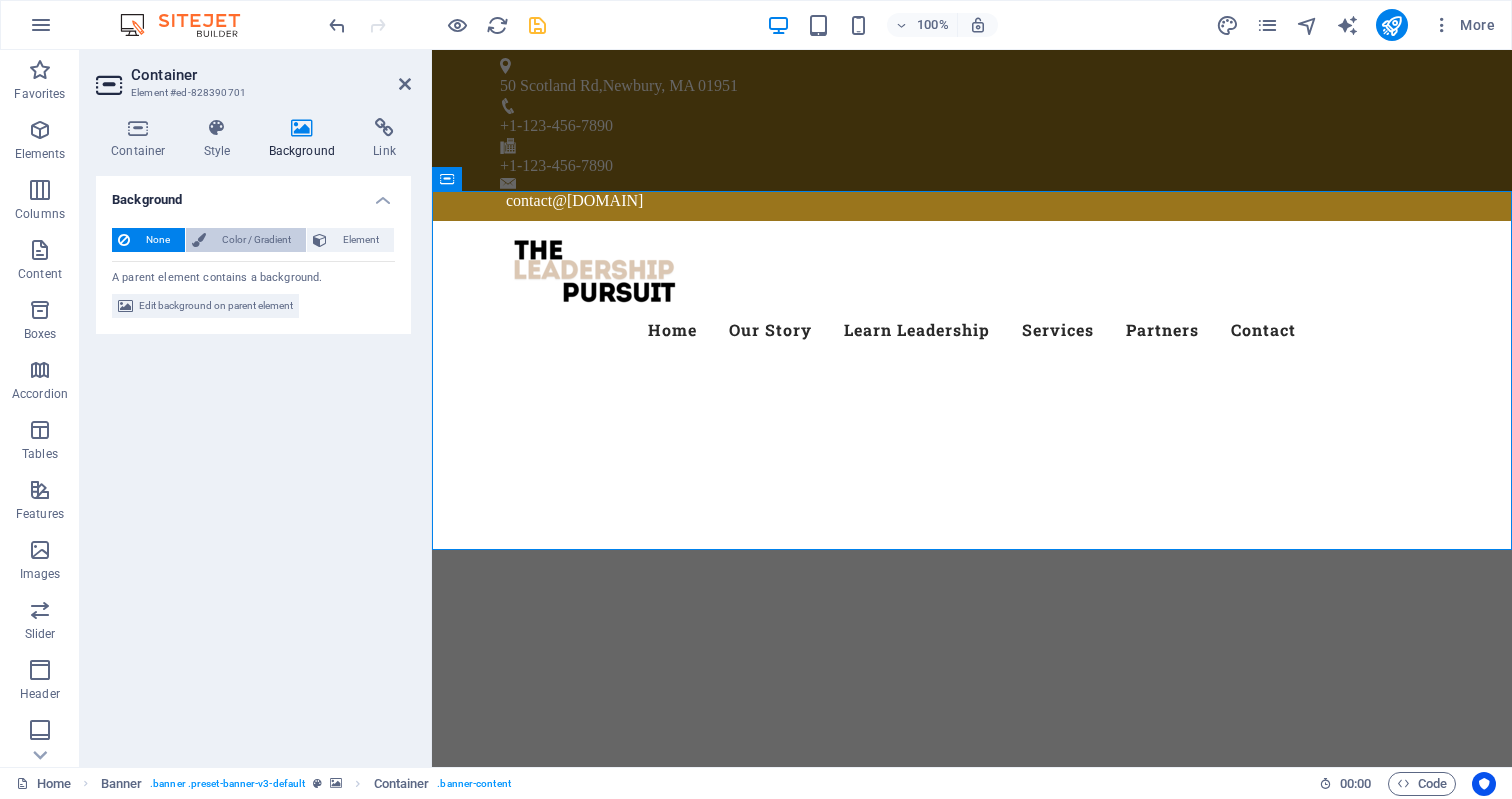 click on "Color / Gradient" at bounding box center [256, 240] 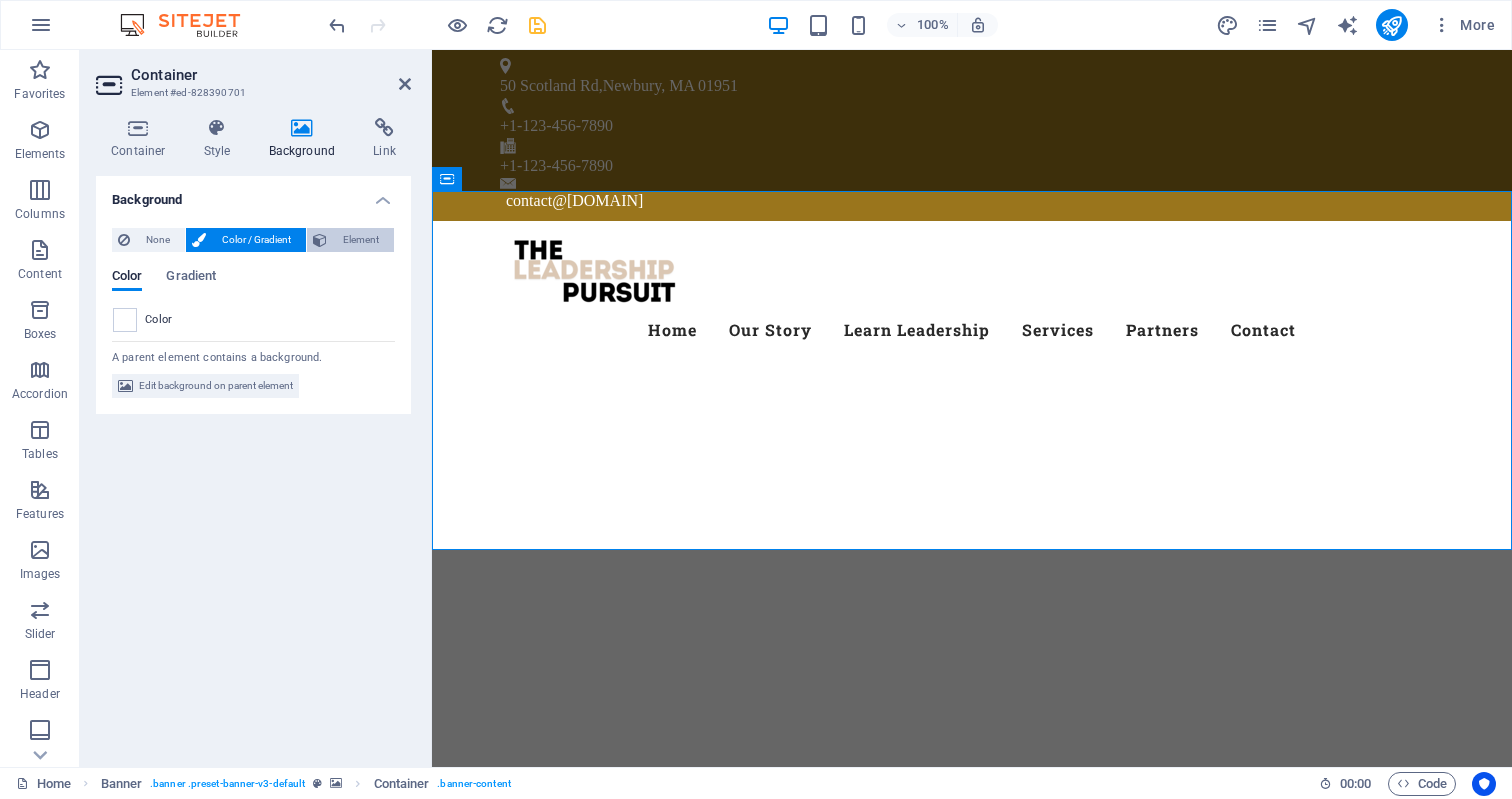 click on "Element" at bounding box center (360, 240) 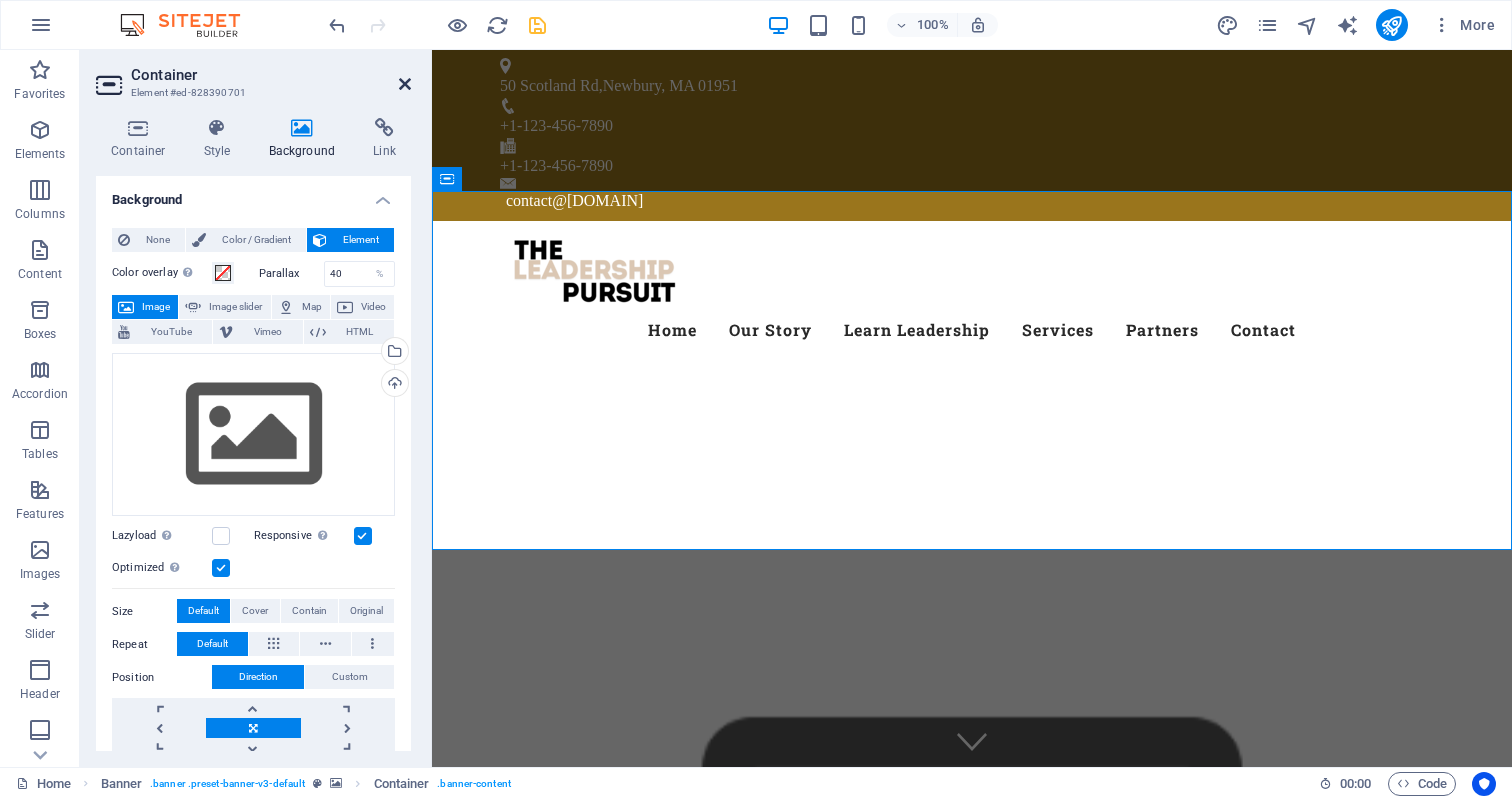 scroll, scrollTop: 0, scrollLeft: 0, axis: both 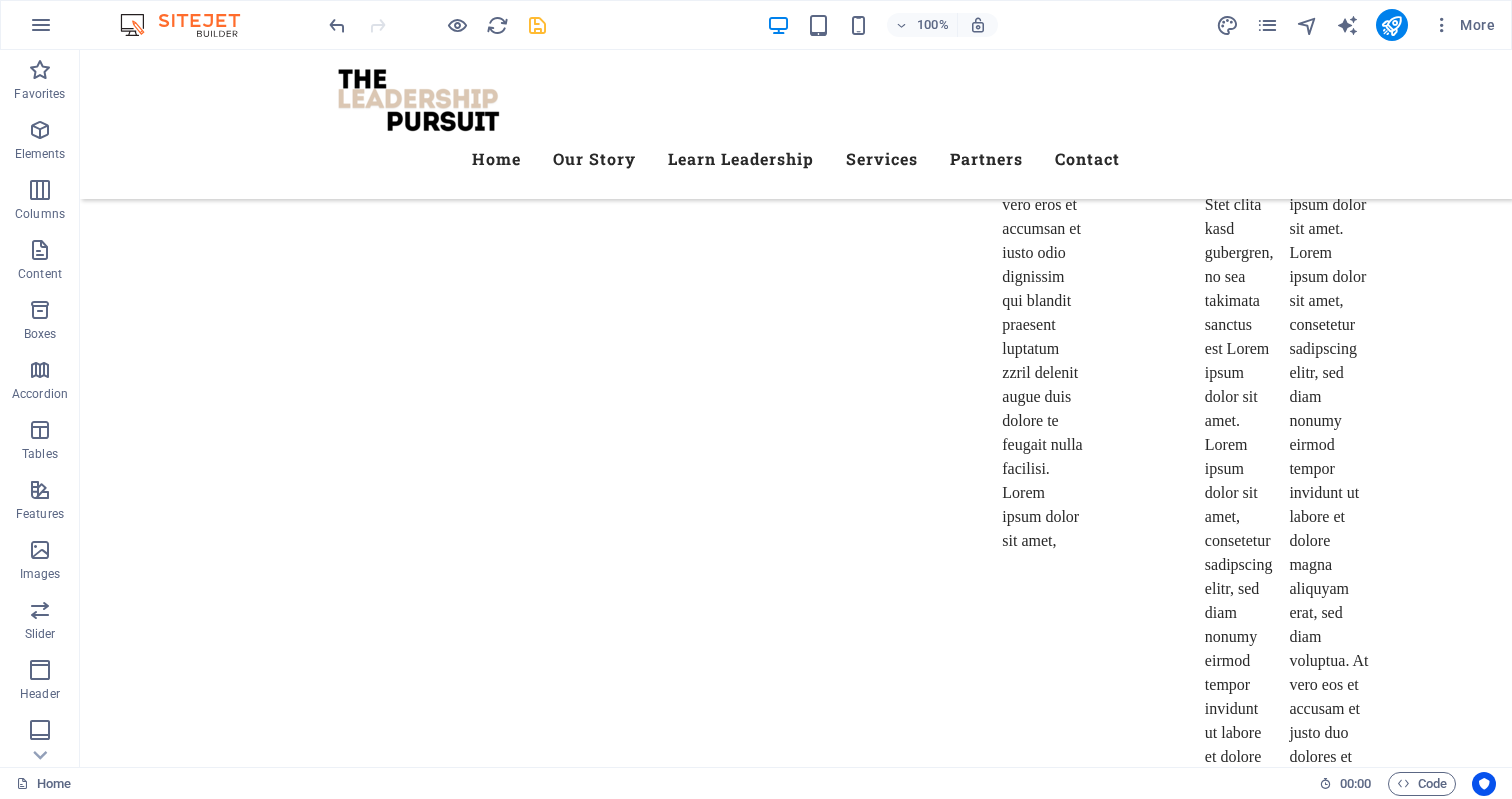 click at bounding box center [537, 25] 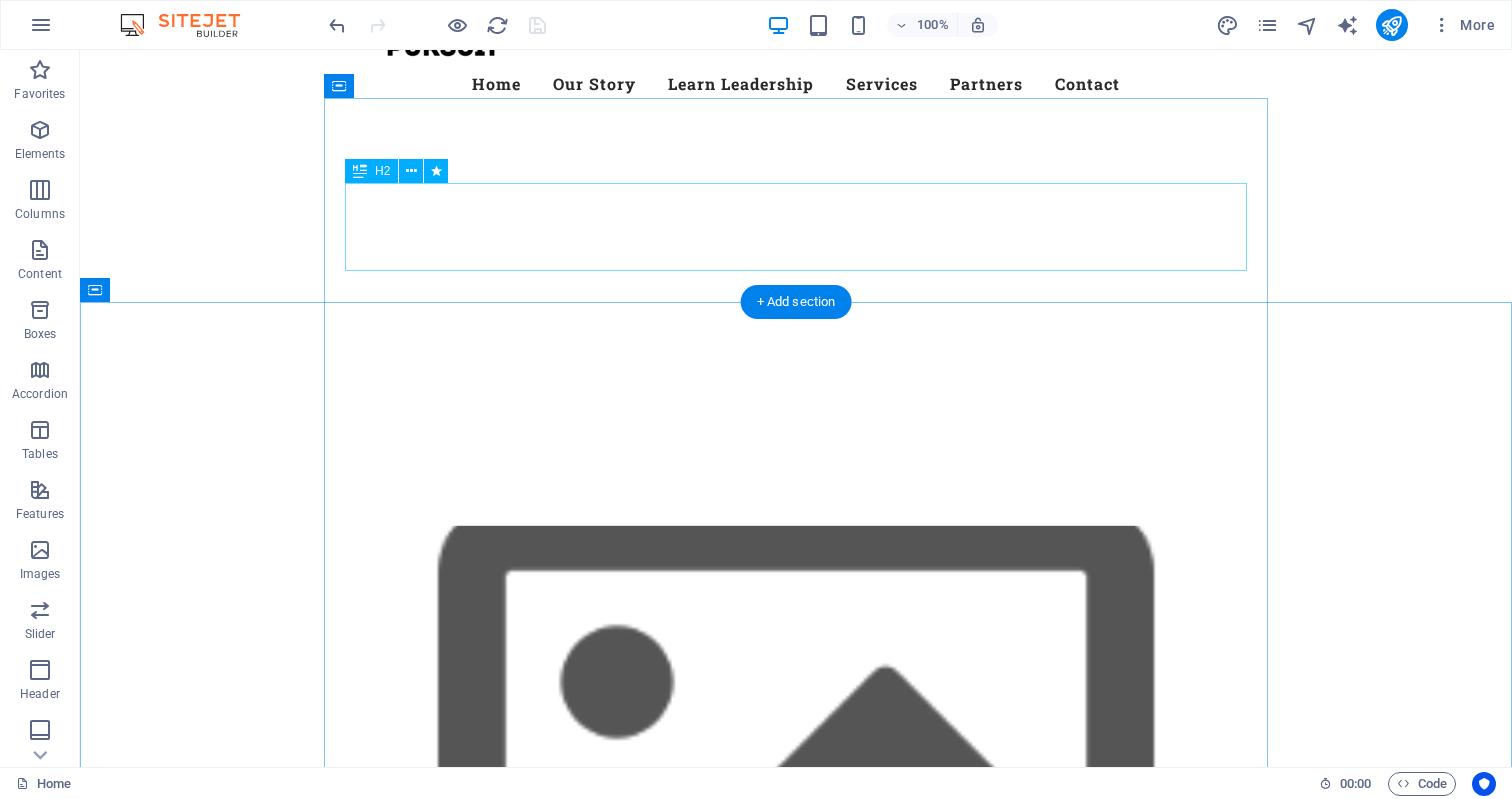scroll, scrollTop: 248, scrollLeft: 0, axis: vertical 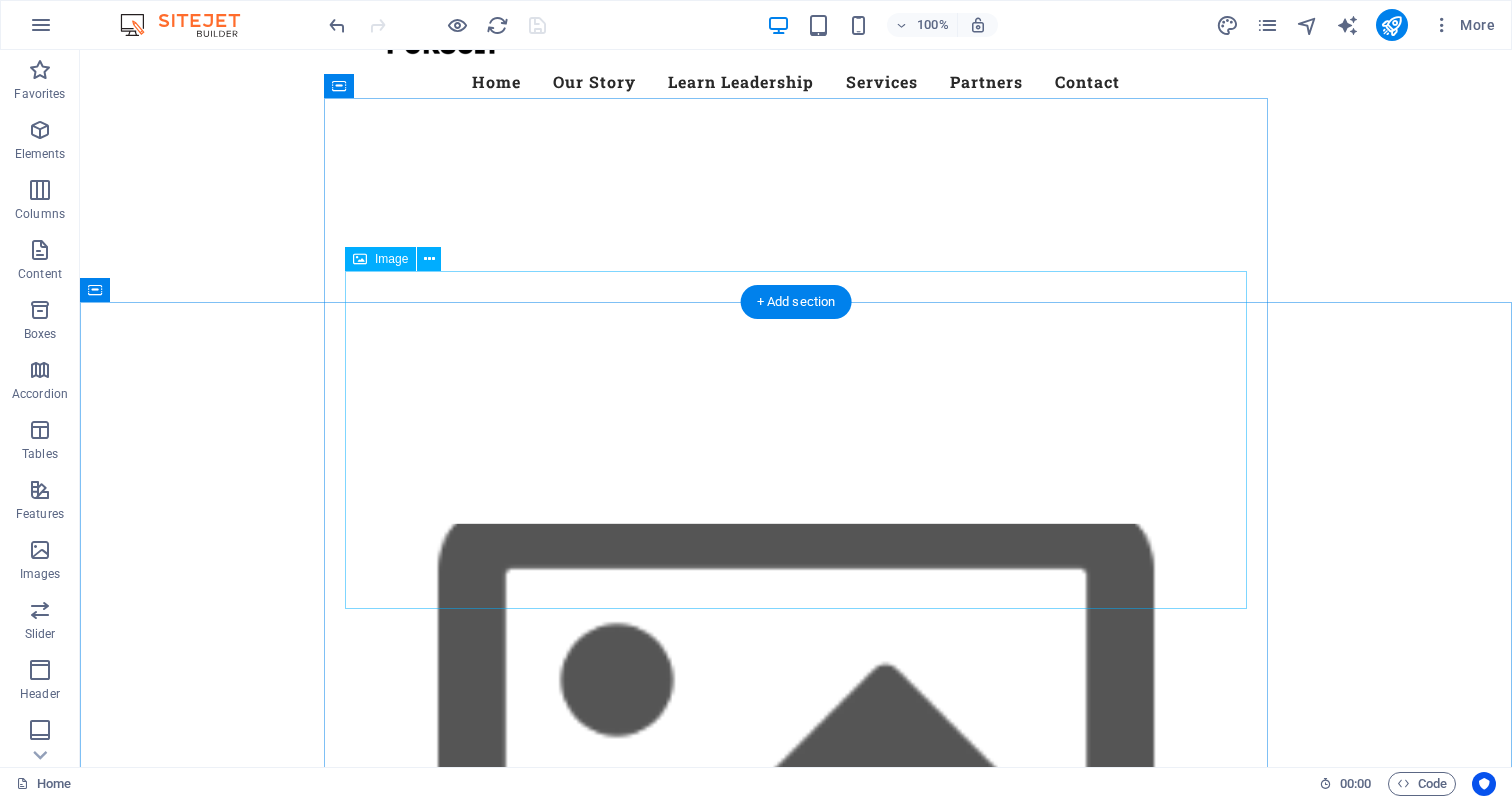 click at bounding box center [1061, 2143] 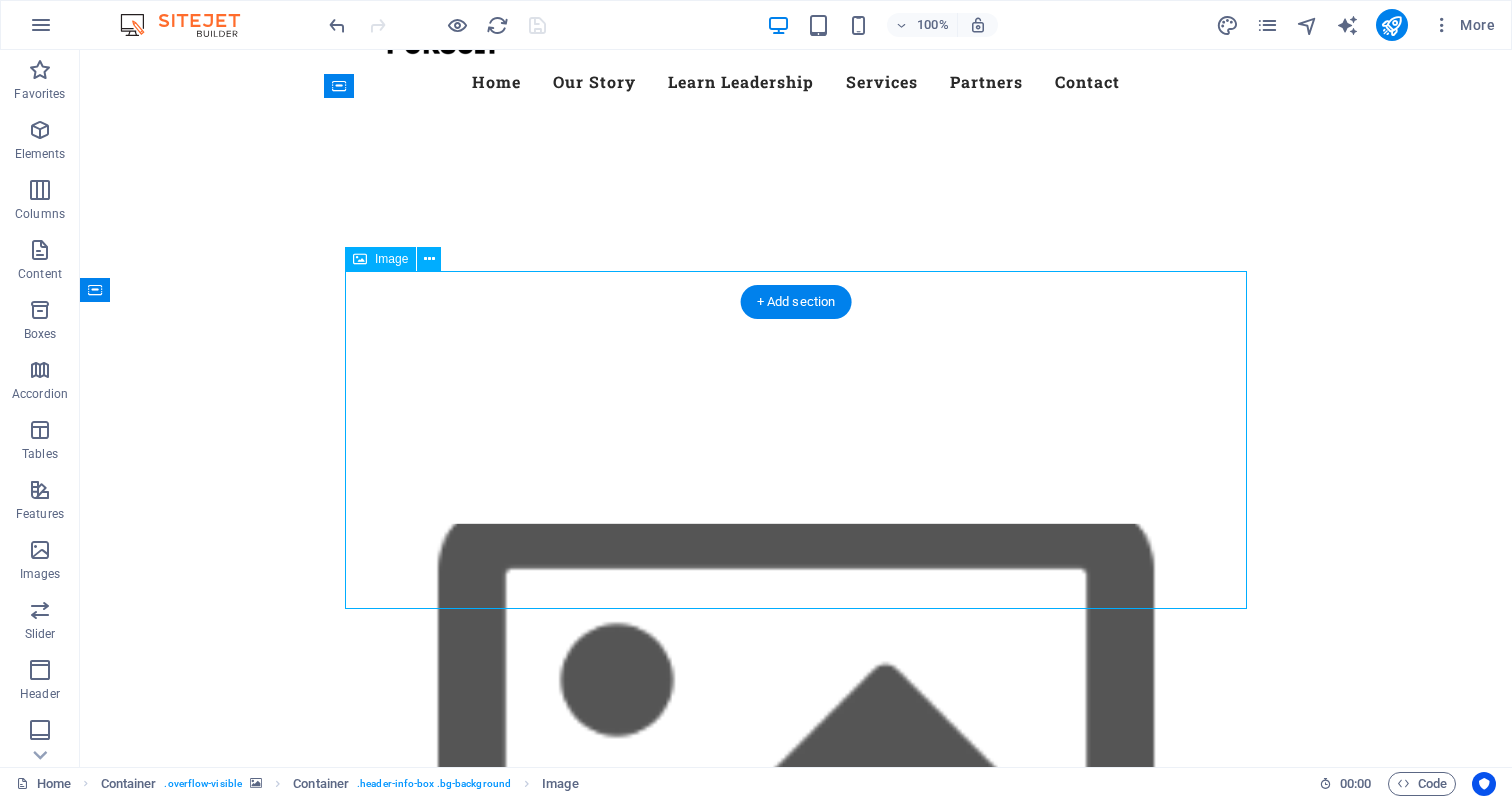 click at bounding box center [1061, 2143] 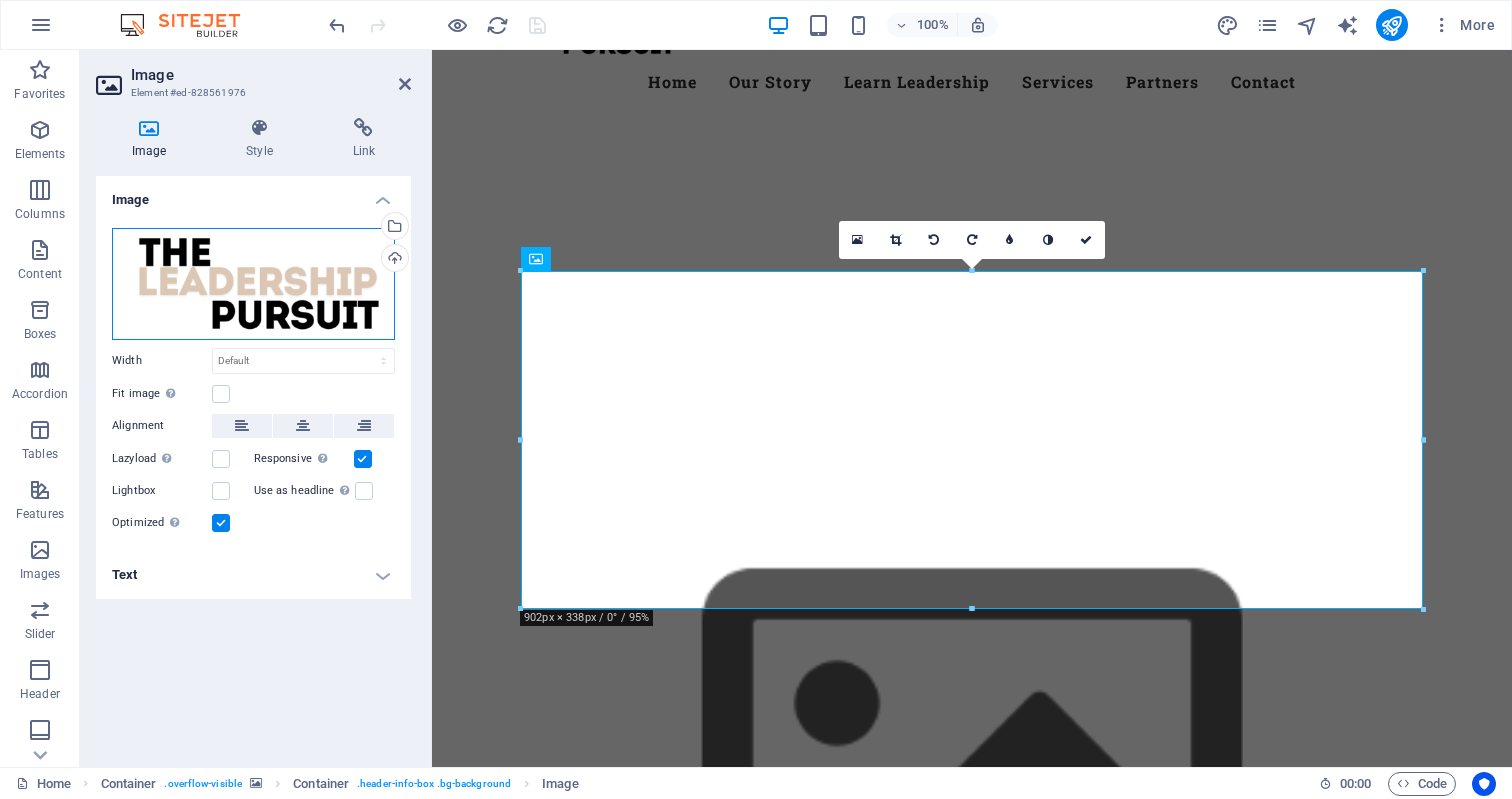 click on "Drag files here, click to choose files or select files from Files or our free stock photos & videos" at bounding box center [253, 284] 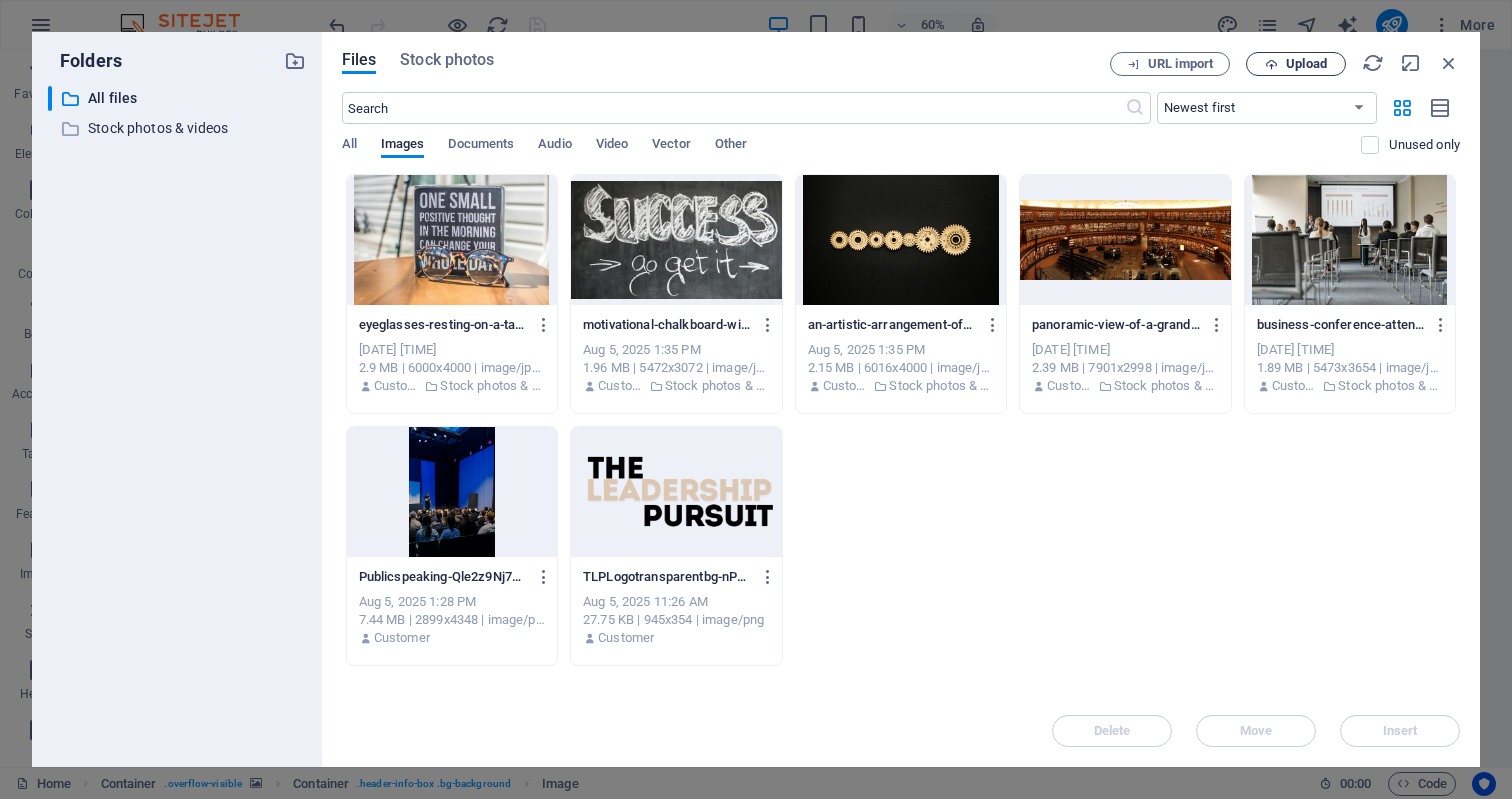 click on "Upload" at bounding box center (1296, 64) 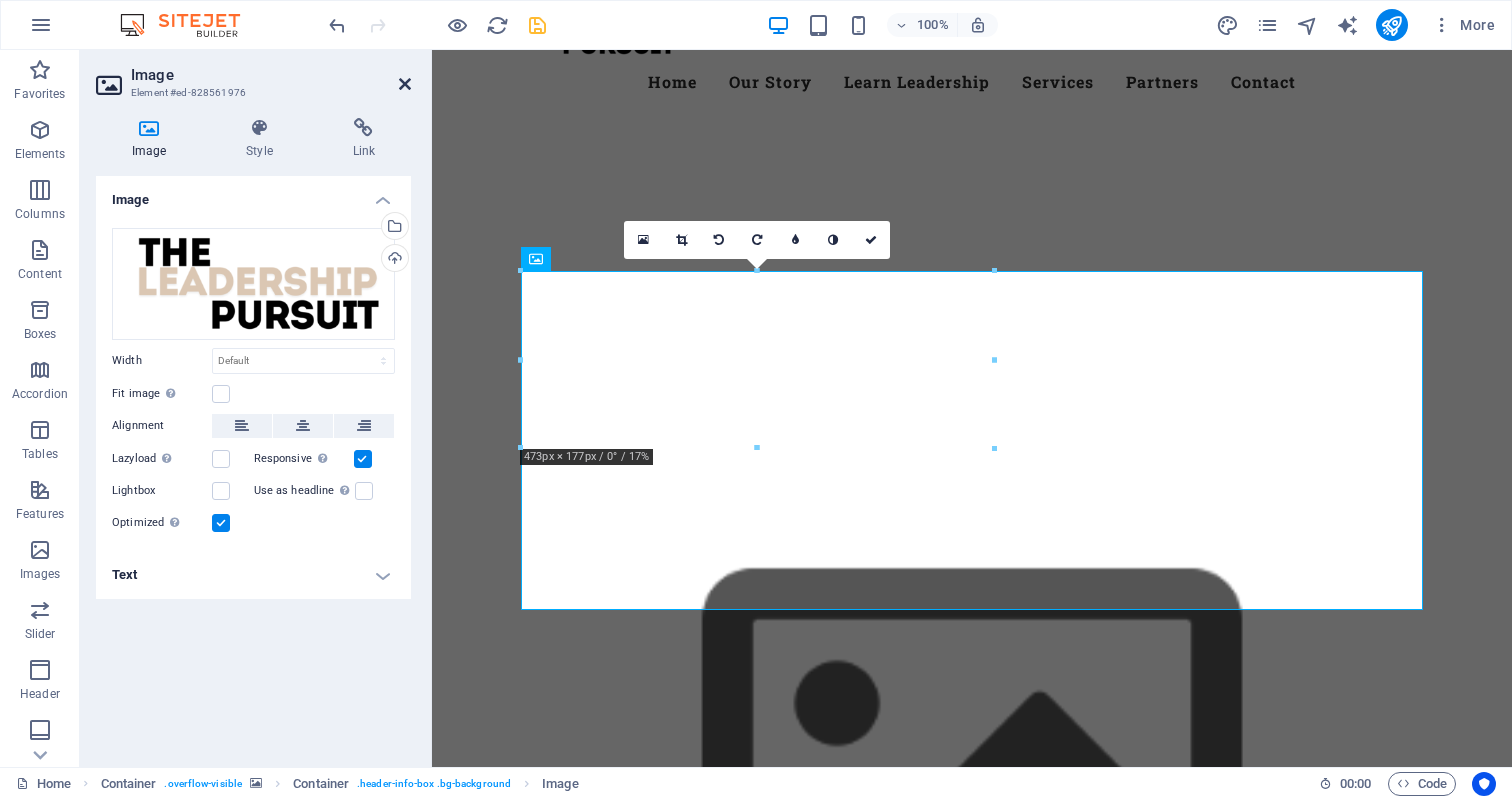 click at bounding box center [405, 84] 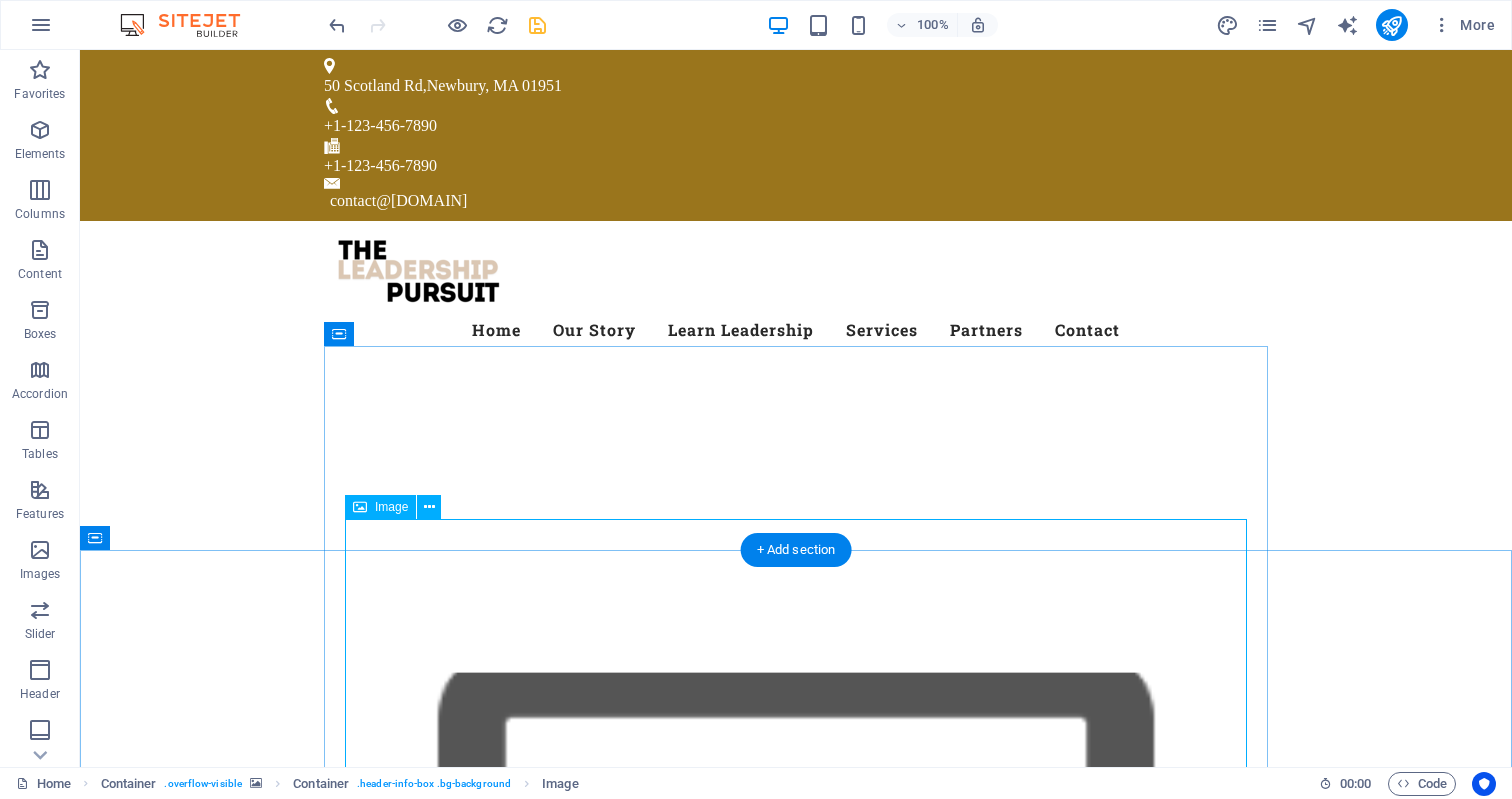 scroll, scrollTop: 0, scrollLeft: 0, axis: both 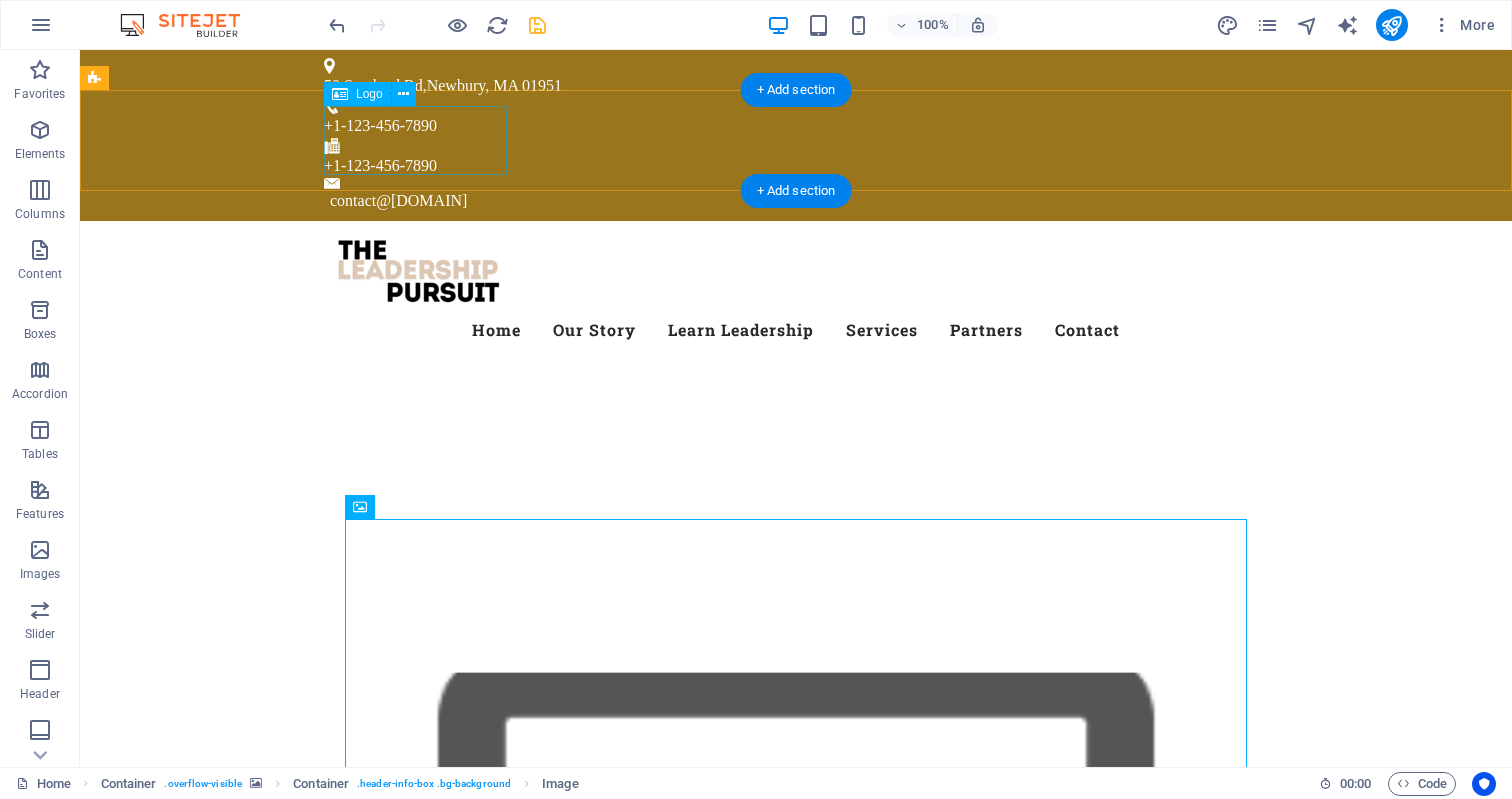 click at bounding box center (796, 271) 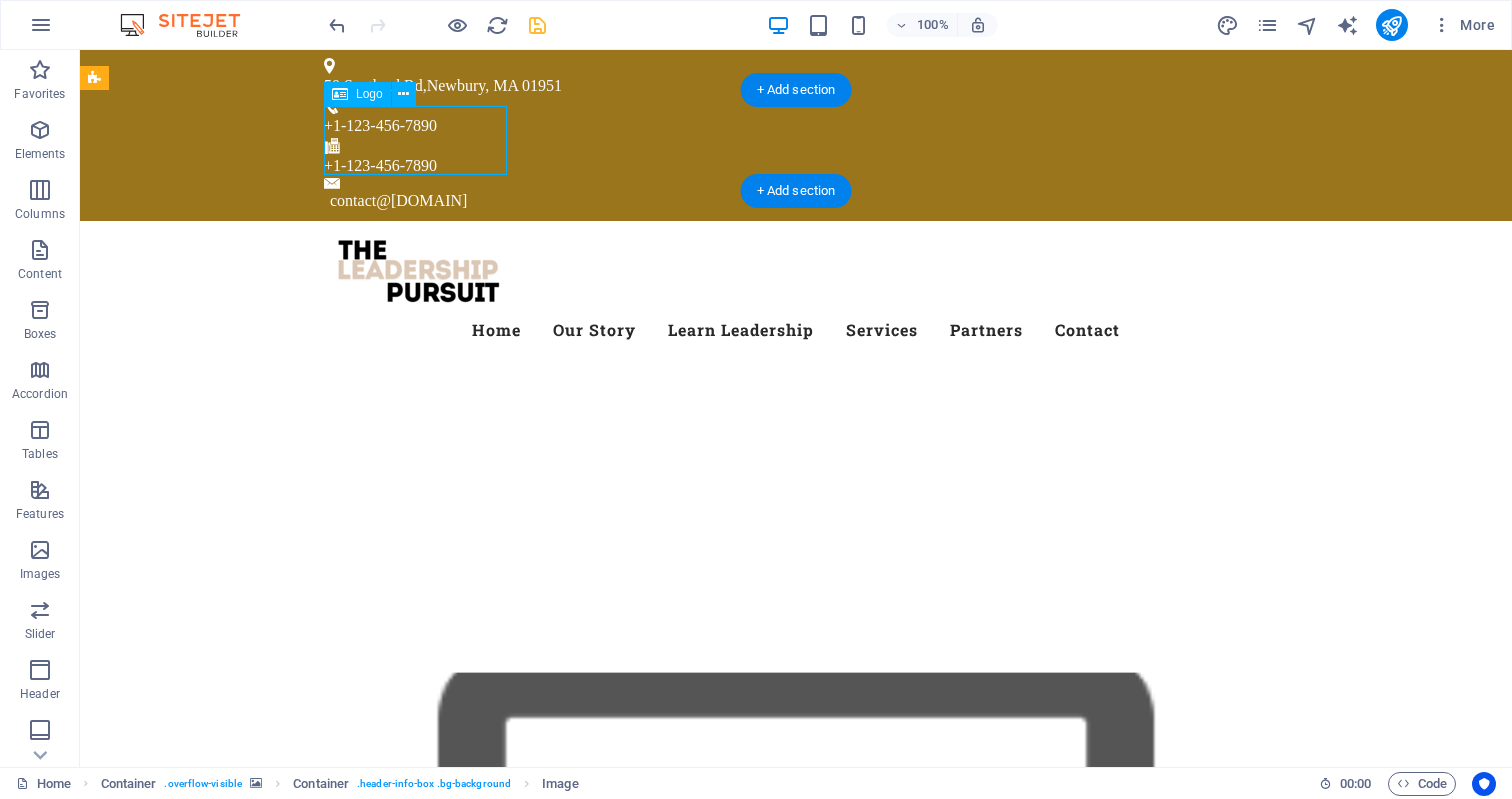click at bounding box center (796, 271) 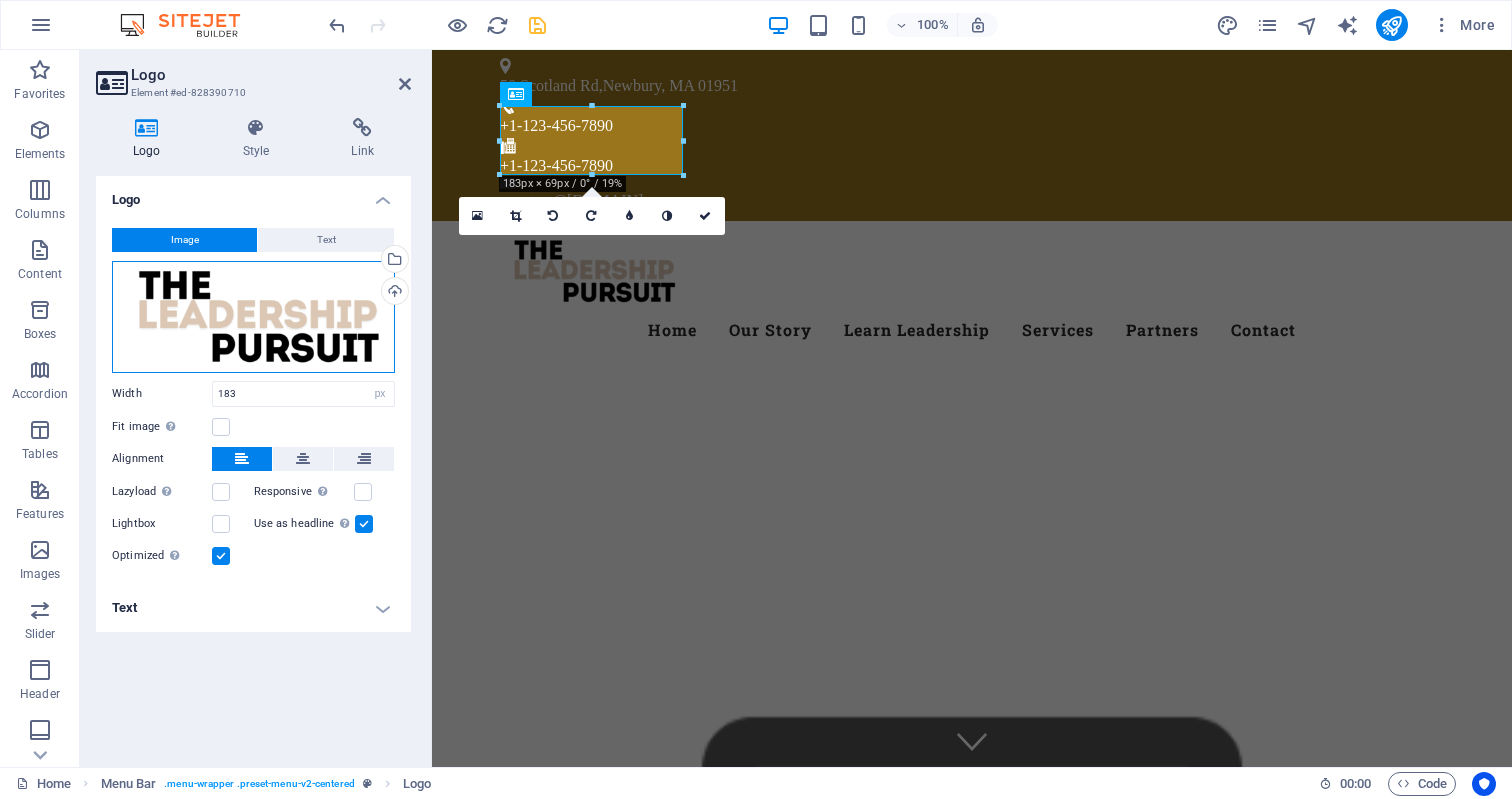 click on "Drag files here, click to choose files or select files from Files or our free stock photos & videos" at bounding box center (253, 317) 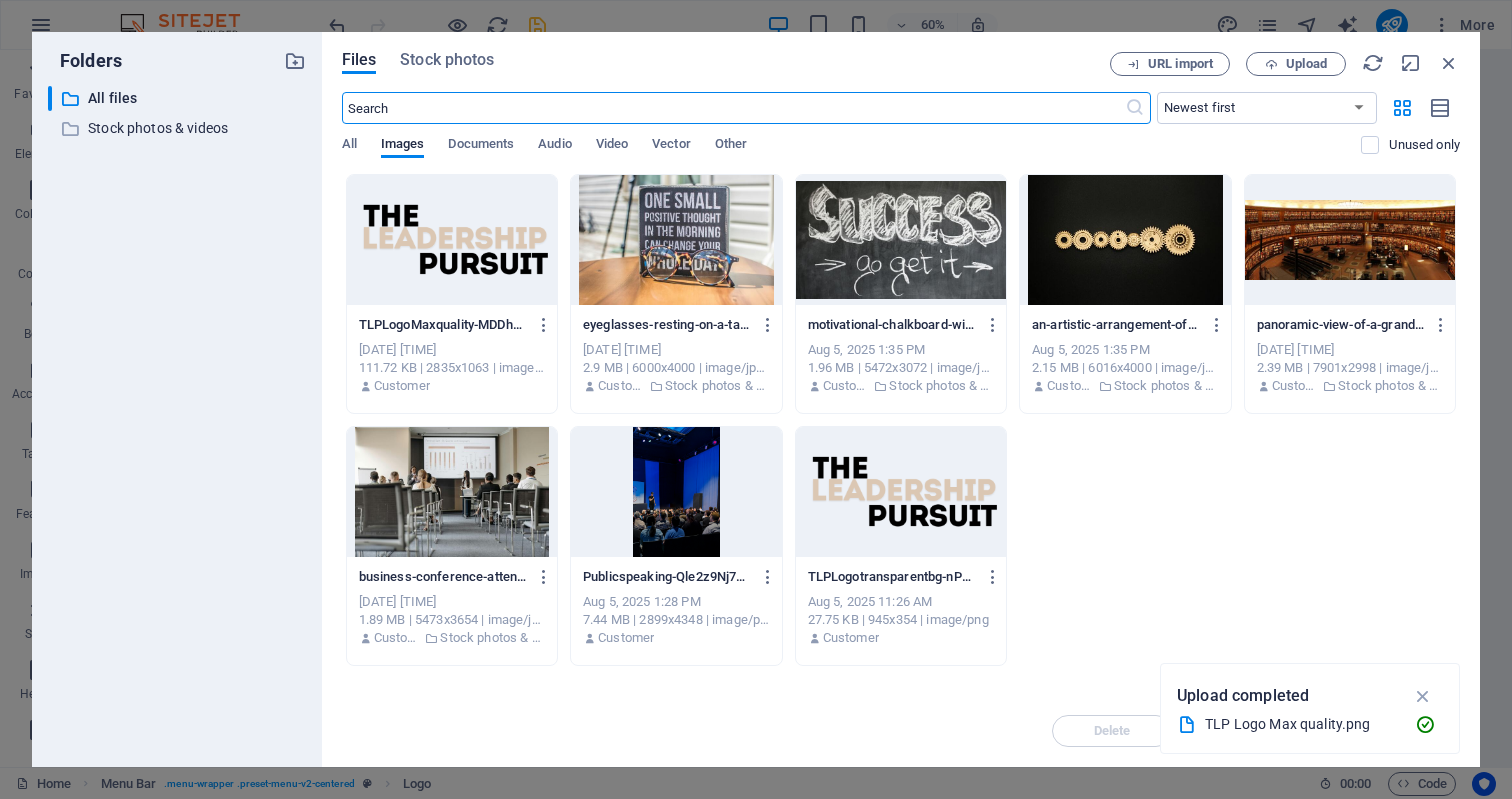 click at bounding box center (452, 240) 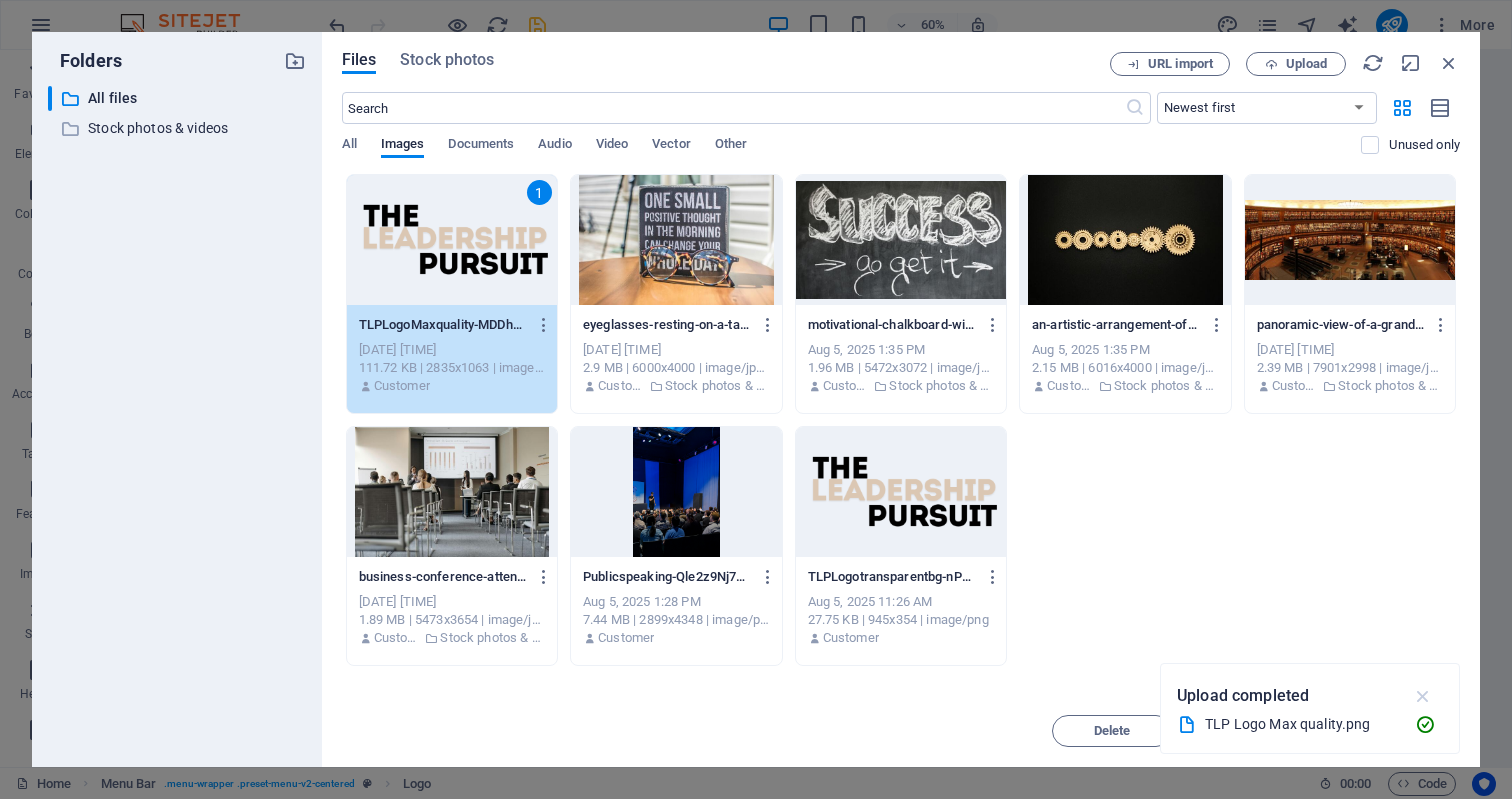 click at bounding box center [1423, 696] 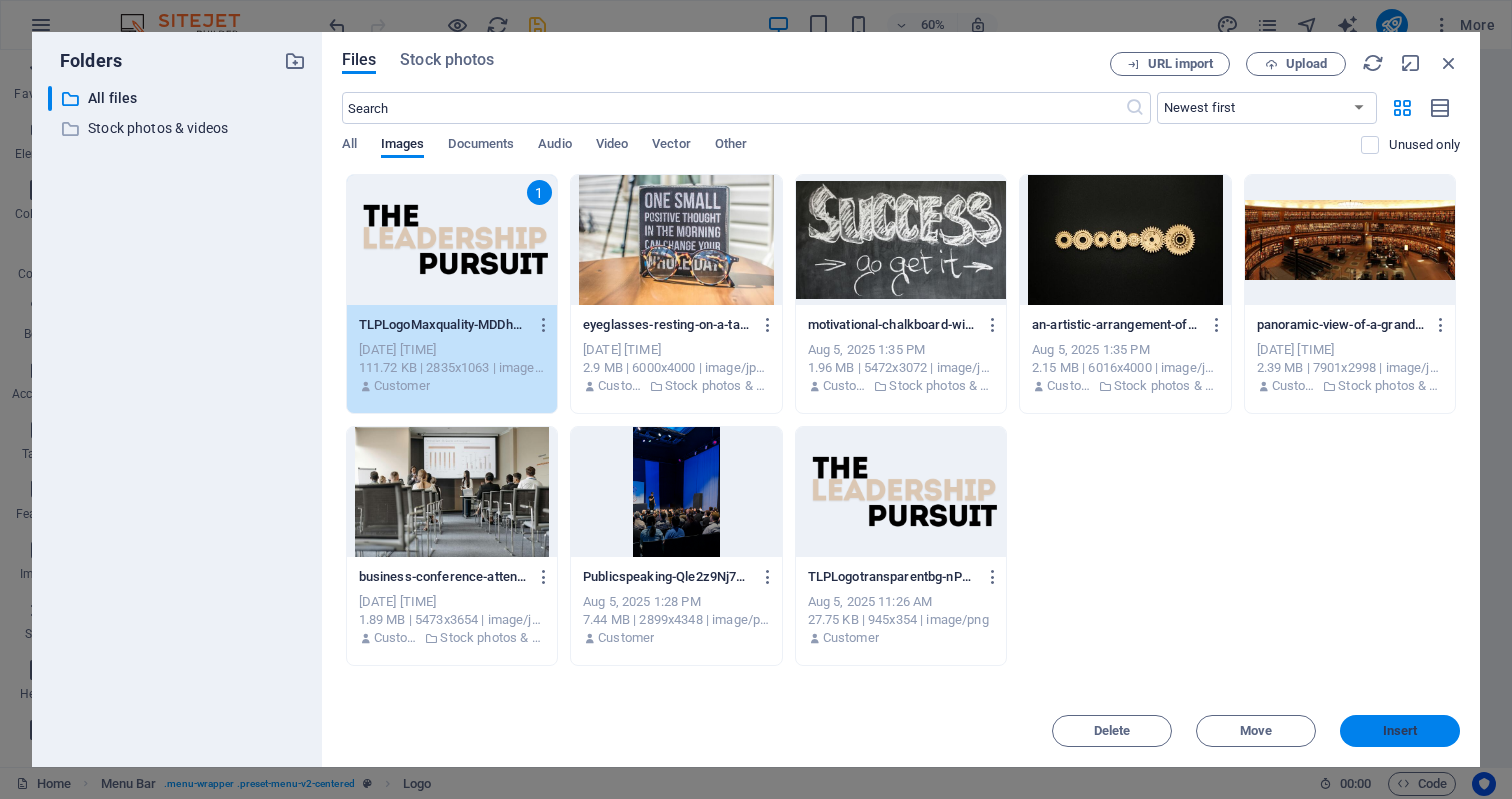 click on "Insert" at bounding box center (1400, 731) 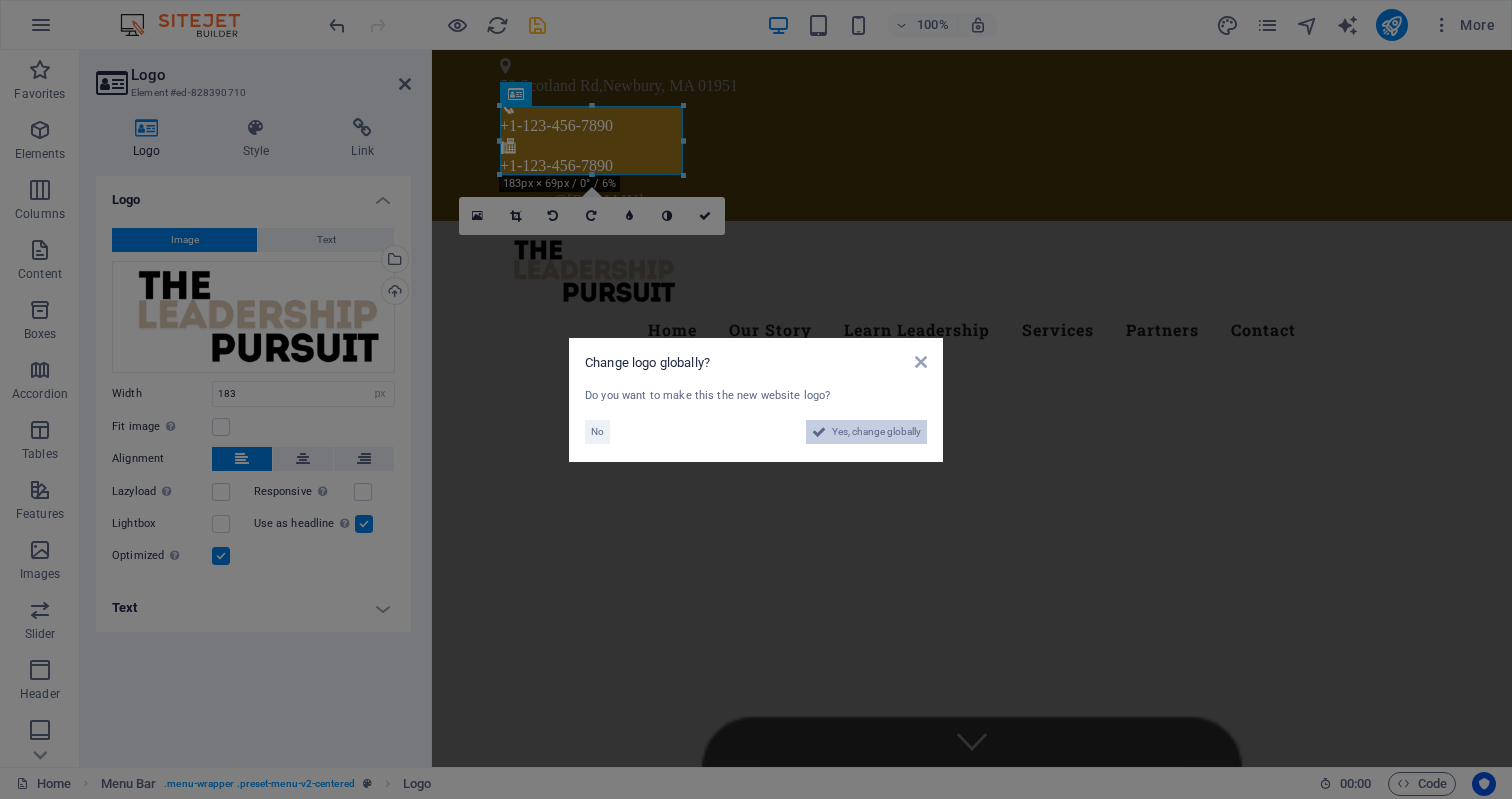 click on "Yes, change globally" at bounding box center (876, 432) 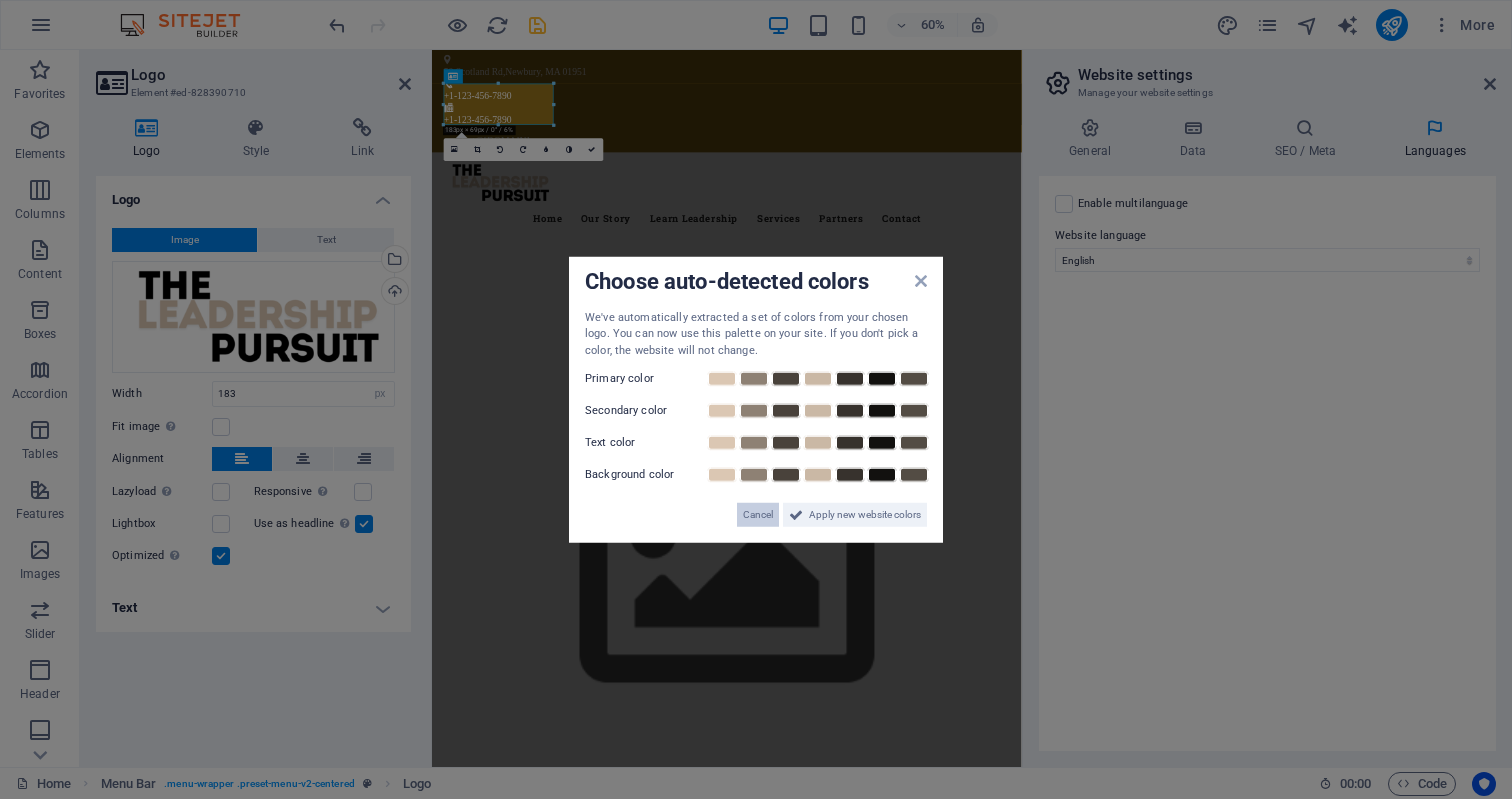 click on "Cancel" at bounding box center [758, 515] 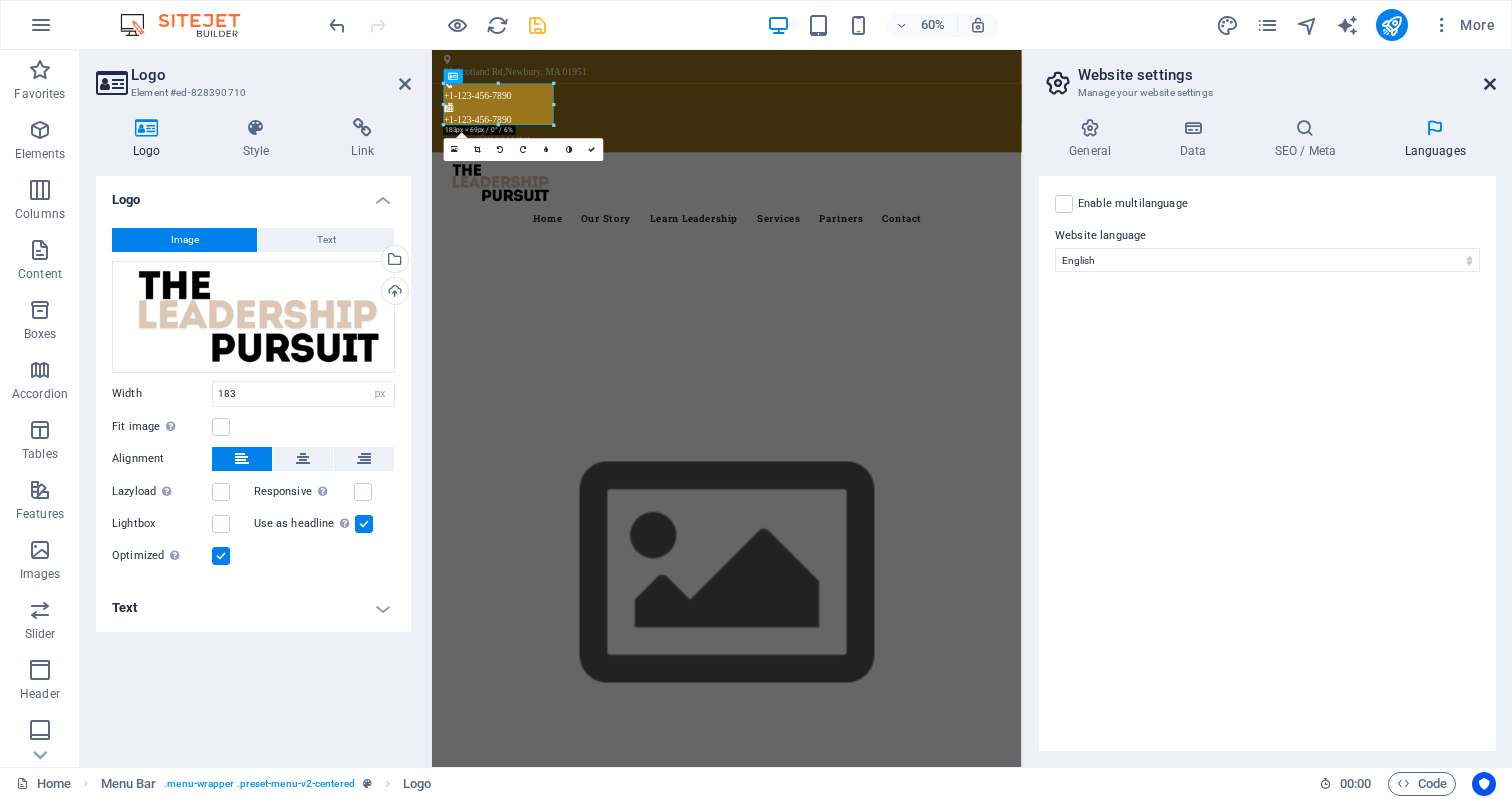 drag, startPoint x: 1488, startPoint y: 84, endPoint x: 694, endPoint y: 348, distance: 836.7389 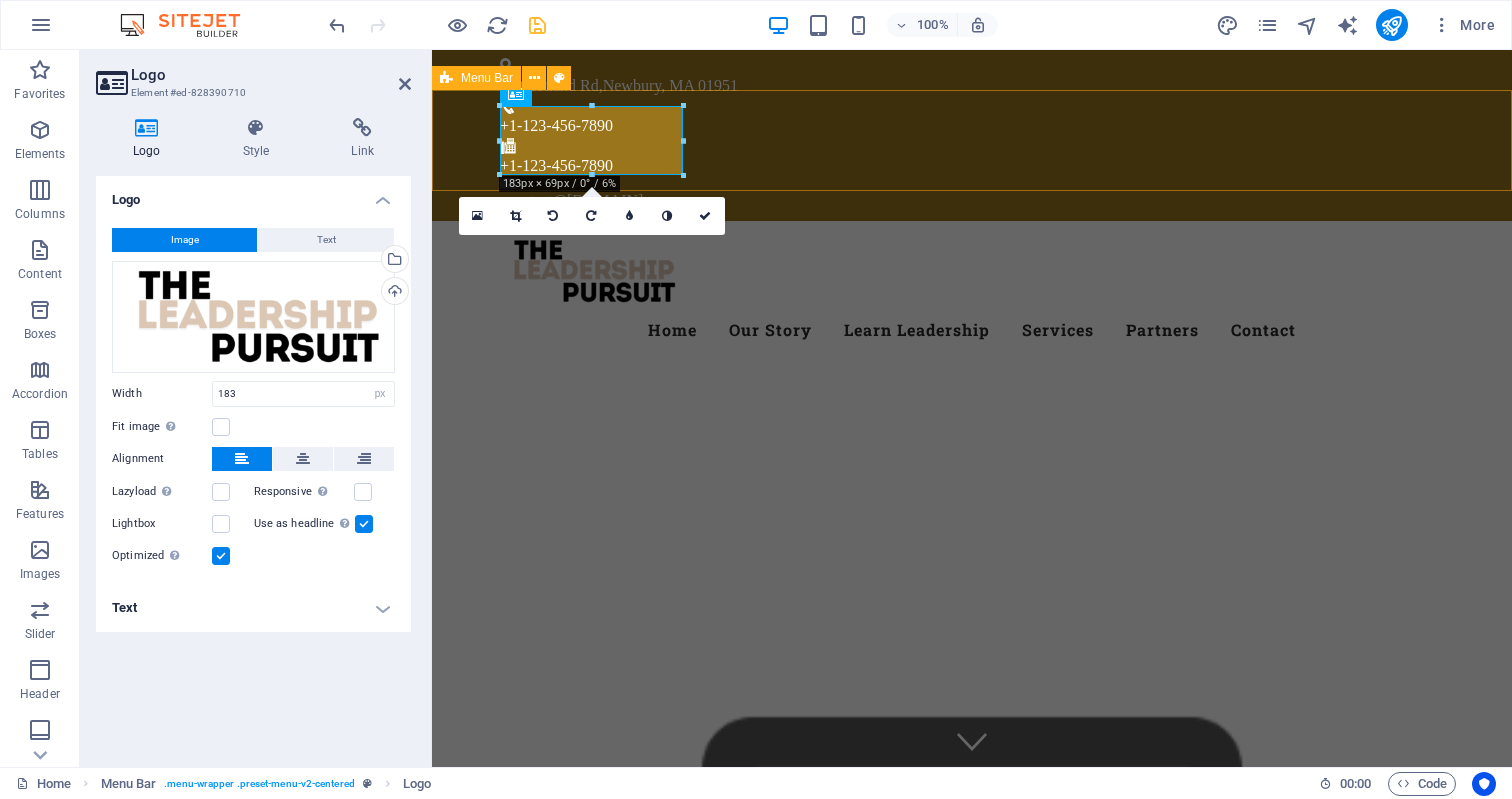 click on "Menu Home Our Story Learn Leadership Services Partners Contact" at bounding box center (972, 295) 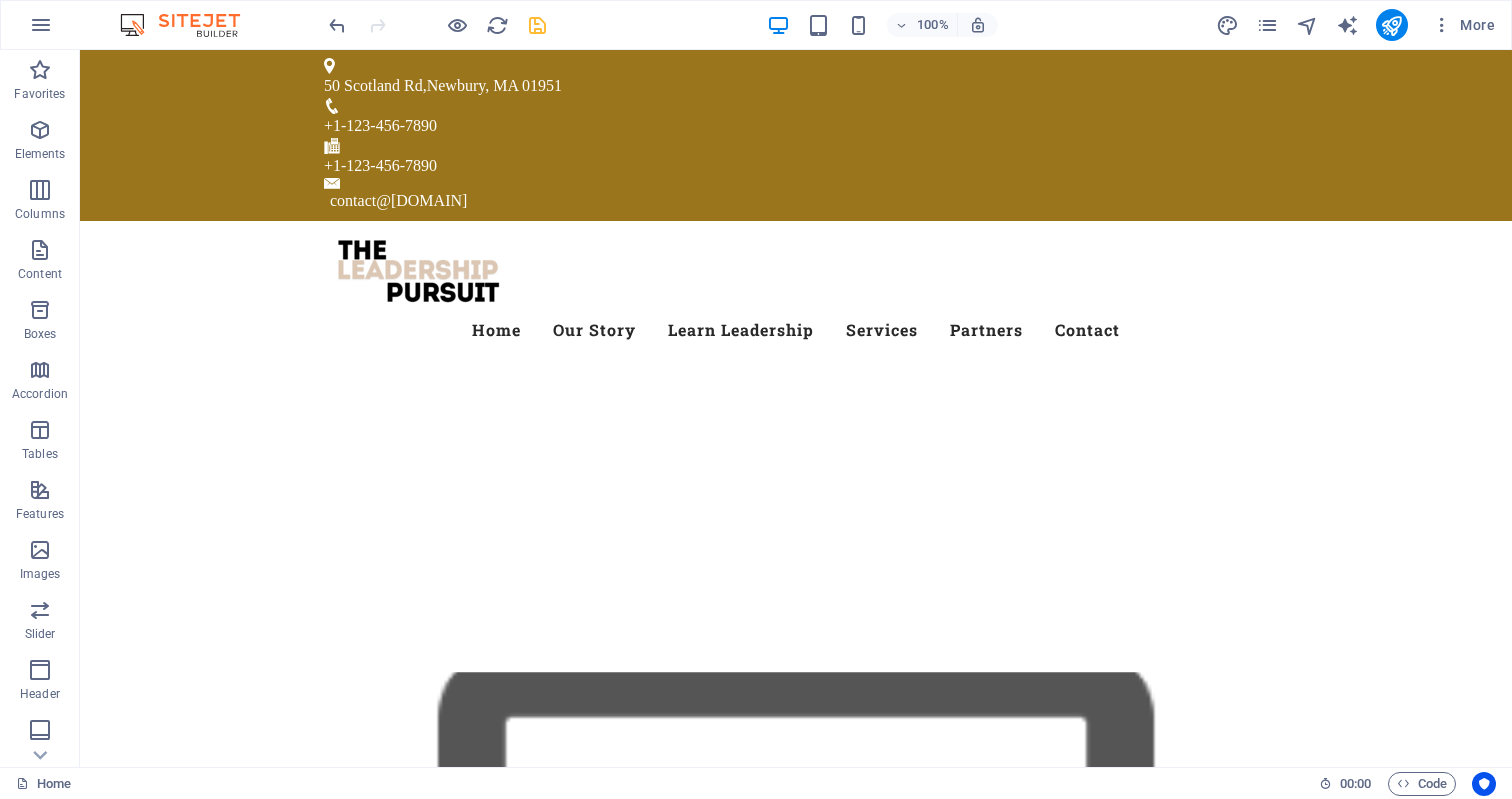 scroll, scrollTop: 0, scrollLeft: 0, axis: both 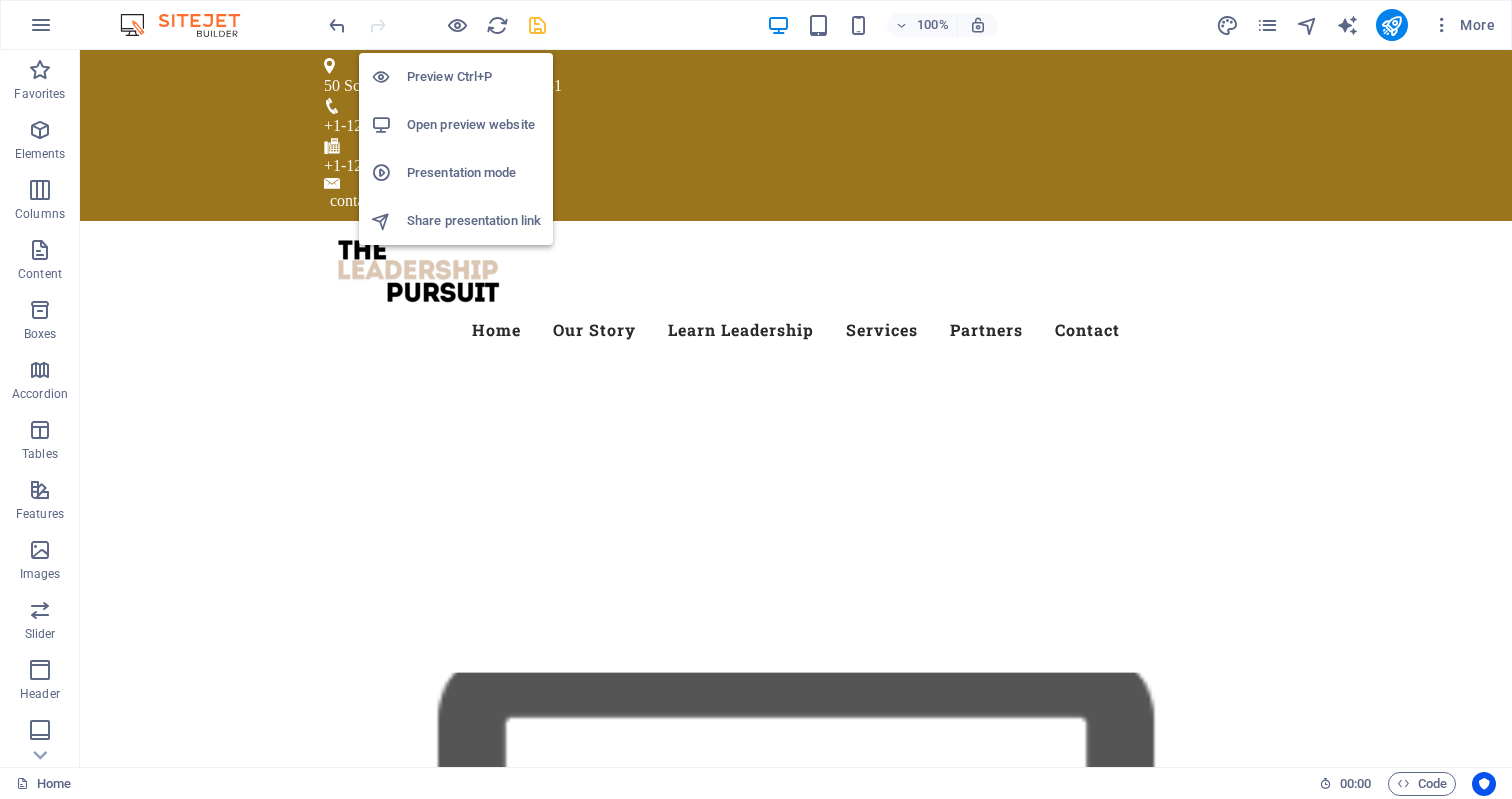 click on "Preview Ctrl+P" at bounding box center (474, 77) 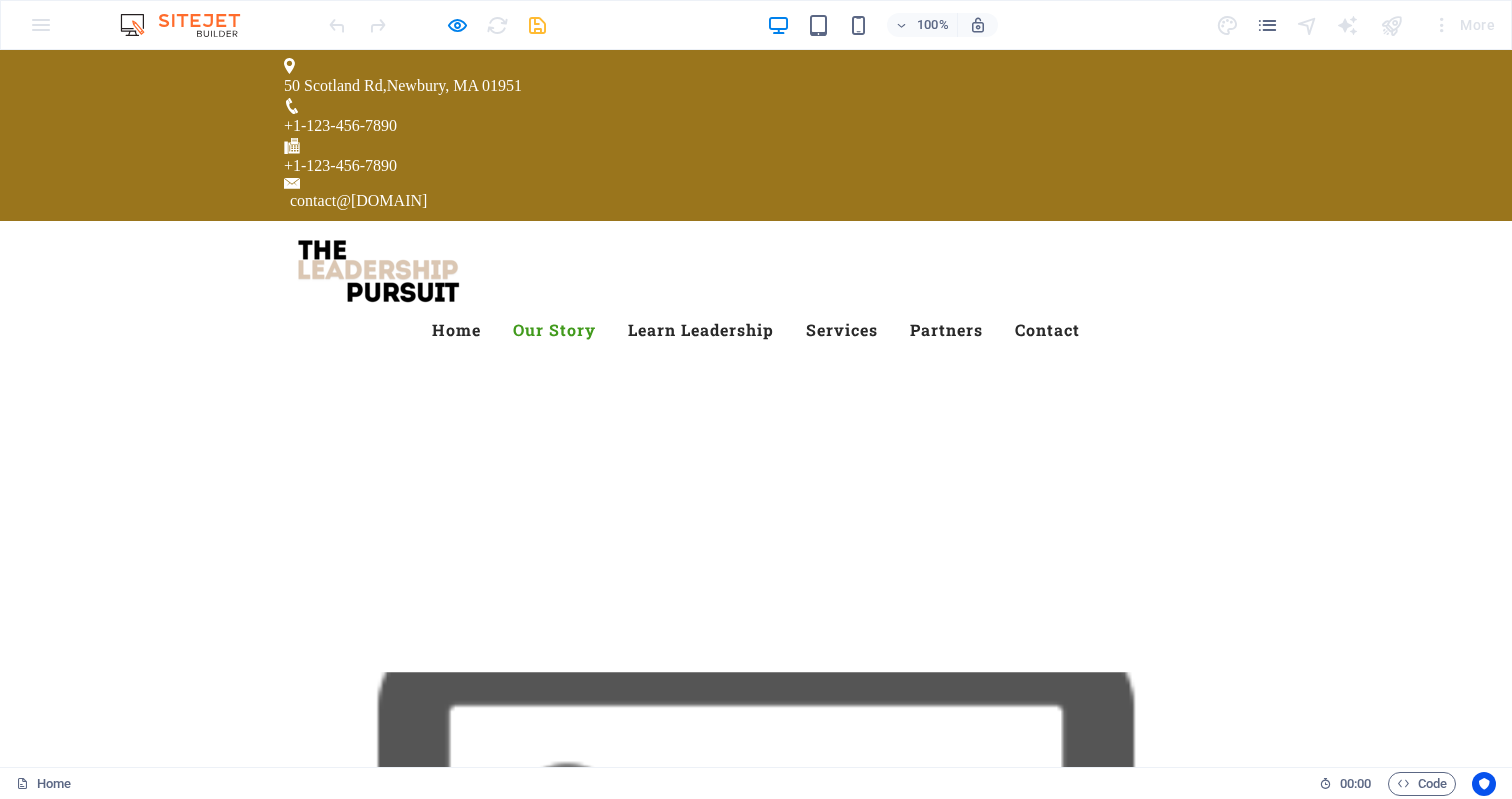 scroll, scrollTop: 0, scrollLeft: 0, axis: both 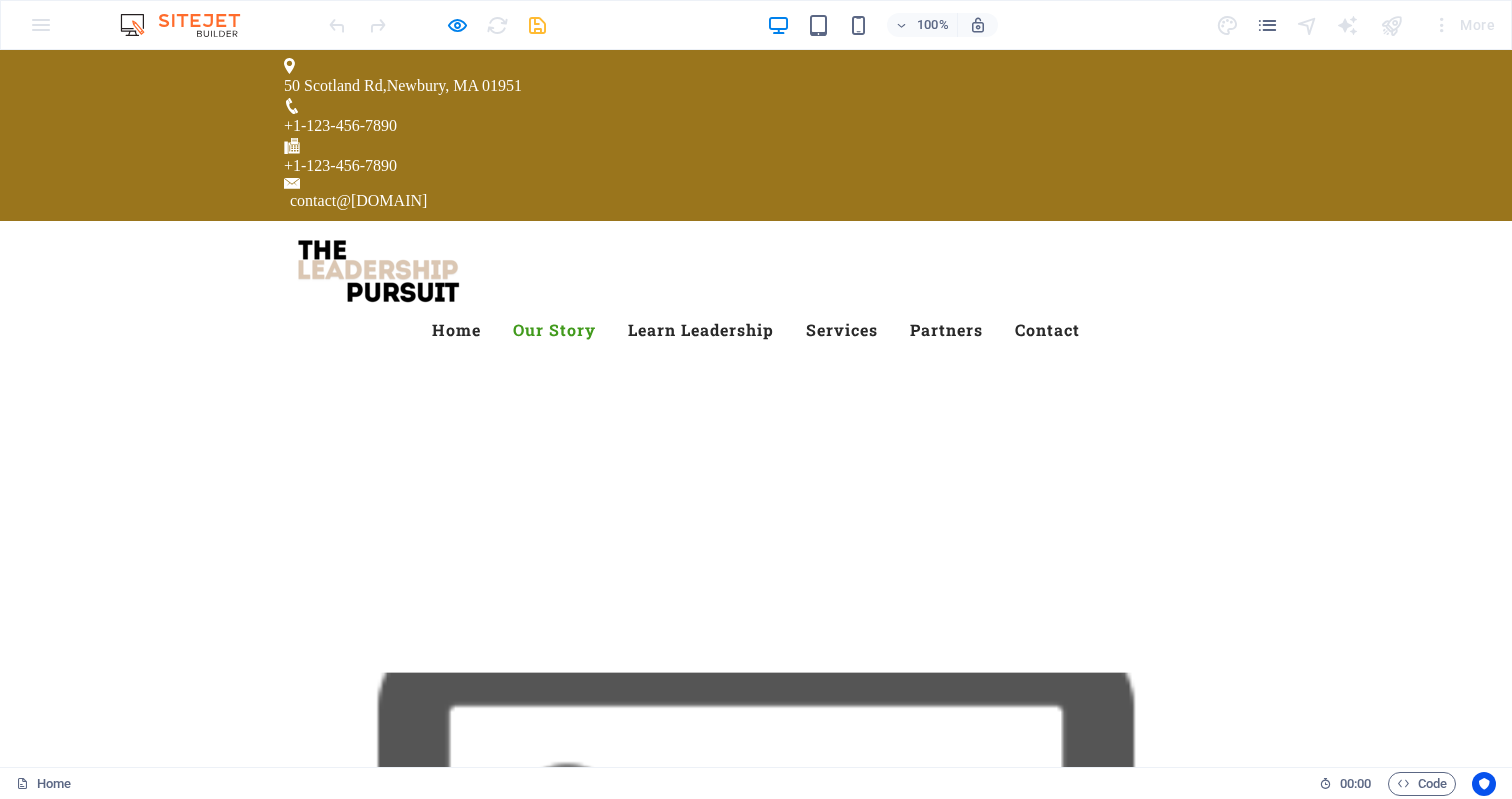 click on "Our Story" at bounding box center [554, 330] 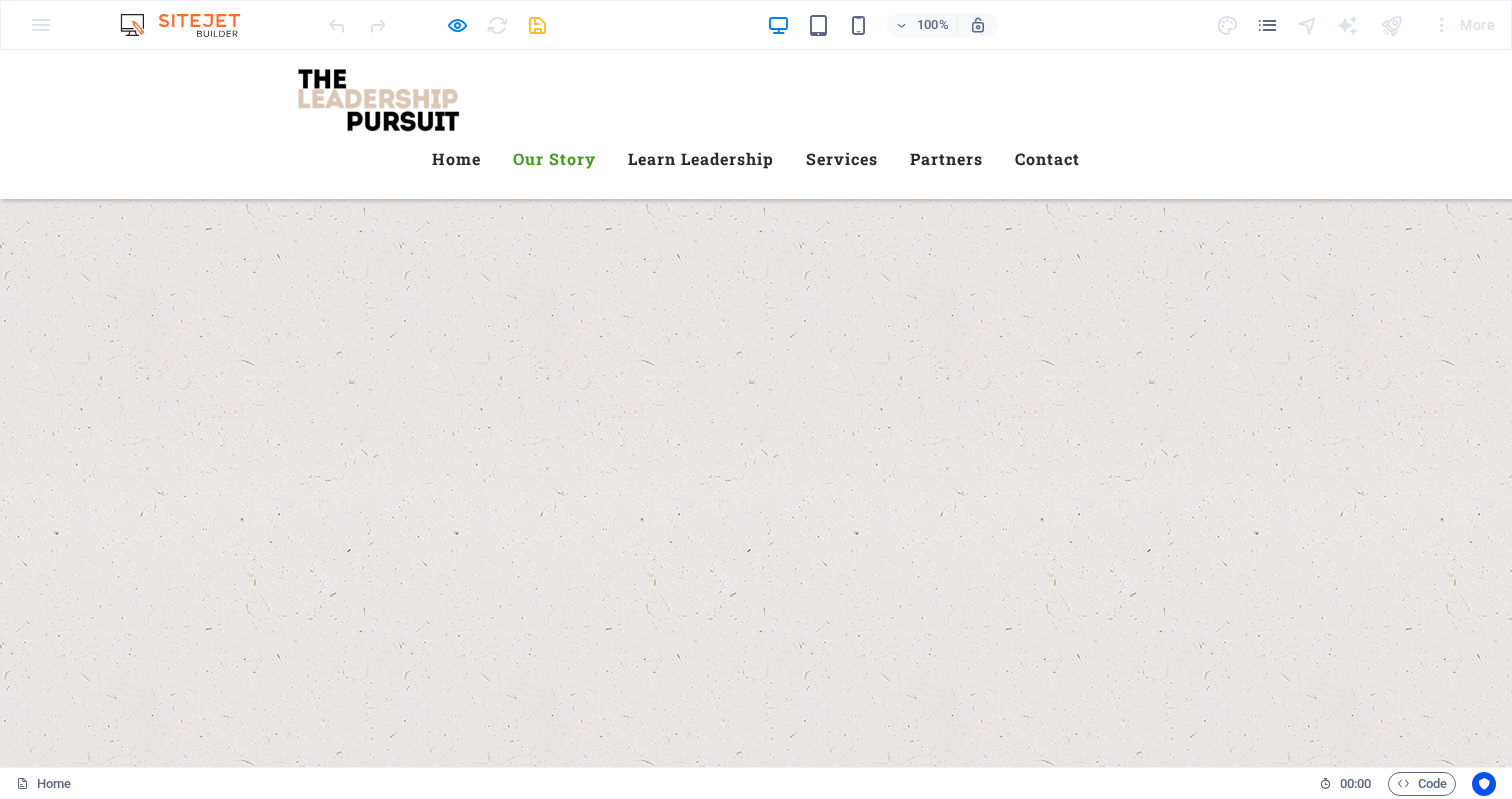 scroll, scrollTop: 1060, scrollLeft: 0, axis: vertical 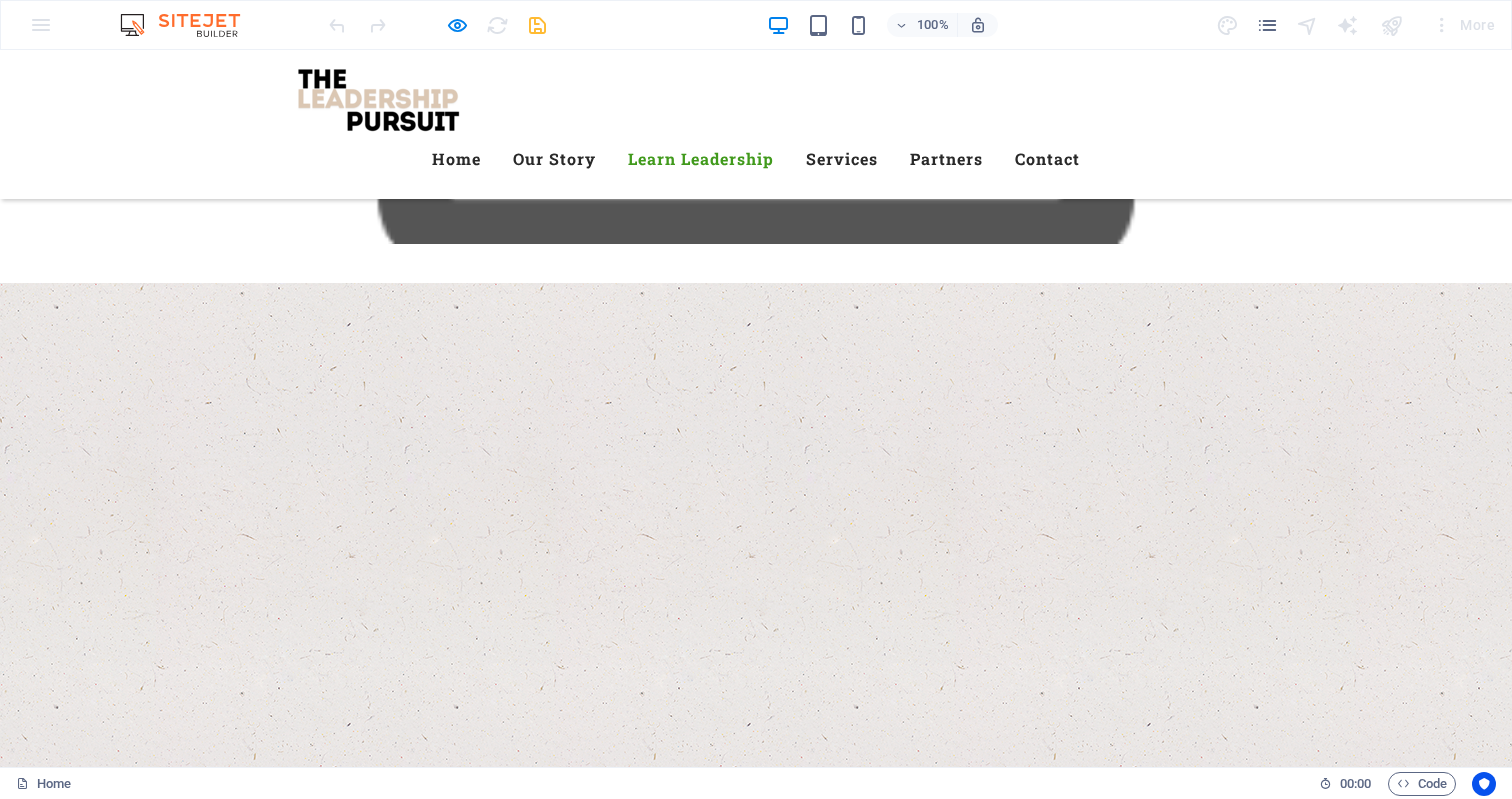 click on "Learn Leadership" at bounding box center (701, 159) 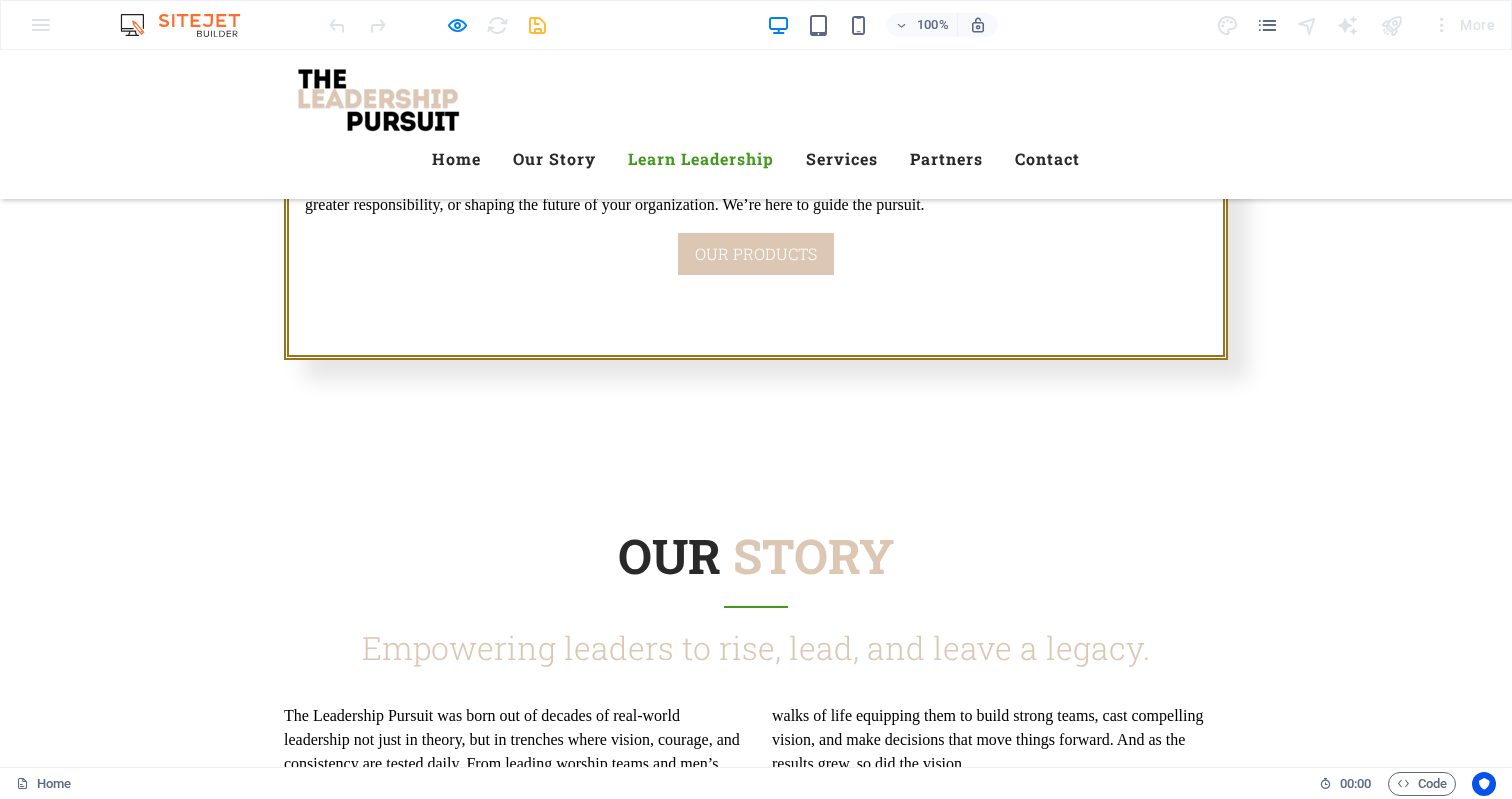 scroll, scrollTop: 2642, scrollLeft: 0, axis: vertical 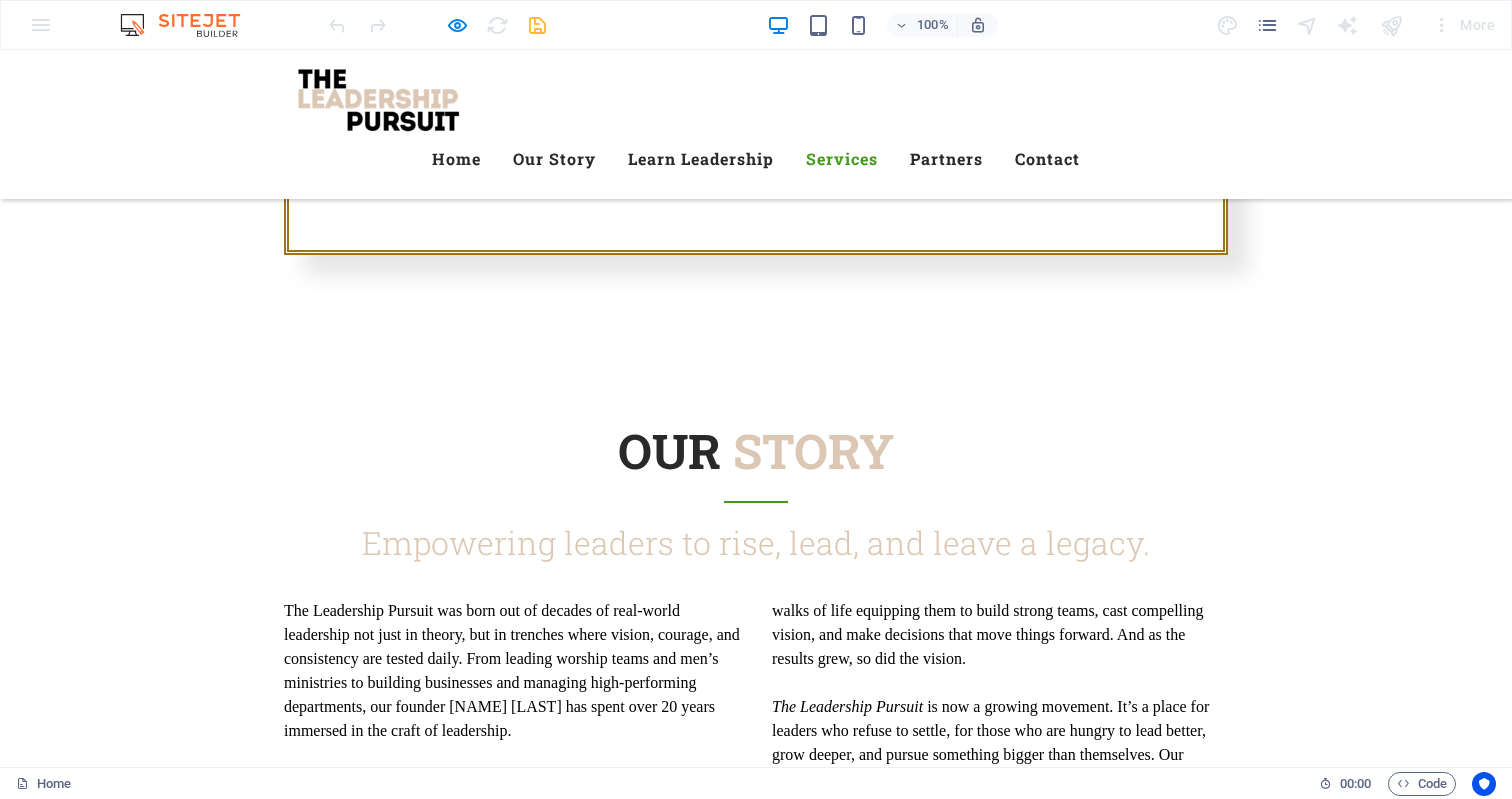 click on "Services" at bounding box center (842, 159) 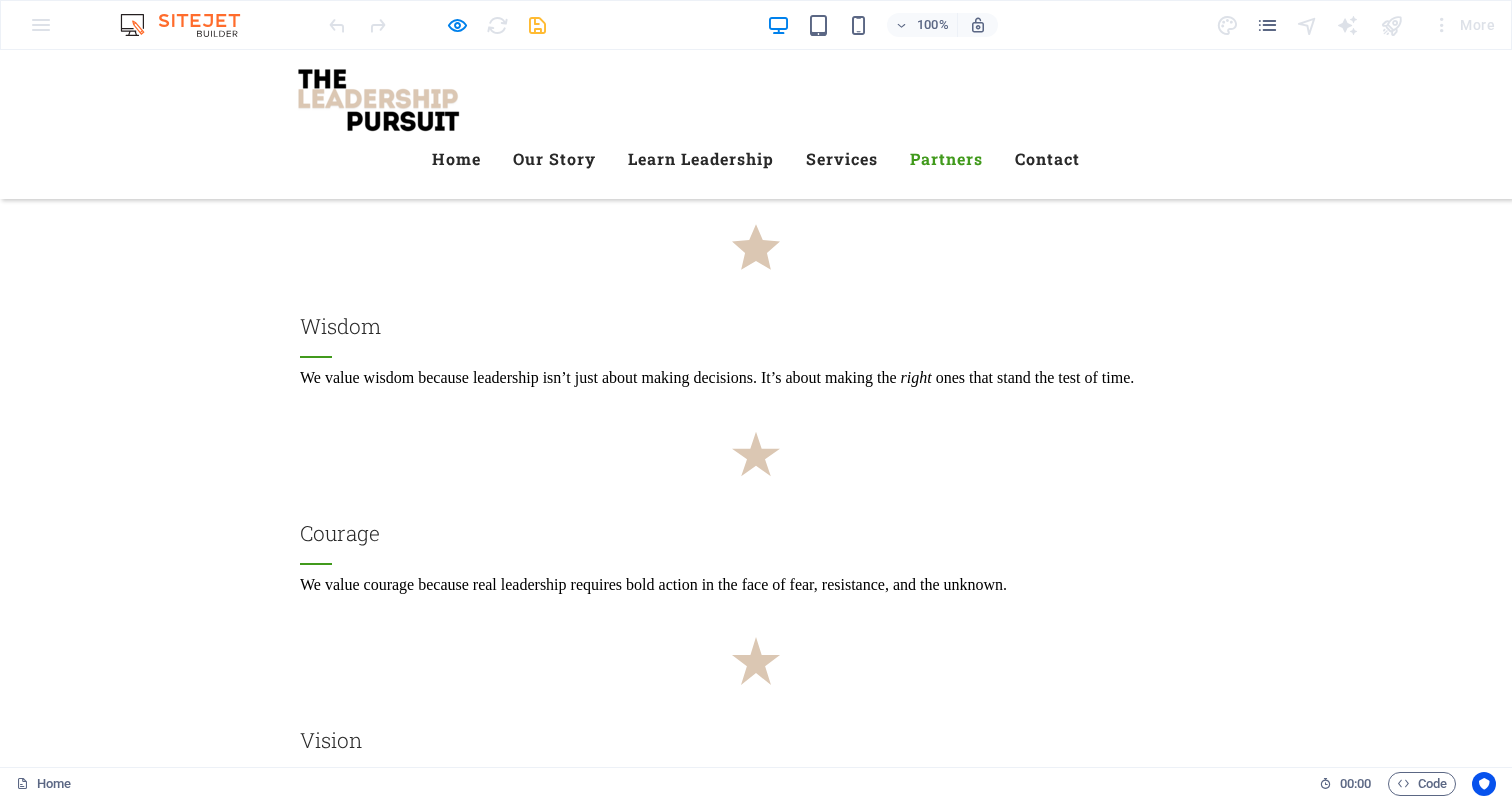 click on "Partners" at bounding box center (946, 159) 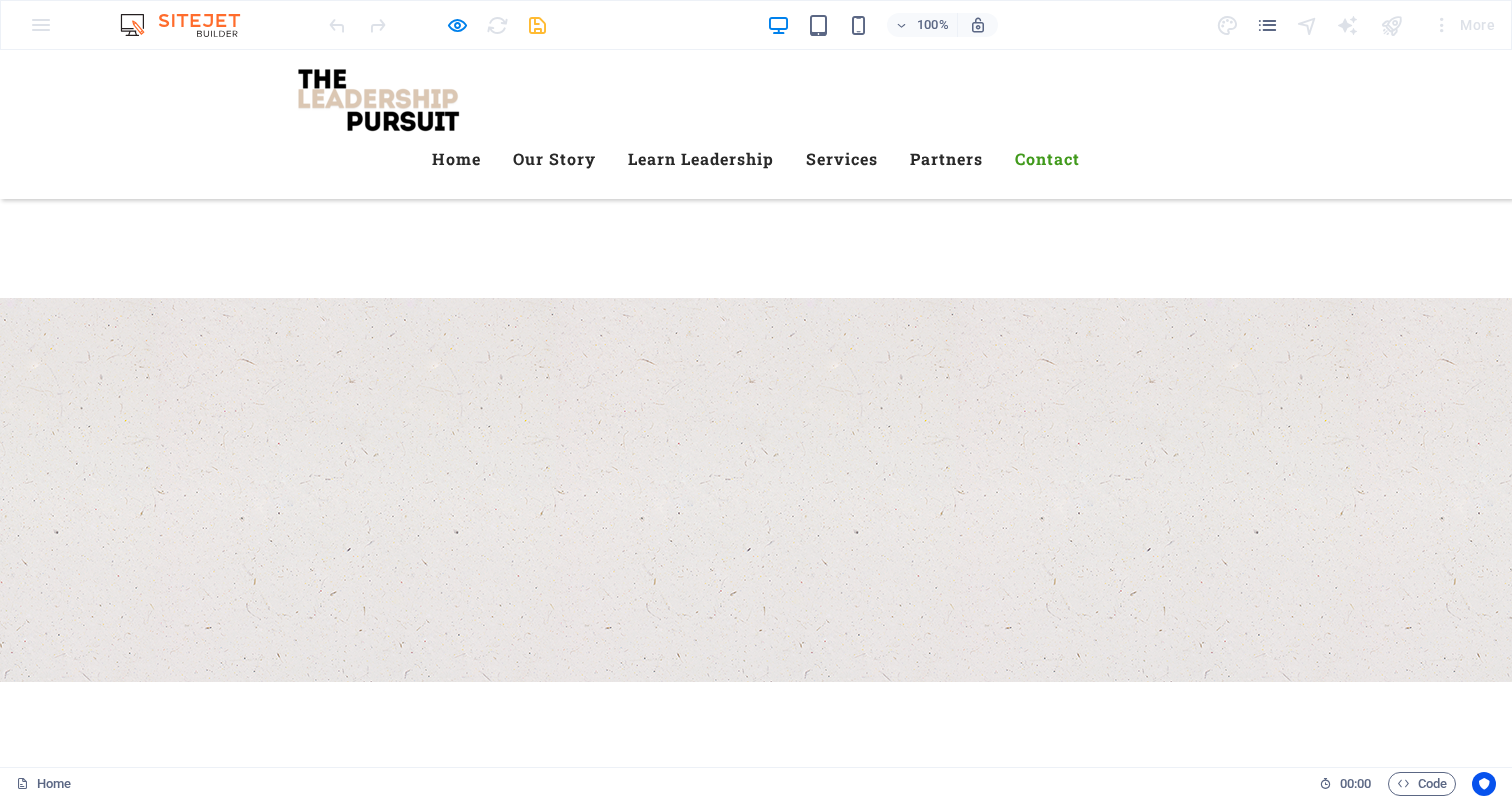 click on "Contact" at bounding box center [1047, 159] 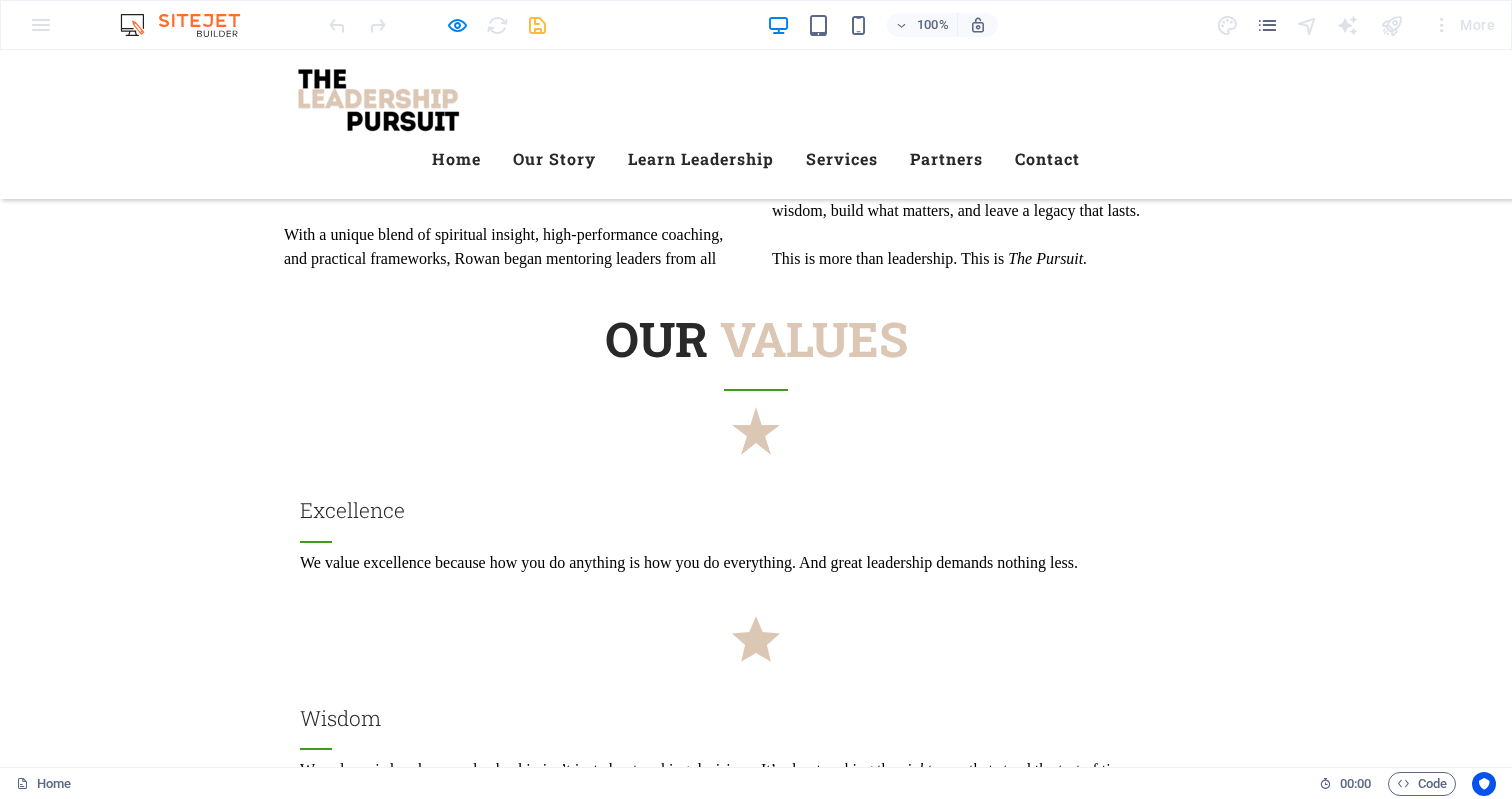 scroll, scrollTop: 3163, scrollLeft: 0, axis: vertical 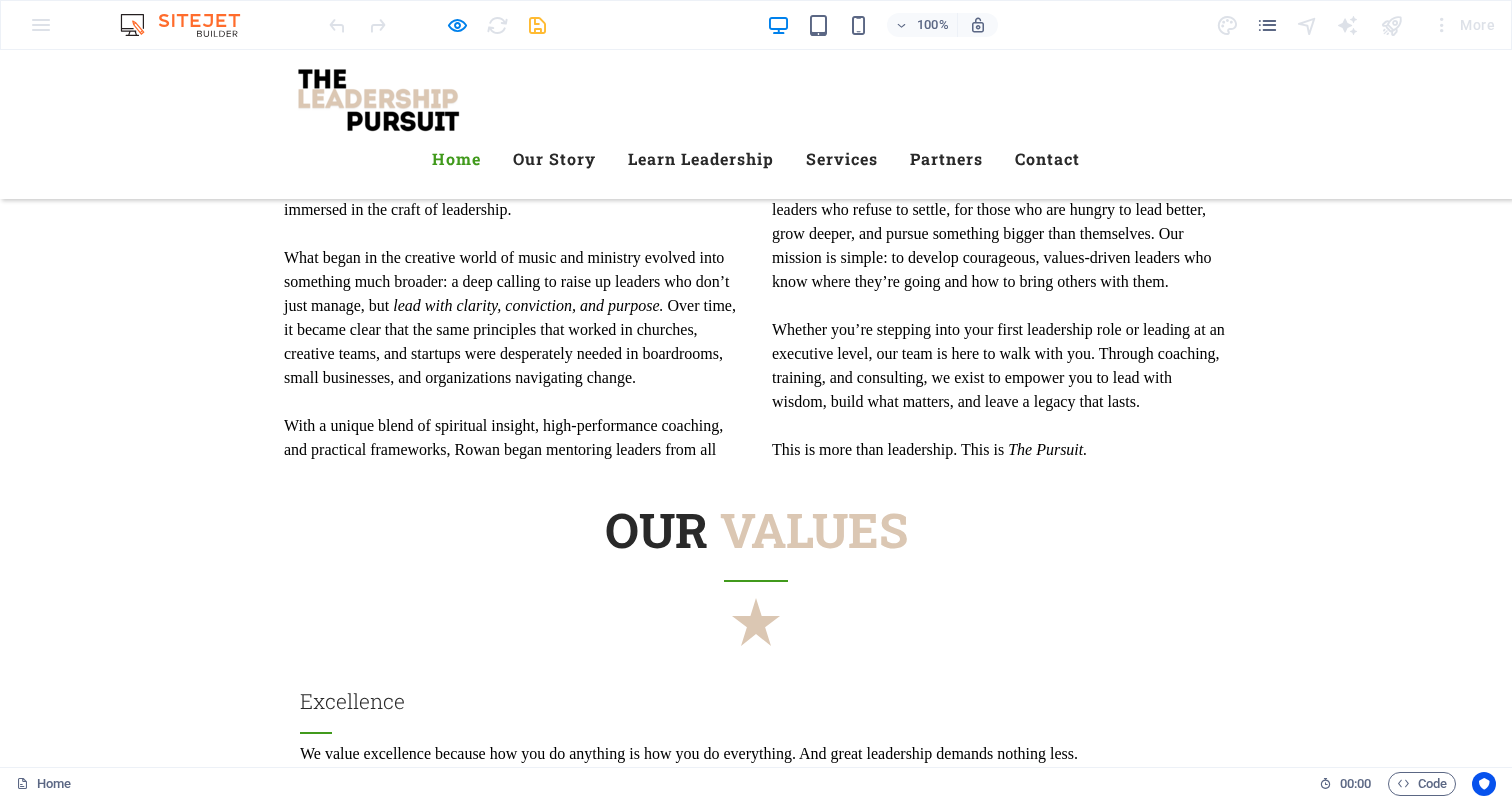click on "Home" at bounding box center [456, 159] 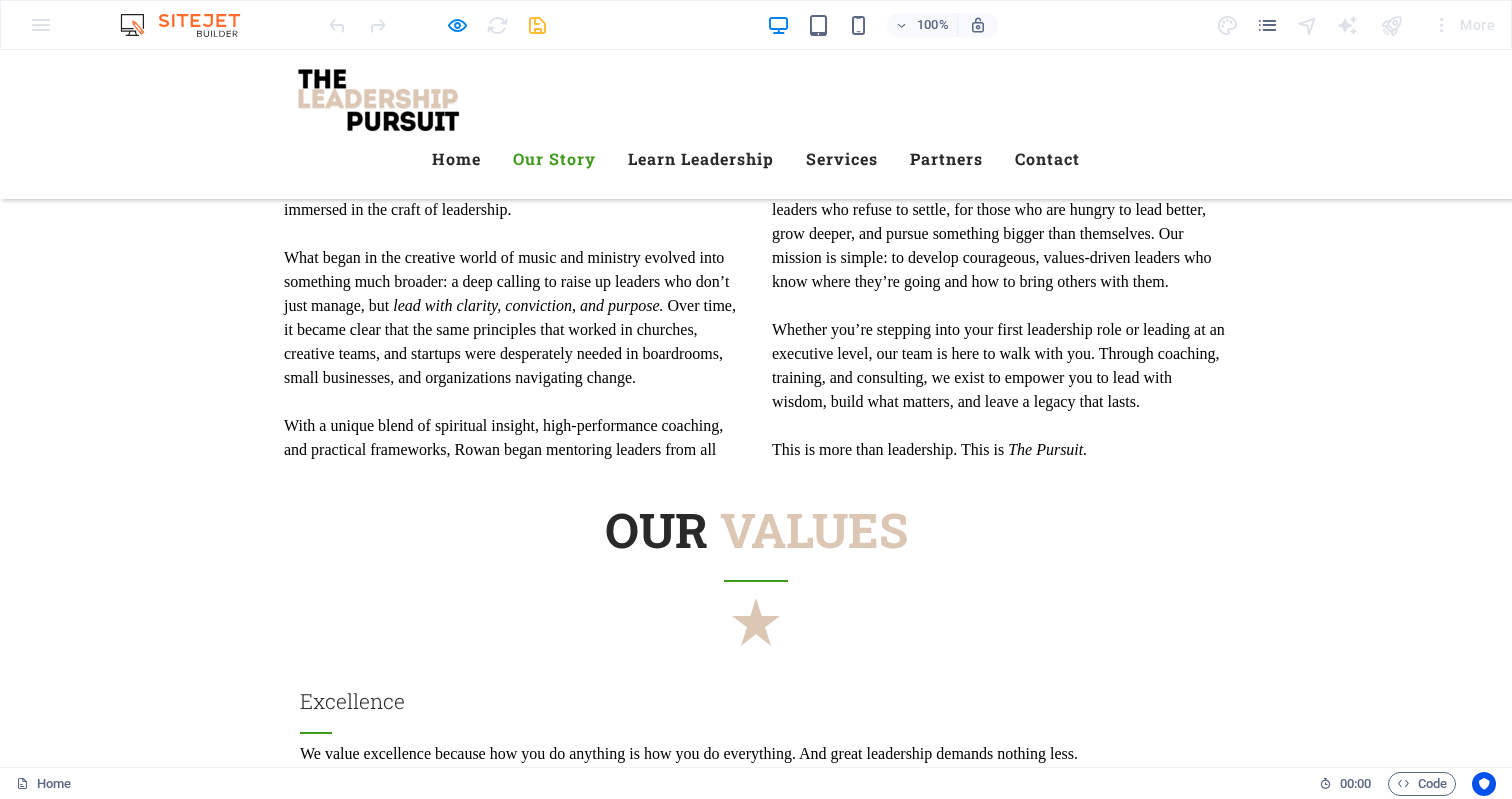 click on "Our Story" at bounding box center (554, 159) 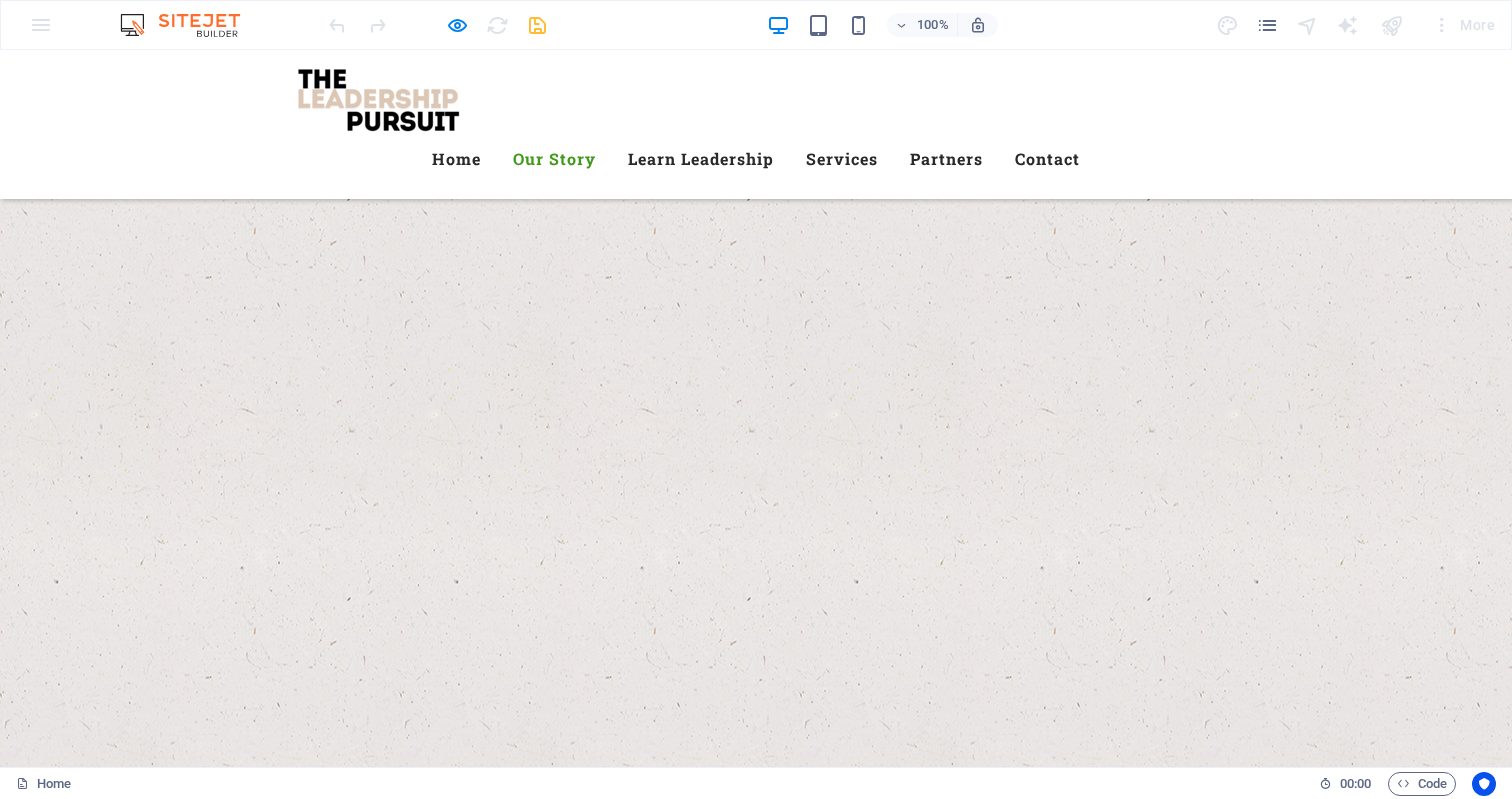 scroll, scrollTop: 1060, scrollLeft: 0, axis: vertical 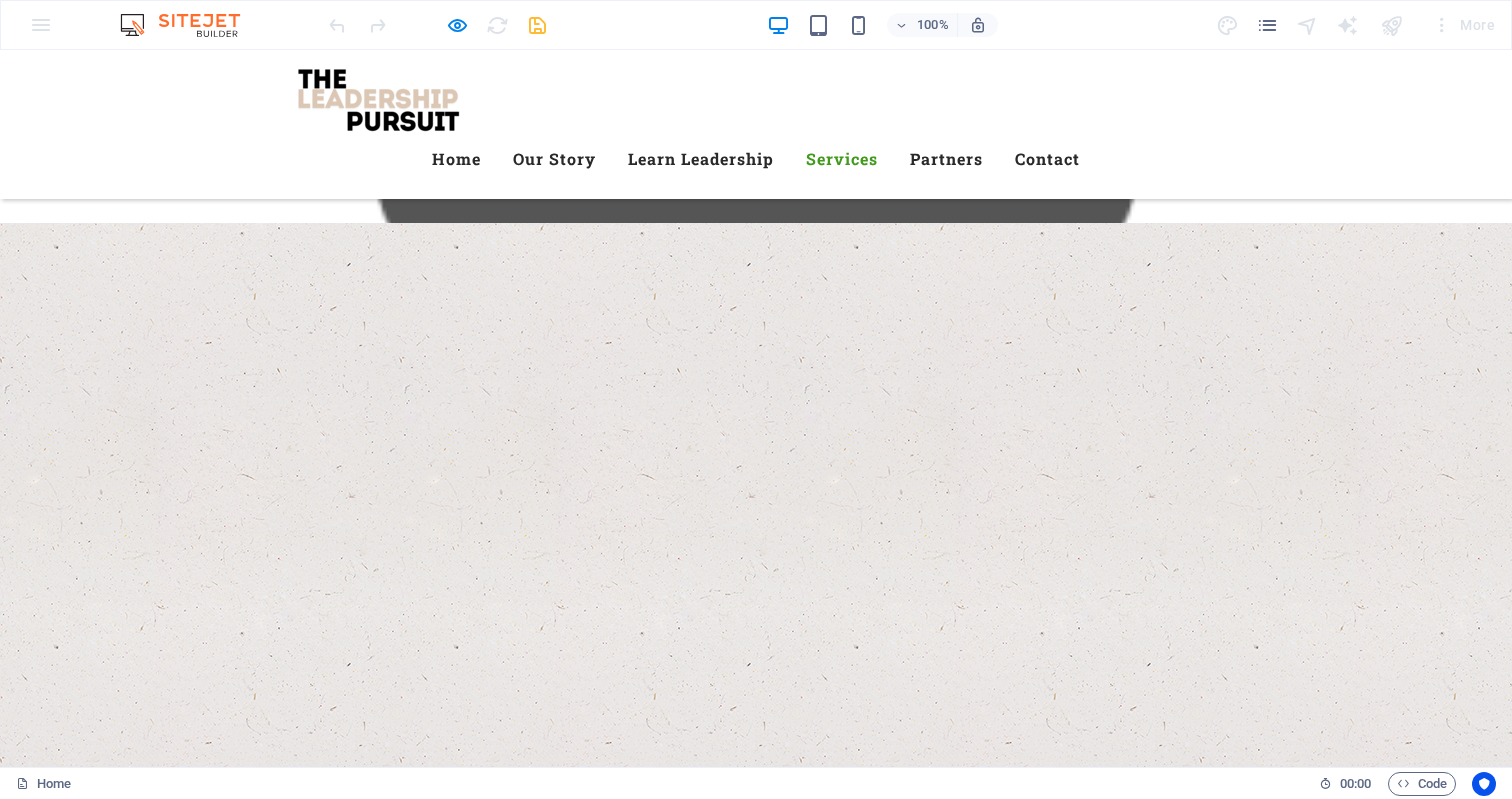 click on "Services" at bounding box center [842, 159] 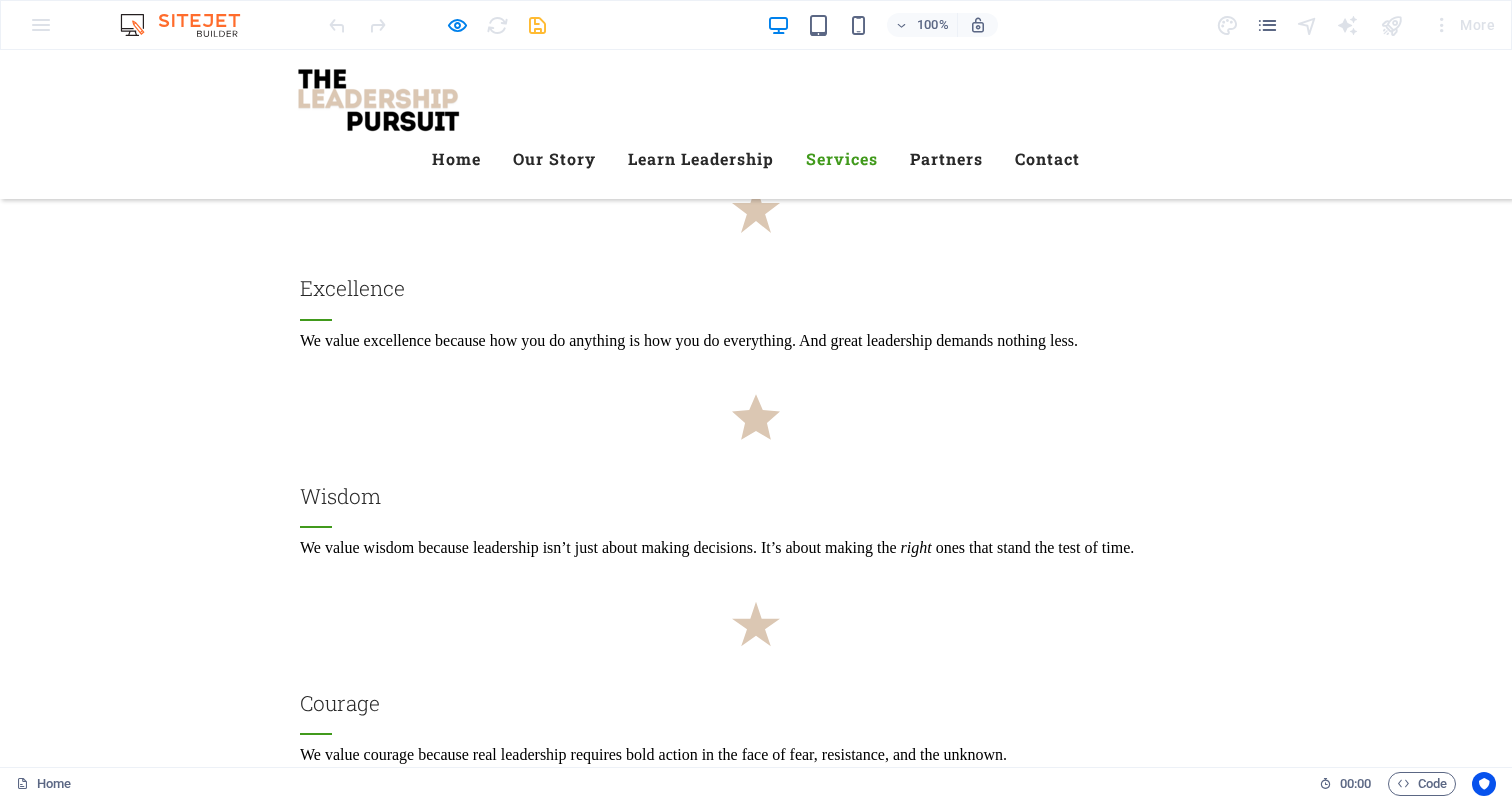 scroll, scrollTop: 3746, scrollLeft: 0, axis: vertical 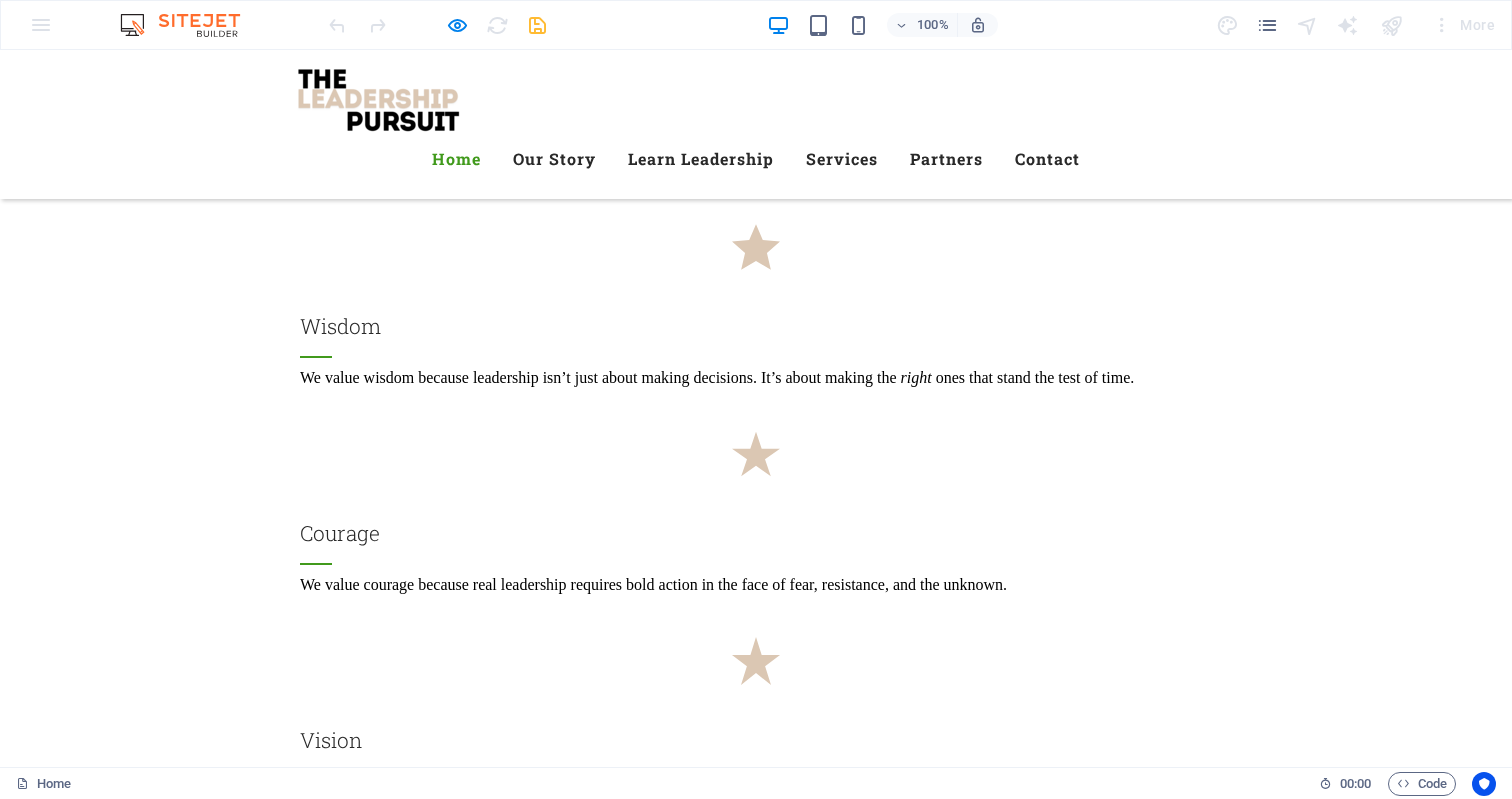 click on "Home" at bounding box center (456, 159) 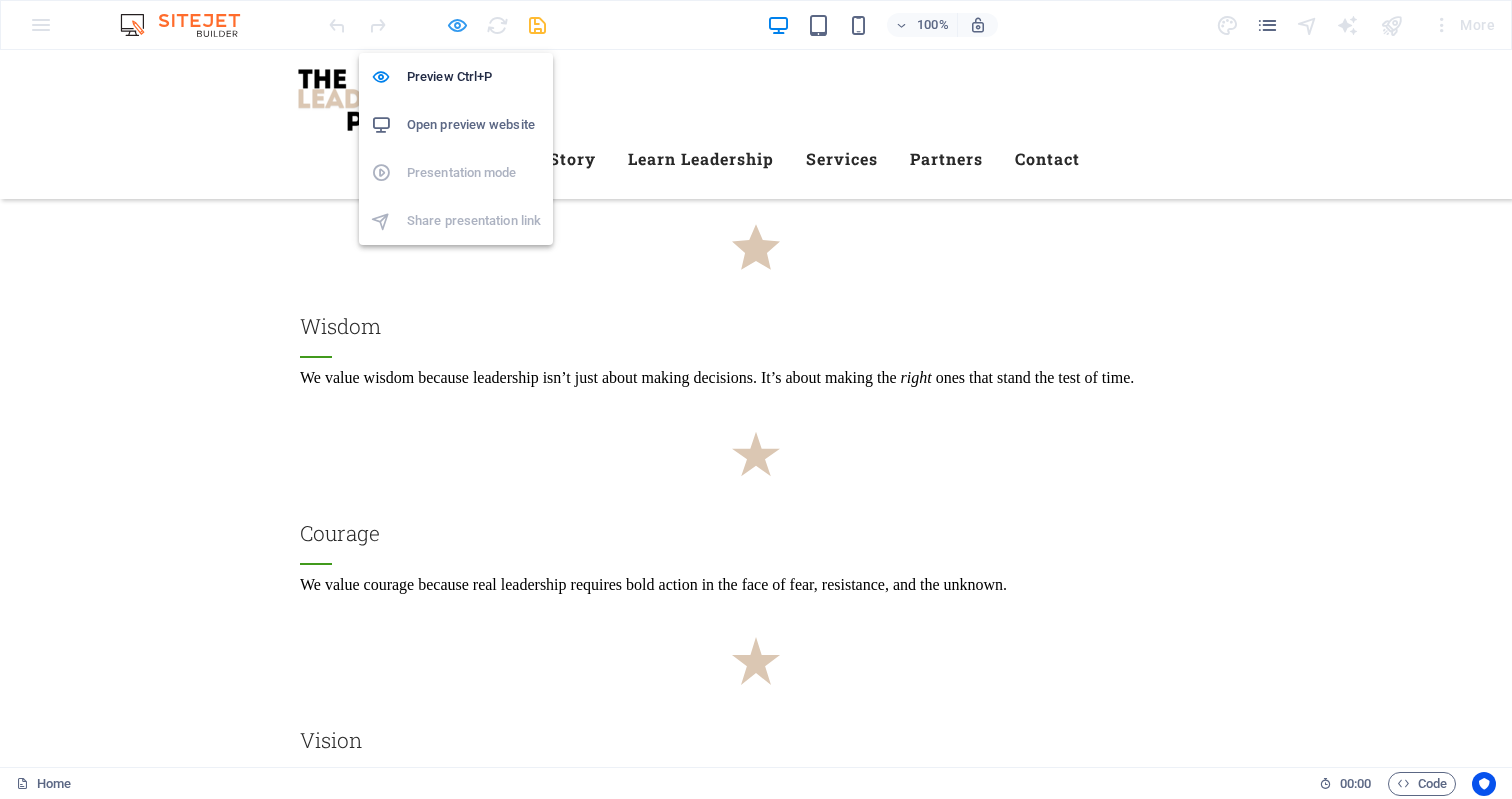 click at bounding box center (457, 25) 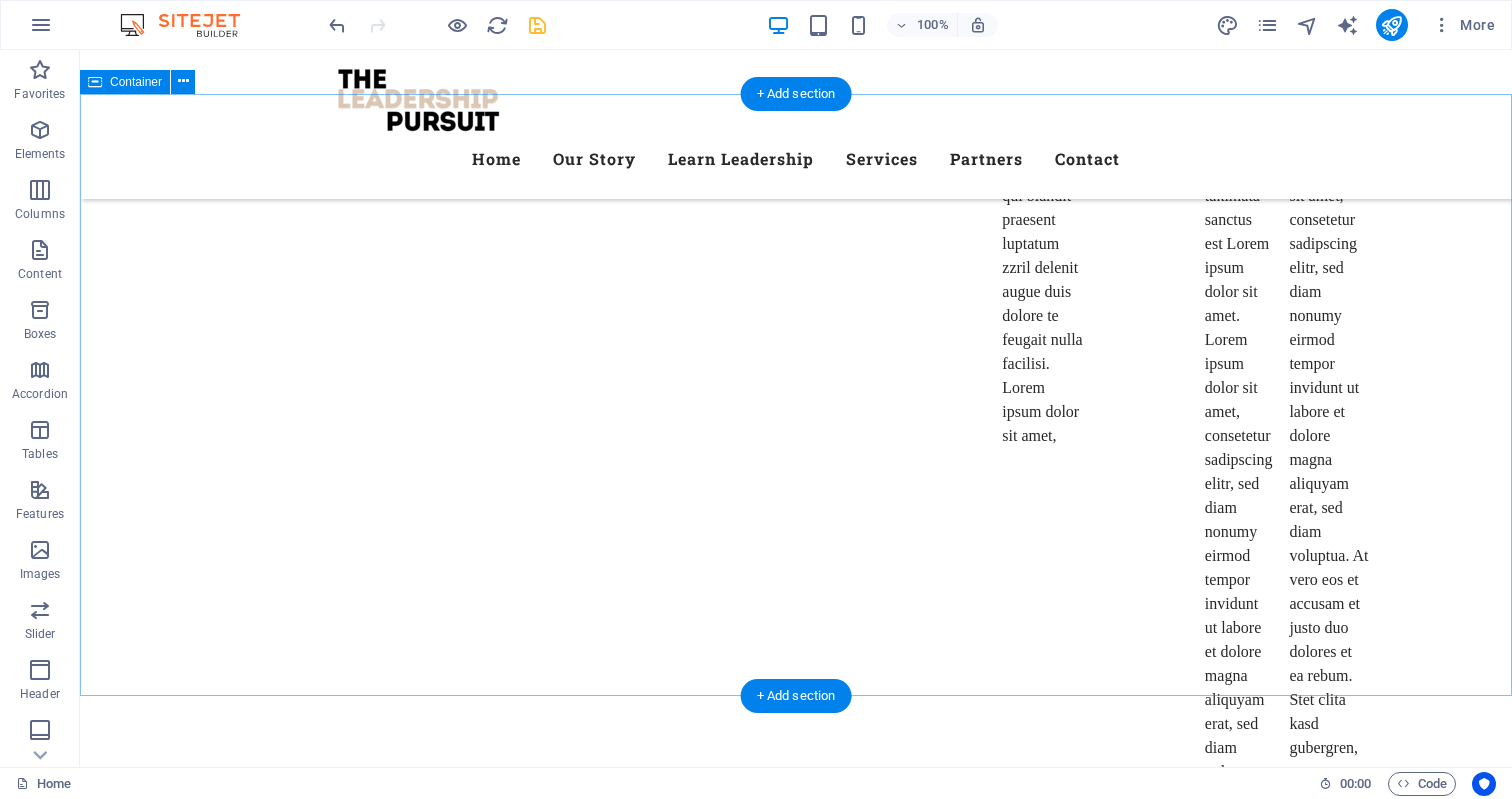 scroll, scrollTop: 7434, scrollLeft: 0, axis: vertical 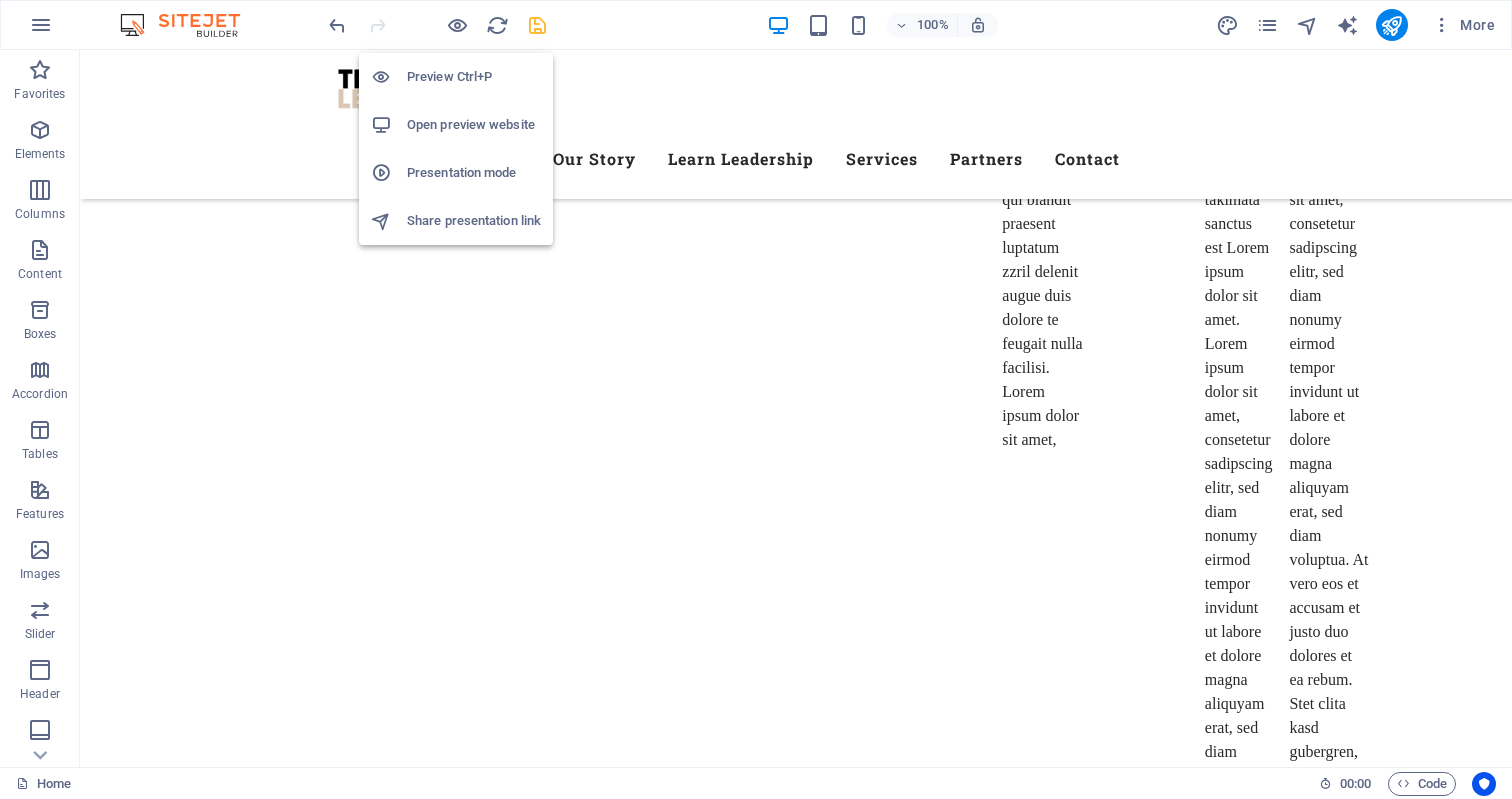 click on "Preview Ctrl+P" at bounding box center (474, 77) 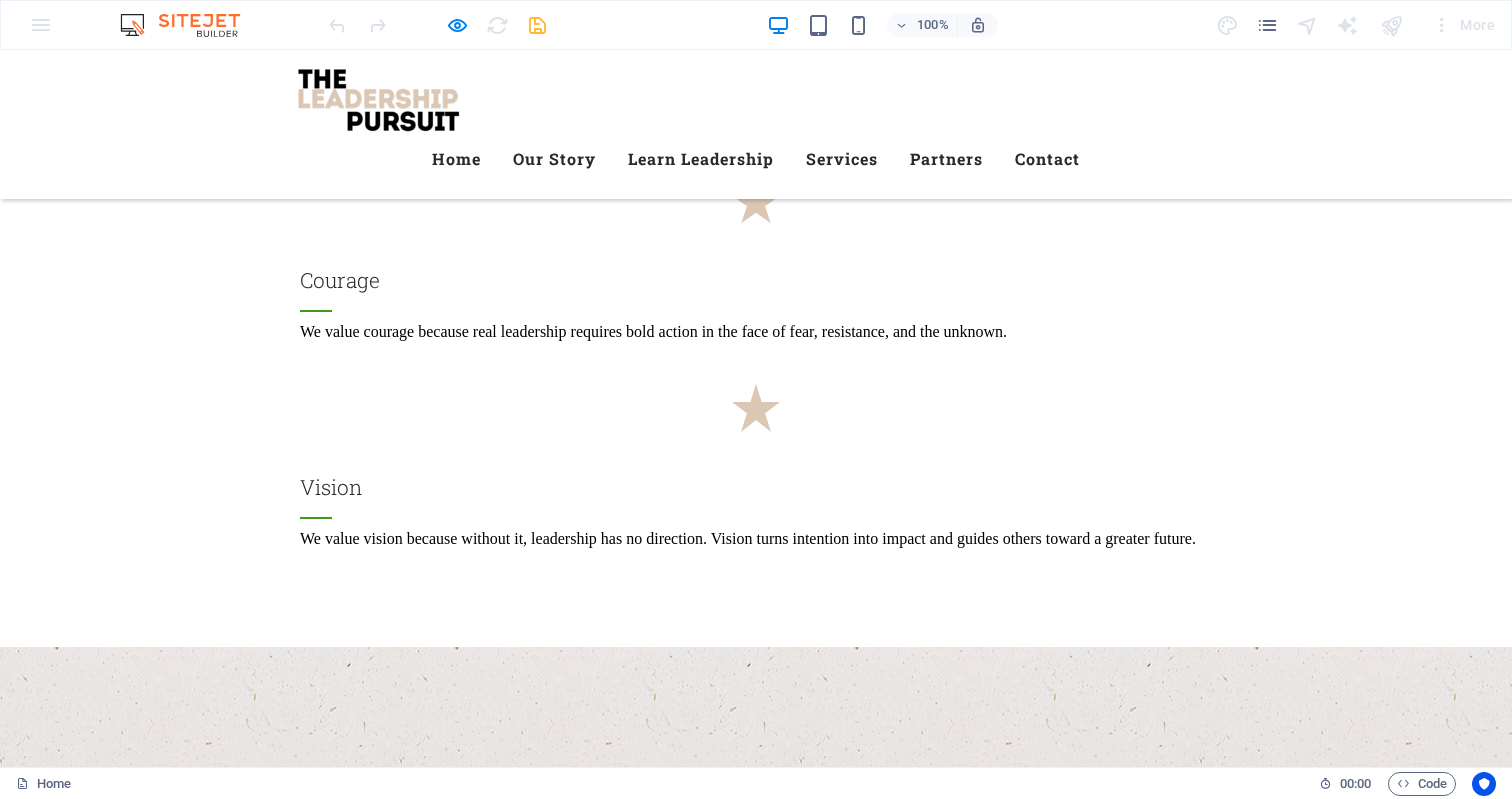 scroll, scrollTop: 3987, scrollLeft: 0, axis: vertical 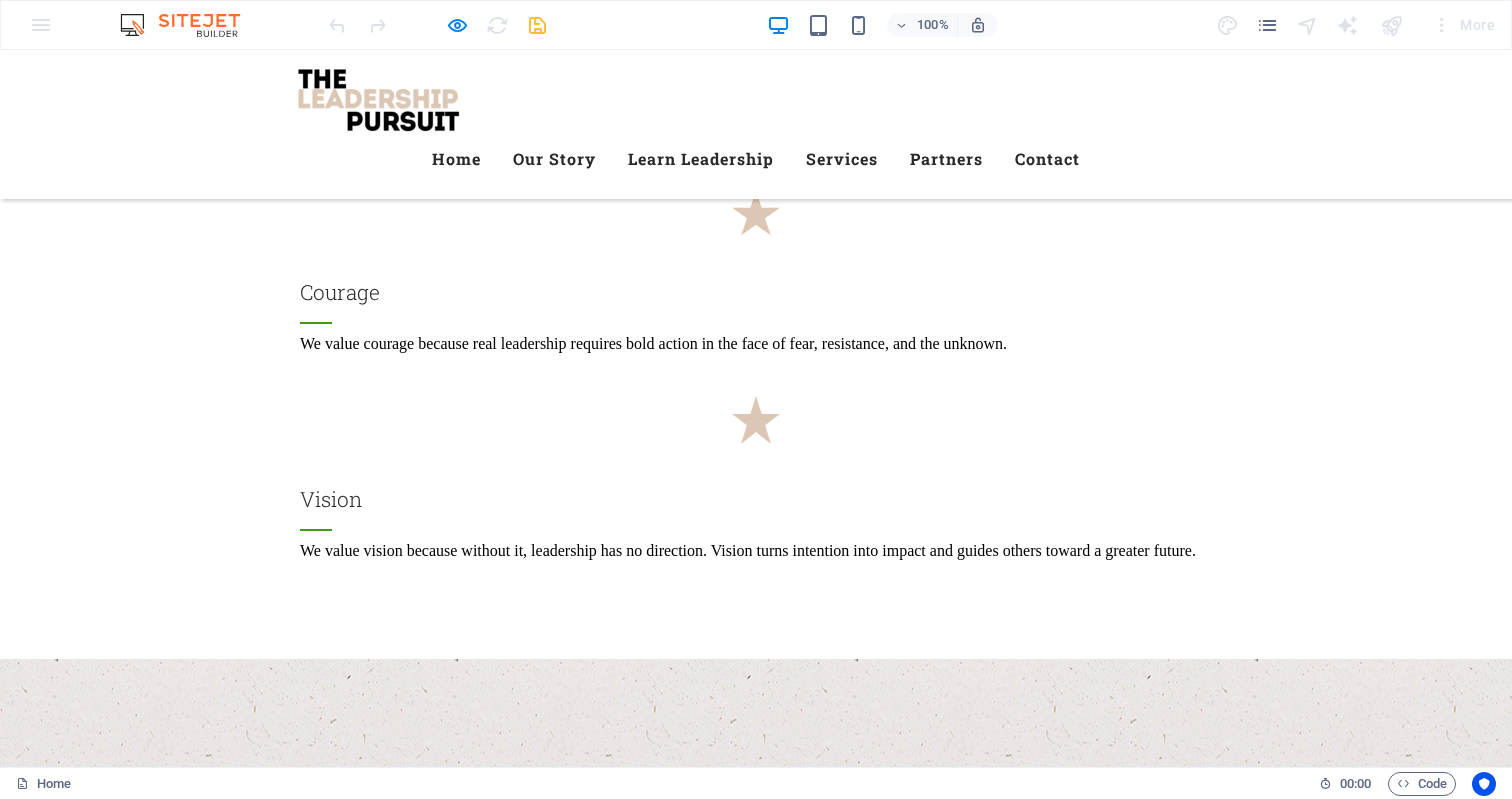 click on "Get a quote" at bounding box center (756, 6750) 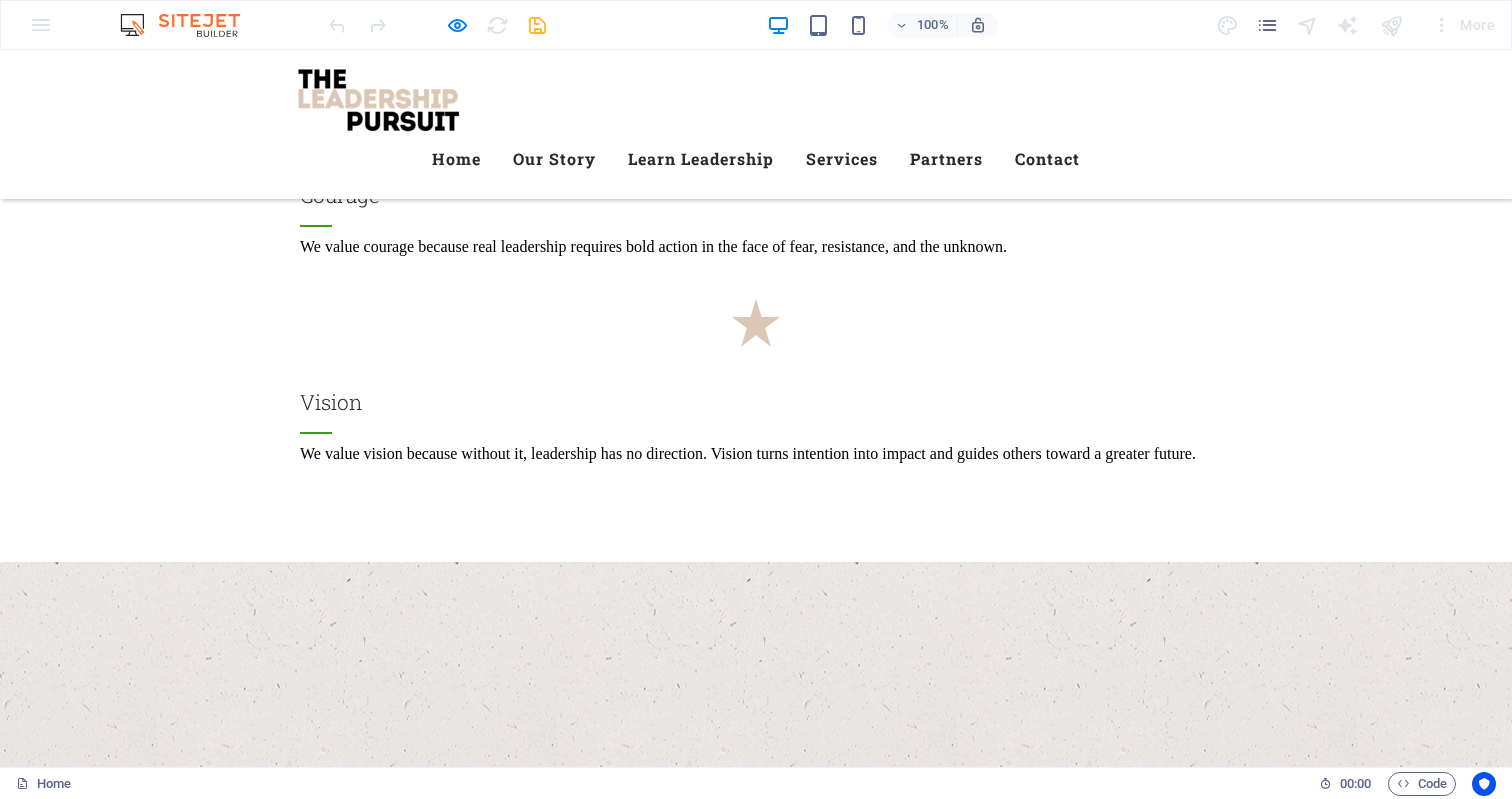 click on "Get a quote" at bounding box center (756, 5852) 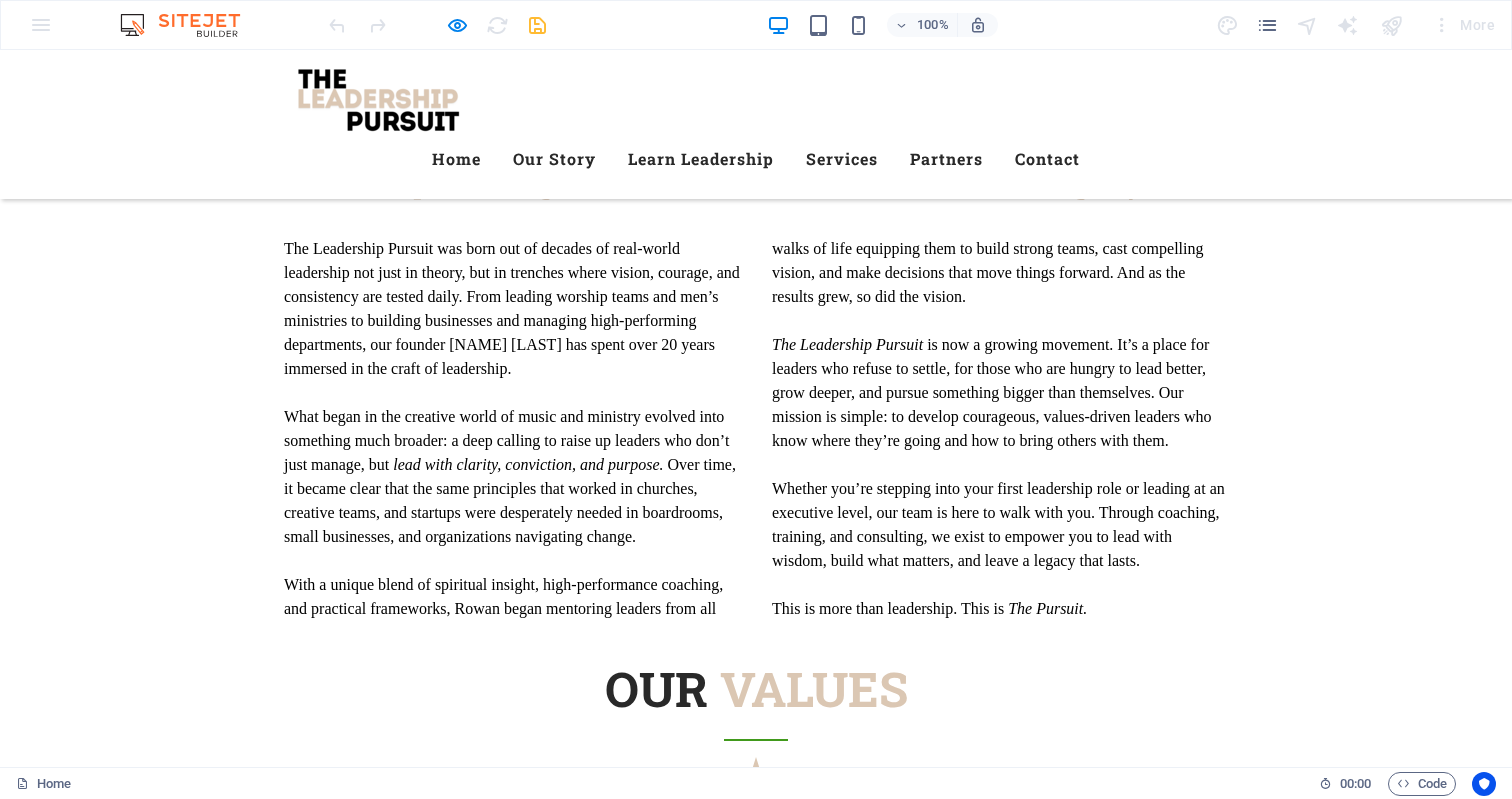scroll, scrollTop: 2978, scrollLeft: 0, axis: vertical 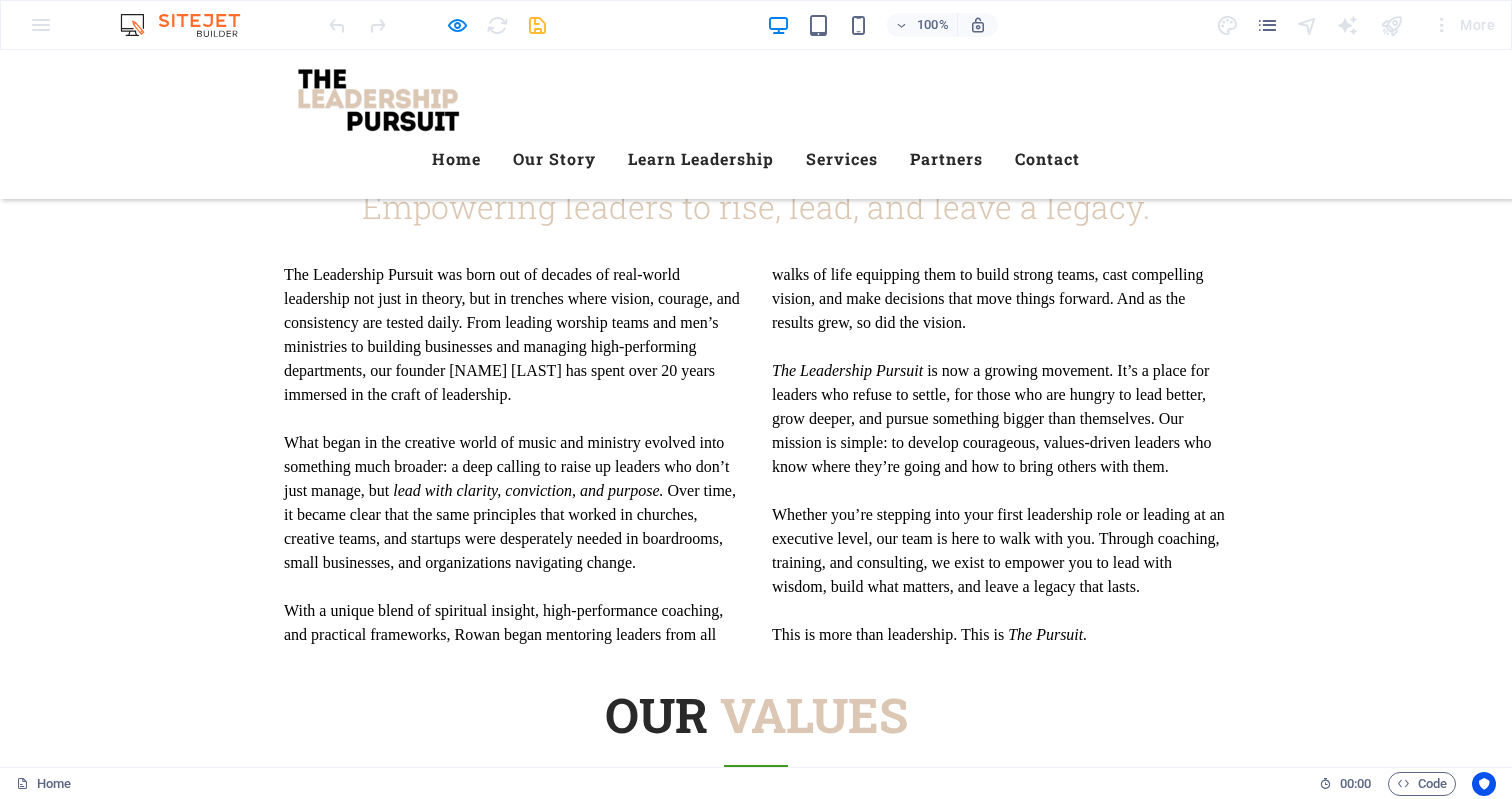 click 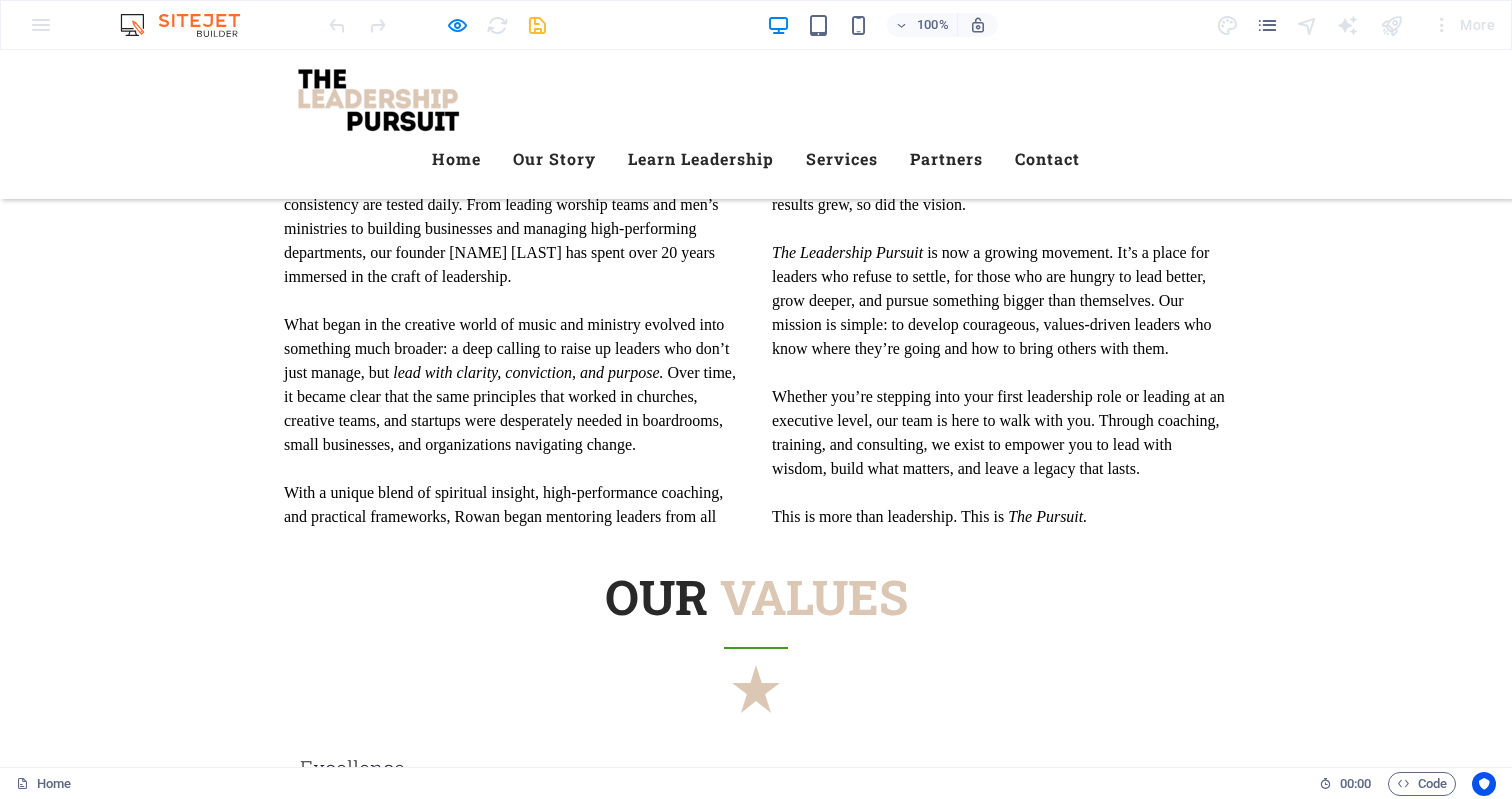 scroll, scrollTop: 3089, scrollLeft: 0, axis: vertical 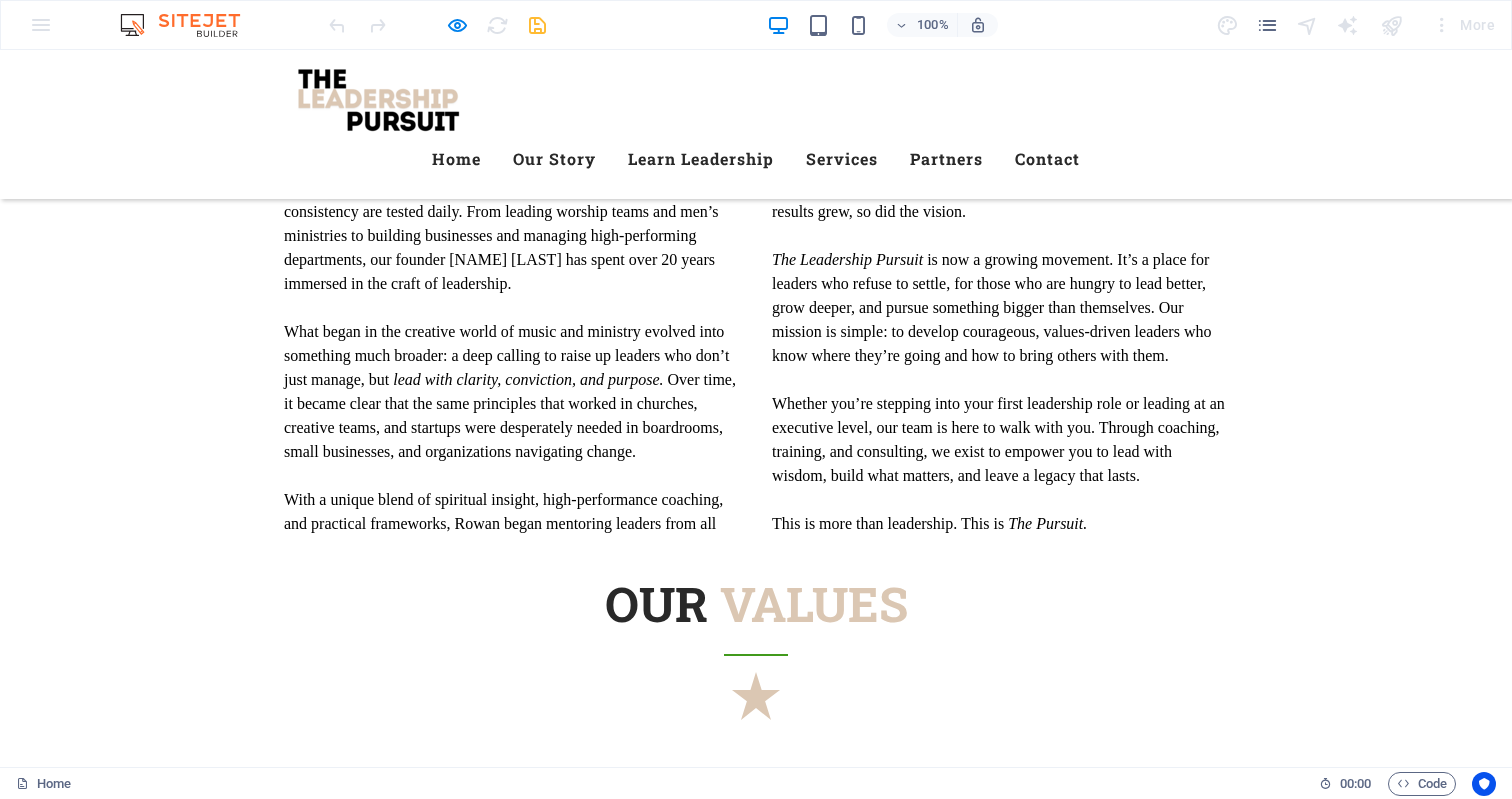 click on "Veggie Box" at bounding box center (756, 4202) 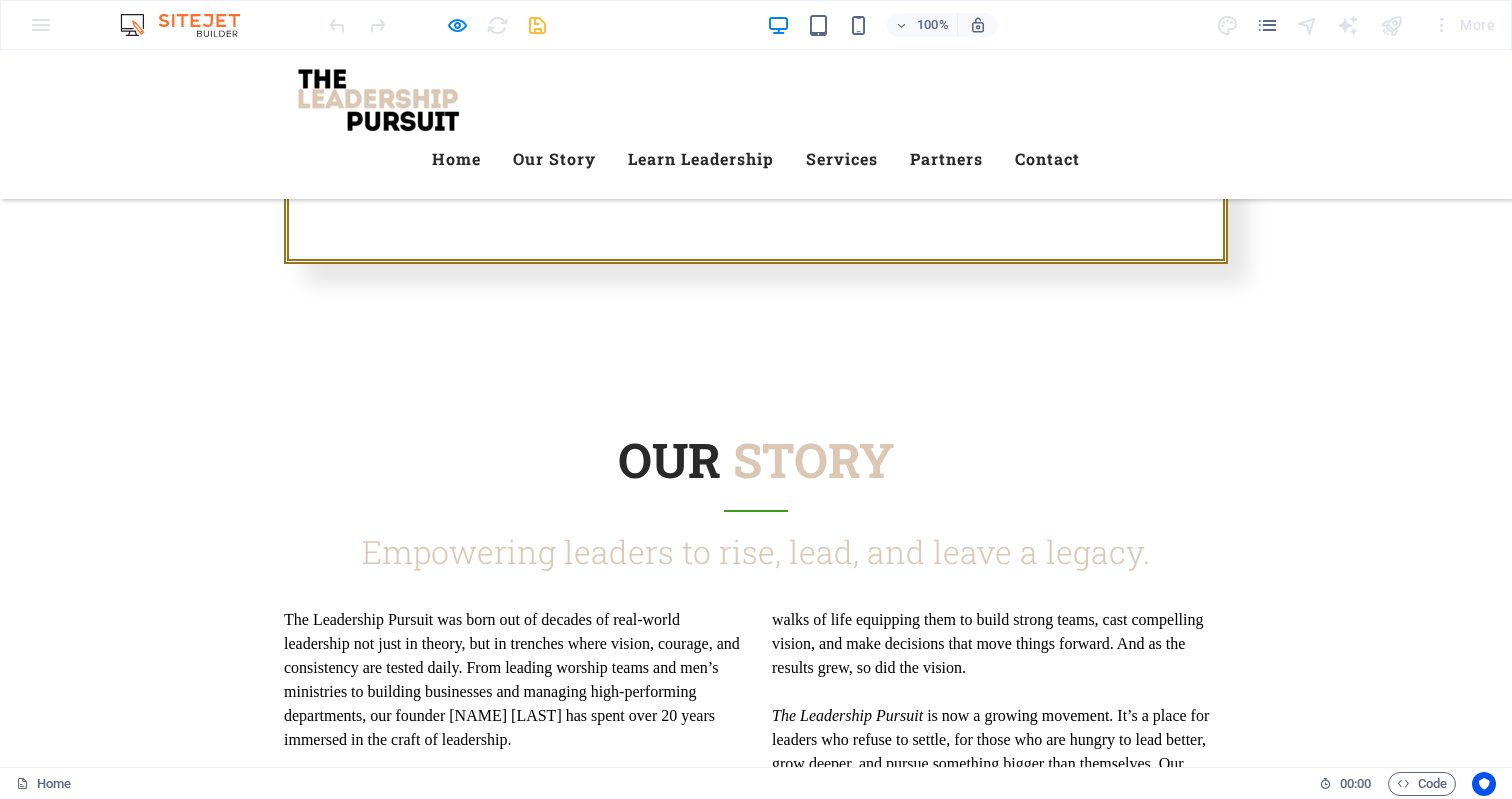 scroll, scrollTop: 2586, scrollLeft: 0, axis: vertical 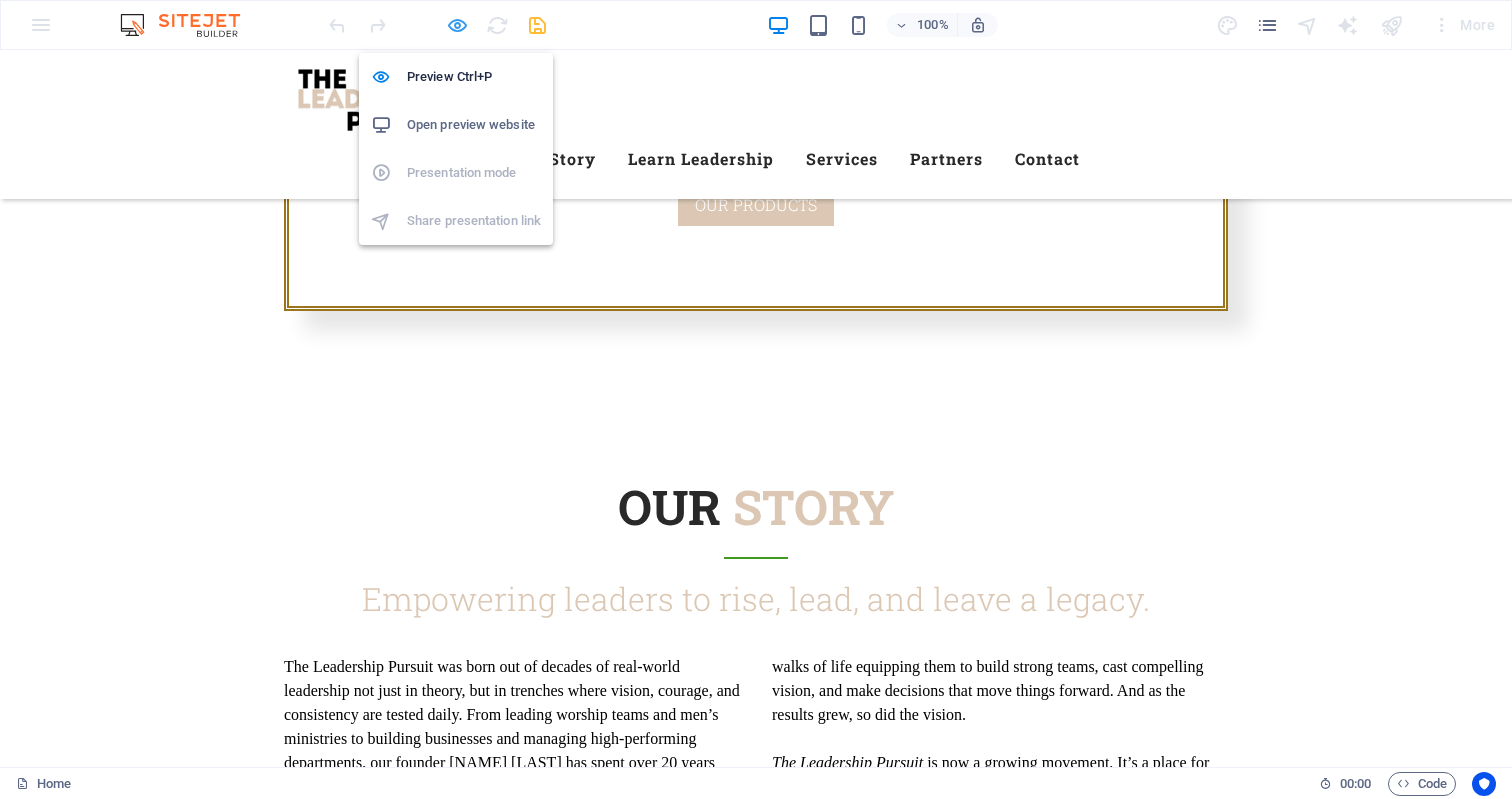 click at bounding box center (457, 25) 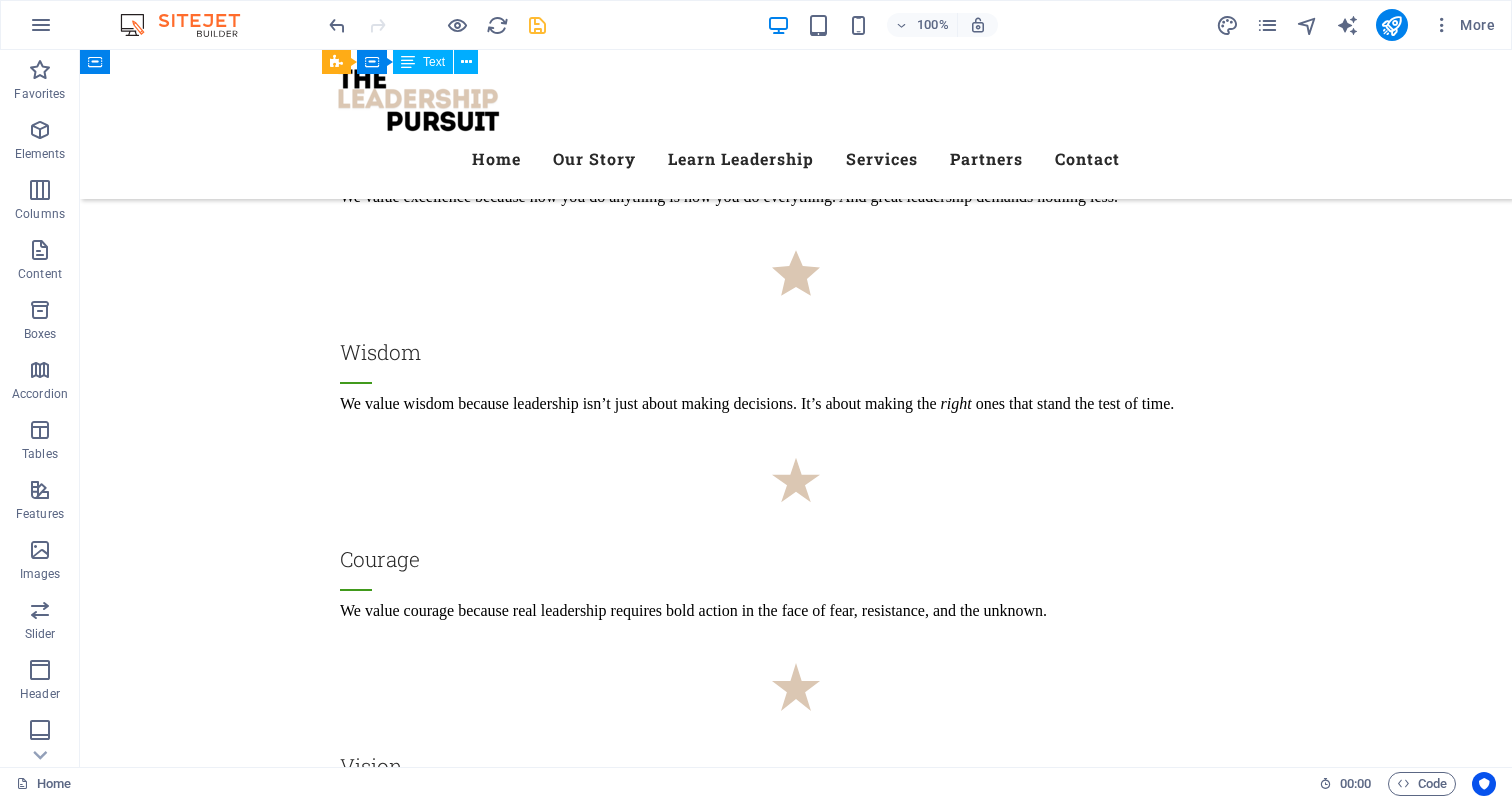 scroll, scrollTop: 3763, scrollLeft: 0, axis: vertical 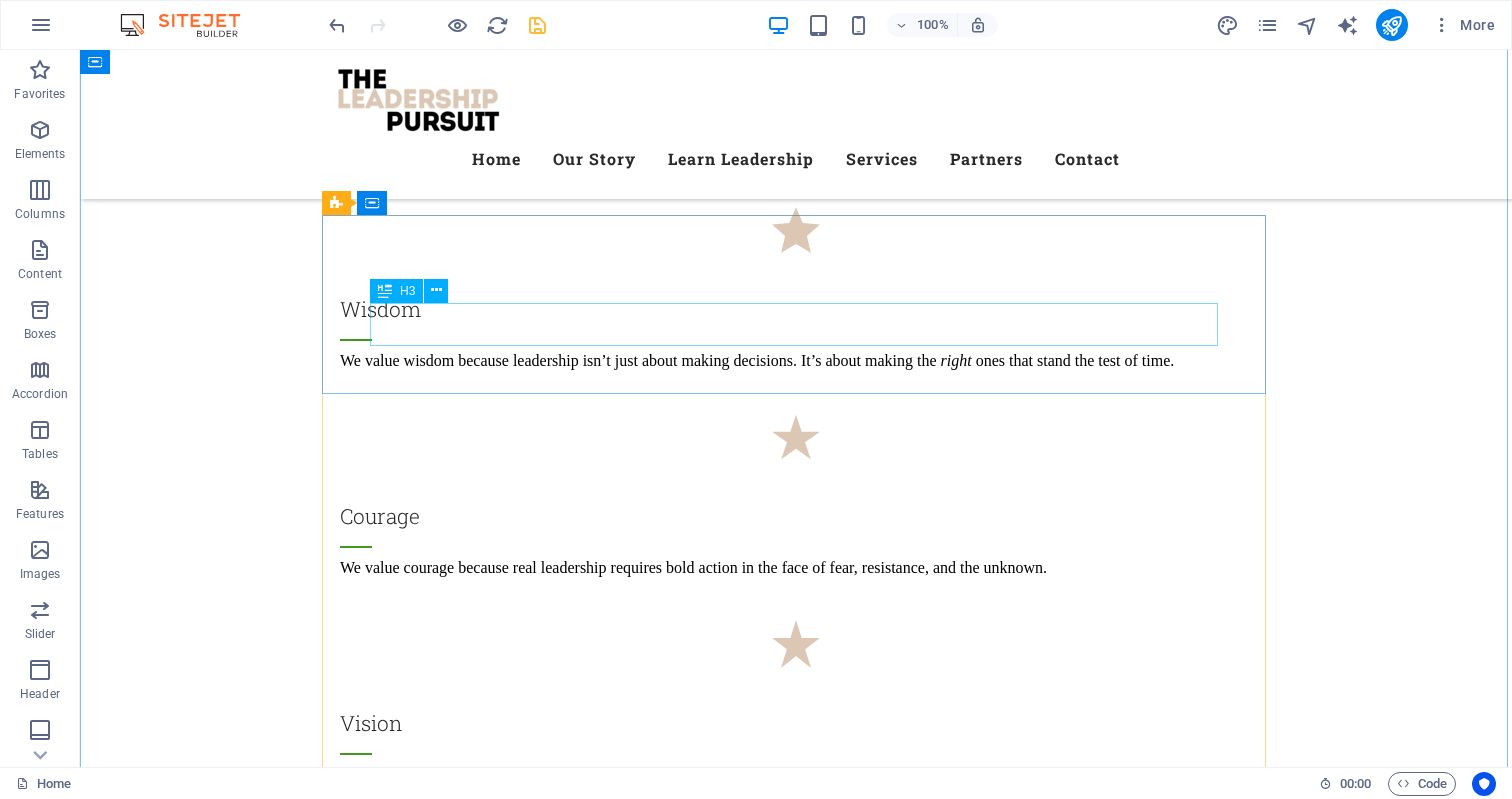 click on "Vegetables" at bounding box center [796, 6751] 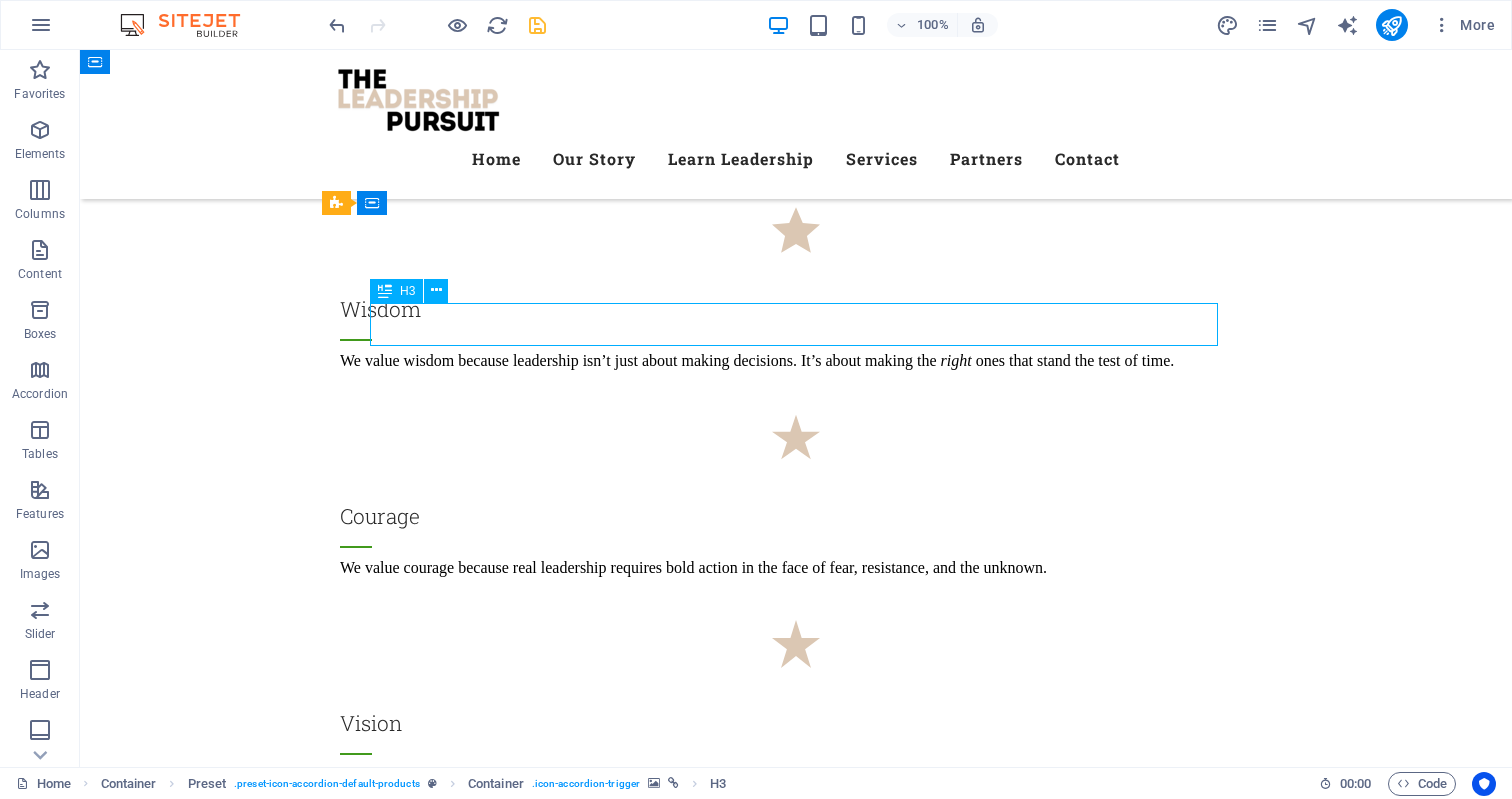 click on "Vegetables" at bounding box center [796, 6751] 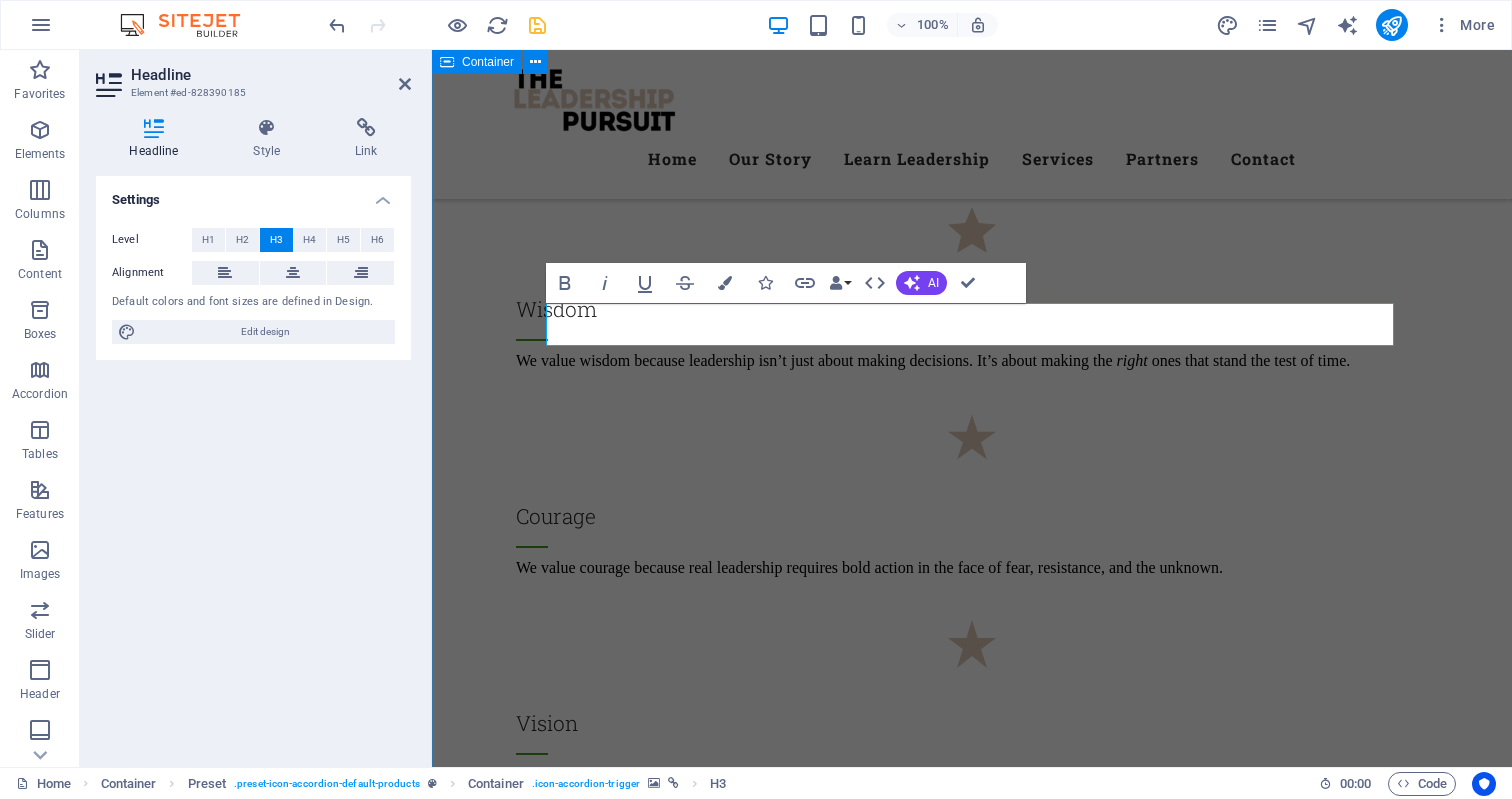 click on "Our   Products What we offer Lorem ipsum dolor sit amet, consetetur sadipscing elitr, sed diam nonumy eirmod tempor invidunt ut labore et dolore magna aliquyam erat, sed diam voluptua.  Leadership Coaching Vegetables Lorem ipsum dolor sit amet, consectetur adipisicing elit. Natus, dolores, at, nisi eligendi repellat voluptatem minima officia veritatis quasi animi porro laudantium dicta dolor voluptate non maiores ipsum reprehenderit odio fugiat reiciendis consectetur fuga pariatur libero accusantium quod minus odit debitis cumque quo adipisci vel vitae aliquid corrupti perferendis voluptates. Herbs & Salad Herbs & Salad Lorem ipsum dolor sit amet, consectetur adipisicing elit. Natus, dolores, at, nisi eligendi repellat voluptatem minima officia veritatis quasi animi porro laudantium dicta dolor voluptate non maiores ipsum reprehenderit odio fugiat reiciendis consectetur fuga pariatur libero accusantium quod minus odit debitis cumque quo adipisci vel vitae aliquid corrupti perferendis voluptates. Fruits Fruits" at bounding box center (972, 8462) 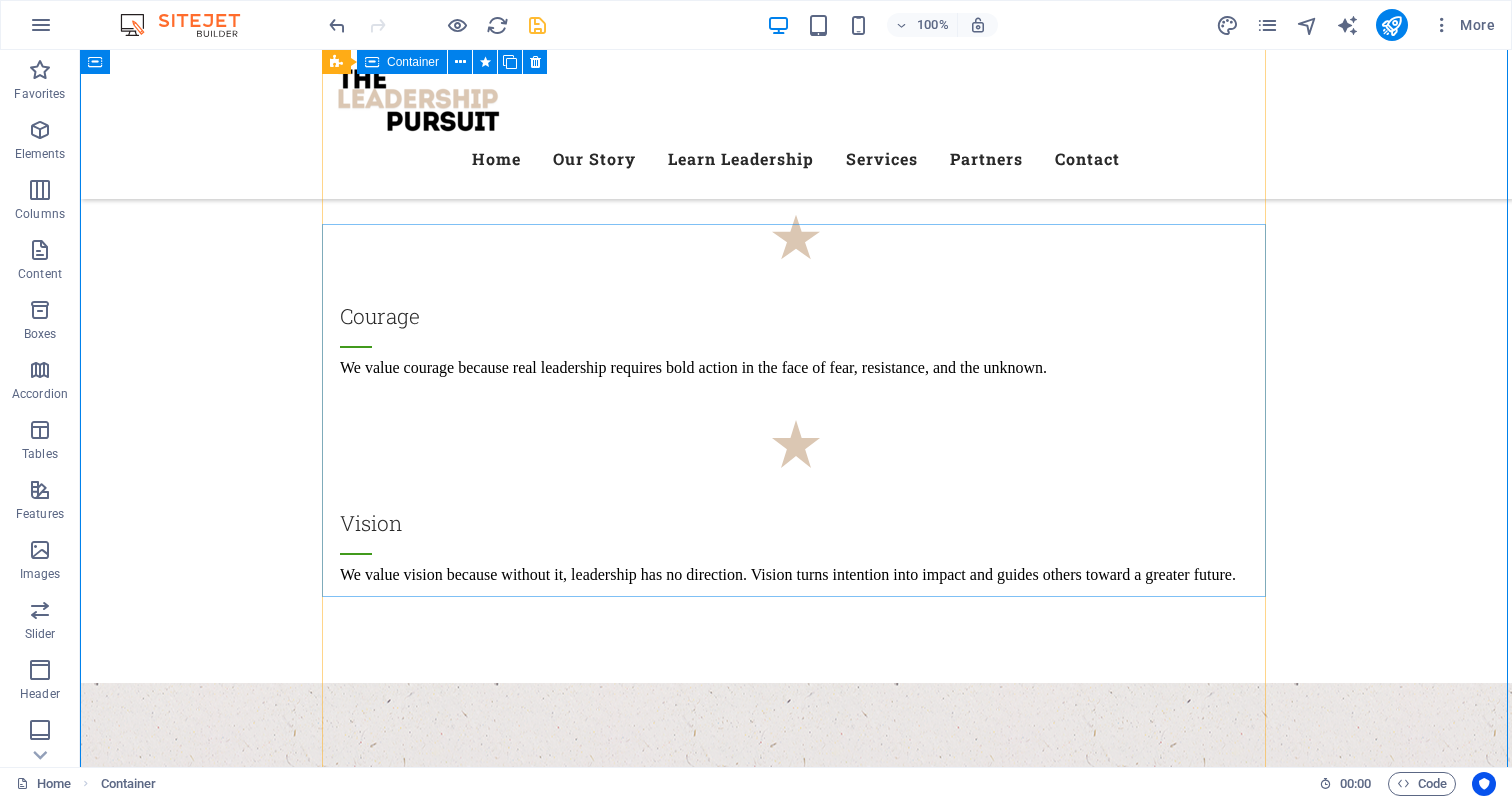 scroll, scrollTop: 3931, scrollLeft: 0, axis: vertical 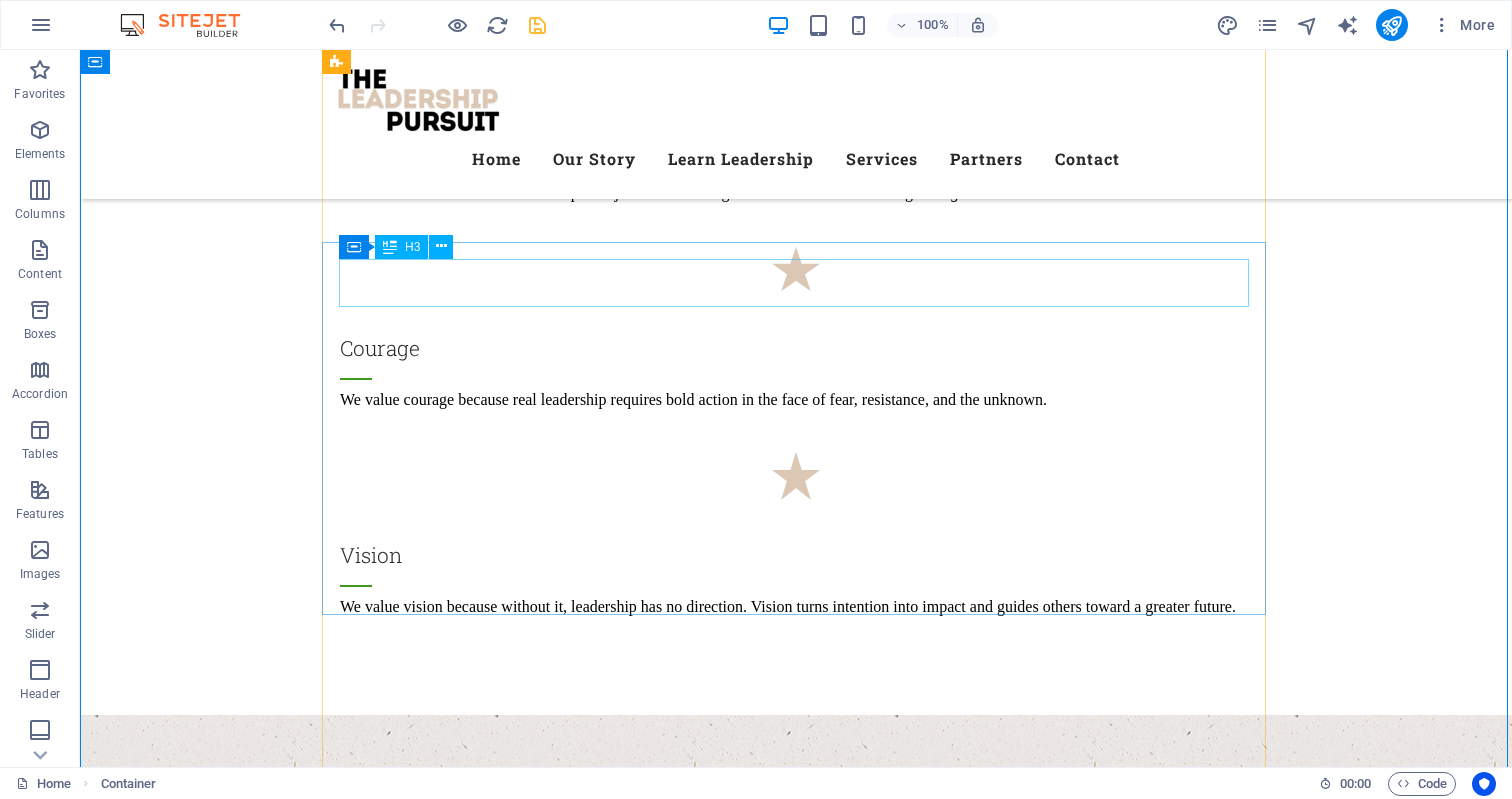 click on "Vegetables" at bounding box center (796, 6674) 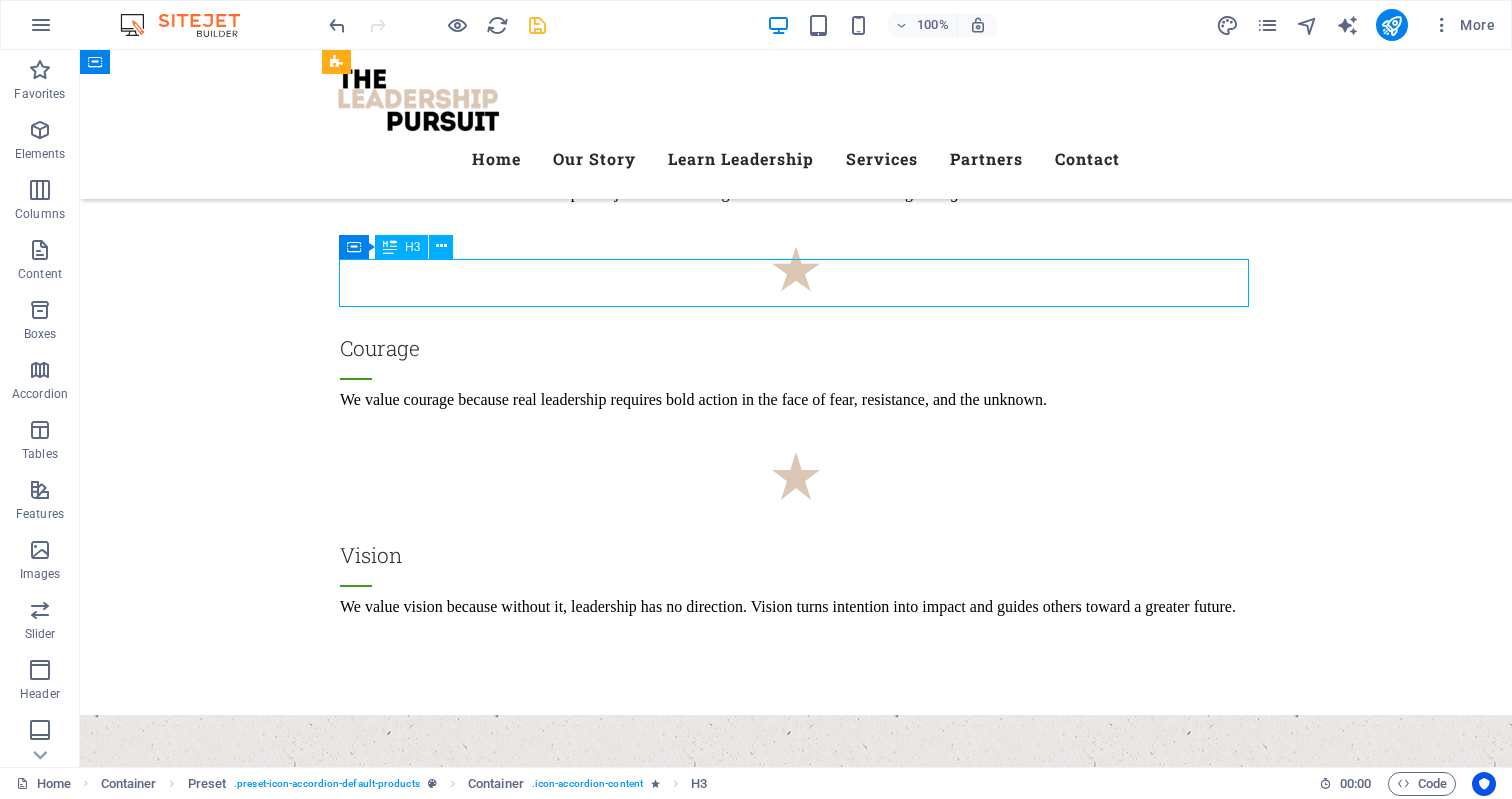 click on "Vegetables" at bounding box center [796, 6674] 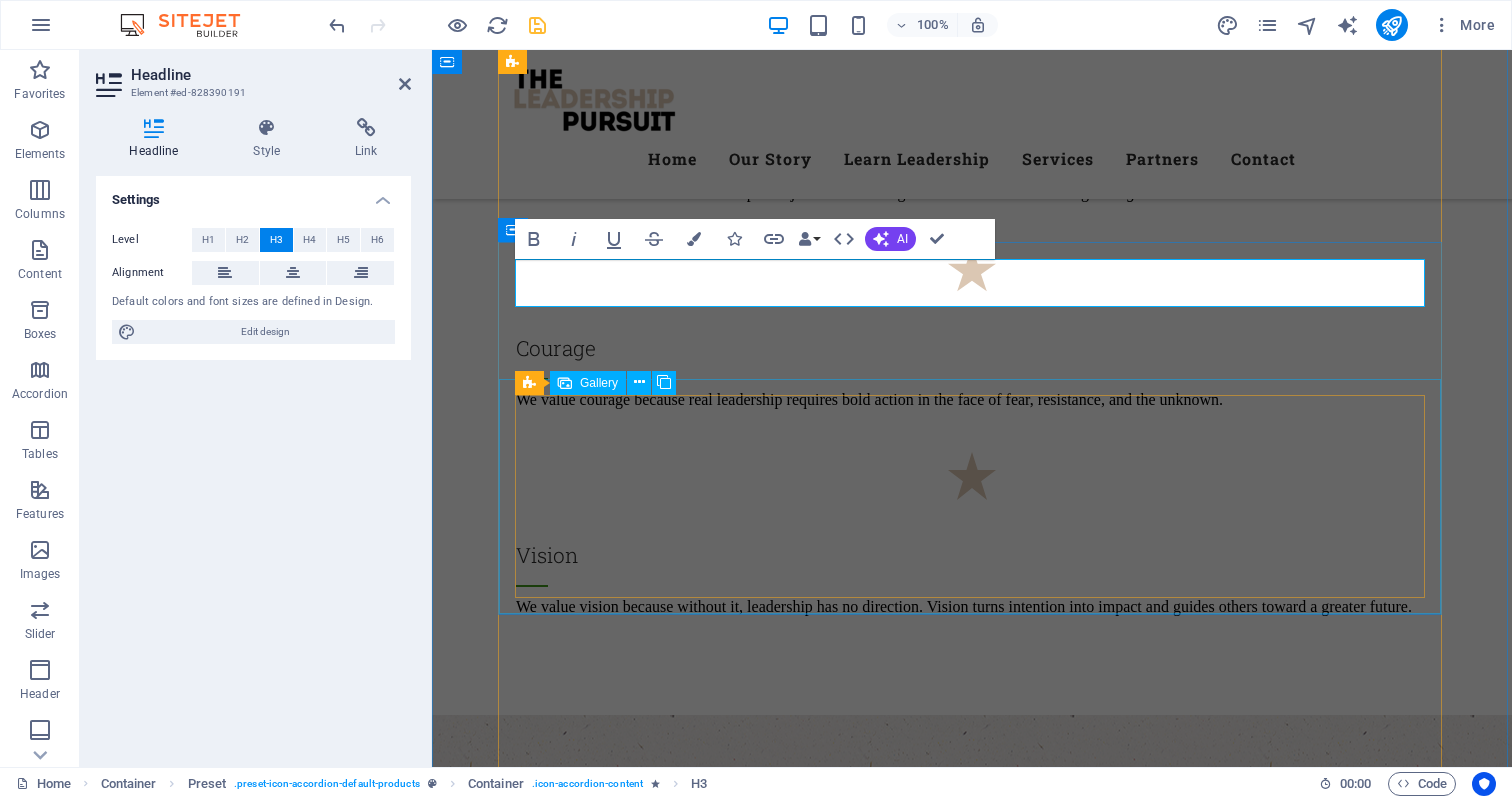 click at bounding box center [619, 6888] 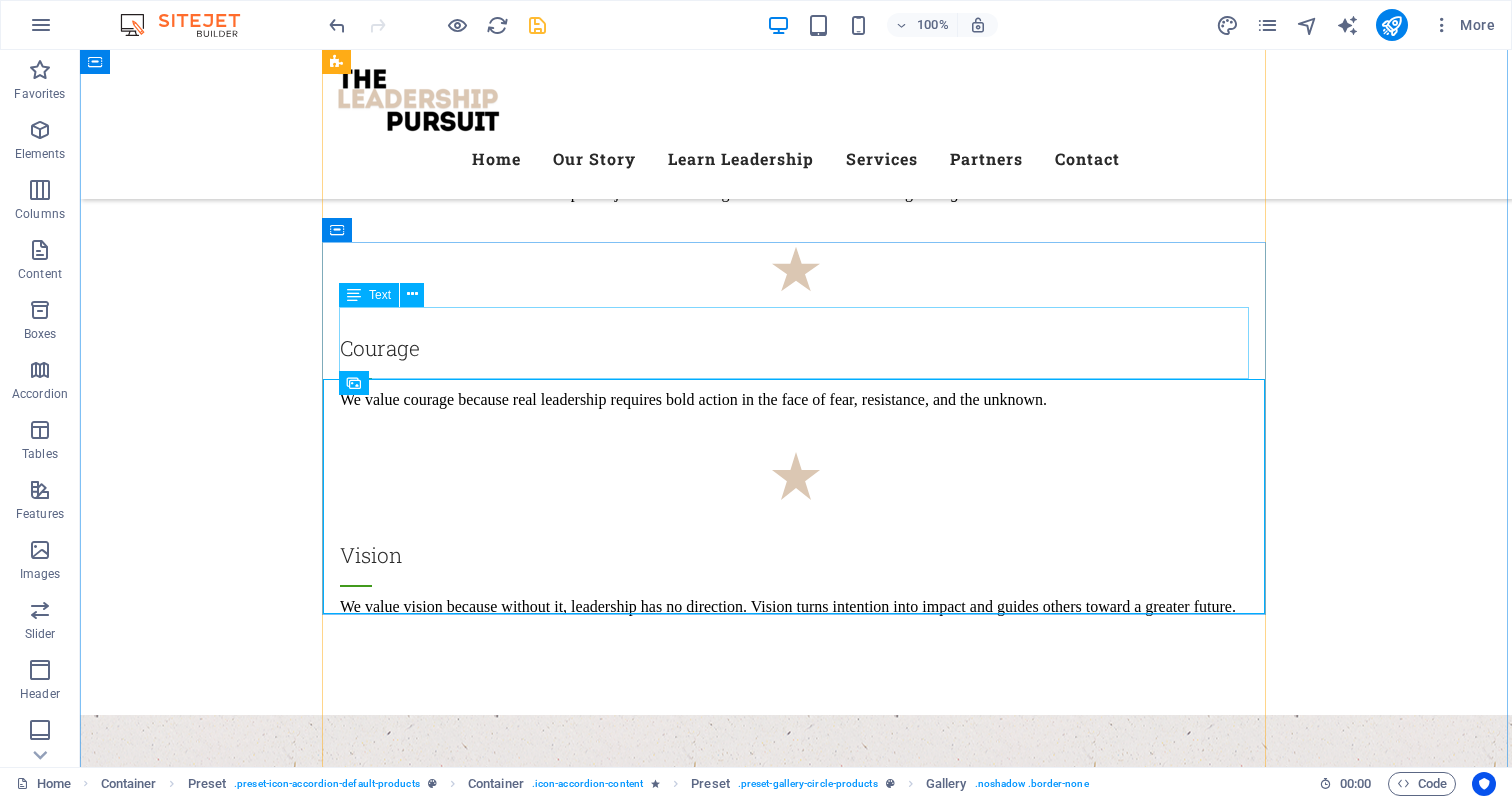 click on "Lorem ipsum dolor sit amet, consectetur adipisicing elit. Natus, dolores, at, nisi eligendi repellat voluptatem minima officia veritatis quasi animi porro laudantium dicta dolor voluptate non maiores ipsum reprehenderit odio fugiat reiciendis consectetur fuga pariatur libero accusantium quod minus odit debitis cumque quo adipisci vel vitae aliquid corrupti perferendis voluptates." at bounding box center (796, 6734) 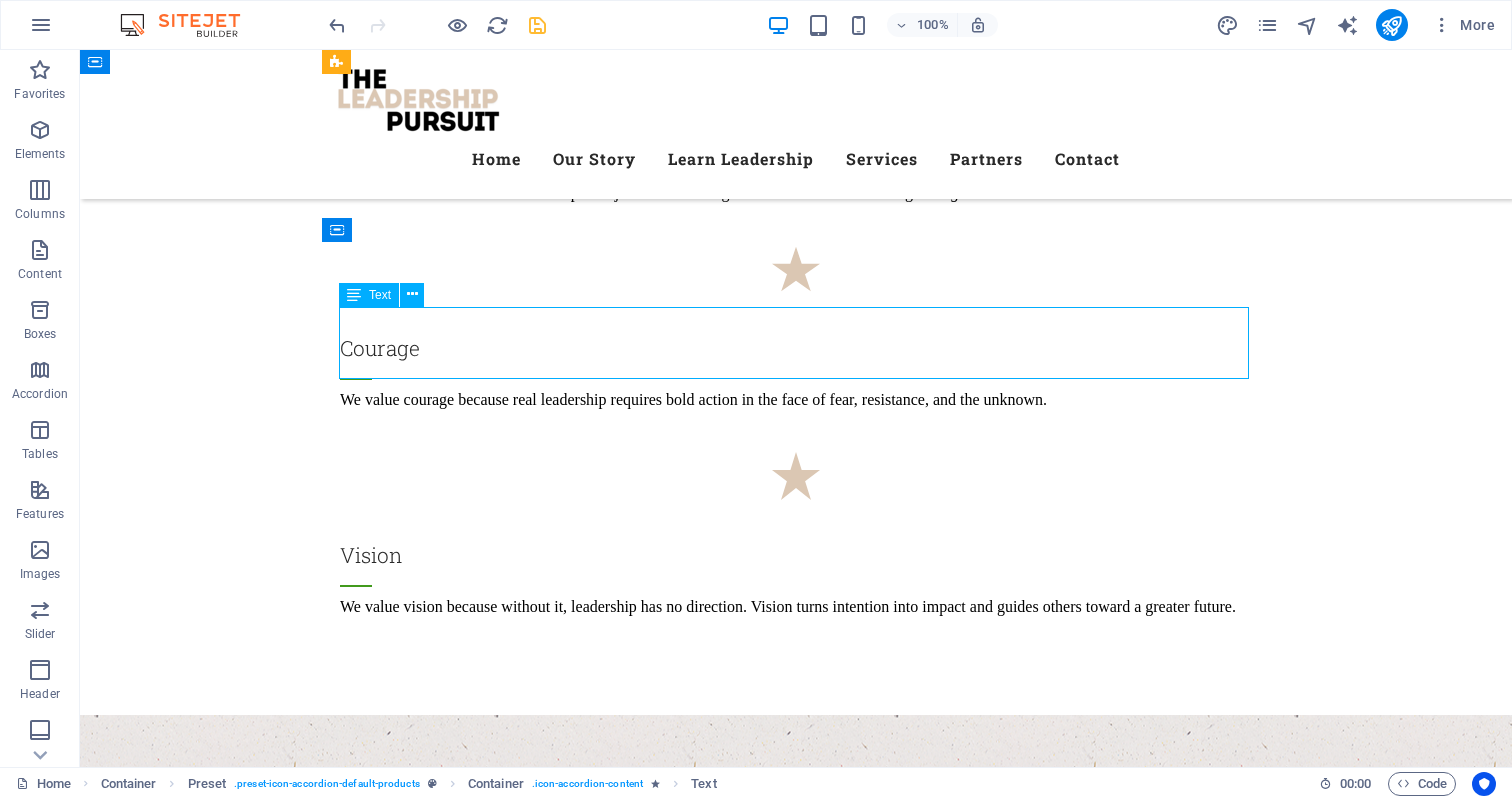 click on "Lorem ipsum dolor sit amet, consectetur adipisicing elit. Natus, dolores, at, nisi eligendi repellat voluptatem minima officia veritatis quasi animi porro laudantium dicta dolor voluptate non maiores ipsum reprehenderit odio fugiat reiciendis consectetur fuga pariatur libero accusantium quod minus odit debitis cumque quo adipisci vel vitae aliquid corrupti perferendis voluptates." at bounding box center (796, 6734) 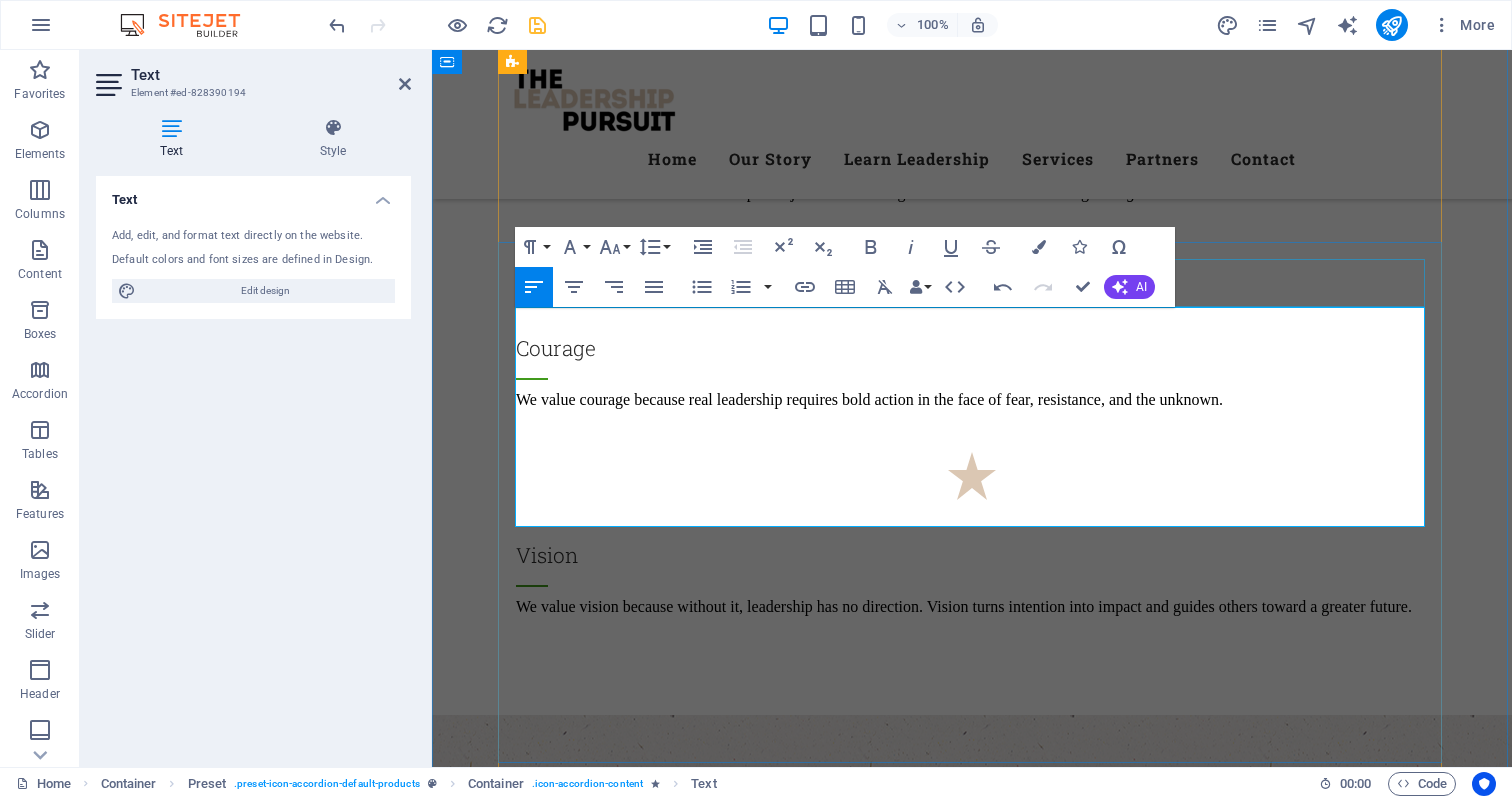 click on "Leadership Coaching" at bounding box center (972, 6674) 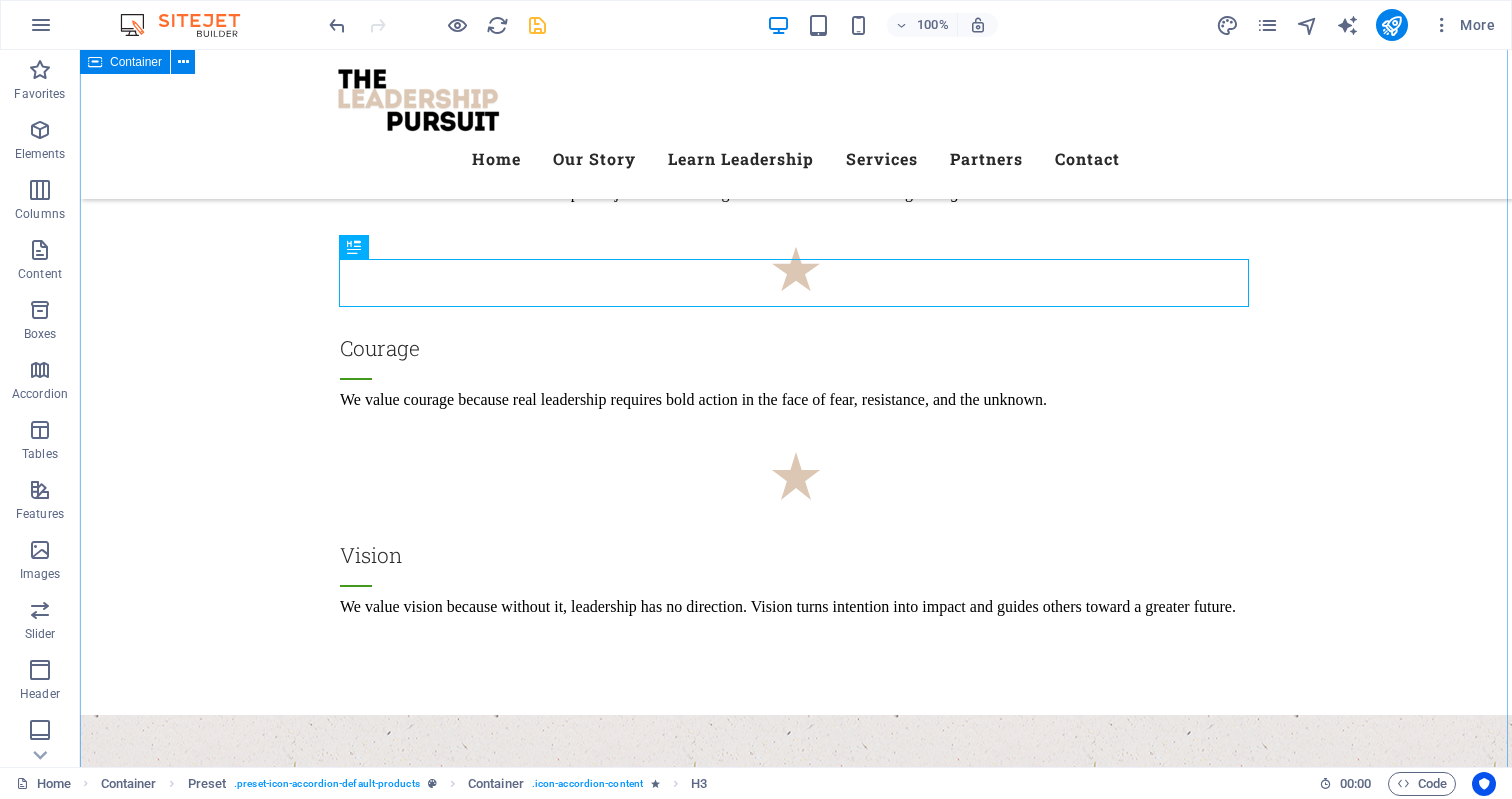 click on "Our   Products What we offer Lorem ipsum dolor sit amet, consetetur sadipscing elitr, sed diam nonumy eirmod tempor invidunt ut labore et dolore magna aliquyam erat, sed diam voluptua.  Leadership Coaching Leadership Coaching Personalised 1:1 coaching for emerging and established leaders to: Clarify vision and values Build confidence and influence Make wise decisions under pressure Navigate leadership transitions and challenges Herbs & Salad Herbs & Salad Lorem ipsum dolor sit amet, consectetur adipisicing elit. Natus, dolores, at, nisi eligendi repellat voluptatem minima officia veritatis quasi animi porro laudantium dicta dolor voluptate non maiores ipsum reprehenderit odio fugiat reiciendis consectetur fuga pariatur libero accusantium quod minus odit debitis cumque quo adipisci vel vitae aliquid corrupti perferendis voluptates. Fruits Fruits Berries Berries Veggie Box Veggie Box Wheat Wheat" at bounding box center [796, 8366] 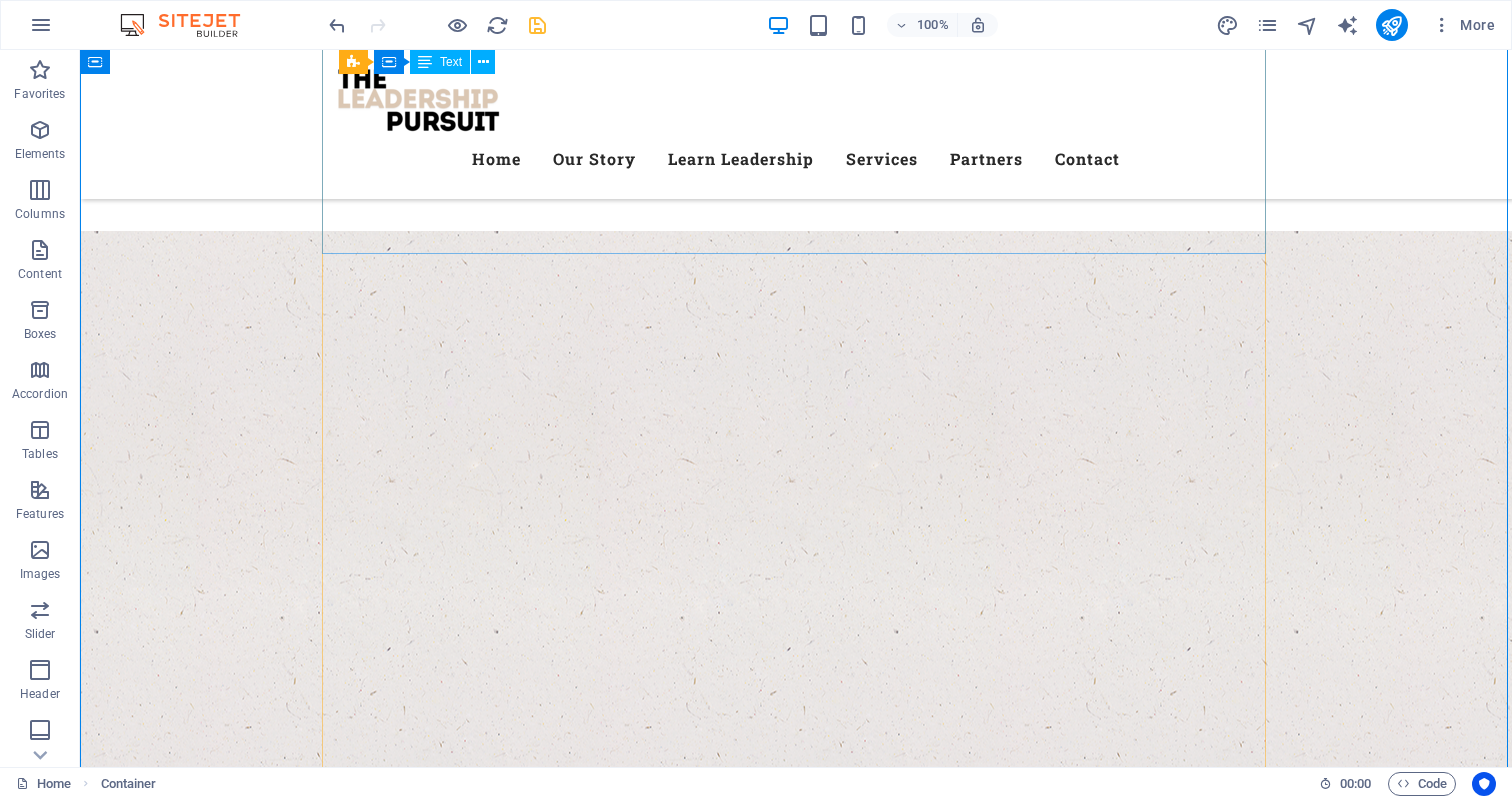 scroll, scrollTop: 4440, scrollLeft: 0, axis: vertical 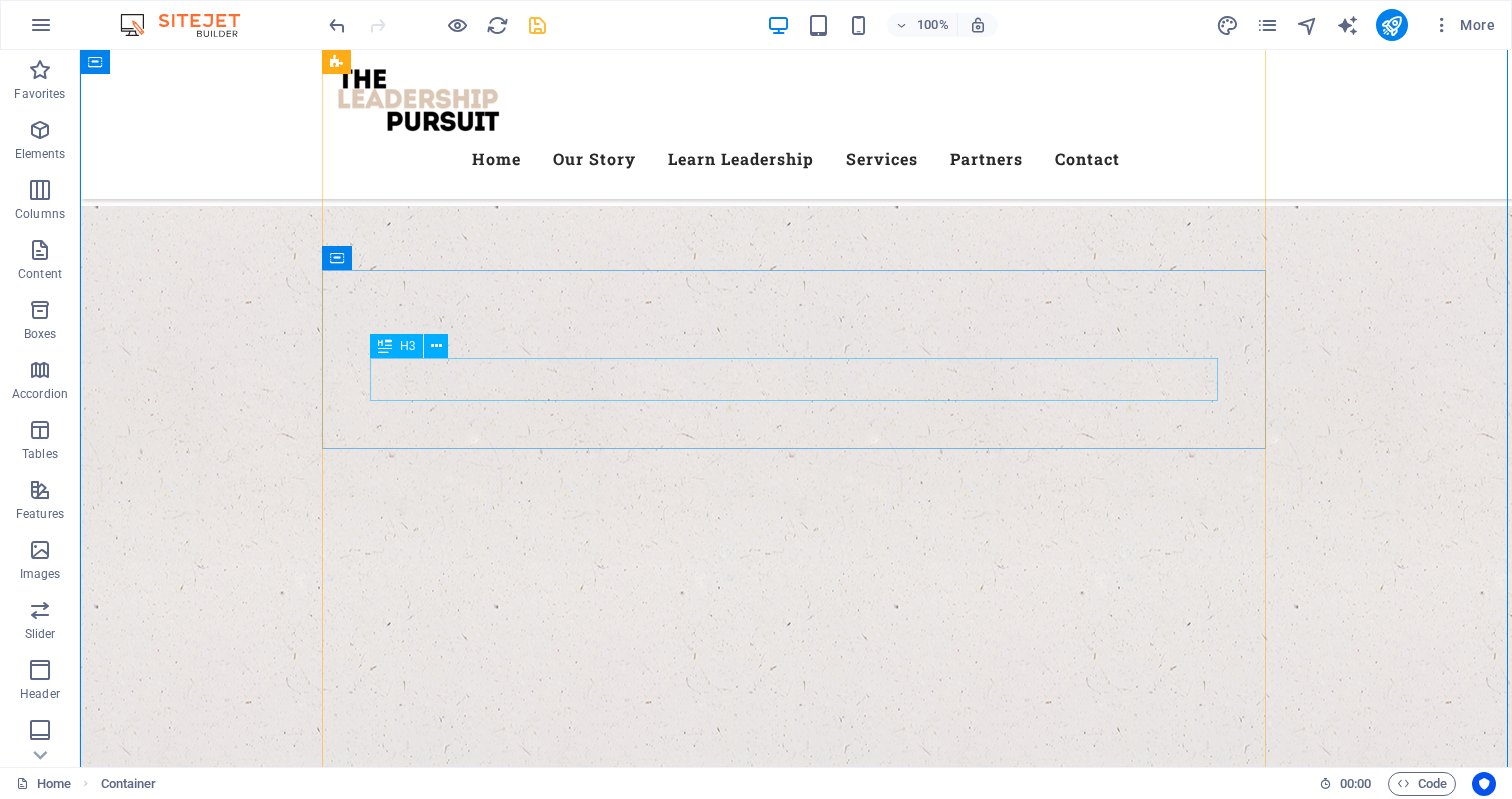 click on "Herbs & Salad" at bounding box center [796, 6918] 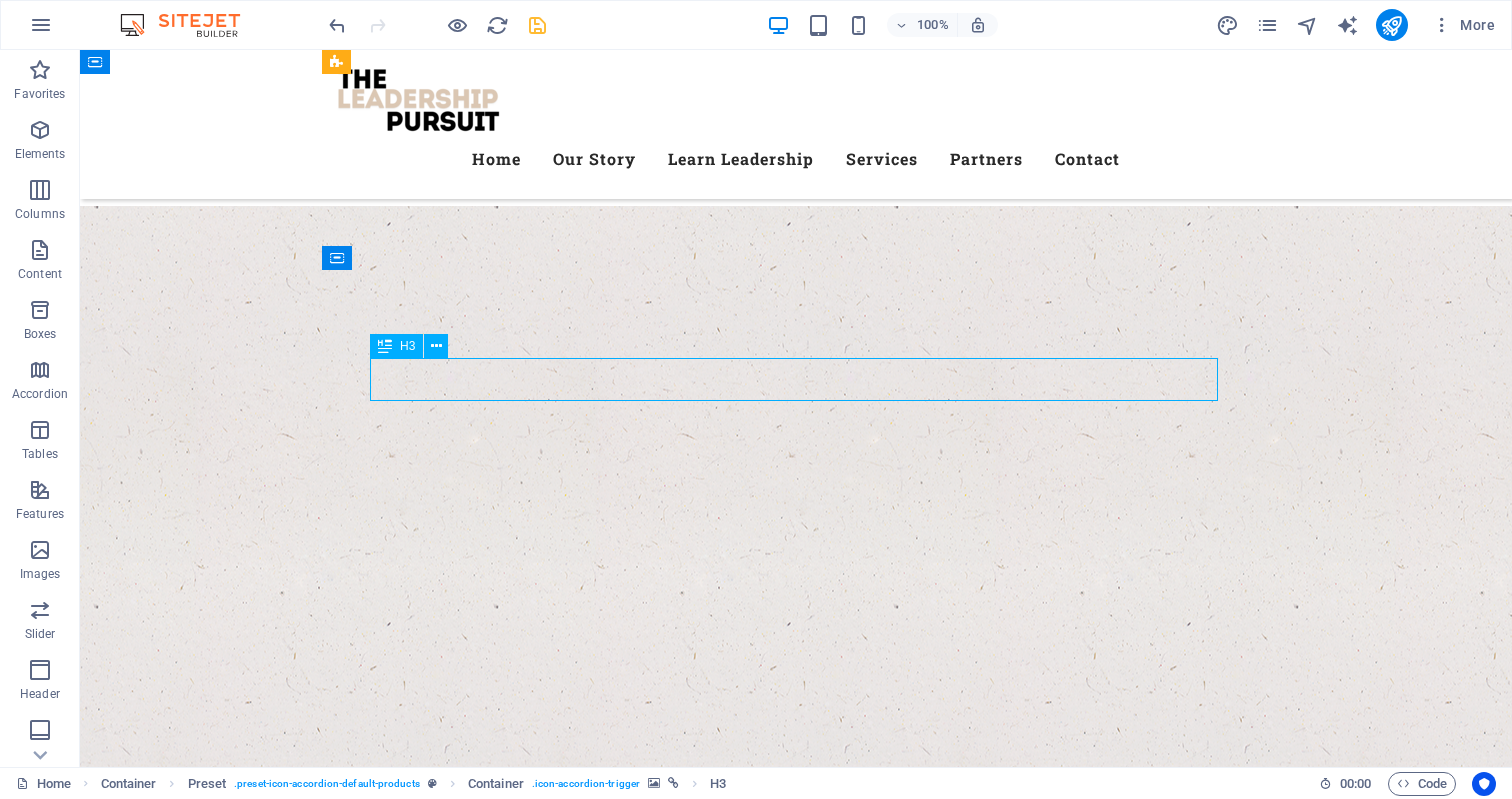 click on "Herbs & Salad" at bounding box center (796, 6918) 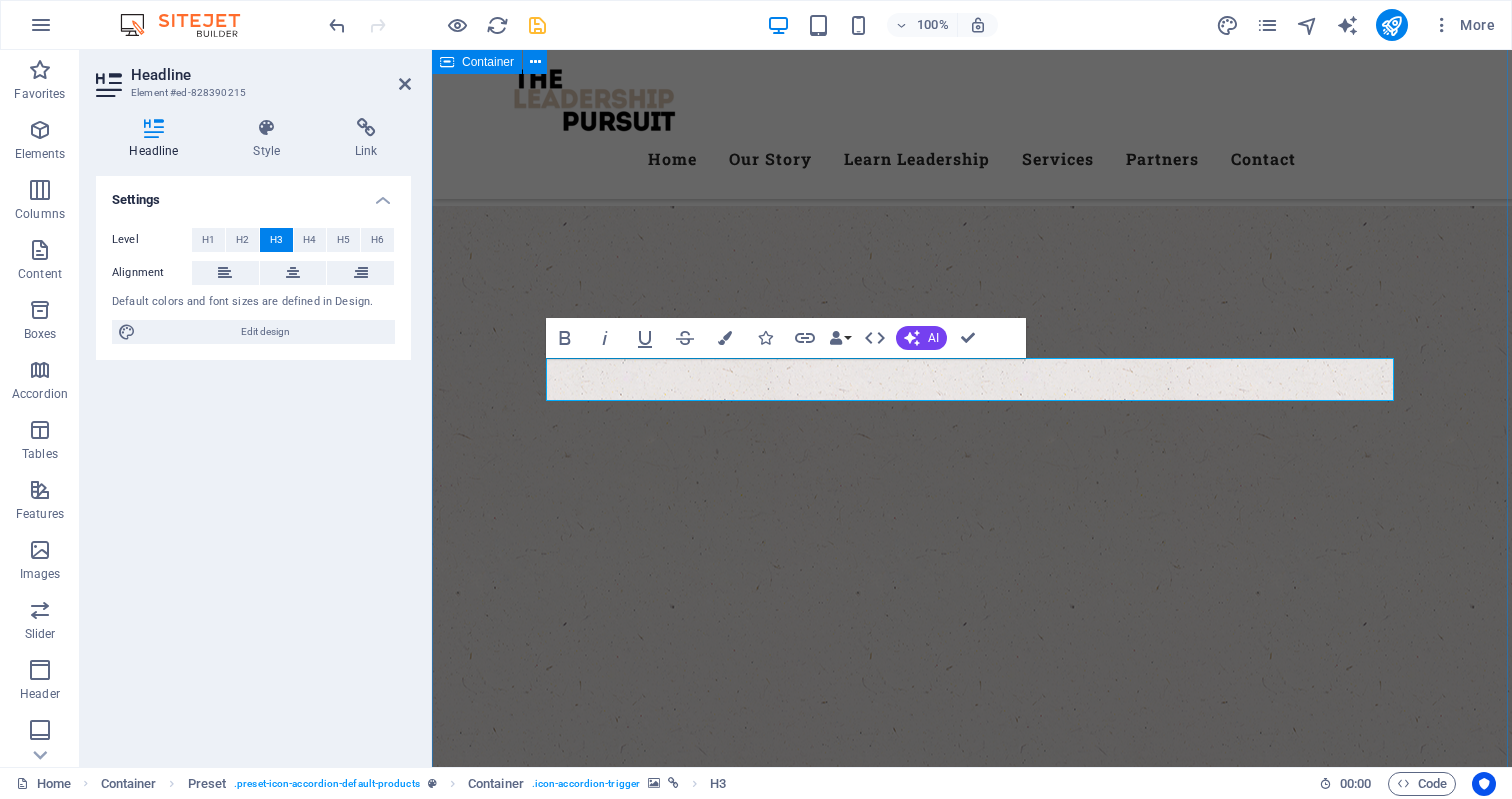 click on "Our   Products What we offer Lorem ipsum dolor sit amet, consetetur sadipscing elitr, sed diam nonumy eirmod tempor invidunt ut labore et dolore magna aliquyam erat, sed diam voluptua.  Leadership Coaching Leadership Coaching Personalised 1:1 coaching for emerging and established leaders to: Clarify vision and values Build confidence and influence Make wise decisions under pressure Navigate leadership transitions and challenges Team Development Workshops Herbs & Salad Lorem ipsum dolor sit amet, consectetur adipisicing elit. Natus, dolores, at, nisi eligendi repellat voluptatem minima officia veritatis quasi animi porro laudantium dicta dolor voluptate non maiores ipsum reprehenderit odio fugiat reiciendis consectetur fuga pariatur libero accusantium quod minus odit debitis cumque quo adipisci vel vitae aliquid corrupti perferendis voluptates. Fruits Fruits Berries Berries Veggie Box Veggie Box Wheat Wheat" at bounding box center [972, 7857] 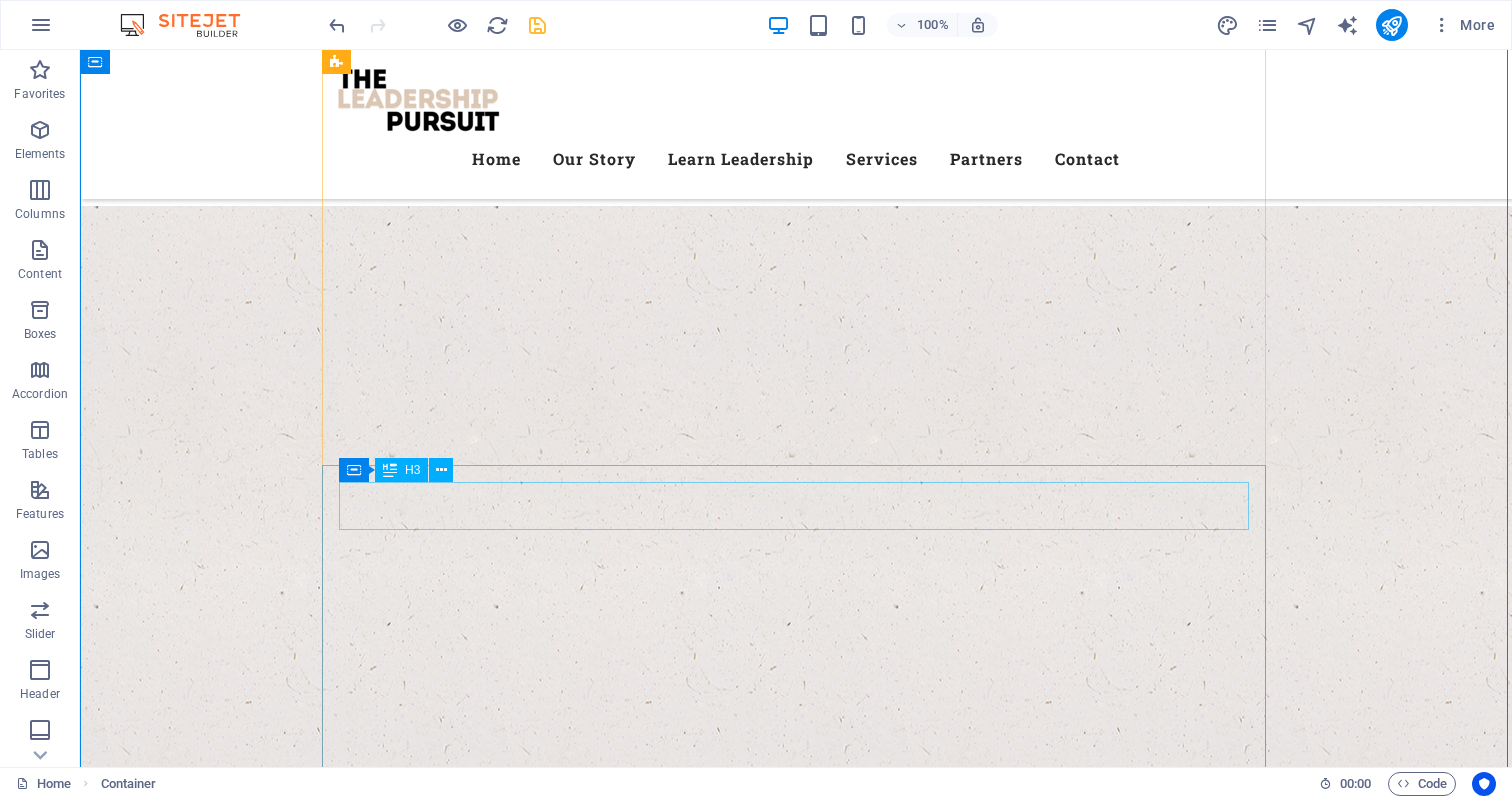 click on "Herbs & Salad" at bounding box center [796, 7009] 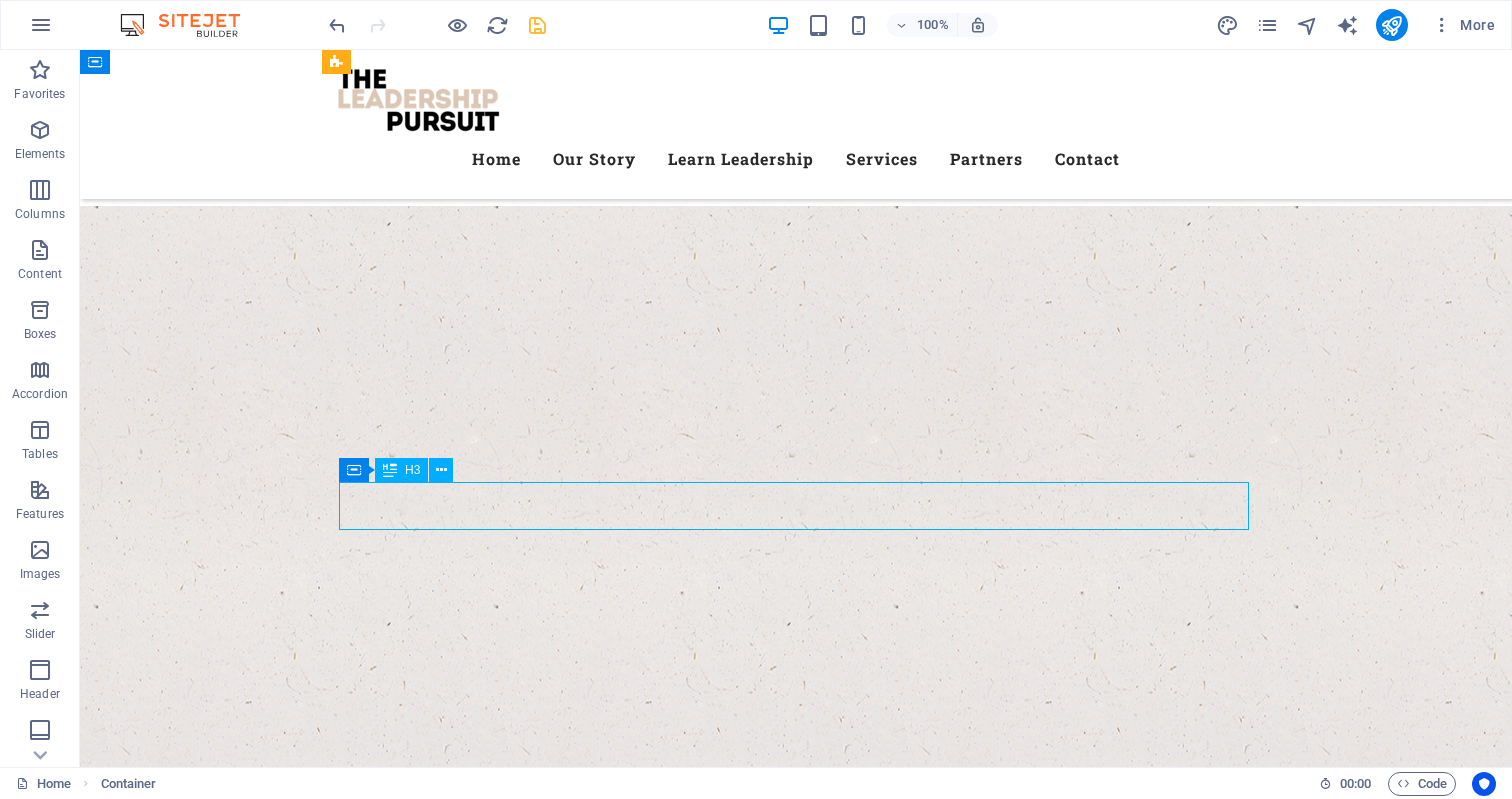 click on "Herbs & Salad" at bounding box center [796, 7009] 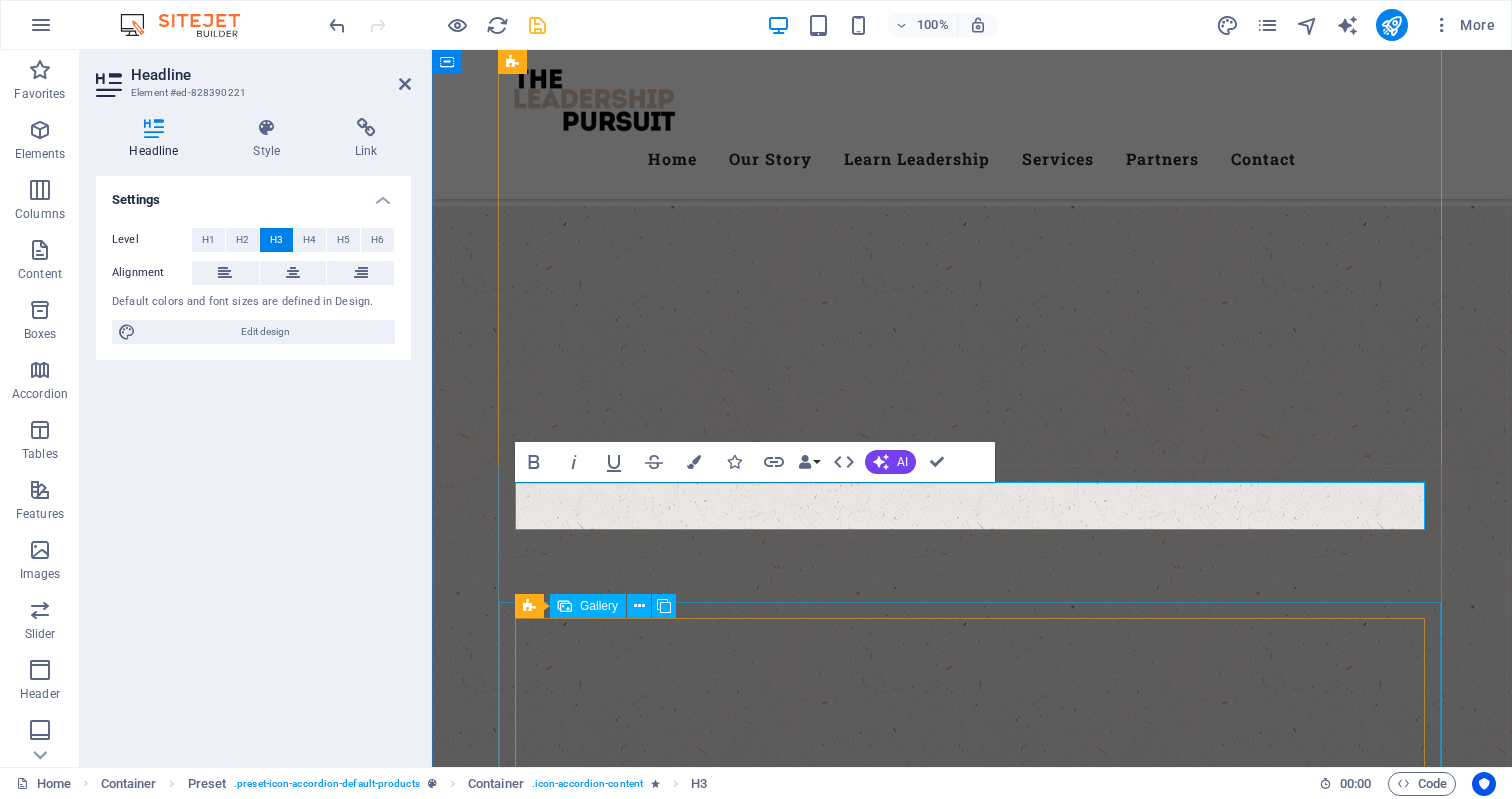 click at bounding box center [972, 7223] 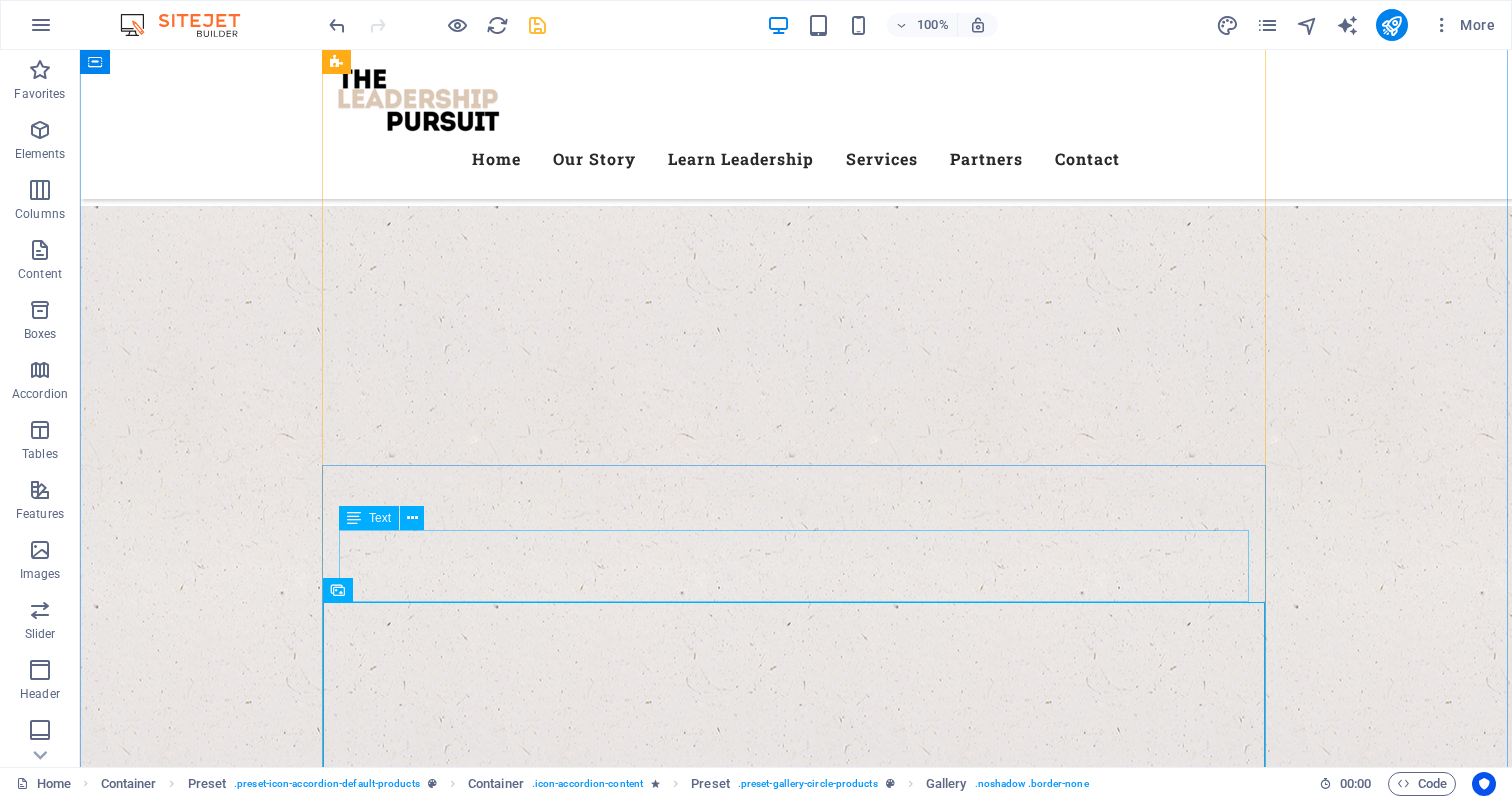 click on "Lorem ipsum dolor sit amet, consectetur adipisicing elit. Natus, dolores, at, nisi eligendi repellat voluptatem minima officia veritatis quasi animi porro laudantium dicta dolor voluptate non maiores ipsum reprehenderit odio fugiat reiciendis consectetur fuga pariatur libero accusantium quod minus odit debitis cumque quo adipisci vel vitae aliquid corrupti perferendis voluptates." at bounding box center (796, 7069) 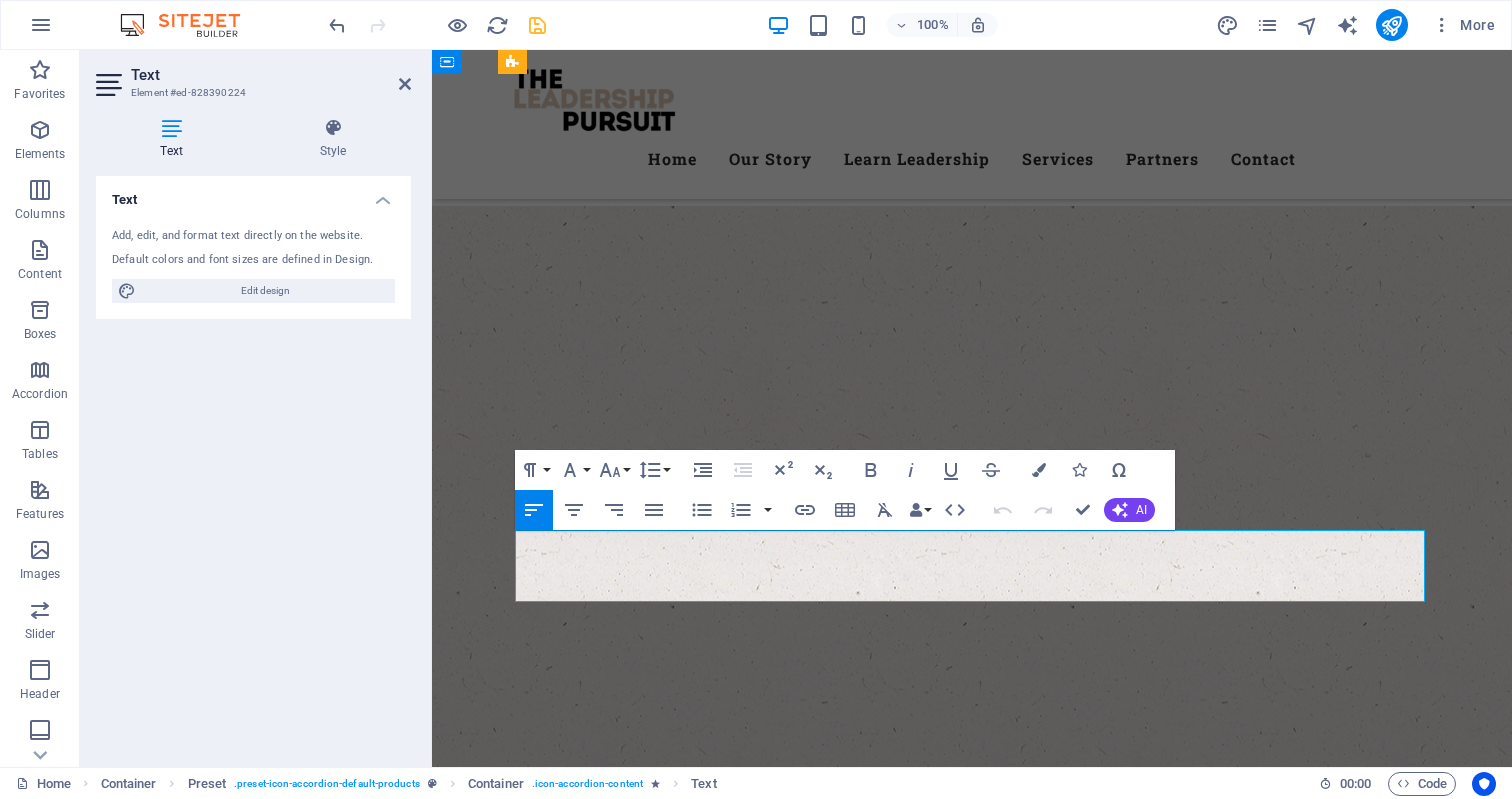 click on "Lorem ipsum dolor sit amet, consectetur adipisicing elit. Natus, dolores, at, nisi eligendi repellat voluptatem minima officia veritatis quasi animi porro laudantium dicta dolor voluptate non maiores ipsum reprehenderit odio fugiat reiciendis consectetur fuga pariatur libero accusantium quod minus odit debitis cumque quo adipisci vel vitae aliquid corrupti perferendis voluptates." at bounding box center (972, 7069) 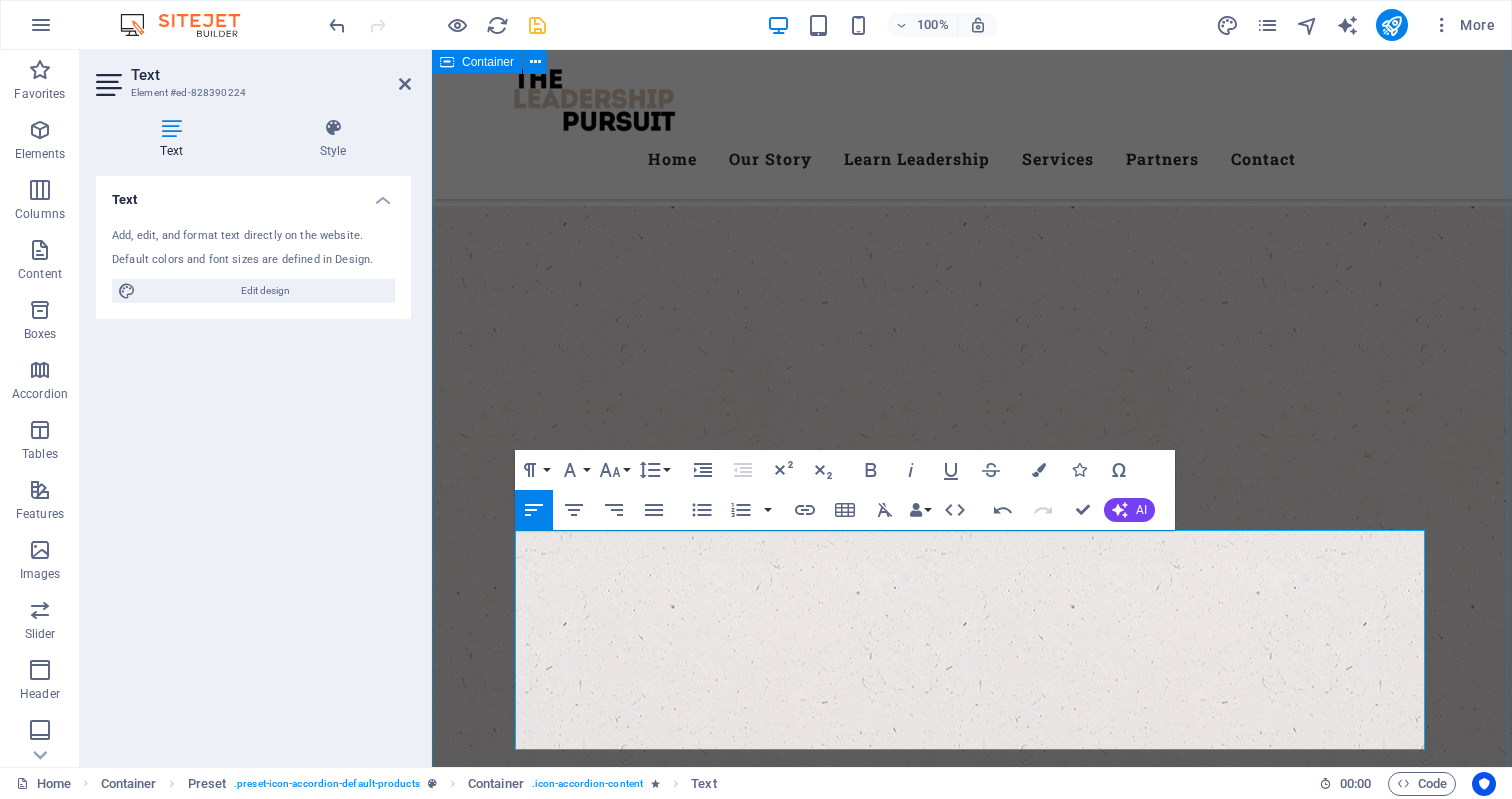 click on "Our   Products What we offer Lorem ipsum dolor sit amet, consetetur sadipscing elitr, sed diam nonumy eirmod tempor invidunt ut labore et dolore magna aliquyam erat, sed diam voluptua.  Leadership Coaching Leadership Coaching Personalised 1:1 coaching for emerging and established leaders to: Clarify vision and values Build confidence and influence Make wise decisions under pressure Navigate leadership transitions and challenges Team Development Workshops Team Development Workshops Dynamic on-site or virtual workshops tailored to your team’s needs: Communication & collaboration Conflict resolution Vision alignment Building high-trust, high-performance cultures Fruits Fruits Berries Berries Veggie Box Veggie Box Wheat Wheat" at bounding box center [972, 7929] 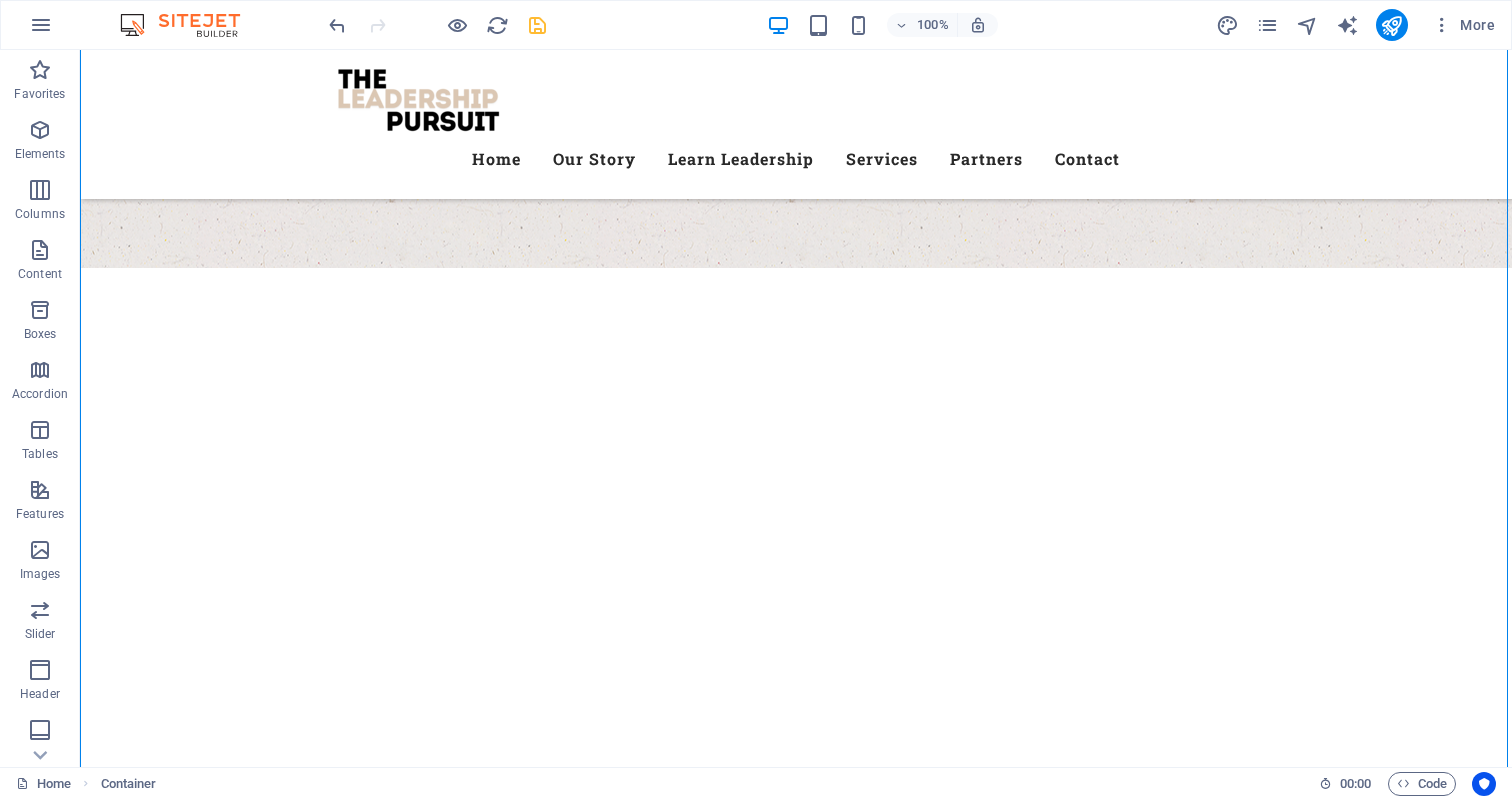 scroll, scrollTop: 5093, scrollLeft: 0, axis: vertical 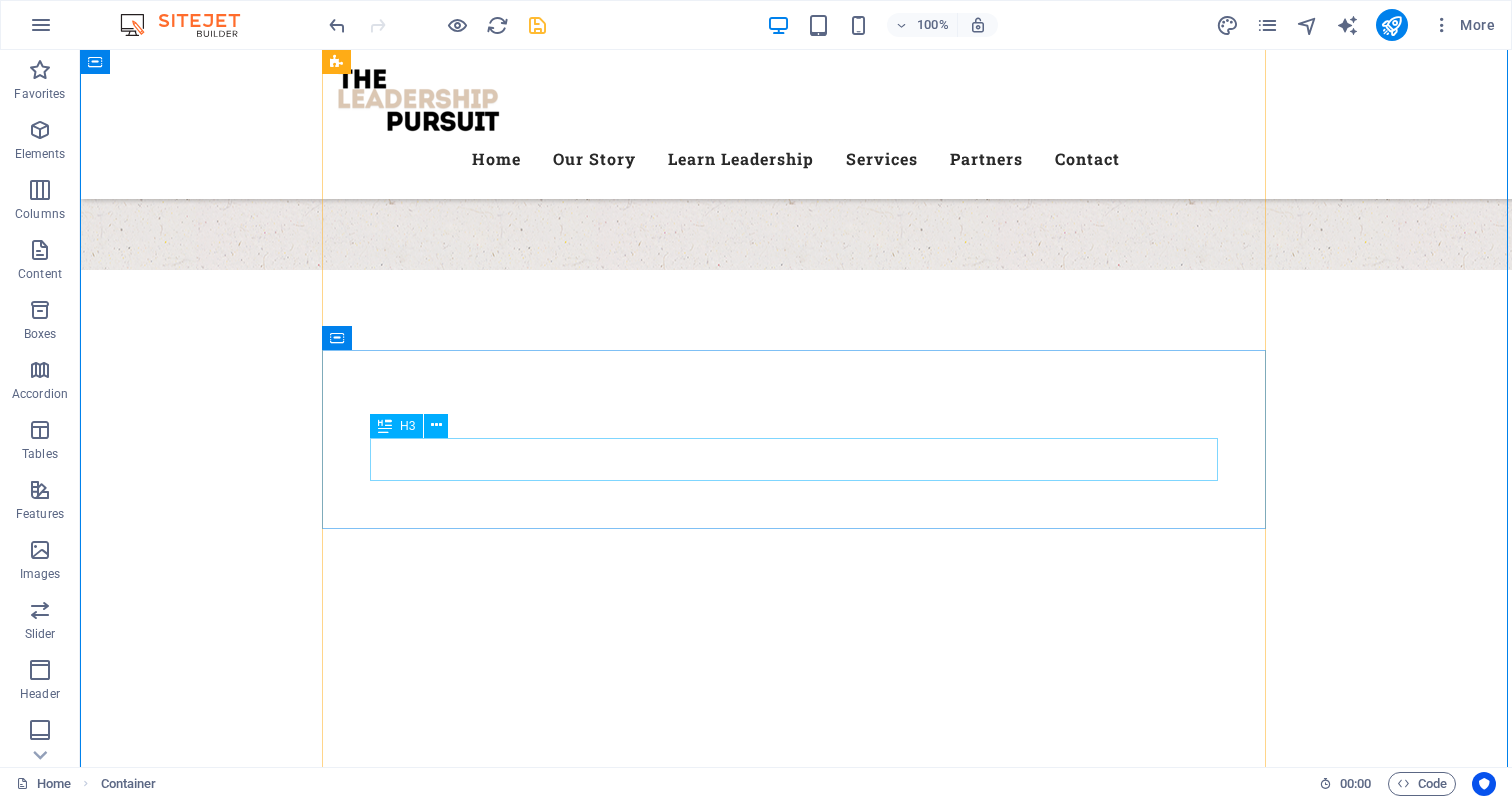 click on "Fruits" at bounding box center [796, 7109] 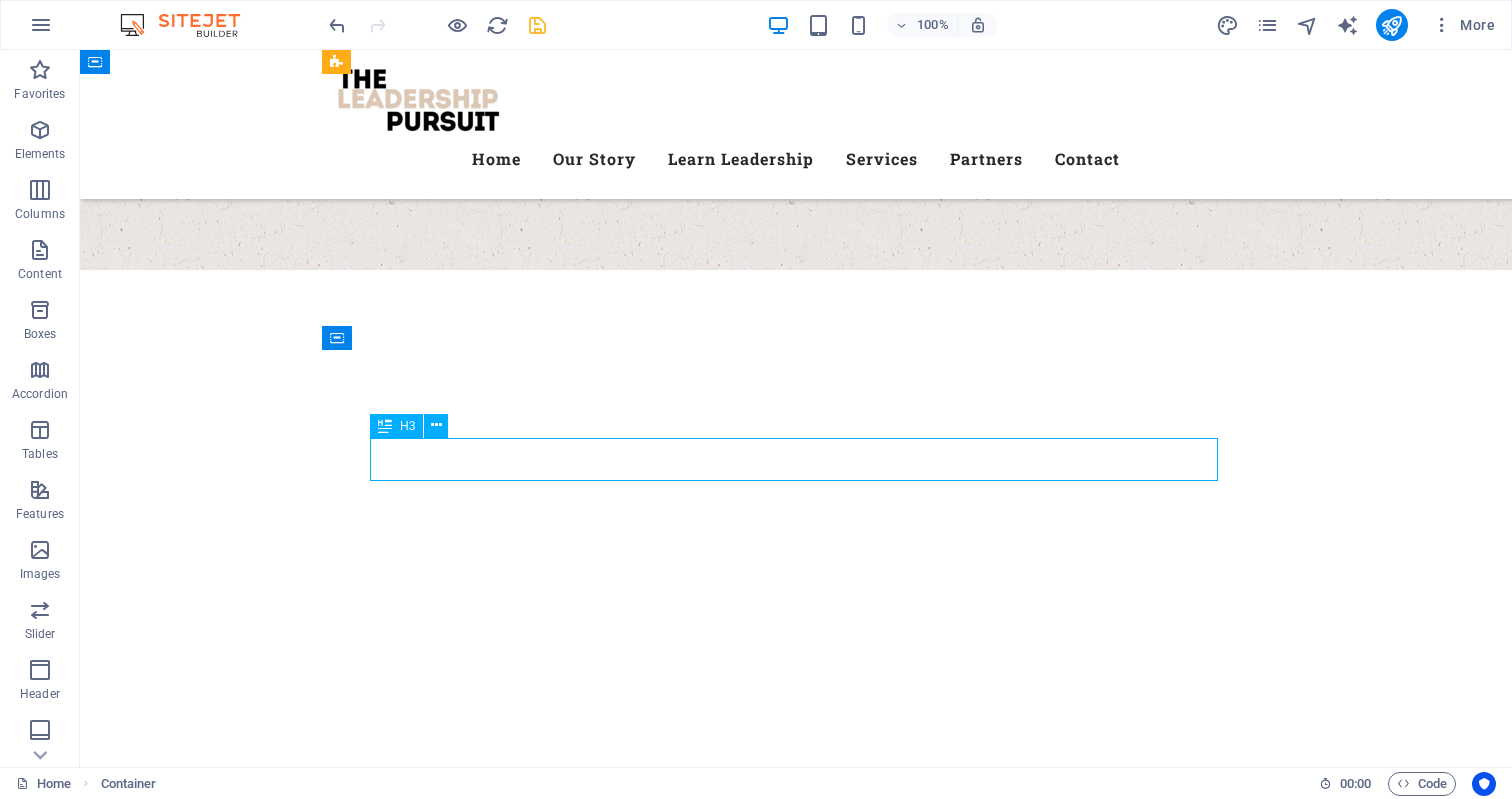 click on "Fruits" at bounding box center (796, 7109) 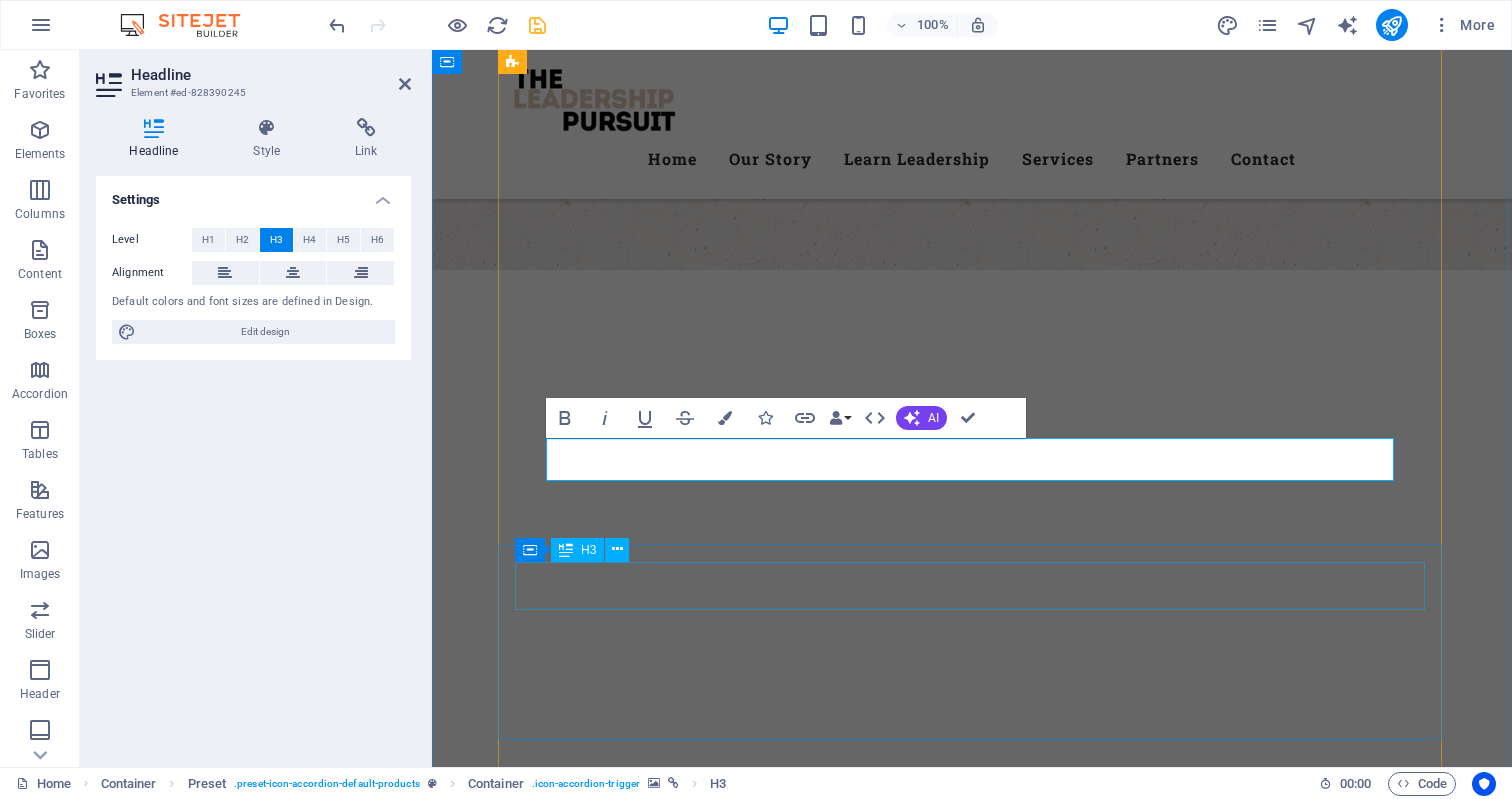 click on "Fruits" at bounding box center (972, 7200) 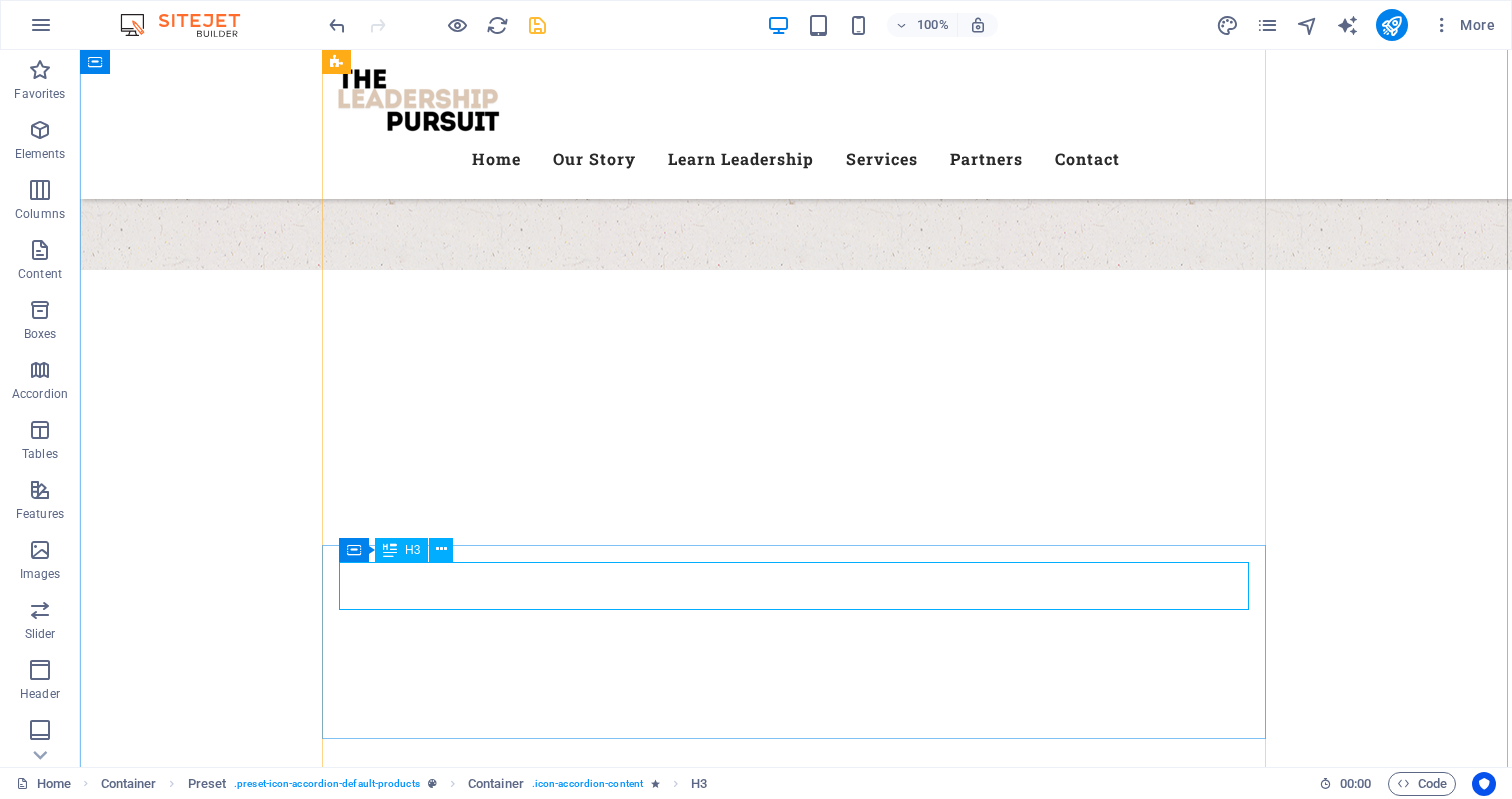 click on "Fruits" at bounding box center [796, 7200] 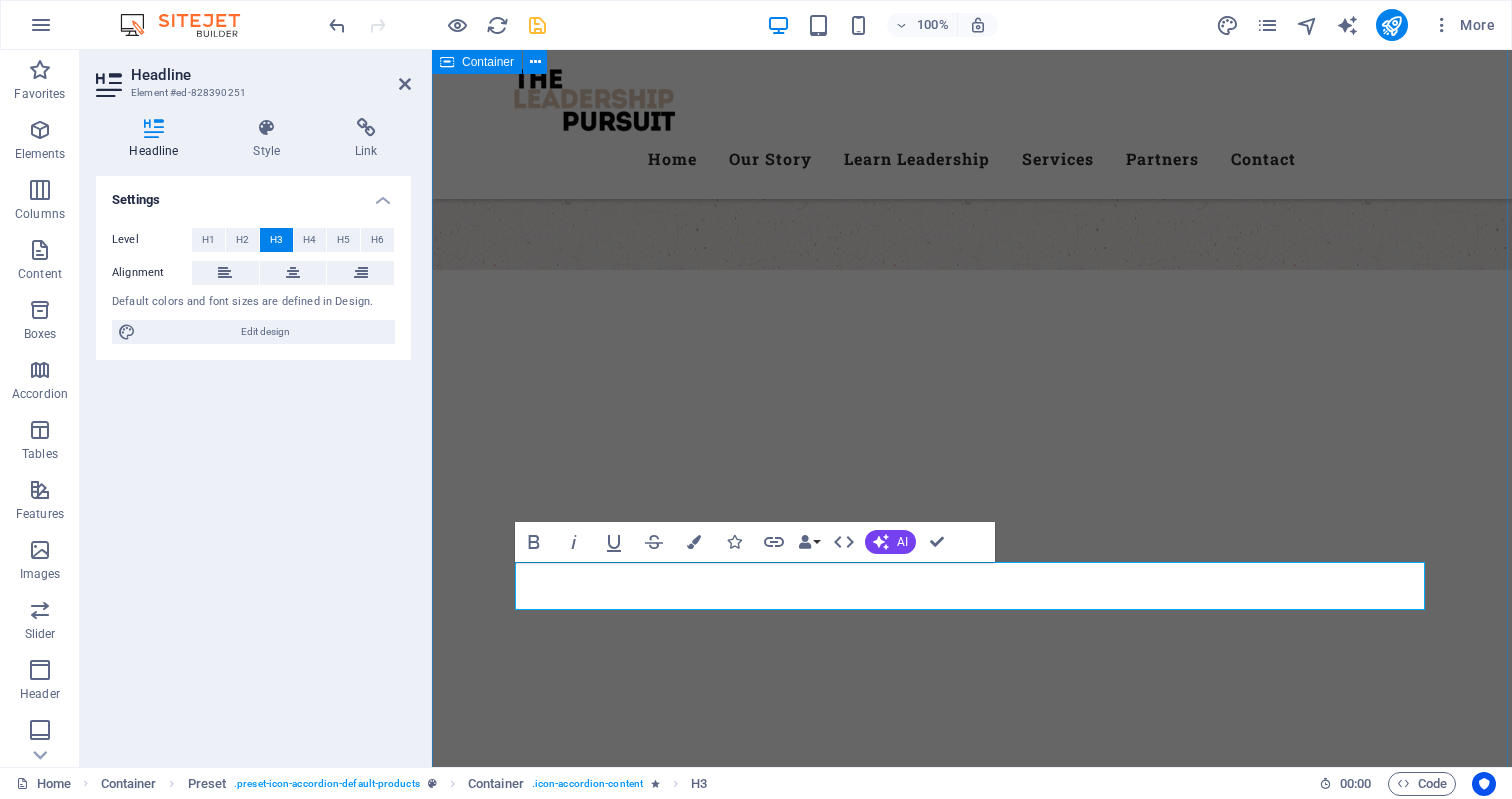click on "Our   Products What we offer Lorem ipsum dolor sit amet, consetetur sadipscing elitr, sed diam nonumy eirmod tempor invidunt ut labore et dolore magna aliquyam erat, sed diam voluptua.  Leadership Coaching Leadership Coaching Personalised 1:1 coaching for emerging and established leaders to: Clarify vision and values Build confidence and influence Make wise decisions under pressure Navigate leadership transitions and challenges Team Development Workshops Team Development Workshops Dynamic on-site or virtual workshops tailored to your team’s needs: Communication & collaboration Conflict resolution Vision alignment Building high-trust, high-performance cultures Leadership Training Programs Leadership Training Programs Berries Berries Veggie Box Veggie Box Wheat Wheat" at bounding box center (972, 7276) 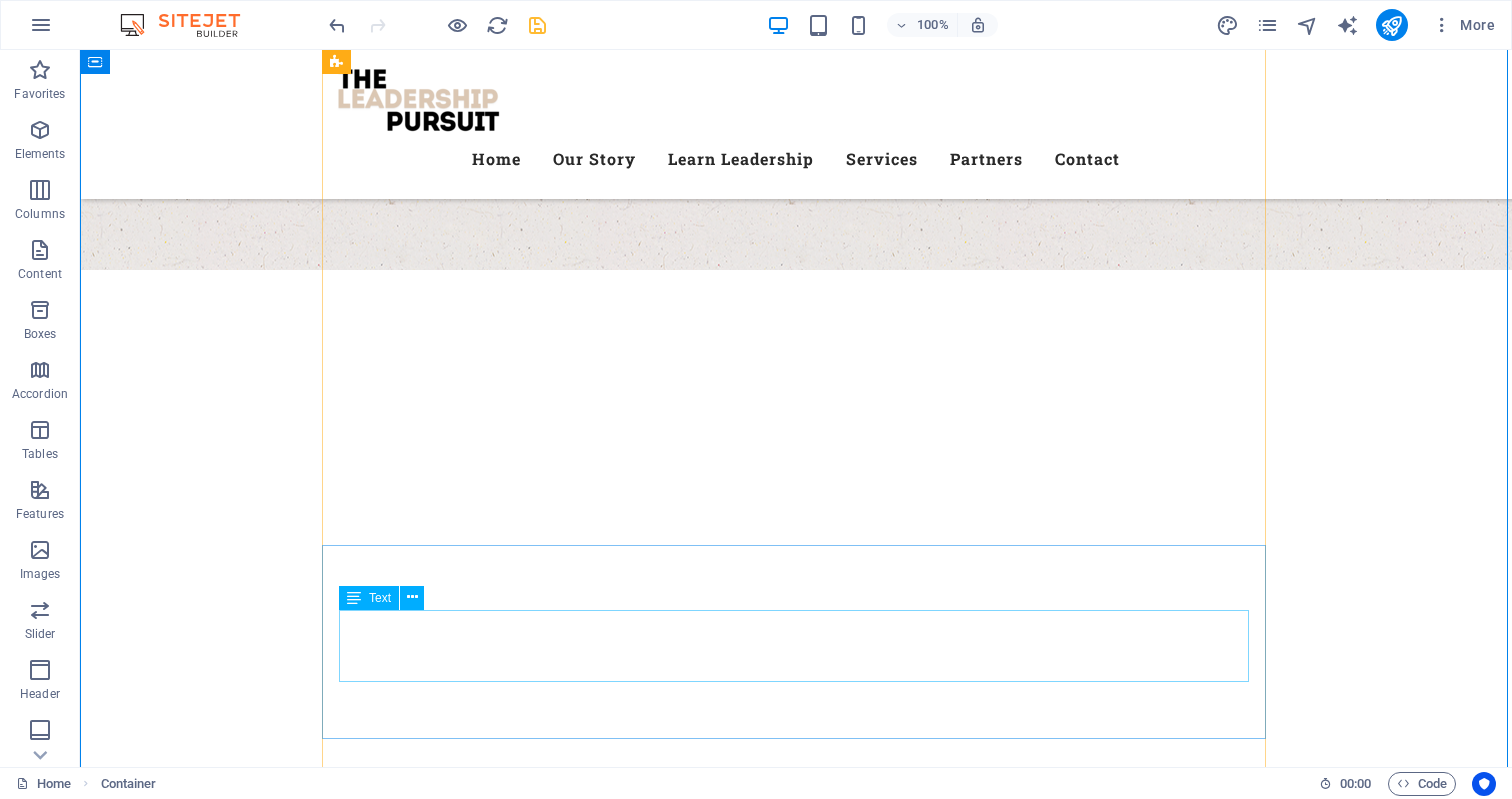 click on "Lorem ipsum dolor sit amet, consectetur adipisicing elit. Natus, dolores, at, nisi eligendi repellat voluptatem minima officia veritatis quasi animi porro laudantium dicta dolor voluptate non maiores ipsum reprehenderit odio fugiat reiciendis consectetur fuga pariatur libero accusantium quod minus odit debitis cumque quo adipisci vel vitae aliquid corrupti perferendis voluptates." at bounding box center (796, 7260) 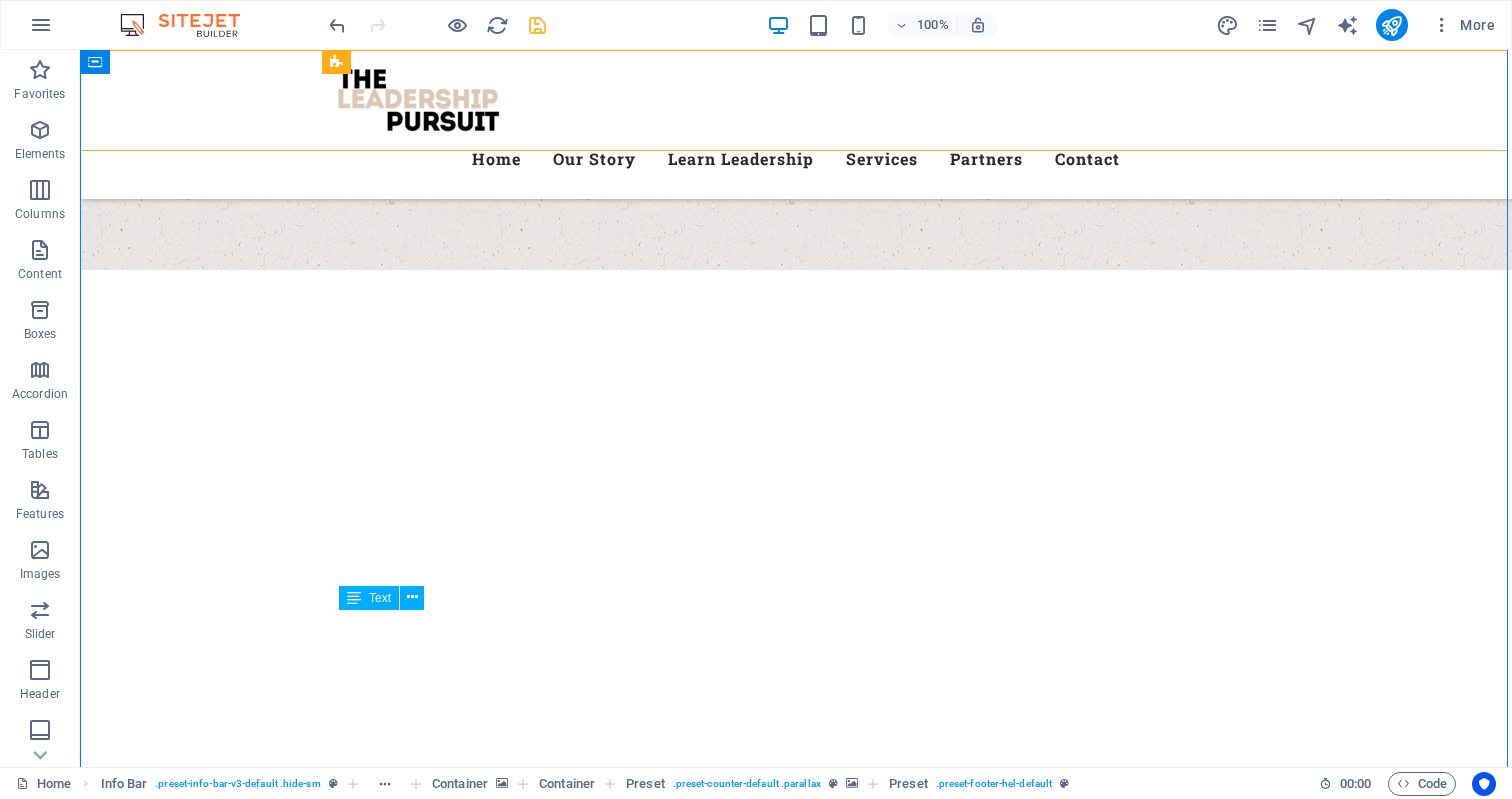 click on "Lorem ipsum dolor sit amet, consectetur adipisicing elit. Natus, dolores, at, nisi eligendi repellat voluptatem minima officia veritatis quasi animi porro laudantium dicta dolor voluptate non maiores ipsum reprehenderit odio fugiat reiciendis consectetur fuga pariatur libero accusantium quod minus odit debitis cumque quo adipisci vel vitae aliquid corrupti perferendis voluptates." at bounding box center [796, 7260] 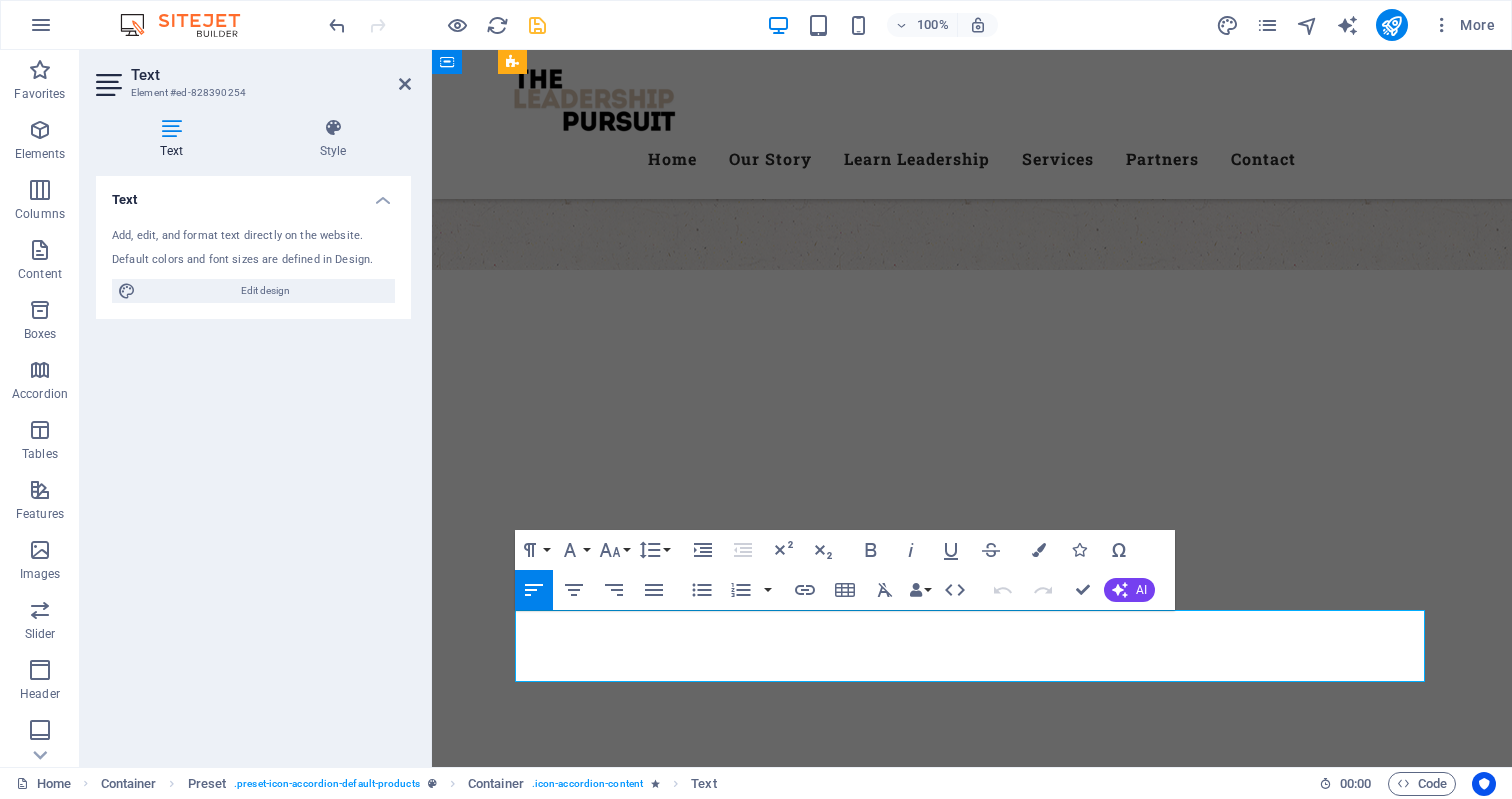 click on "Lorem ipsum dolor sit amet, consectetur adipisicing elit. Natus, dolores, at, nisi eligendi repellat voluptatem minima officia veritatis quasi animi porro laudantium dicta dolor voluptate non maiores ipsum reprehenderit odio fugiat reiciendis consectetur fuga pariatur libero accusantium quod minus odit debitis cumque quo adipisci vel vitae aliquid corrupti perferendis voluptates." at bounding box center [972, 7260] 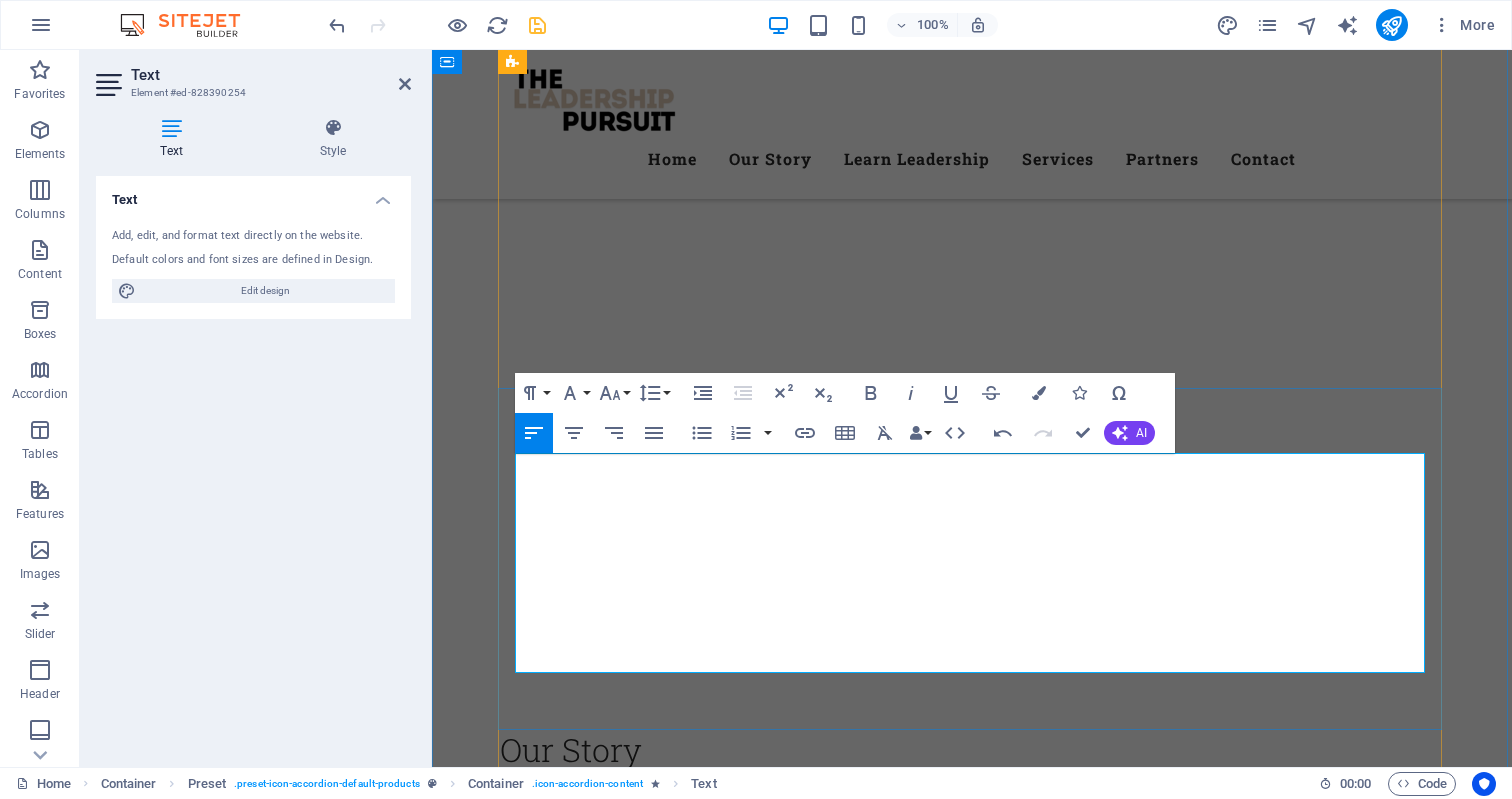 scroll, scrollTop: 5261, scrollLeft: 0, axis: vertical 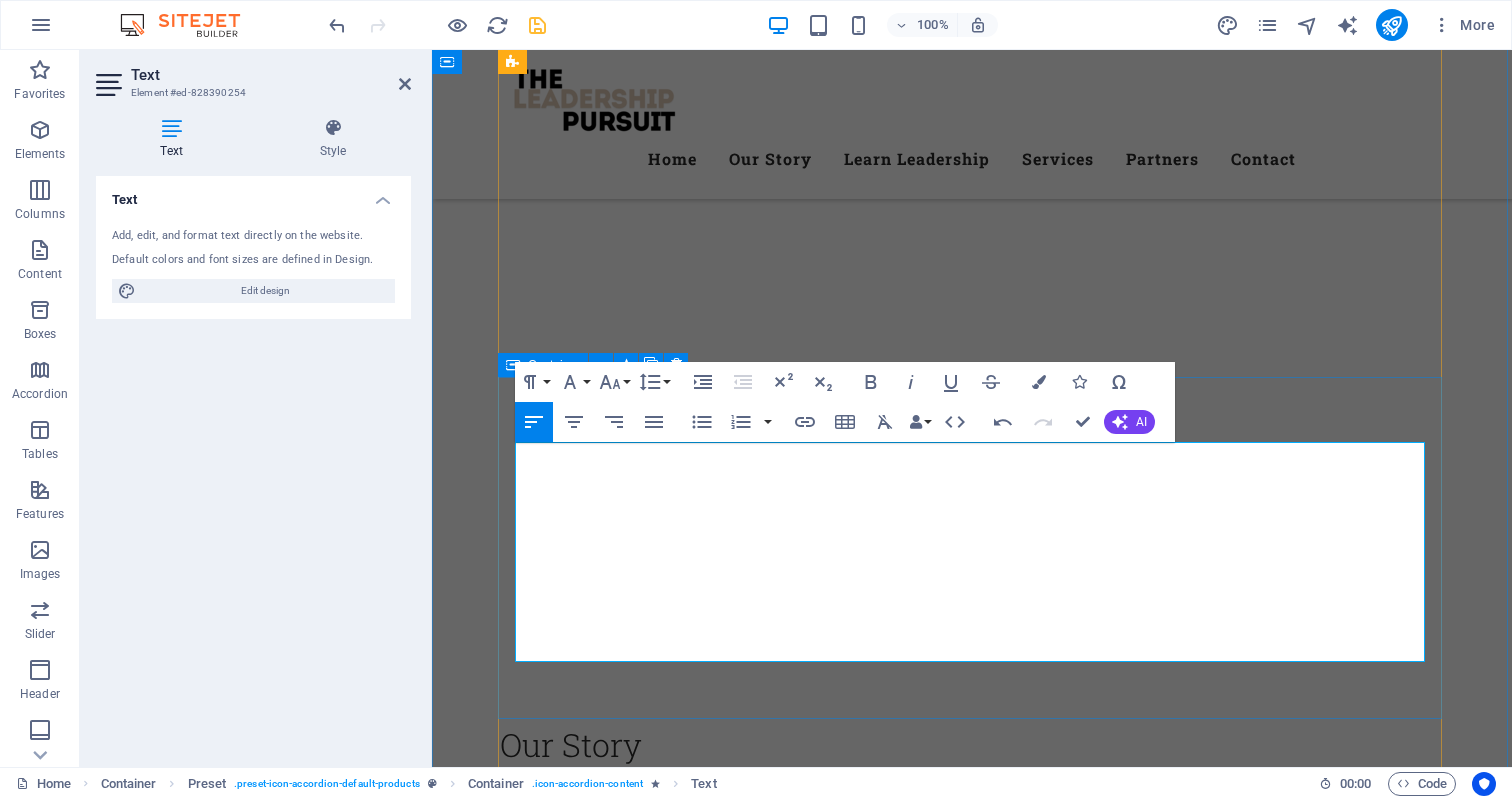 click on "Leadership Training Programs Structured training built on our proprietary frameworks to equip leaders at every level: First-time Manager Foundations Leading Through Change Strategic Thinking & Execution Emotional Intelligence for Leaders" at bounding box center (972, 7250) 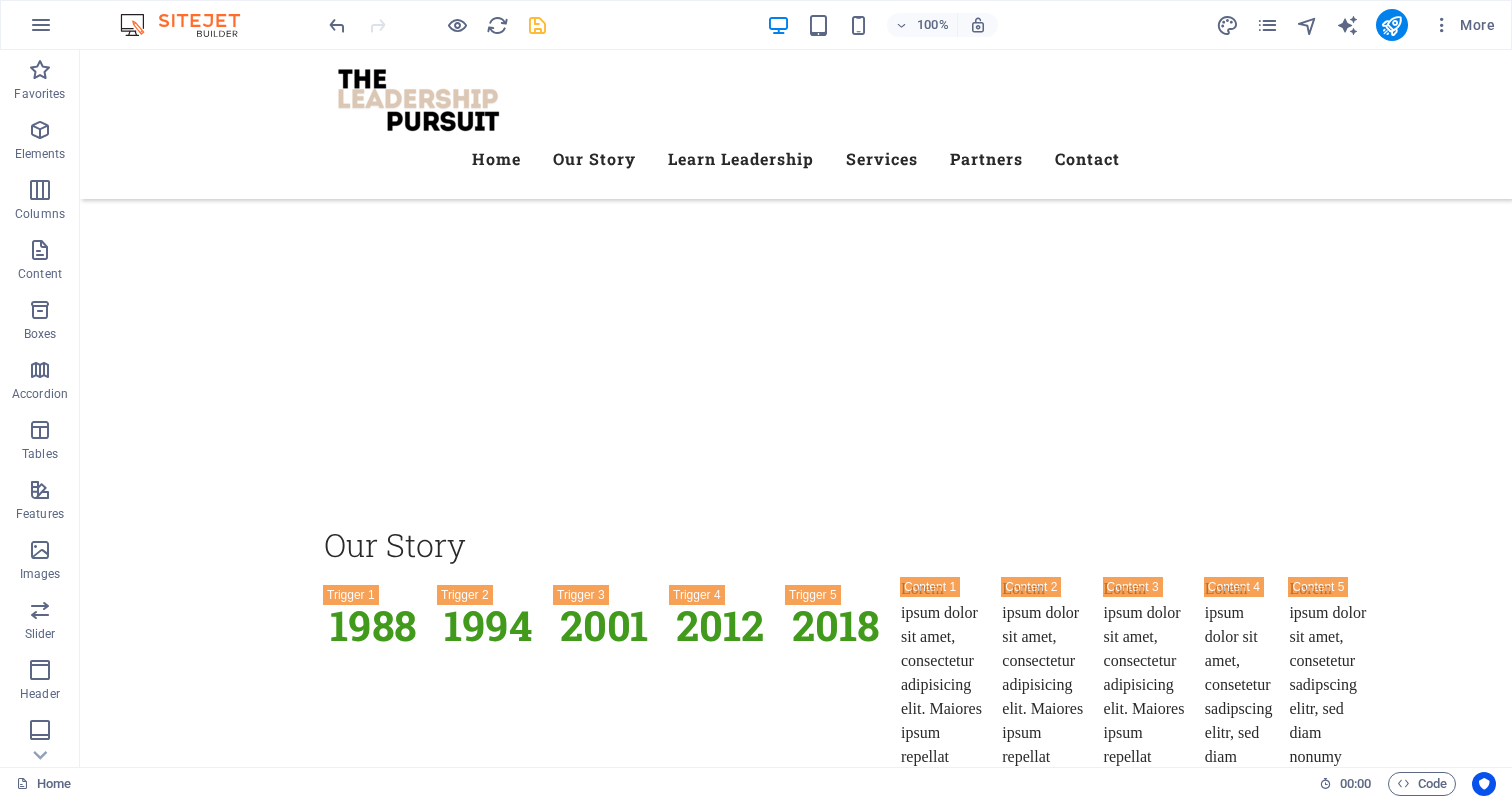 scroll, scrollTop: 5467, scrollLeft: 0, axis: vertical 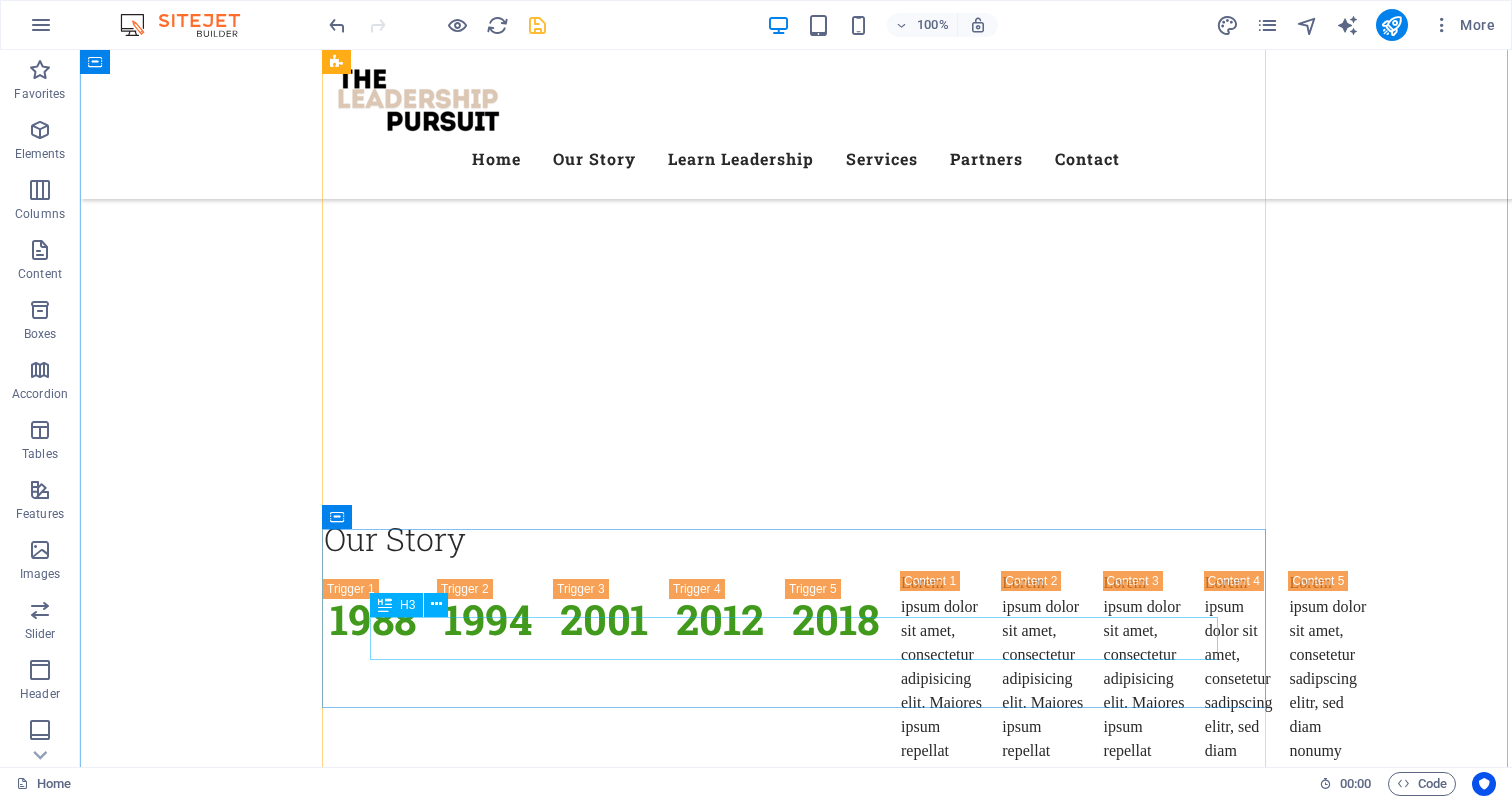 click on "Berries" at bounding box center [796, 7578] 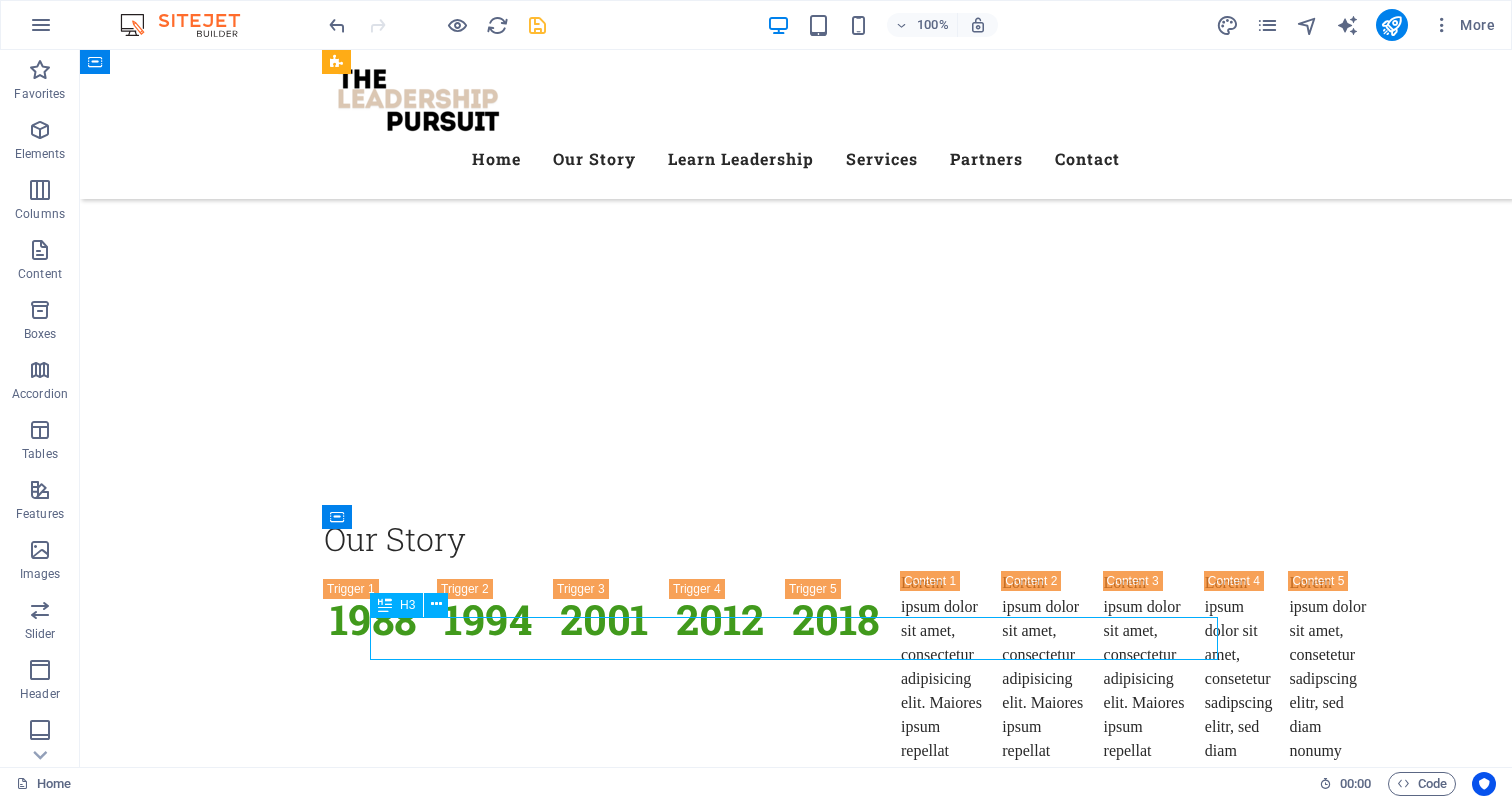 click on "Berries" at bounding box center (796, 7578) 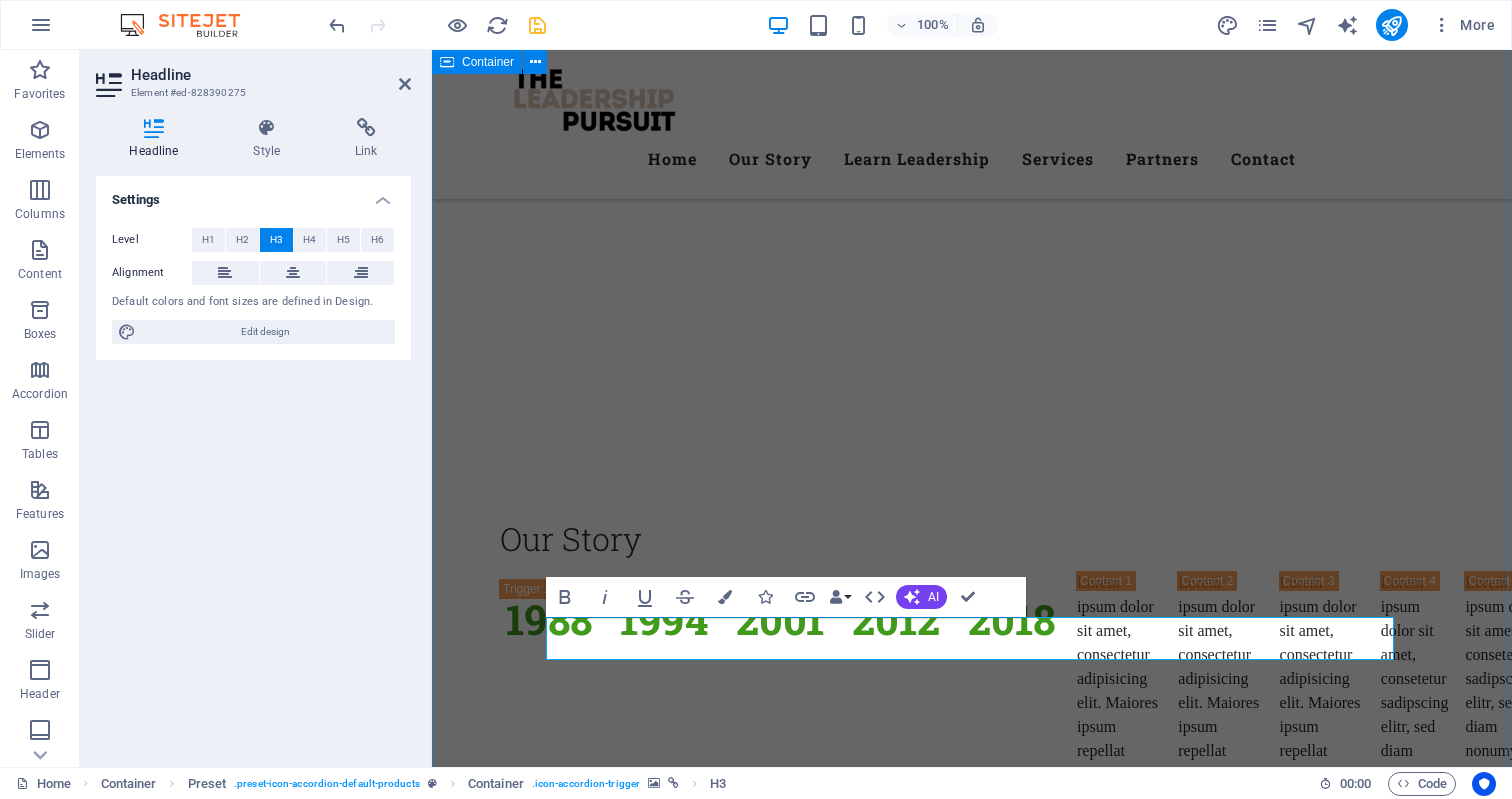 click on "Our   Products What we offer Lorem ipsum dolor sit amet, consetetur sadipscing elitr, sed diam nonumy eirmod tempor invidunt ut labore et dolore magna aliquyam erat, sed diam voluptua.  Leadership Coaching Leadership Coaching Personalised 1:1 coaching for emerging and established leaders to: Clarify vision and values Build confidence and influence Make wise decisions under pressure Navigate leadership transitions and challenges Team Development Workshops Team Development Workshops Dynamic on-site or virtual workshops tailored to your team’s needs: Communication & collaboration Conflict resolution Vision alignment Building high-trust, high-performance cultures Leadership Training Programs Leadership Training Programs Structured training built on our proprietary frameworks to equip leaders at every level: First-time Manager Foundations Leading Through Change Strategic Thinking & Execution Emotional Intelligence for Leaders Executive Leadership Retreats Berries Veggie Box Veggie Box Wheat Wheat" at bounding box center (972, 6974) 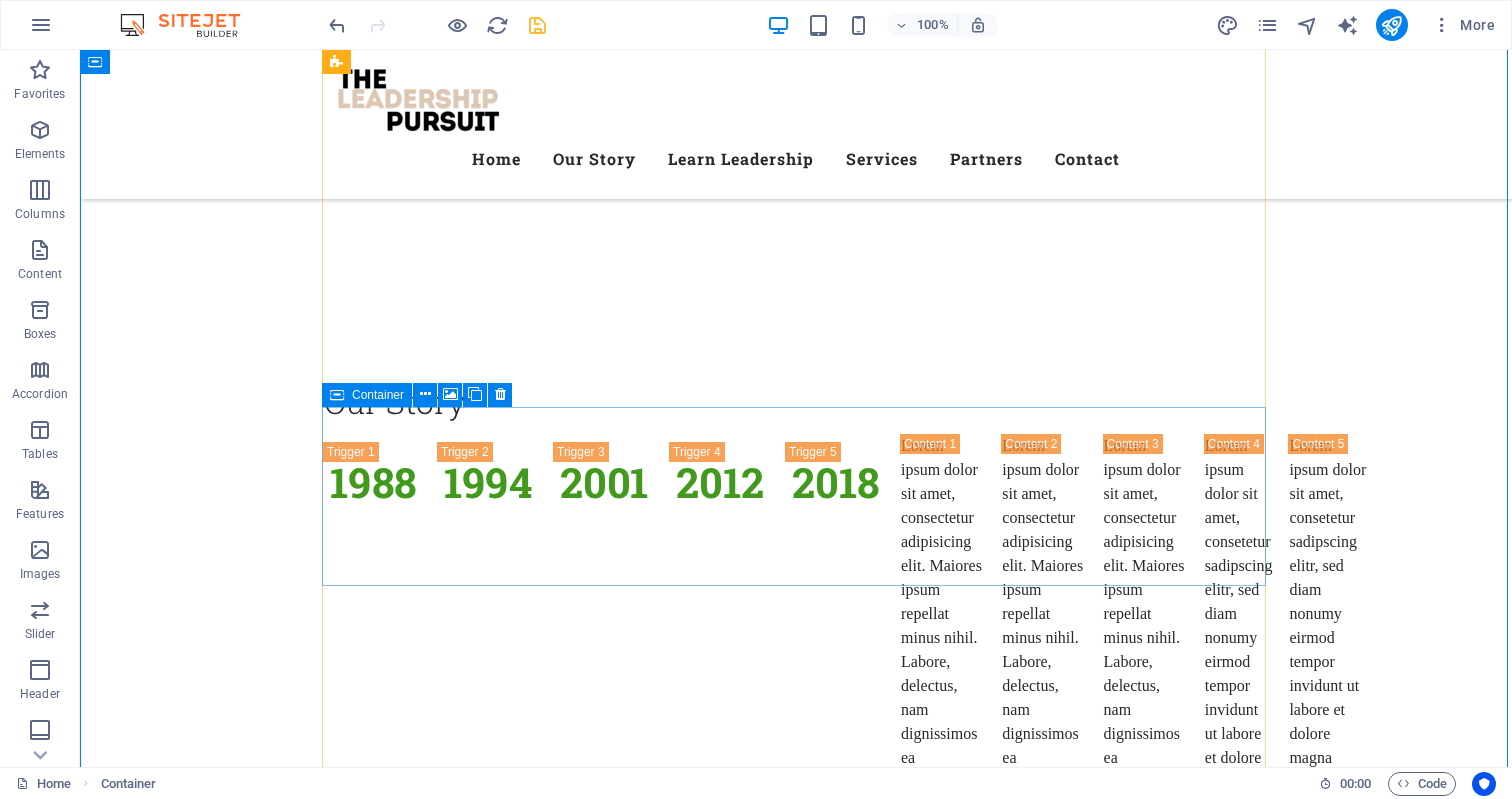 scroll, scrollTop: 5687, scrollLeft: 0, axis: vertical 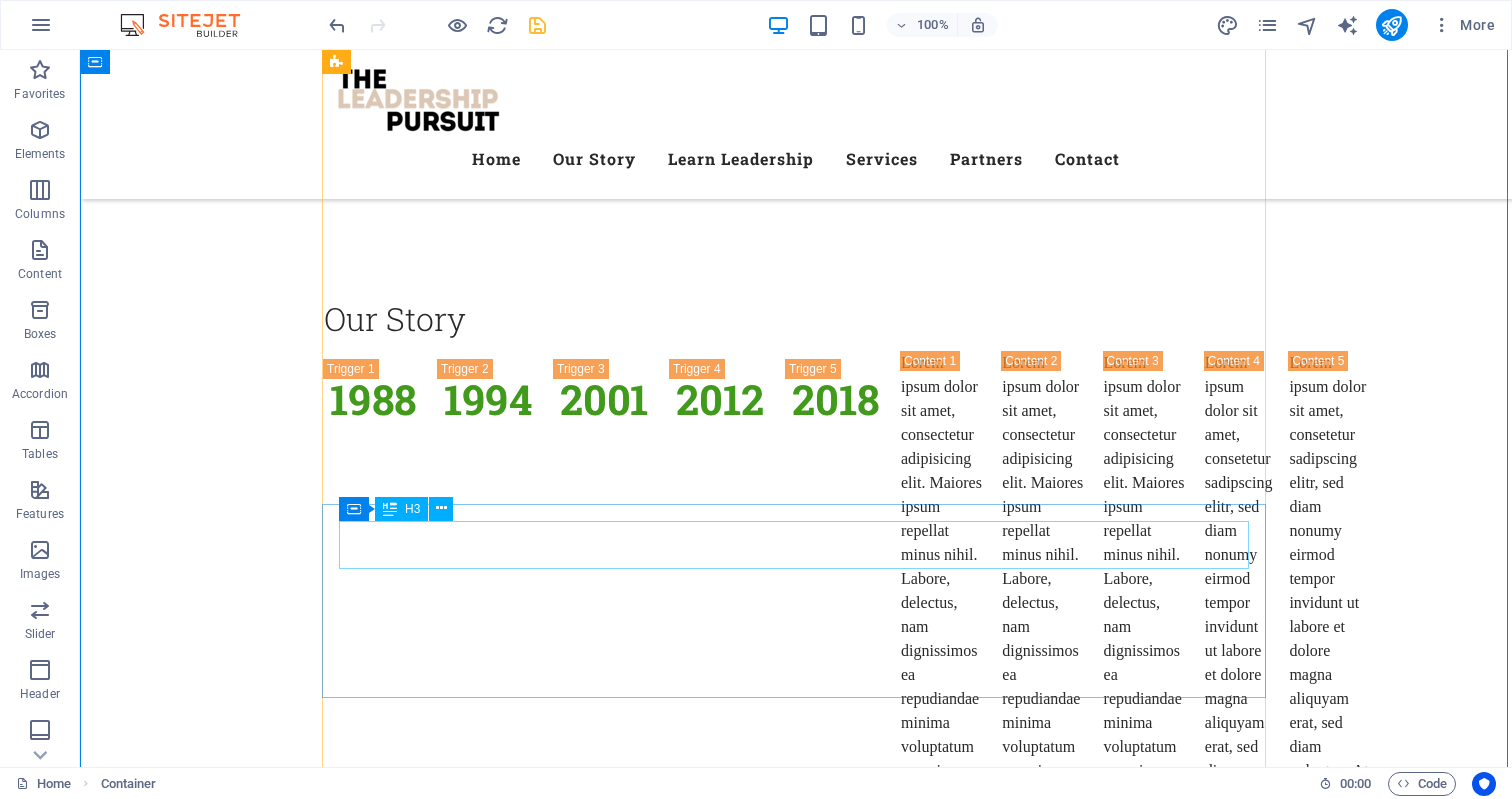 click on "Berries" at bounding box center [796, 7449] 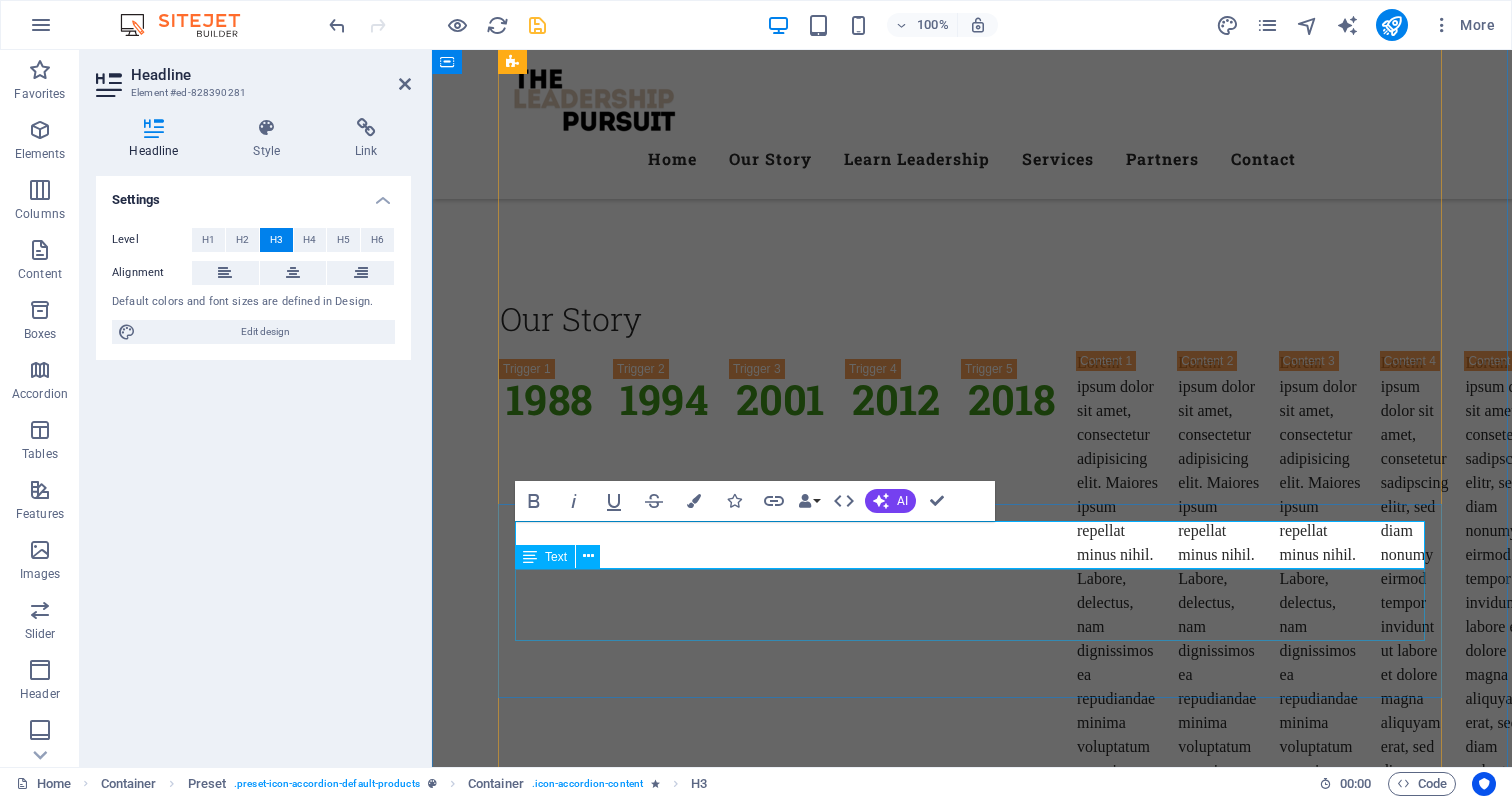 click on "Lorem ipsum dolor sit amet, consectetur adipisicing elit. Natus, dolores, at, nisi eligendi repellat voluptatem minima officia veritatis quasi animi porro laudantium dicta dolor voluptate non maiores ipsum reprehenderit odio fugiat reiciendis consectetur fuga pariatur libero accusantium quod minus odit debitis cumque quo adipisci vel vitae aliquid corrupti perferendis voluptates." at bounding box center [972, 7509] 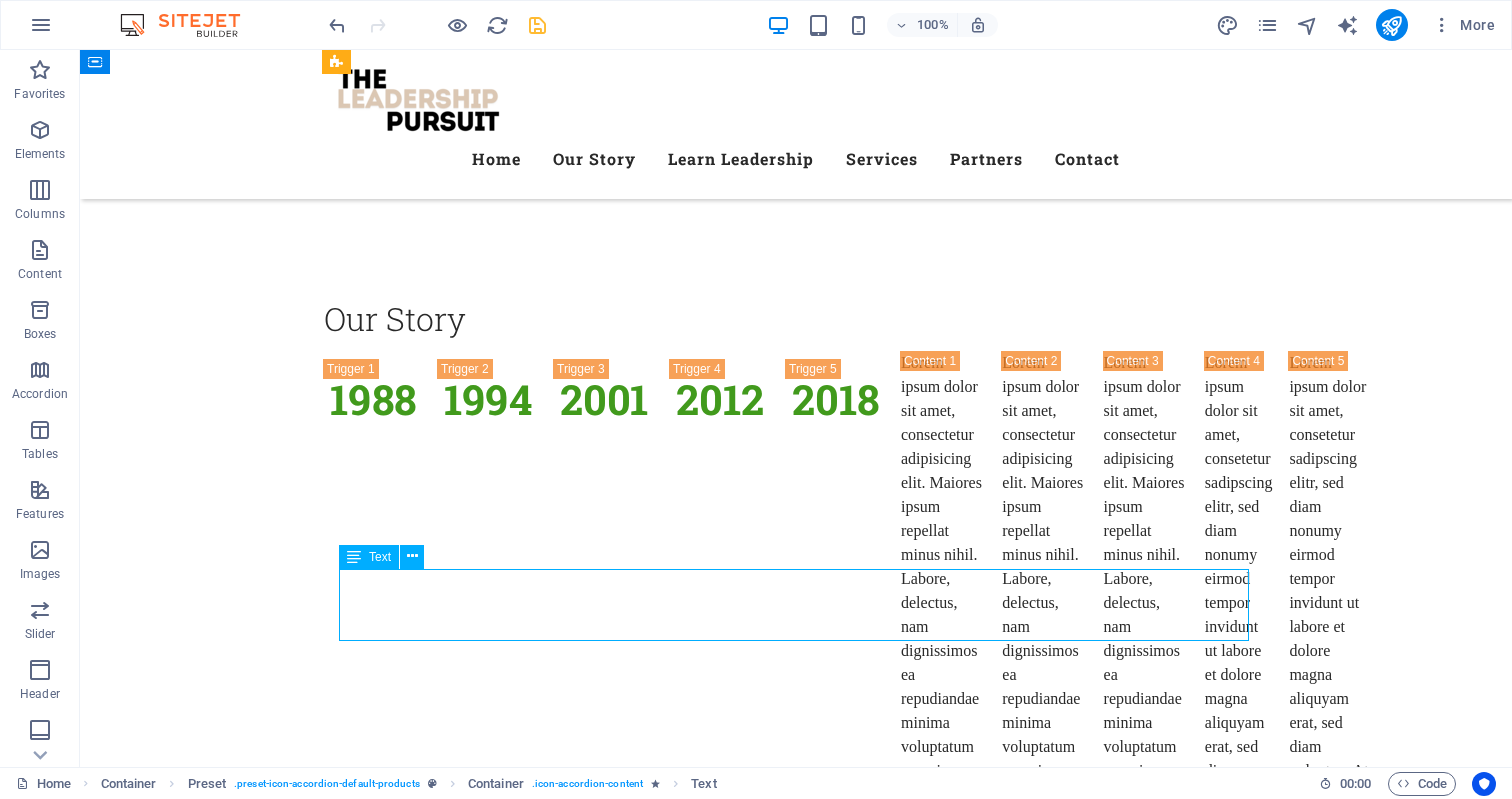 click on "Lorem ipsum dolor sit amet, consectetur adipisicing elit. Natus, dolores, at, nisi eligendi repellat voluptatem minima officia veritatis quasi animi porro laudantium dicta dolor voluptate non maiores ipsum reprehenderit odio fugiat reiciendis consectetur fuga pariatur libero accusantium quod minus odit debitis cumque quo adipisci vel vitae aliquid corrupti perferendis voluptates." at bounding box center [796, 7509] 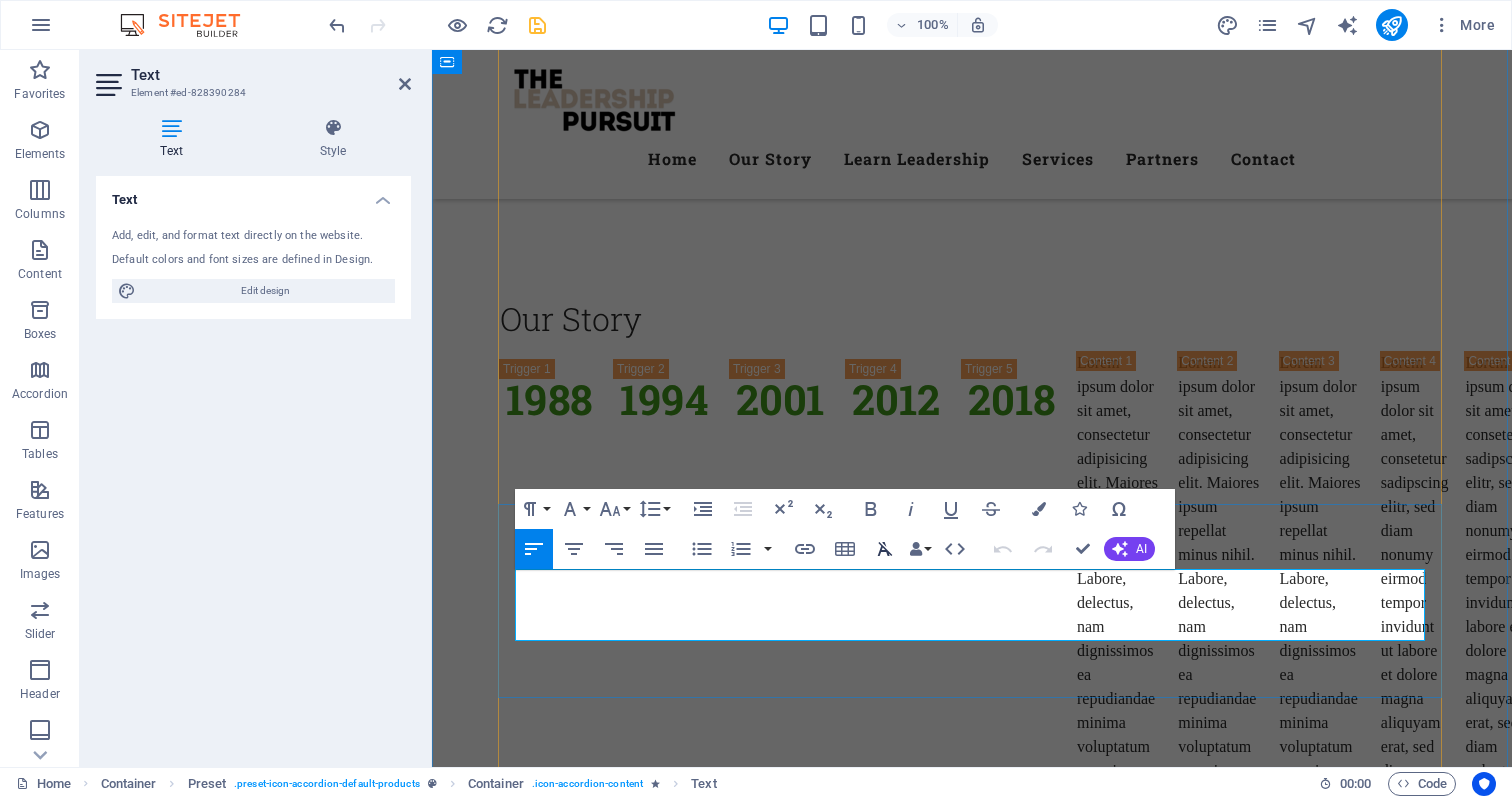 click on "Lorem ipsum dolor sit amet, consectetur adipisicing elit. Natus, dolores, at, nisi eligendi repellat voluptatem minima officia veritatis quasi animi porro laudantium dicta dolor voluptate non maiores ipsum reprehenderit odio fugiat reiciendis consectetur fuga pariatur libero accusantium quod minus odit debitis cumque quo adipisci vel vitae aliquid corrupti perferendis voluptates." at bounding box center [972, 7509] 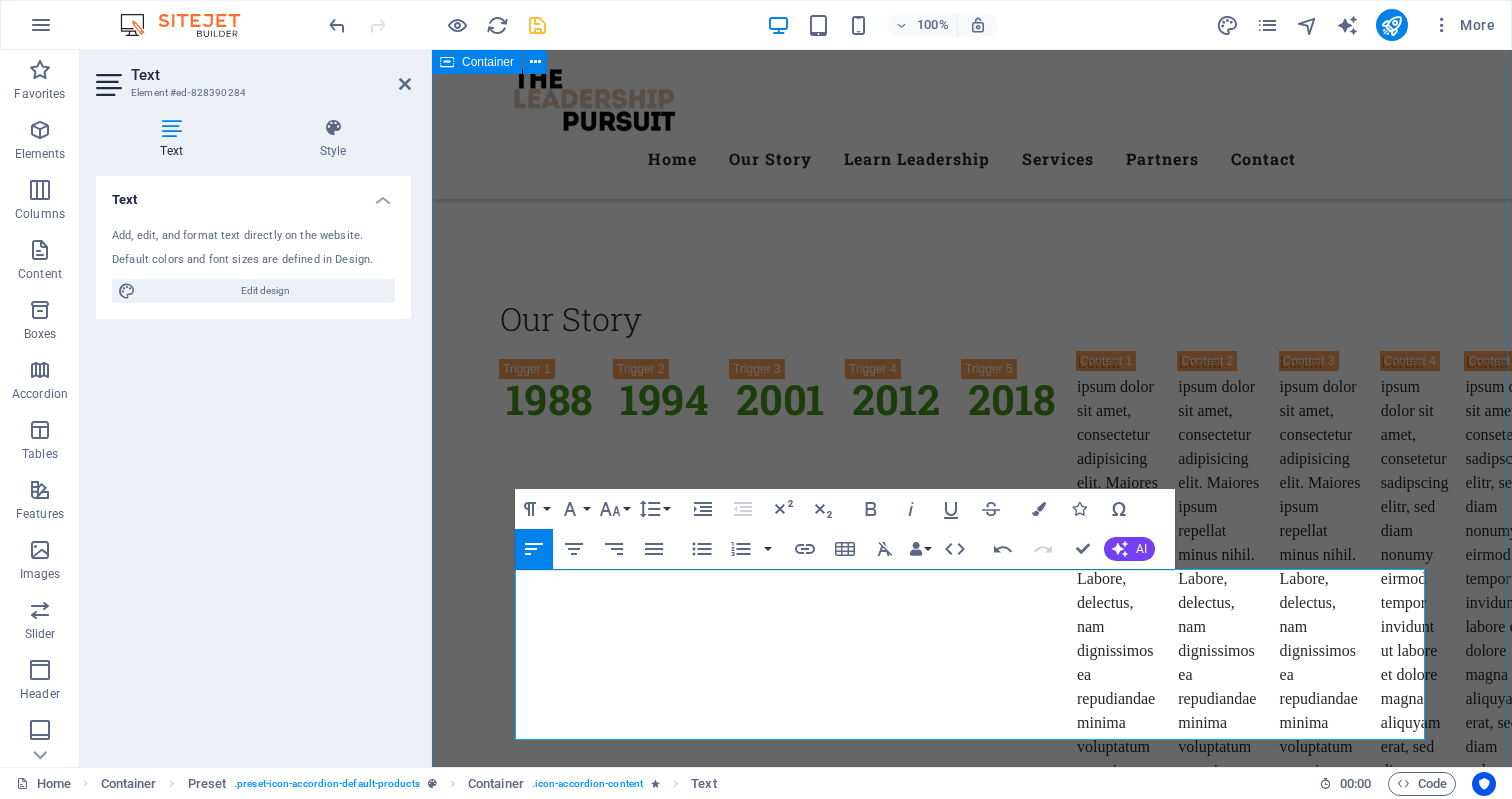 click on "Our   Products What we offer Lorem ipsum dolor sit amet, consetetur sadipscing elitr, sed diam nonumy eirmod tempor invidunt ut labore et dolore magna aliquyam erat, sed diam voluptua.  Leadership Coaching Leadership Coaching Personalised 1:1 coaching for emerging and established leaders to: Clarify vision and values Build confidence and influence Make wise decisions under pressure Navigate leadership transitions and challenges Team Development Workshops Team Development Workshops Dynamic on-site or virtual workshops tailored to your team’s needs: Communication & collaboration Conflict resolution Vision alignment Building high-trust, high-performance cultures Leadership Training Programs Leadership Training Programs Structured training built on our proprietary frameworks to equip leaders at every level: First-time Manager Foundations Leading Through Change Strategic Thinking & Execution Emotional Intelligence for Leaders Executive Leadership Retreats Executive Leadership Retreats Strengths-based leadership" at bounding box center [972, 6802] 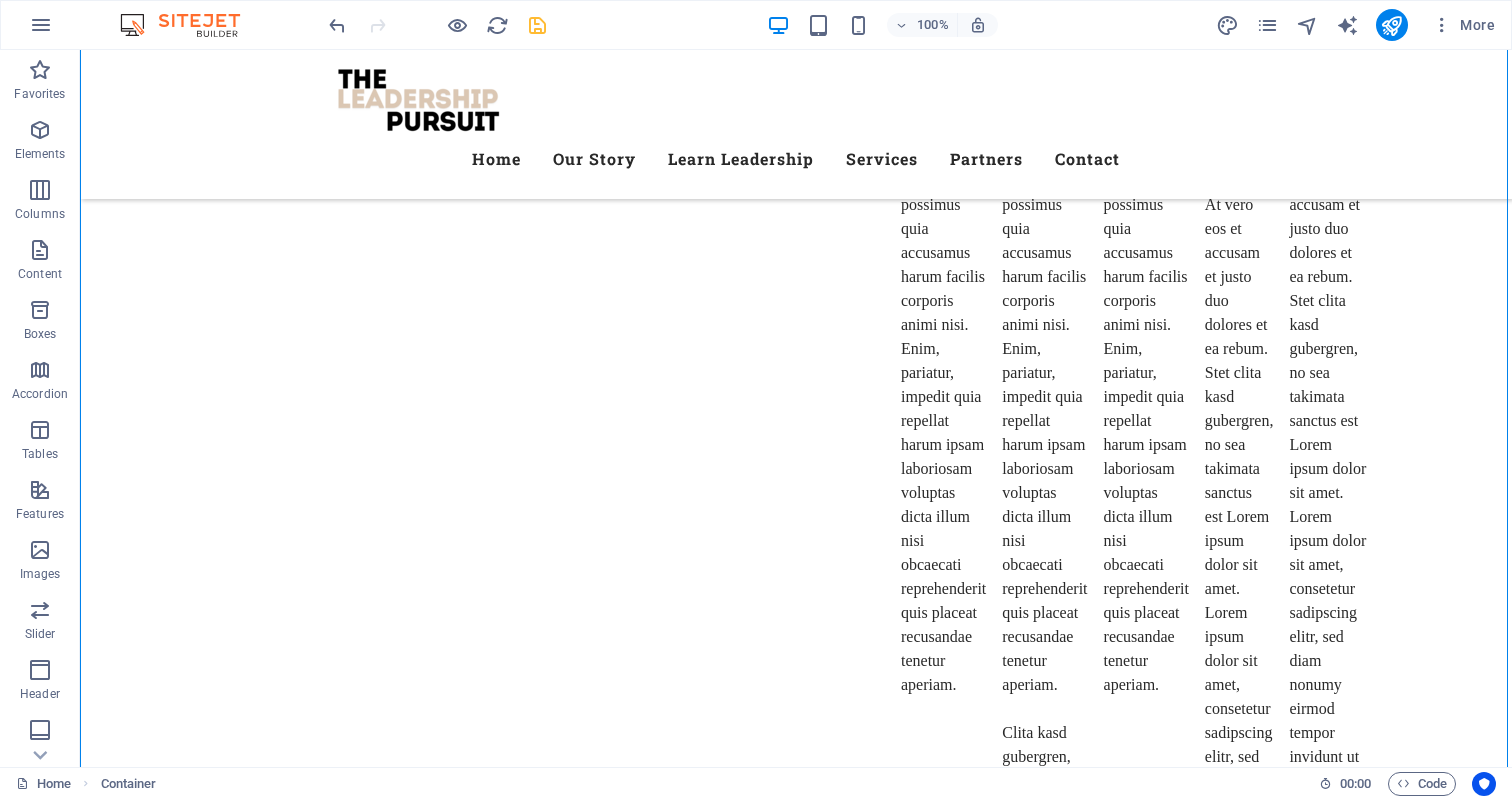 scroll, scrollTop: 6302, scrollLeft: 0, axis: vertical 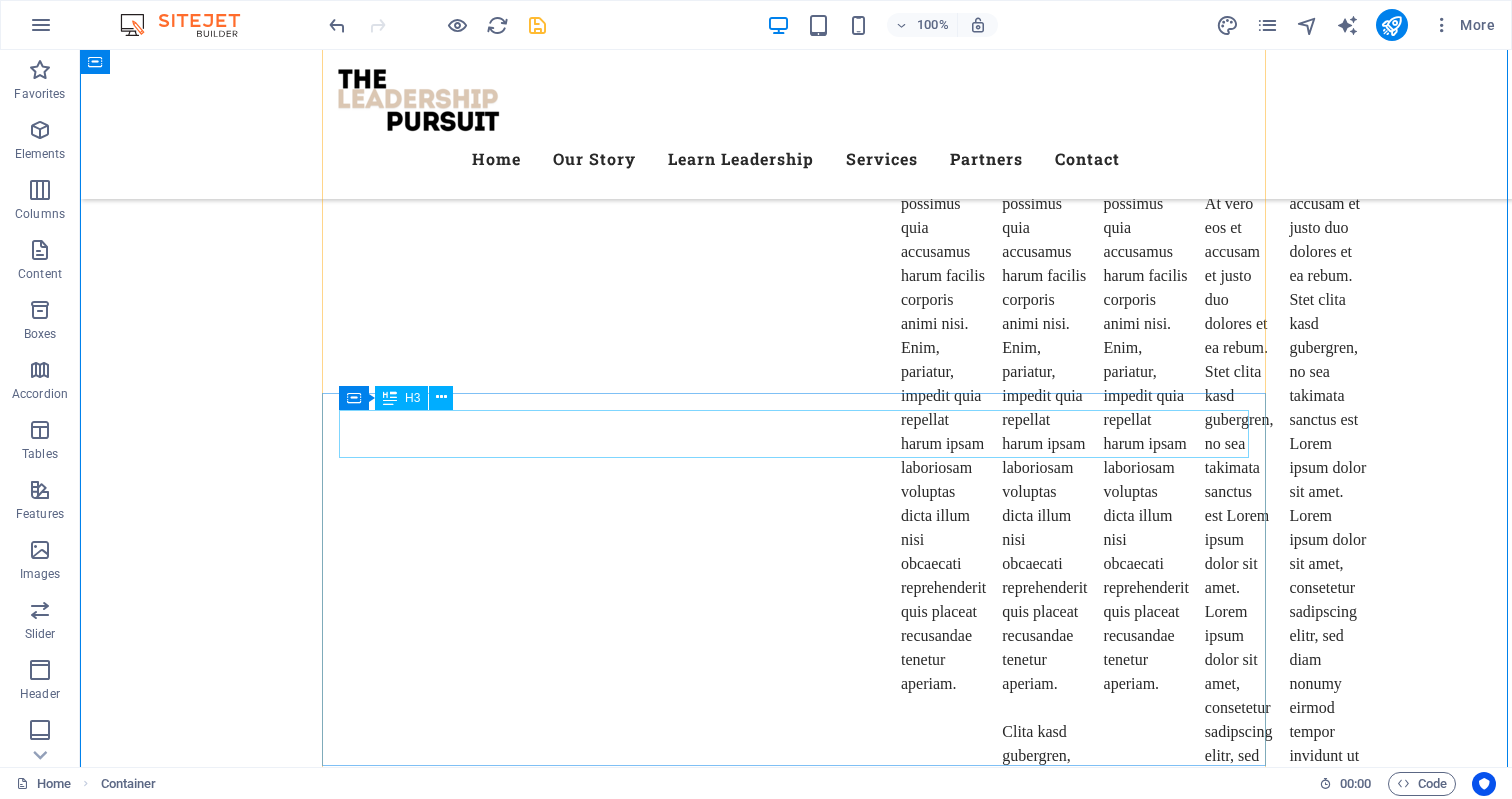 click on "Veggie Box" at bounding box center [796, 7630] 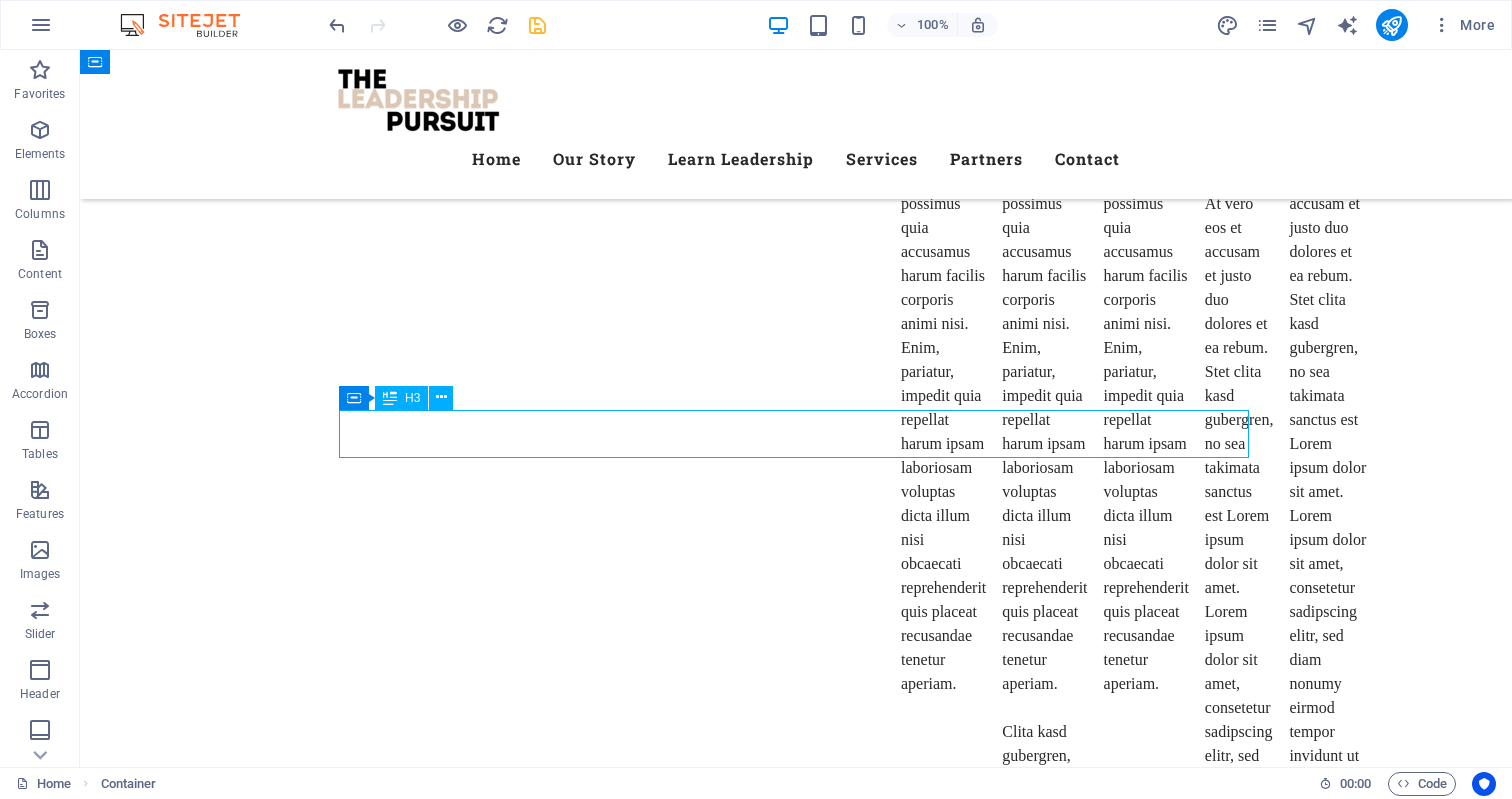 click on "Veggie Box" at bounding box center [796, 7630] 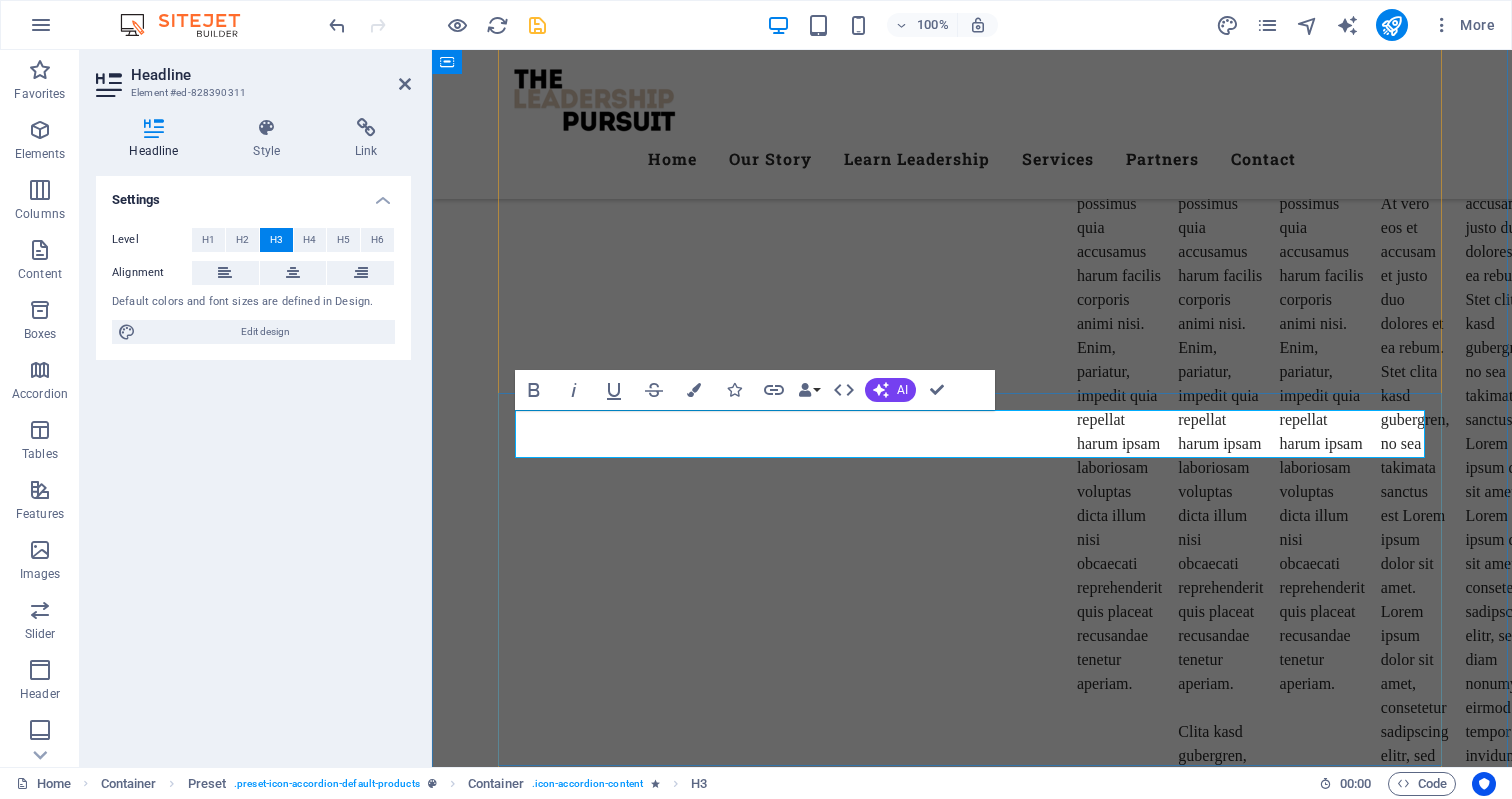 click on "rganizational Consulting" at bounding box center (972, 7630) 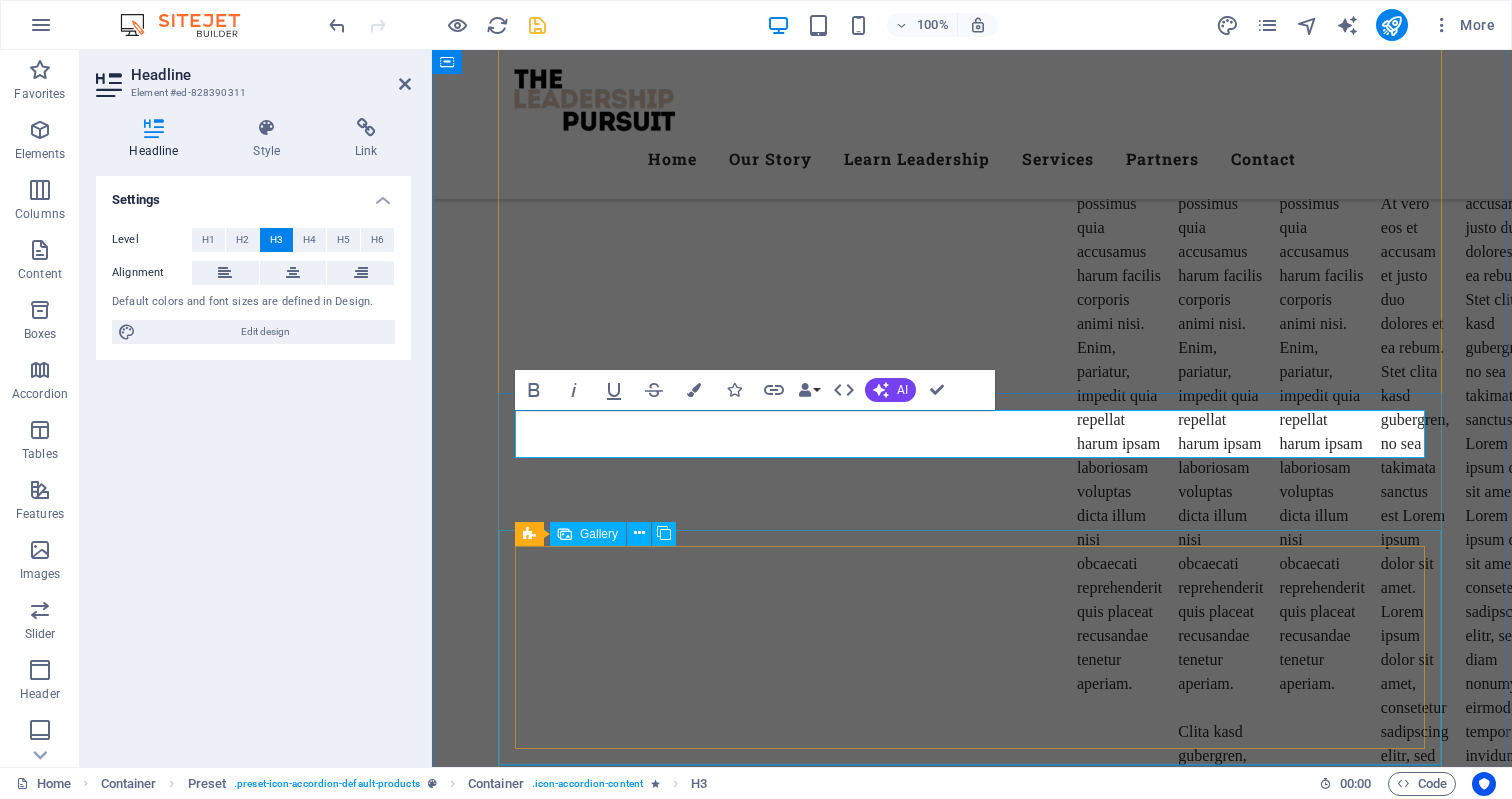 click at bounding box center (972, 7844) 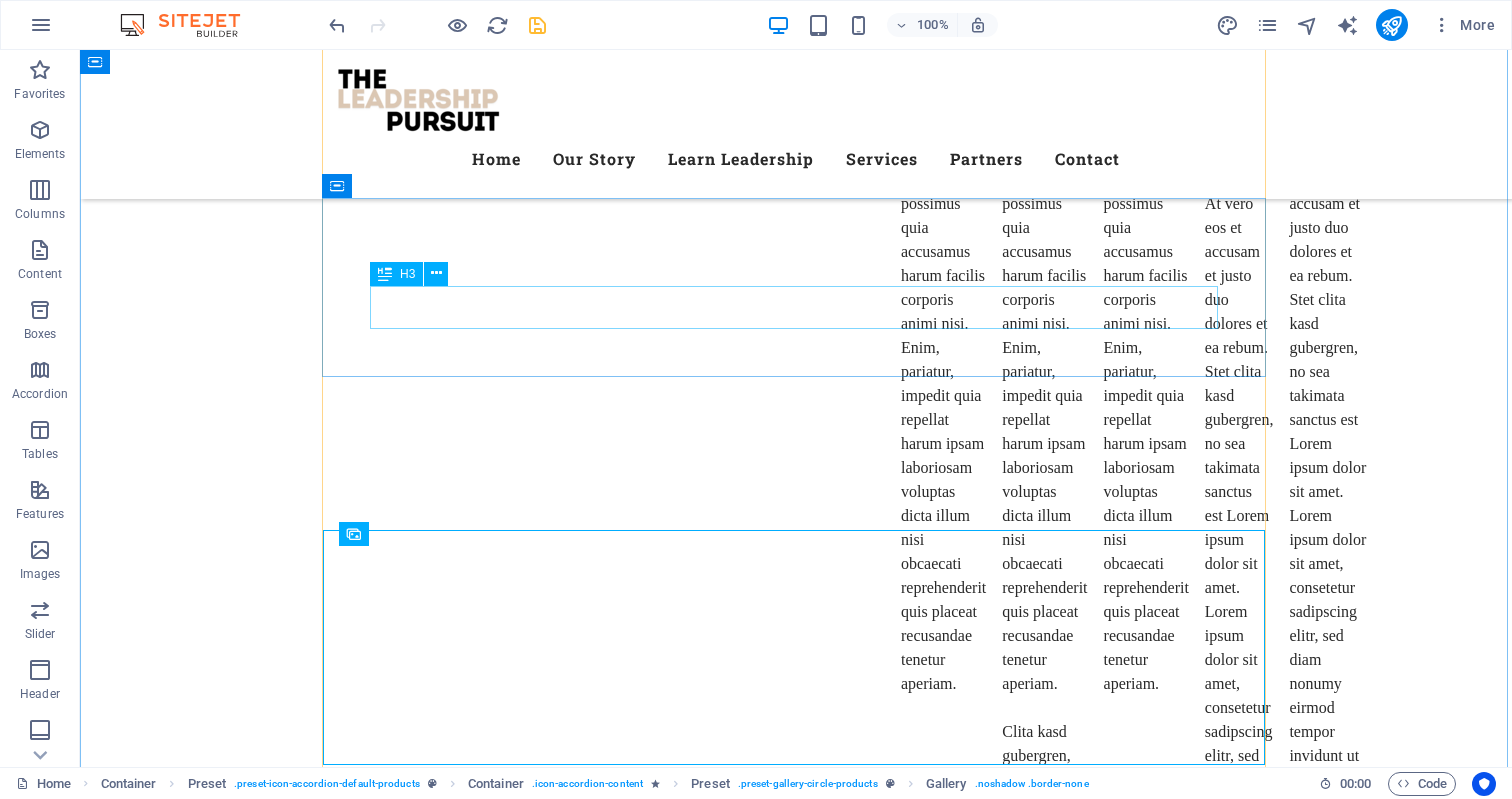 click on "Veggie Box" at bounding box center [796, 7539] 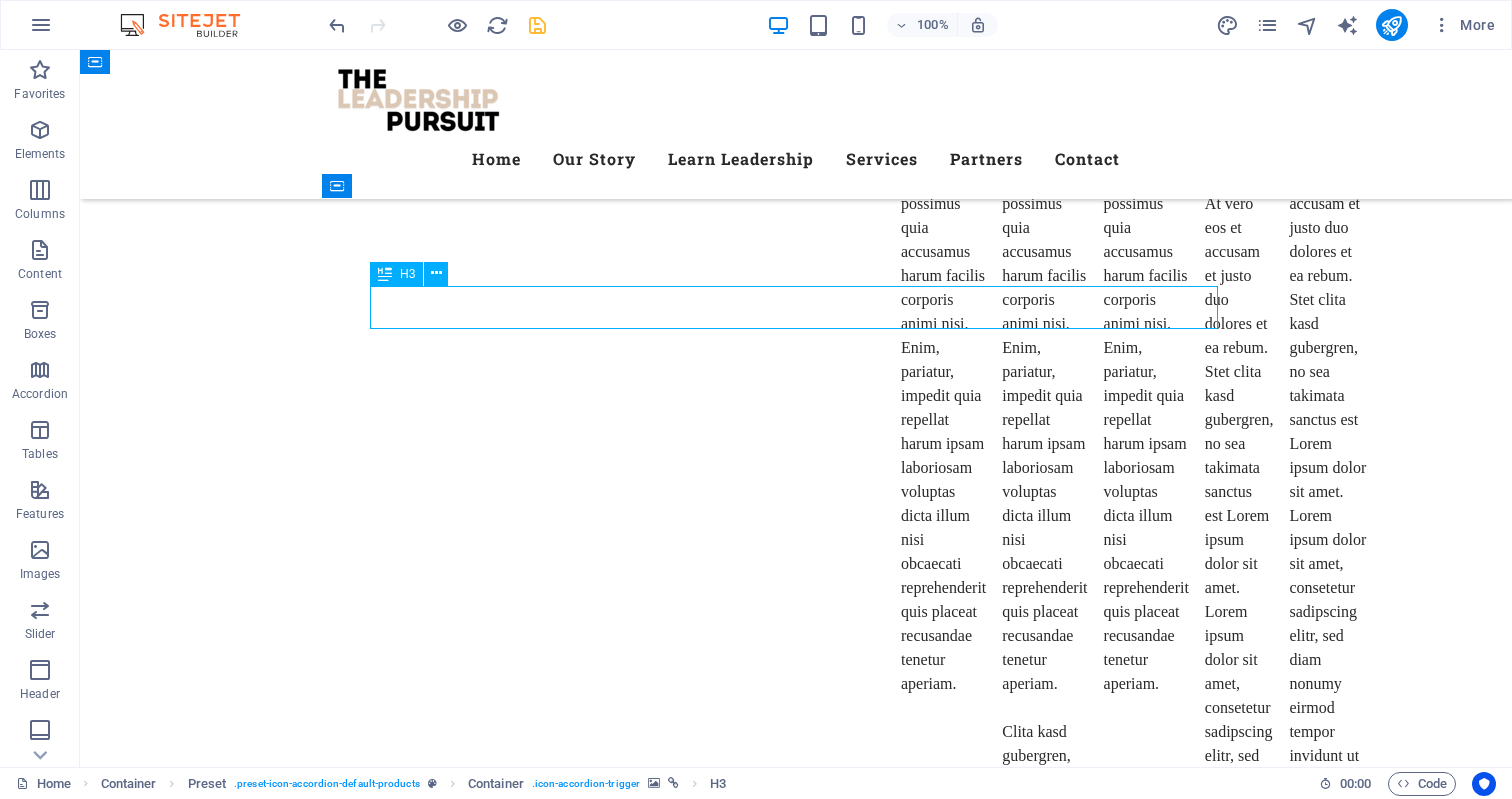 click on "Veggie Box" at bounding box center (796, 7539) 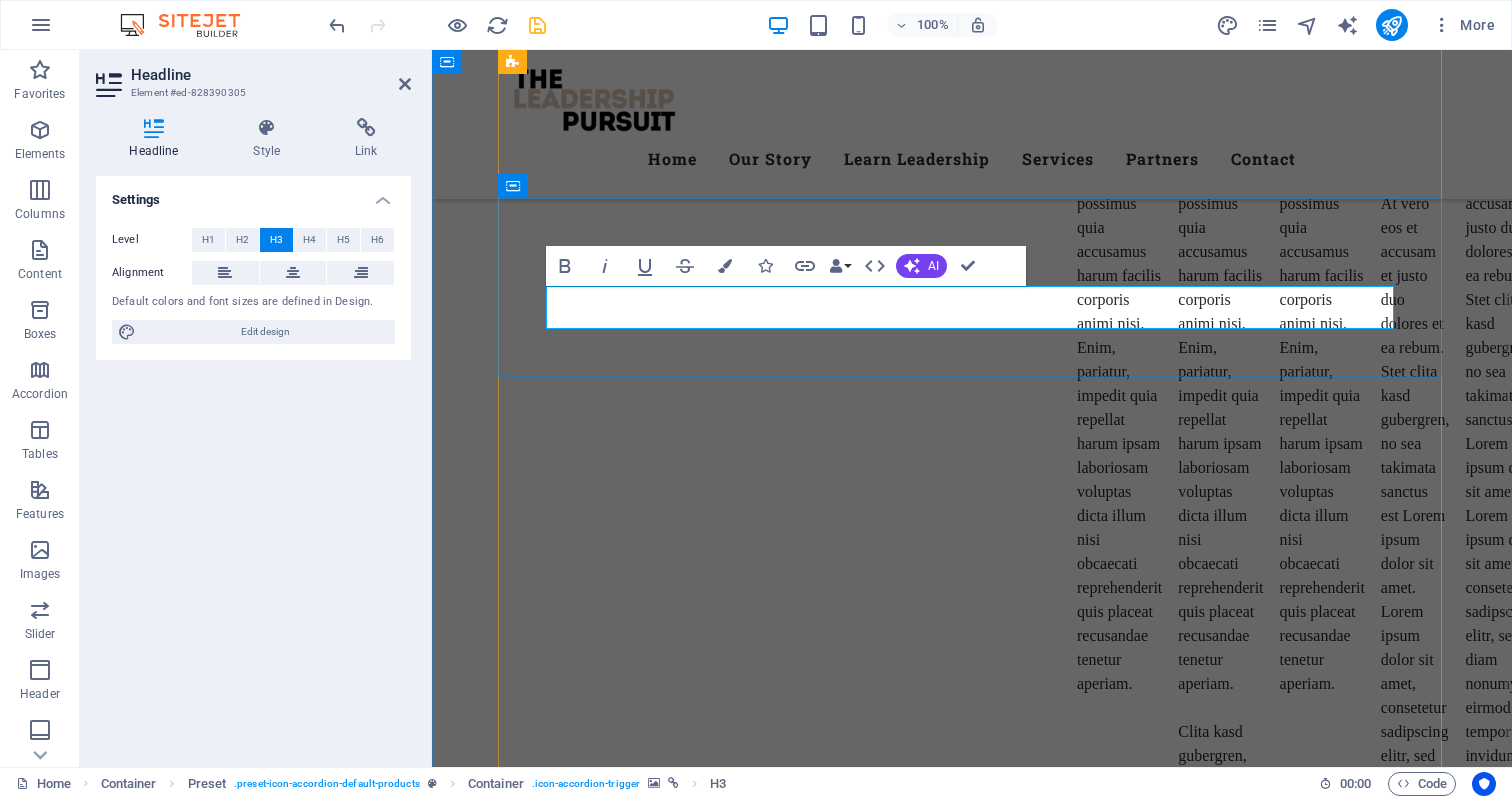 click on "rganizational Consulting" at bounding box center [972, 7539] 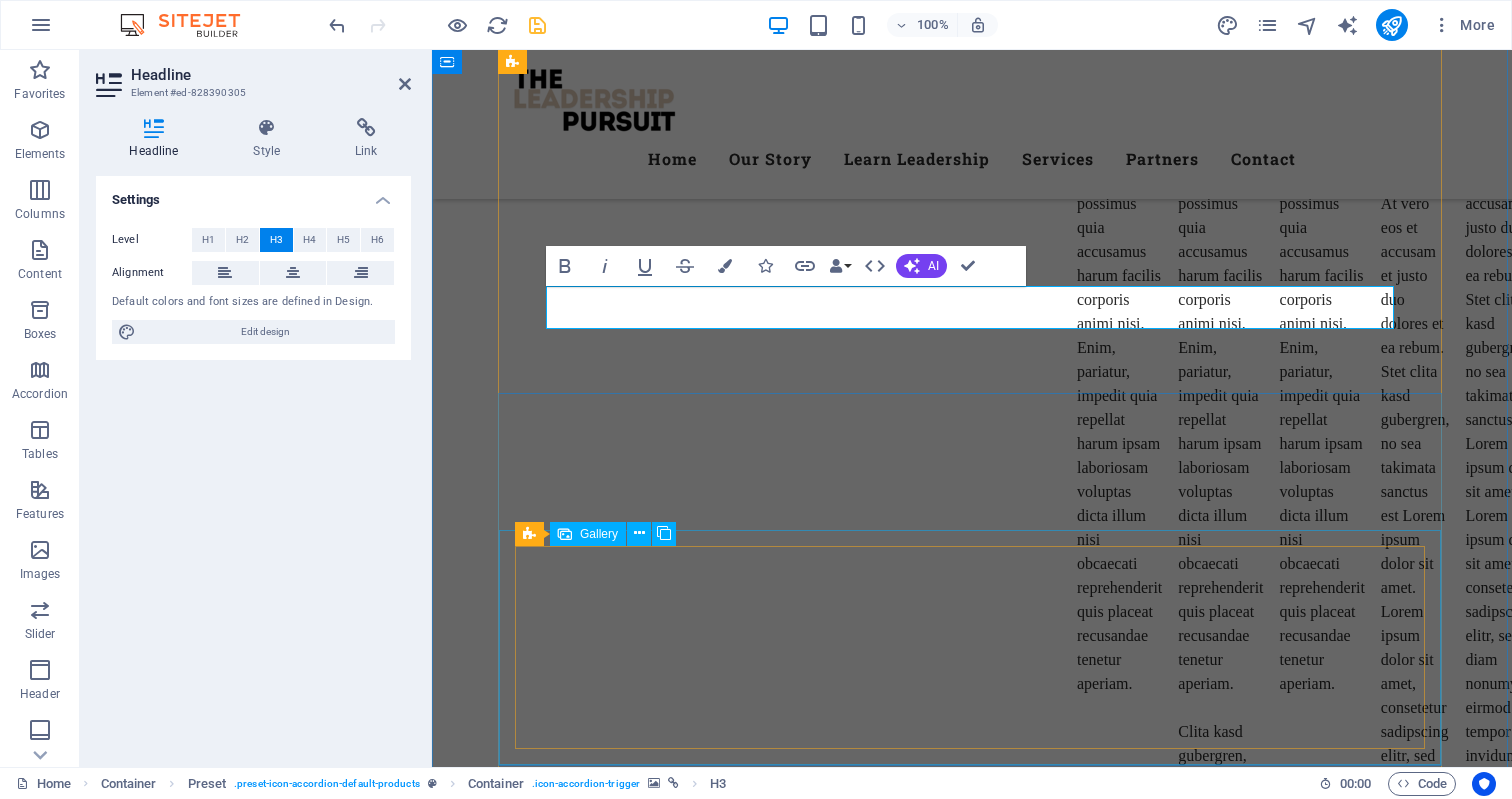 click at bounding box center (972, 7844) 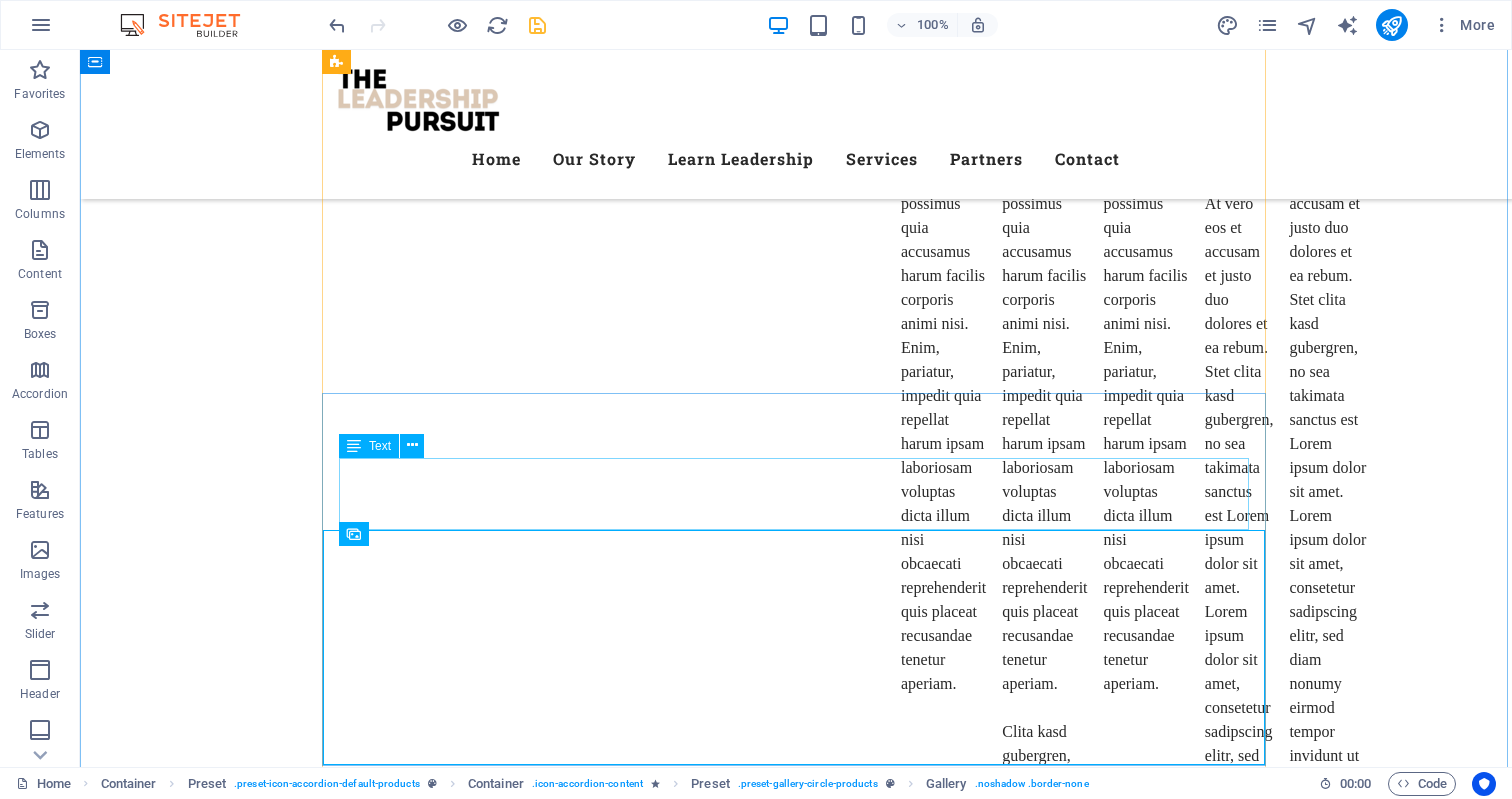 click on "Lorem ipsum dolor sit amet, consectetur adipisicing elit. Natus, dolores, at, nisi eligendi repellat voluptatem minima officia veritatis quasi animi porro laudantium dicta dolor voluptate non maiores ipsum reprehenderit odio fugiat reiciendis consectetur fuga pariatur libero accusantium quod minus odit debitis cumque quo adipisci vel vitae aliquid corrupti perferendis voluptates." at bounding box center [796, 7690] 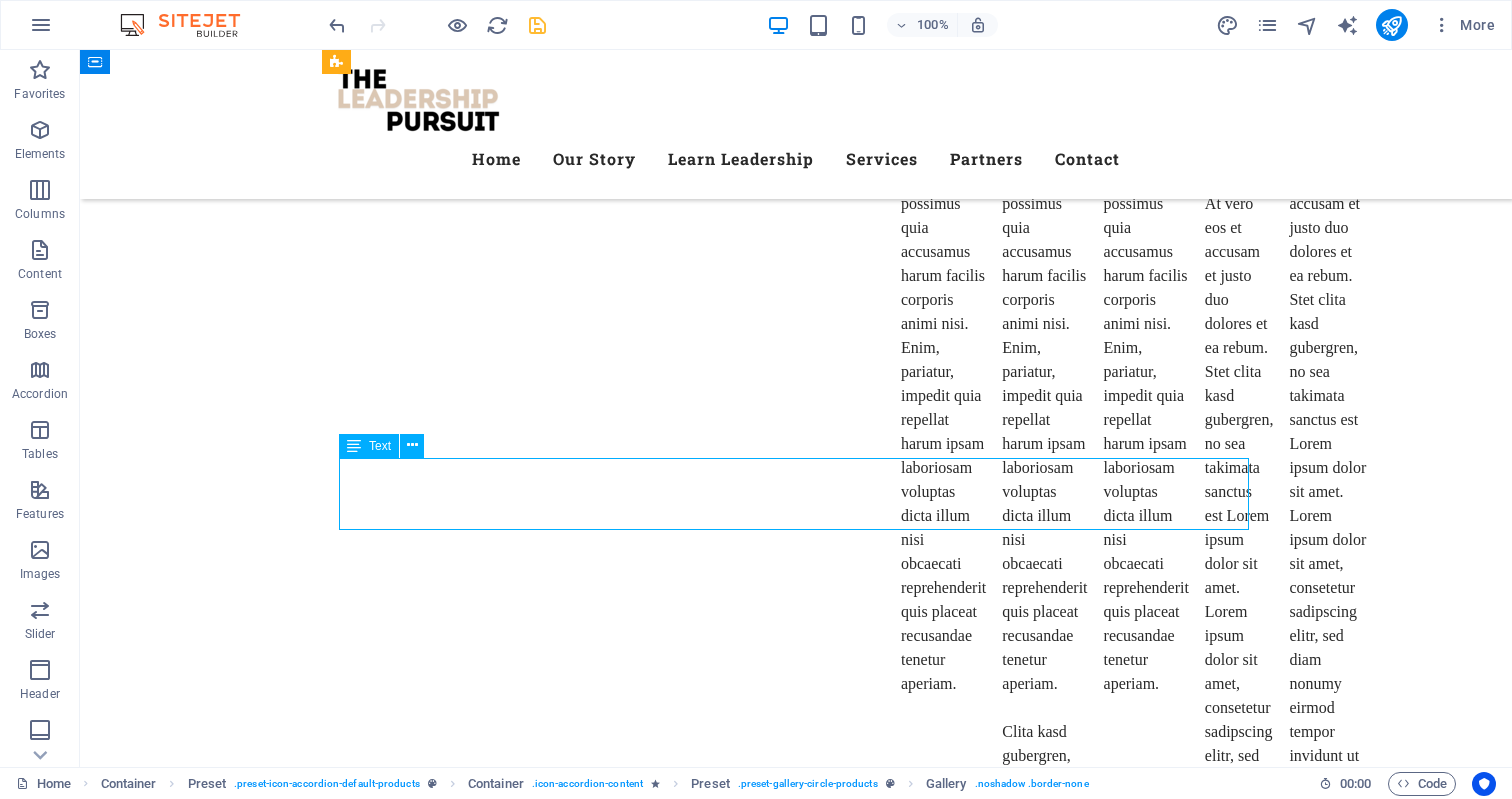 click on "Lorem ipsum dolor sit amet, consectetur adipisicing elit. Natus, dolores, at, nisi eligendi repellat voluptatem minima officia veritatis quasi animi porro laudantium dicta dolor voluptate non maiores ipsum reprehenderit odio fugiat reiciendis consectetur fuga pariatur libero accusantium quod minus odit debitis cumque quo adipisci vel vitae aliquid corrupti perferendis voluptates." at bounding box center (796, 7690) 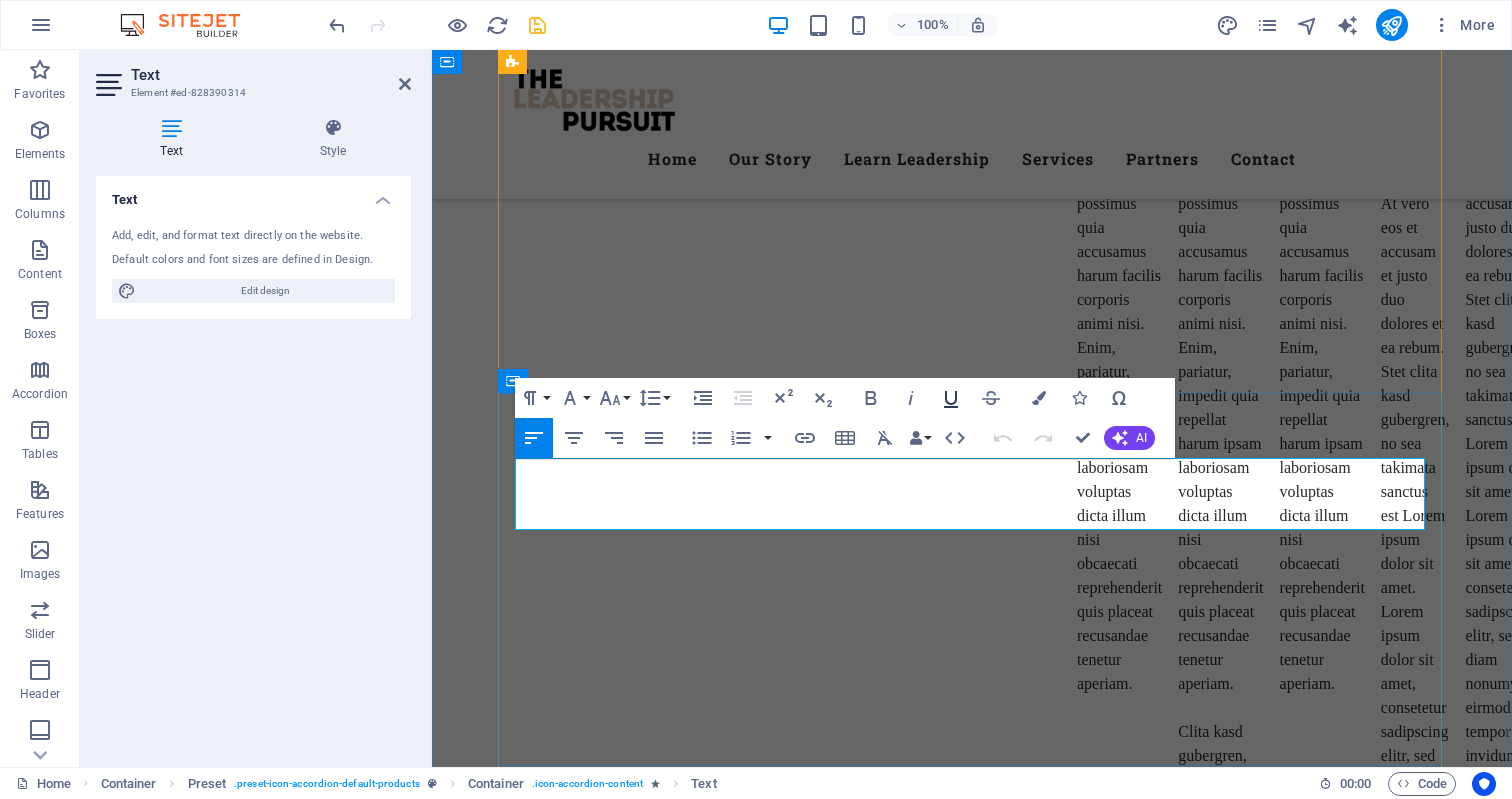 click on "Lorem ipsum dolor sit amet, consectetur adipisicing elit. Natus, dolores, at, nisi eligendi repellat voluptatem minima officia veritatis quasi animi porro laudantium dicta dolor voluptate non maiores ipsum reprehenderit odio fugiat reiciendis consectetur fuga pariatur libero accusantium quod minus odit debitis cumque quo adipisci vel vitae aliquid corrupti perferendis voluptates." at bounding box center [972, 7690] 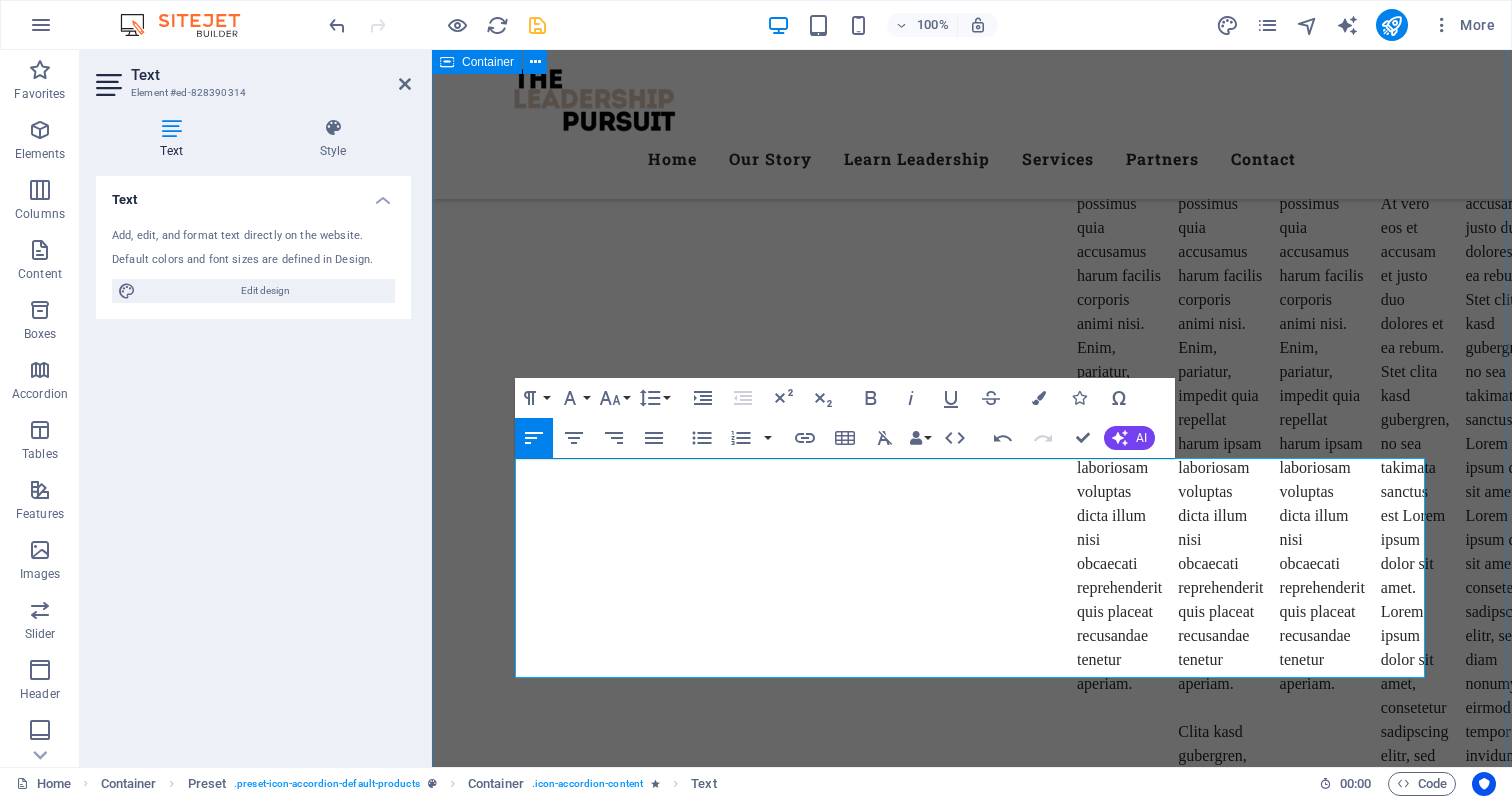 click on "Our   Products What we offer Lorem ipsum dolor sit amet, consetetur sadipscing elitr, sed diam nonumy eirmod tempor invidunt ut labore et dolore magna aliquyam erat, sed diam voluptua.  Leadership Coaching Leadership Coaching Personalised 1:1 coaching for emerging and established leaders to: Clarify vision and values Build confidence and influence Make wise decisions under pressure Navigate leadership transitions and challenges Team Development Workshops Team Development Workshops Dynamic on-site or virtual workshops tailored to your team’s needs: Communication & collaboration Conflict resolution Vision alignment Building high-trust, high-performance cultures Leadership Training Programs Leadership Training Programs Structured training built on our proprietary frameworks to equip leaders at every level: First-time Manager Foundations Leading Through Change Strategic Thinking & Execution Emotional Intelligence for Leaders Executive Leadership Retreats Executive Leadership Retreats Strengths-based leadership" at bounding box center (972, 6259) 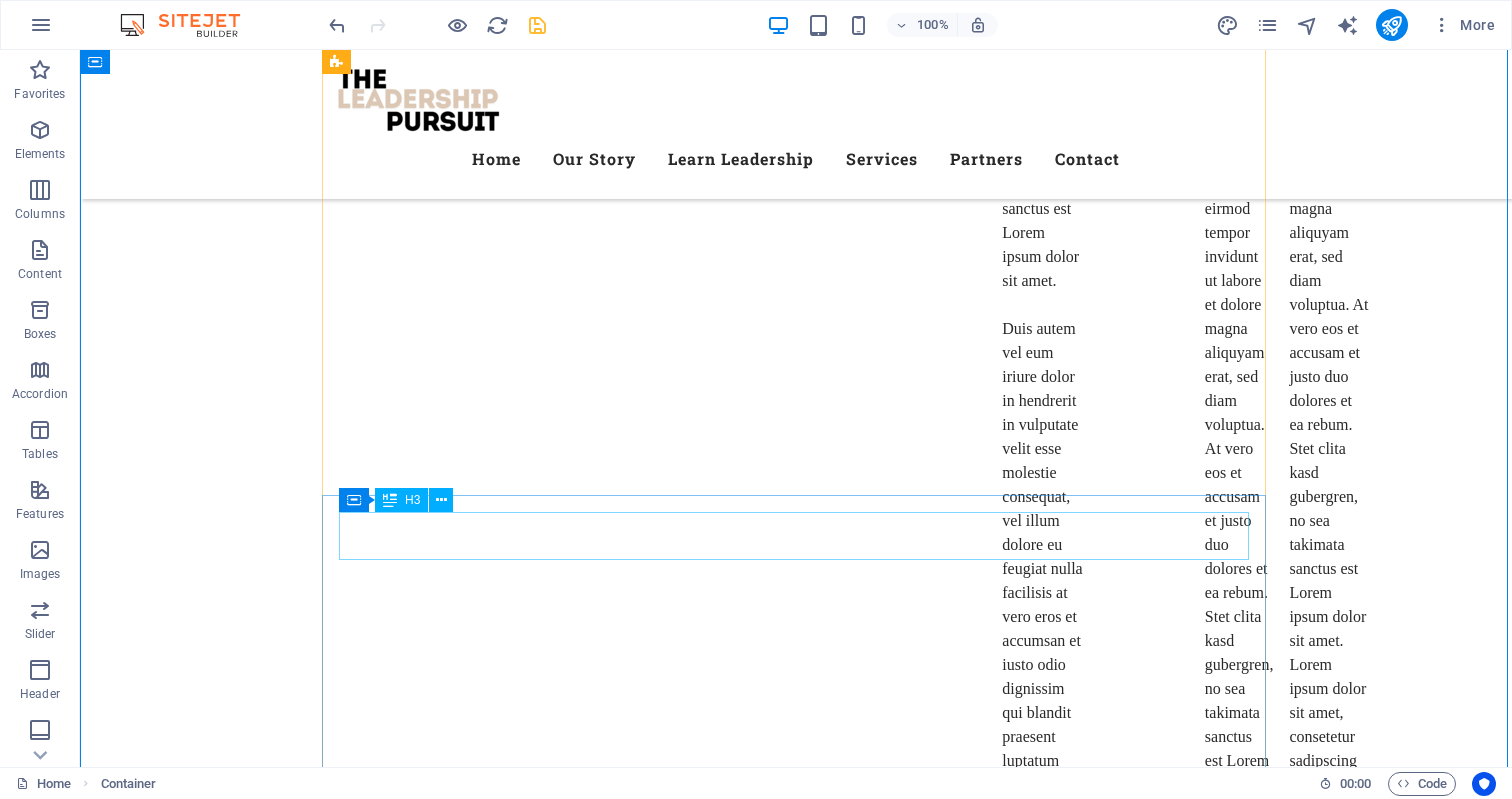scroll, scrollTop: 6932, scrollLeft: 0, axis: vertical 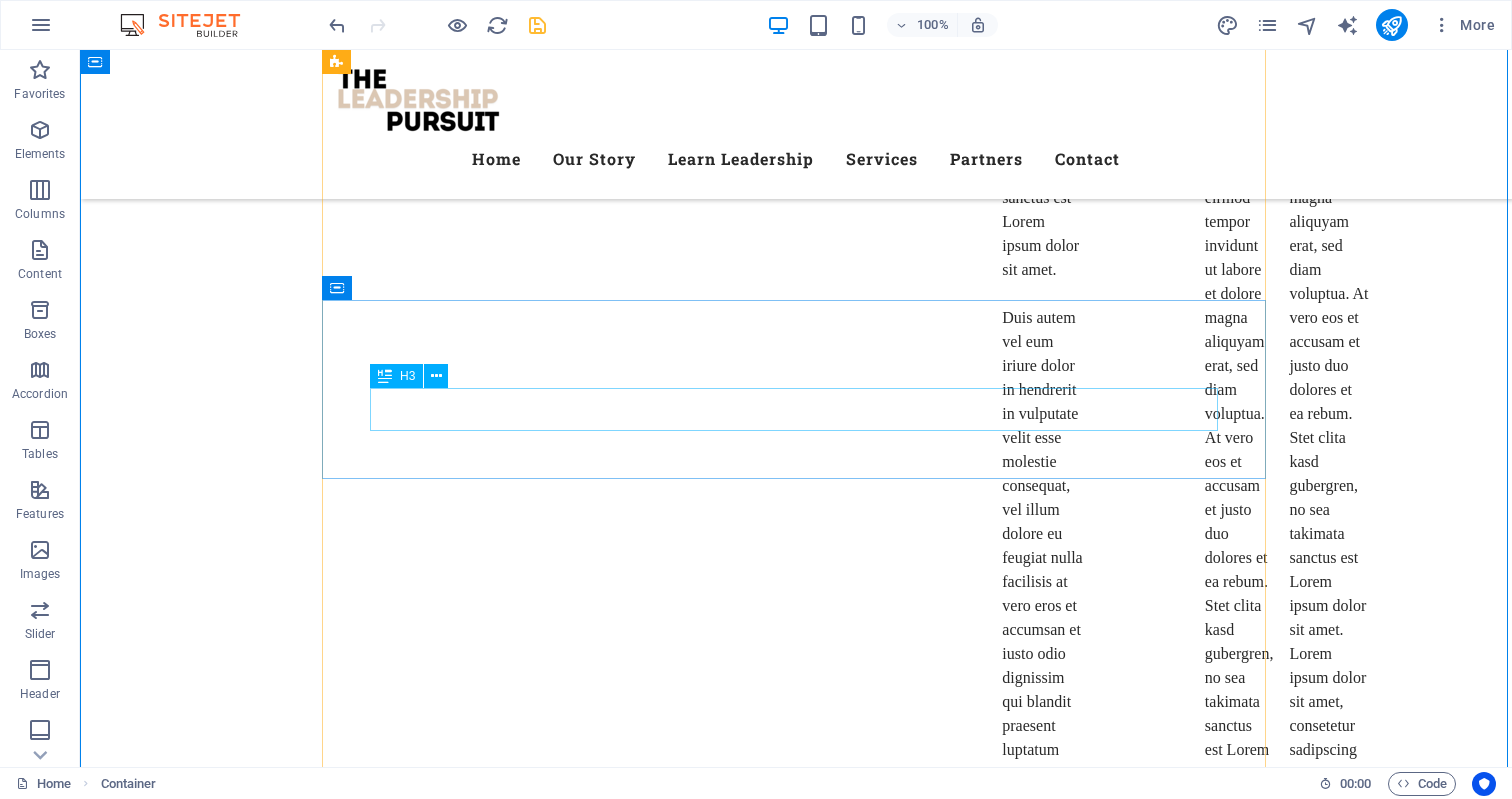 click on "Wheat" at bounding box center (796, 7753) 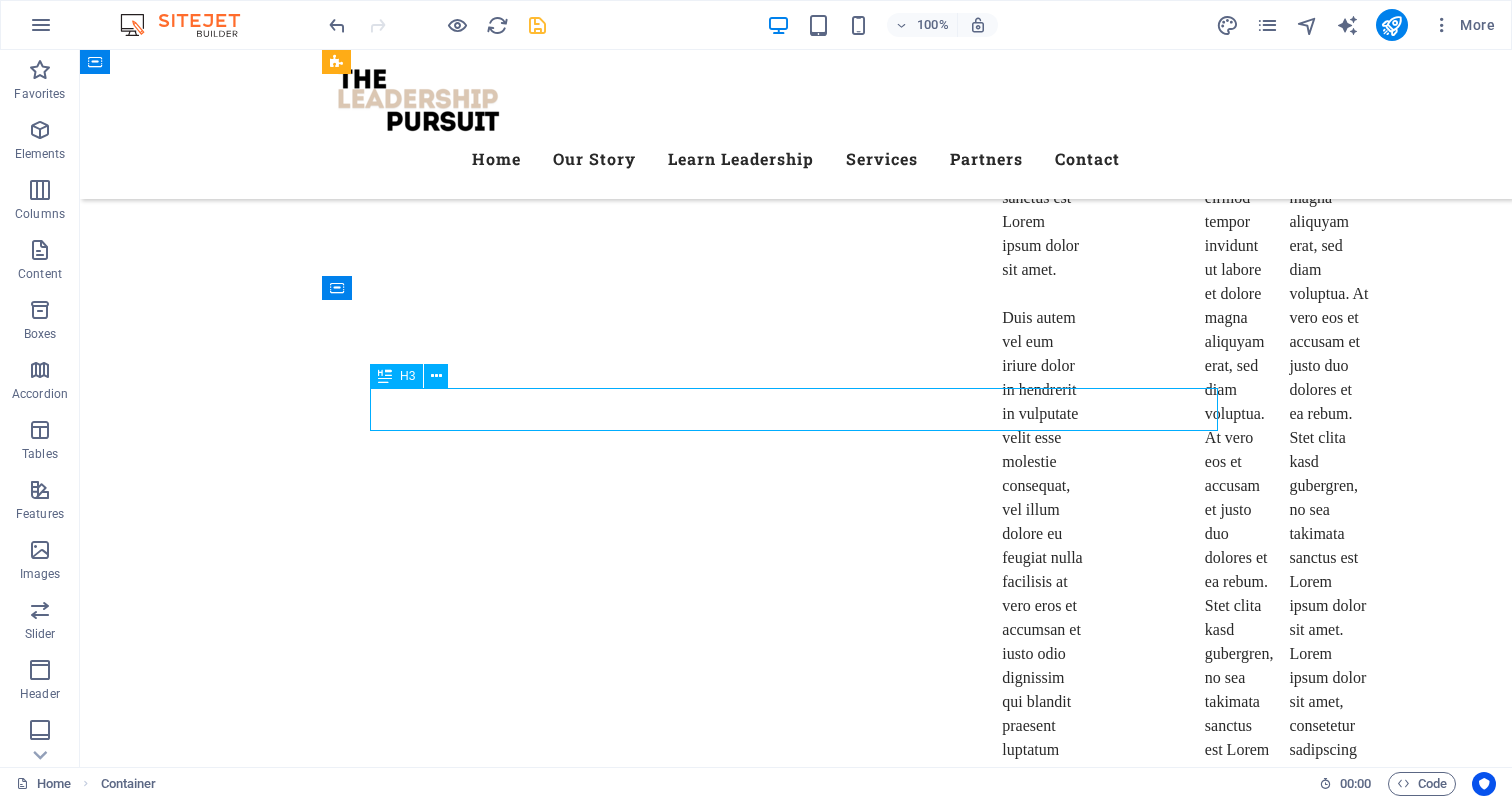 click on "Wheat" at bounding box center [796, 7753] 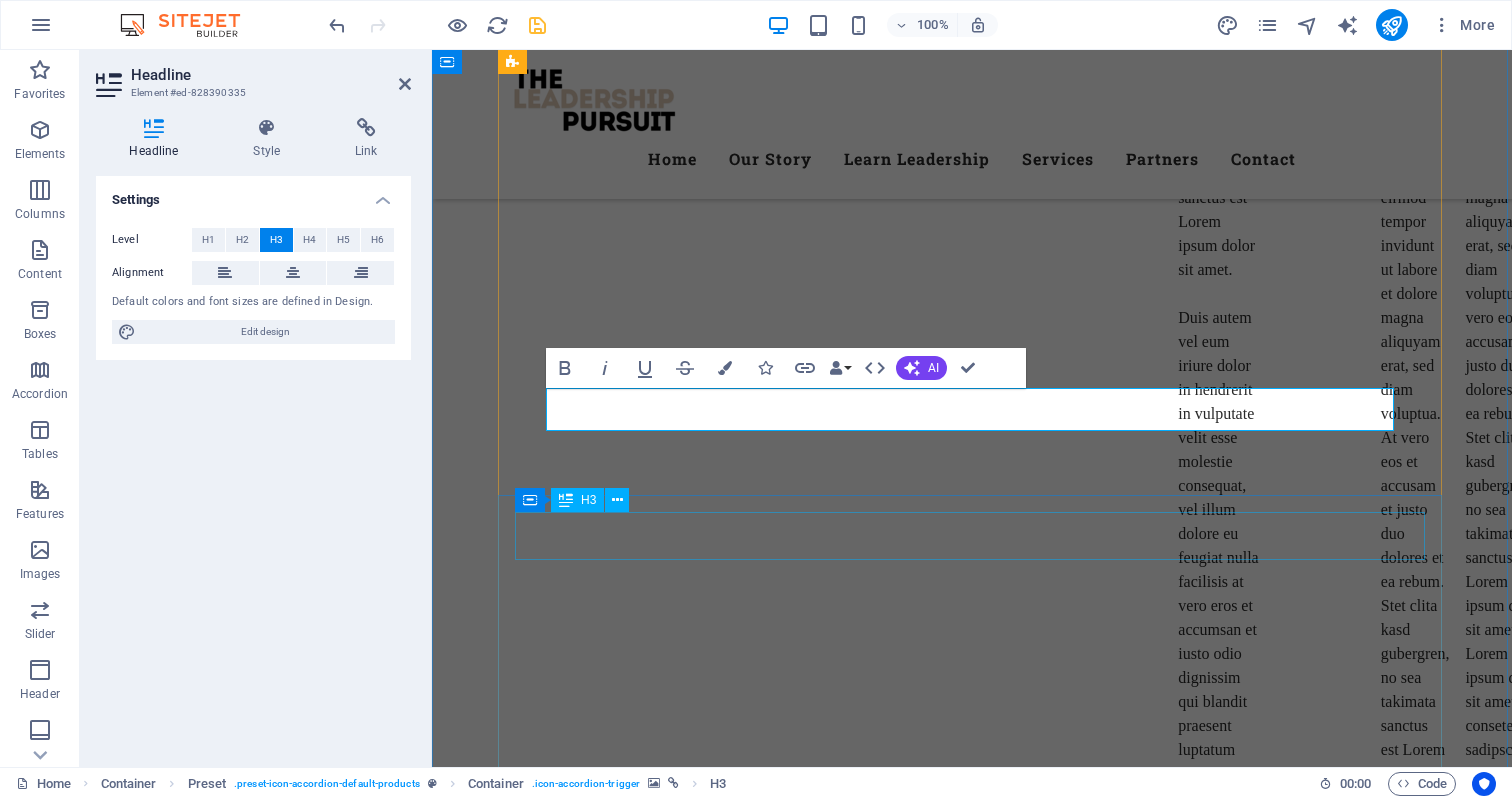 click on "Wheat" at bounding box center [972, 7844] 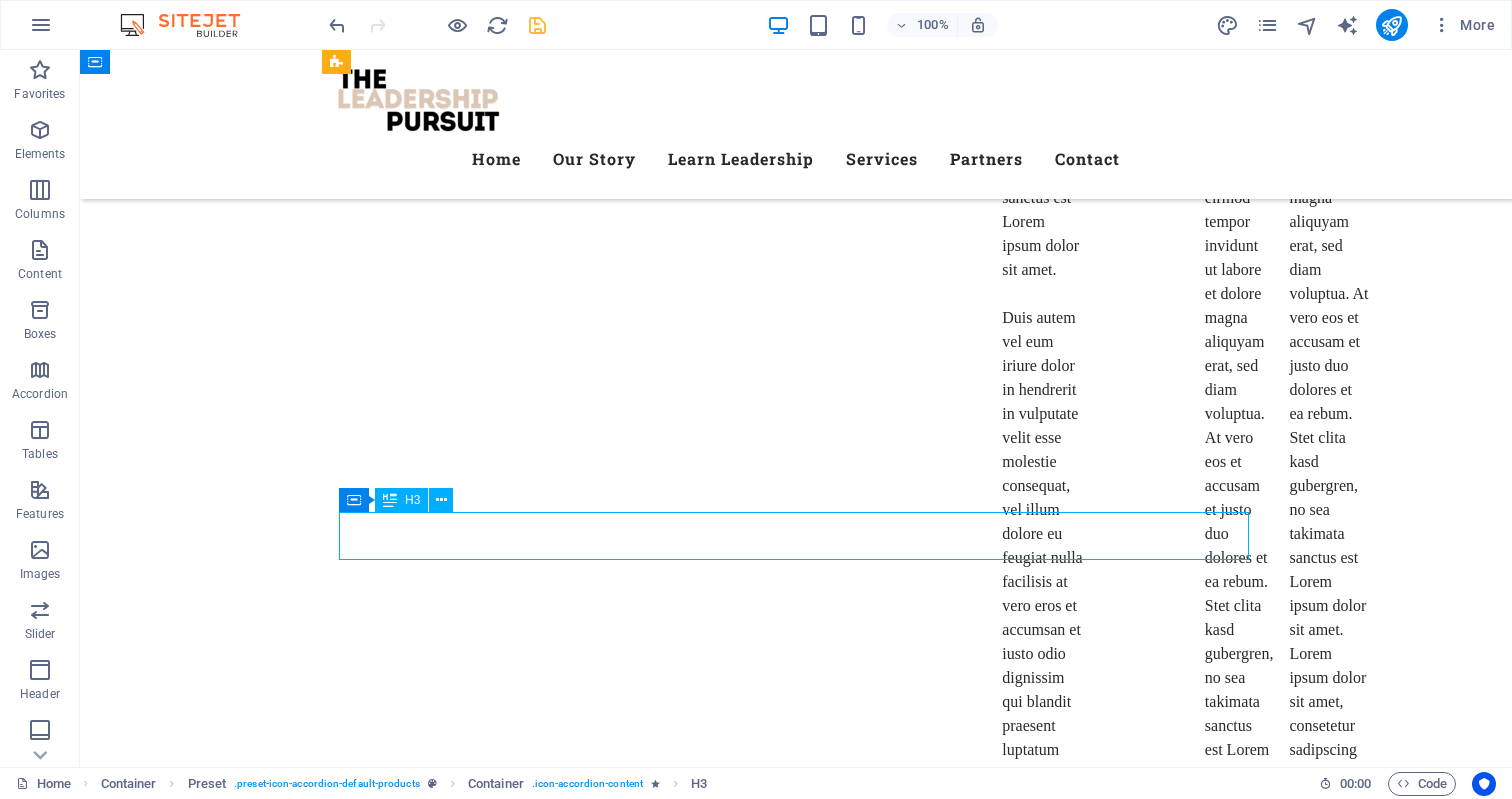 click on "Wheat" at bounding box center (796, 7844) 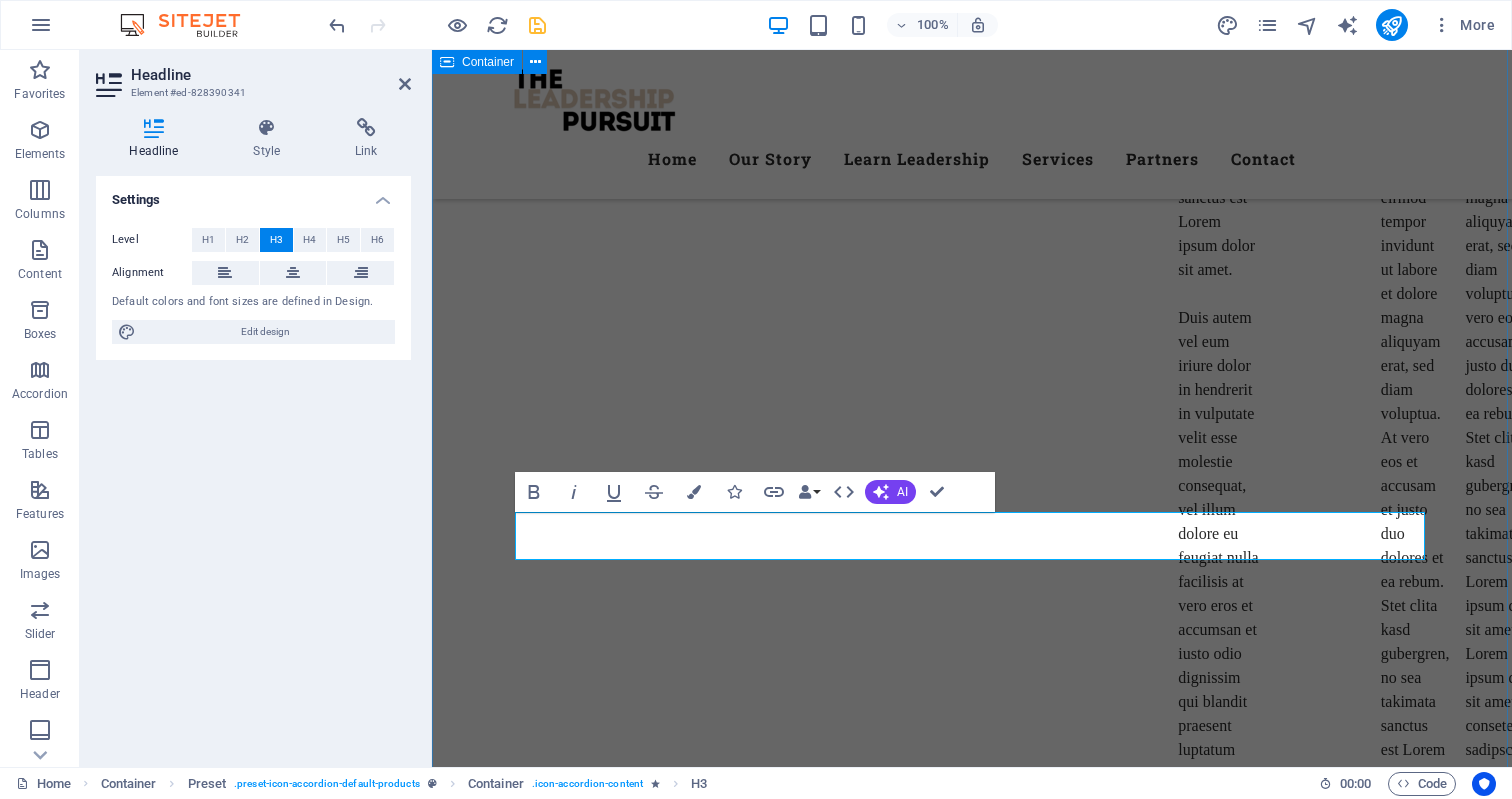 click on "Our   Products What we offer Lorem ipsum dolor sit amet, consetetur sadipscing elitr, sed diam nonumy eirmod tempor invidunt ut labore et dolore magna aliquyam erat, sed diam voluptua.  Leadership Coaching Leadership Coaching Personalised 1:1 coaching for emerging and established leaders to: Clarify vision and values Build confidence and influence Make wise decisions under pressure Navigate leadership transitions and challenges Team Development Workshops Team Development Workshops Dynamic on-site or virtual workshops tailored to your team’s needs: Communication & collaboration Conflict resolution Vision alignment Building high-trust, high-performance cultures Leadership Training Programs Leadership Training Programs Structured training built on our proprietary frameworks to equip leaders at every level: First-time Manager Foundations Leading Through Change Strategic Thinking & Execution Emotional Intelligence for Leaders Executive Leadership Retreats Executive Leadership Retreats Strengths-based leadership" at bounding box center [972, 5629] 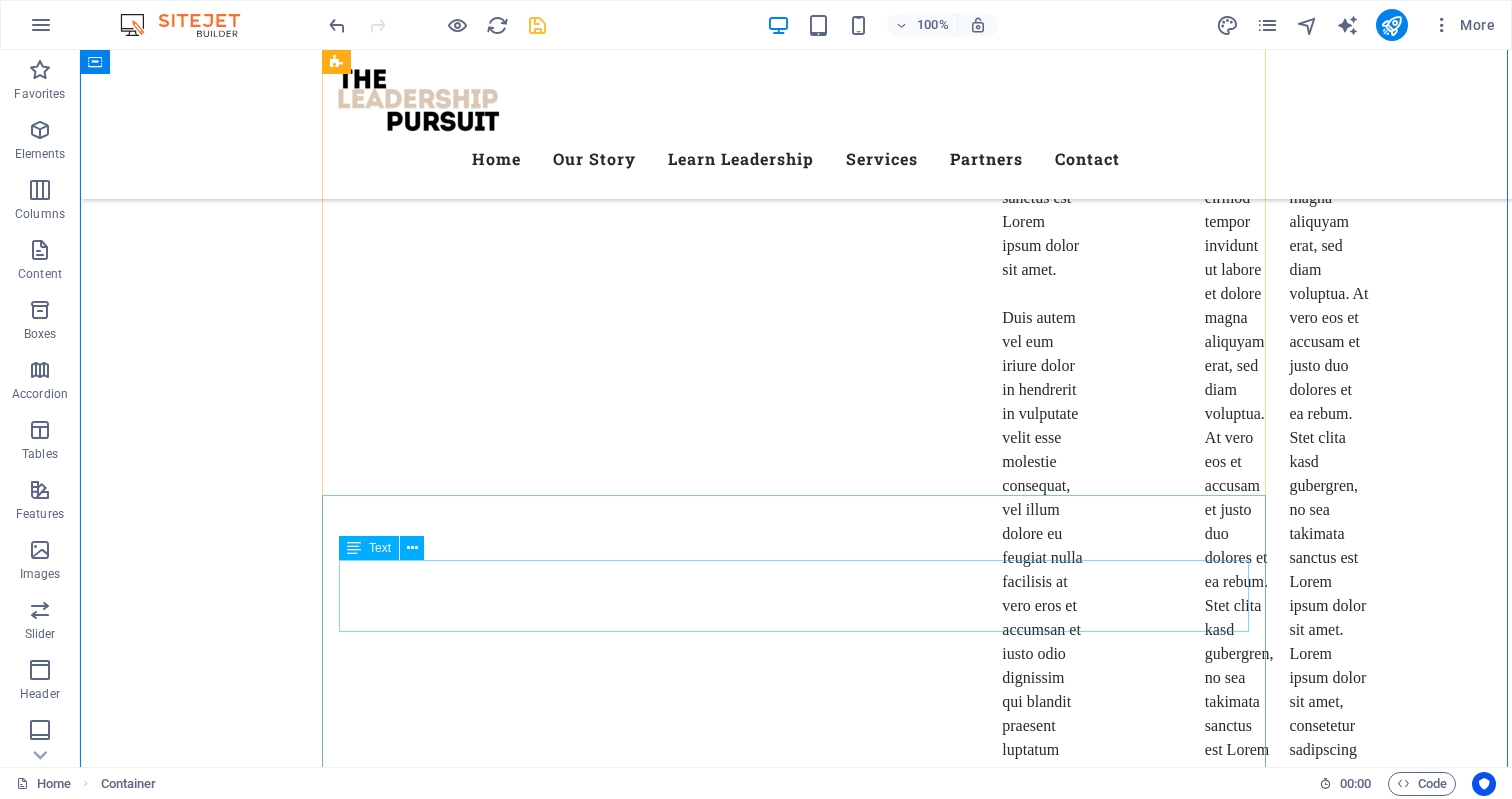 click on "Lorem ipsum dolor sit amet, consectetur adipisicing elit. Natus, dolores, at, nisi eligendi repellat voluptatem minima officia veritatis quasi animi porro laudantium dicta dolor voluptate non maiores ipsum reprehenderit odio fugiat reiciendis consectetur fuga pariatur libero accusantium quod minus odit debitis cumque quo adipisci vel vitae aliquid corrupti perferendis voluptates." at bounding box center [796, 7904] 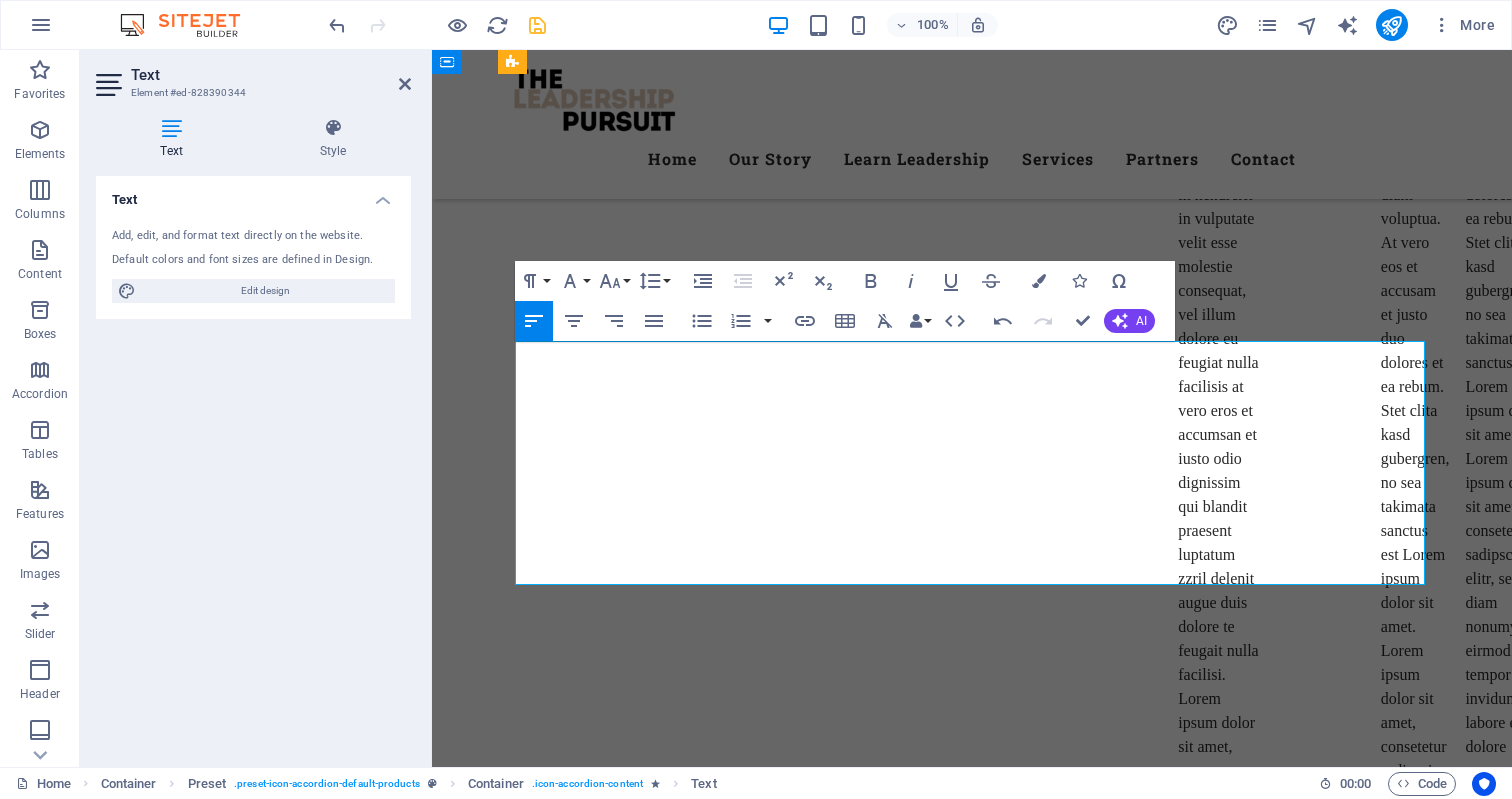 scroll, scrollTop: 7157, scrollLeft: 0, axis: vertical 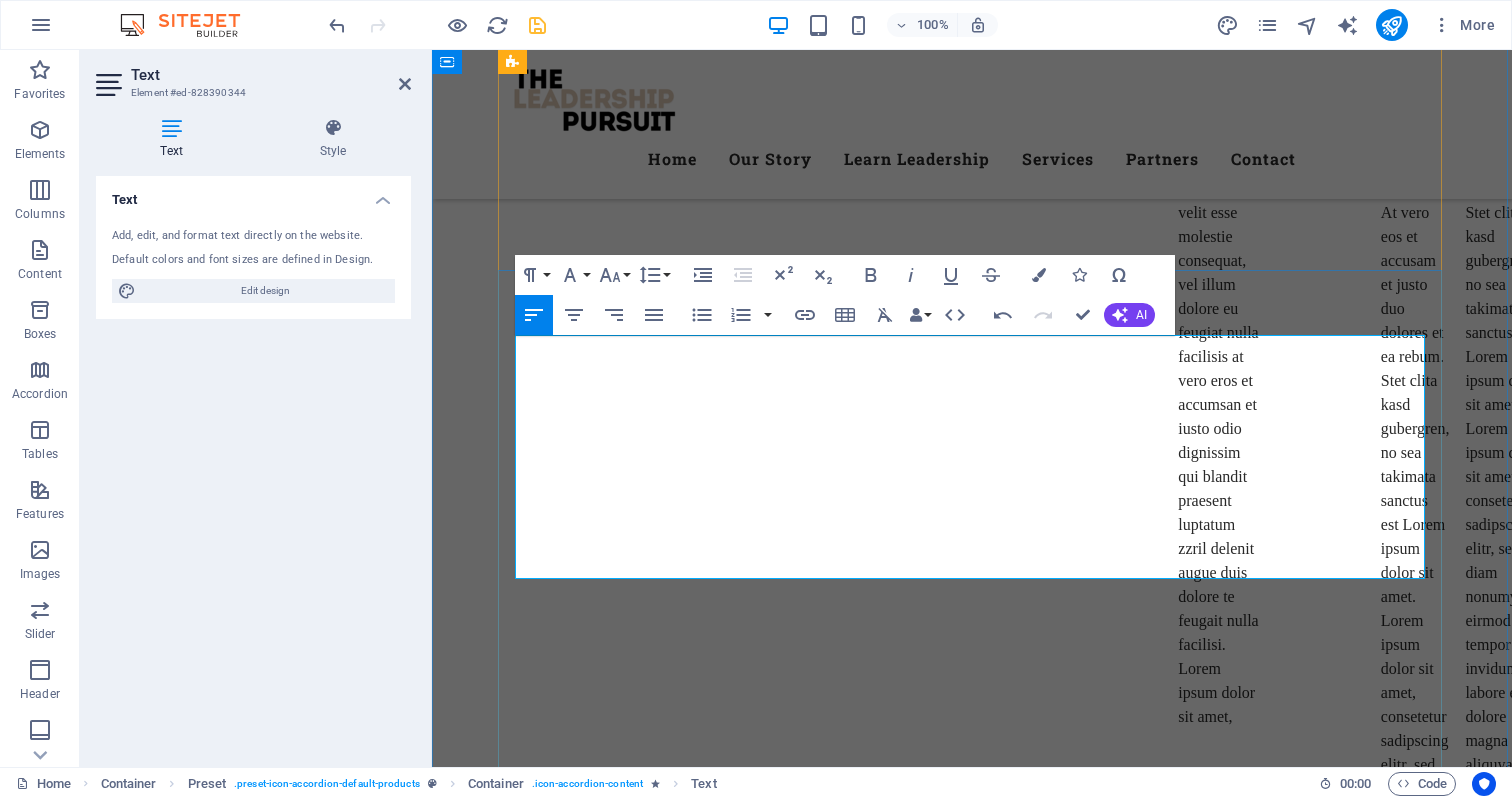 click on "Building Legacy Through Leadership" at bounding box center (980, 7871) 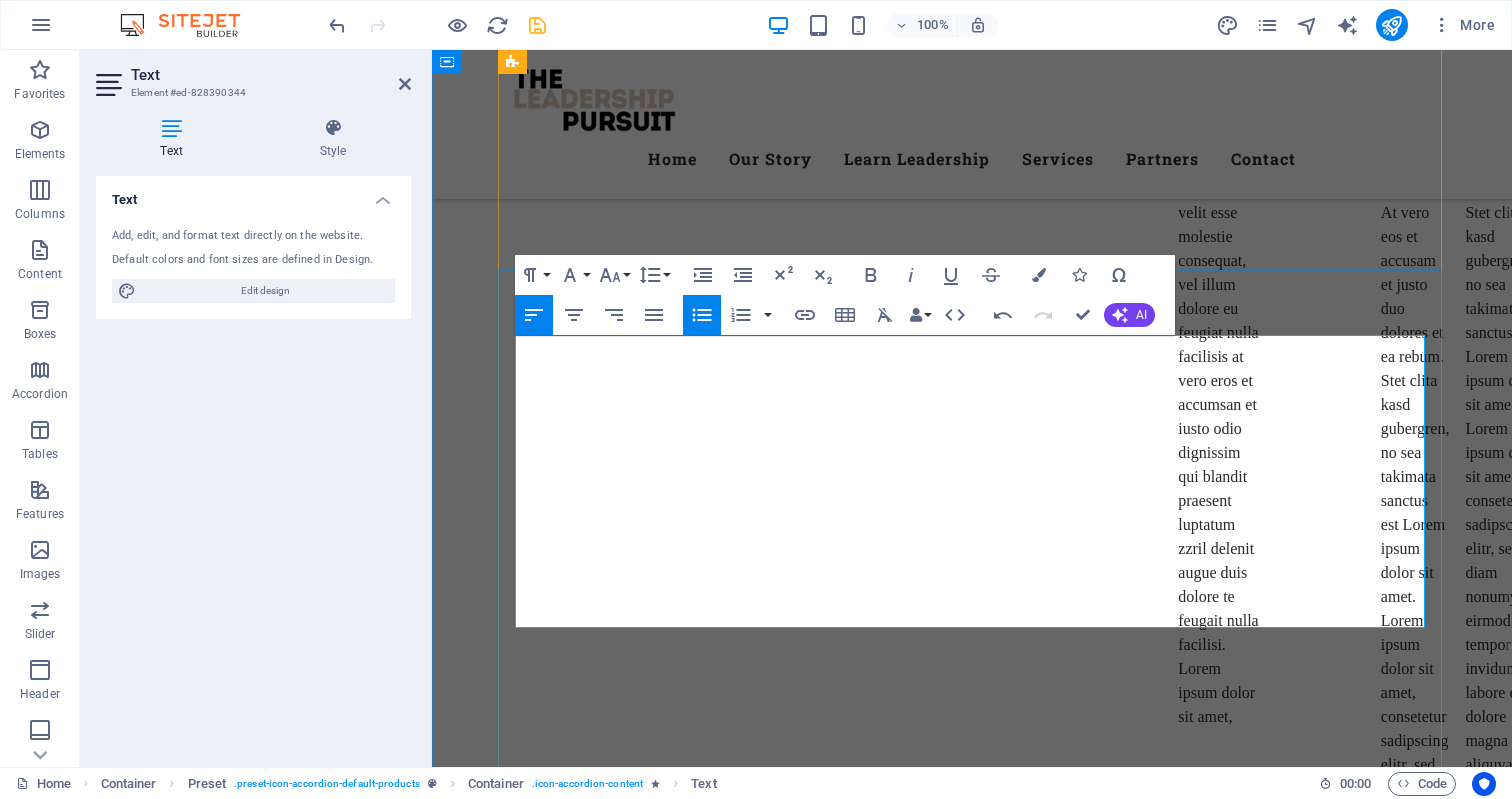 type 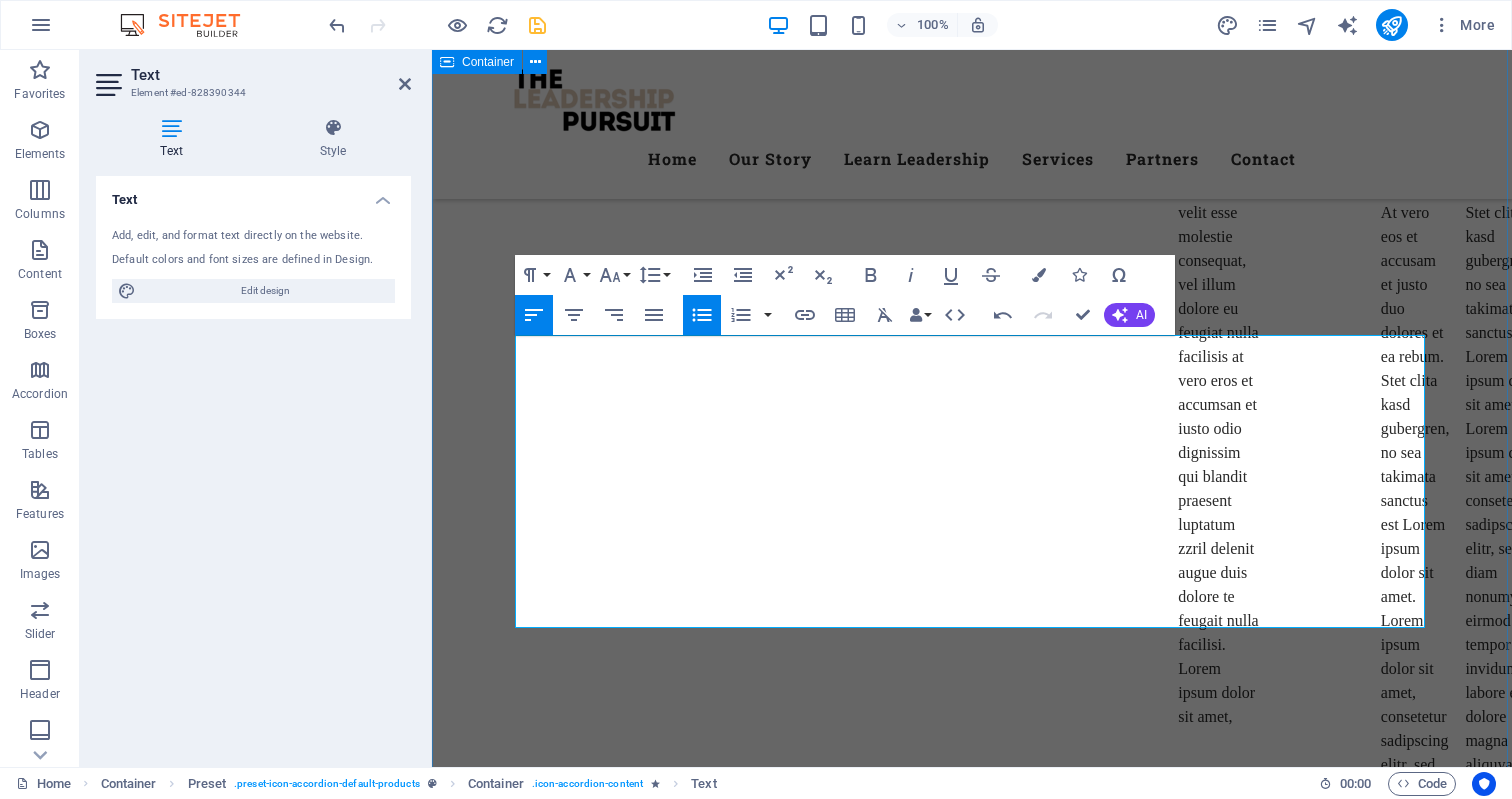 click on "Our   Products What we offer Lorem ipsum dolor sit amet, consetetur sadipscing elitr, sed diam nonumy eirmod tempor invidunt ut labore et dolore magna aliquyam erat, sed diam voluptua.  Leadership Coaching Leadership Coaching Personalised 1:1 coaching for emerging and established leaders to: Clarify vision and values Build confidence and influence Make wise decisions under pressure Navigate leadership transitions and challenges Team Development Workshops Team Development Workshops Dynamic on-site or virtual workshops tailored to your team’s needs: Communication & collaboration Conflict resolution Vision alignment Building high-trust, high-performance cultures Leadership Training Programs Leadership Training Programs Structured training built on our proprietary frameworks to equip leaders at every level: First-time Manager Foundations Leading Through Change Strategic Thinking & Execution Emotional Intelligence for Leaders Executive Leadership Retreats Executive Leadership Retreats Strengths-based leadership" at bounding box center (972, 5512) 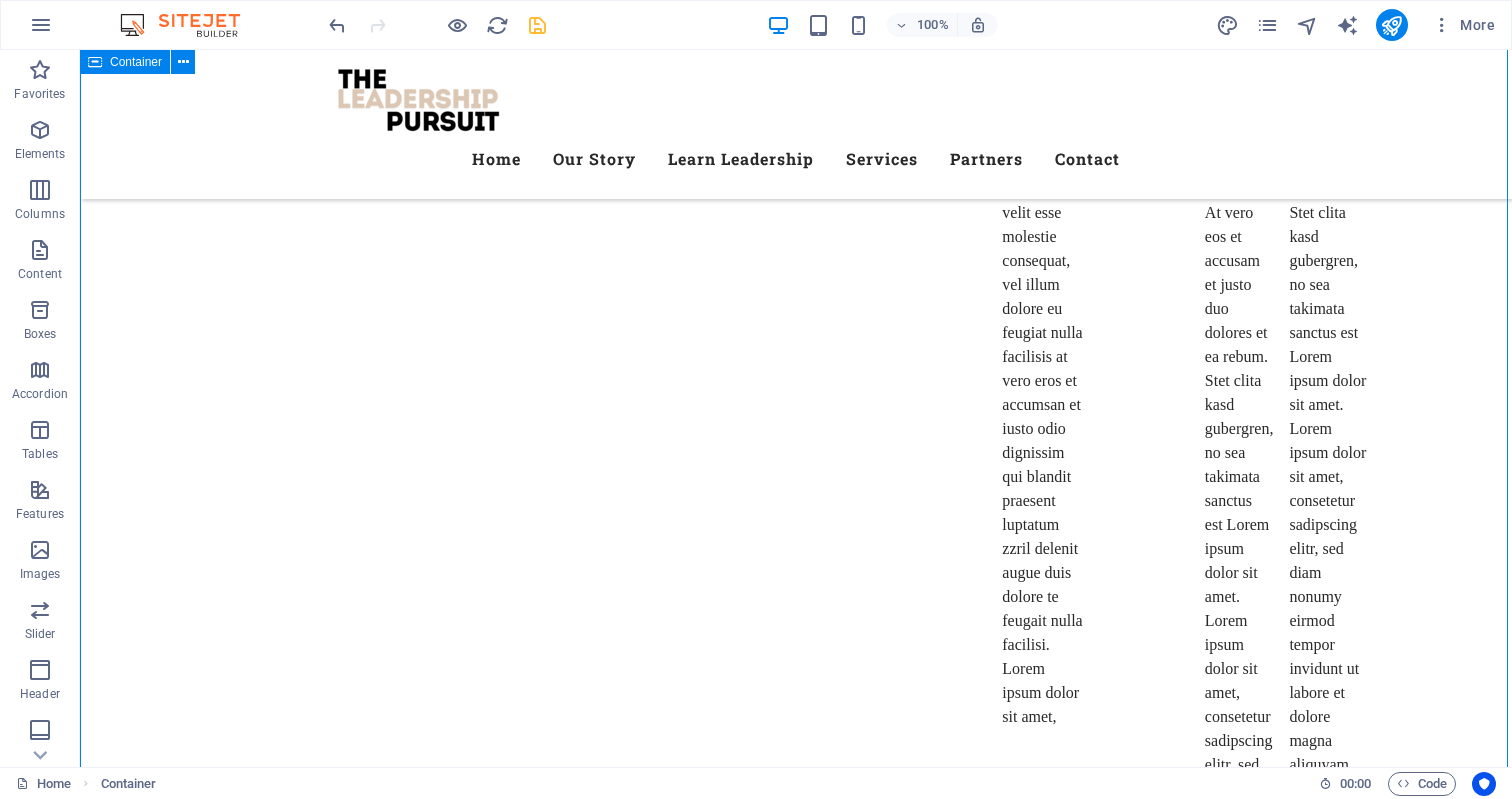 click on "Our   Products What we offer Lorem ipsum dolor sit amet, consetetur sadipscing elitr, sed diam nonumy eirmod tempor invidunt ut labore et dolore magna aliquyam erat, sed diam voluptua.  Leadership Coaching Leadership Coaching Personalised 1:1 coaching for emerging and established leaders to: Clarify vision and values Build confidence and influence Make wise decisions under pressure Navigate leadership transitions and challenges Team Development Workshops Team Development Workshops Dynamic on-site or virtual workshops tailored to your team’s needs: Communication & collaboration Conflict resolution Vision alignment Building high-trust, high-performance cultures Leadership Training Programs Leadership Training Programs Structured training built on our proprietary frameworks to equip leaders at every level: First-time Manager Foundations Leading Through Change Strategic Thinking & Execution Emotional Intelligence for Leaders Executive Leadership Retreats Executive Leadership Retreats Strengths-based leadership" at bounding box center (796, 5512) 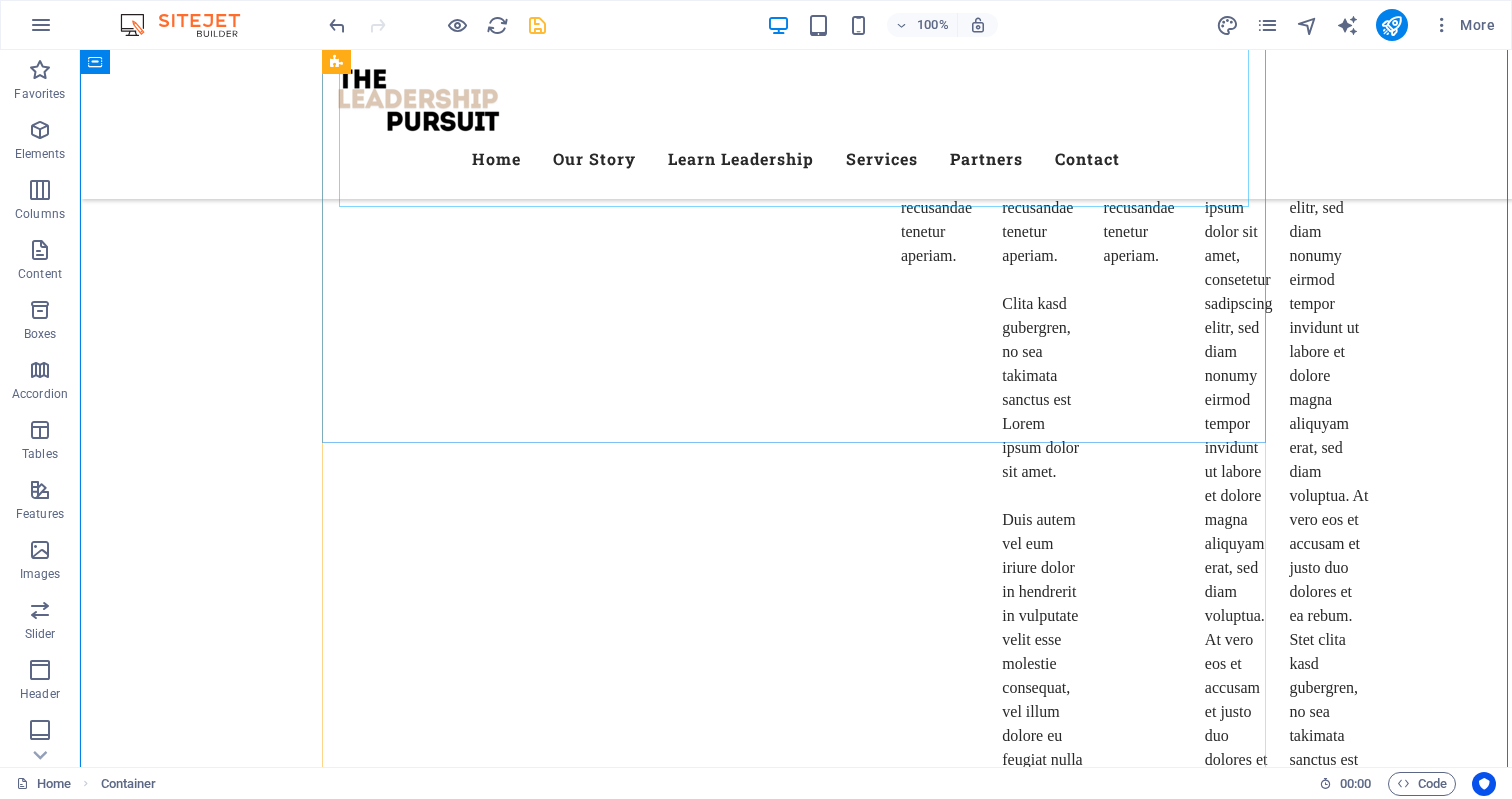 scroll, scrollTop: 6804, scrollLeft: 0, axis: vertical 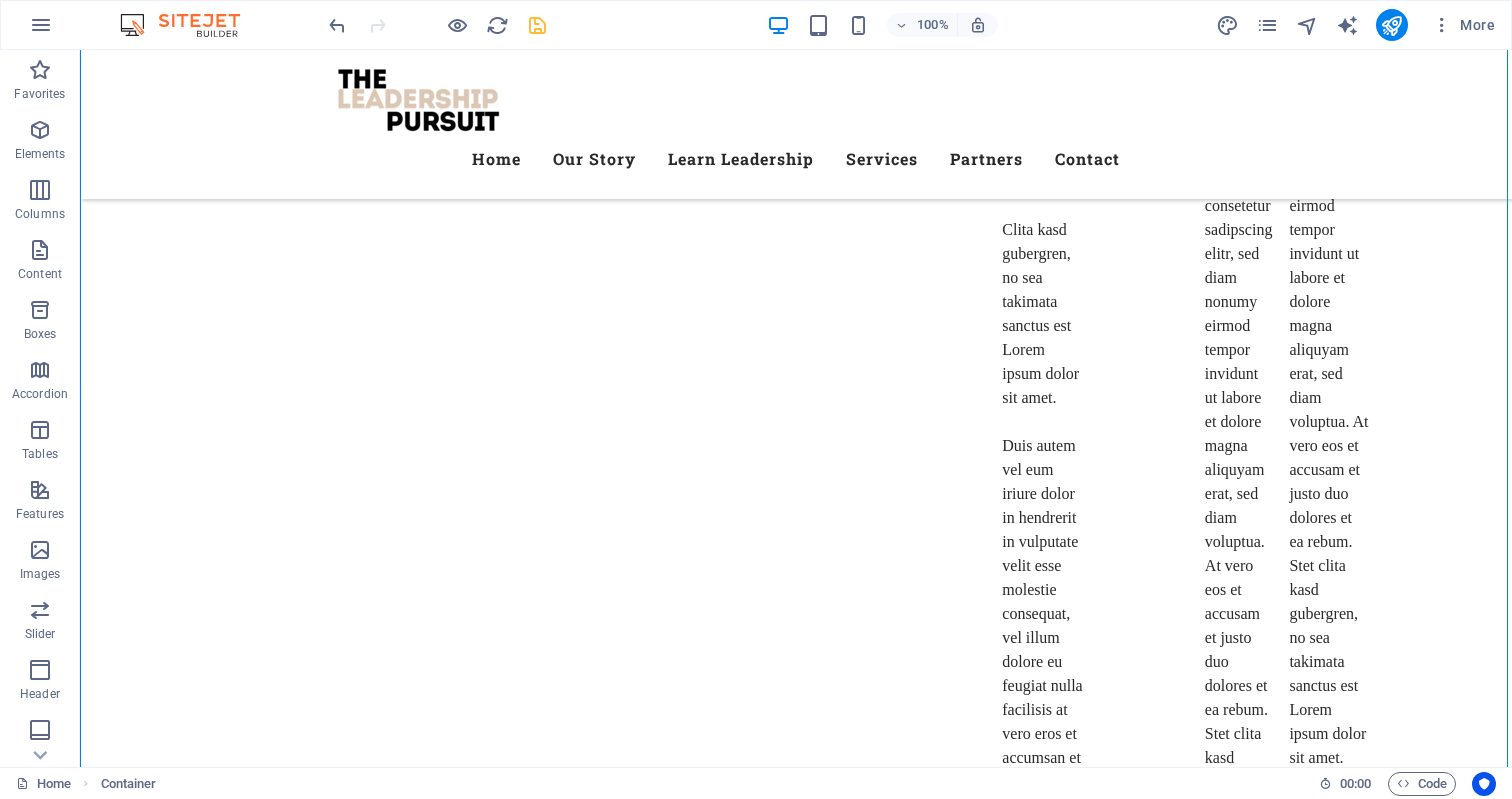 click at bounding box center [537, 25] 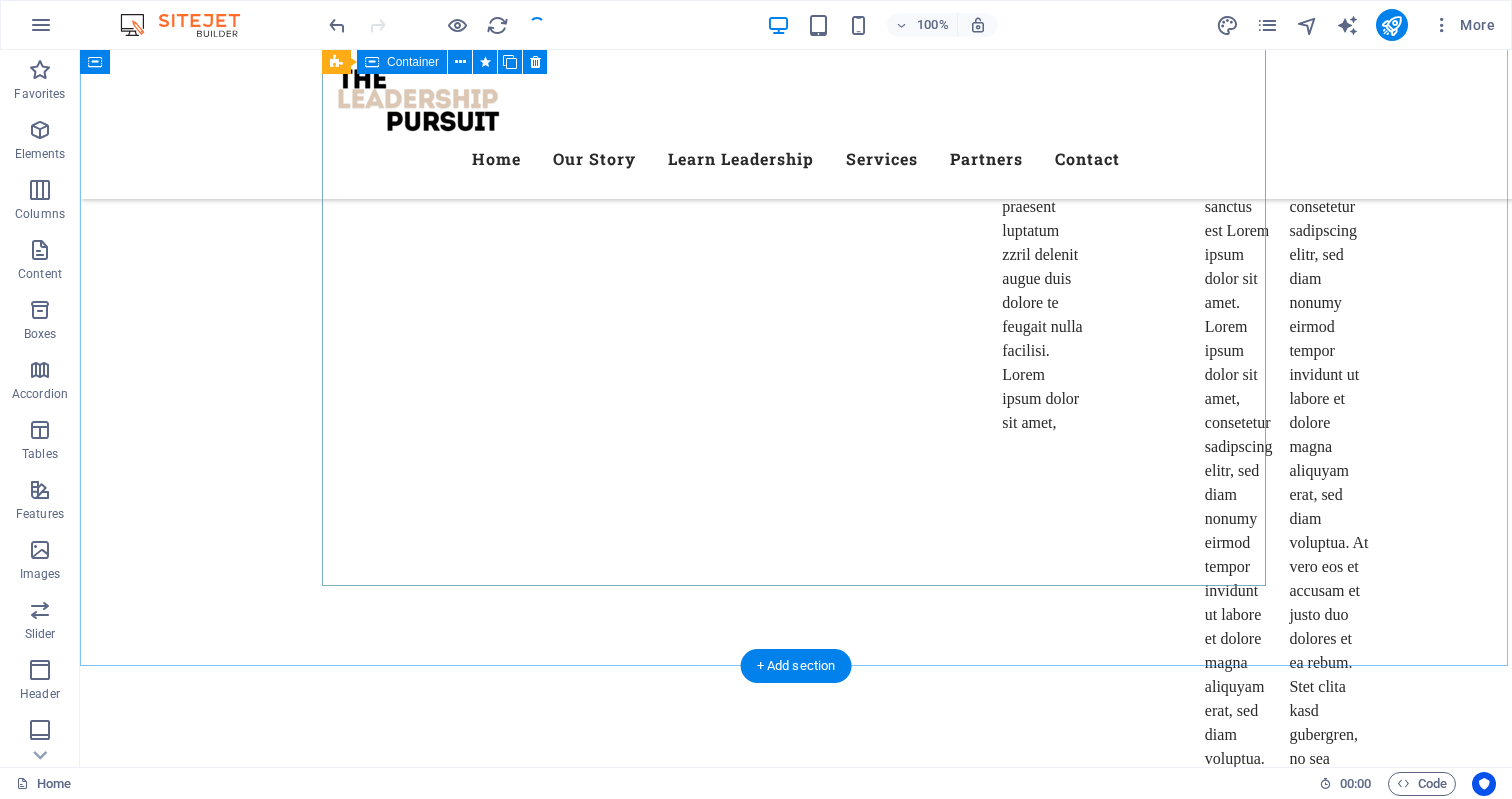 scroll, scrollTop: 7436, scrollLeft: 0, axis: vertical 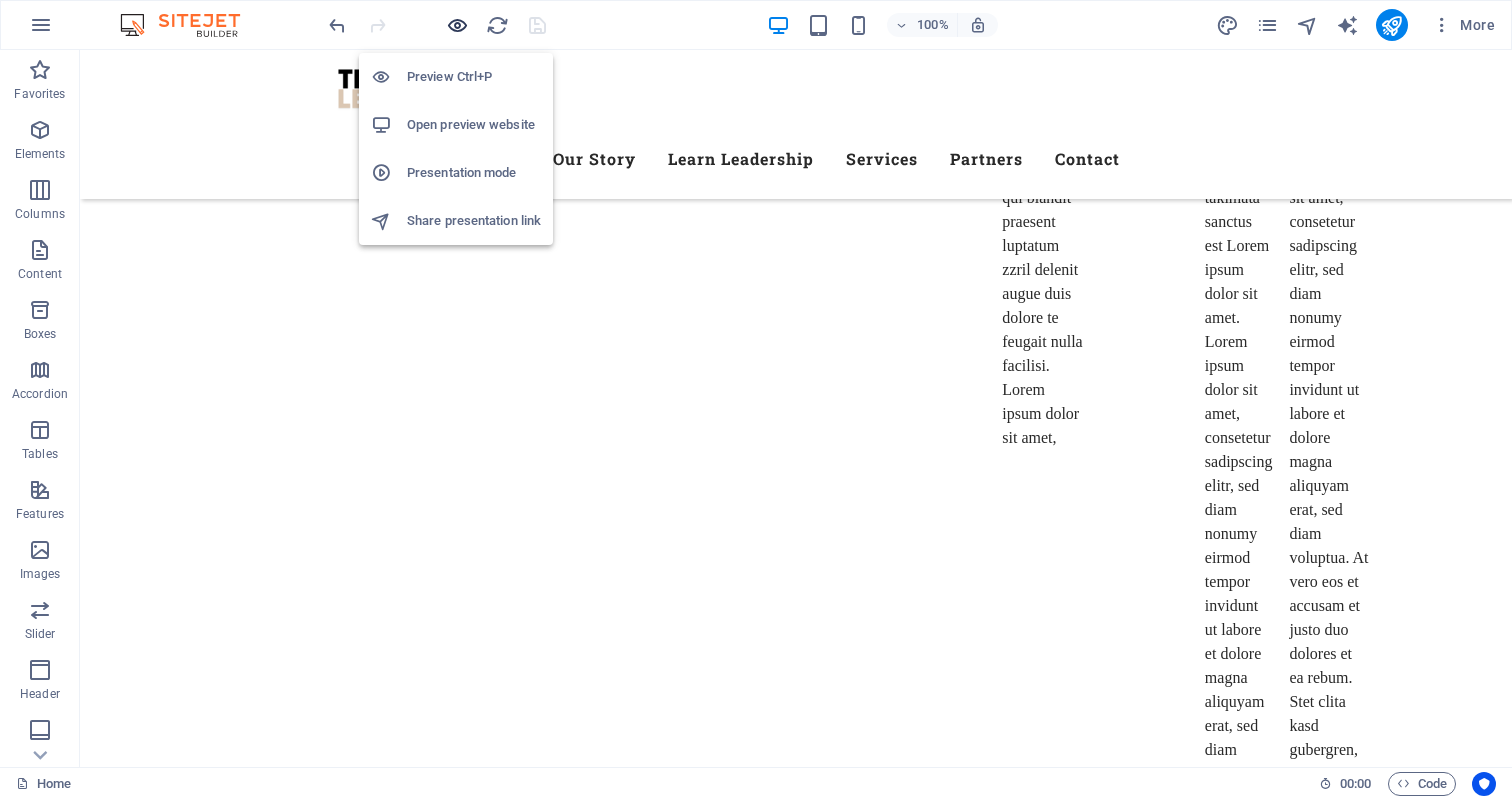 click at bounding box center [457, 25] 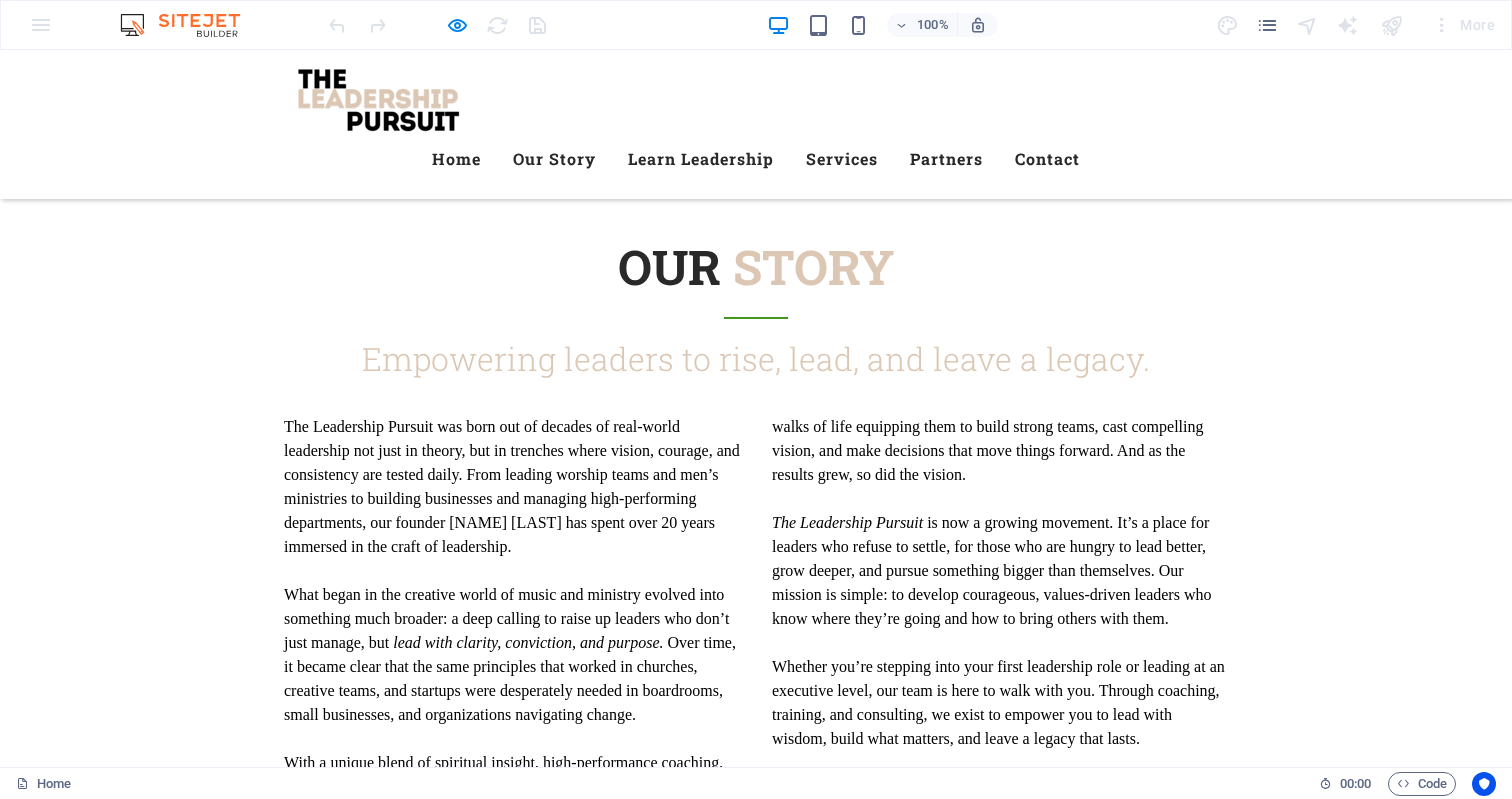 scroll, scrollTop: 2851, scrollLeft: 0, axis: vertical 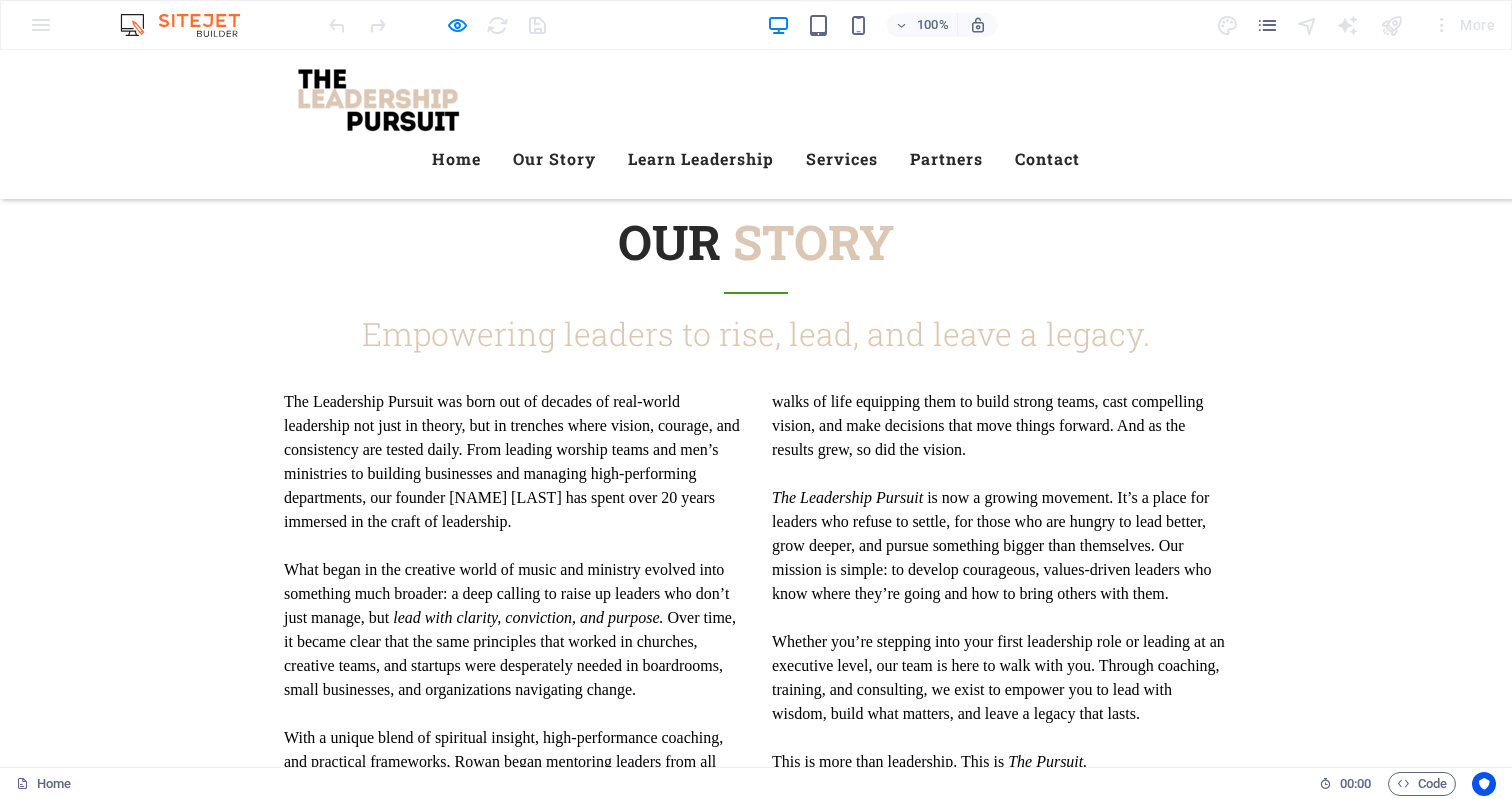 click on "Leadership Coaching" at bounding box center [756, 3237] 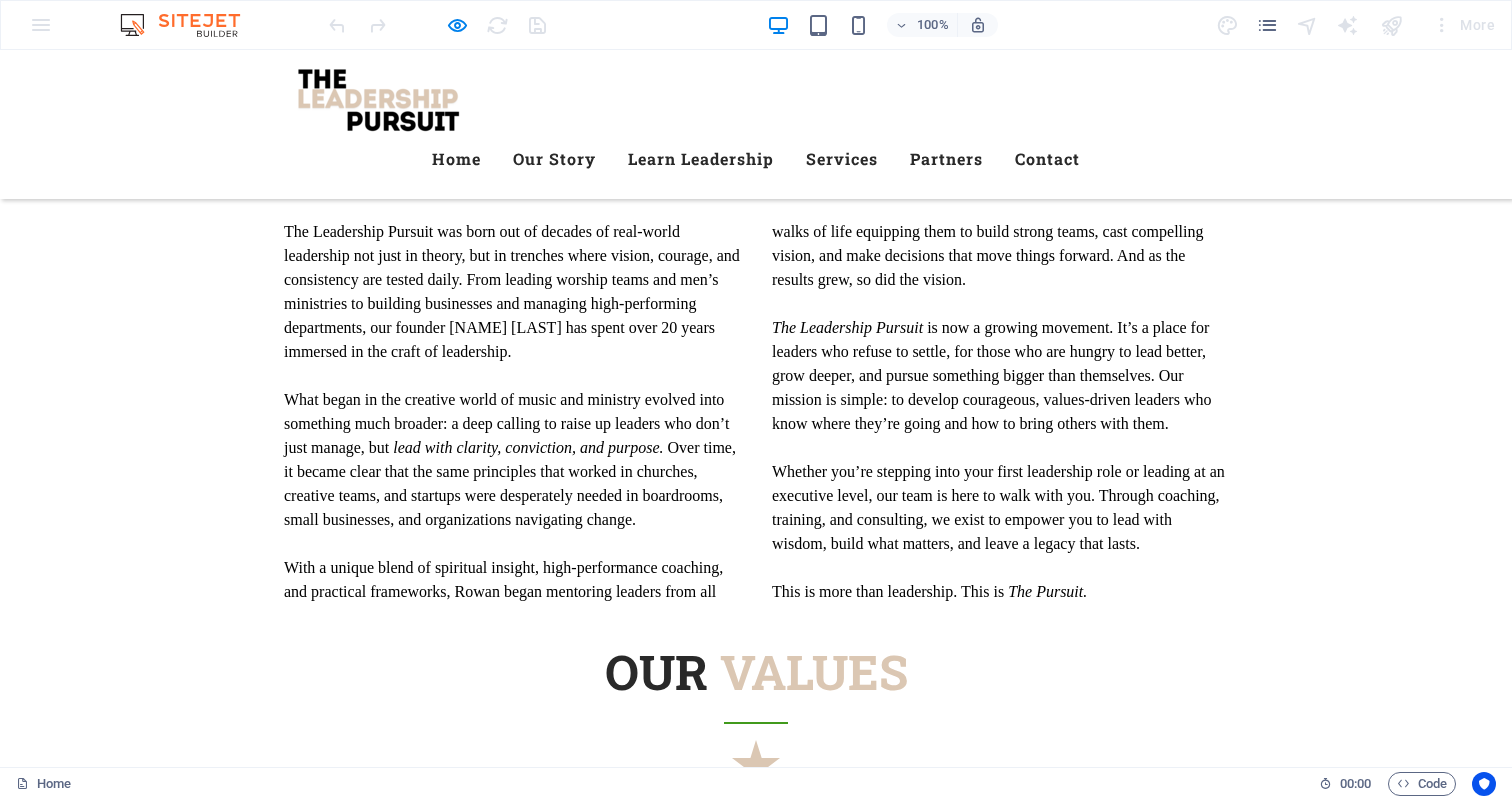 scroll, scrollTop: 2817, scrollLeft: 0, axis: vertical 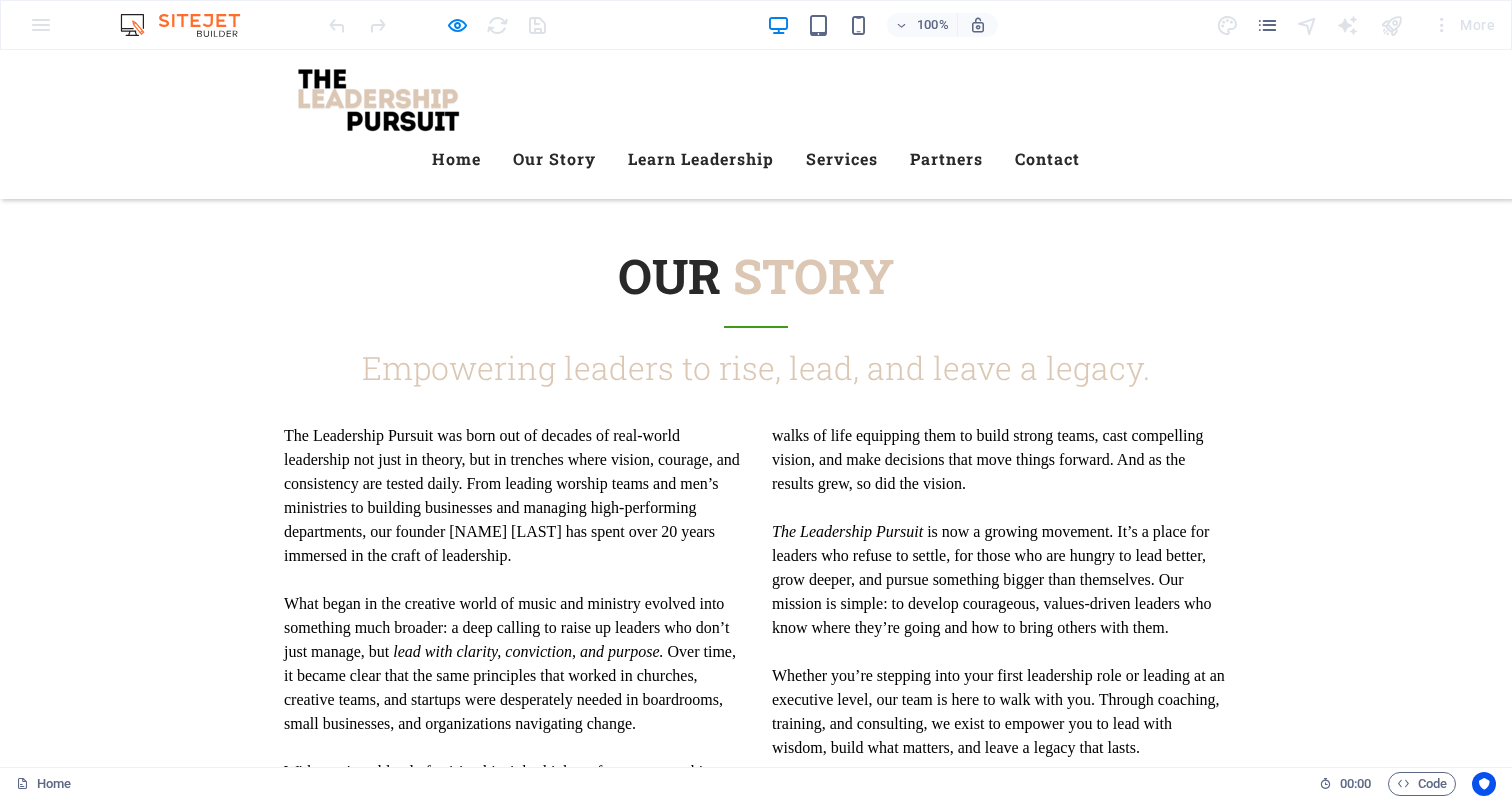 click on "Team Development Workshops" at bounding box center (756, 4185) 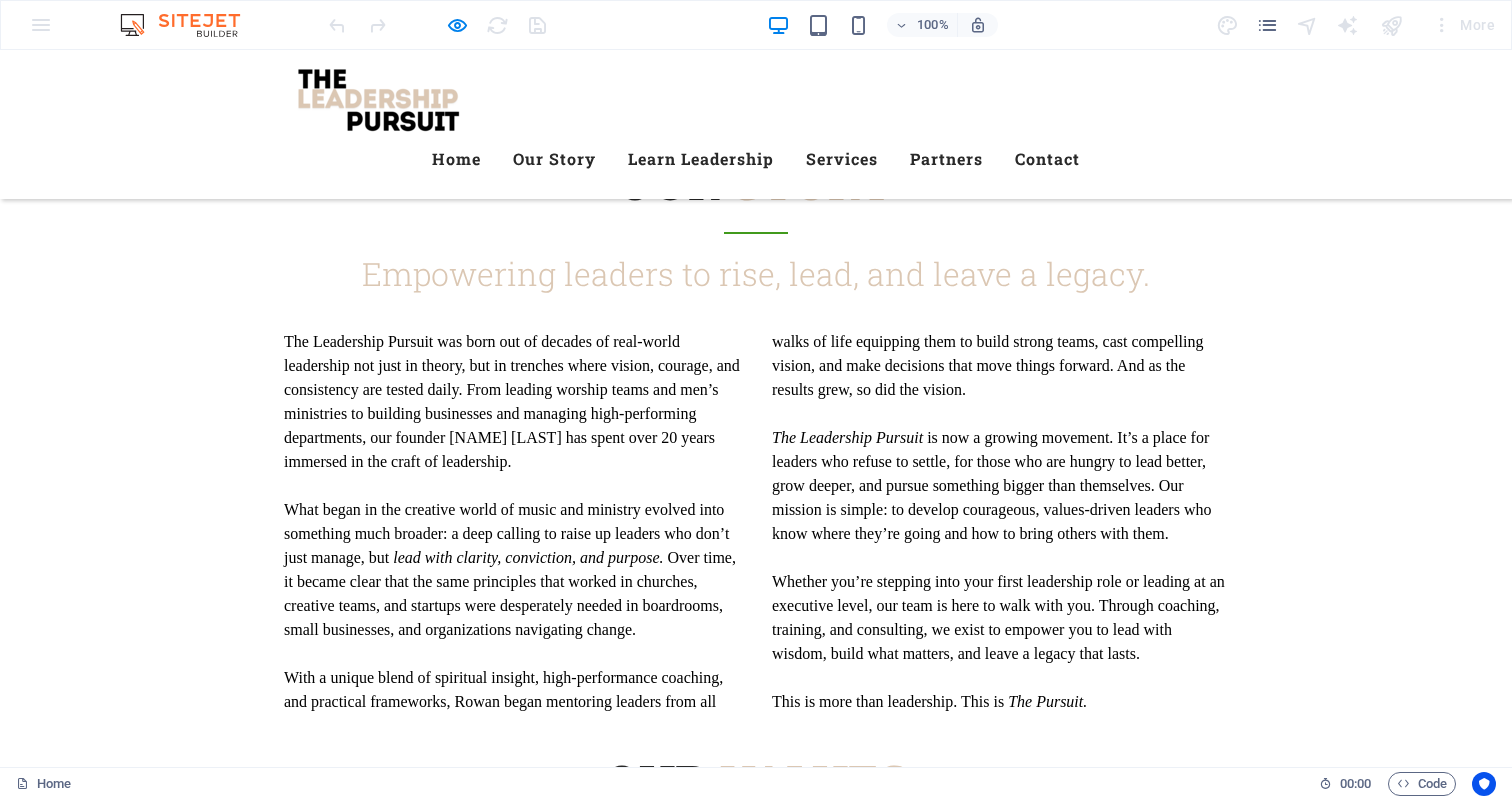 scroll, scrollTop: 2927, scrollLeft: 0, axis: vertical 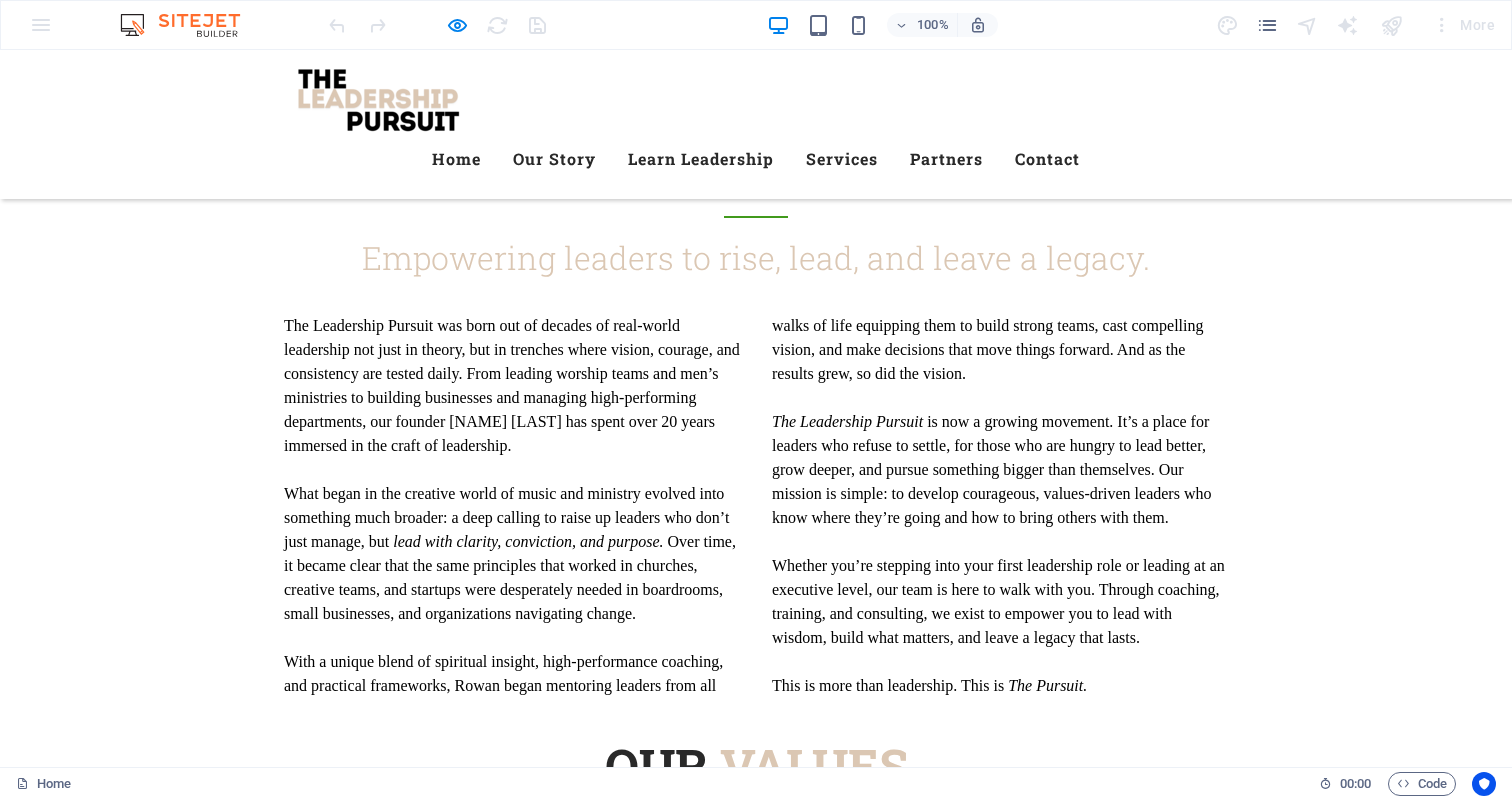 click on "Leadership Training Programs" at bounding box center (756, 4439) 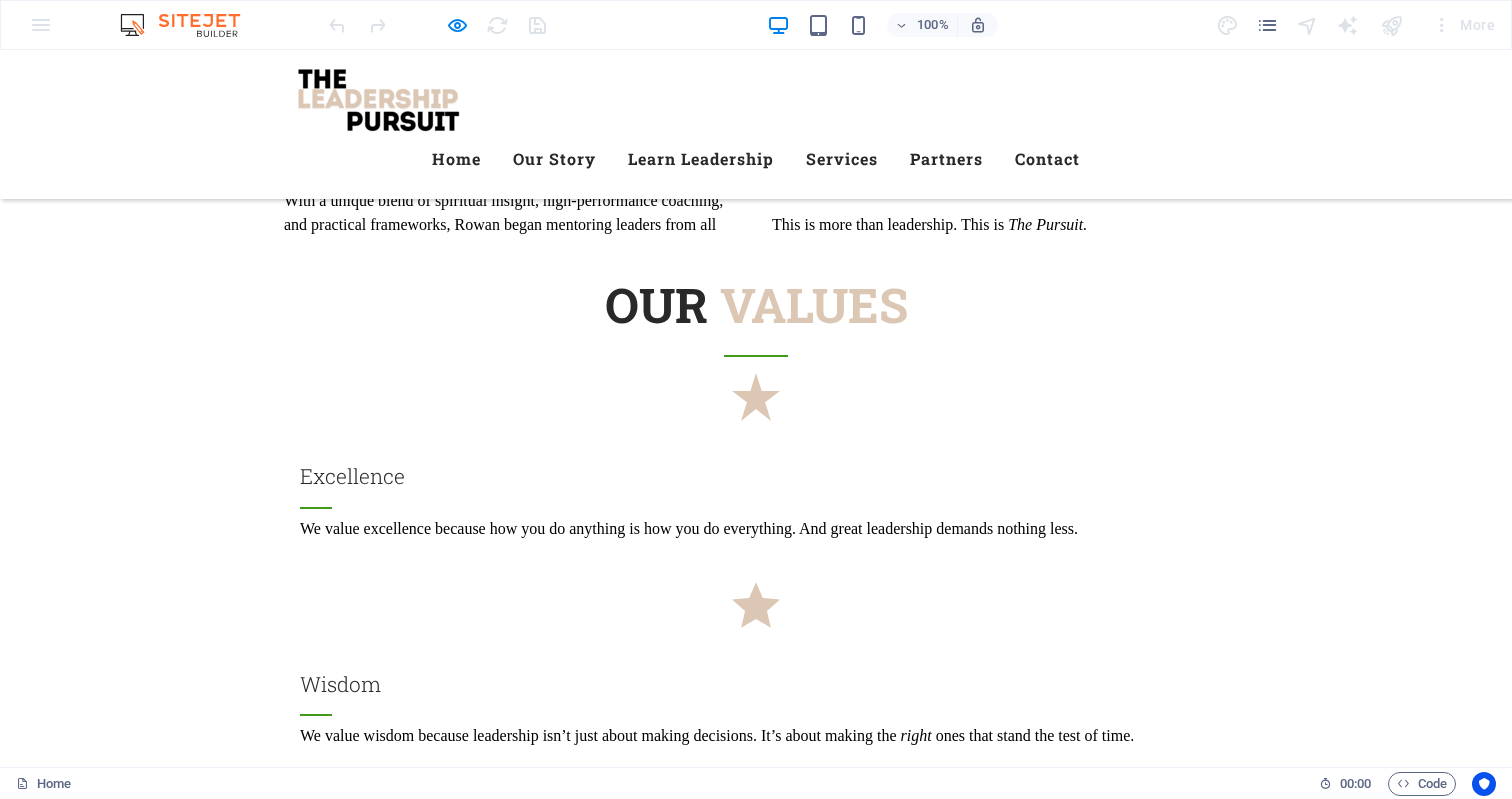 scroll, scrollTop: 3391, scrollLeft: 0, axis: vertical 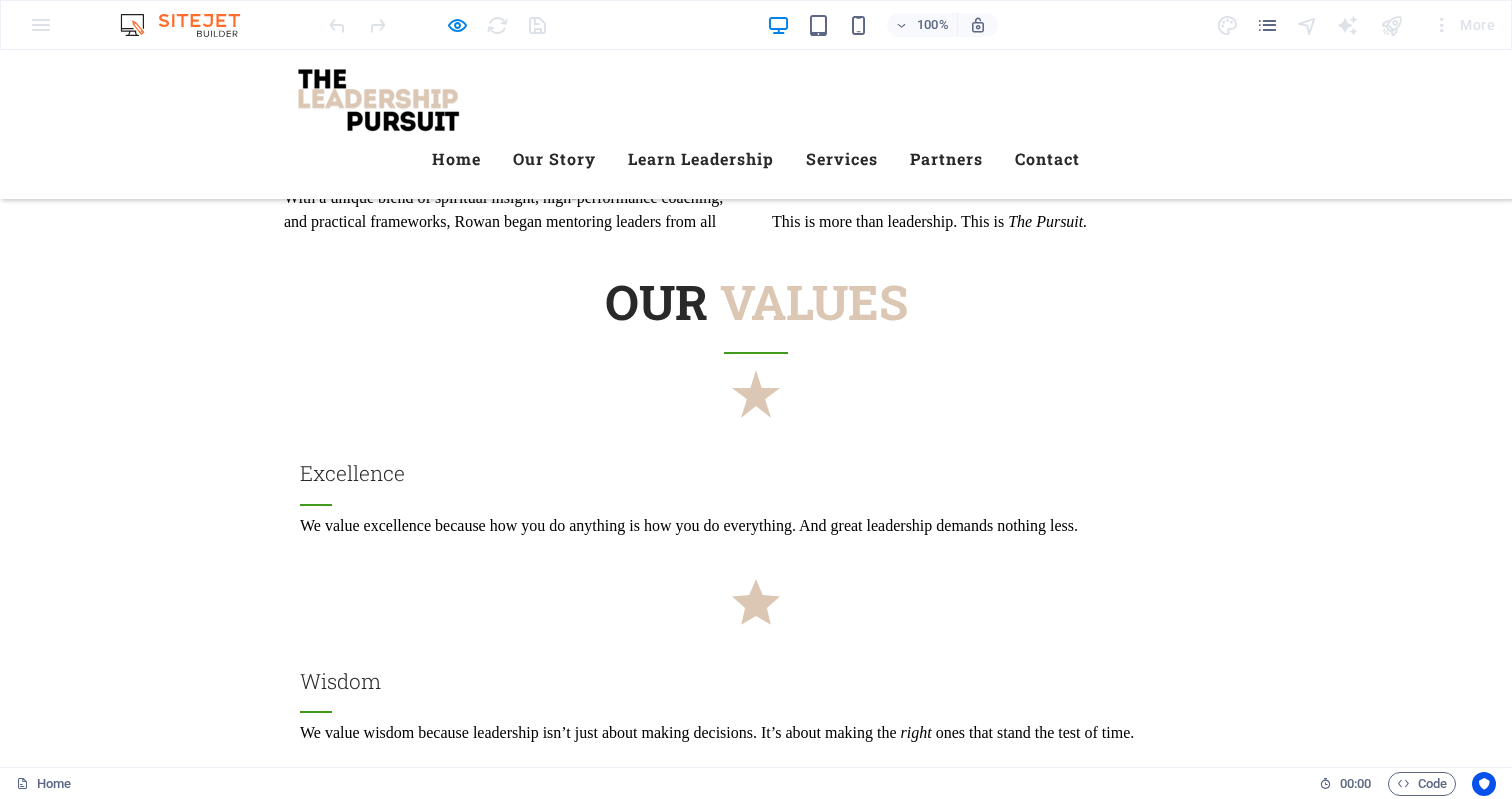 click on "Executive Leadership Retreats" at bounding box center (756, 4387) 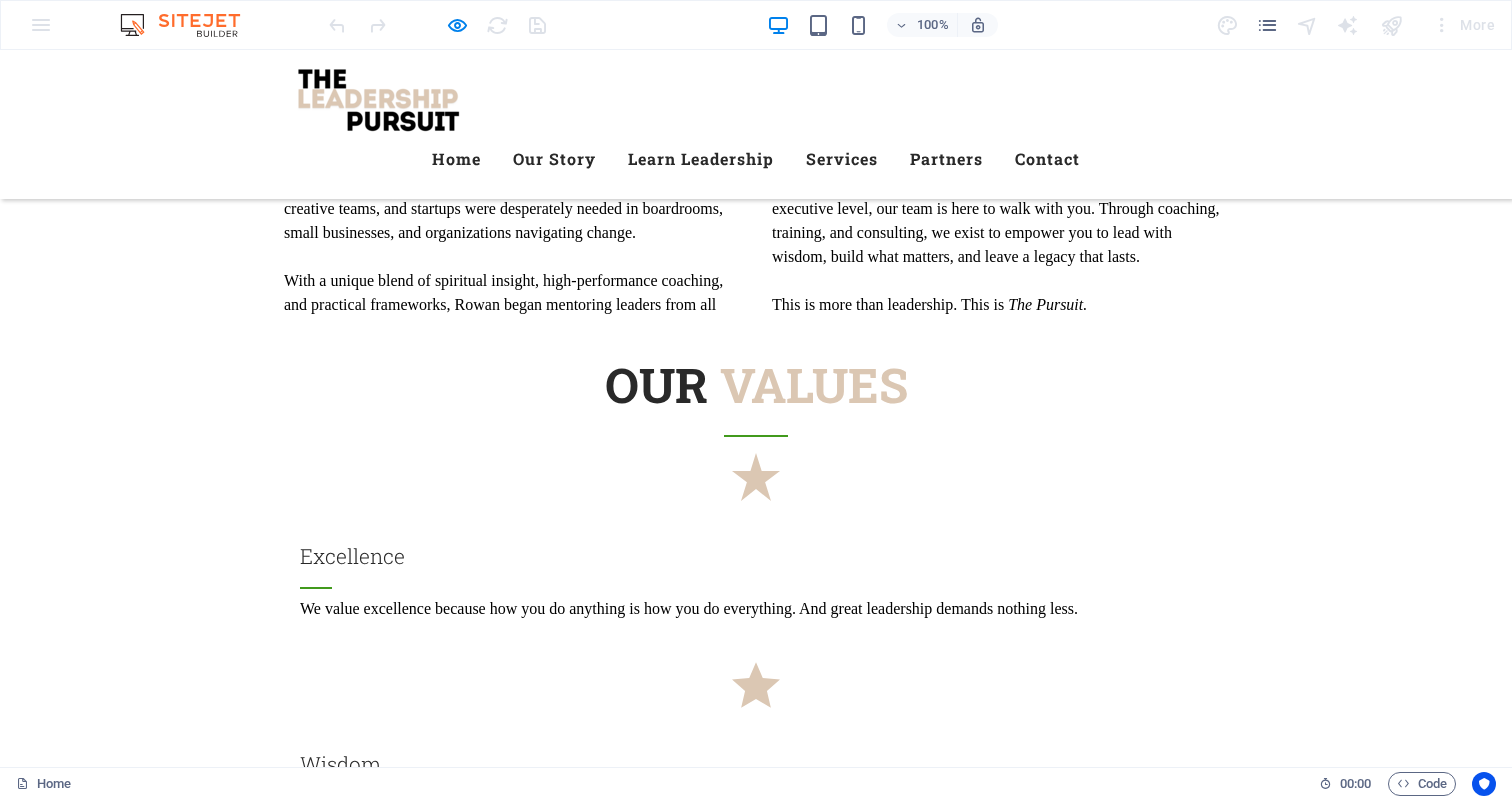 scroll, scrollTop: 3249, scrollLeft: 0, axis: vertical 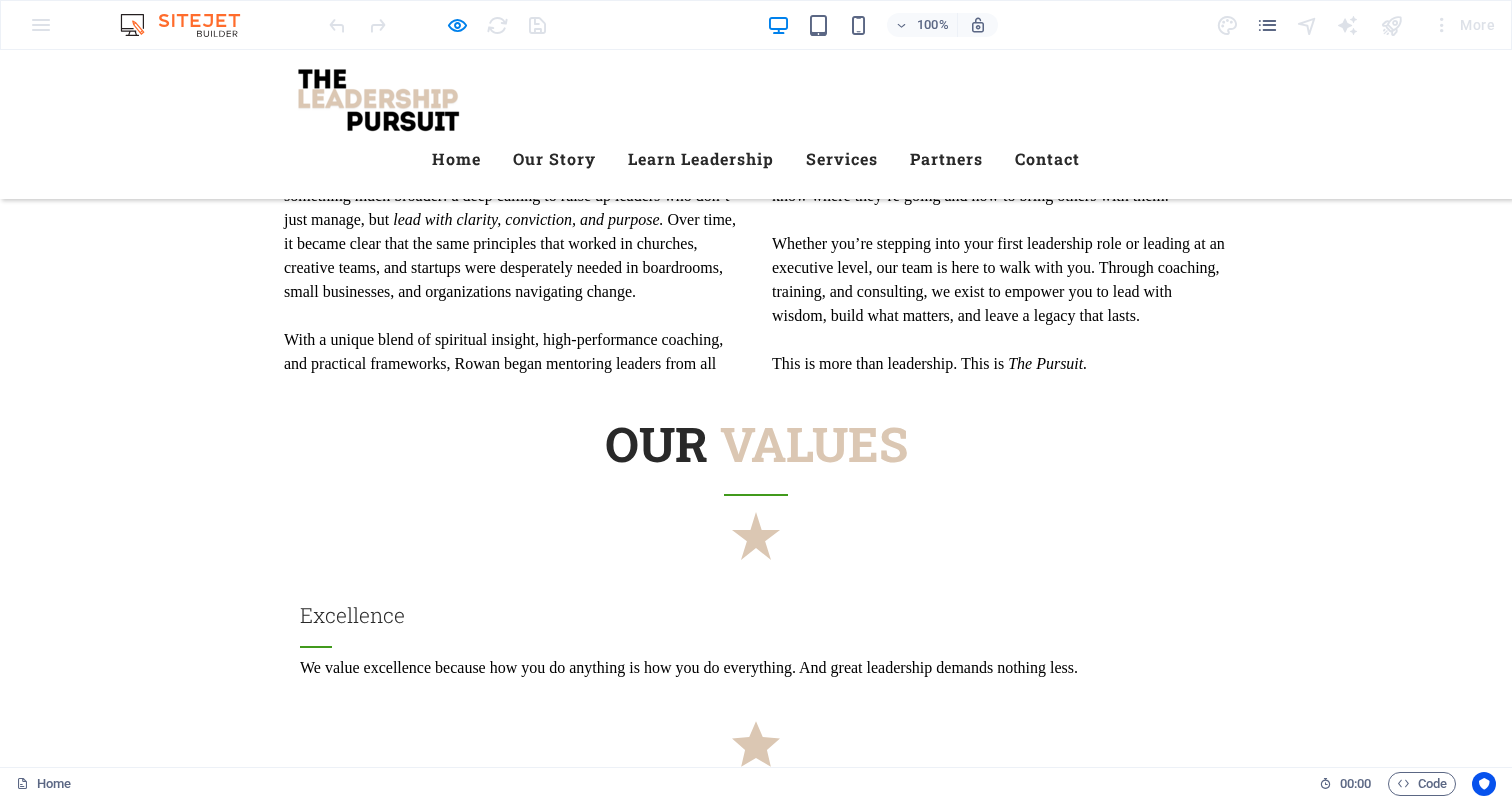 click on "Organizational Consulting" at bounding box center [756, 4869] 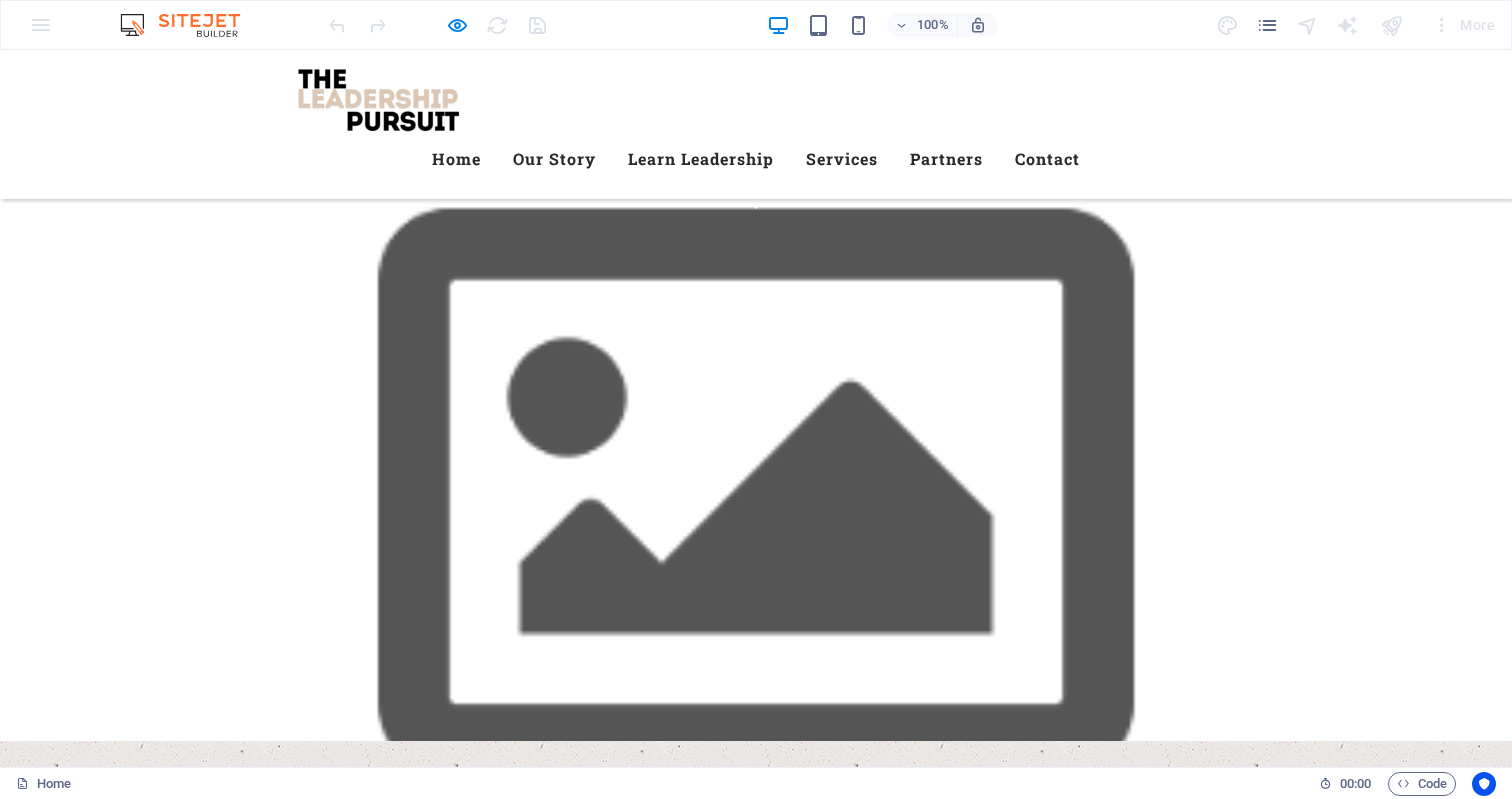 scroll, scrollTop: 525, scrollLeft: 0, axis: vertical 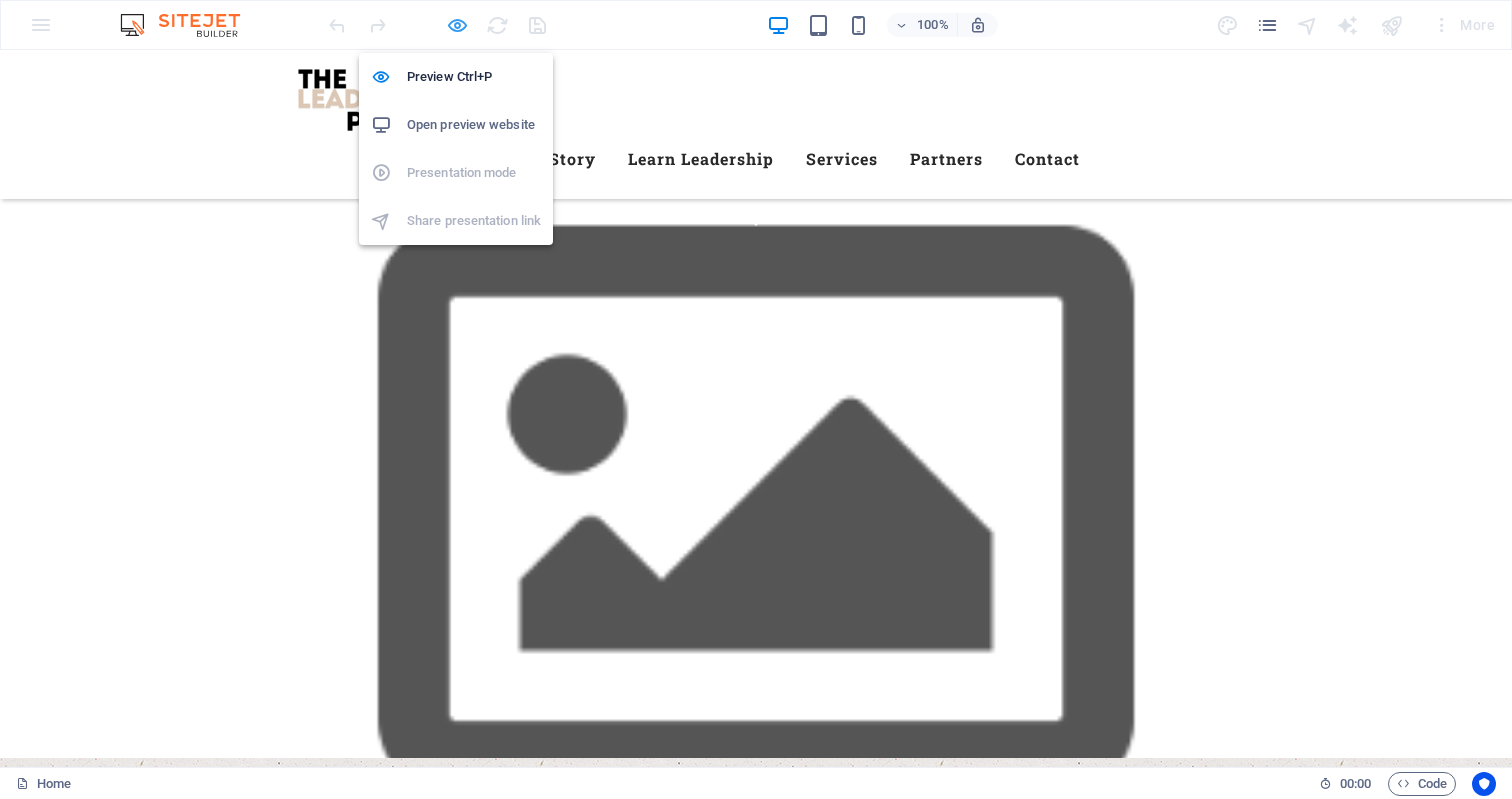 click at bounding box center [457, 25] 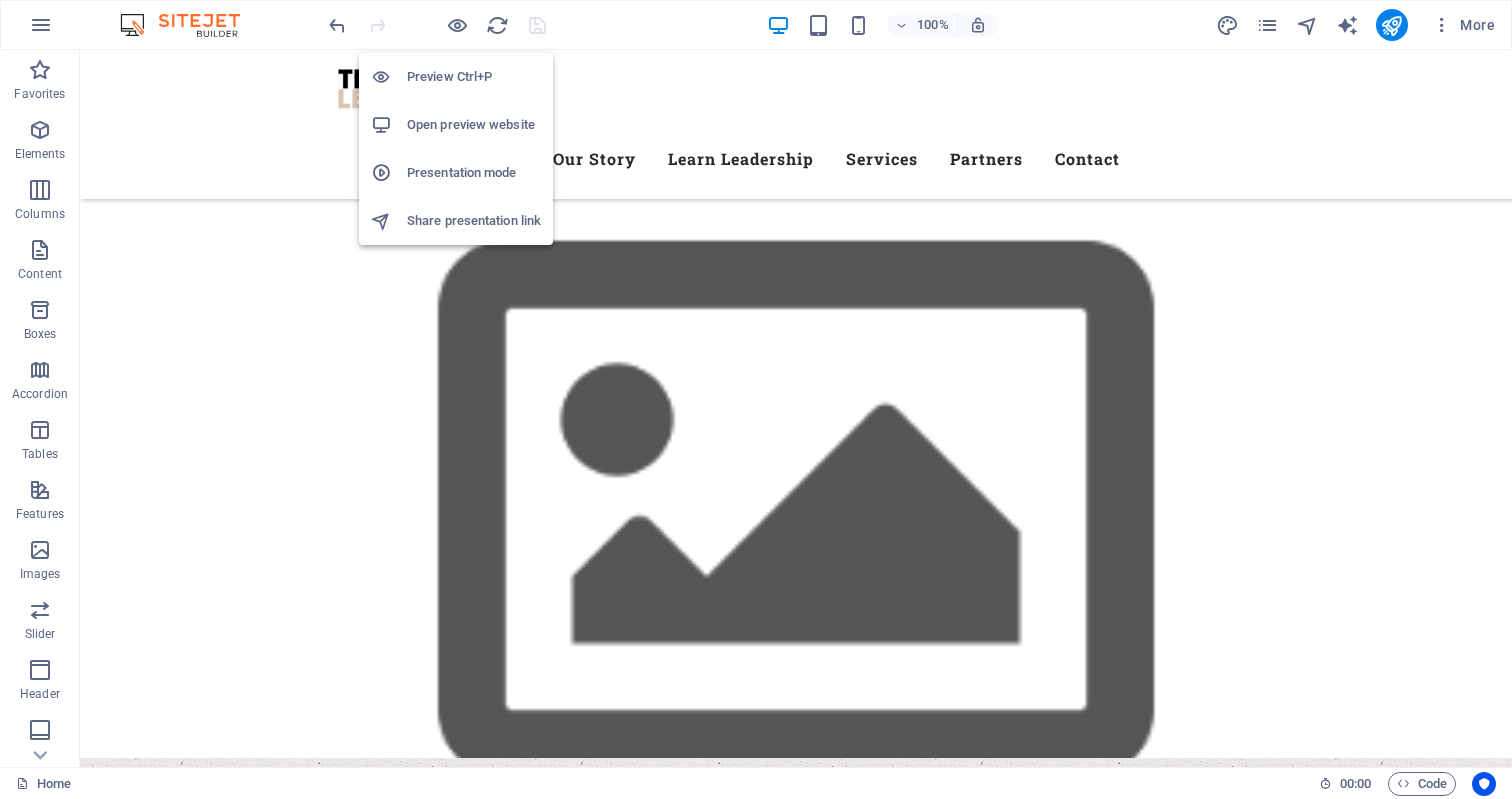 click on "Open preview website" at bounding box center (474, 125) 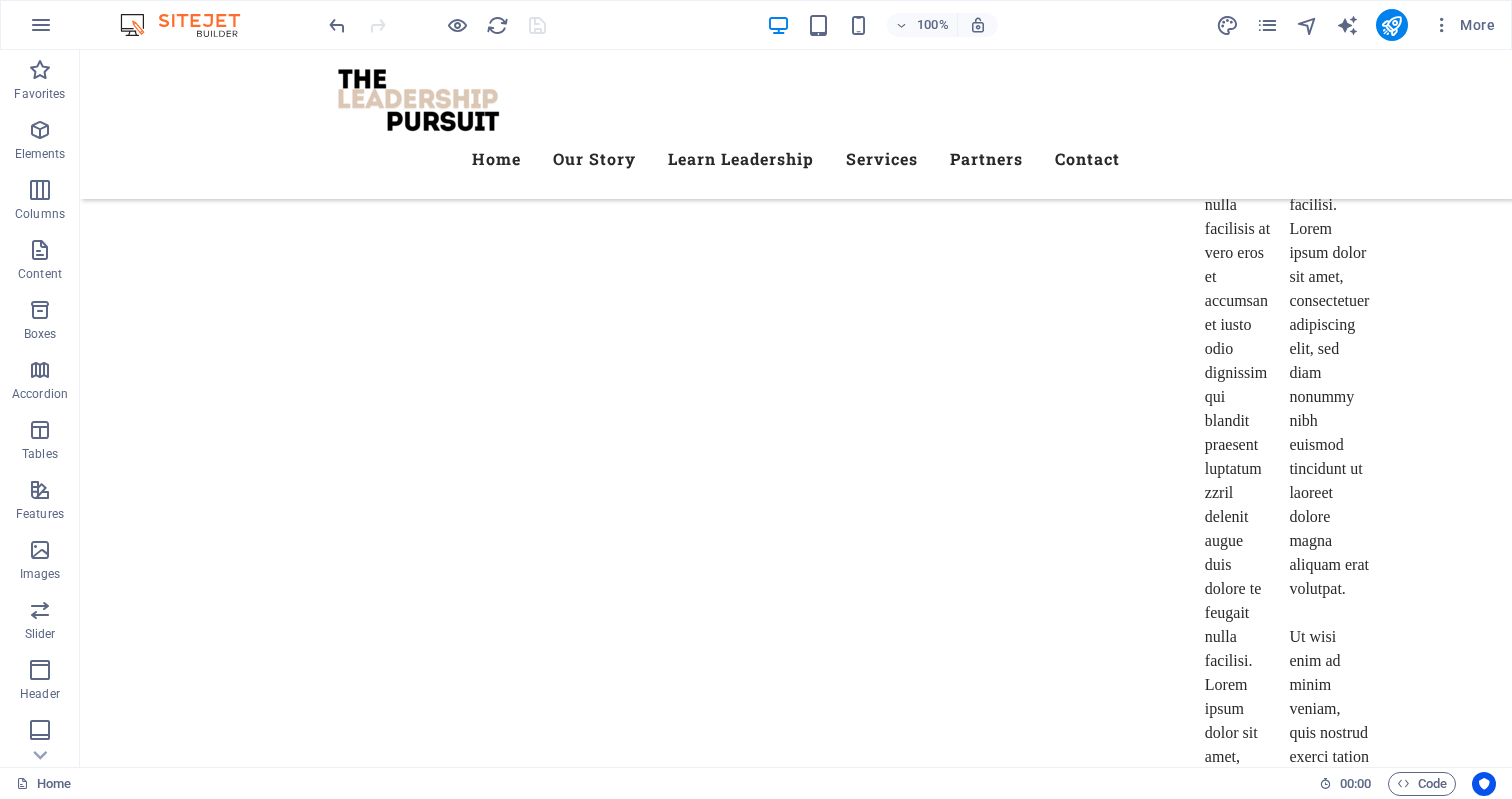 scroll, scrollTop: 9549, scrollLeft: 0, axis: vertical 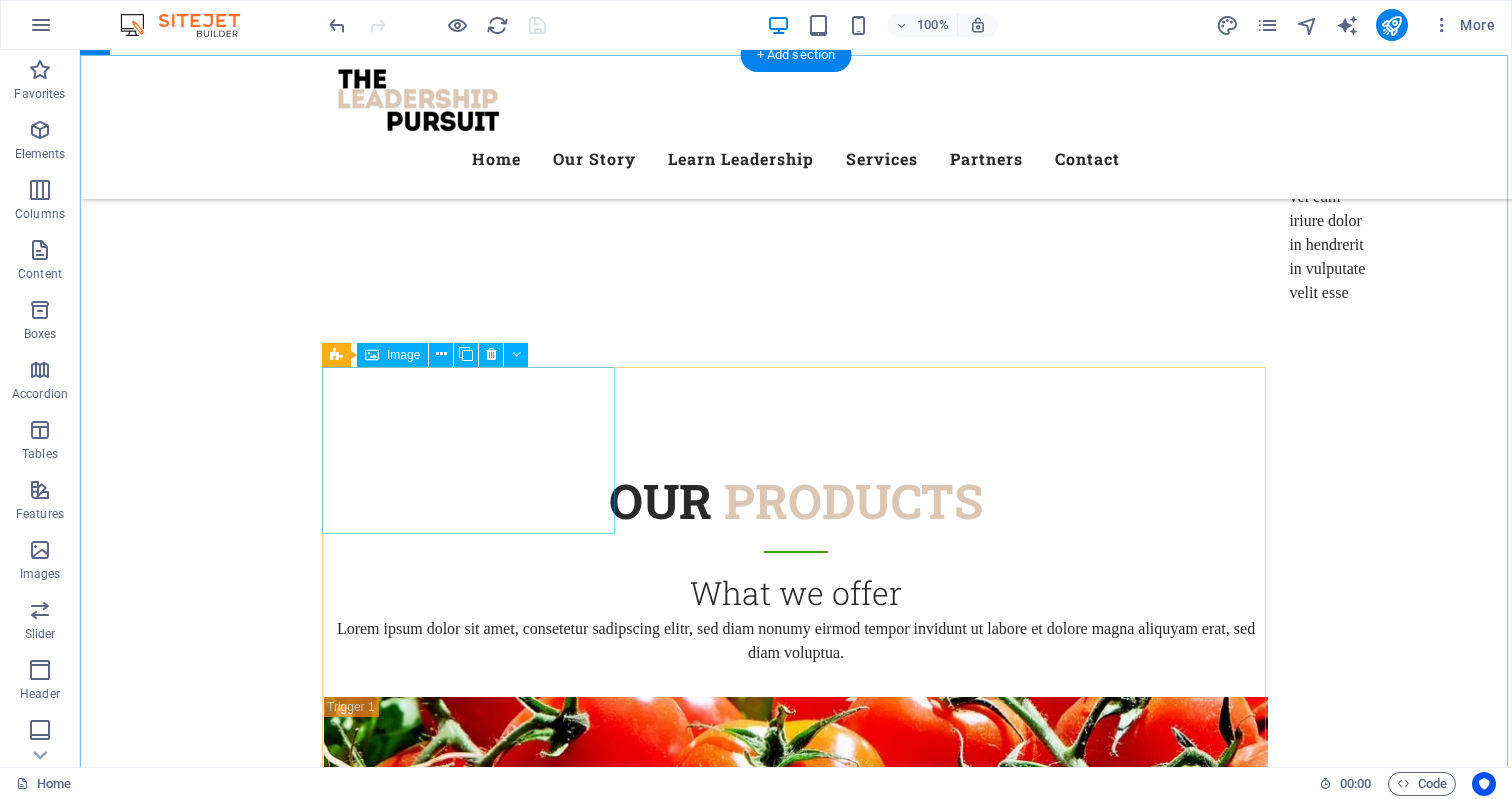 click at bounding box center (470, 10905) 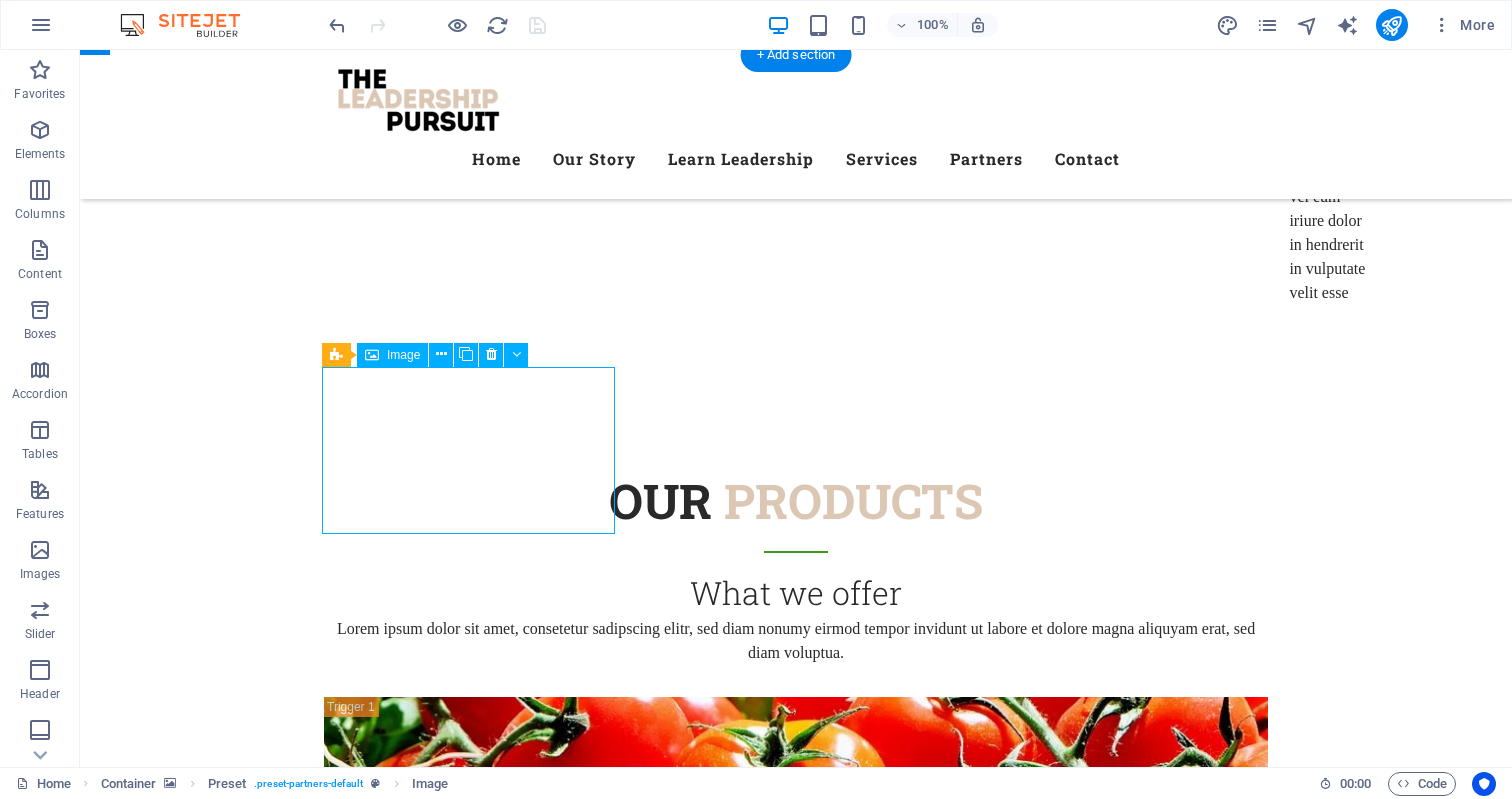 click at bounding box center [470, 10905] 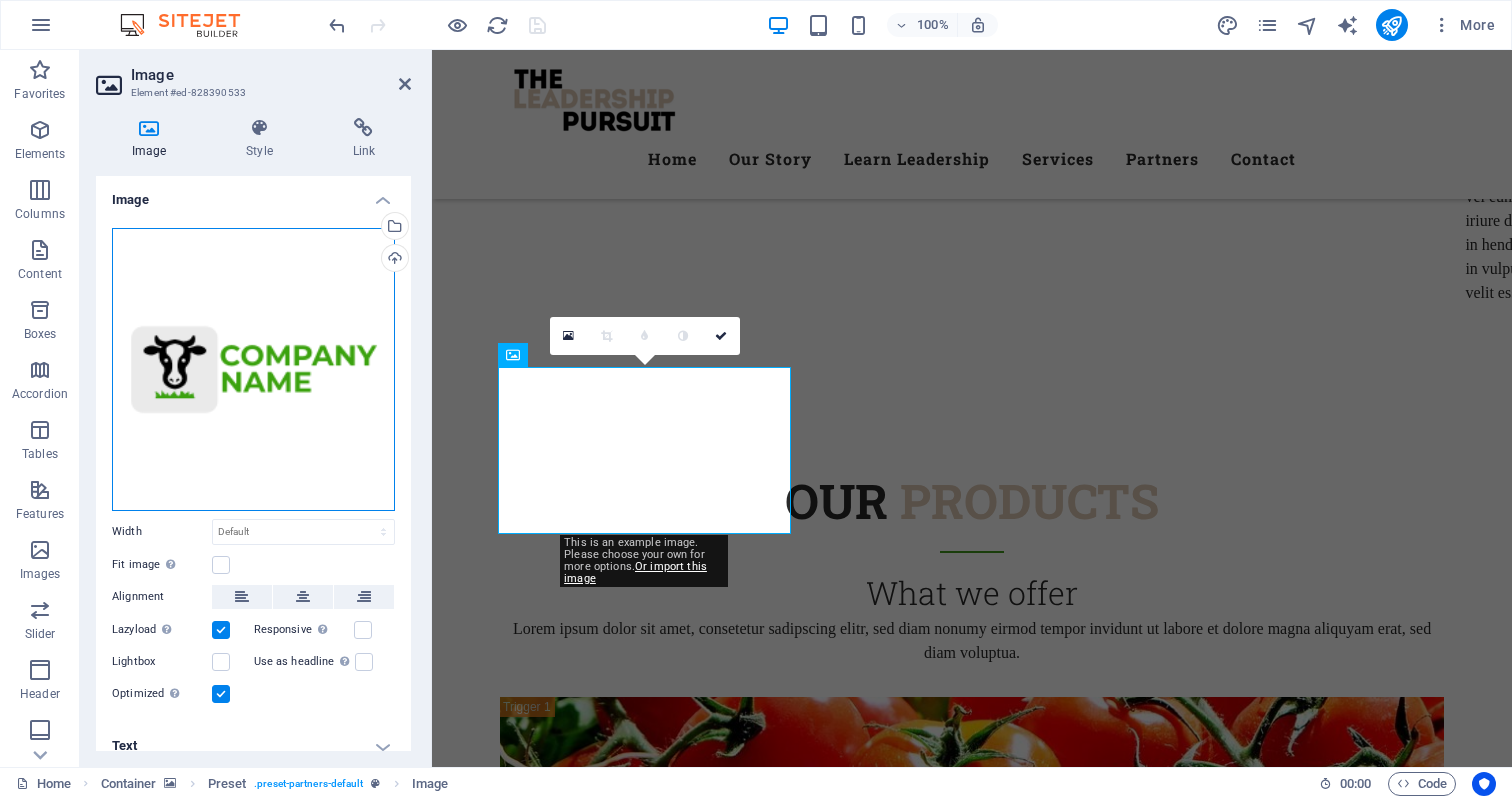 click on "Drag files here, click to choose files or select files from Files or our free stock photos & videos" at bounding box center (253, 369) 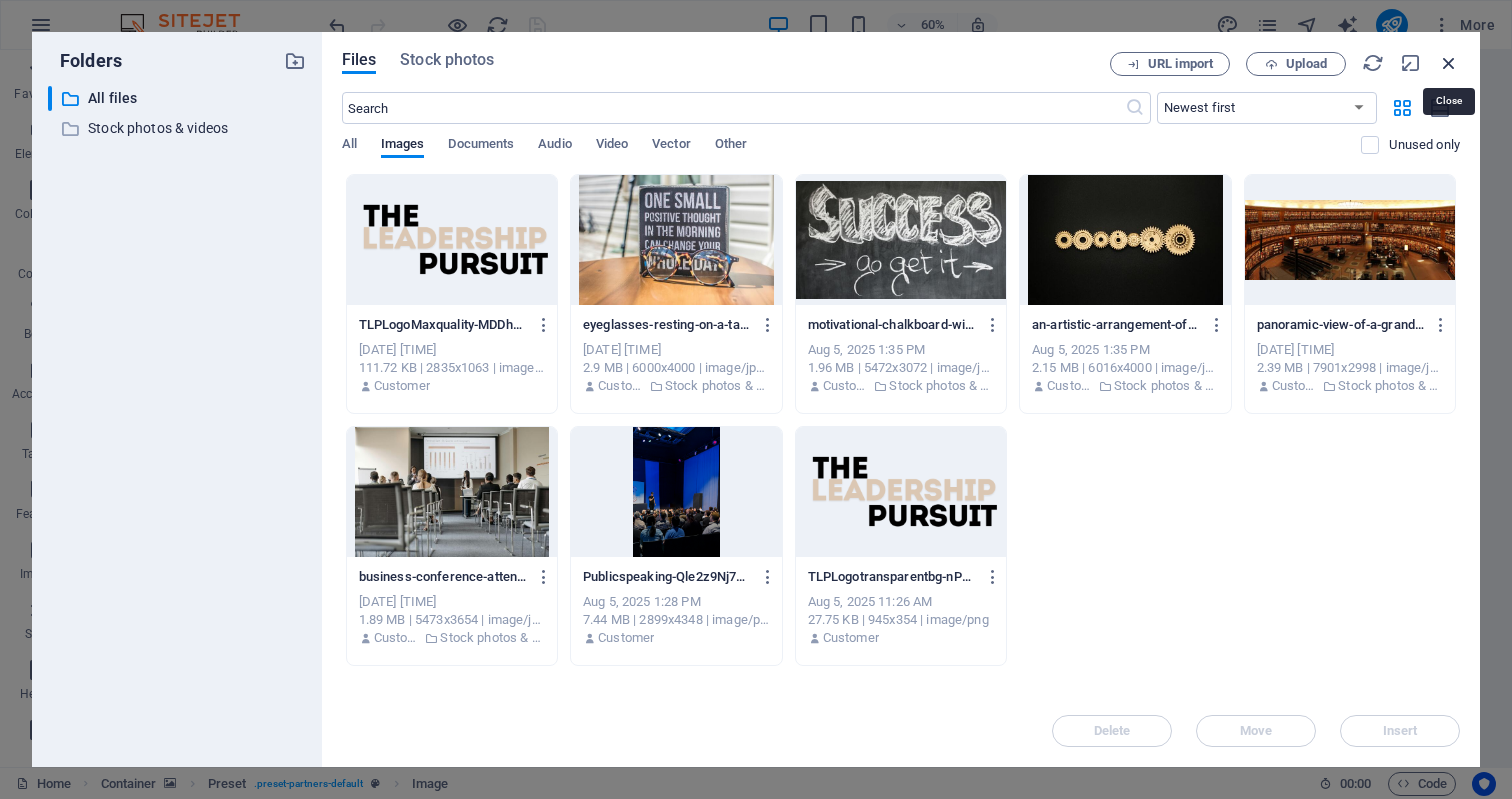 click at bounding box center (1449, 63) 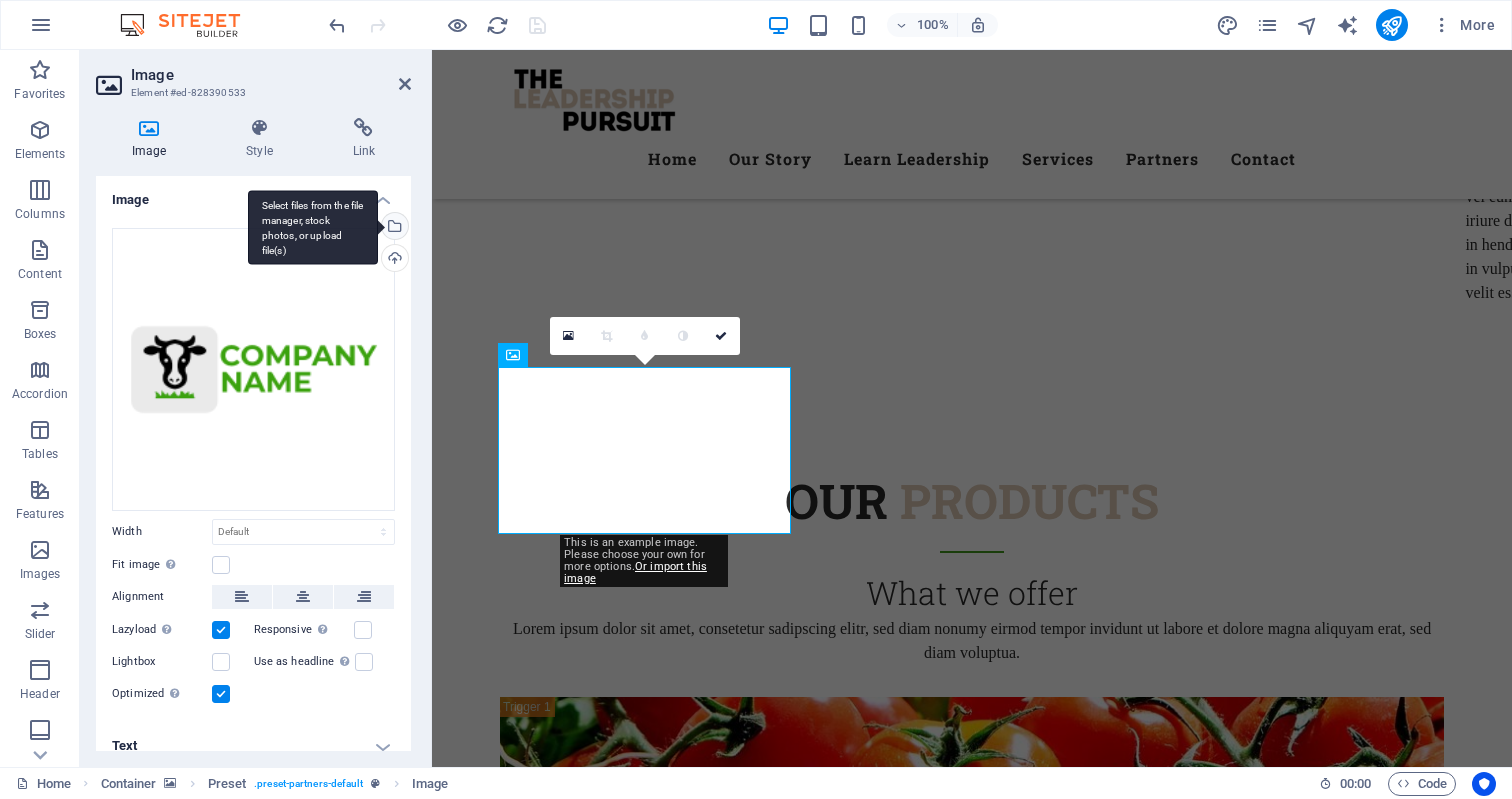 click on "Select files from the file manager, stock photos, or upload file(s)" at bounding box center [313, 227] 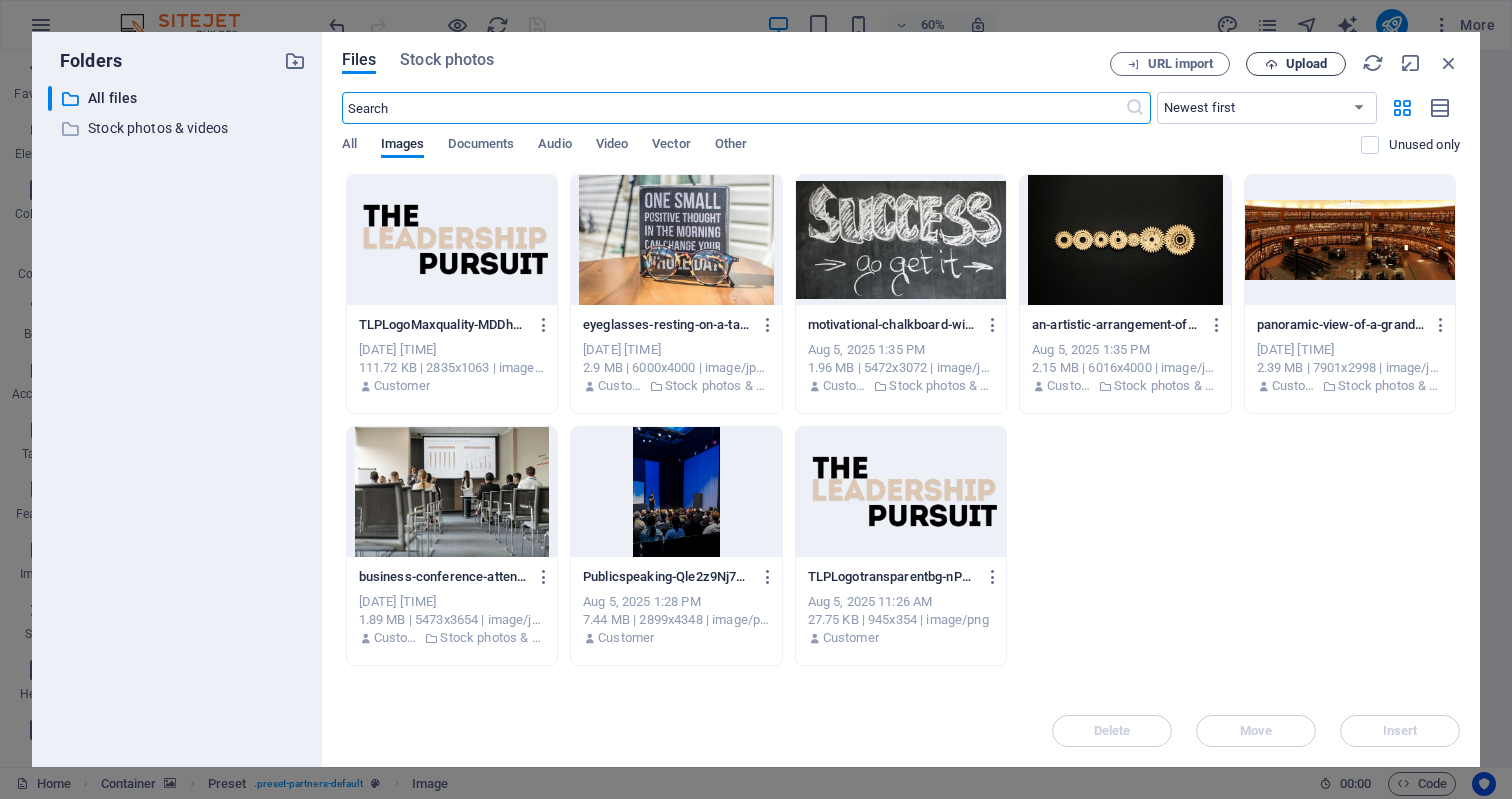 click on "Upload" at bounding box center (1306, 64) 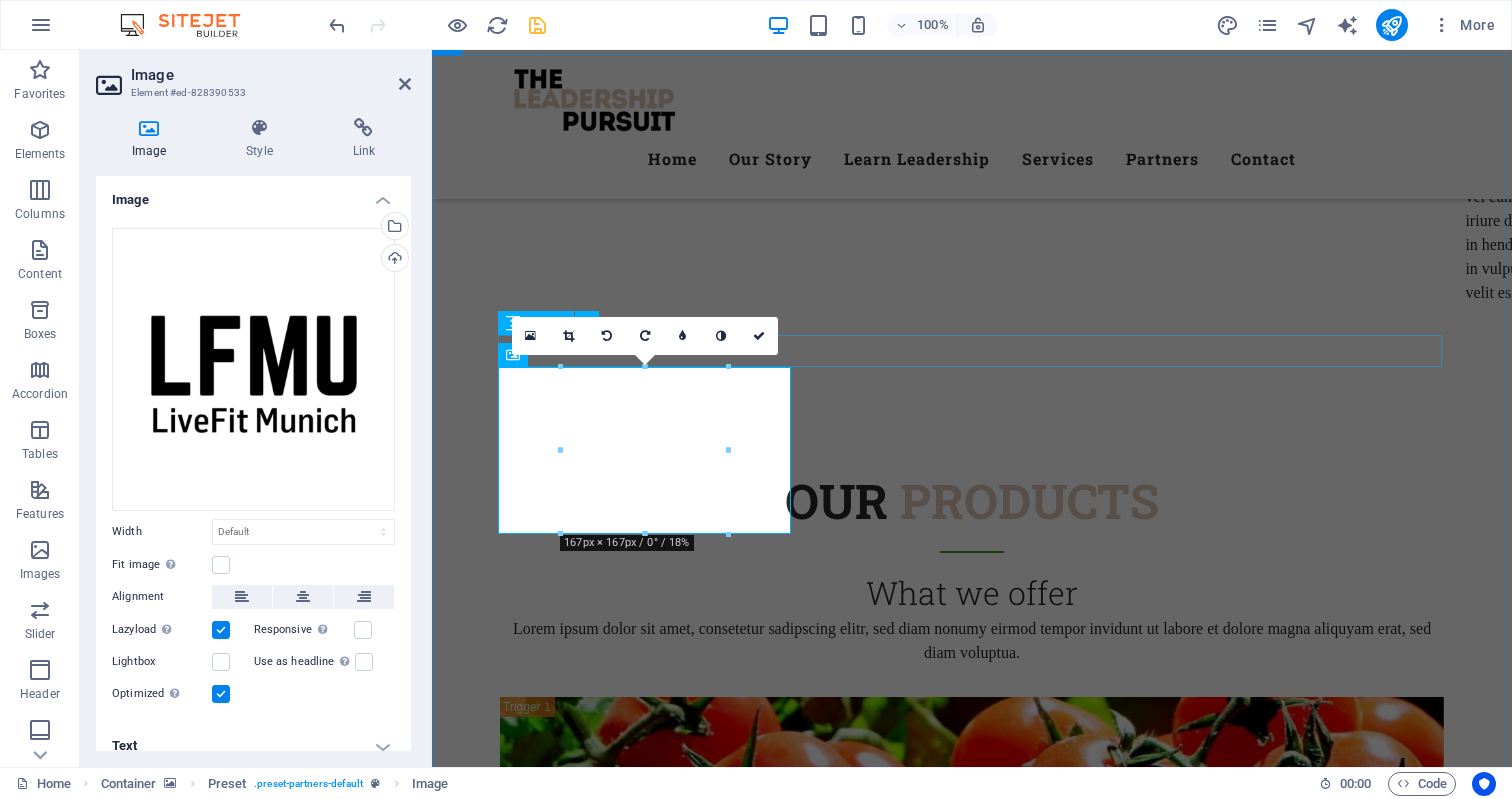 click at bounding box center (972, 10806) 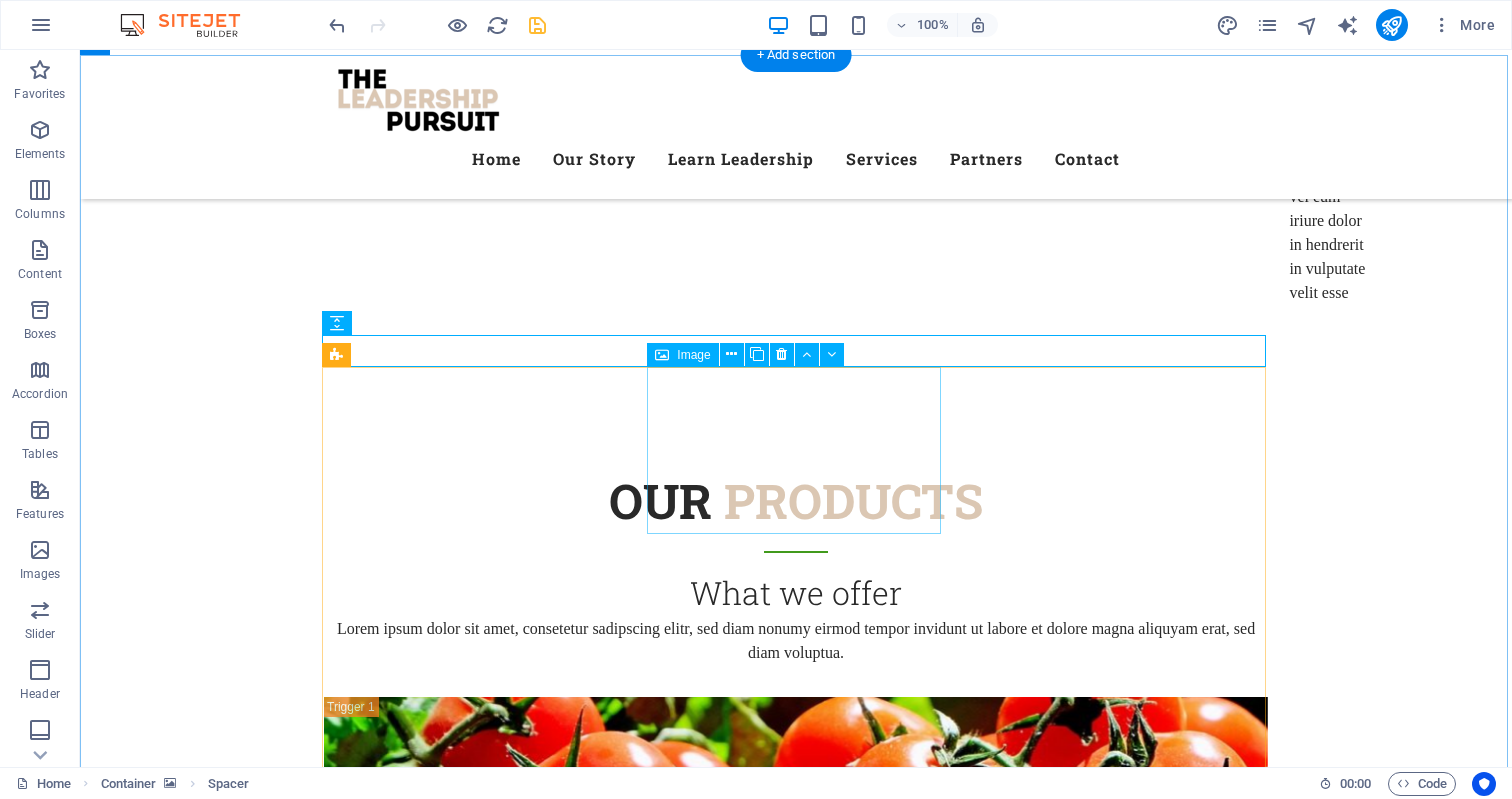 click at bounding box center [470, 11088] 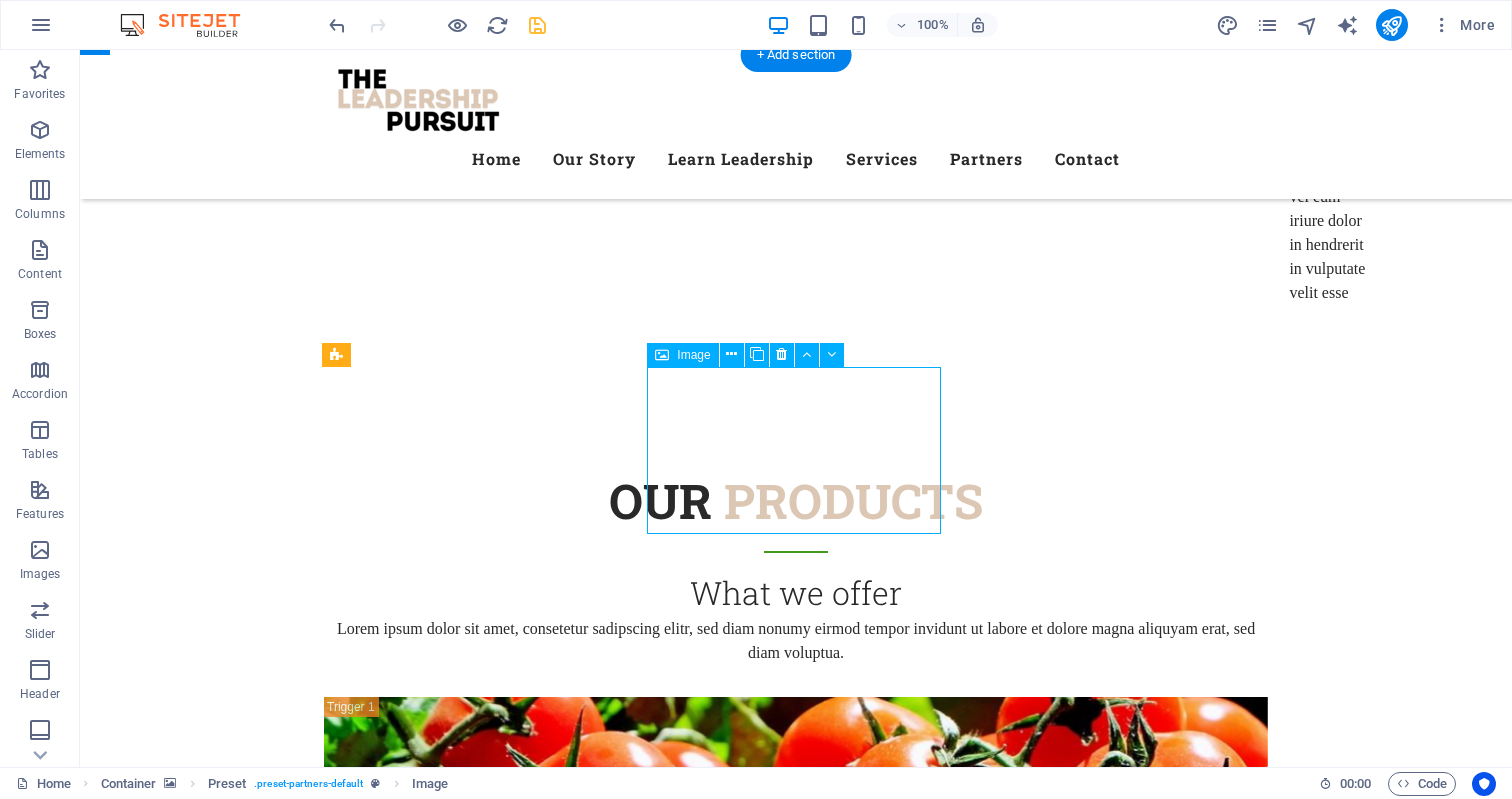 click at bounding box center (470, 11088) 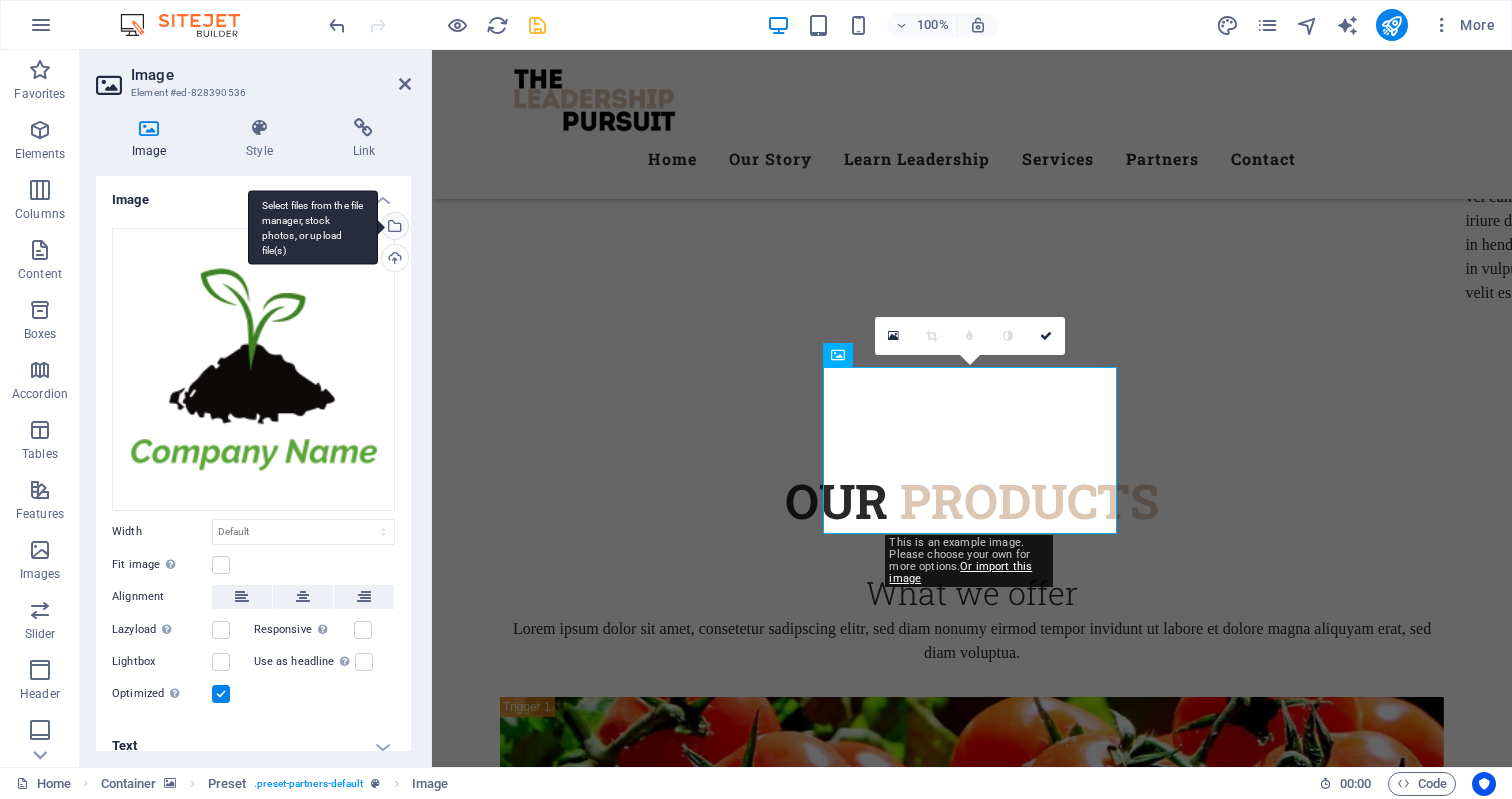 click on "Select files from the file manager, stock photos, or upload file(s)" at bounding box center [393, 228] 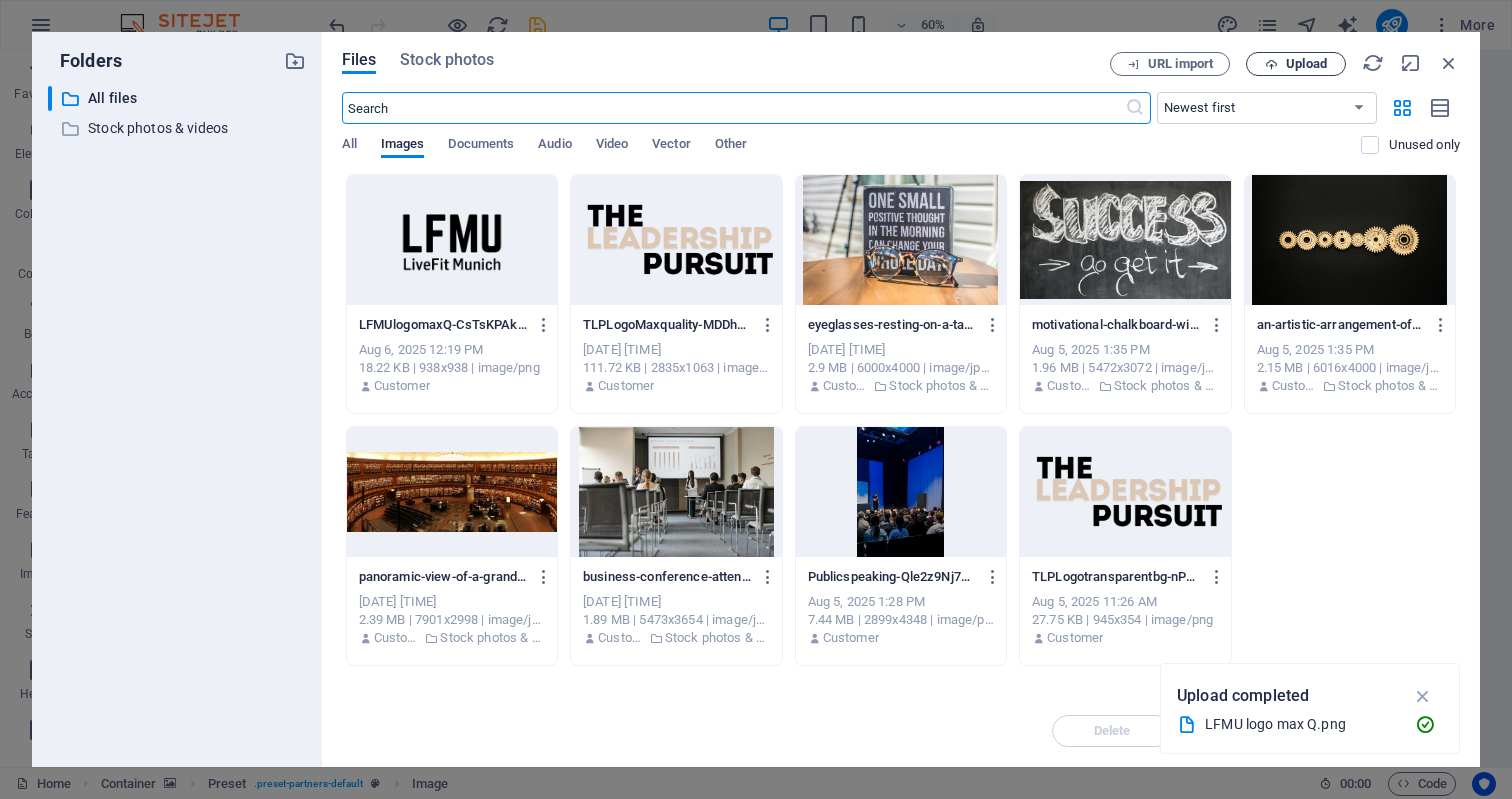 click on "Upload" at bounding box center [1296, 64] 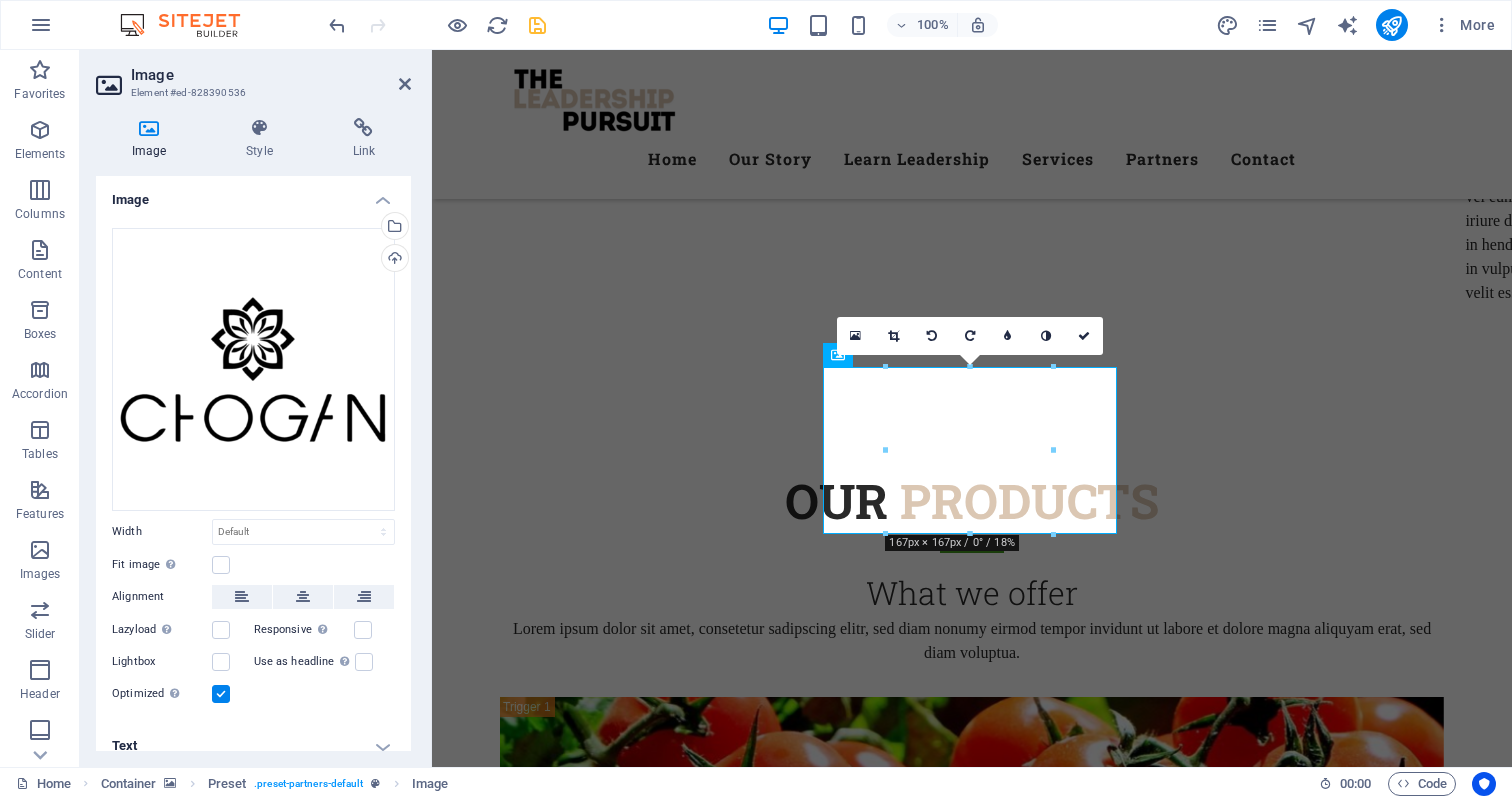 click at bounding box center (972, 10031) 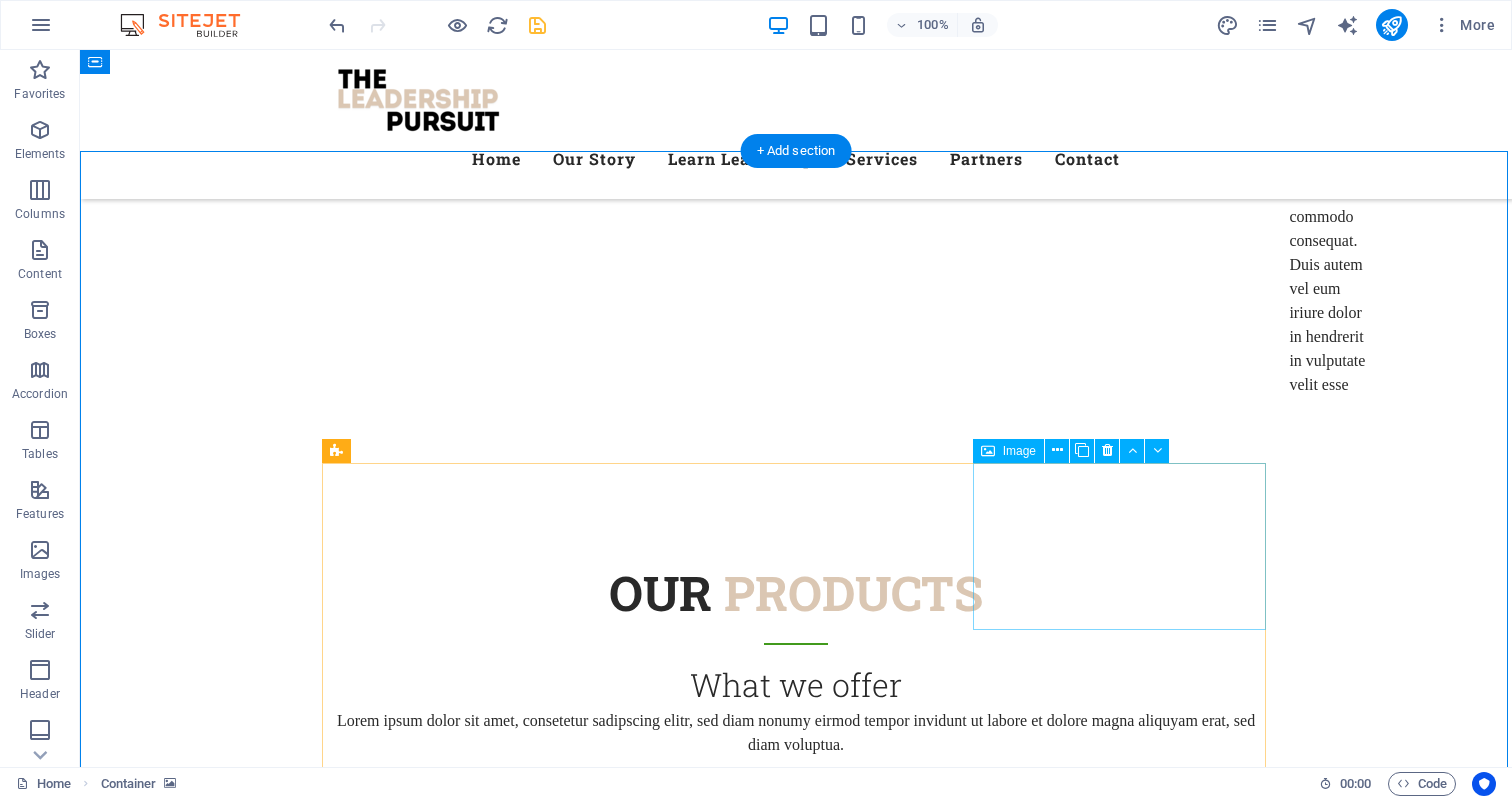 scroll, scrollTop: 9446, scrollLeft: 0, axis: vertical 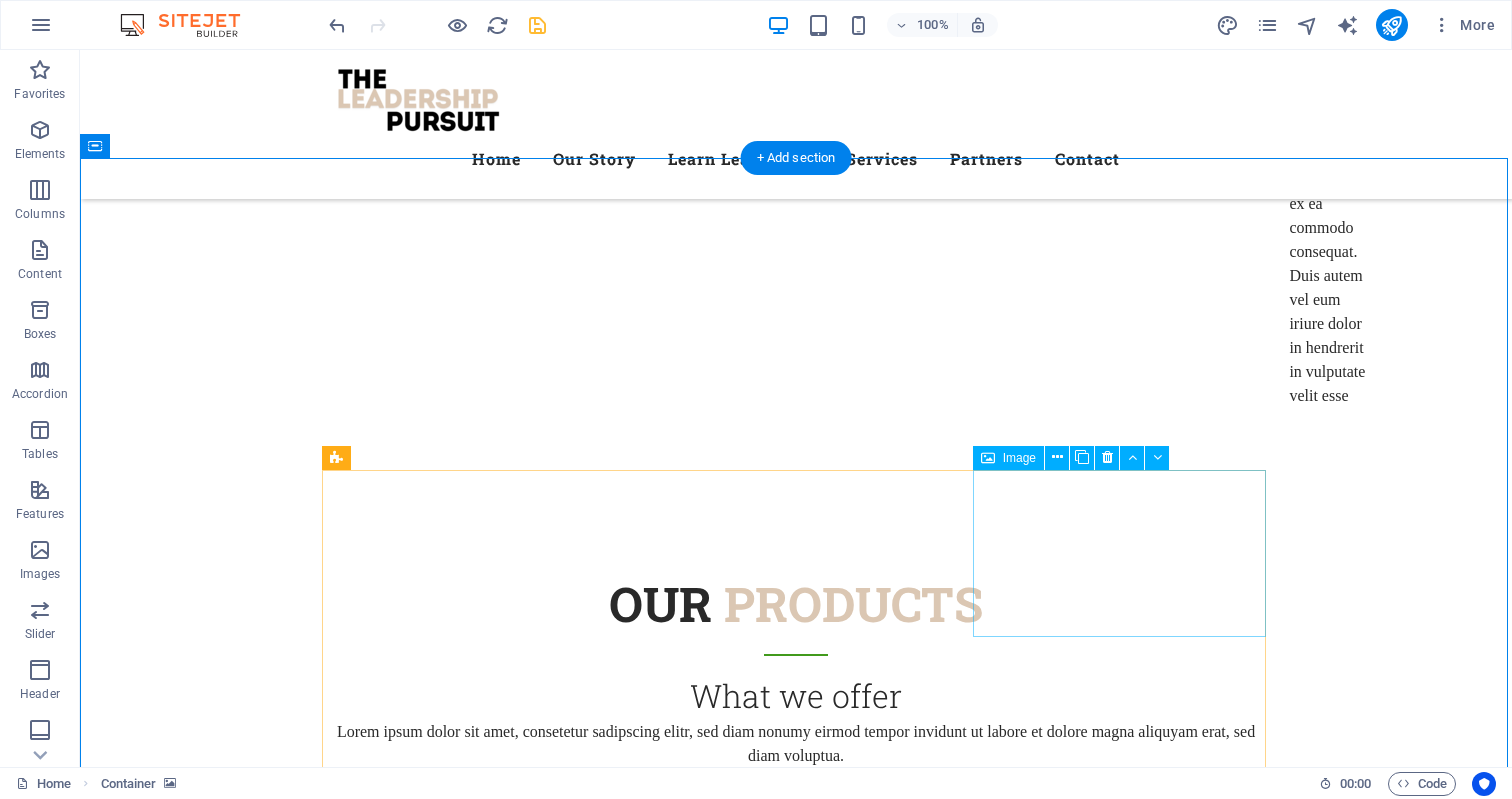 click at bounding box center (470, 11374) 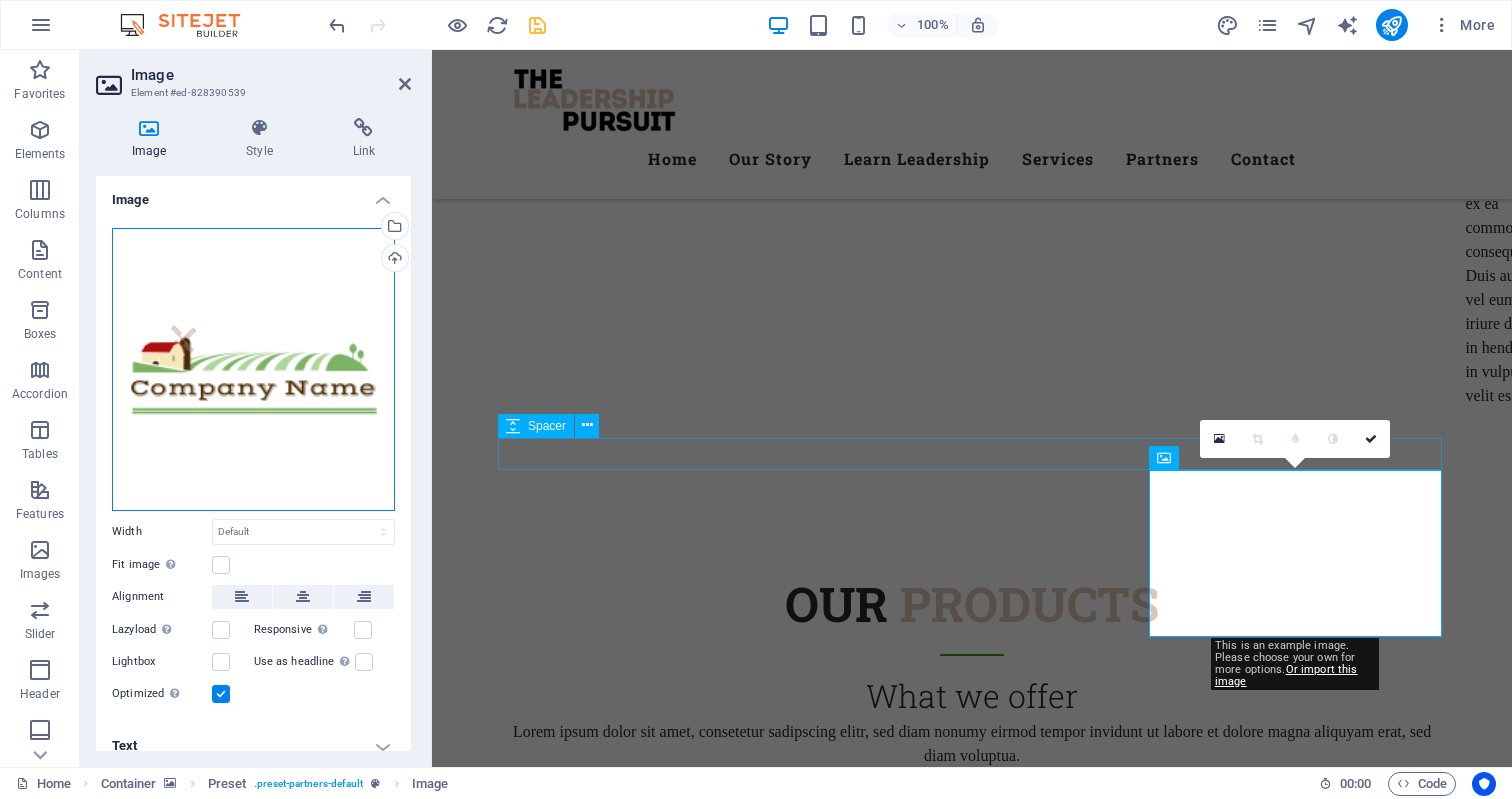 click on "Drag files here, click to choose files or select files from Files or our free stock photos & videos" at bounding box center [253, 369] 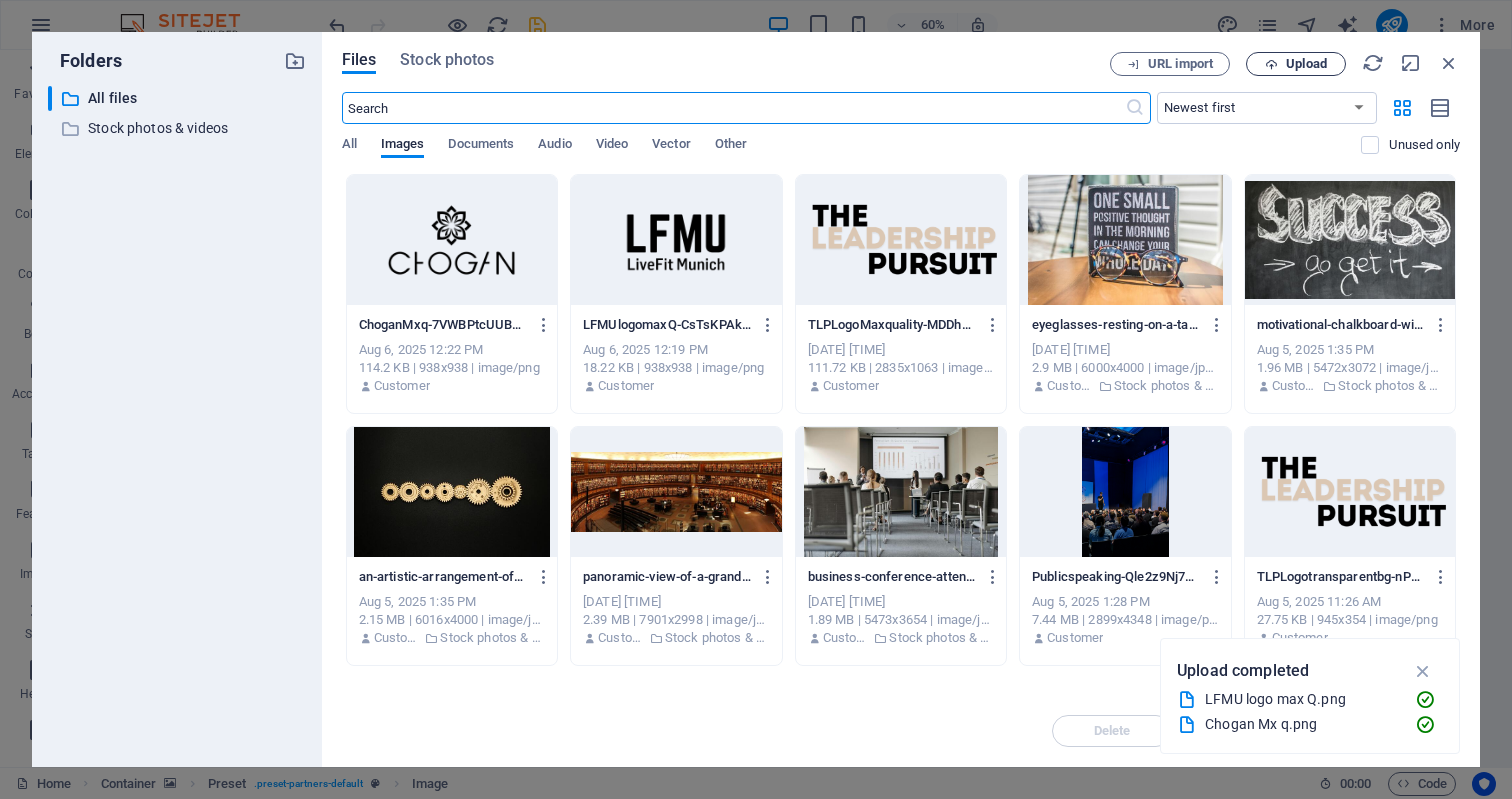 click on "Upload" at bounding box center [1306, 64] 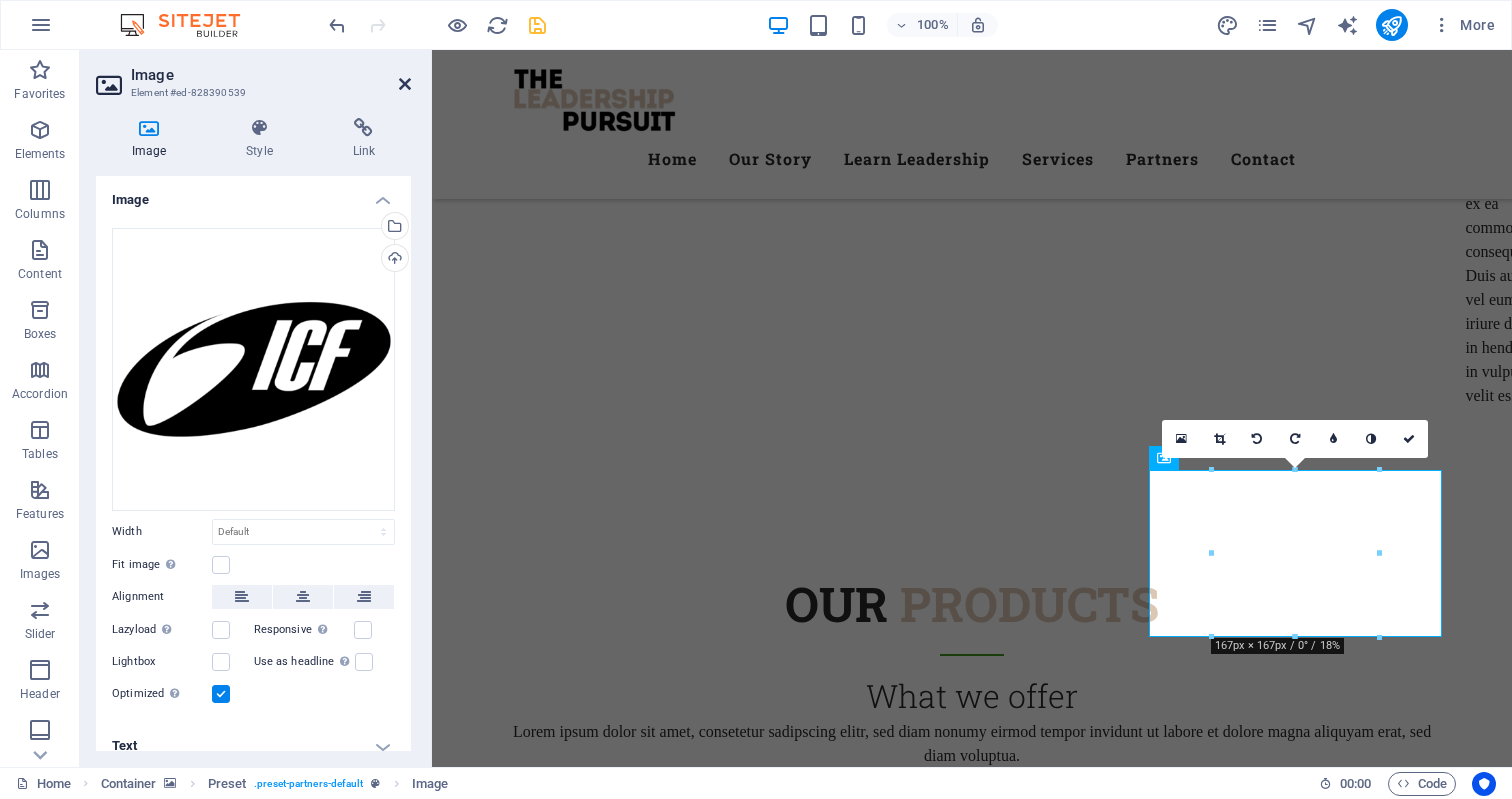 click at bounding box center (405, 84) 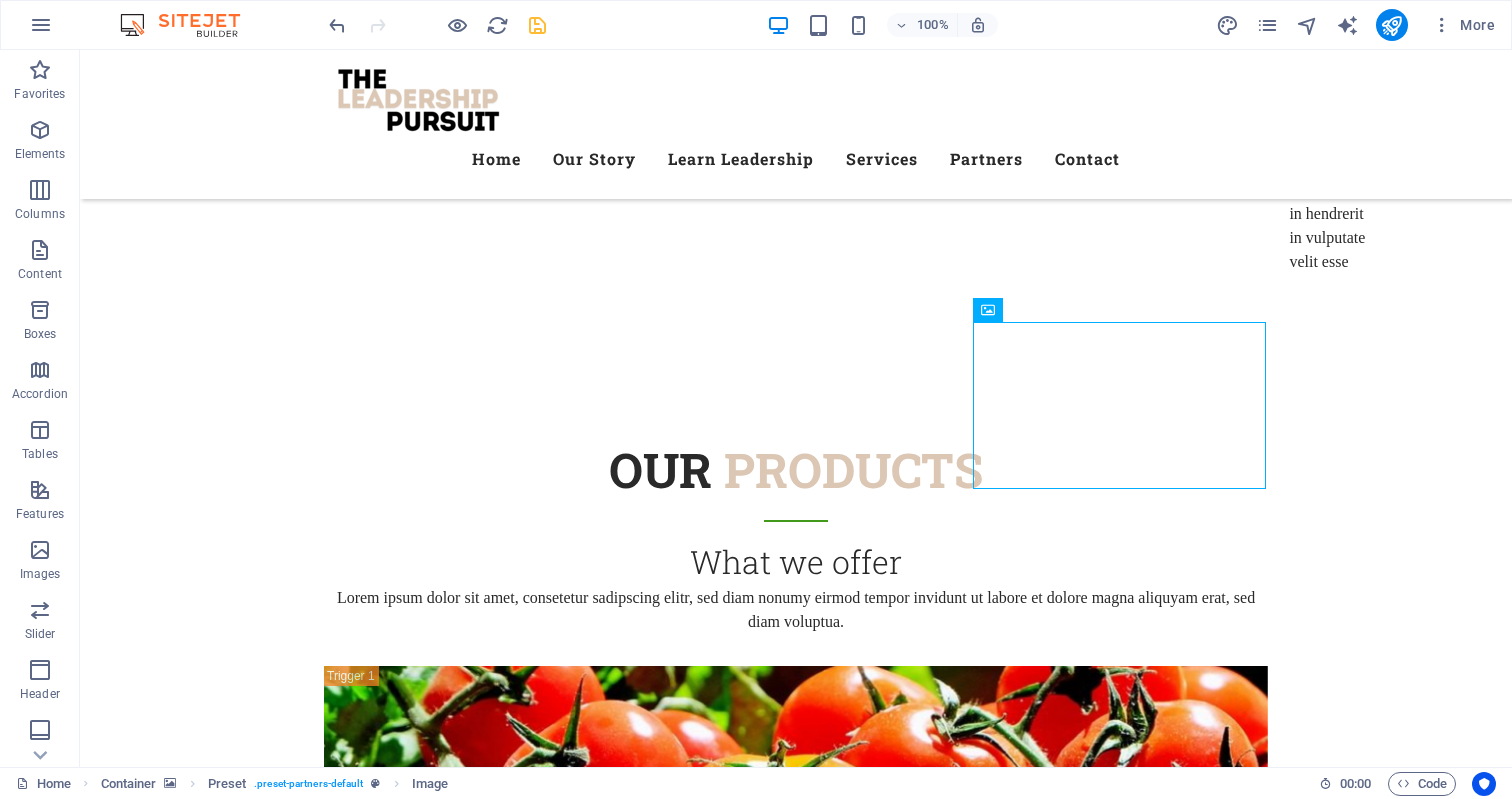 scroll, scrollTop: 9614, scrollLeft: 0, axis: vertical 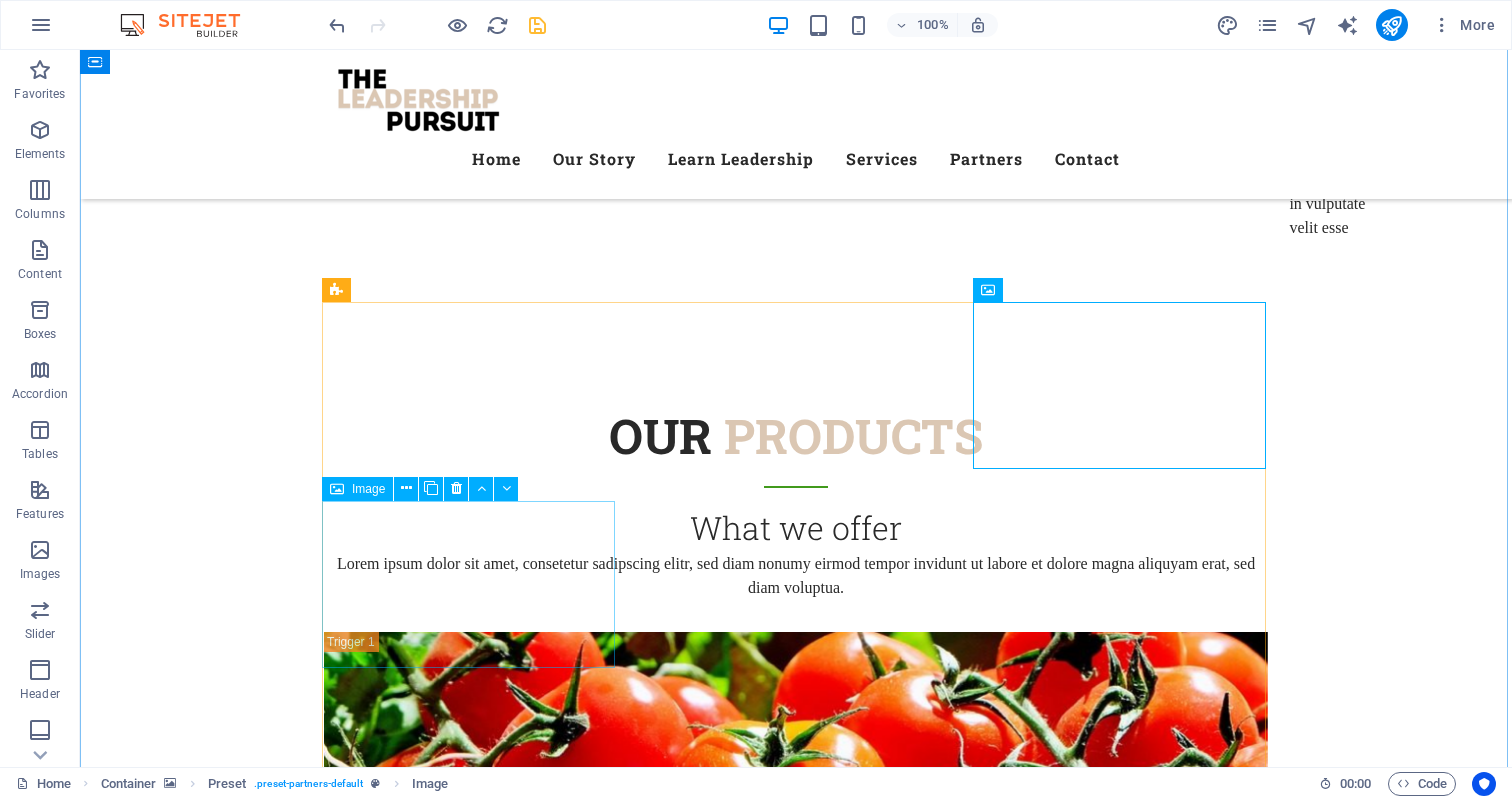 click at bounding box center (470, 11389) 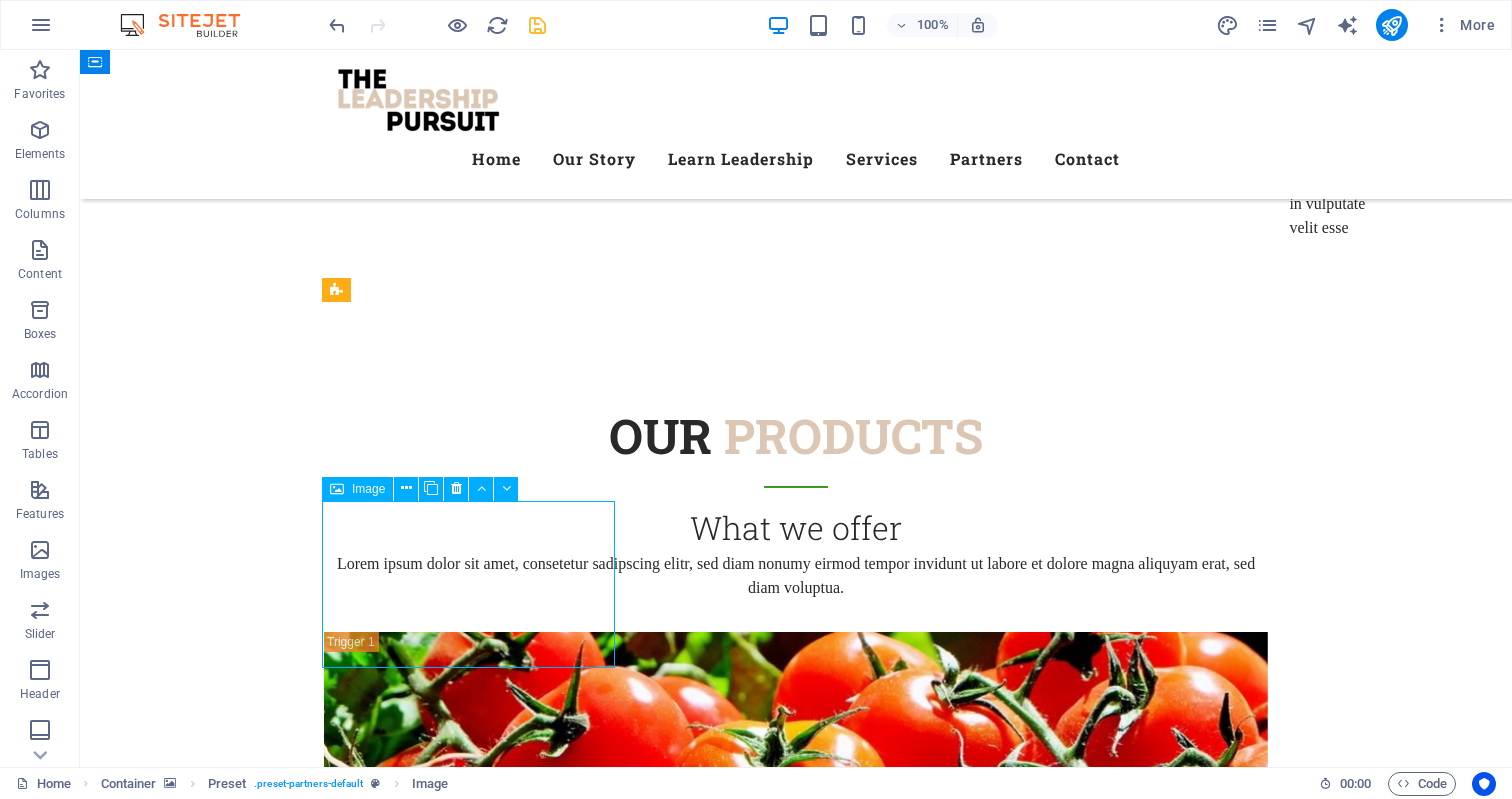 click at bounding box center [470, 11389] 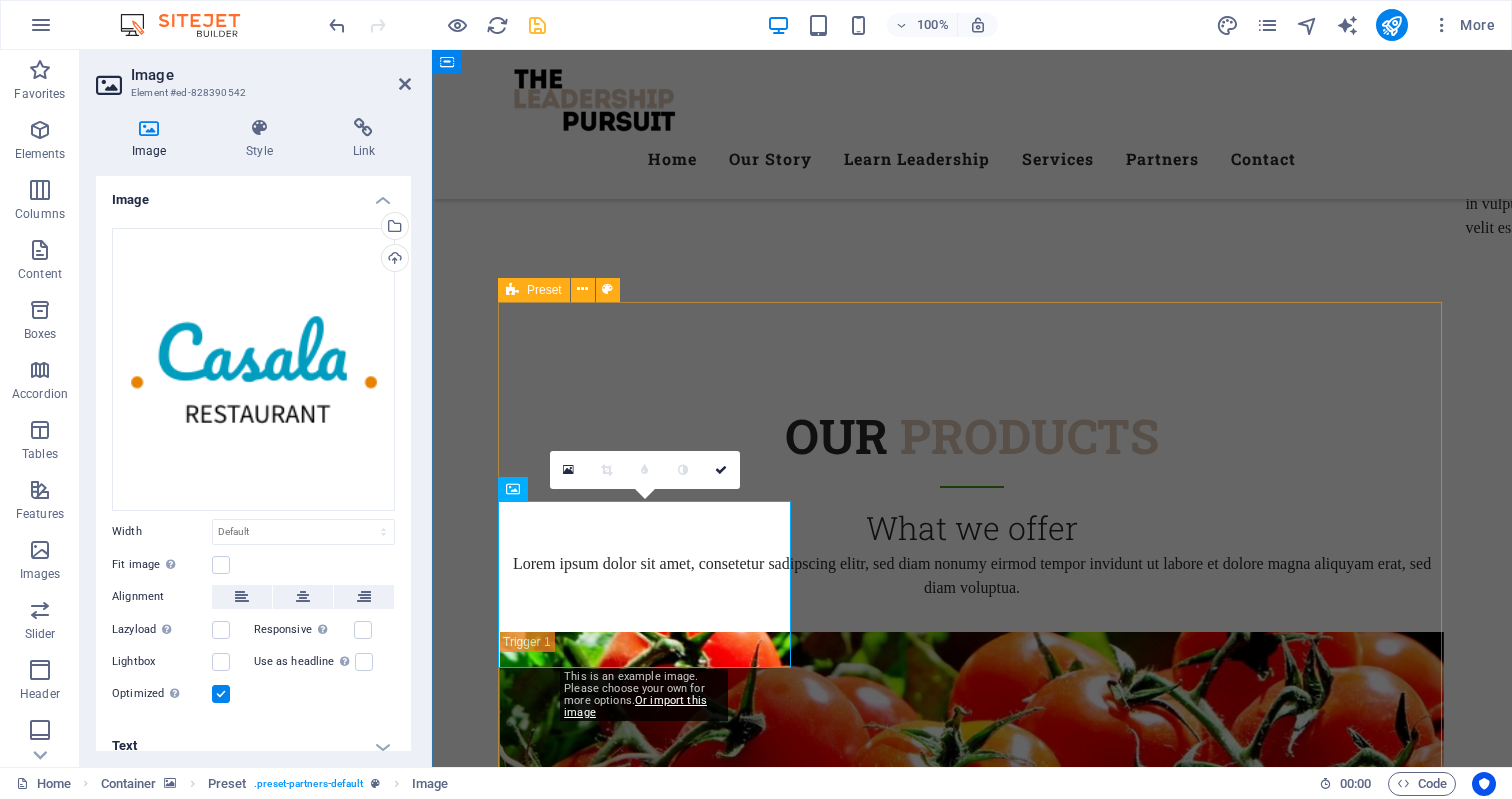 click at bounding box center (972, 11572) 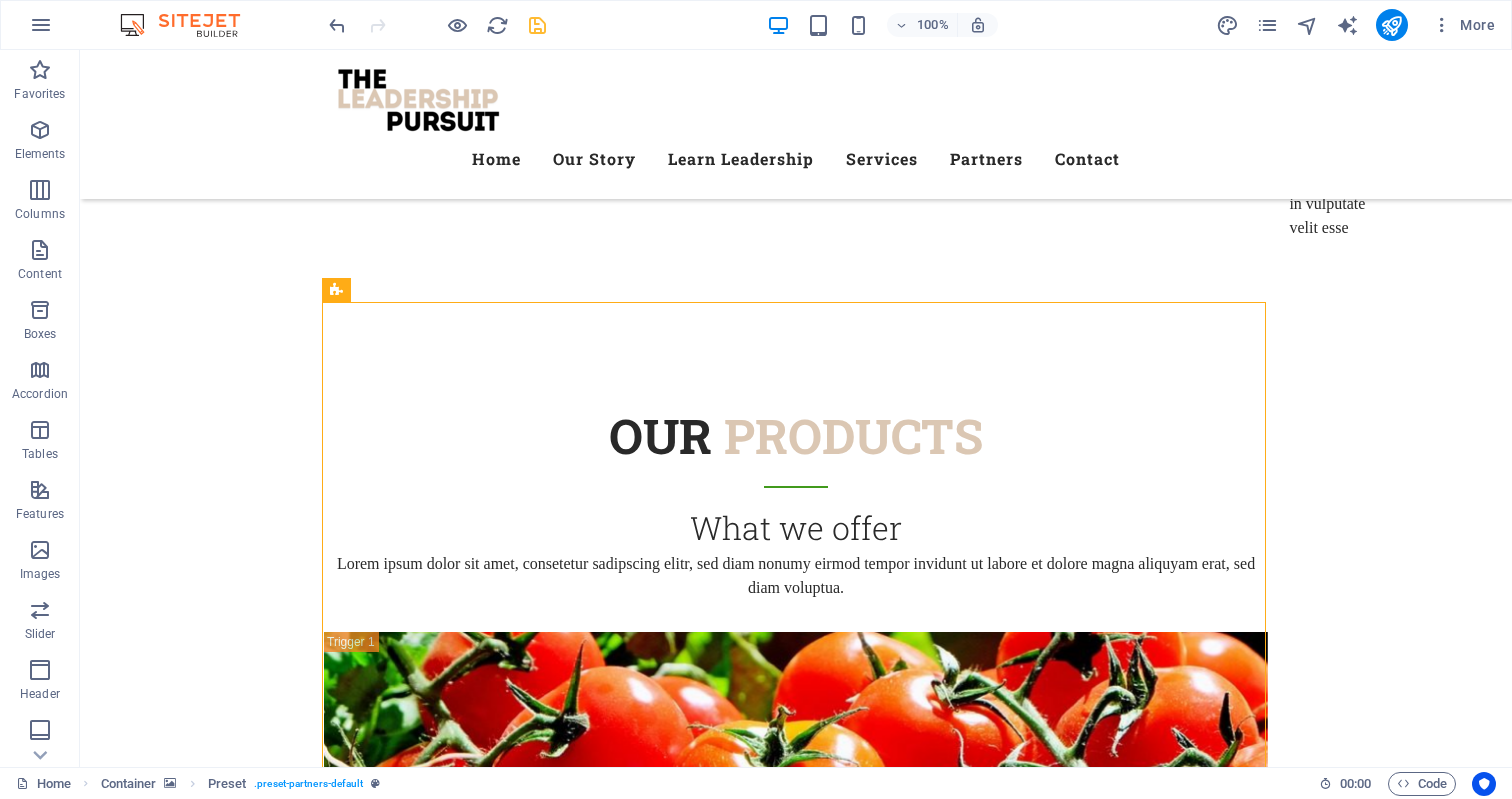 click at bounding box center [470, 11572] 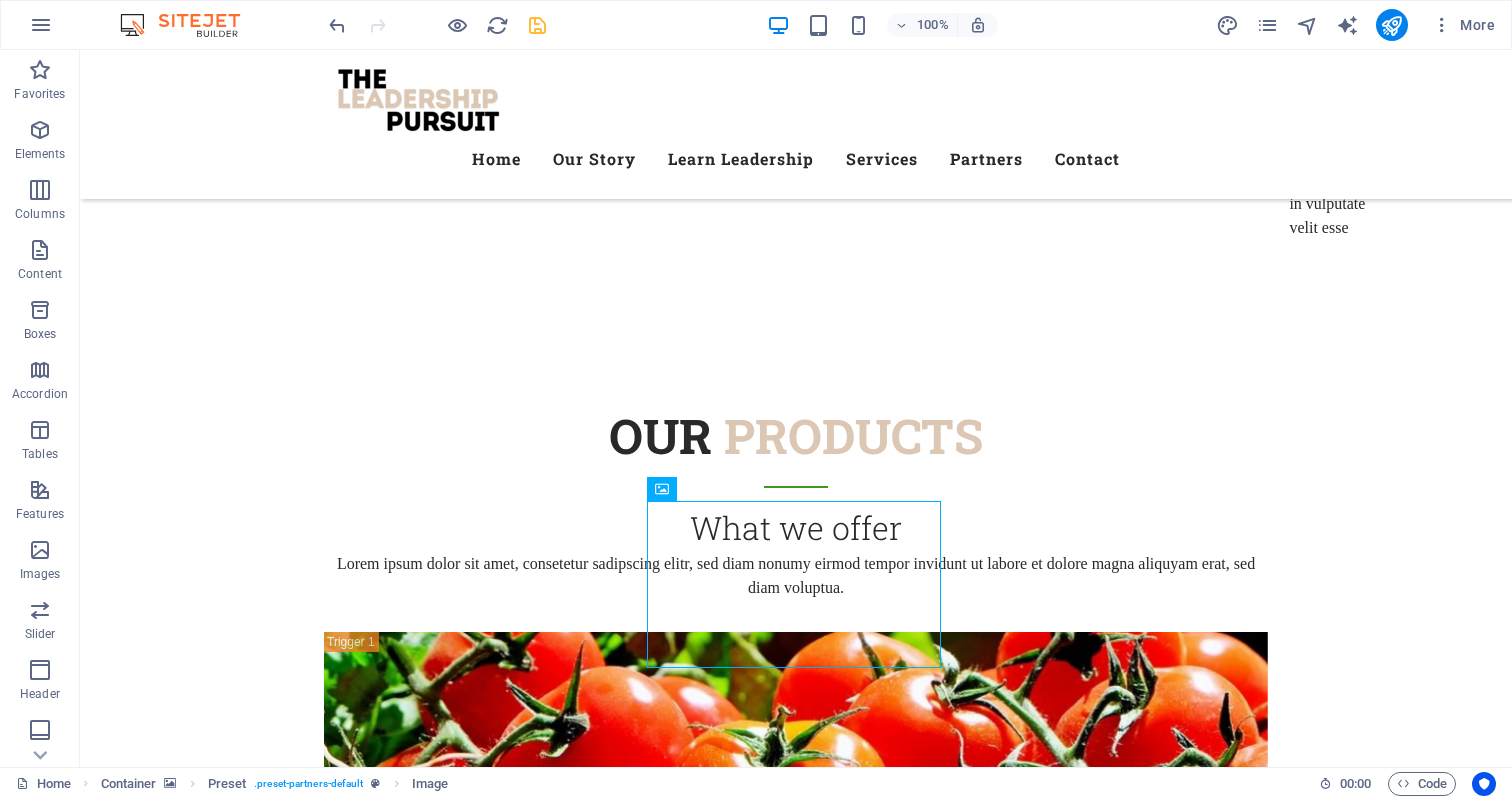 click at bounding box center [470, 11572] 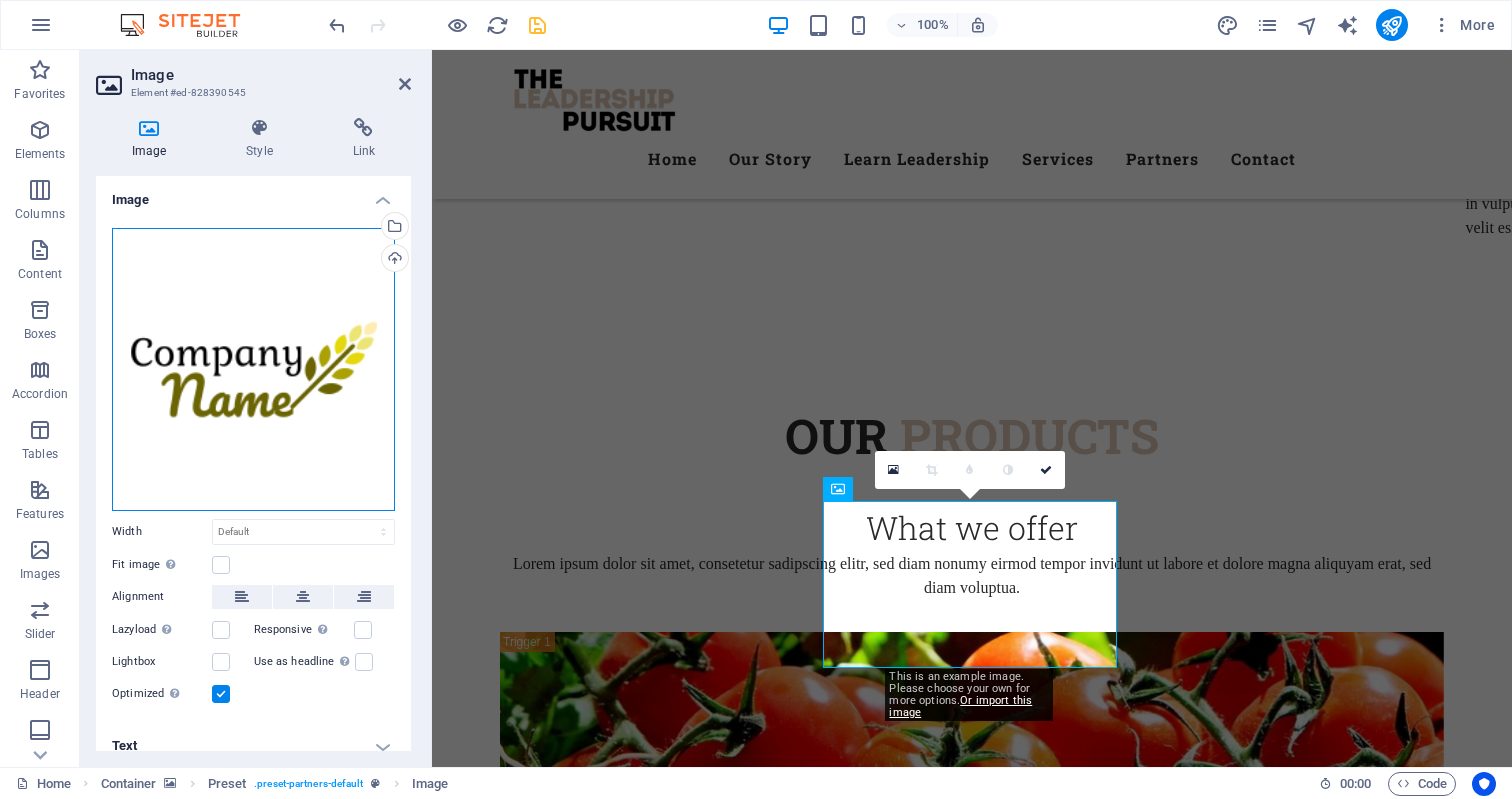 click on "Drag files here, click to choose files or select files from Files or our free stock photos & videos" at bounding box center [253, 369] 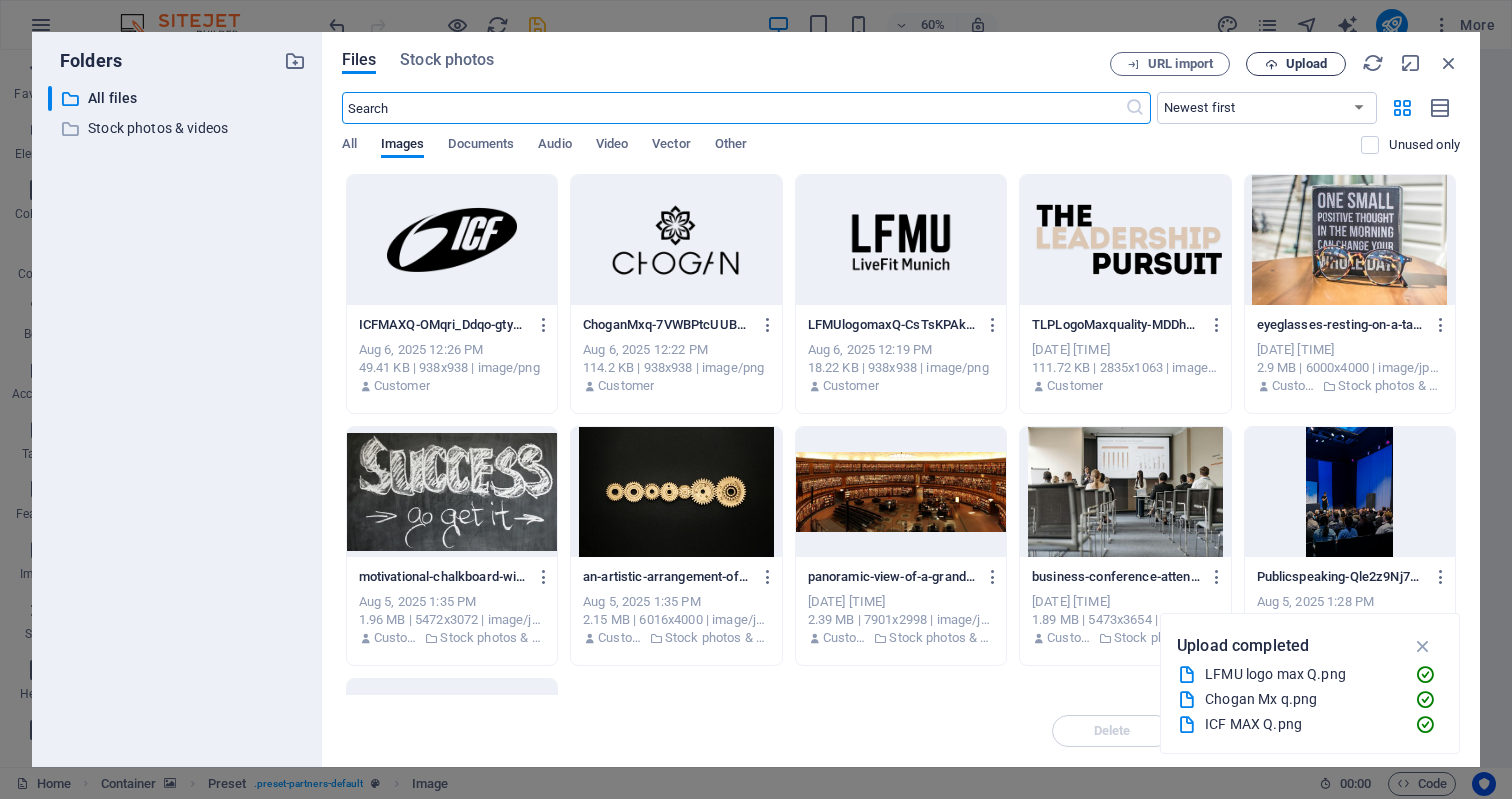 click on "Upload" at bounding box center (1296, 64) 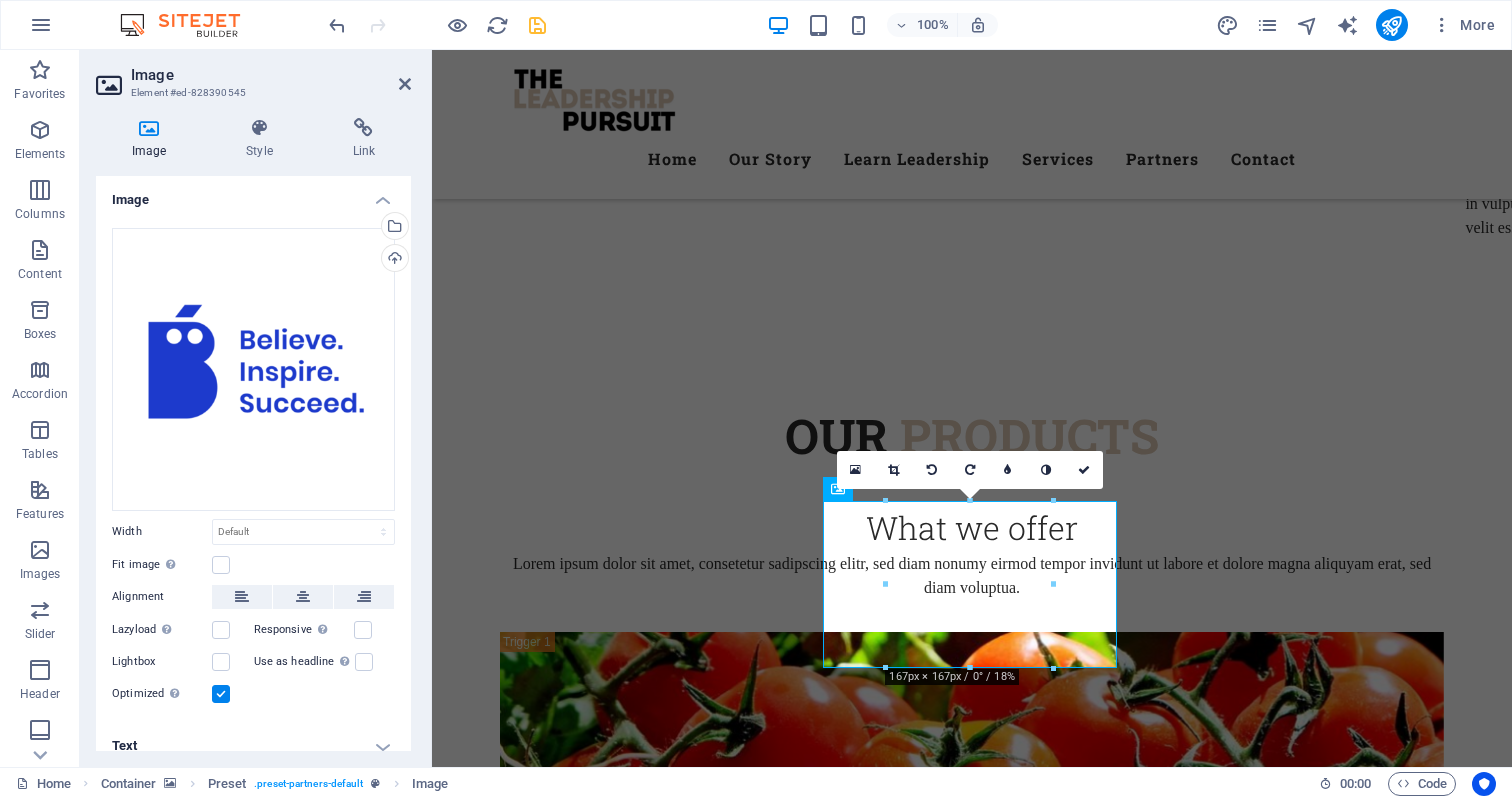 click at bounding box center (972, 9966) 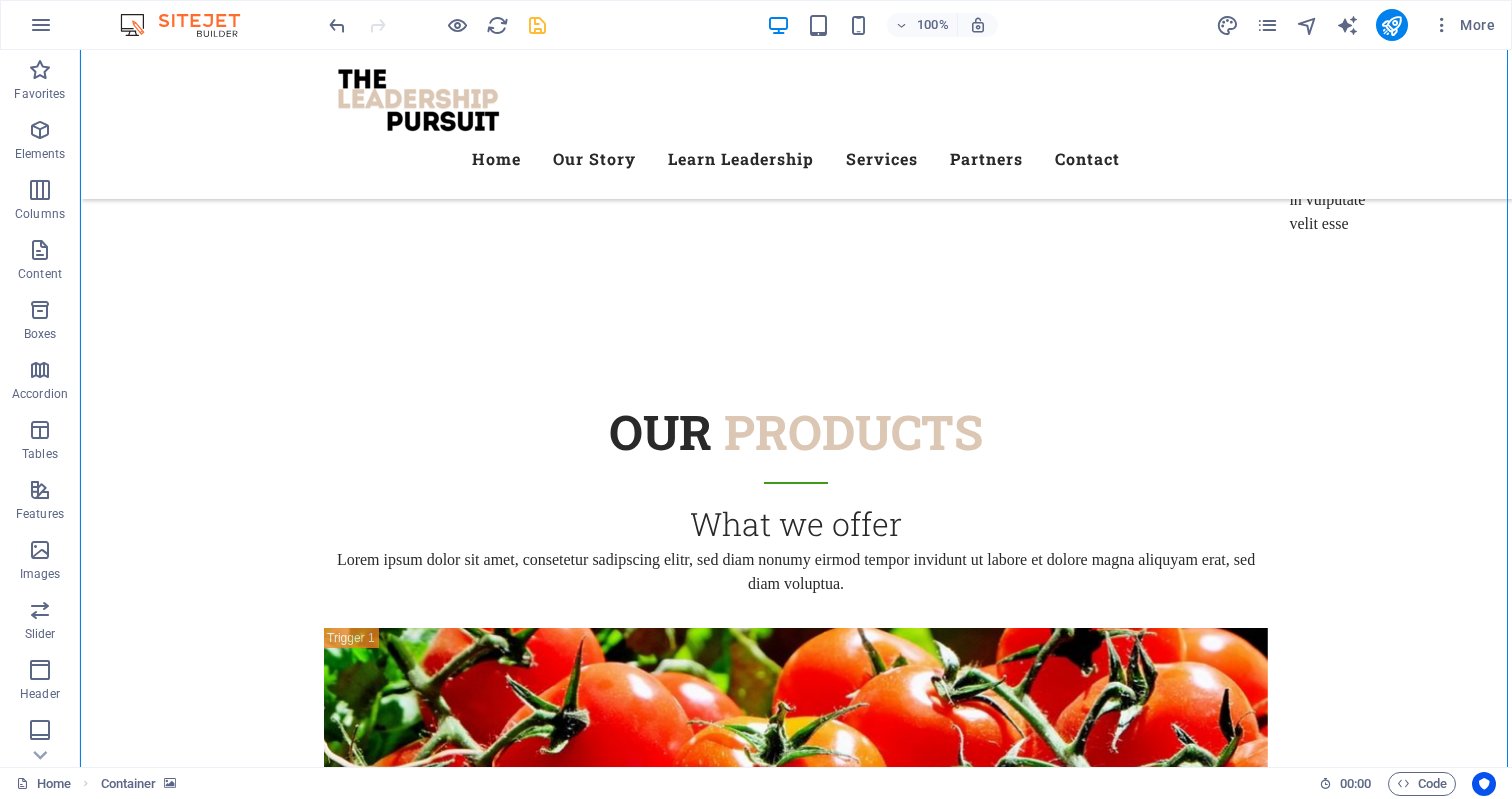 scroll, scrollTop: 9620, scrollLeft: 0, axis: vertical 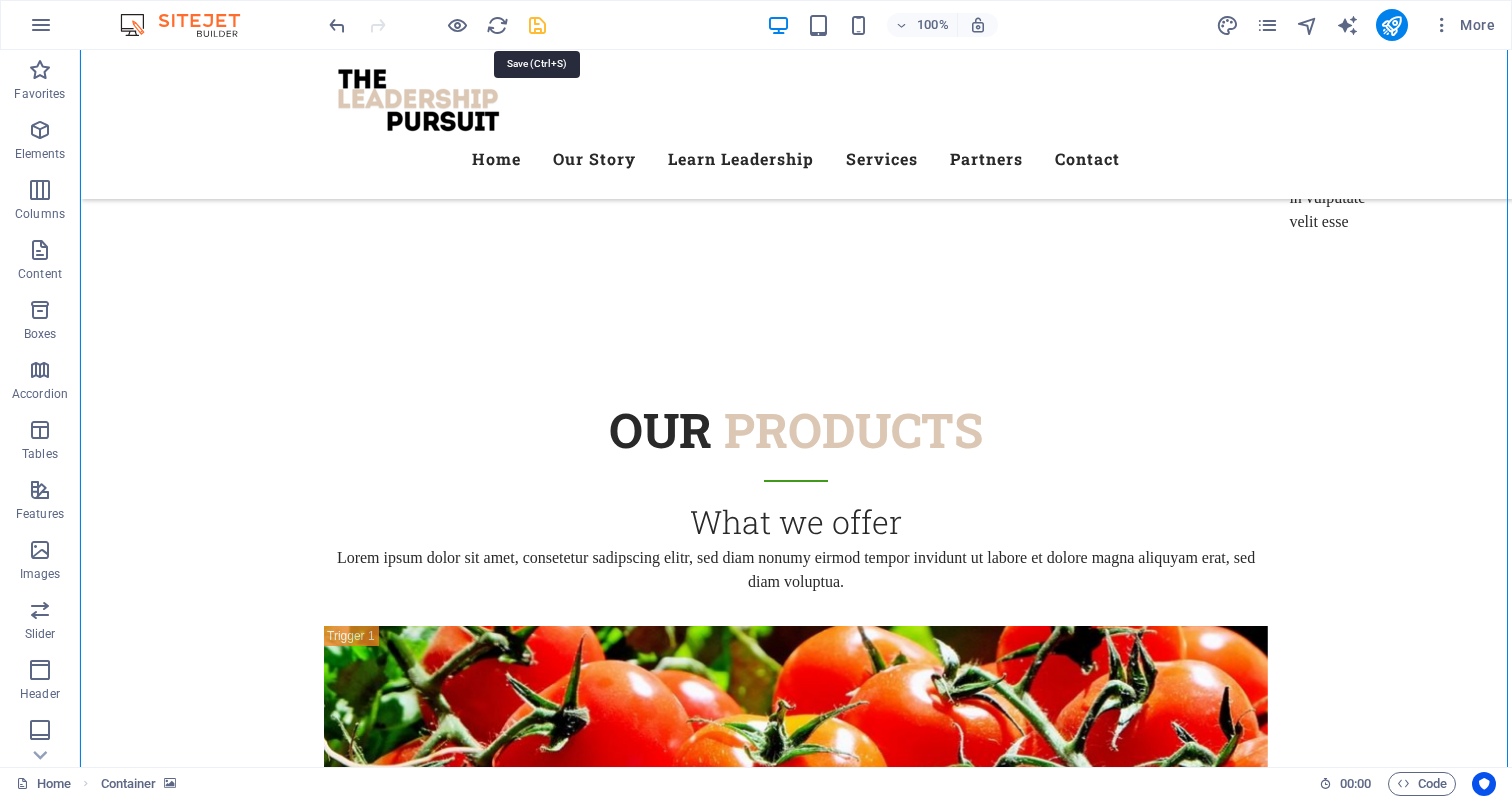 click at bounding box center [537, 25] 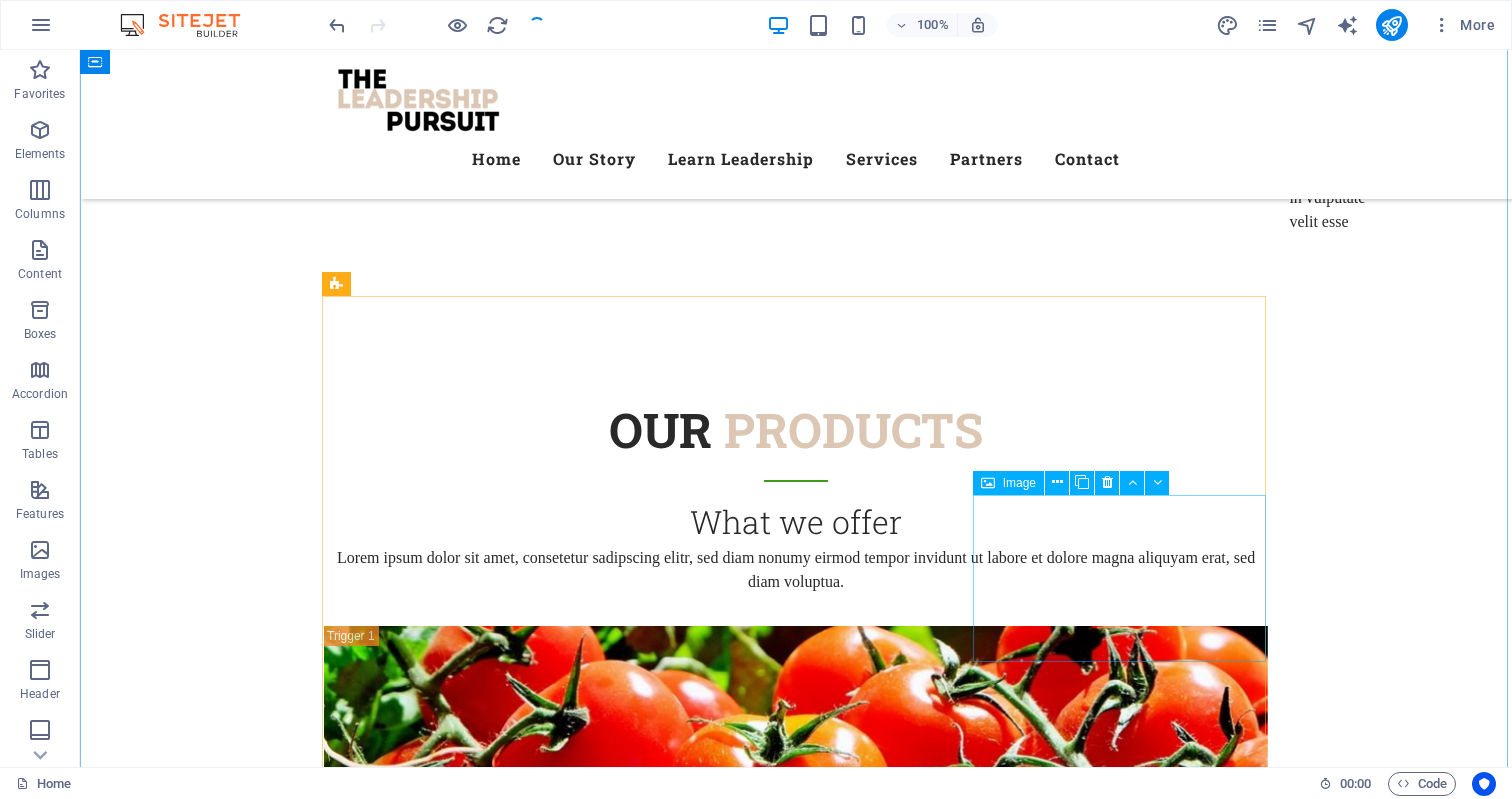 click at bounding box center [470, 11749] 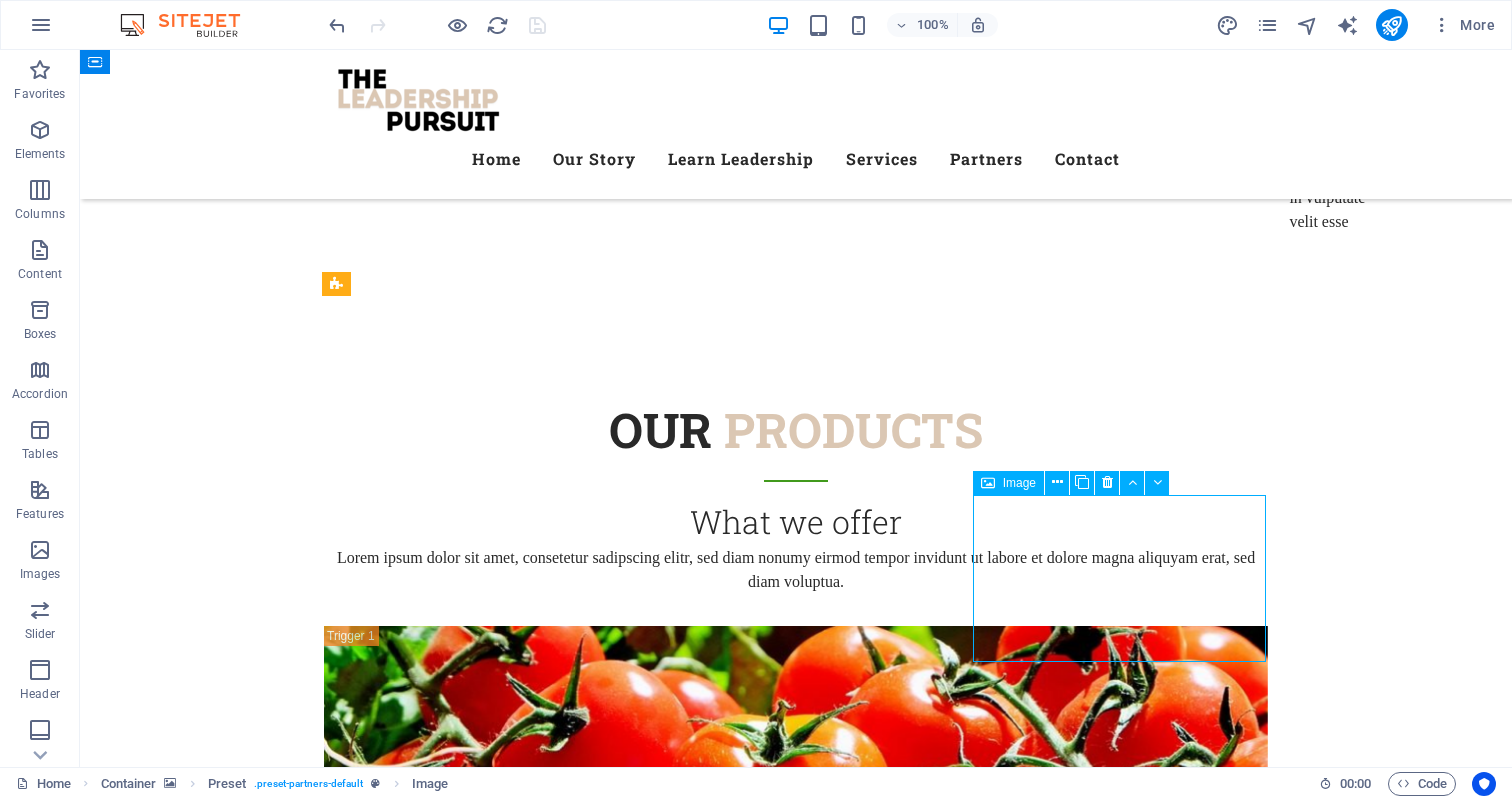 click at bounding box center [470, 11749] 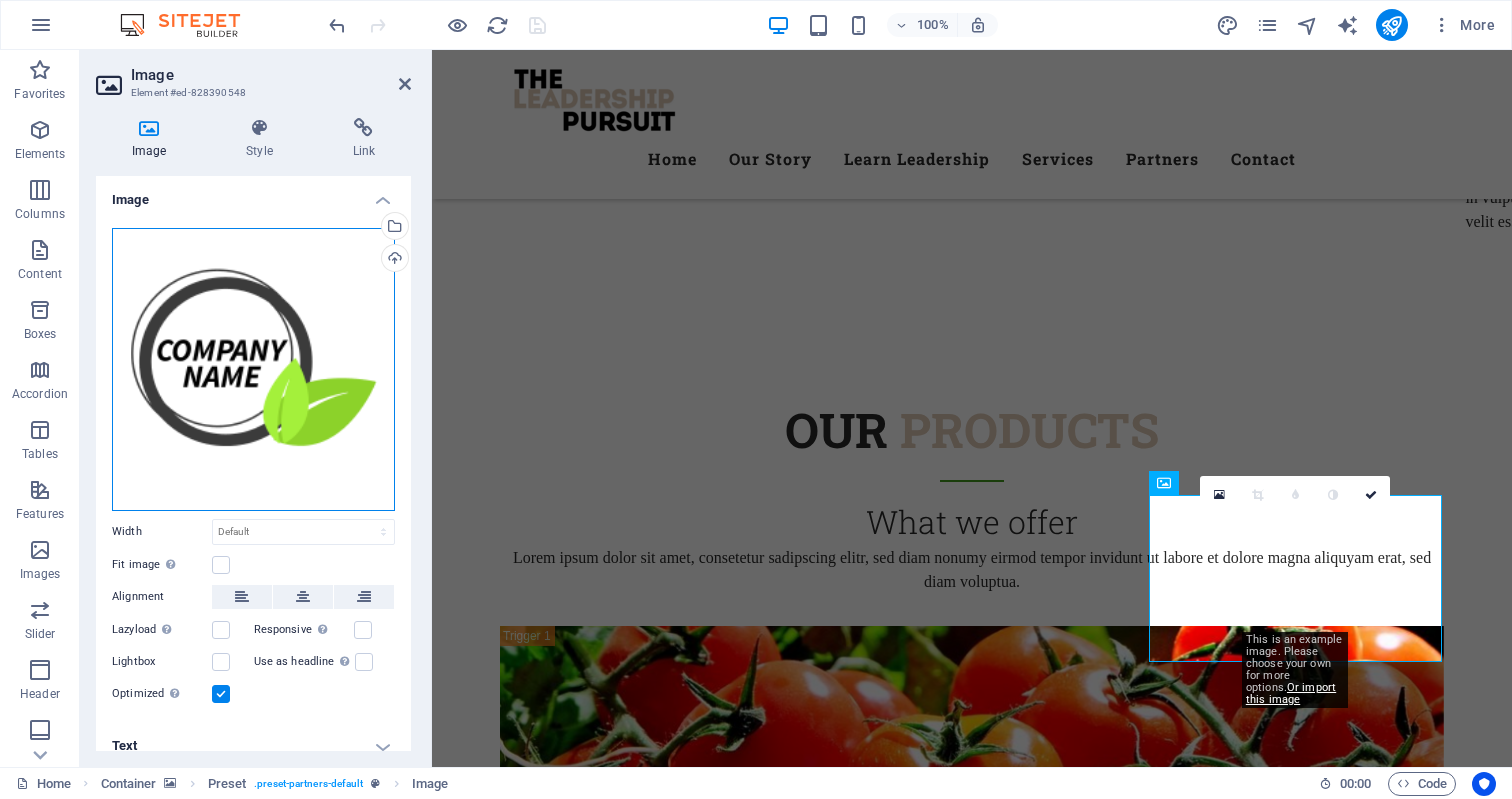 click on "Drag files here, click to choose files or select files from Files or our free stock photos & videos" at bounding box center [253, 369] 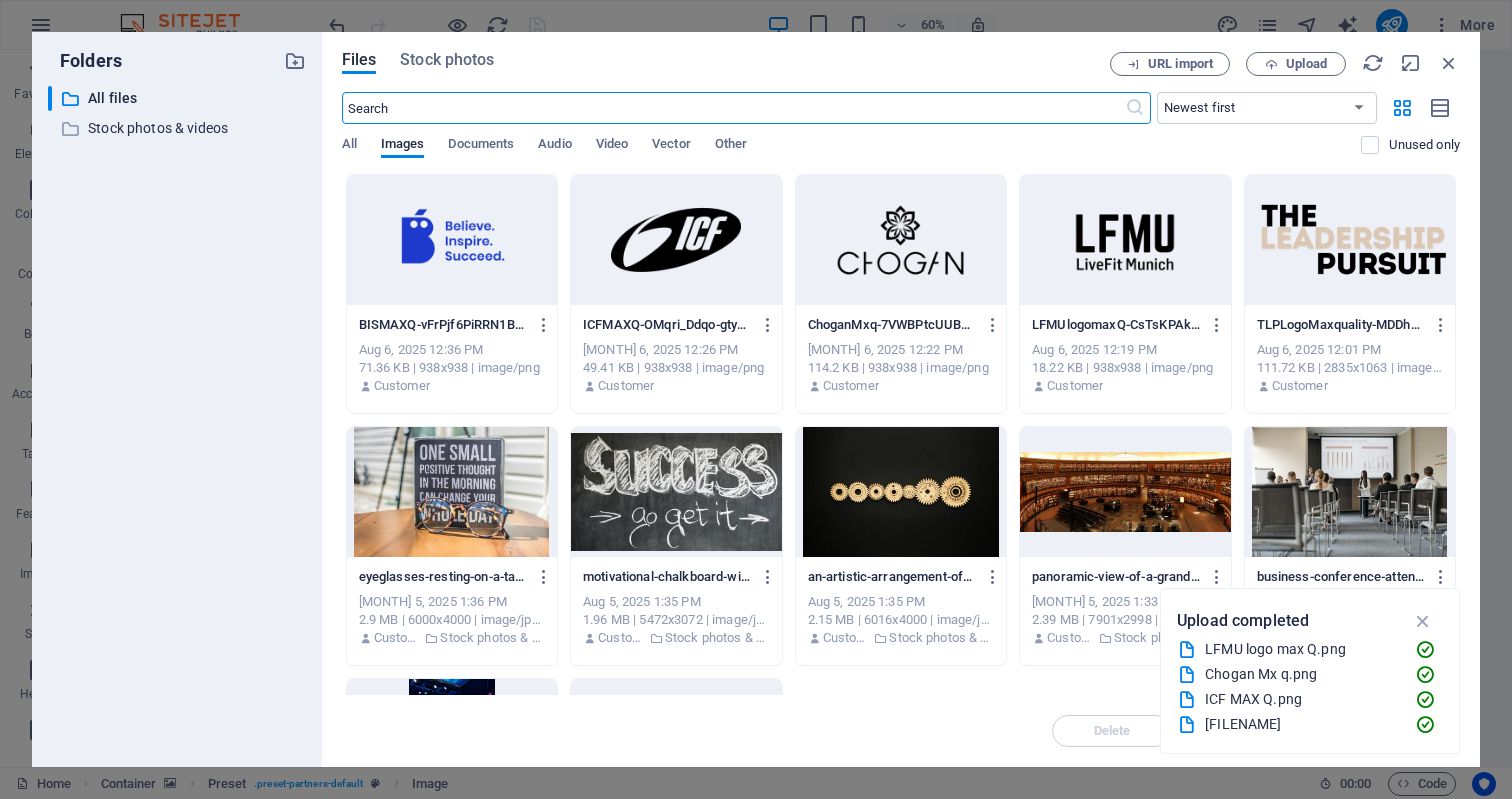 scroll, scrollTop: 0, scrollLeft: 0, axis: both 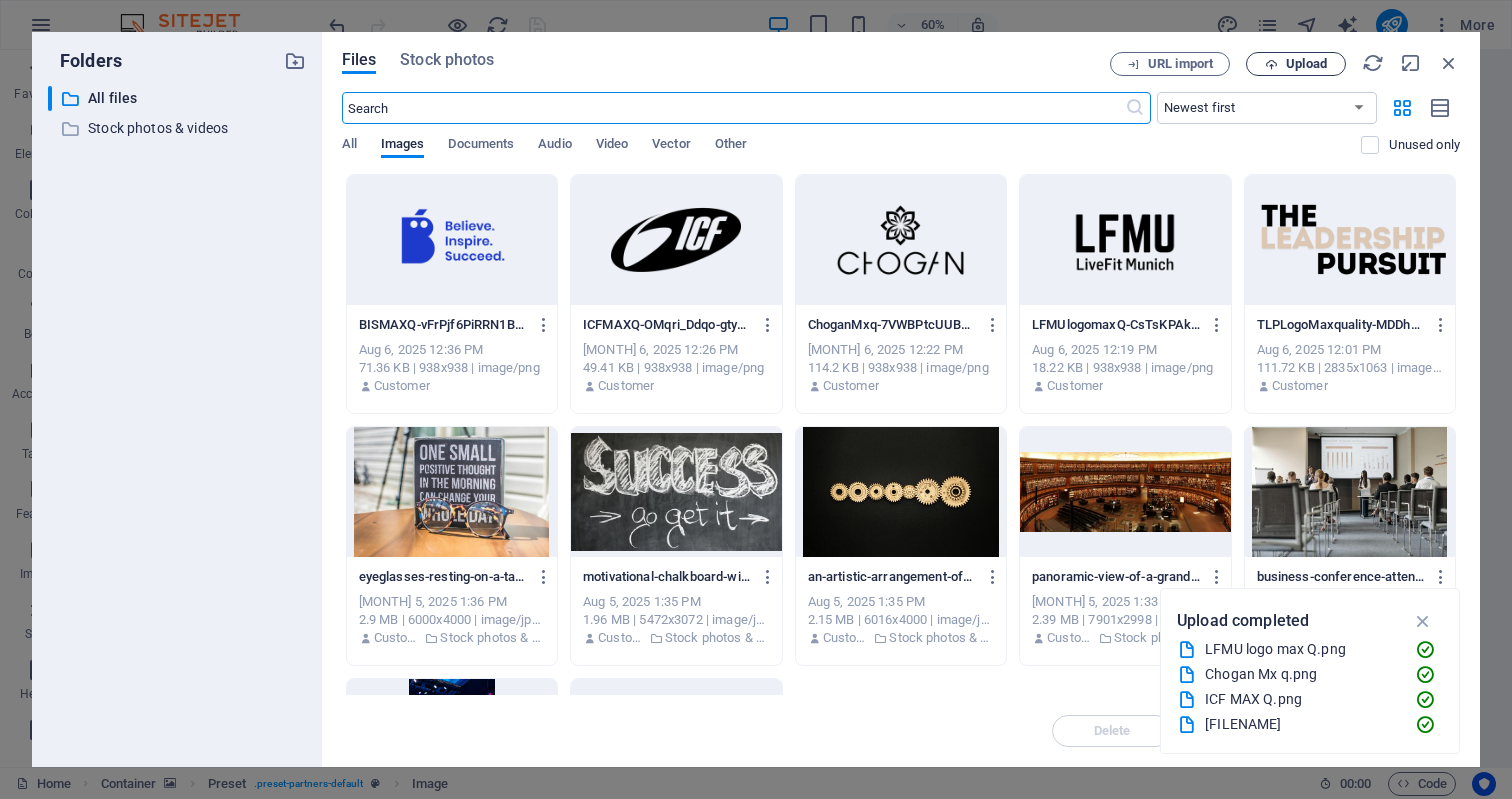 click on "Upload" at bounding box center (1296, 64) 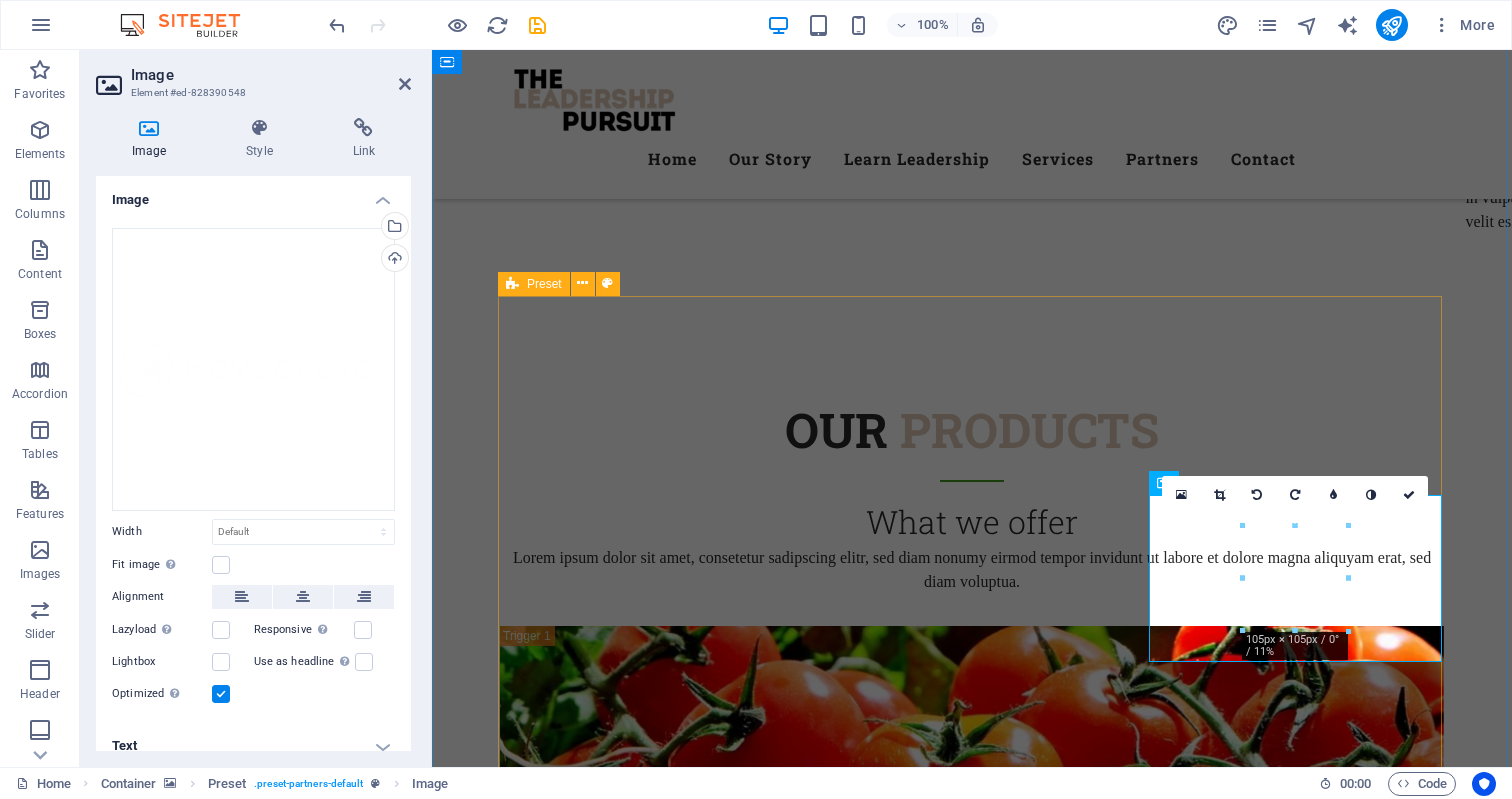click at bounding box center [972, 11566] 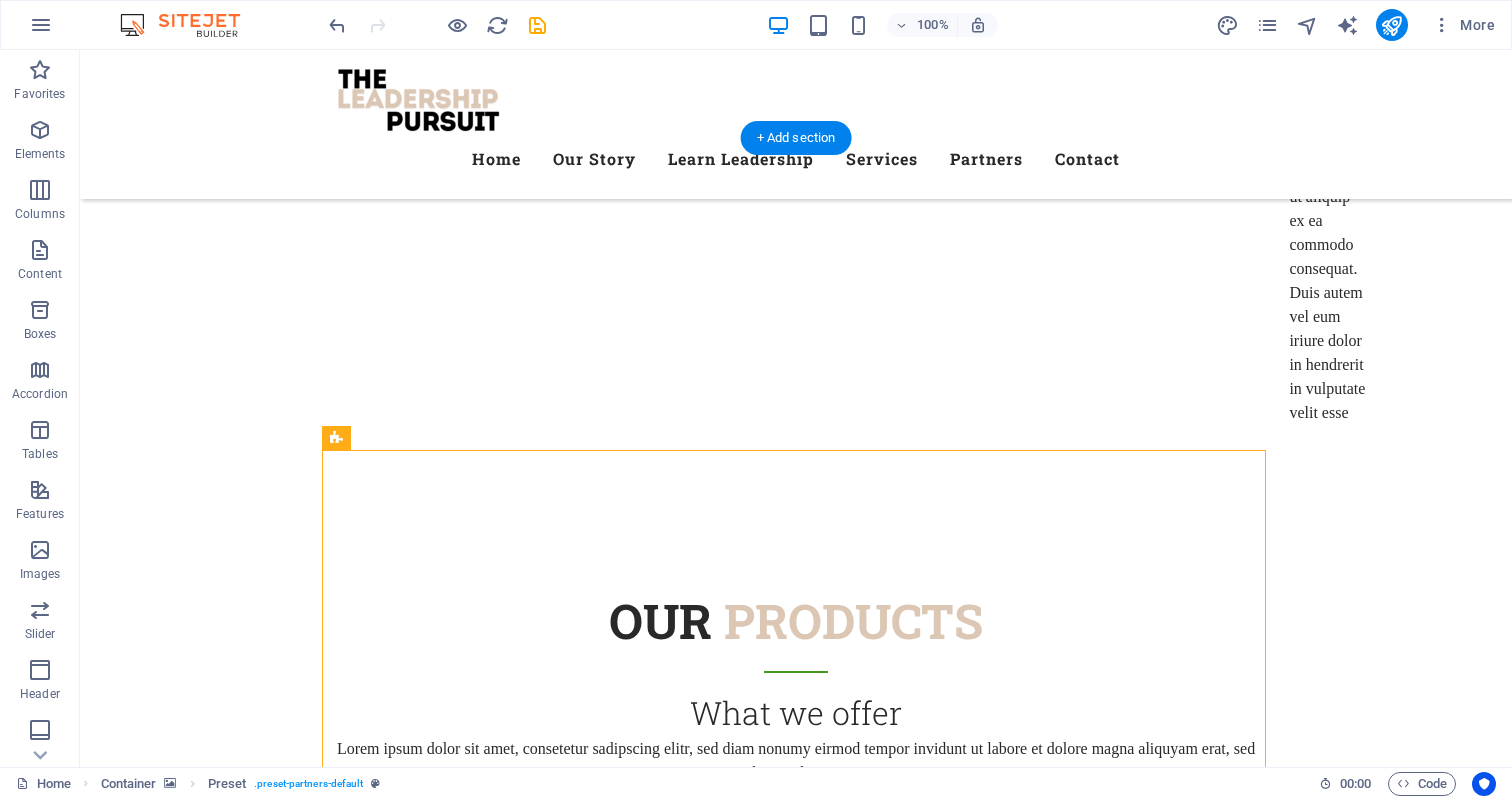 scroll, scrollTop: 9423, scrollLeft: 0, axis: vertical 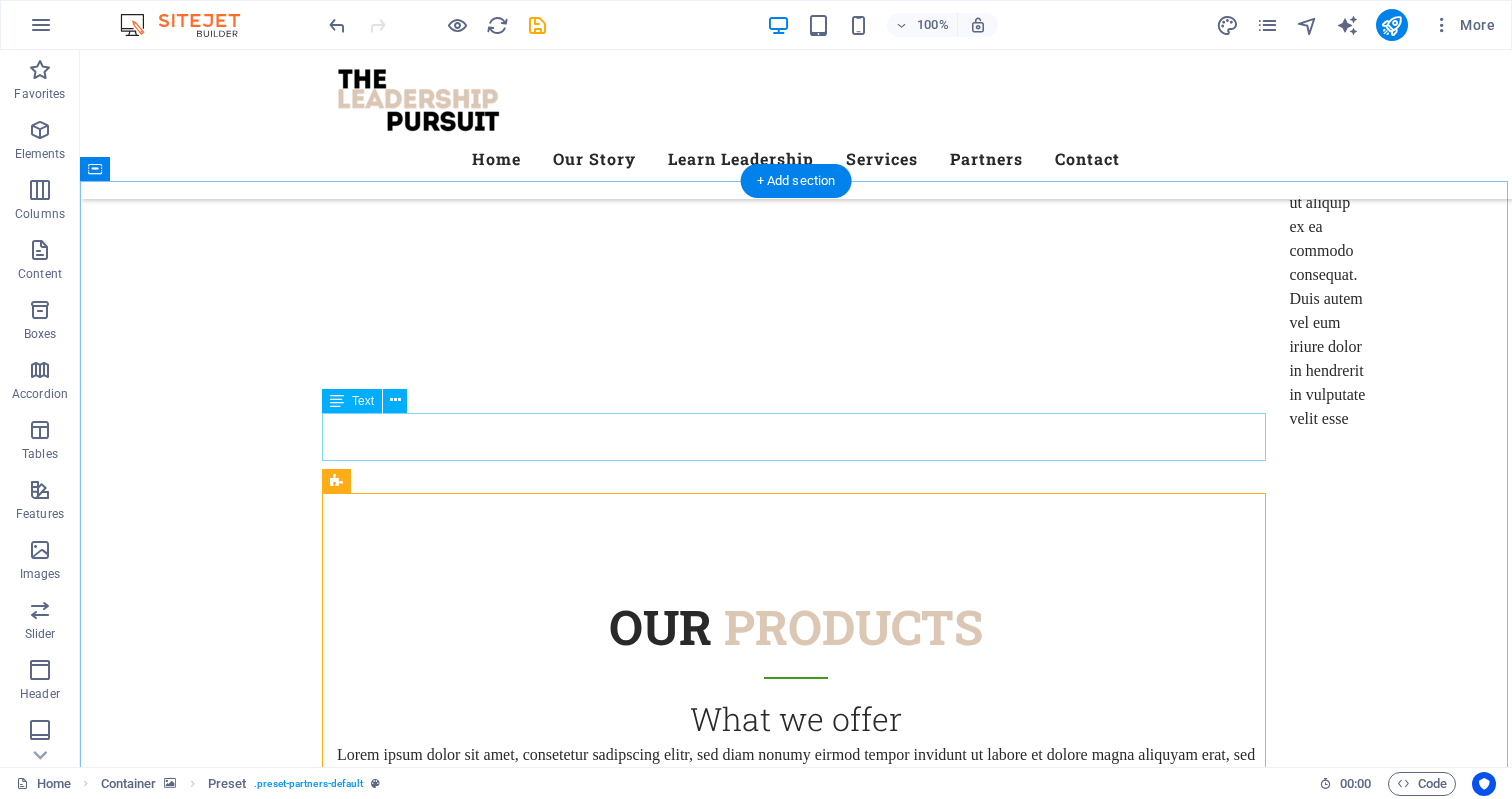 click on "Lorem ipsum dolor sit amet, consetetur sadipscing elitr, sed diam nonumy eirmod tempor invidunt ut labore et dolore magna aliquyam erat, sed diam voluptua." at bounding box center [796, 10892] 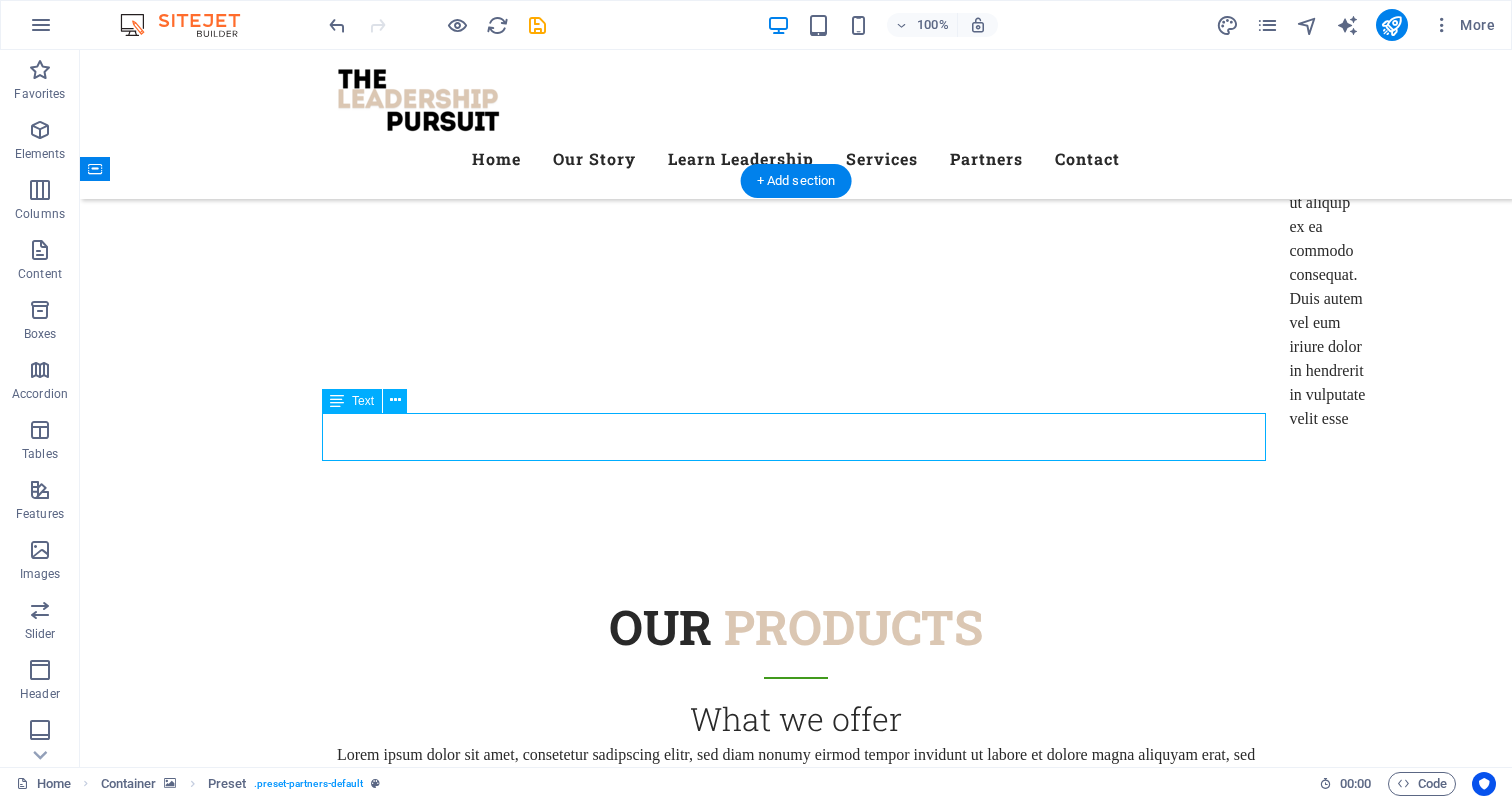 click on "Lorem ipsum dolor sit amet, consetetur sadipscing elitr, sed diam nonumy eirmod tempor invidunt ut labore et dolore magna aliquyam erat, sed diam voluptua." at bounding box center (796, 10892) 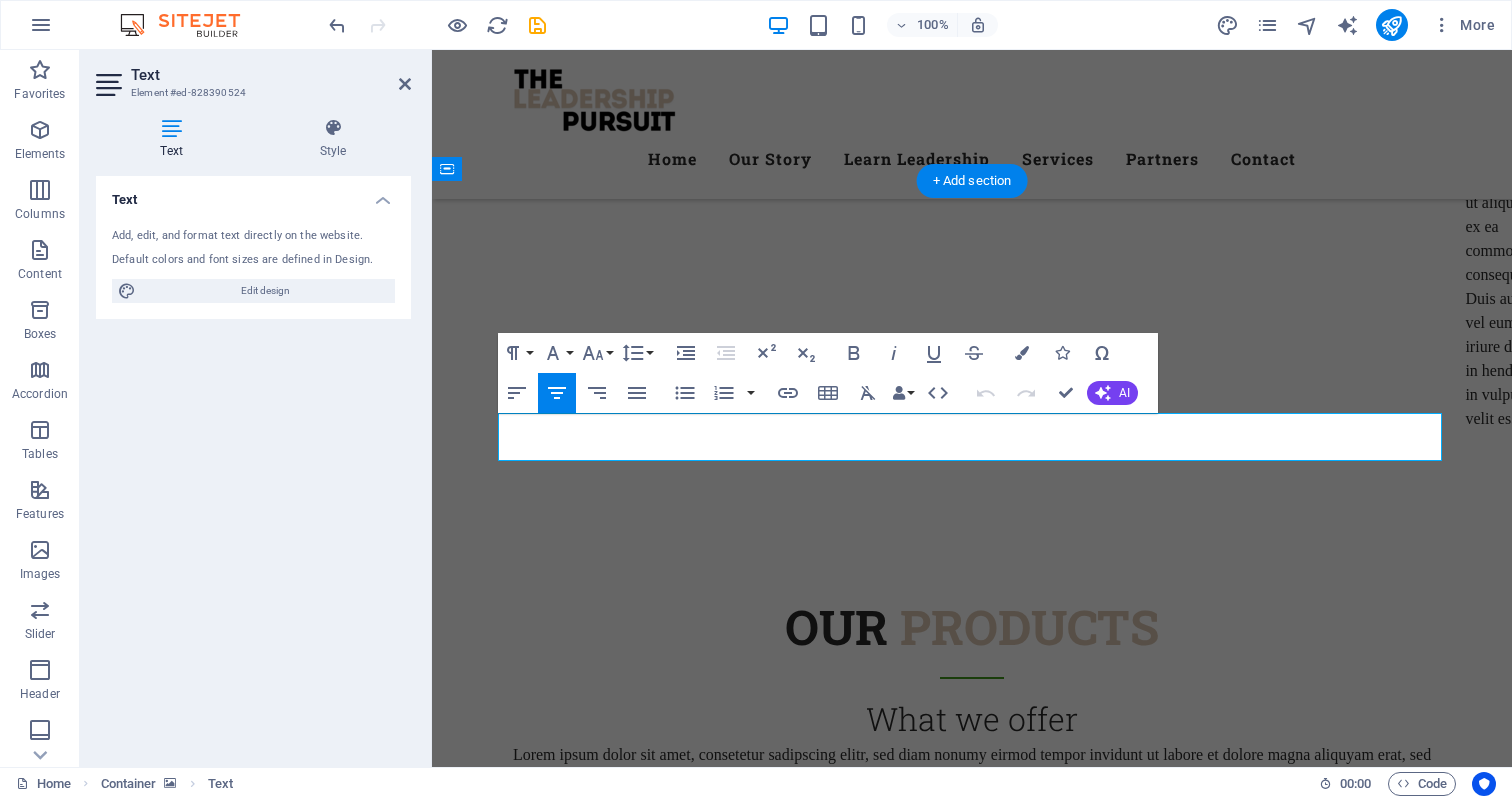 drag, startPoint x: 1029, startPoint y: 450, endPoint x: 508, endPoint y: 418, distance: 521.9818 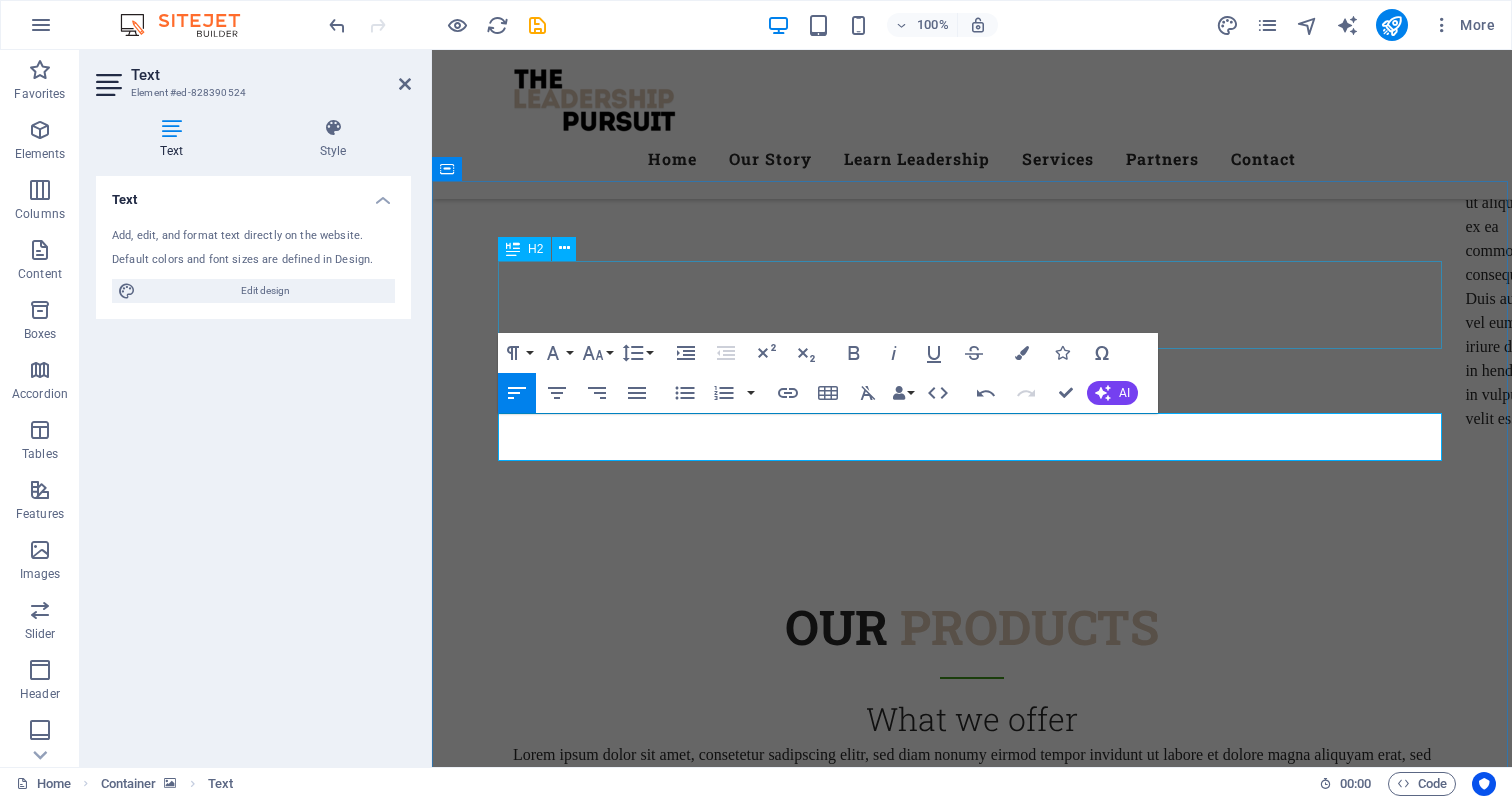 click on "Our   Partners" at bounding box center [972, 10760] 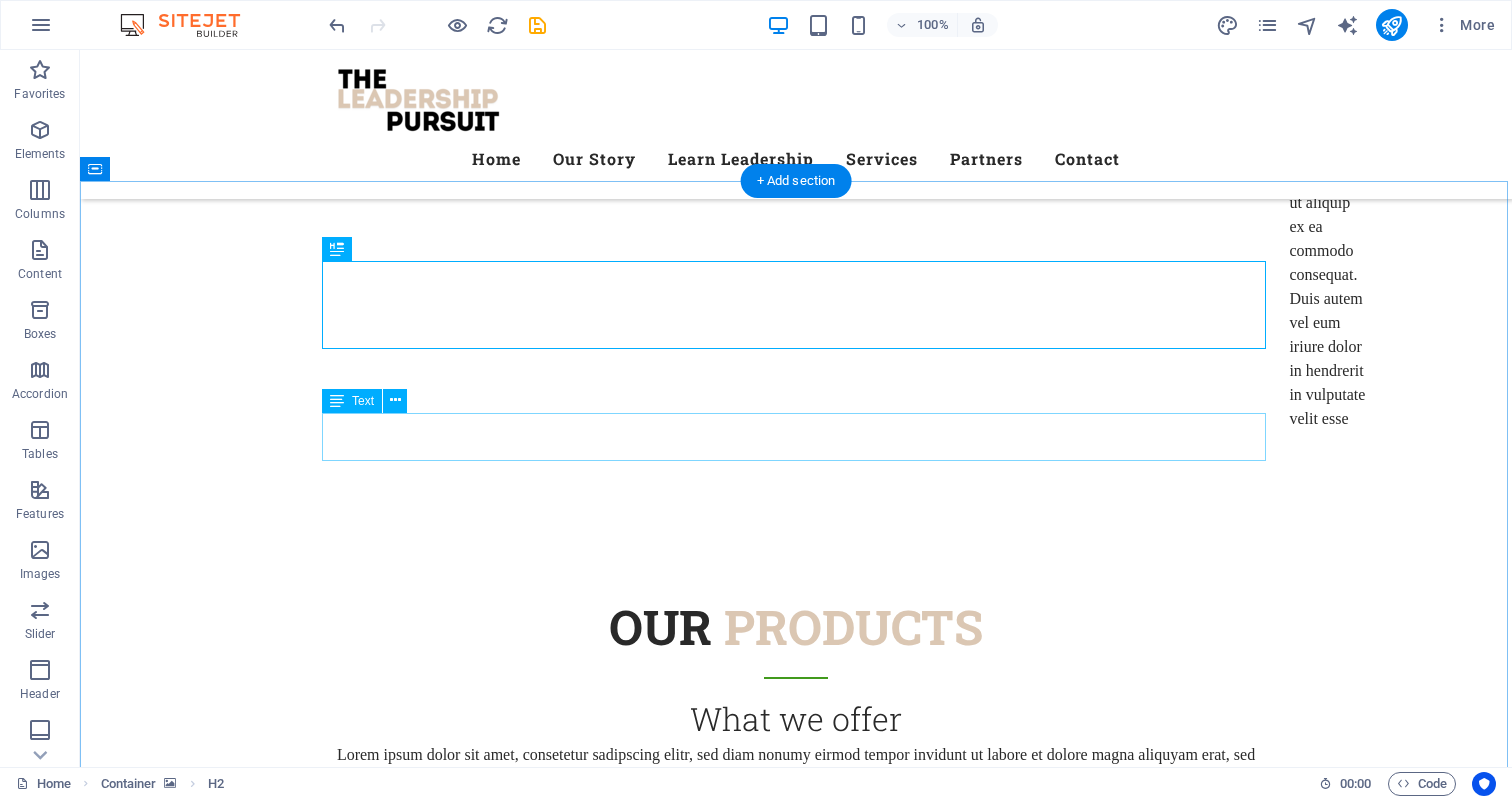 click on "We’ve had the privilege of working with companies across diverse industries—helping leaders grow, teams align, and organizations move forward with clarity and confidence. We’d be honored to partner with you next and help take your leadership to the next level." at bounding box center (796, 10892) 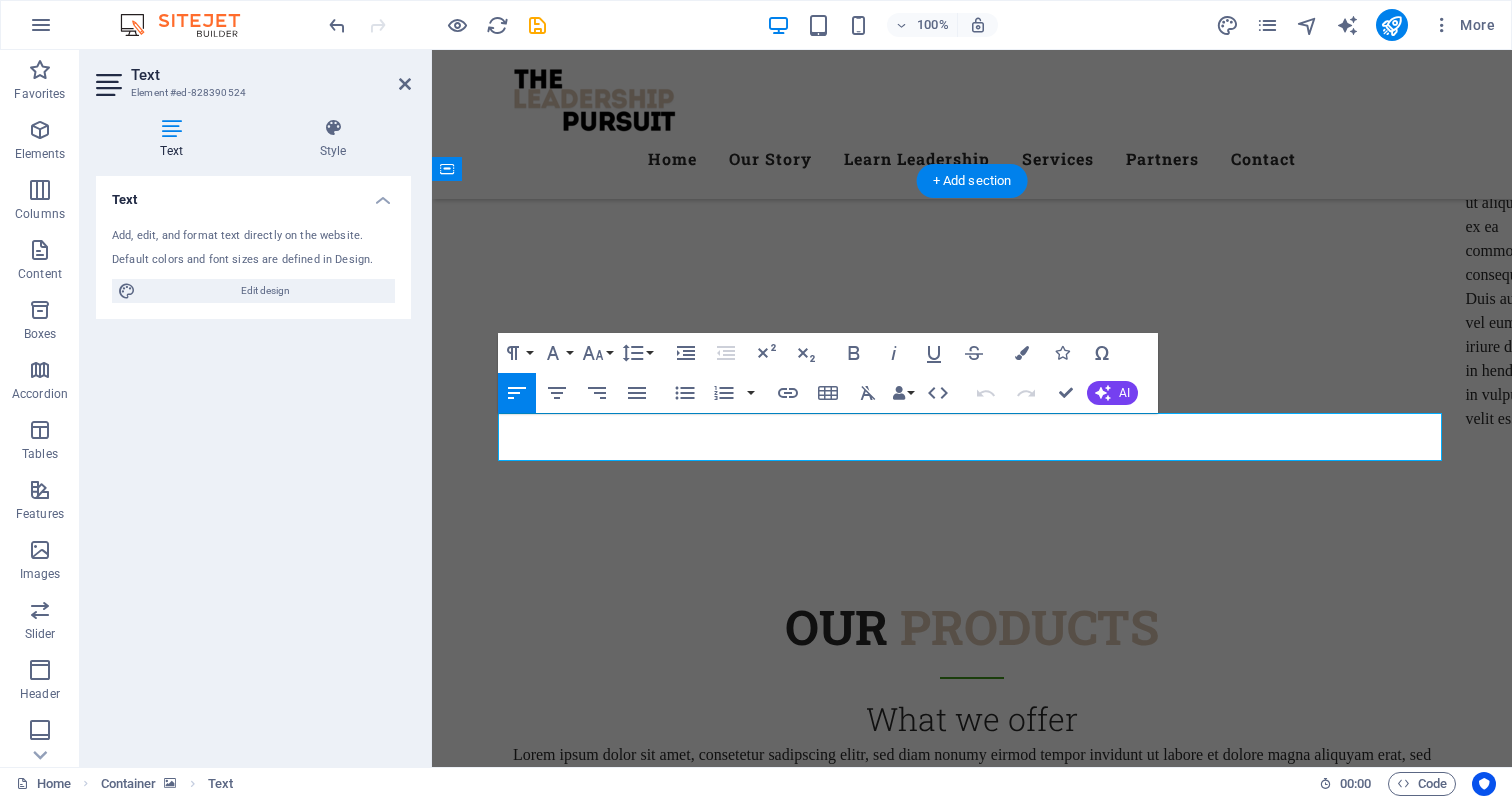 click on "We’ve had the privilege of working with companies across diverse industries—helping leaders grow, teams align, and organizations move forward with clarity and confidence. We’d be honored to partner with you next and help take your leadership to the next level." at bounding box center [972, 10892] 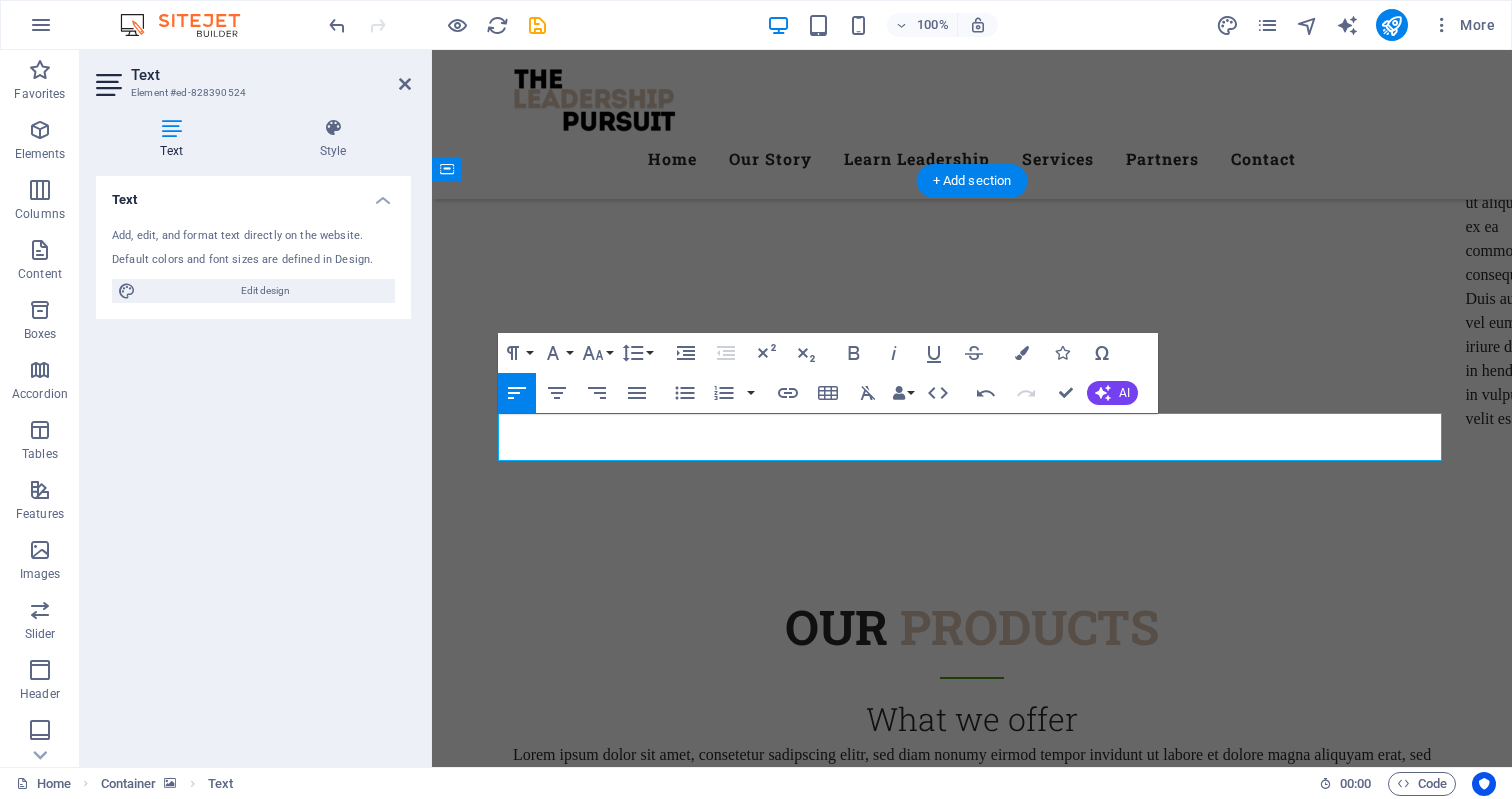 type 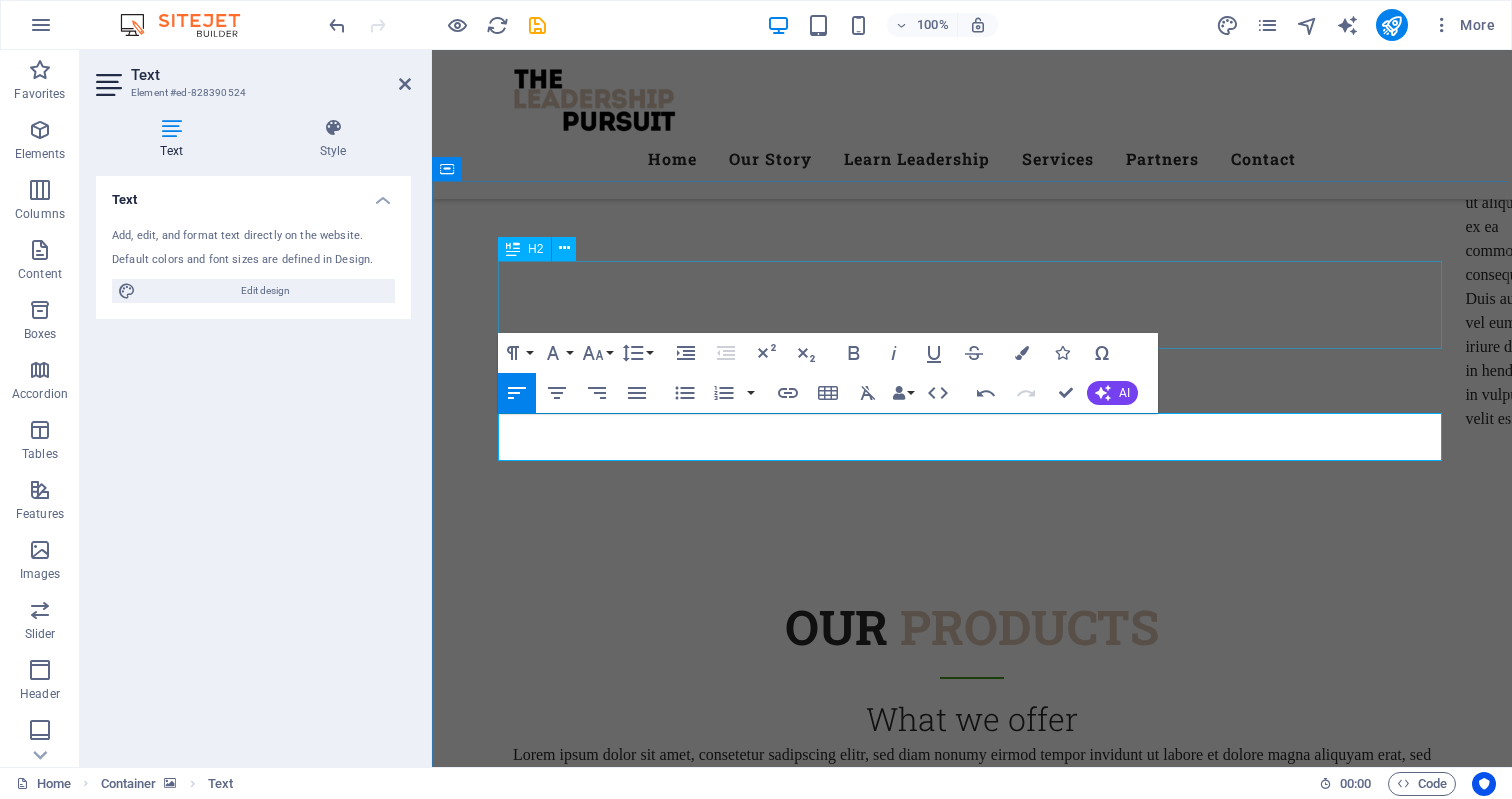 click on "Our   Partners" at bounding box center (972, 10760) 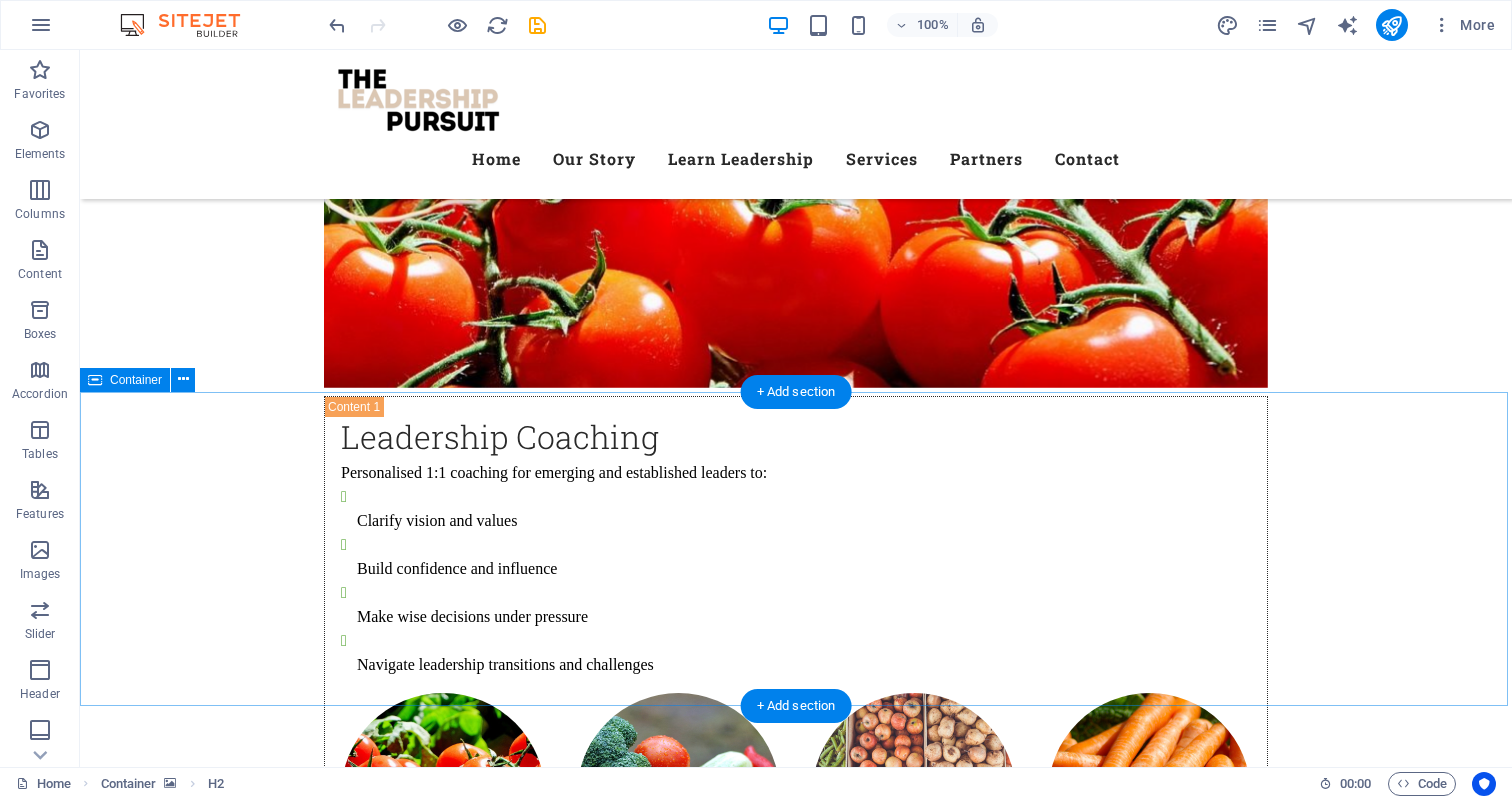 scroll, scrollTop: 10178, scrollLeft: 0, axis: vertical 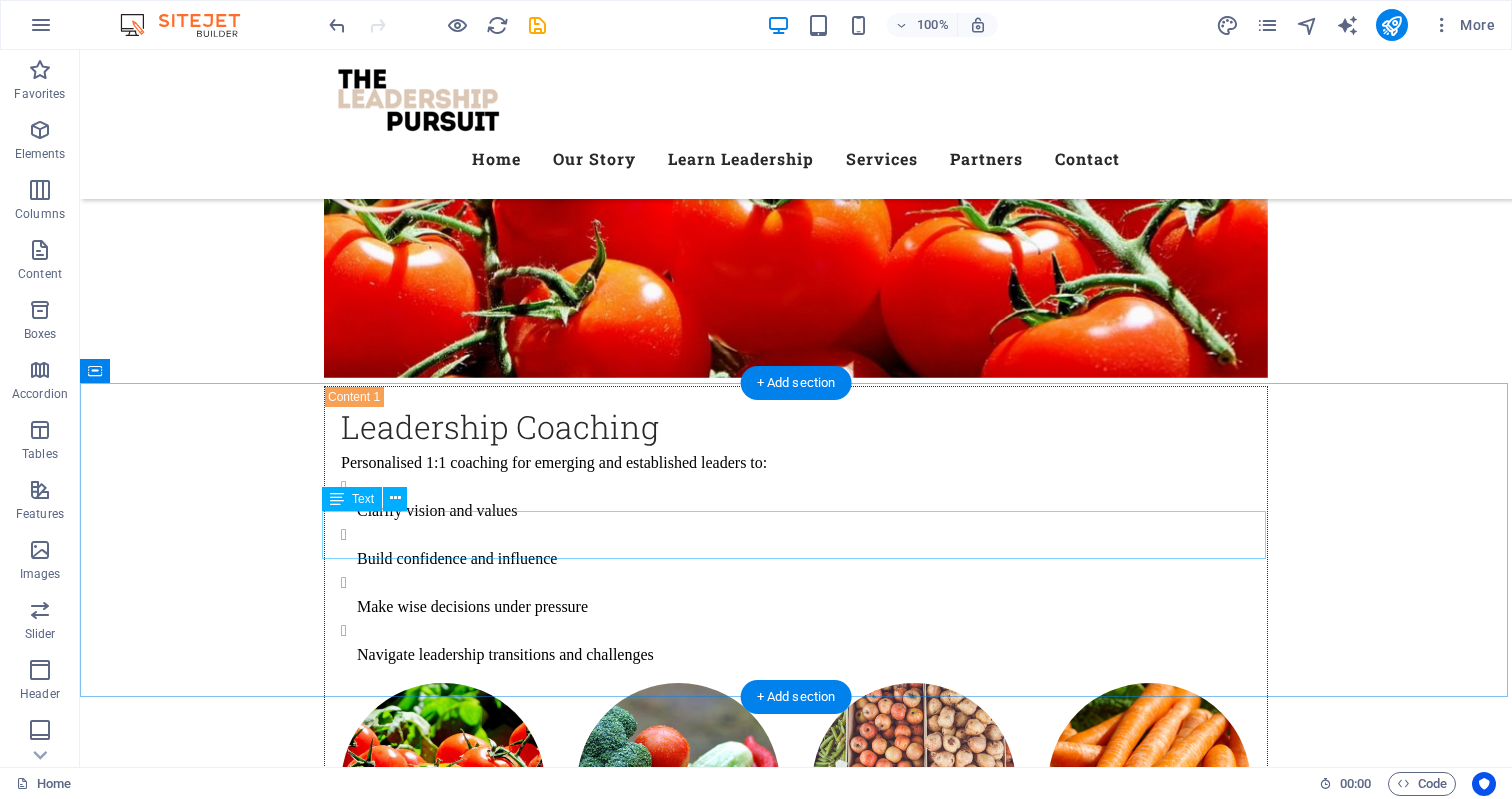 click on "Lorem ipsum dolor sit amet, consetetur sadipscing elitr, sed diam nonumy eirmod tempor invidunt ut labore et dolore magna aliquyam erat, sed diam voluptua." at bounding box center [796, 12056] 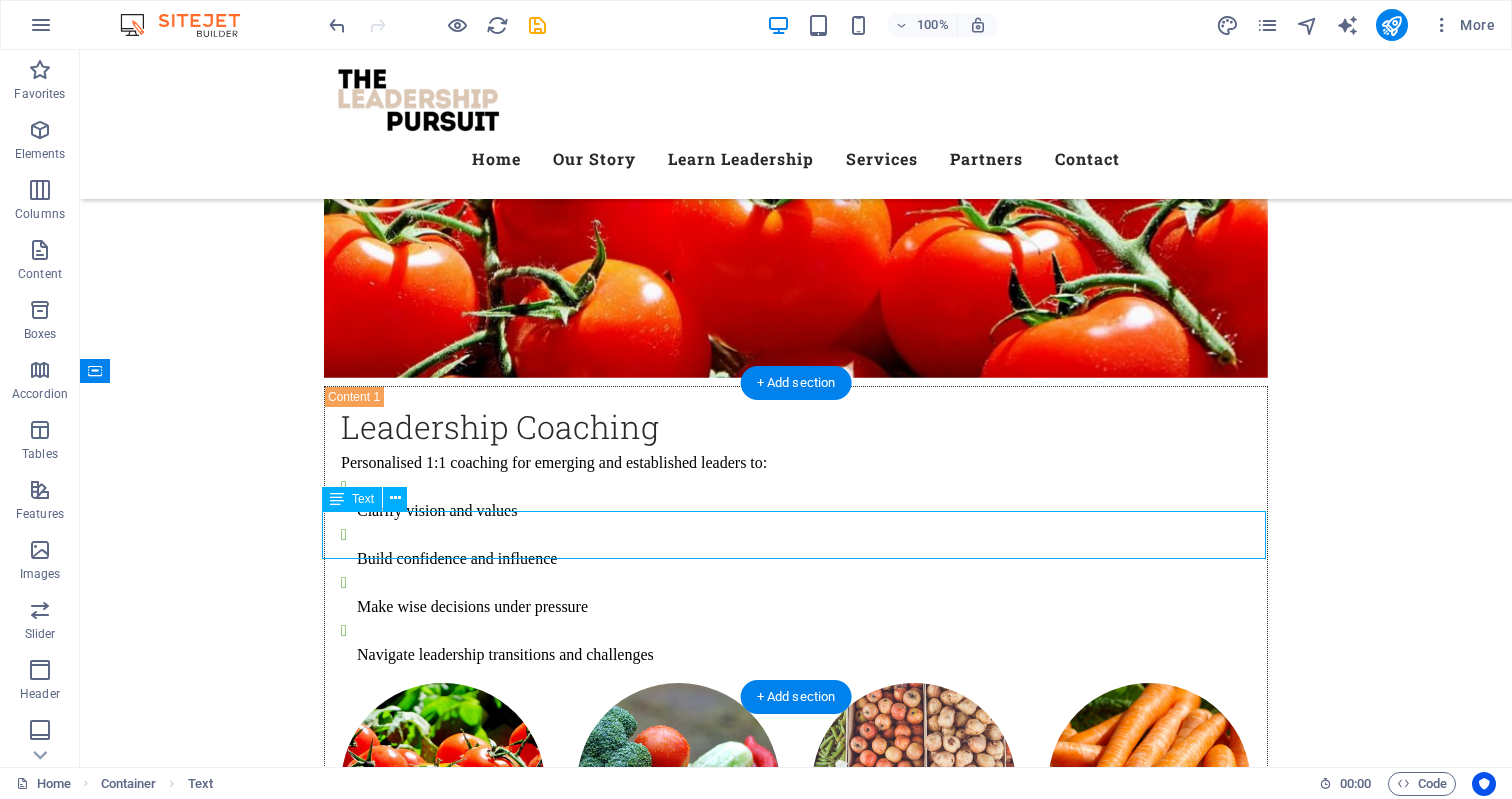 click on "Lorem ipsum dolor sit amet, consetetur sadipscing elitr, sed diam nonumy eirmod tempor invidunt ut labore et dolore magna aliquyam erat, sed diam voluptua." at bounding box center [796, 12056] 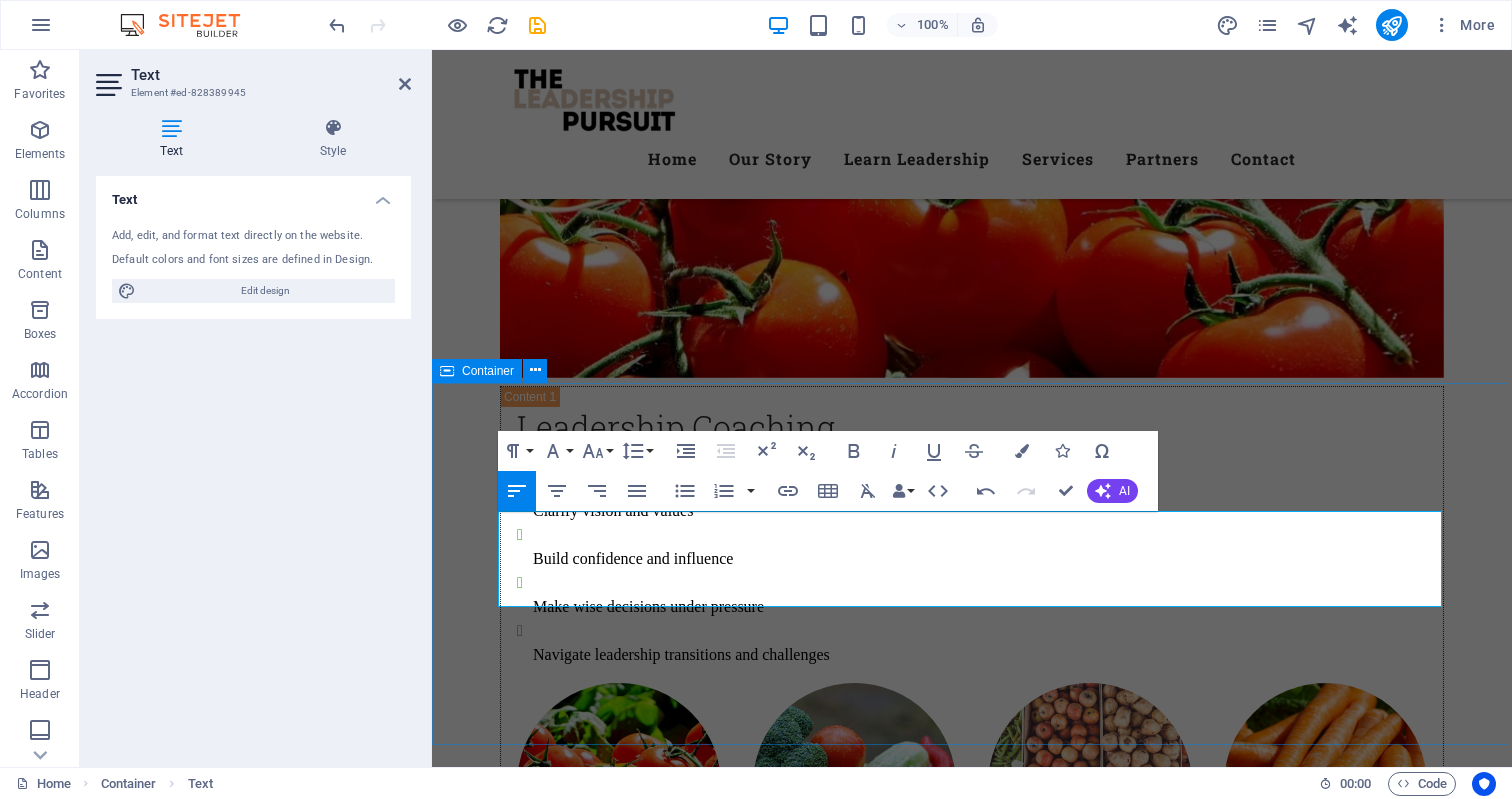 click on "You want to work with us? You want to work with us? We’d be glad to connect. If you’re serious about developing your leadership, aligning your team, and creating long-term impact, we’re ready to support your growth. At The Leadership Pursuit, we partner with leaders who are committed to excellence, clarity, and purpose—if that’s your direction, we’d be honored to work with you.   Contact us now" at bounding box center (972, 12085) 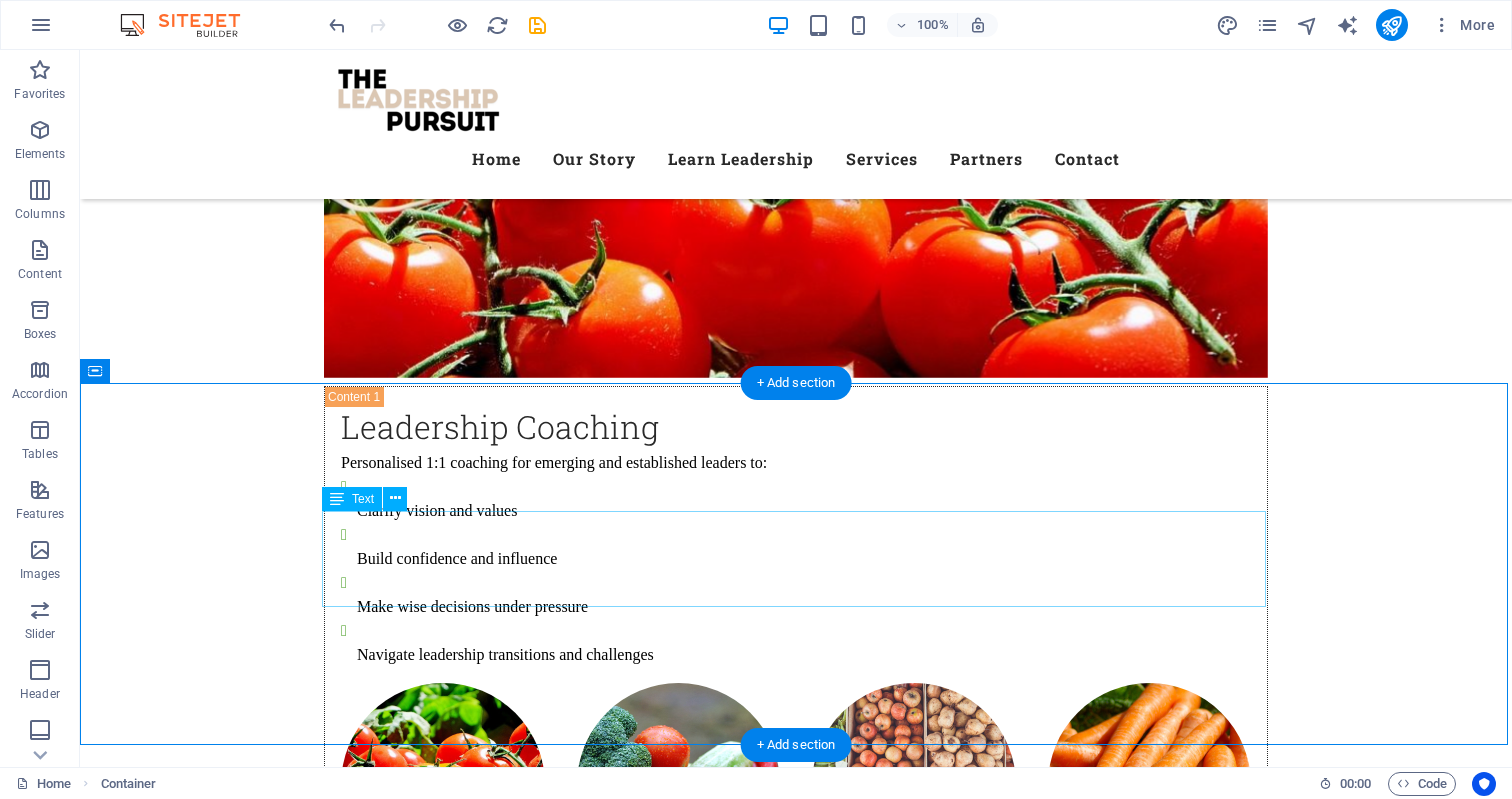 click on "You want to work with us? We’d be glad to connect. If you’re serious about developing your leadership, aligning your team, and creating long-term impact, we’re ready to support your growth. At The Leadership Pursuit, we partner with leaders who are committed to excellence, clarity, and purpose—if that’s your direction, we’d be honored to work with you." at bounding box center [796, 12080] 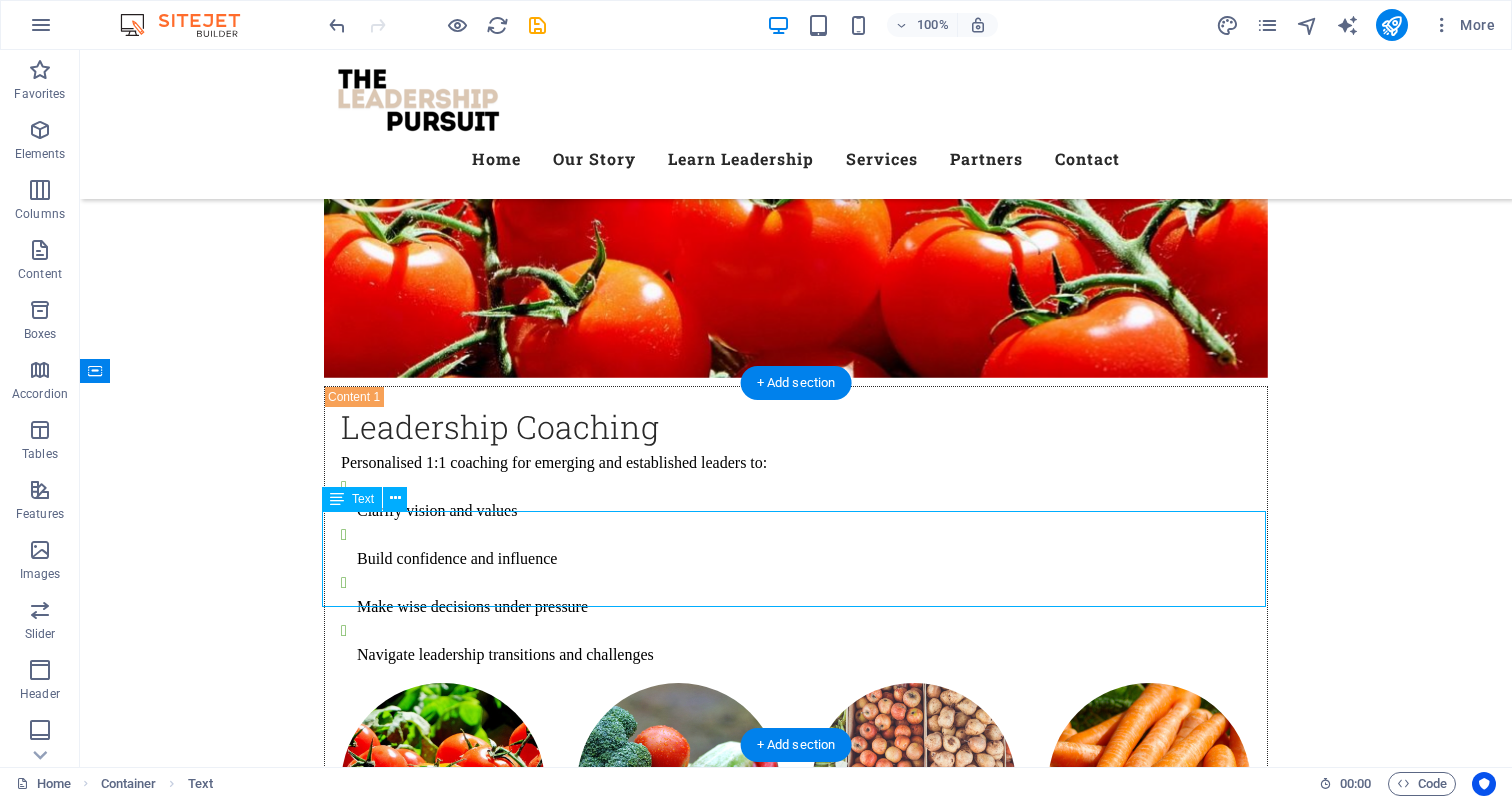click on "You want to work with us? We’d be glad to connect. If you’re serious about developing your leadership, aligning your team, and creating long-term impact, we’re ready to support your growth. At The Leadership Pursuit, we partner with leaders who are committed to excellence, clarity, and purpose—if that’s your direction, we’d be honored to work with you." at bounding box center [796, 12080] 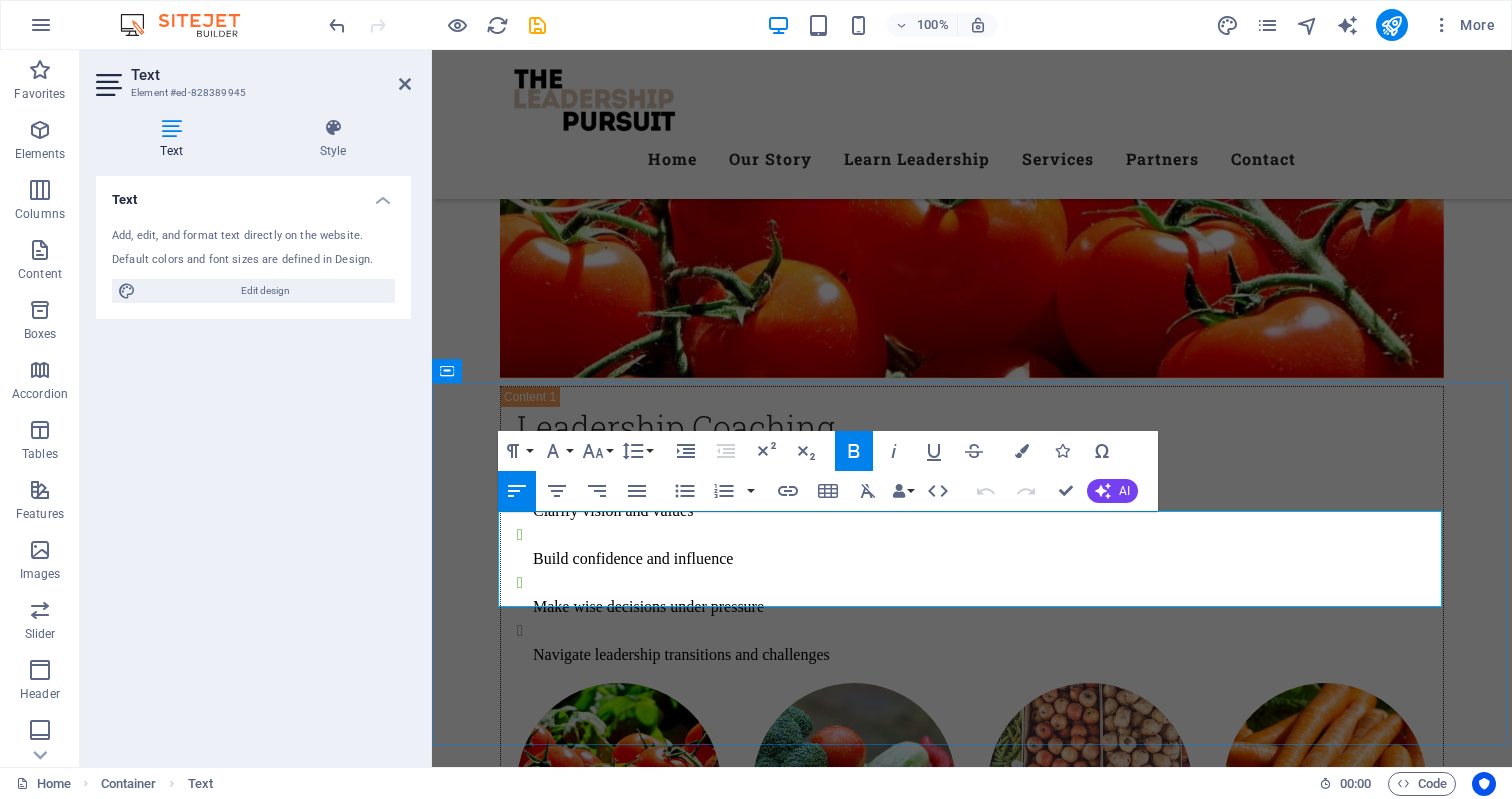 drag, startPoint x: 685, startPoint y: 527, endPoint x: 504, endPoint y: 522, distance: 181.06905 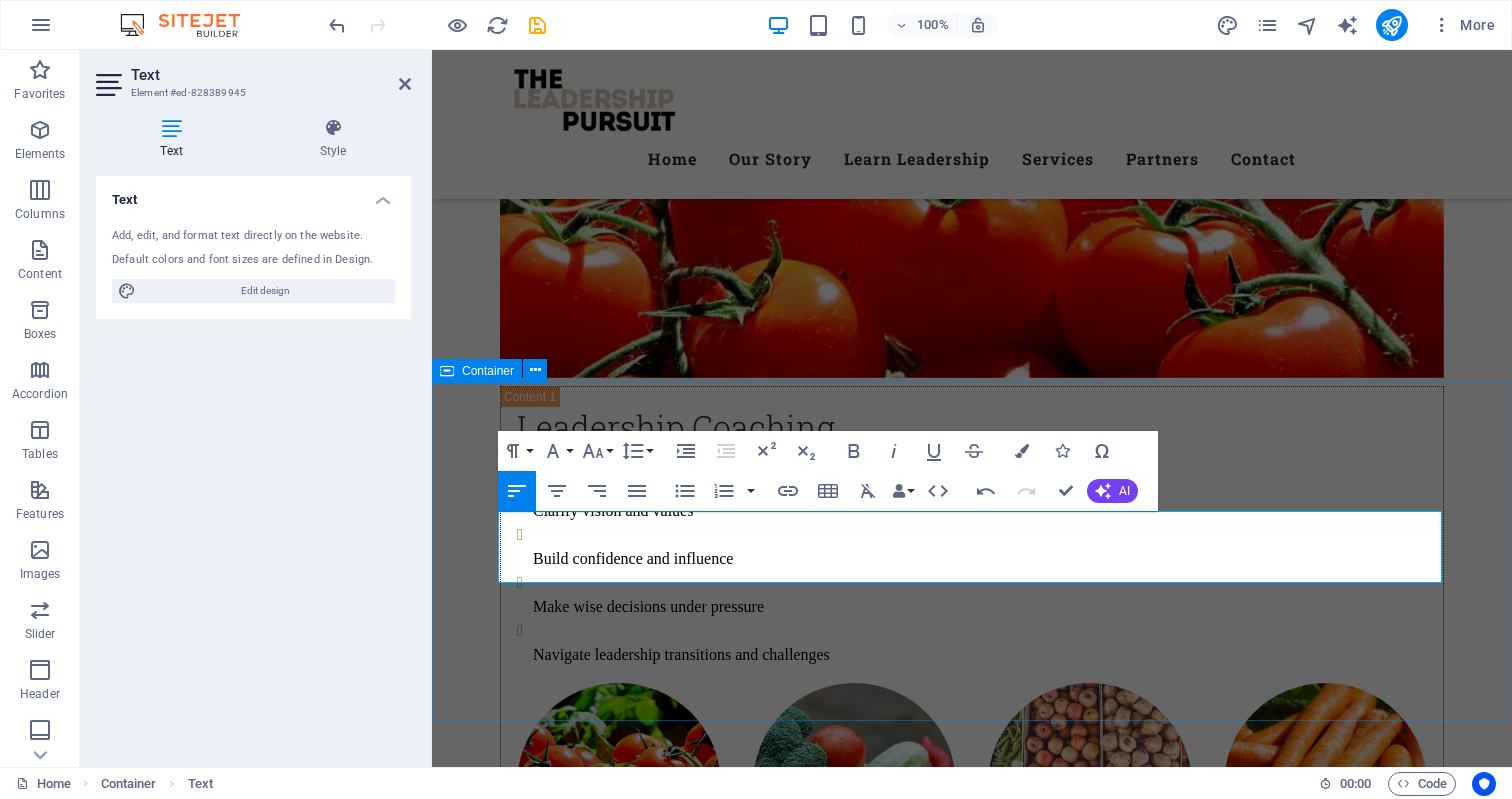 click on "You want to work with us? We’d be glad to connect. If you’re serious about developing your leadership, aligning your team, and creating long-term impact, we’re ready to support your growth. At The Leadership Pursuit, we partner with leaders who are committed to excellence, clarity, and purpose—if that’s your direction, we’d be honored to work with you.   Contact us now" at bounding box center [972, 12073] 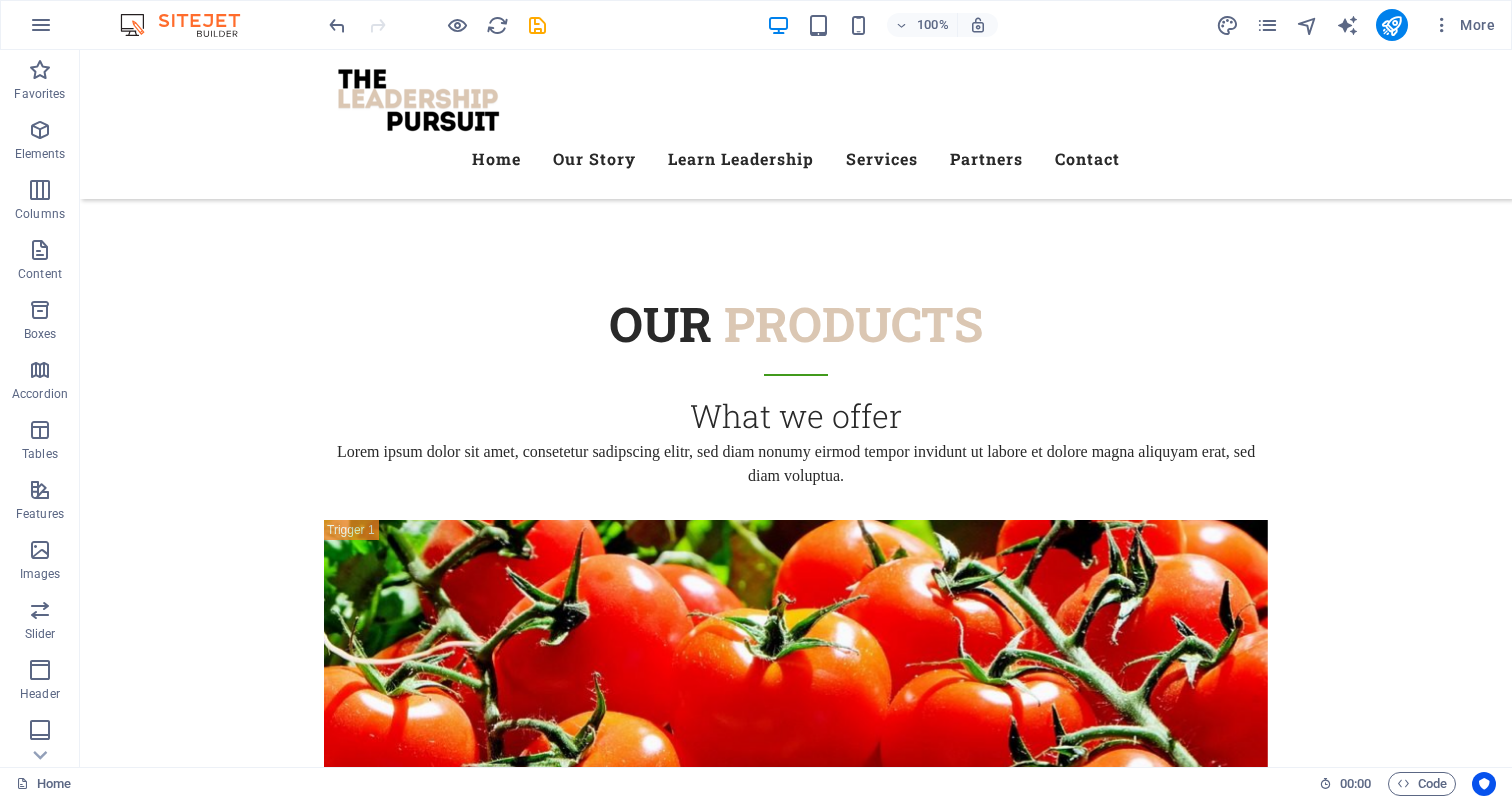 scroll, scrollTop: 9730, scrollLeft: 0, axis: vertical 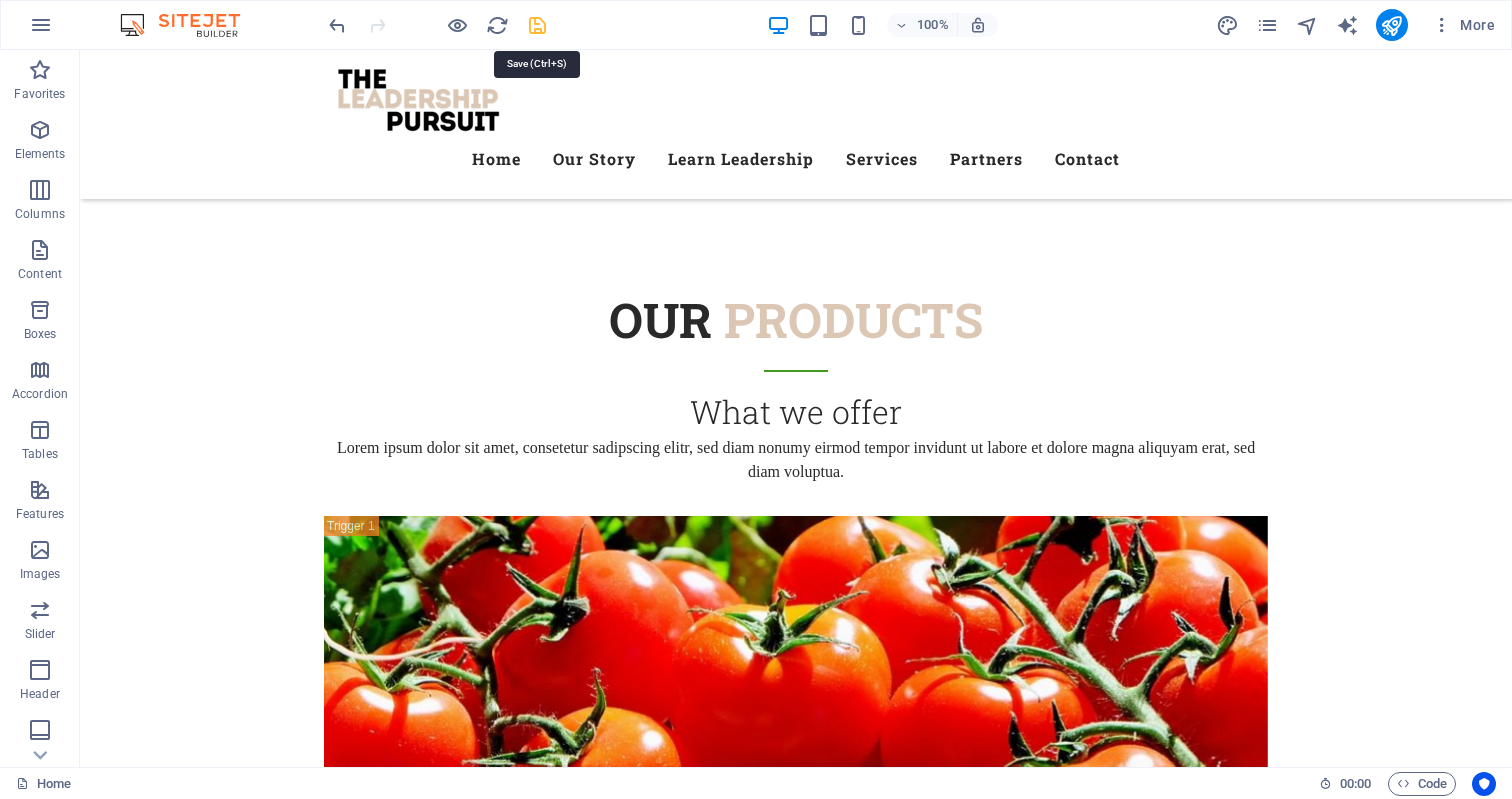 click at bounding box center (537, 25) 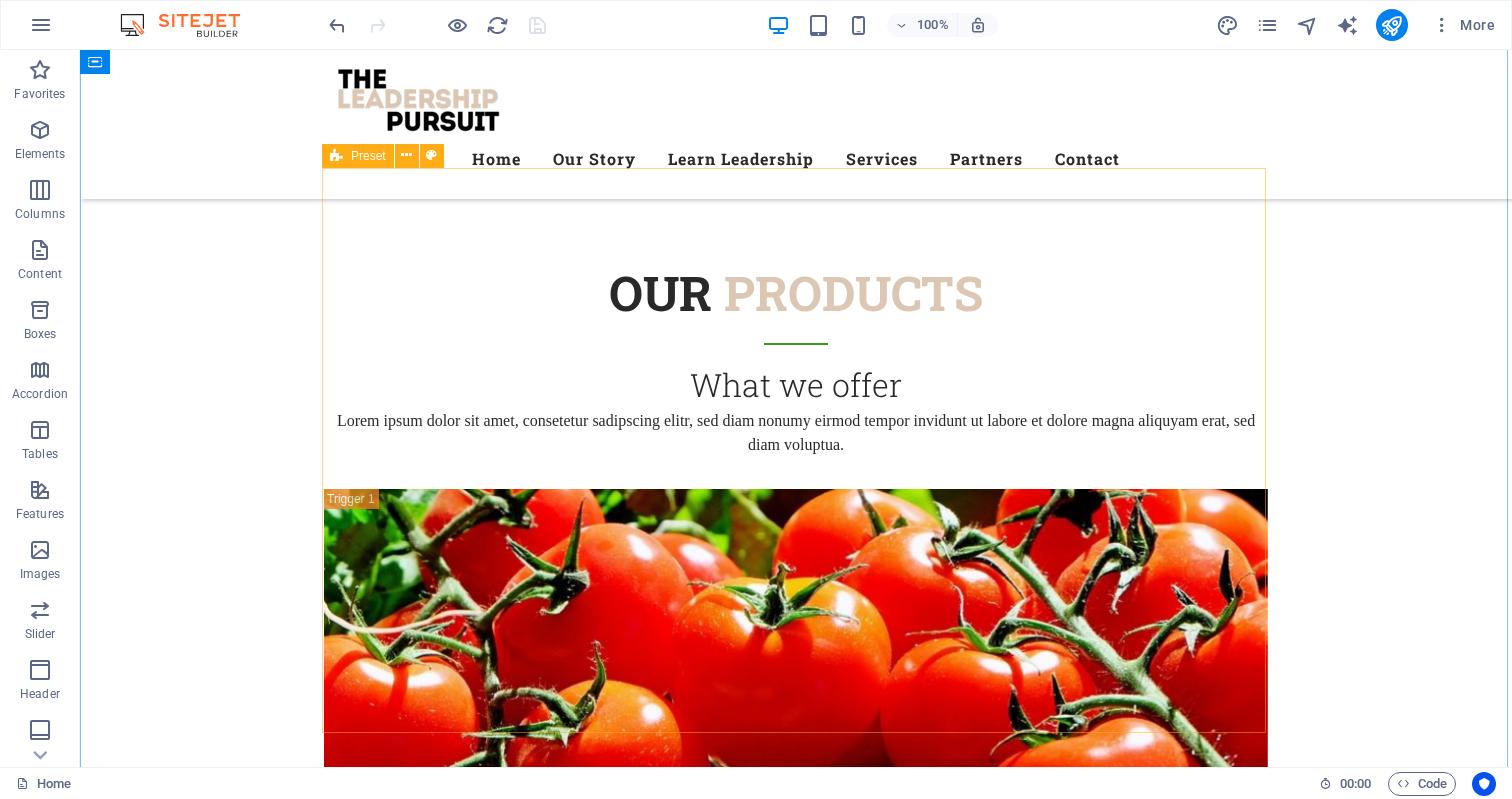 scroll, scrollTop: 9759, scrollLeft: 0, axis: vertical 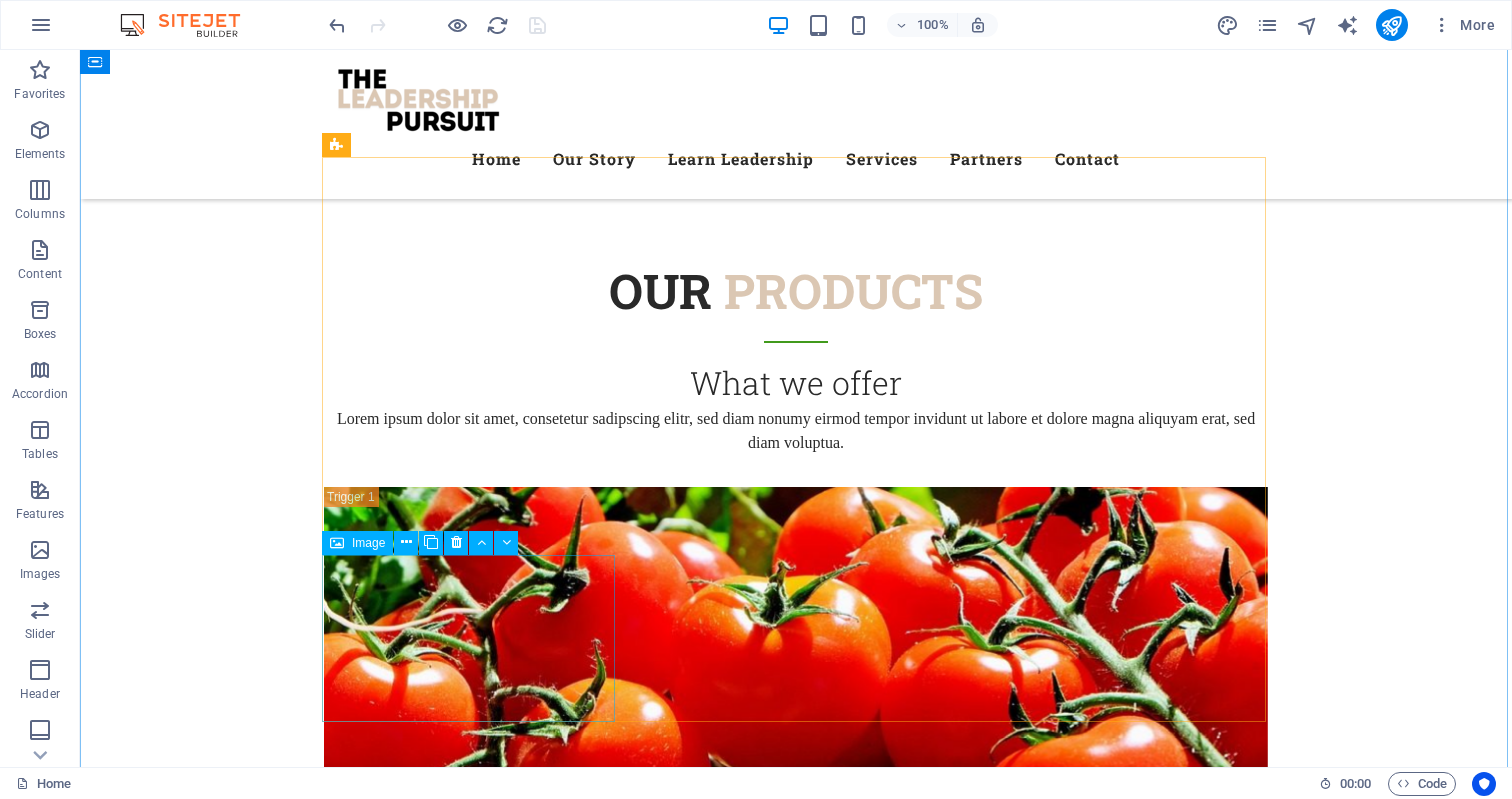 click at bounding box center [470, 11793] 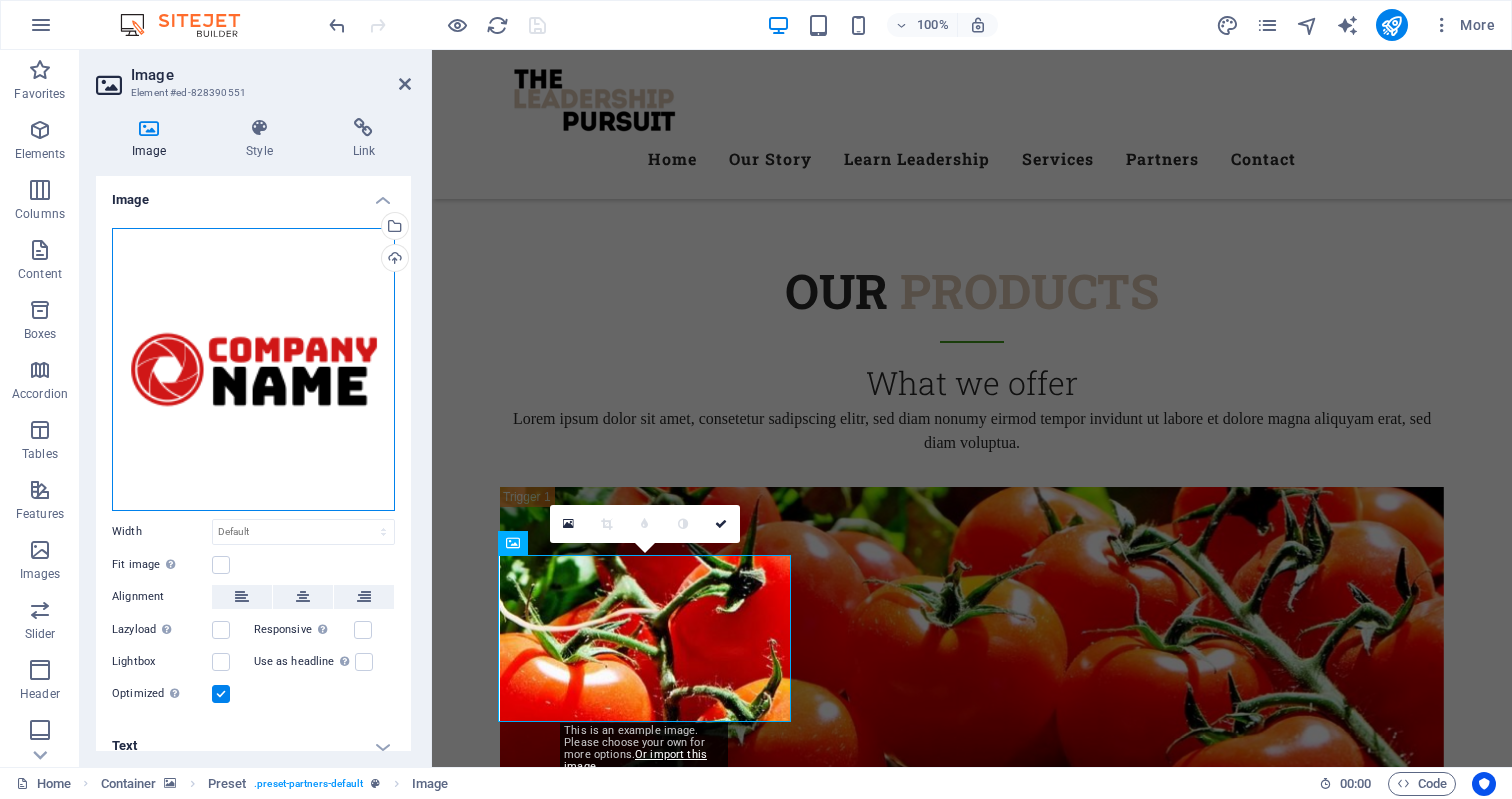 click on "Drag files here, click to choose files or select files from Files or our free stock photos & videos" at bounding box center [253, 369] 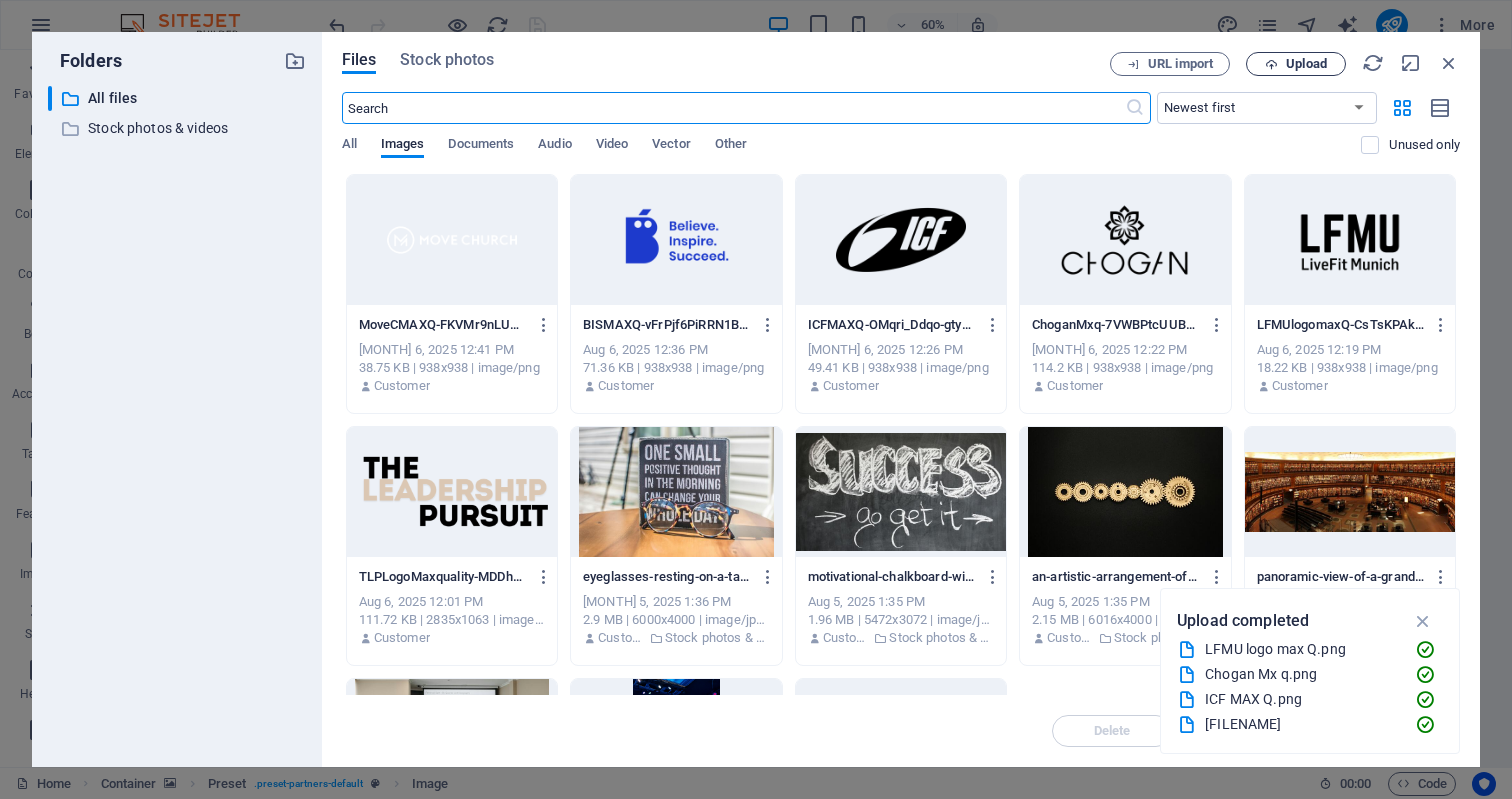 click on "Upload" at bounding box center [1306, 64] 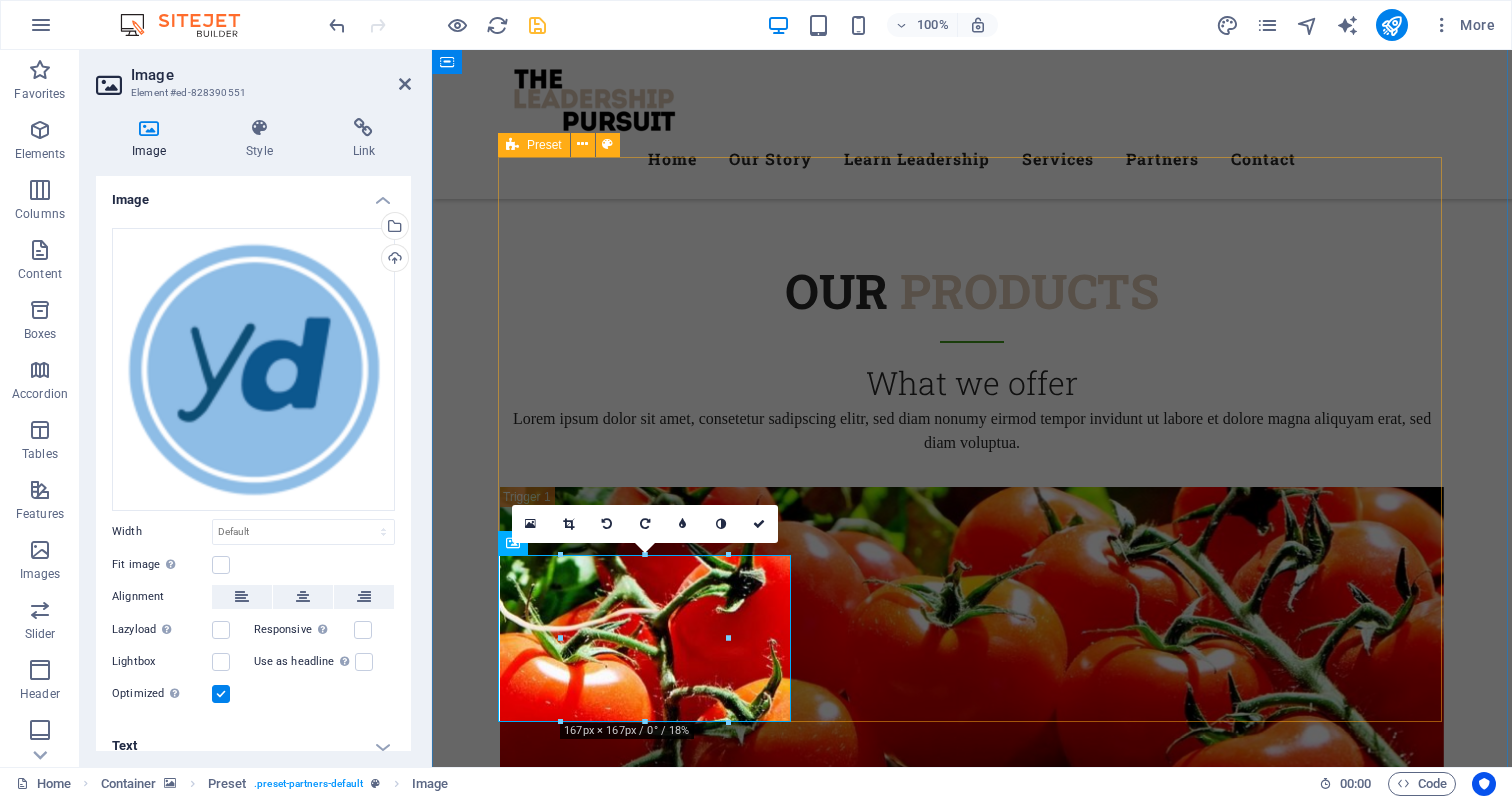 click at bounding box center (972, 11427) 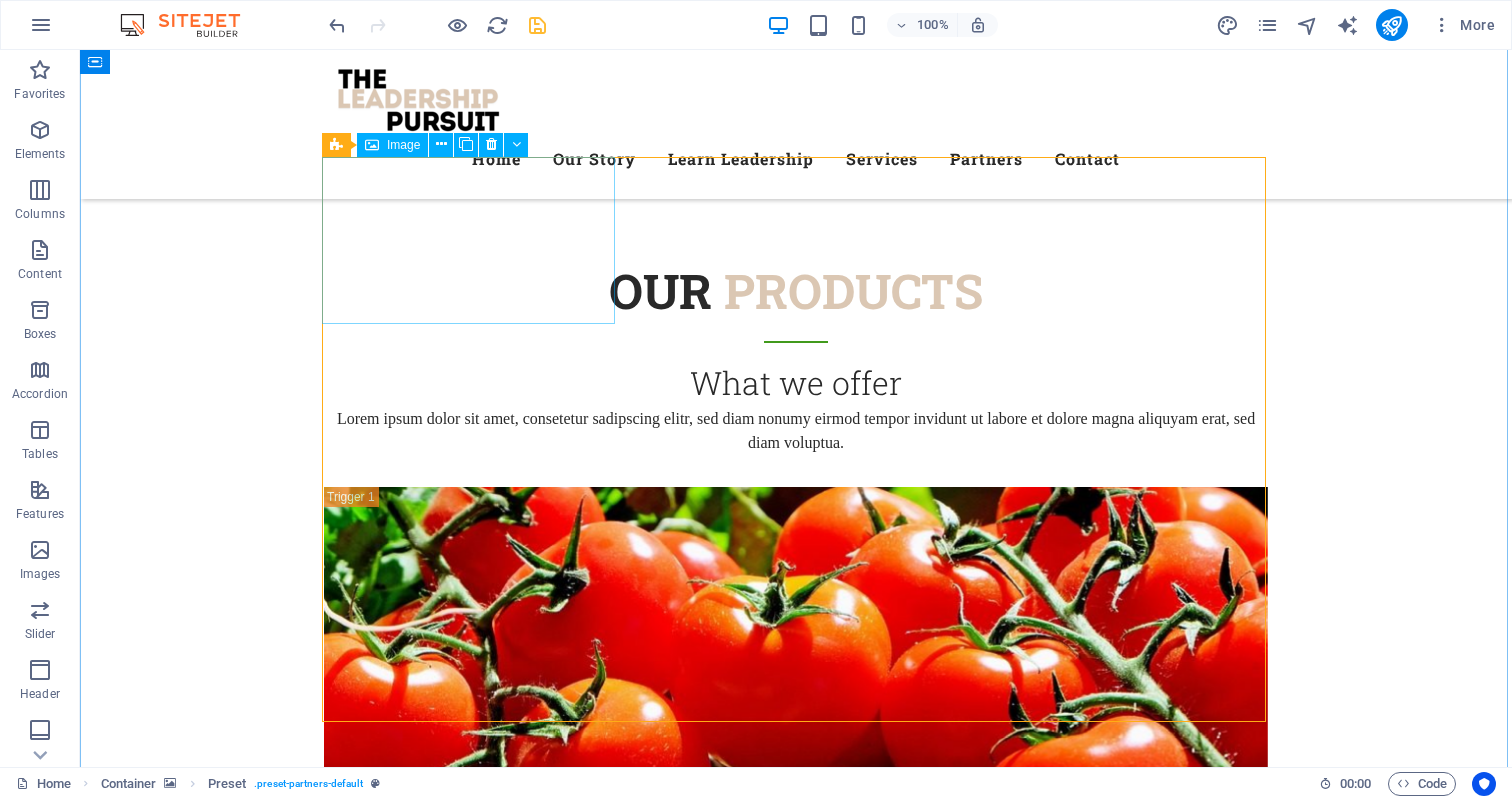click at bounding box center (470, 10695) 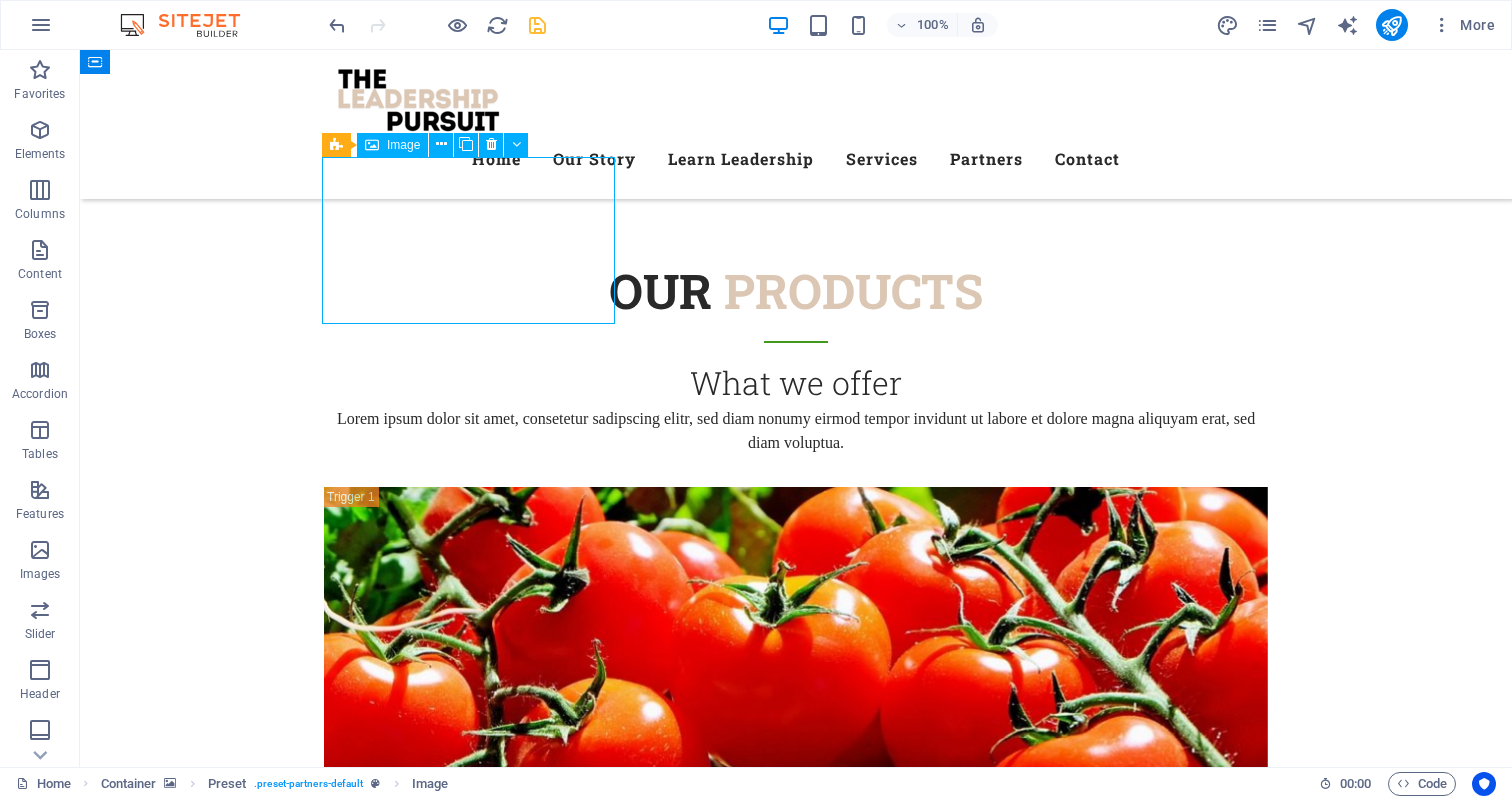 click at bounding box center [470, 10695] 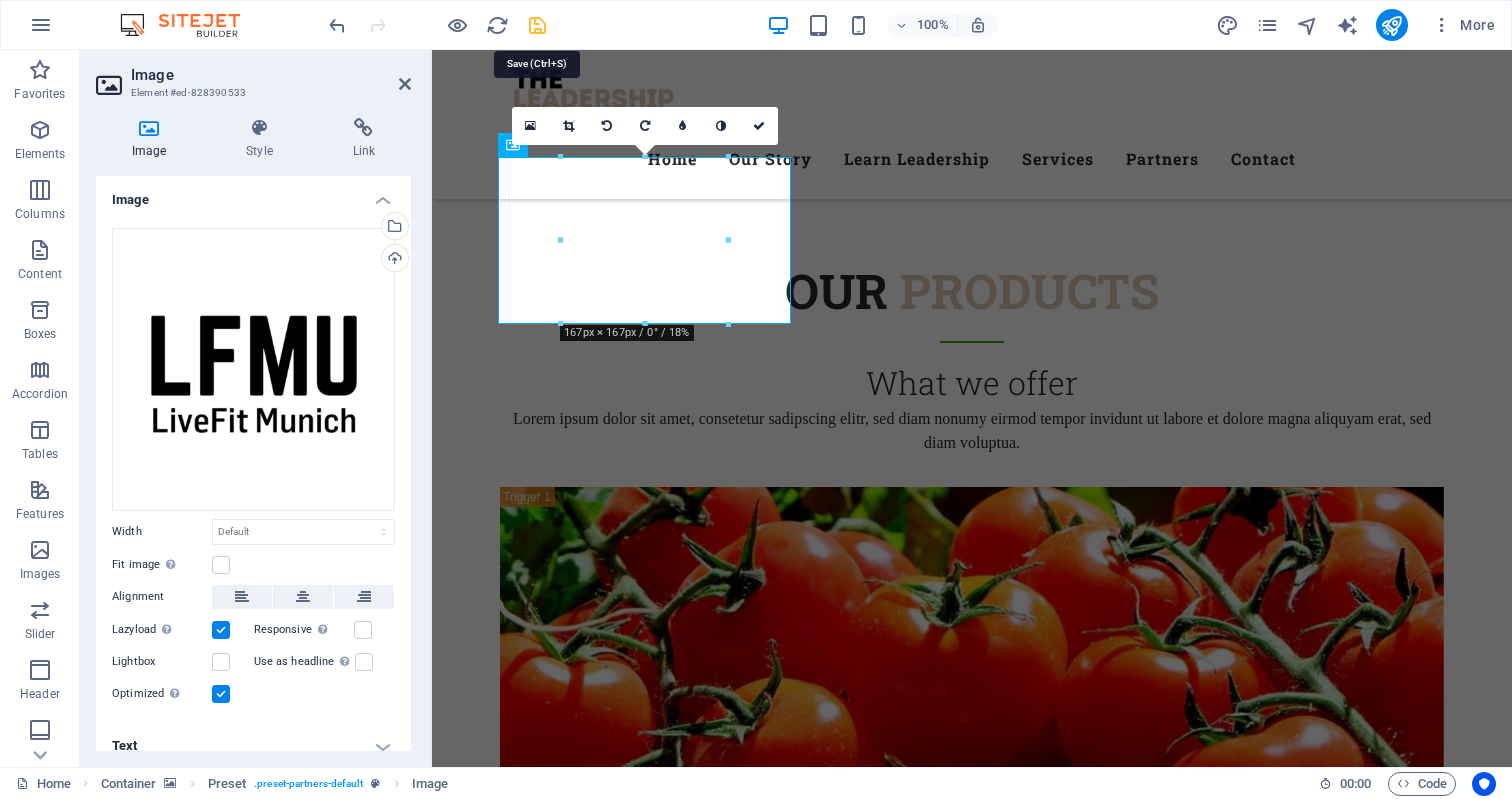 click at bounding box center (537, 25) 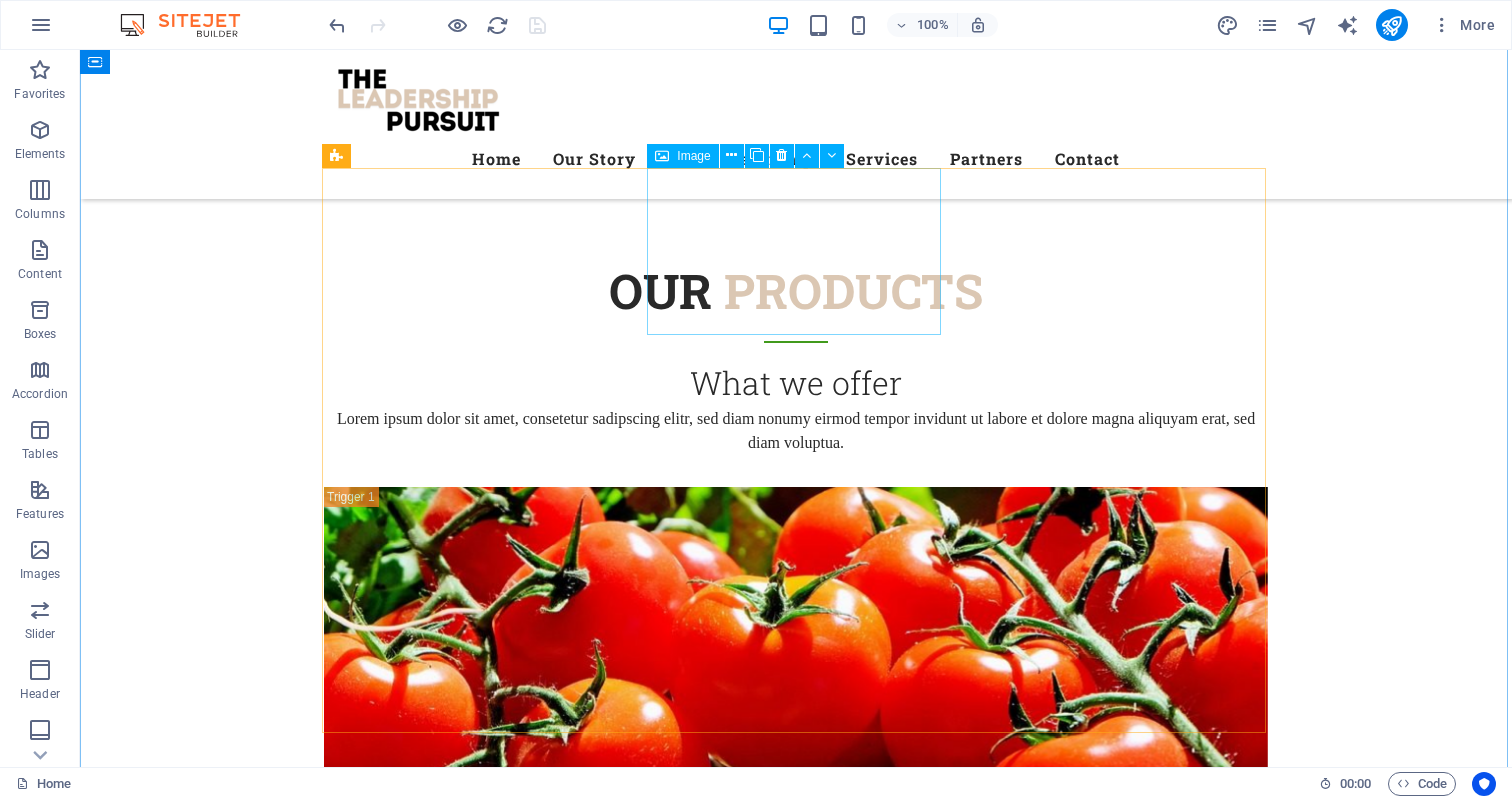 scroll, scrollTop: 9713, scrollLeft: 0, axis: vertical 